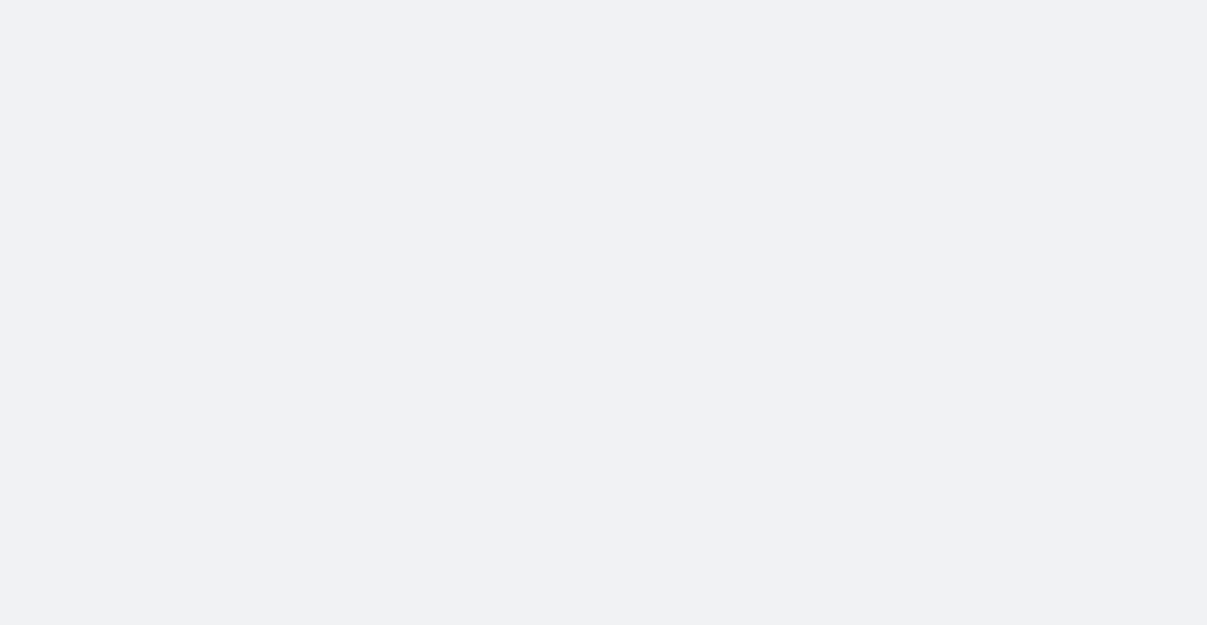 scroll, scrollTop: 0, scrollLeft: 0, axis: both 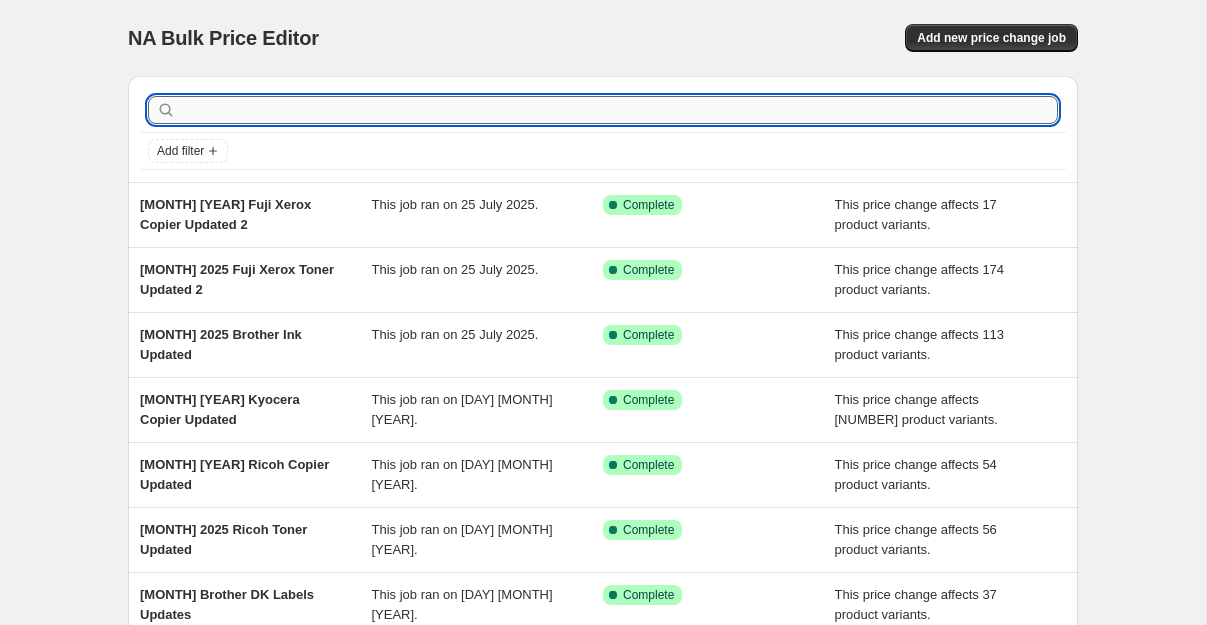 click at bounding box center [619, 110] 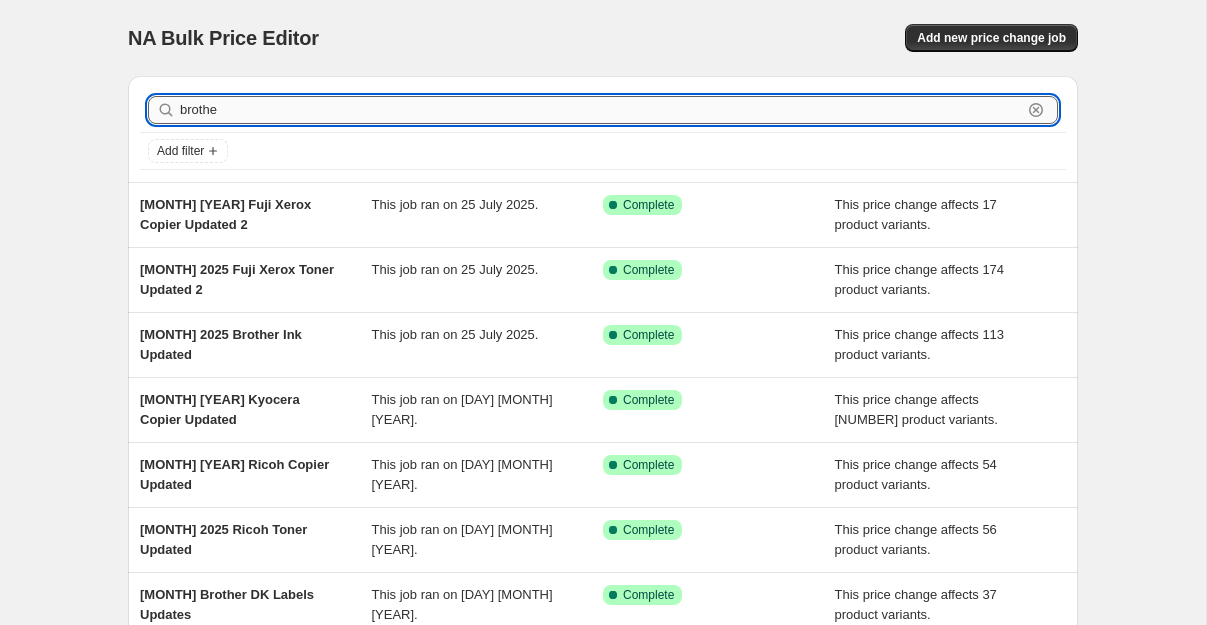 type on "brother" 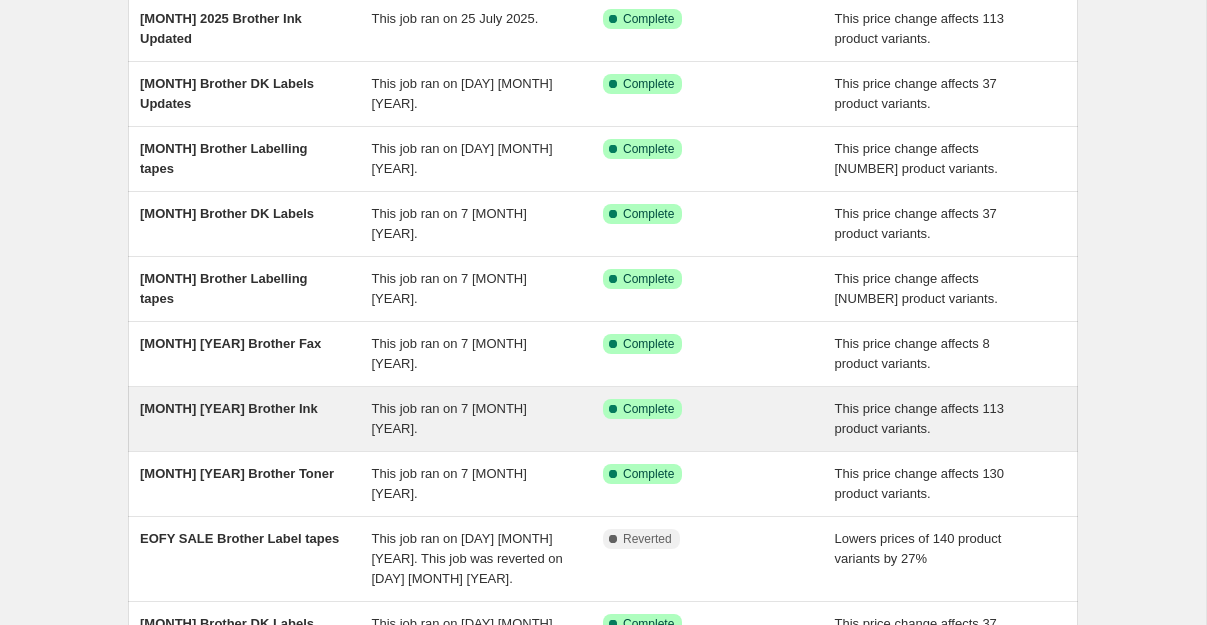 scroll, scrollTop: 188, scrollLeft: 0, axis: vertical 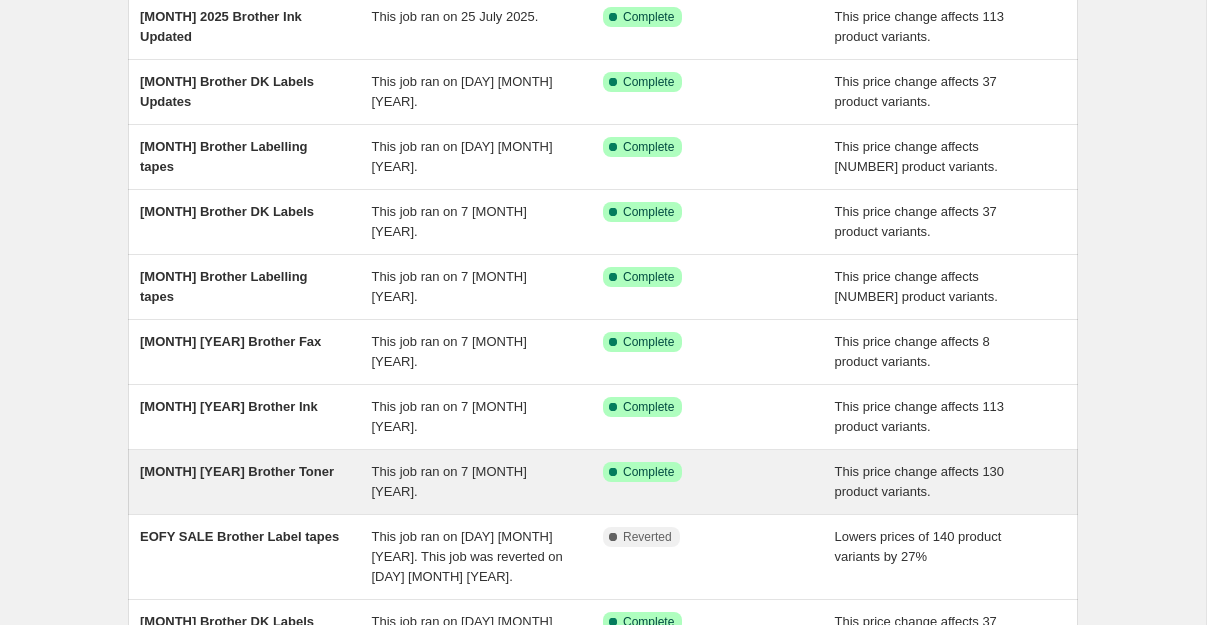 click on "[MONTH] [YEAR] Brother Toner" at bounding box center (237, 471) 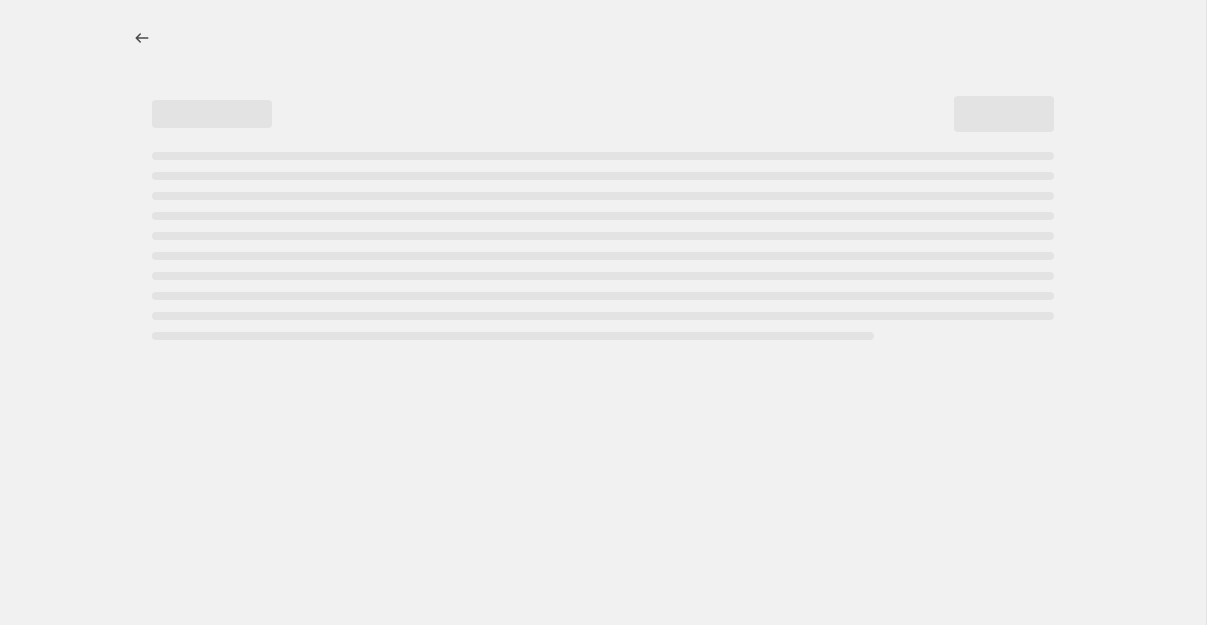 scroll, scrollTop: 0, scrollLeft: 0, axis: both 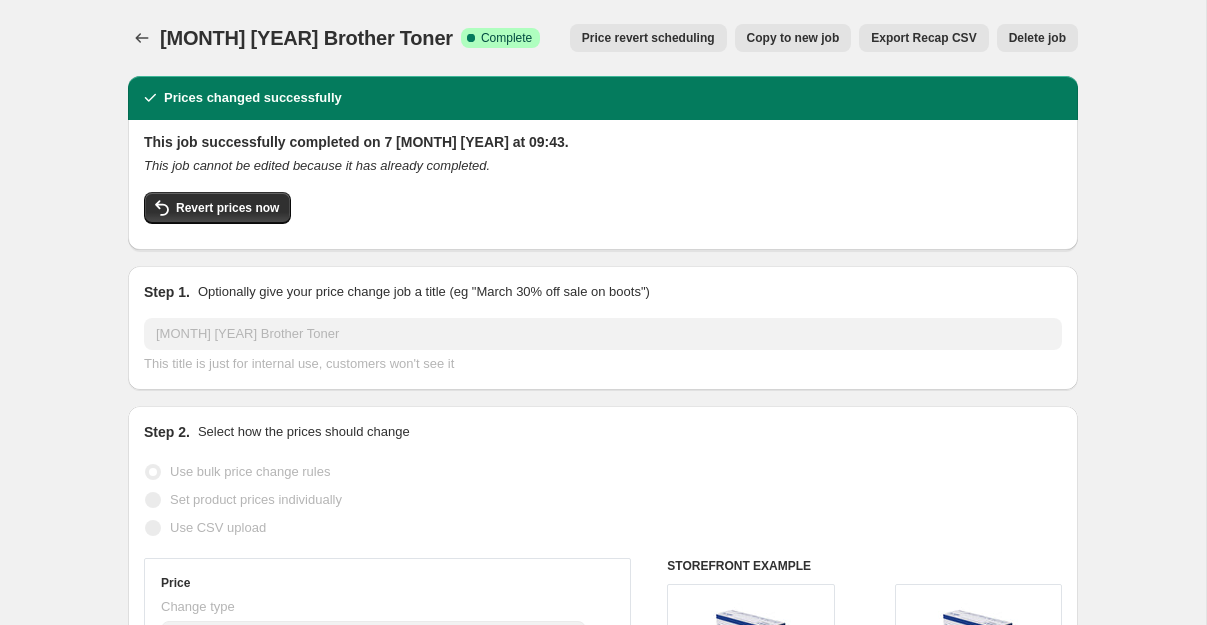 click on "Copy to new job" at bounding box center [793, 38] 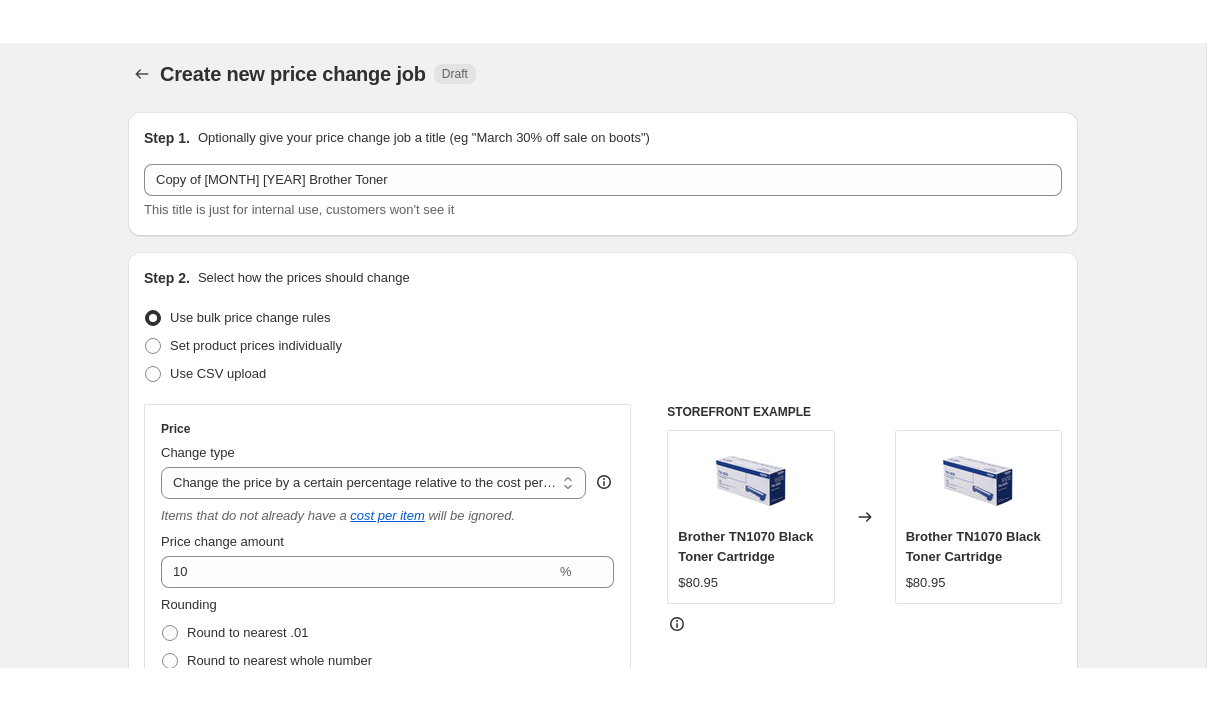 scroll, scrollTop: 0, scrollLeft: 0, axis: both 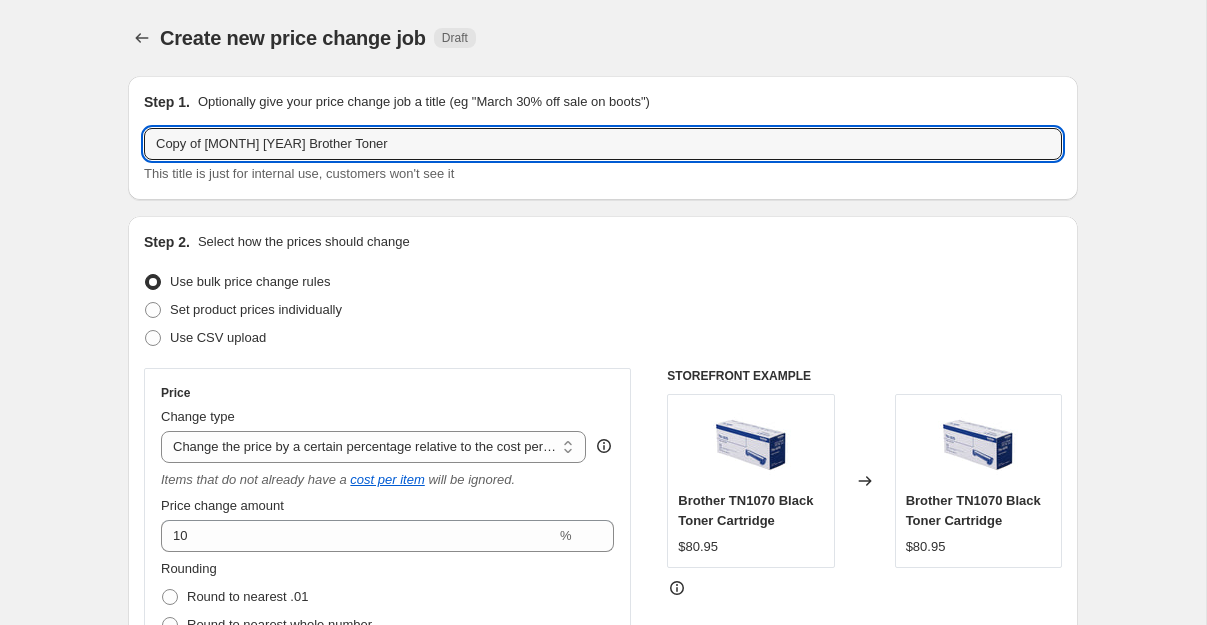 drag, startPoint x: 232, startPoint y: 146, endPoint x: 105, endPoint y: 137, distance: 127.3185 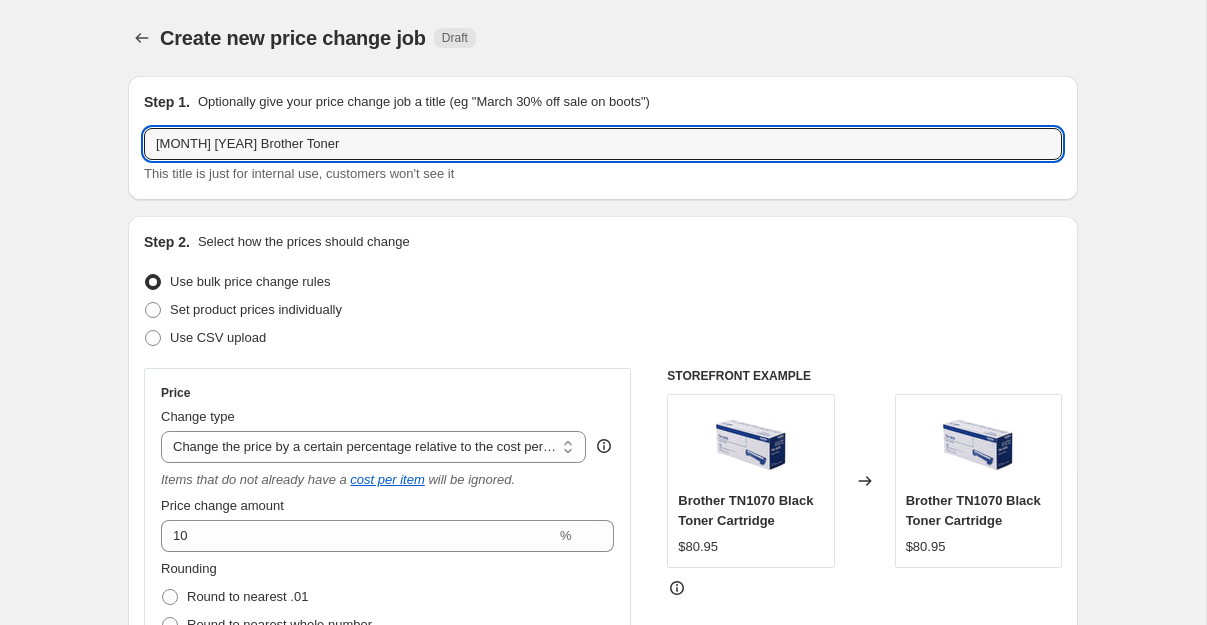 type on "[MONTH] [YEAR] Brother Toner" 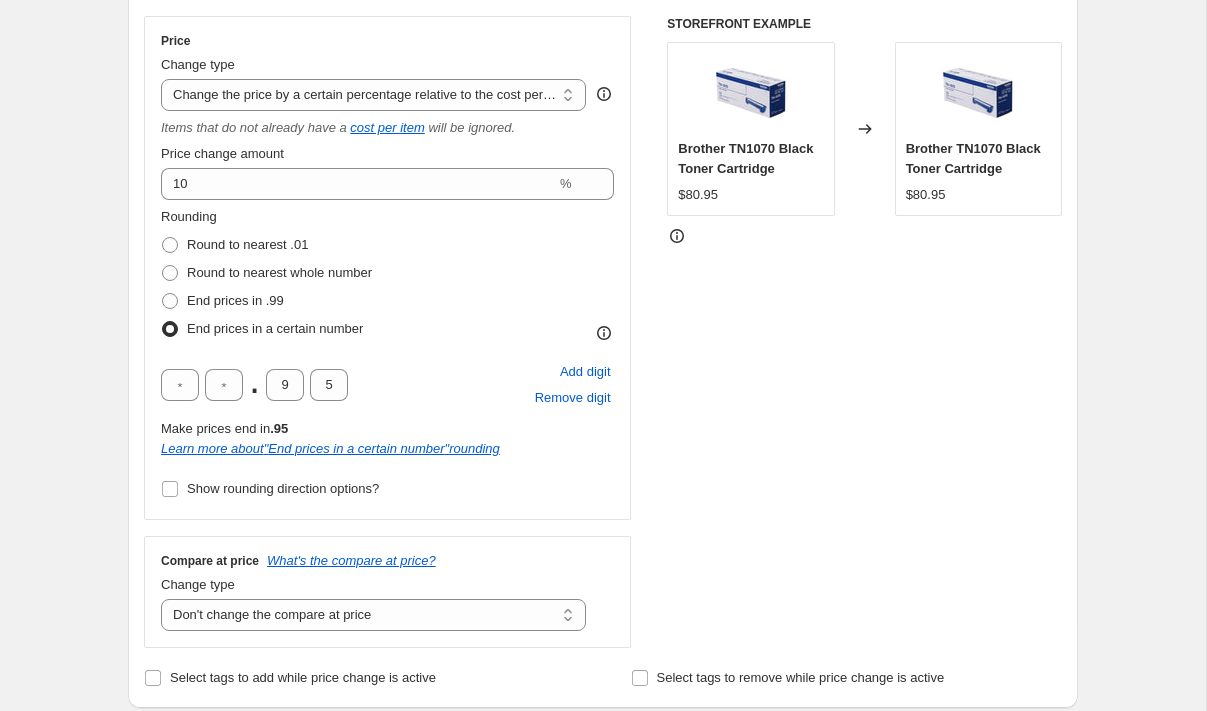 scroll, scrollTop: 137, scrollLeft: 0, axis: vertical 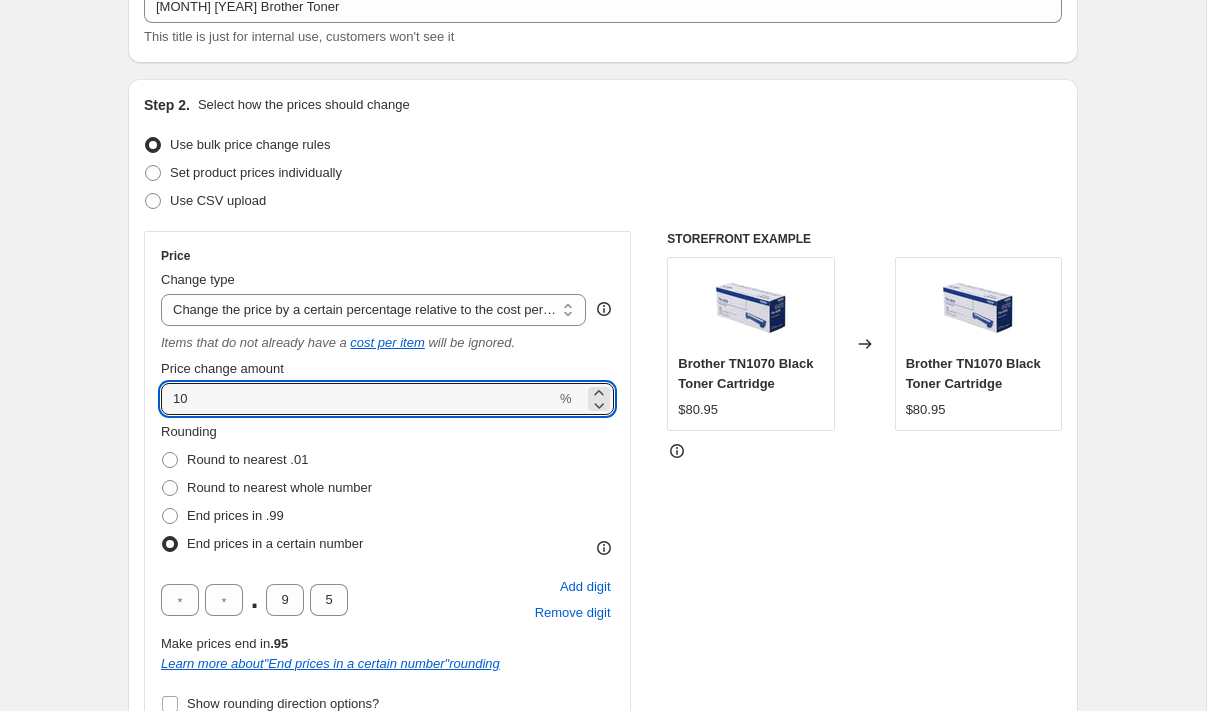 drag, startPoint x: 180, startPoint y: 398, endPoint x: 145, endPoint y: 395, distance: 35.128338 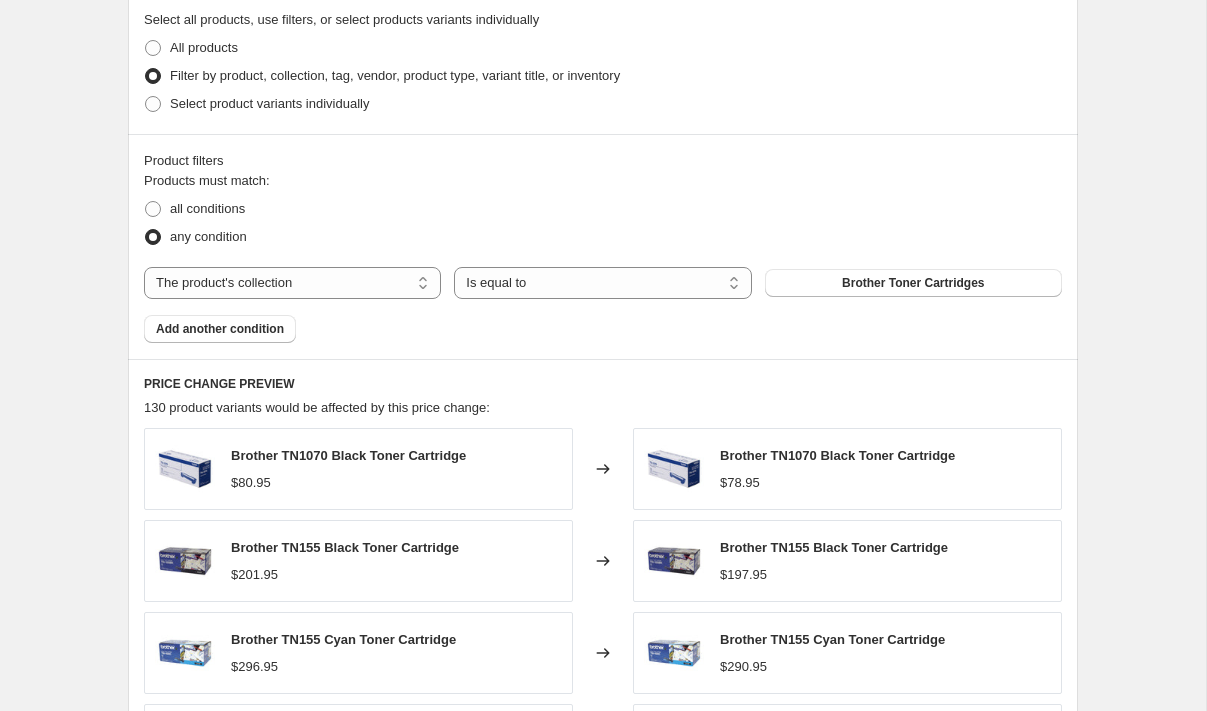scroll, scrollTop: 1119, scrollLeft: 0, axis: vertical 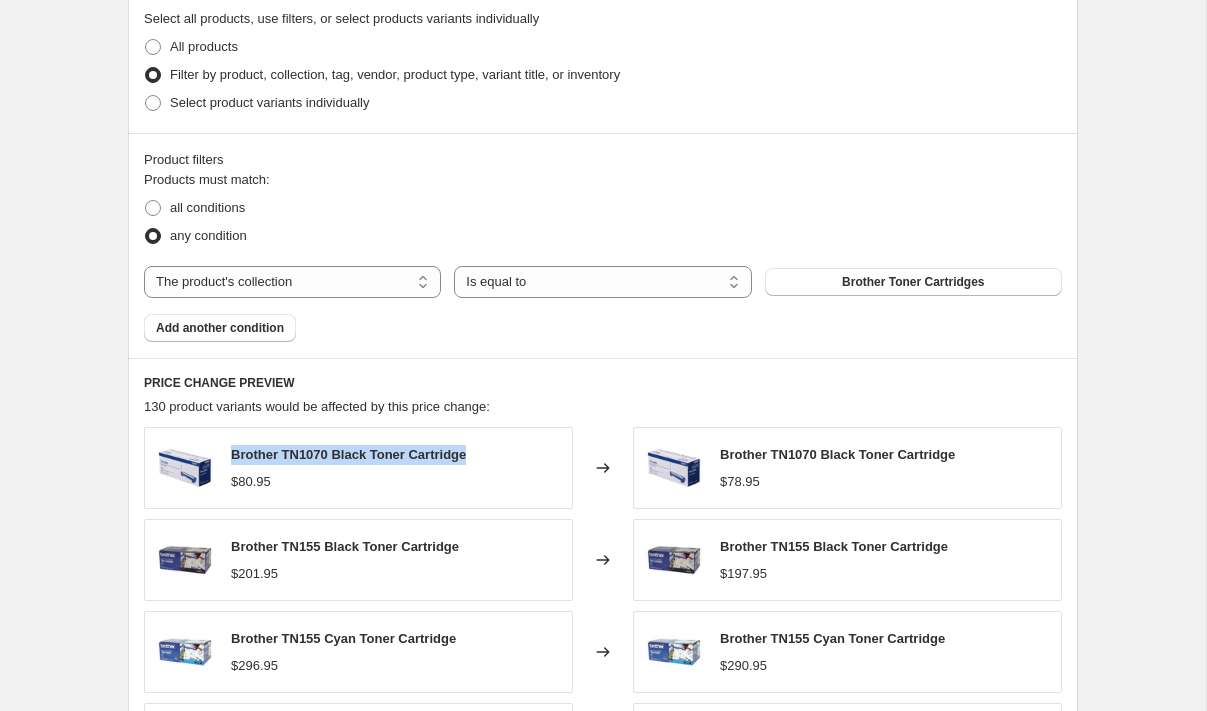 drag, startPoint x: 487, startPoint y: 455, endPoint x: 232, endPoint y: 453, distance: 255.00784 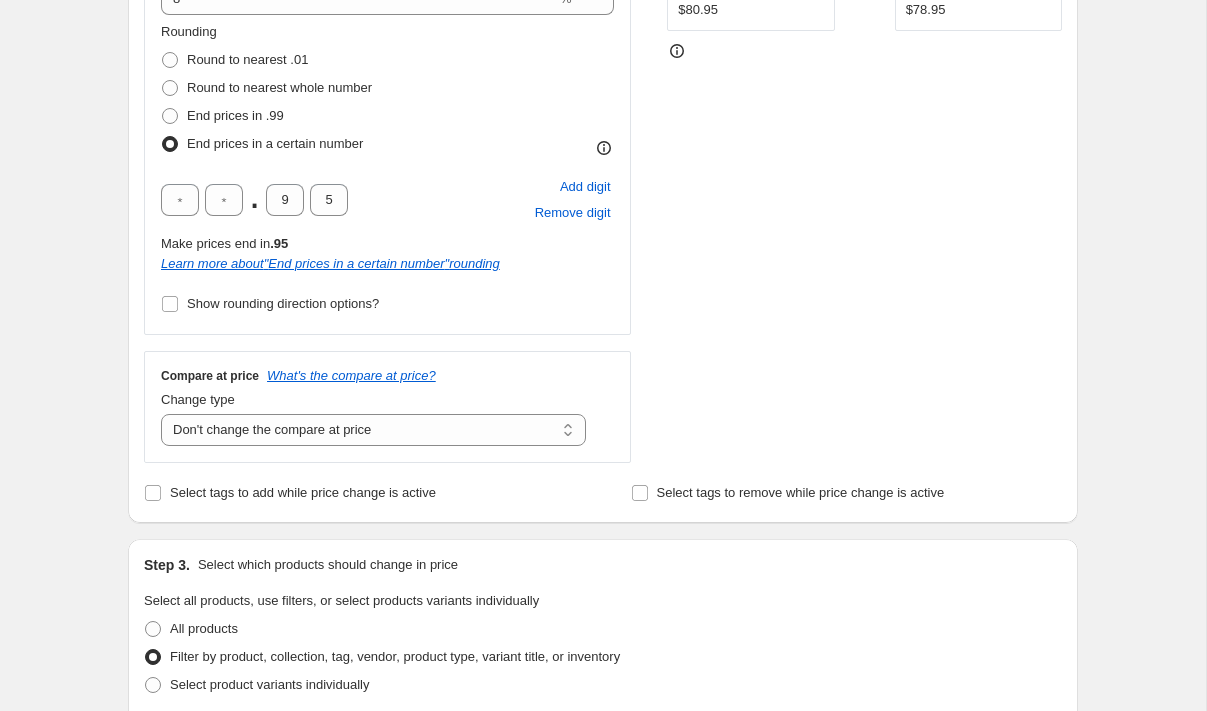scroll, scrollTop: 460, scrollLeft: 0, axis: vertical 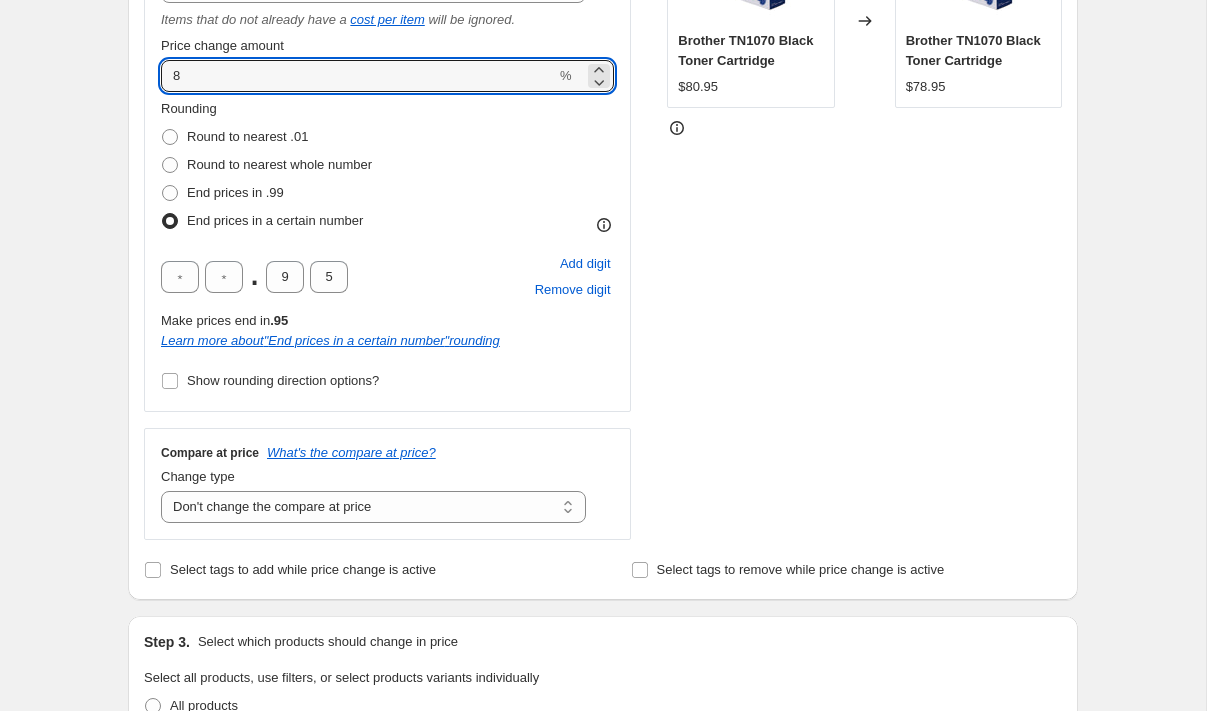 drag, startPoint x: 187, startPoint y: 80, endPoint x: 141, endPoint y: 83, distance: 46.09772 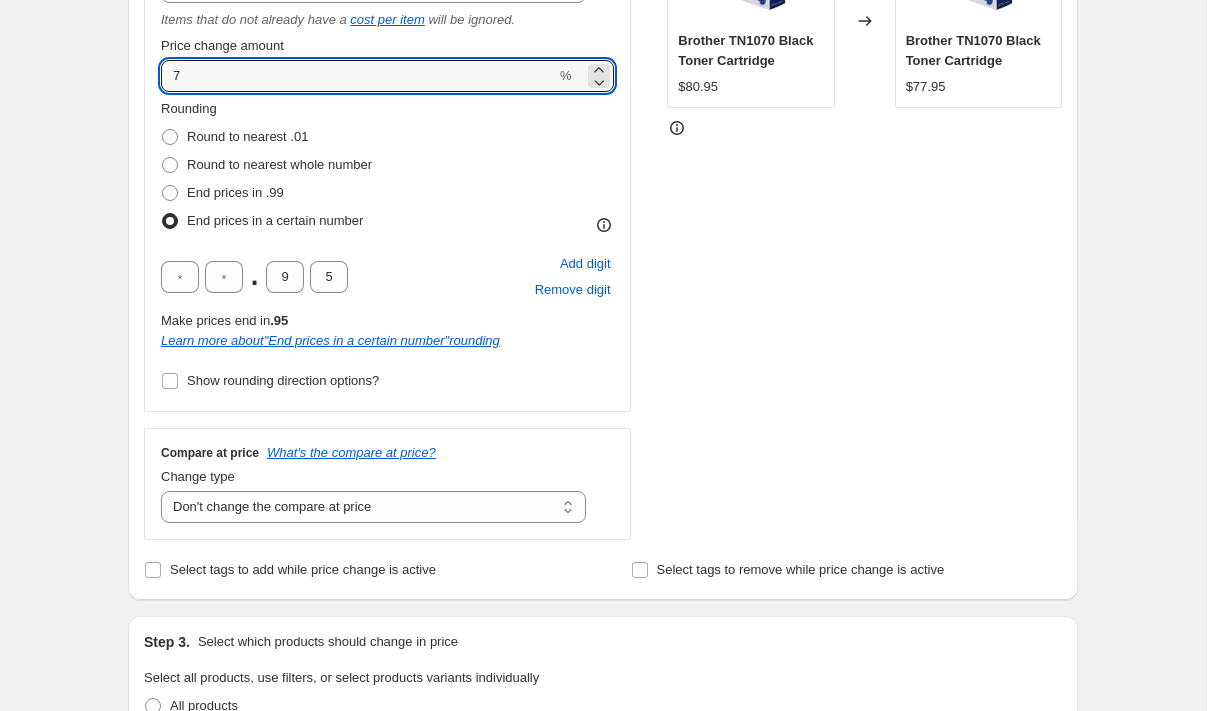 drag, startPoint x: 160, startPoint y: 75, endPoint x: 144, endPoint y: 75, distance: 16 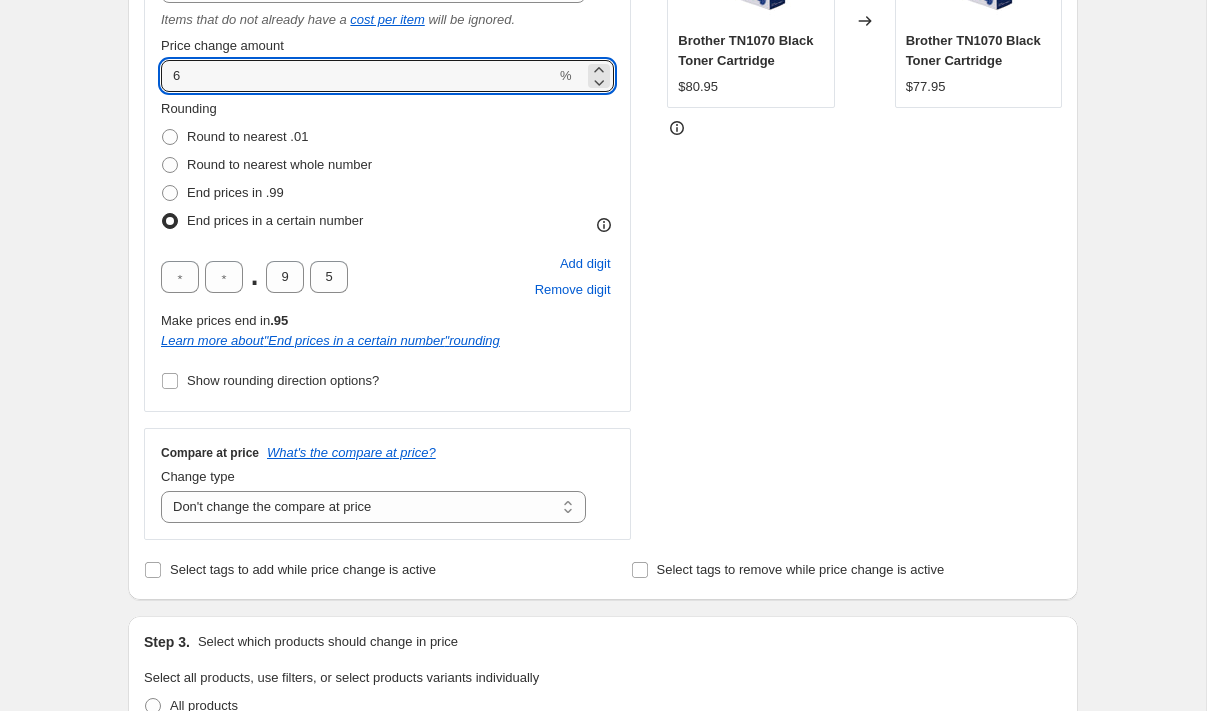 type on "6" 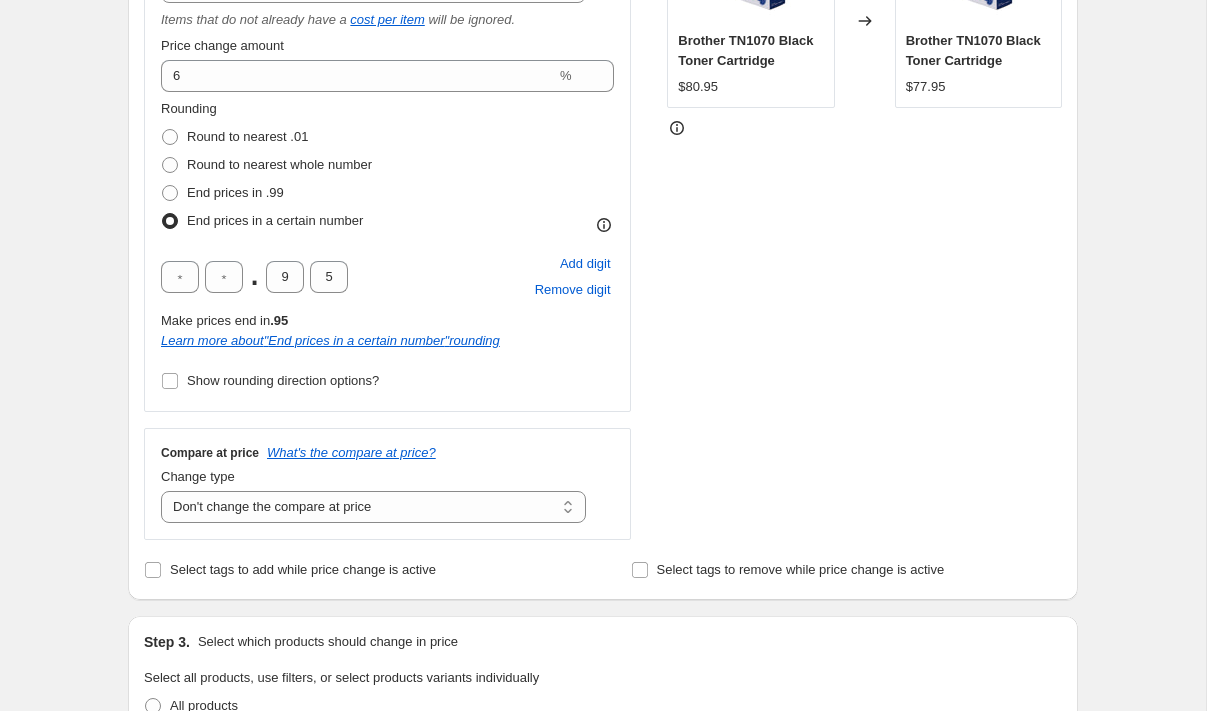 click on "Step 1. Optionally give your price change job a title (eg "March 30% off sale on boots") [MONTH] [YEAR] Brother Toner This title is just for internal use, customers won't see it Step 2. Select how the prices should change Use bulk price change rules Set product prices individually Use CSV upload Price Change type Change the price to a certain amount Change the price by a certain amount Change the price by a certain percentage Change the price to the current compare at price (price before sale) Change the price by a certain amount relative to the compare at price Change the price by a certain percentage relative to the compare at price Don't change the price Change the price by a certain percentage relative to the cost per item Change price to certain cost margin Change the price by a certain percentage relative to the cost per item Items that do not already have a   cost per item   will be ignored. Price change amount 6 % Rounding" at bounding box center (603, 723) 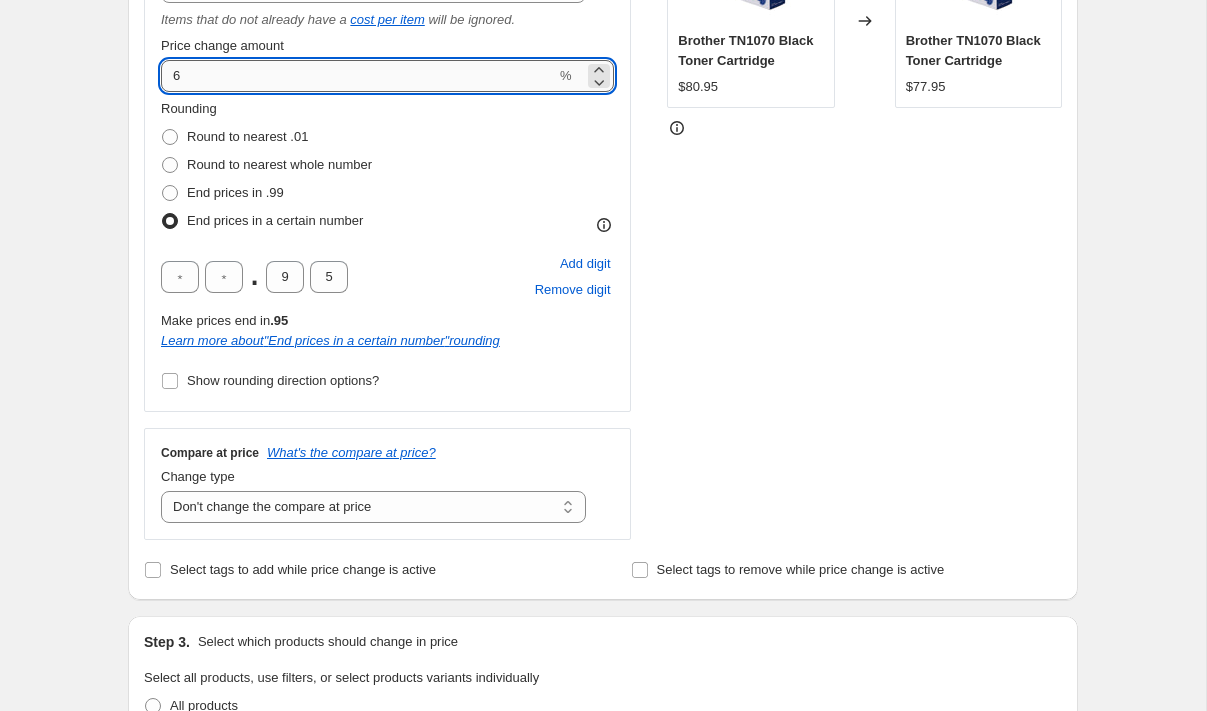 drag, startPoint x: 195, startPoint y: 80, endPoint x: 162, endPoint y: 80, distance: 33 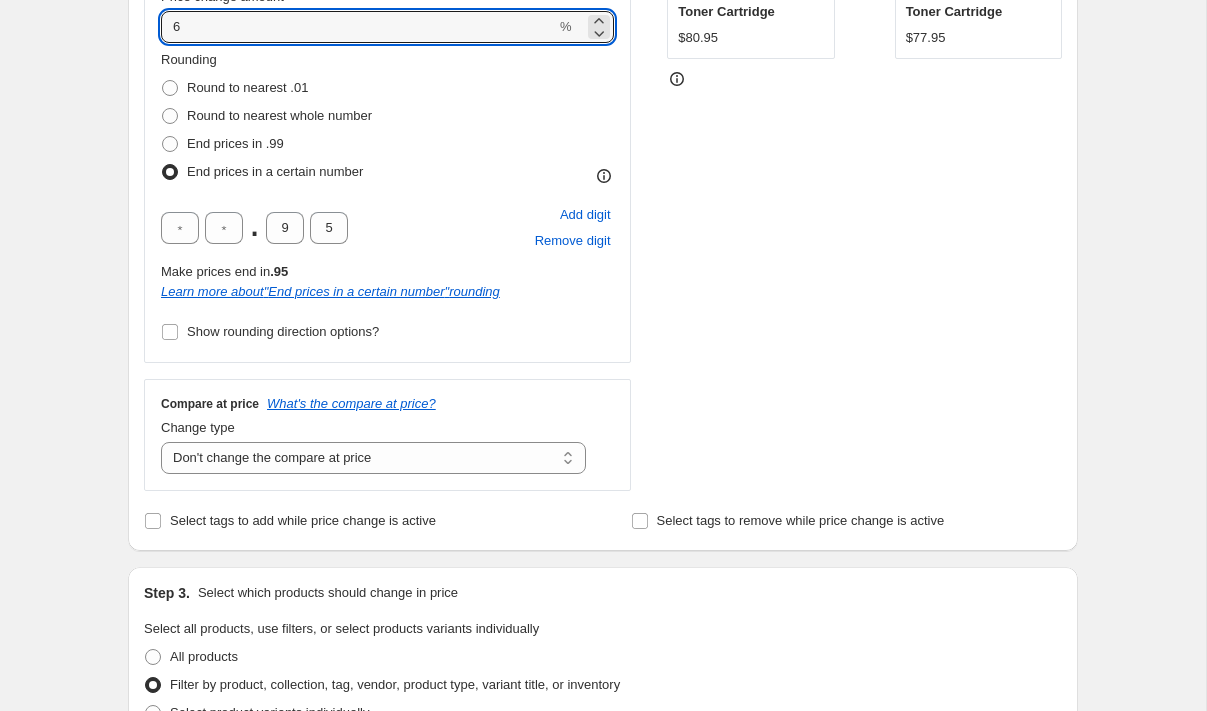 scroll, scrollTop: 508, scrollLeft: 0, axis: vertical 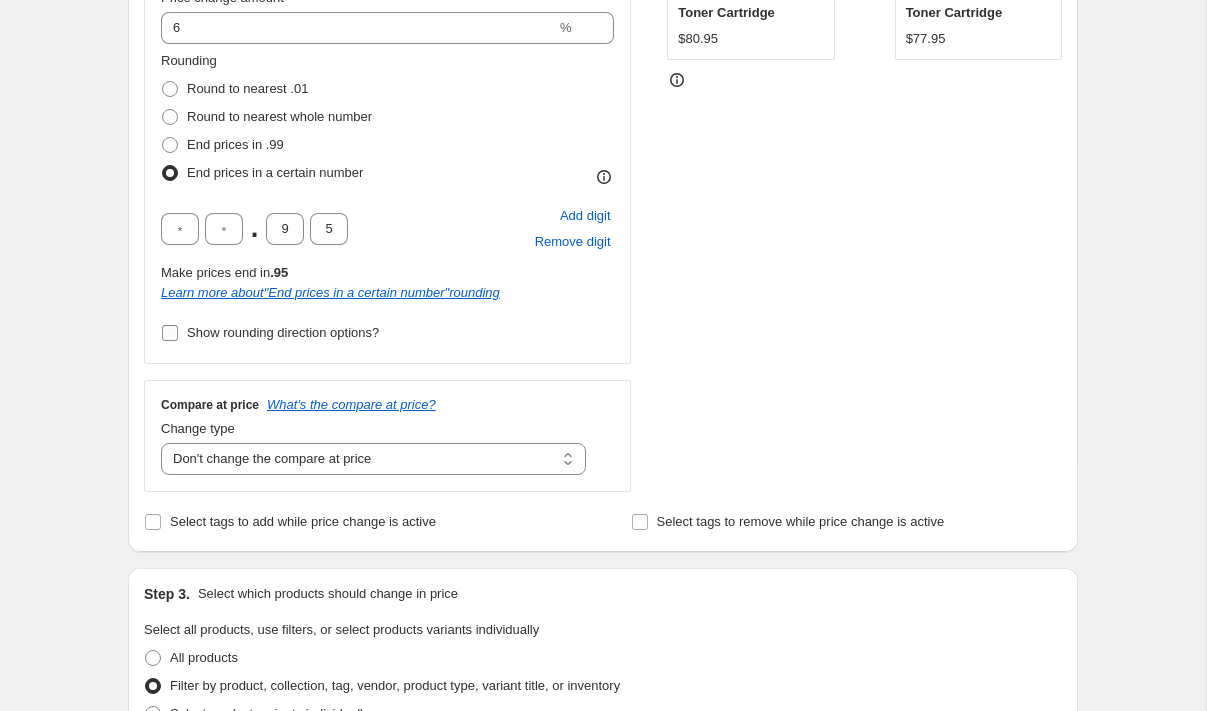 click on "Show rounding direction options?" at bounding box center (170, 333) 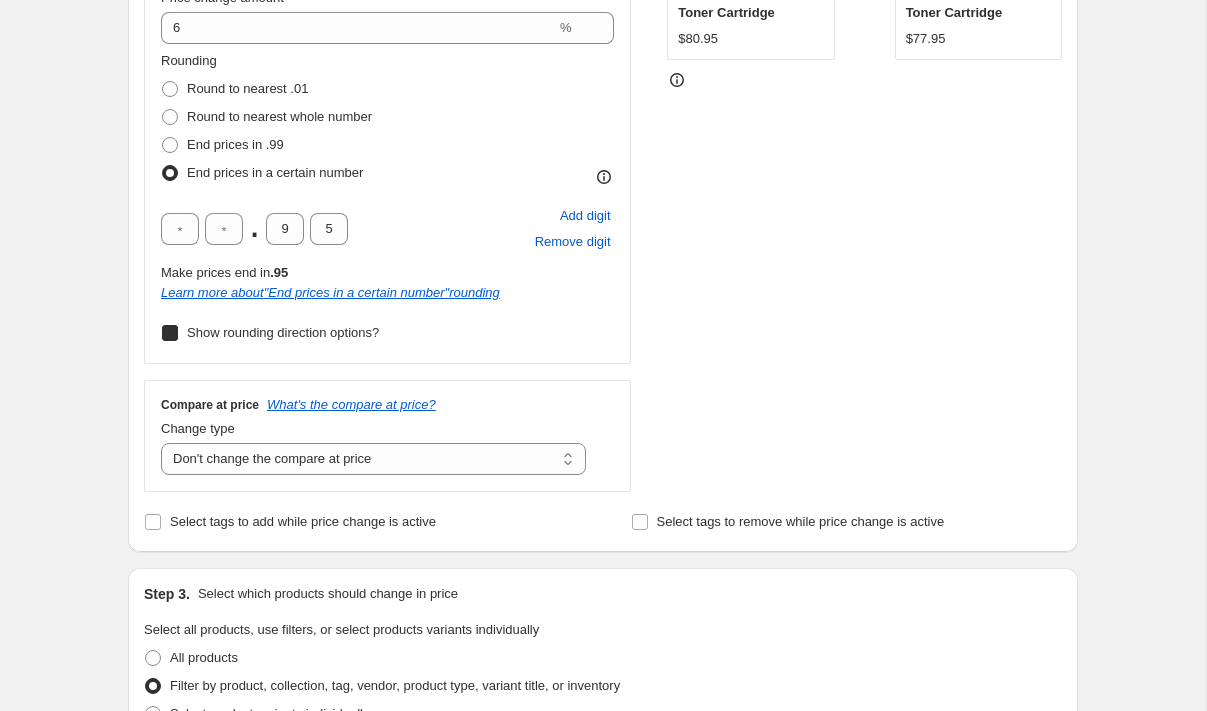 checkbox on "true" 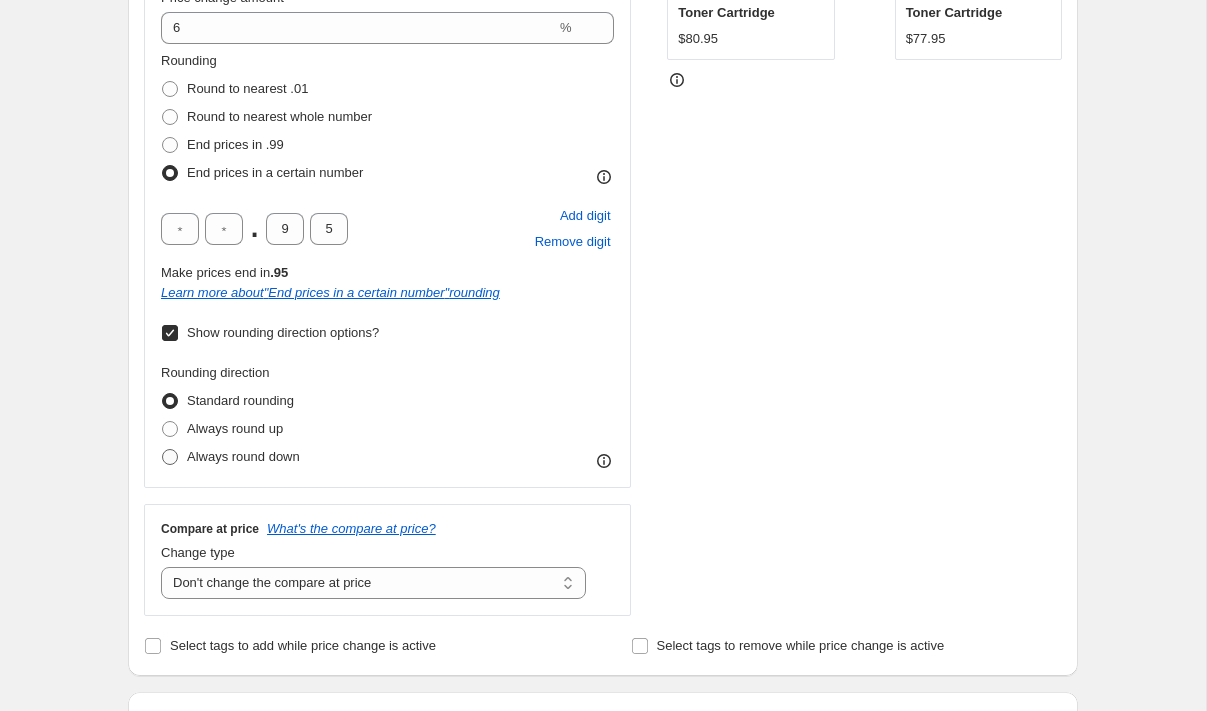 click at bounding box center (170, 457) 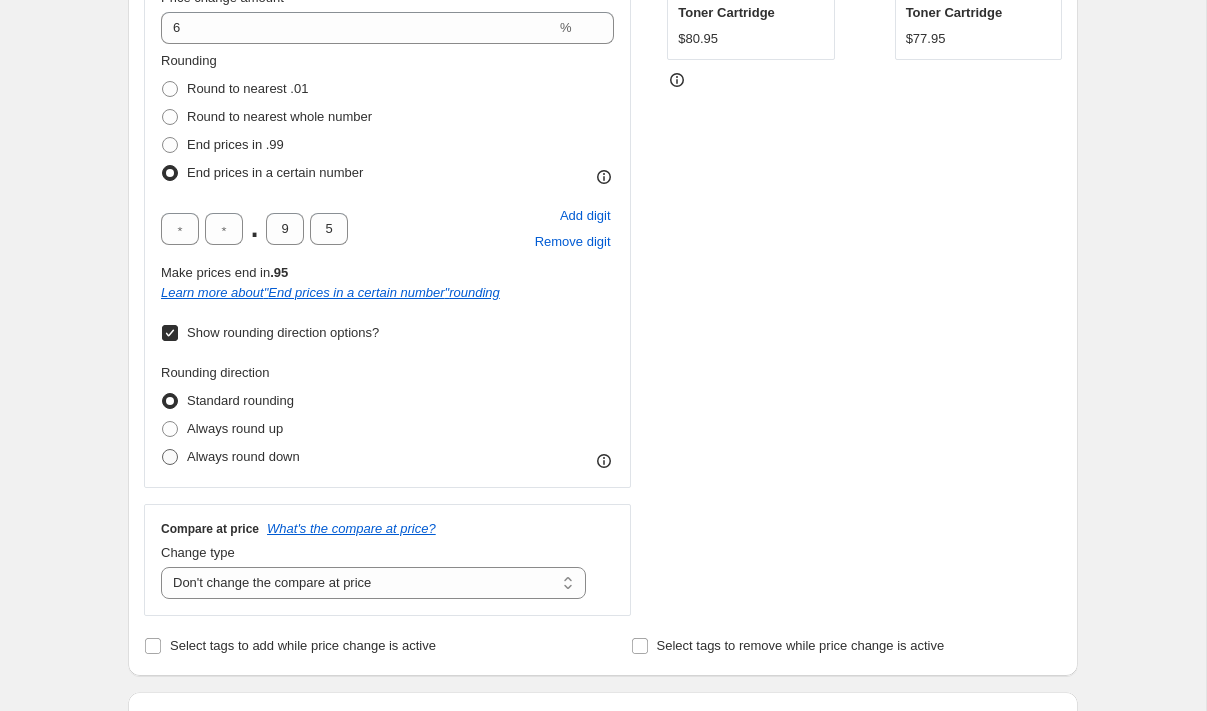 radio on "true" 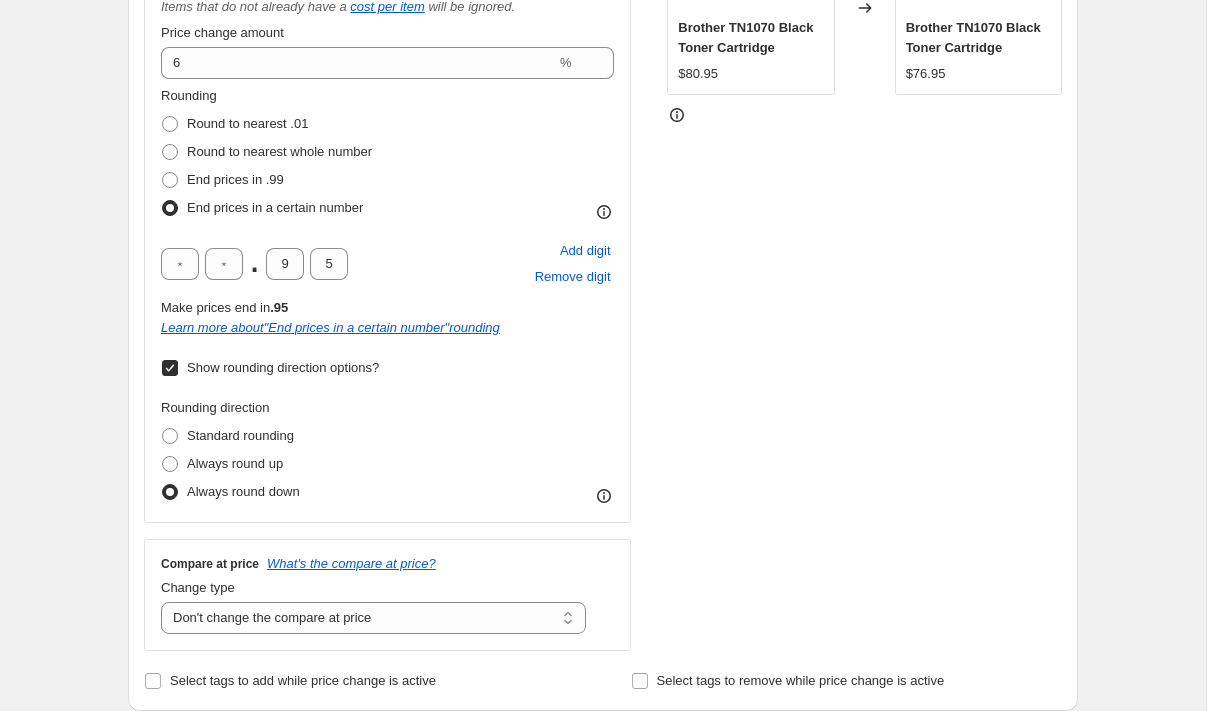 scroll, scrollTop: 464, scrollLeft: 0, axis: vertical 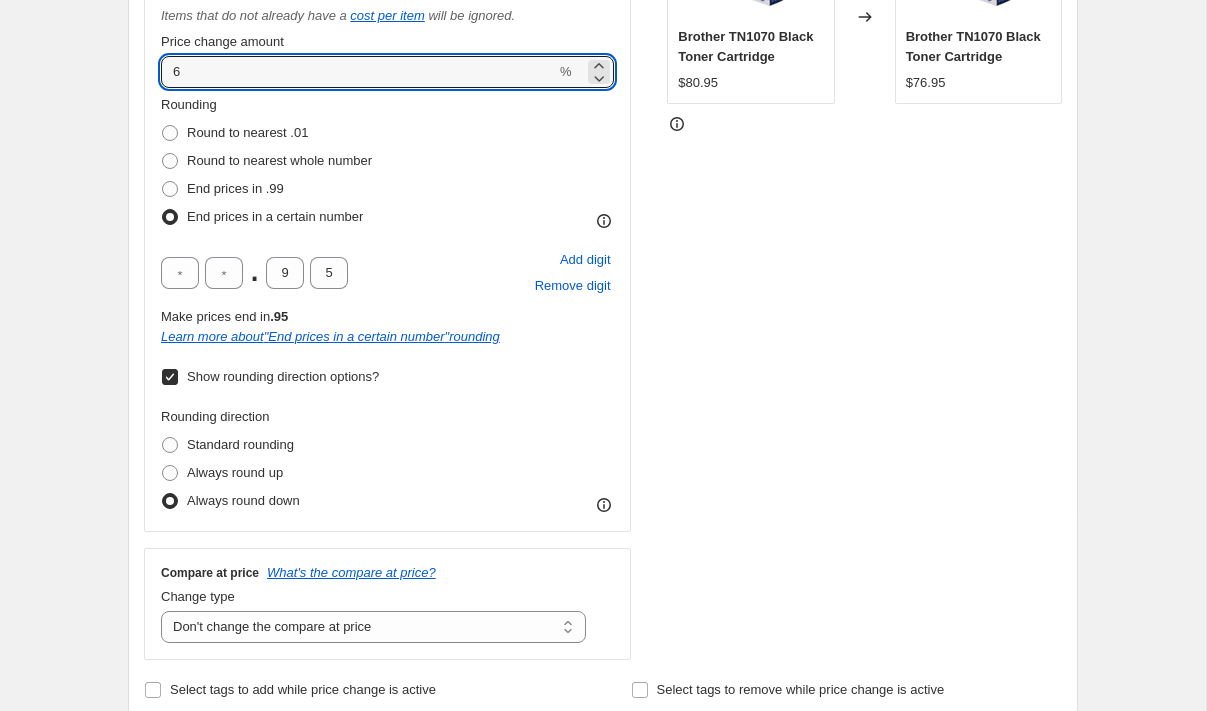 drag, startPoint x: 172, startPoint y: 74, endPoint x: 159, endPoint y: 74, distance: 13 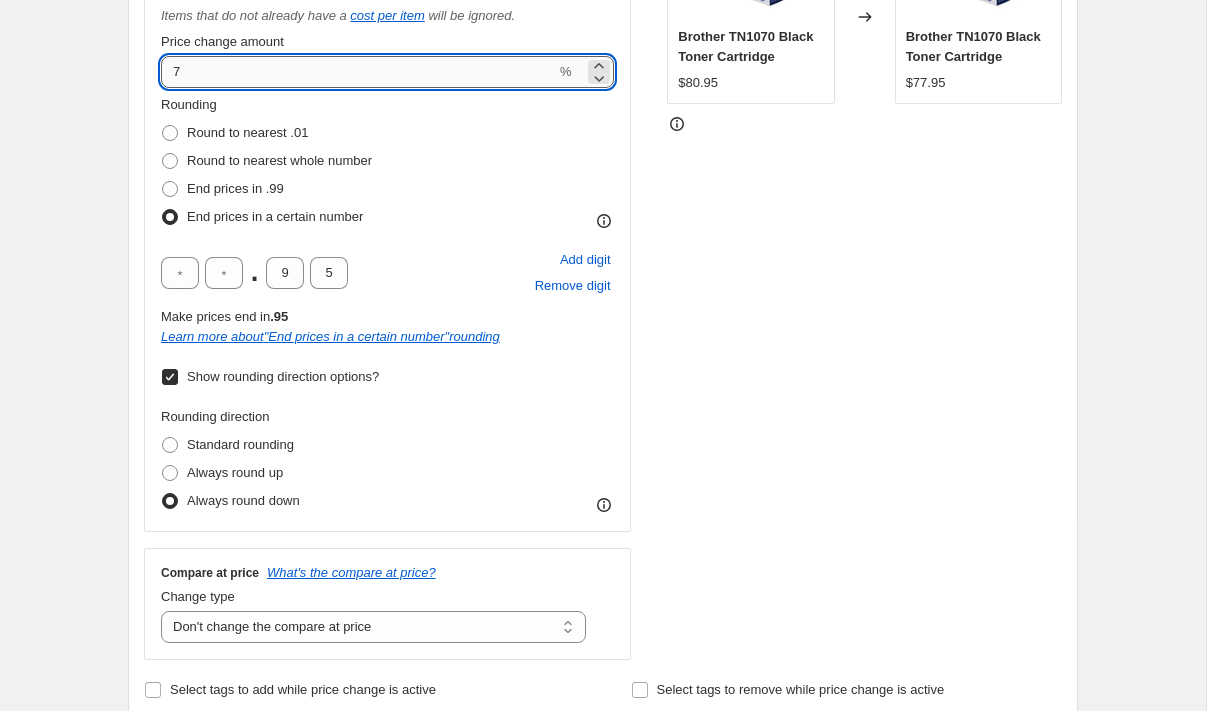 click on "7" at bounding box center [358, 72] 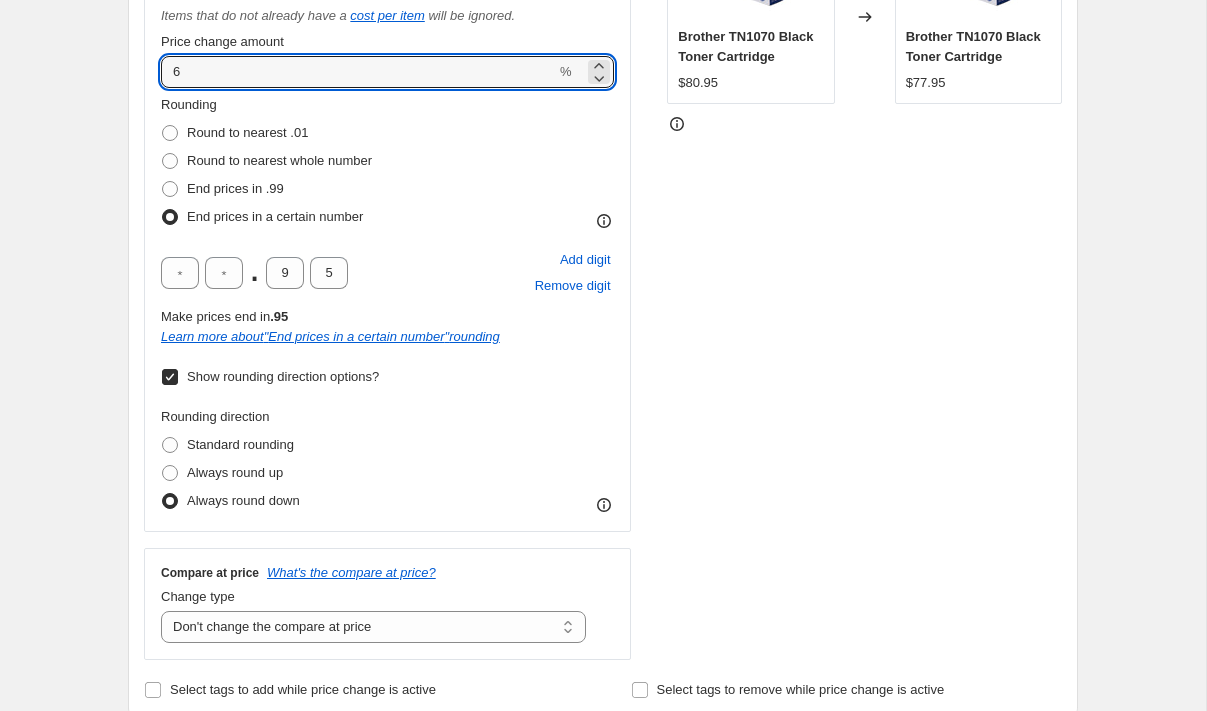 type on "6" 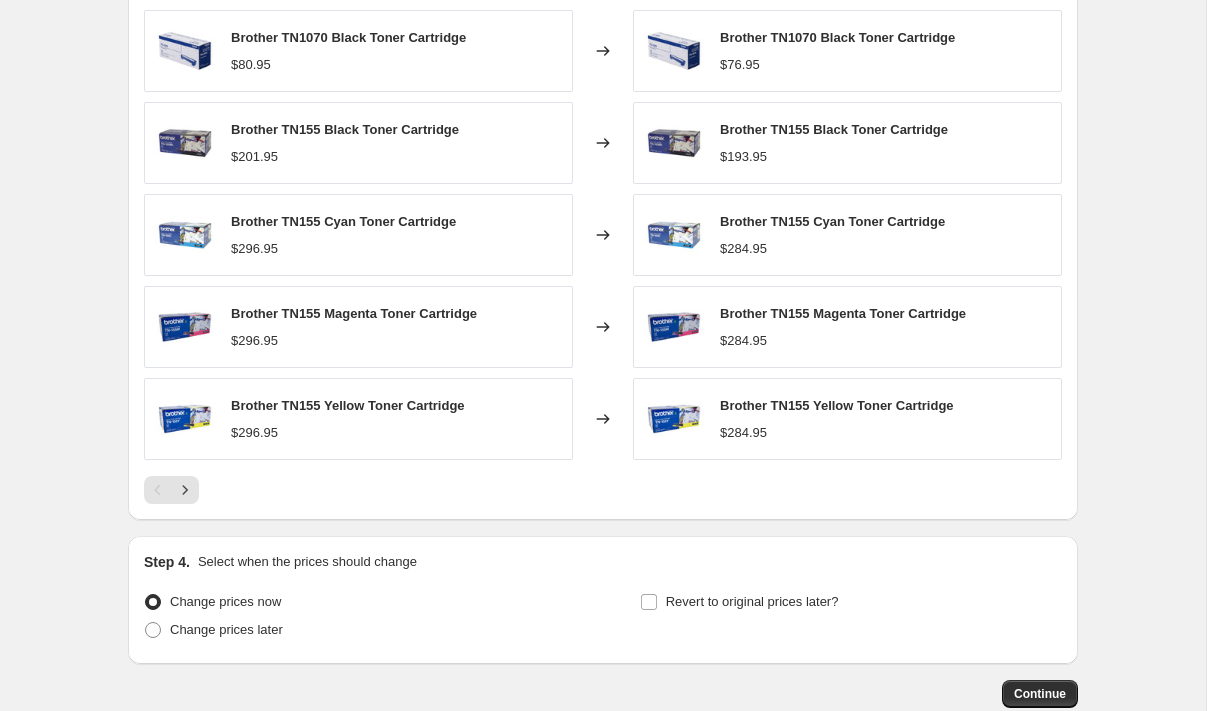 scroll, scrollTop: 1653, scrollLeft: 0, axis: vertical 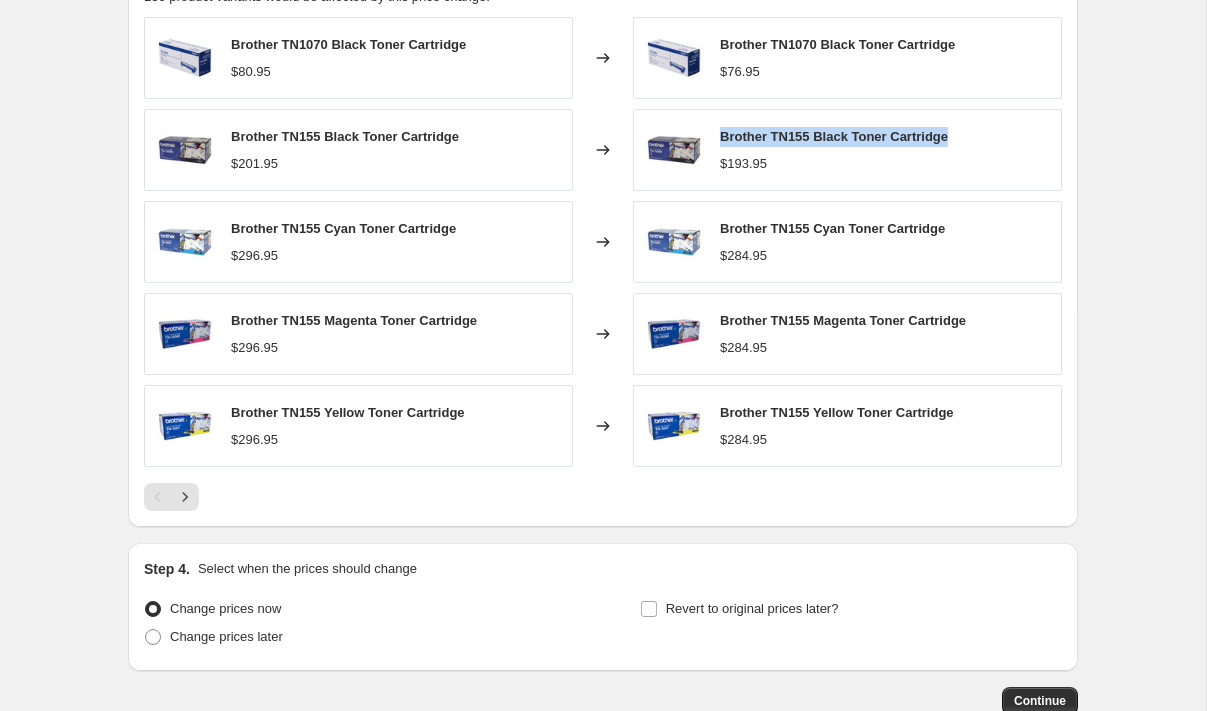 drag, startPoint x: 958, startPoint y: 137, endPoint x: 718, endPoint y: 142, distance: 240.05208 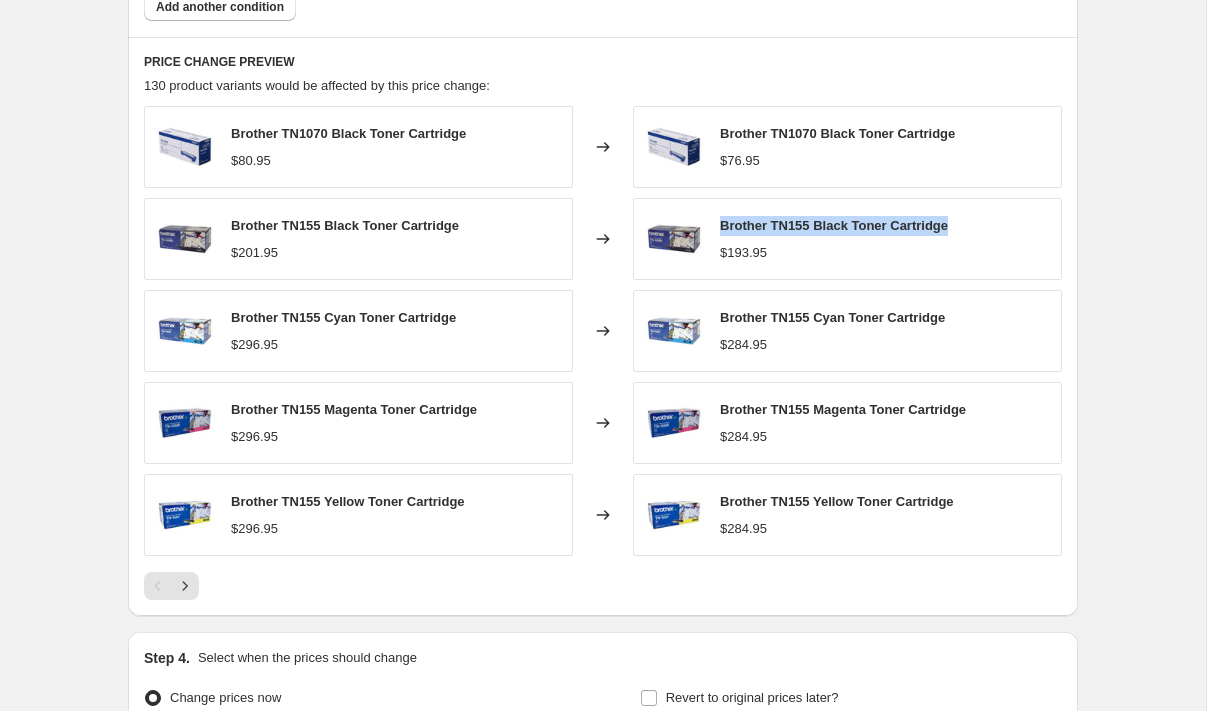 scroll, scrollTop: 1570, scrollLeft: 0, axis: vertical 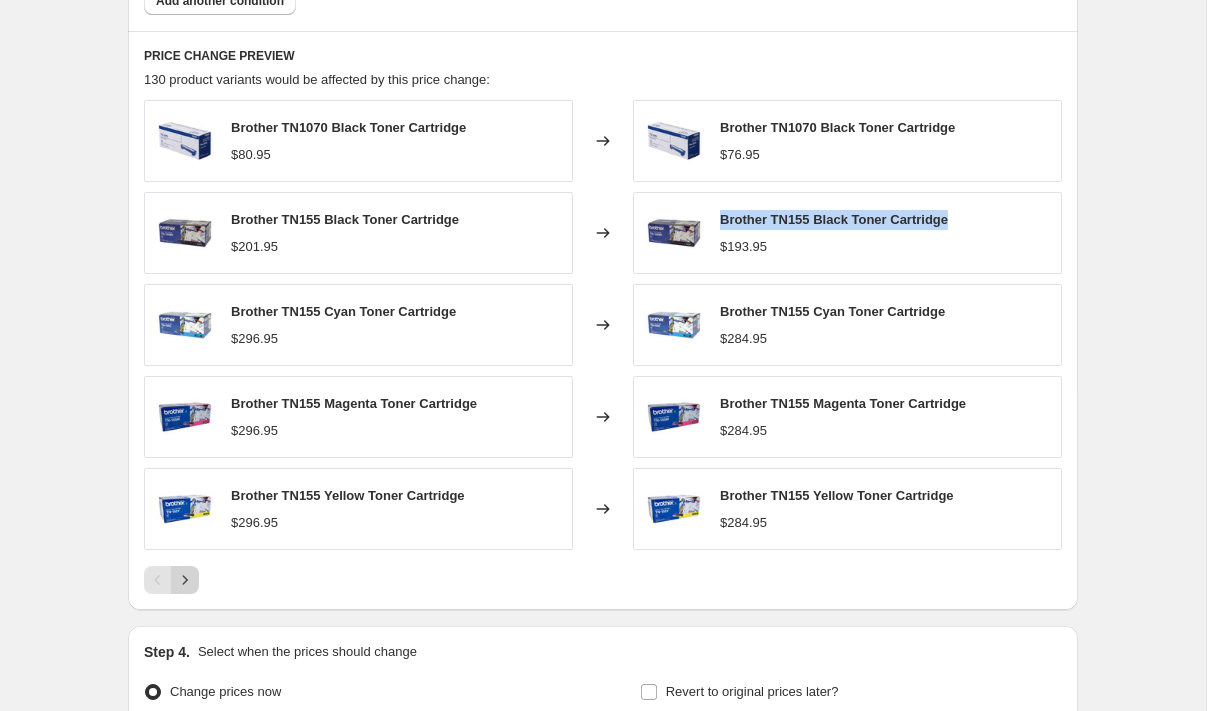 click 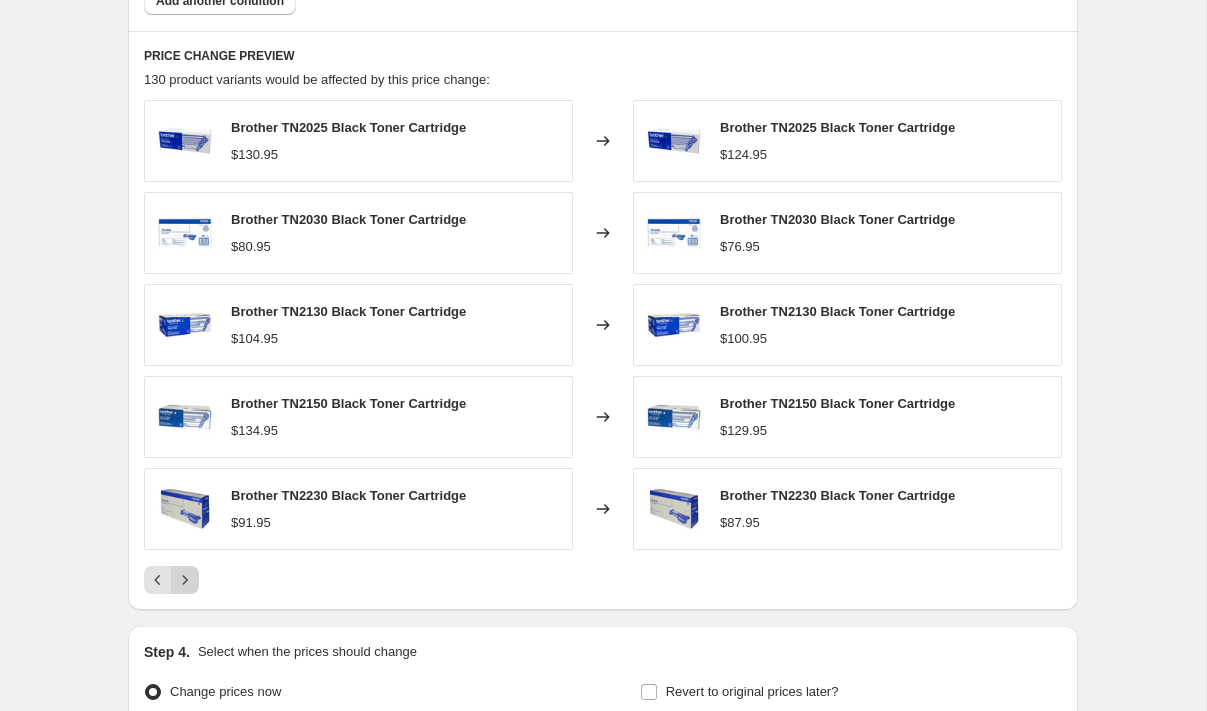 click 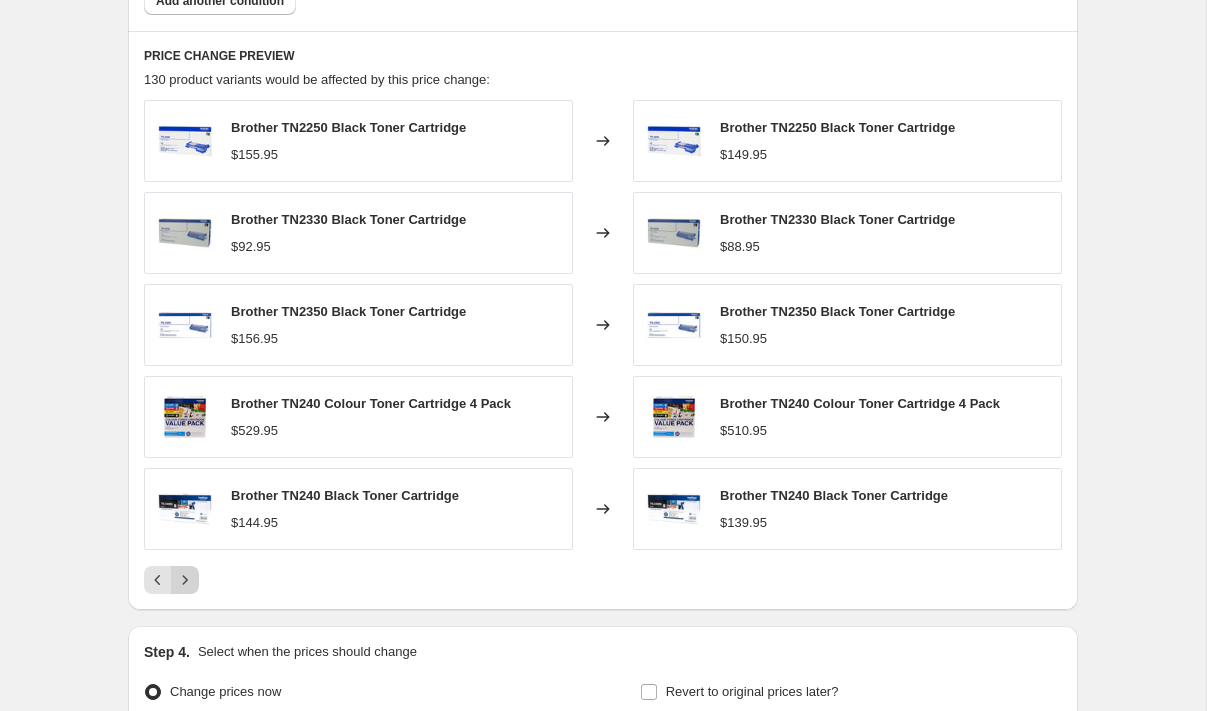 click 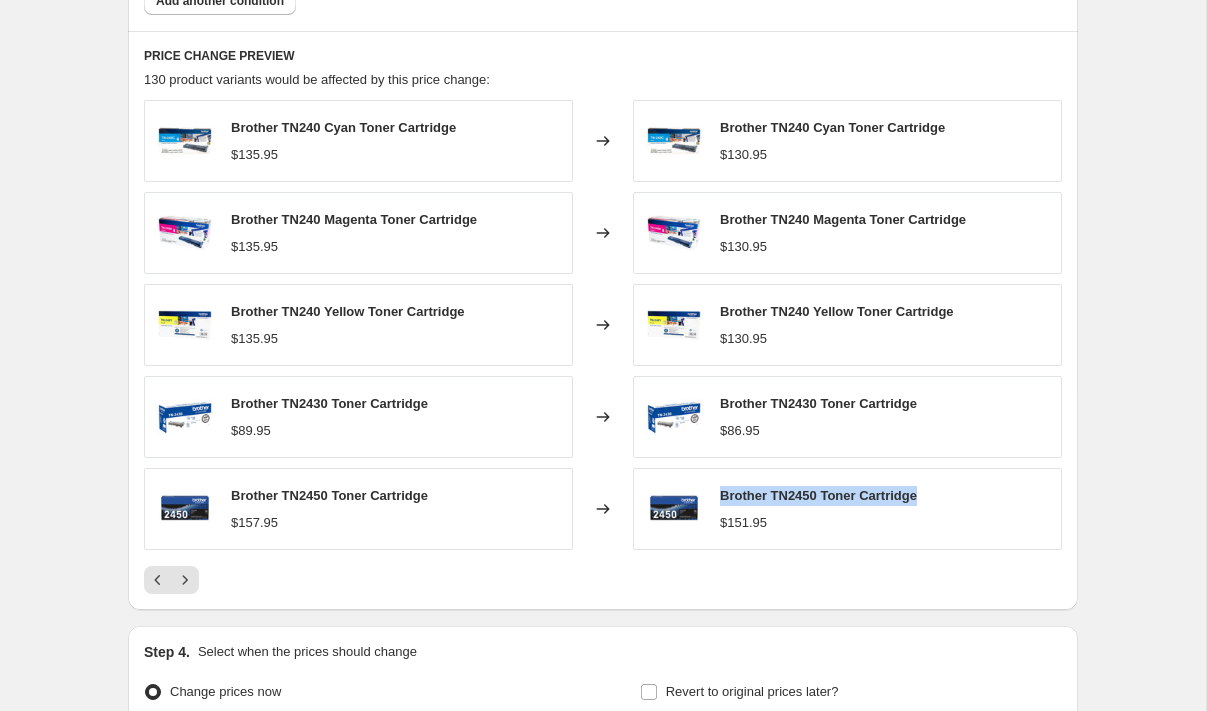 drag, startPoint x: 952, startPoint y: 497, endPoint x: 719, endPoint y: 499, distance: 233.00859 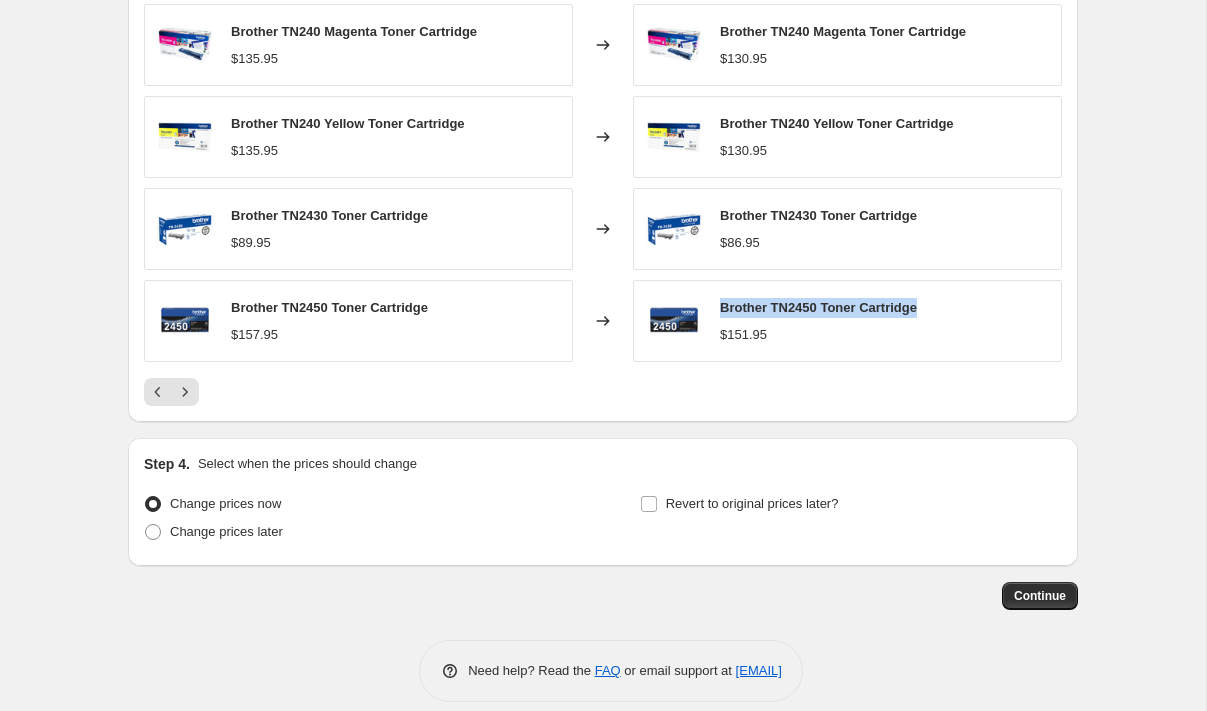 scroll, scrollTop: 1779, scrollLeft: 0, axis: vertical 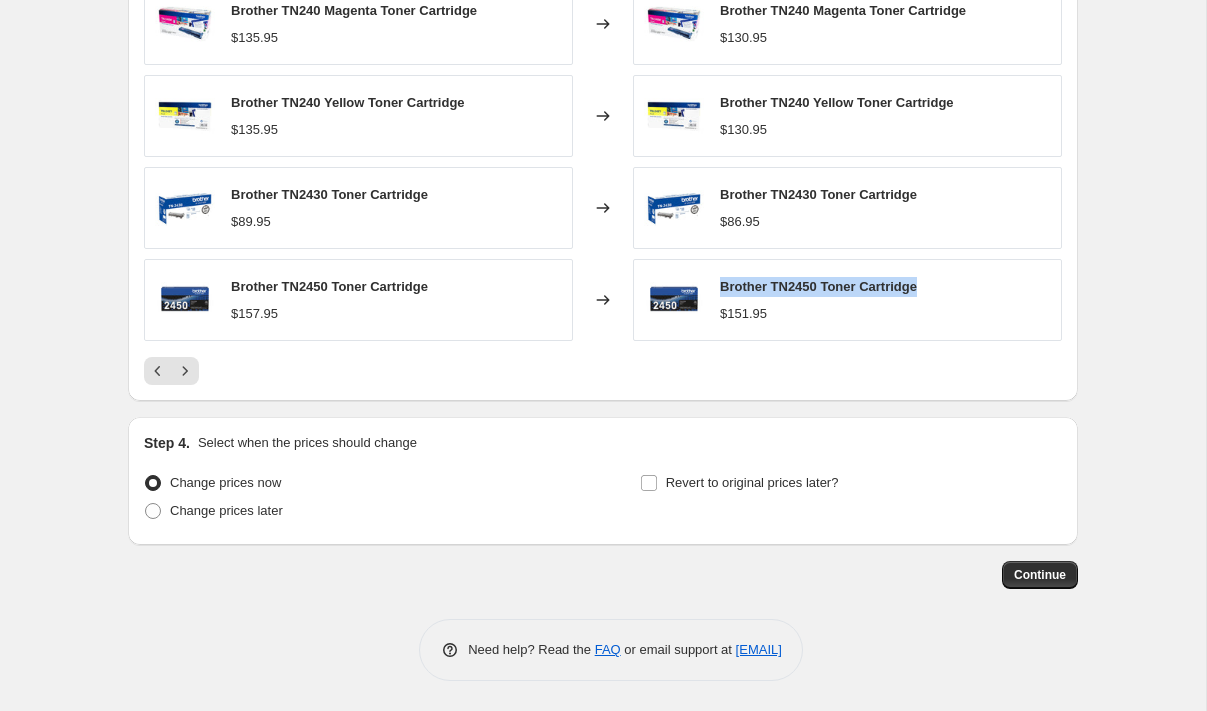 drag, startPoint x: 1033, startPoint y: 577, endPoint x: 866, endPoint y: 587, distance: 167.29913 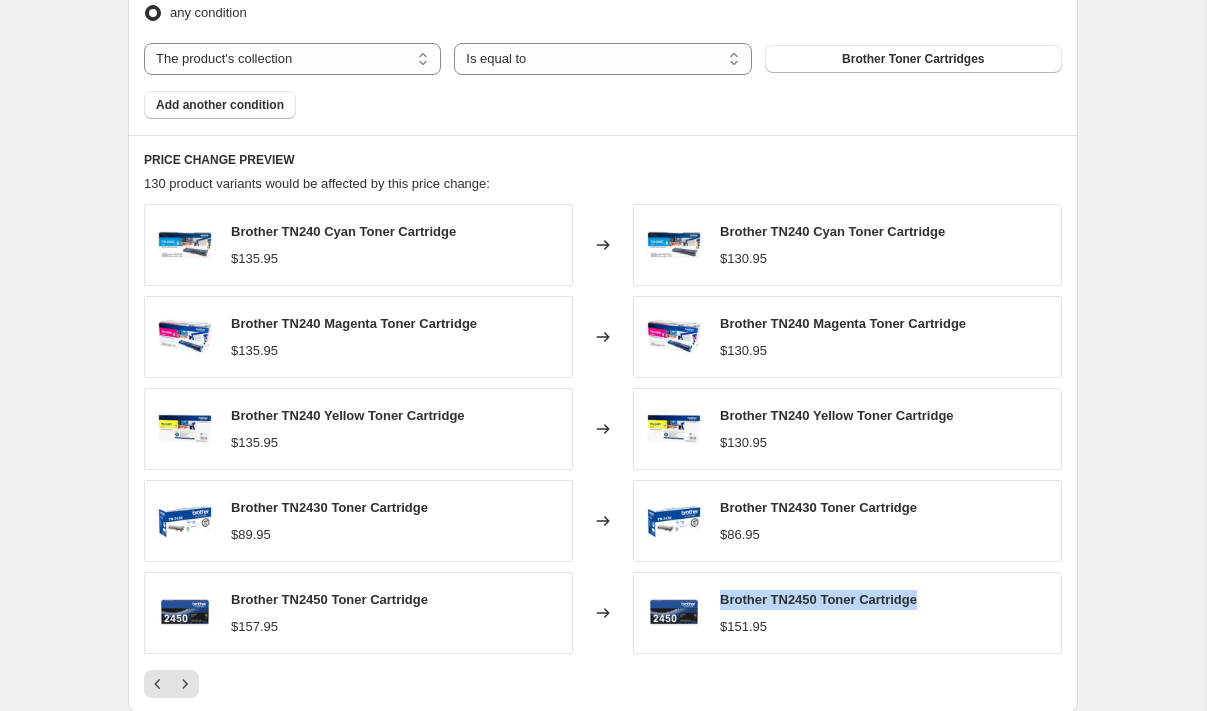 scroll, scrollTop: 1779, scrollLeft: 0, axis: vertical 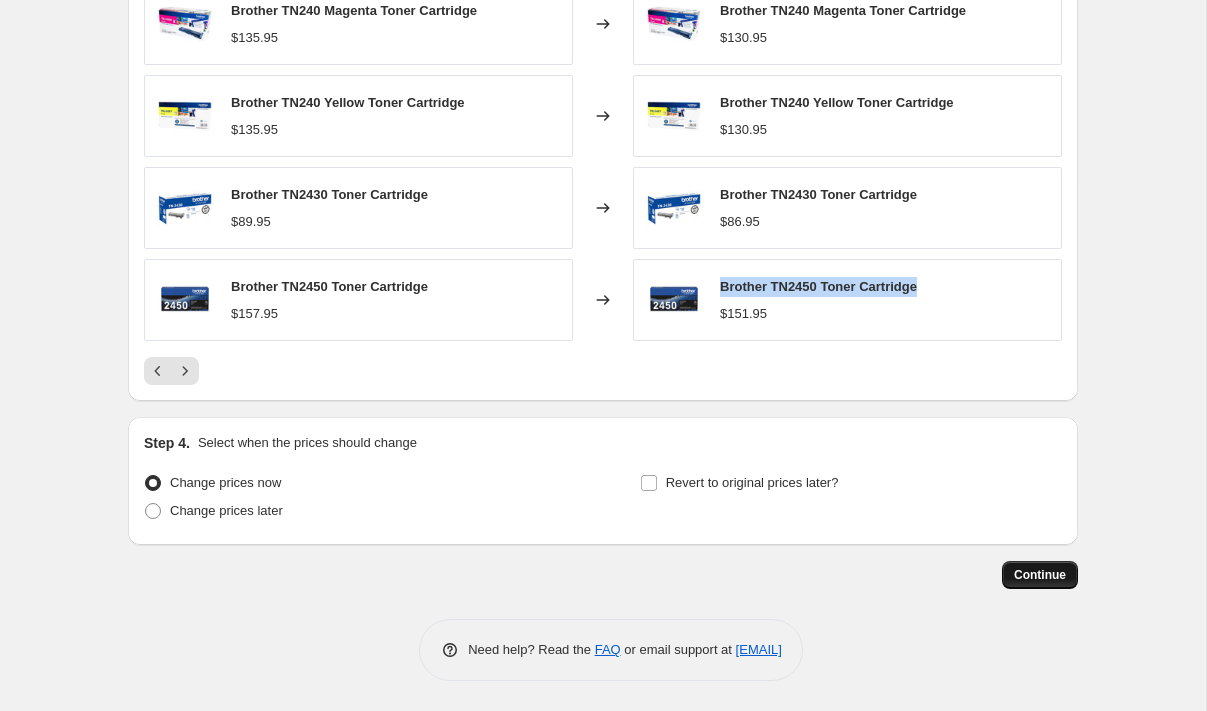 click on "Continue" at bounding box center (1040, 575) 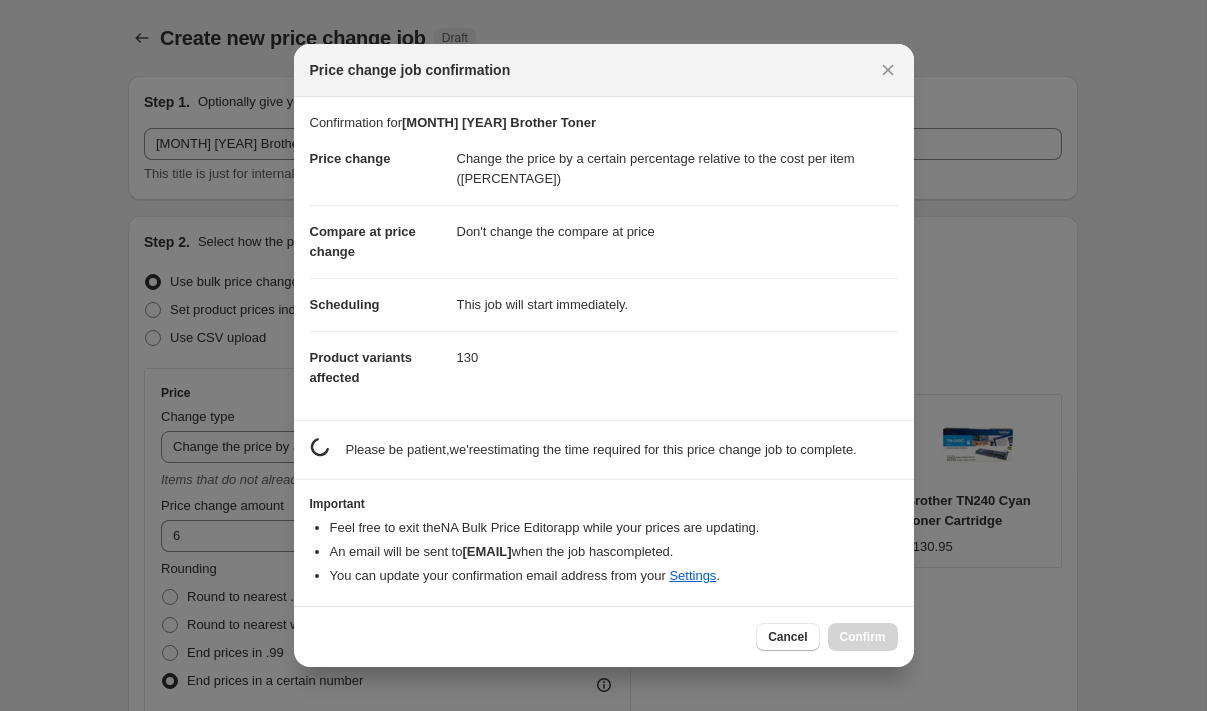 scroll, scrollTop: 1779, scrollLeft: 0, axis: vertical 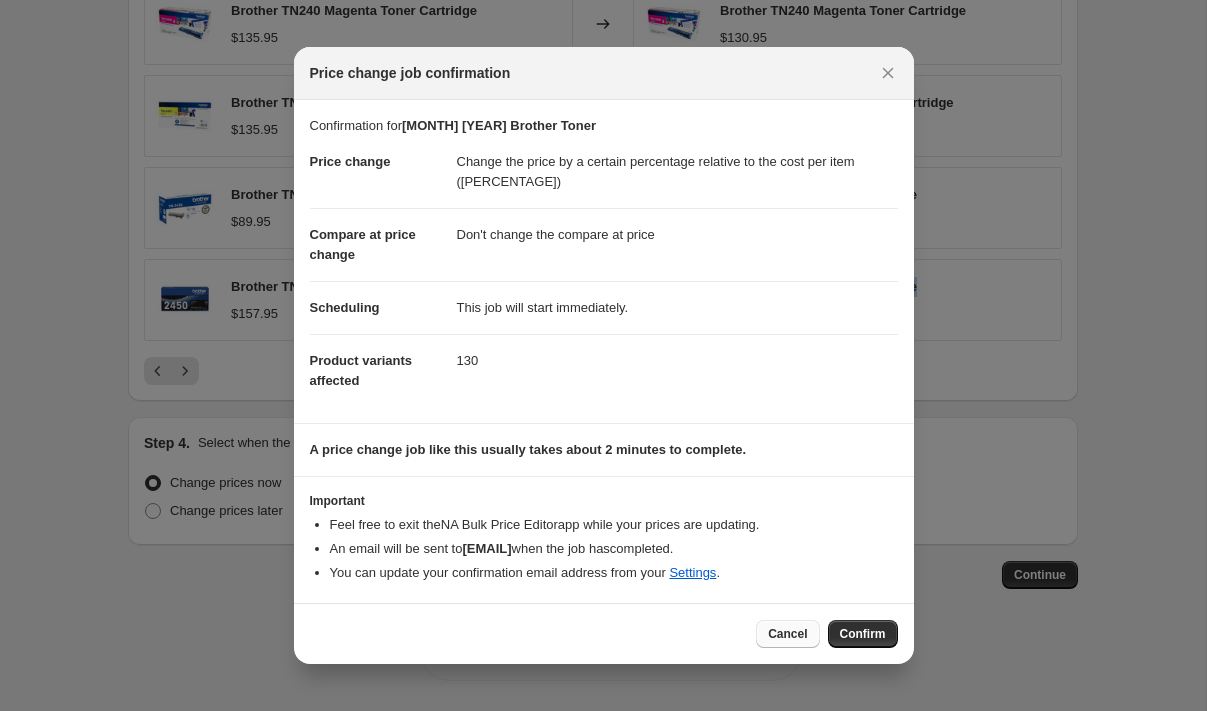 click on "Cancel" at bounding box center [787, 634] 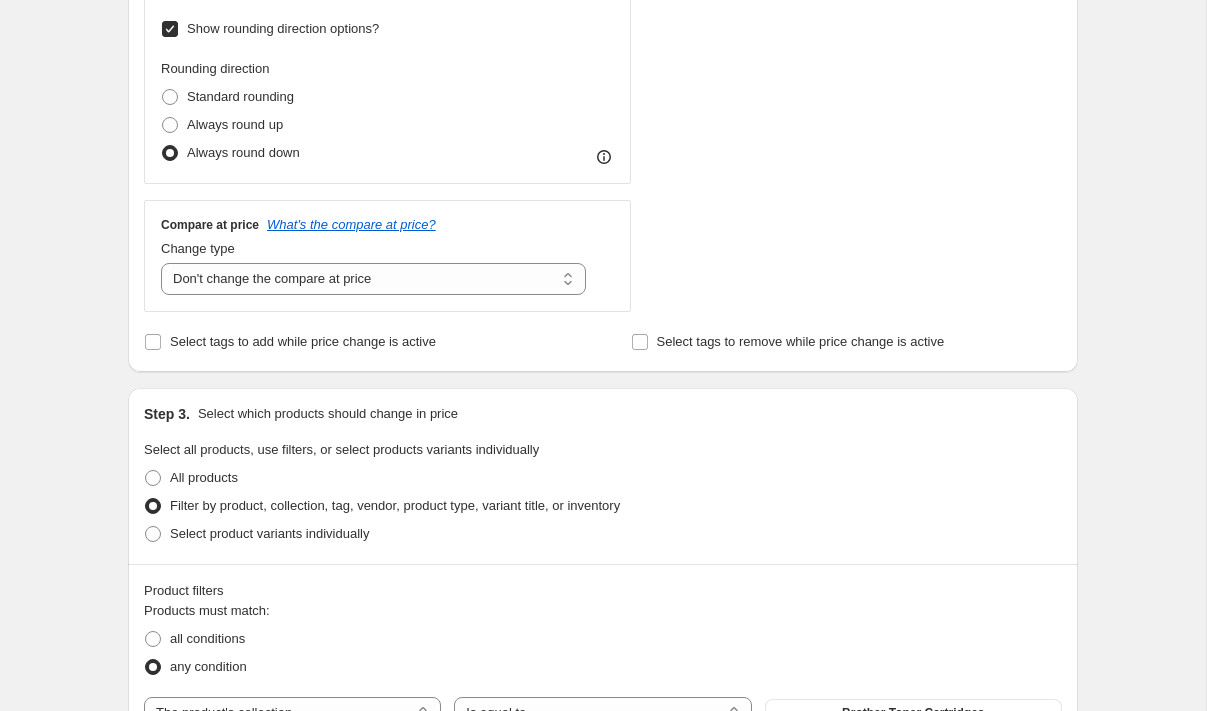 scroll, scrollTop: 807, scrollLeft: 0, axis: vertical 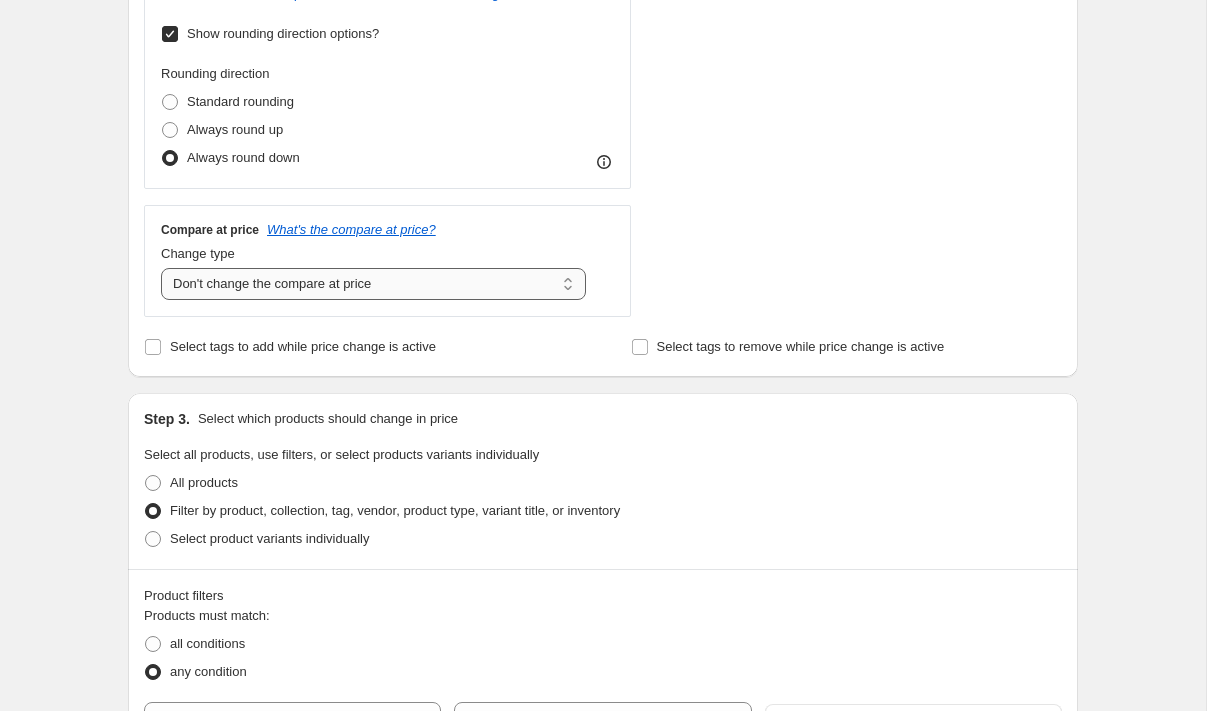 click on "Change the compare at price to the current price (sale) Change the compare at price to a certain amount Change the compare at price by a certain amount Change the compare at price by a certain percentage Change the compare at price by a certain amount relative to the actual price Change the compare at price by a certain percentage relative to the actual price Don't change the compare at price Remove the compare at price" at bounding box center [373, 284] 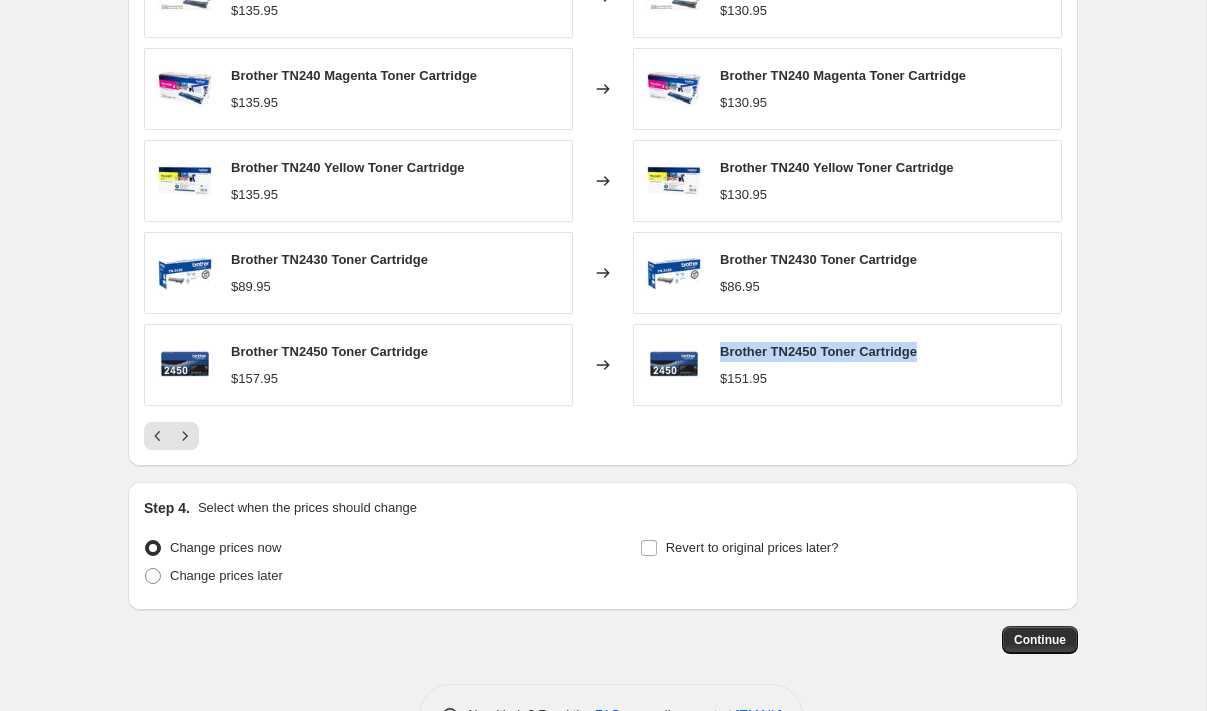 scroll, scrollTop: 1779, scrollLeft: 0, axis: vertical 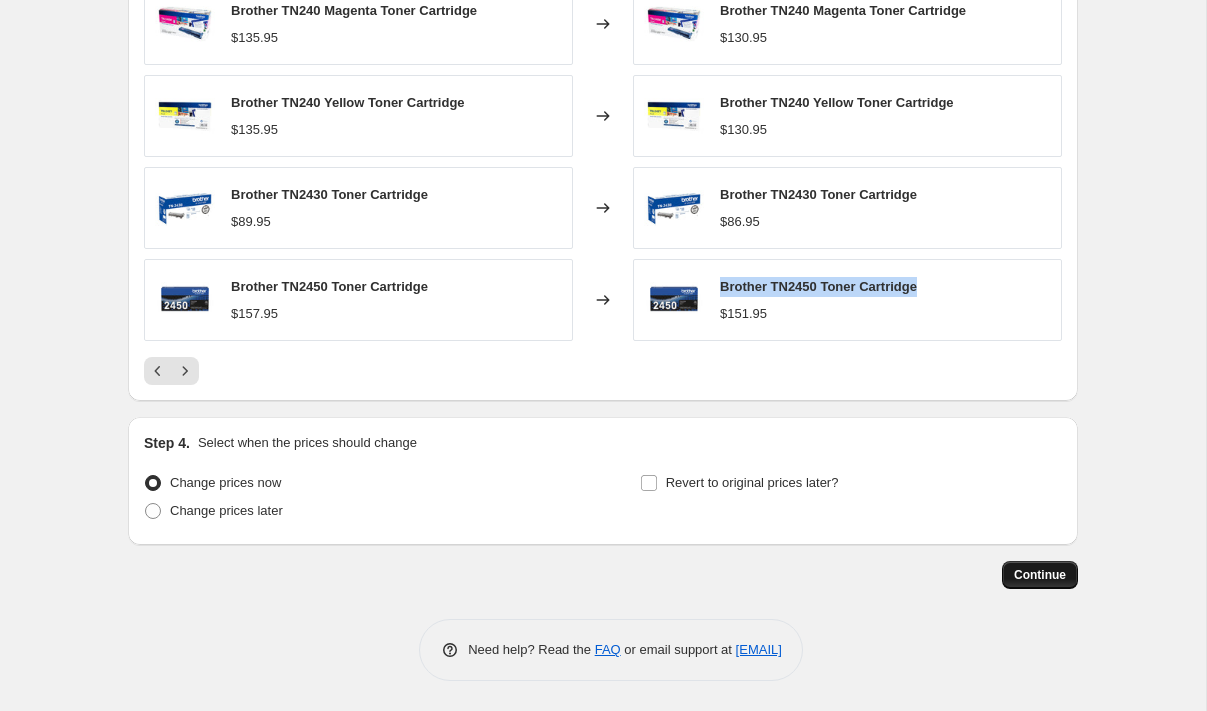 click on "Continue" at bounding box center [1040, 575] 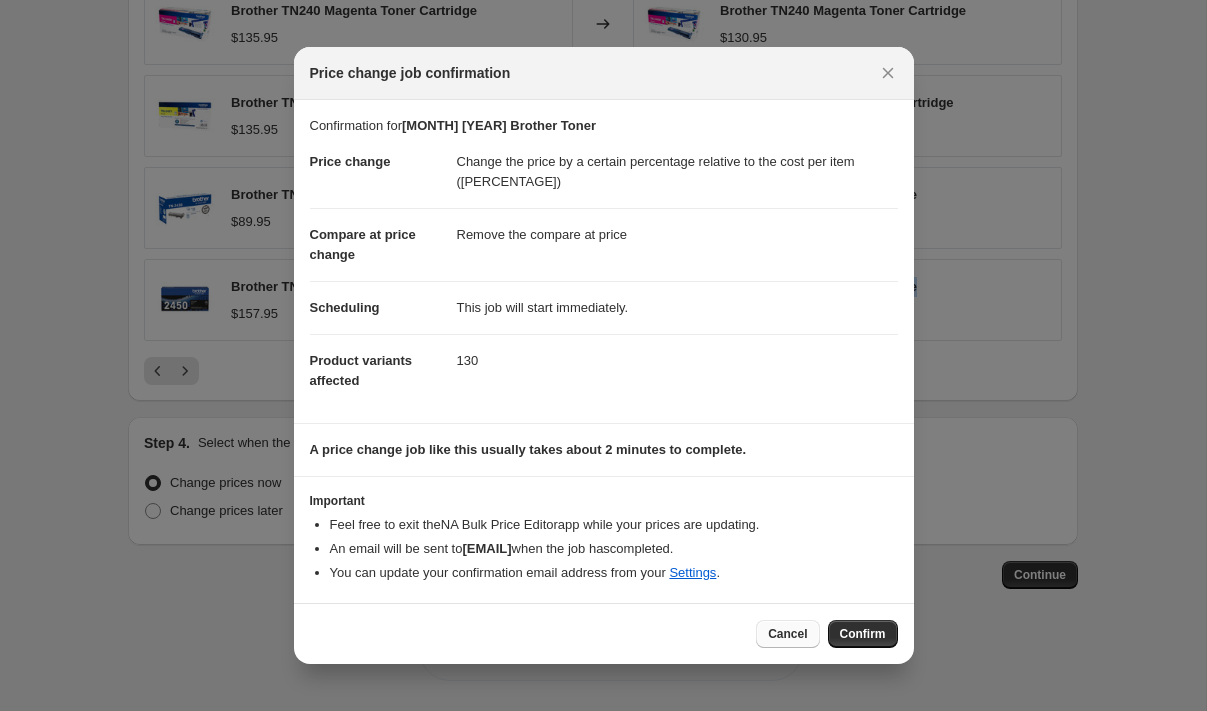 click on "Cancel" at bounding box center [787, 634] 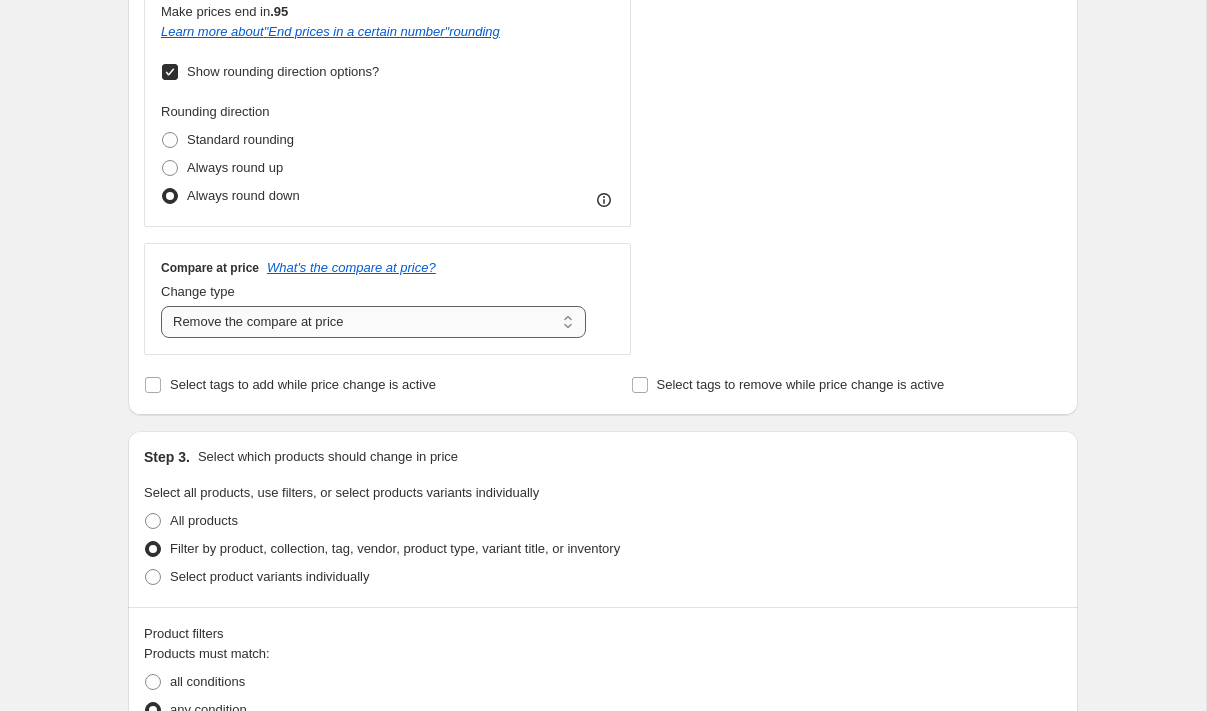 scroll, scrollTop: 760, scrollLeft: 0, axis: vertical 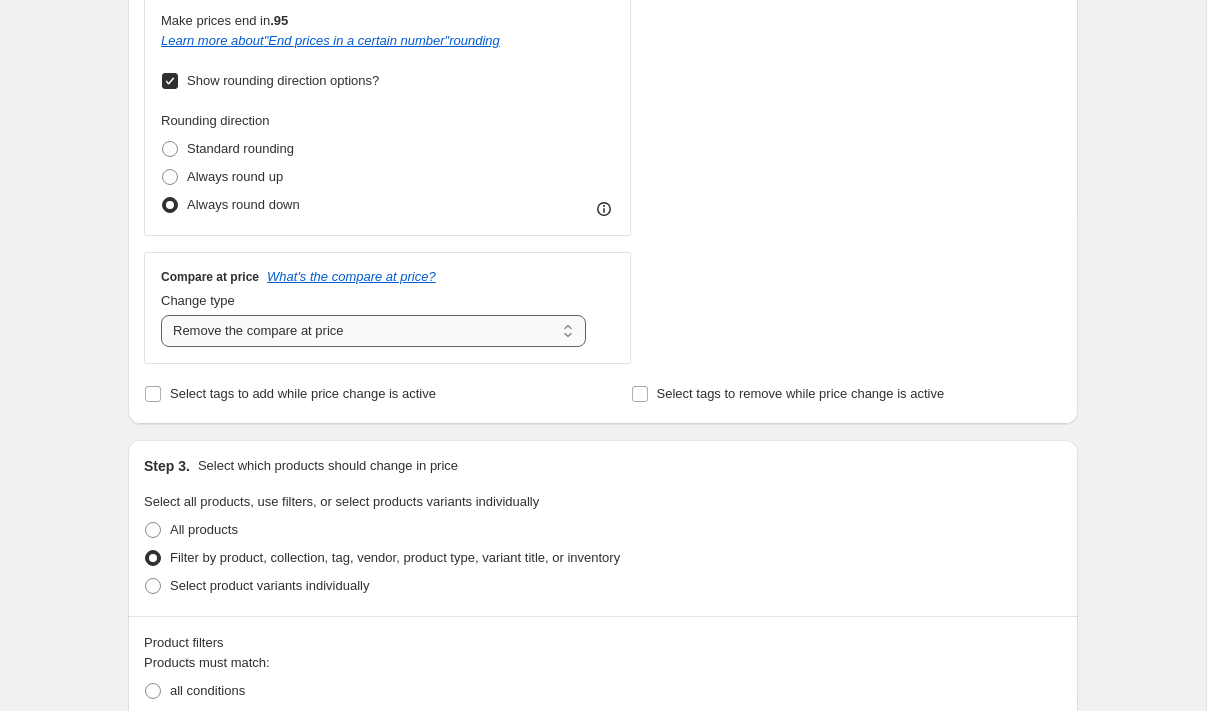click on "Change the compare at price to the current price (sale) Change the compare at price to a certain amount Change the compare at price by a certain amount Change the compare at price by a certain percentage Change the compare at price by a certain amount relative to the actual price Change the compare at price by a certain percentage relative to the actual price Don't change the compare at price Remove the compare at price" at bounding box center [373, 331] 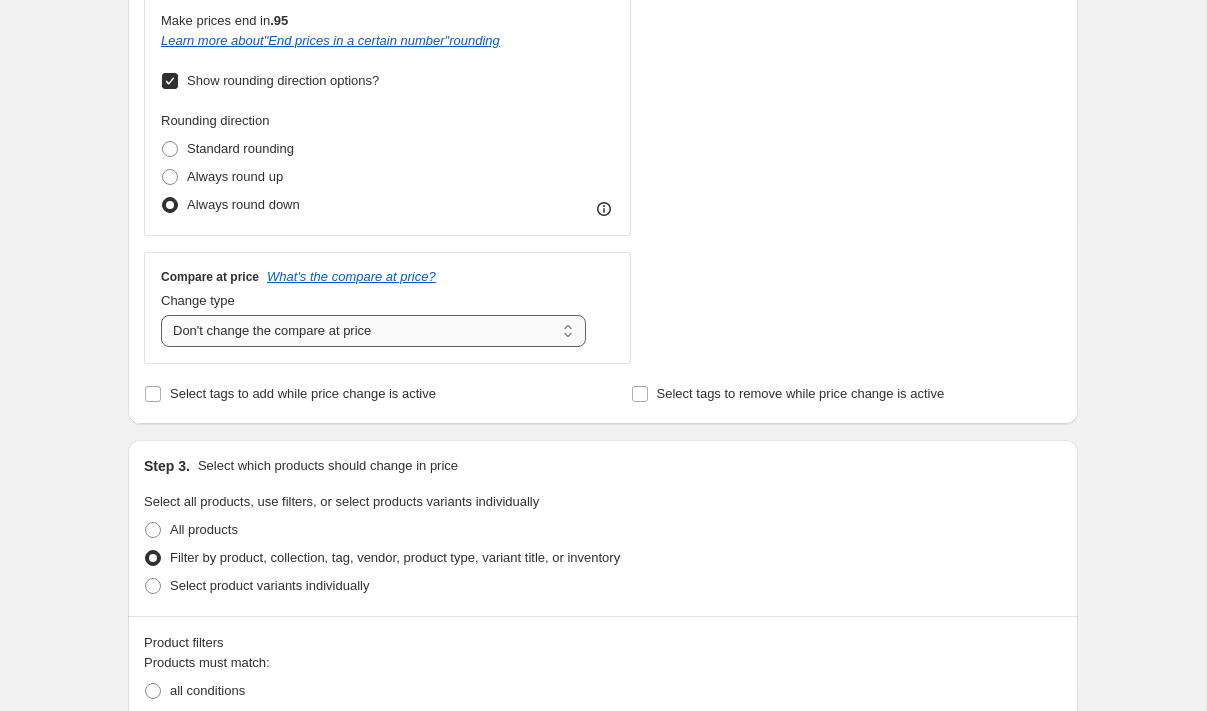 click on "Change the compare at price to the current price (sale) Change the compare at price to a certain amount Change the compare at price by a certain amount Change the compare at price by a certain percentage Change the compare at price by a certain amount relative to the actual price Change the compare at price by a certain percentage relative to the actual price Don't change the compare at price Remove the compare at price" at bounding box center (373, 331) 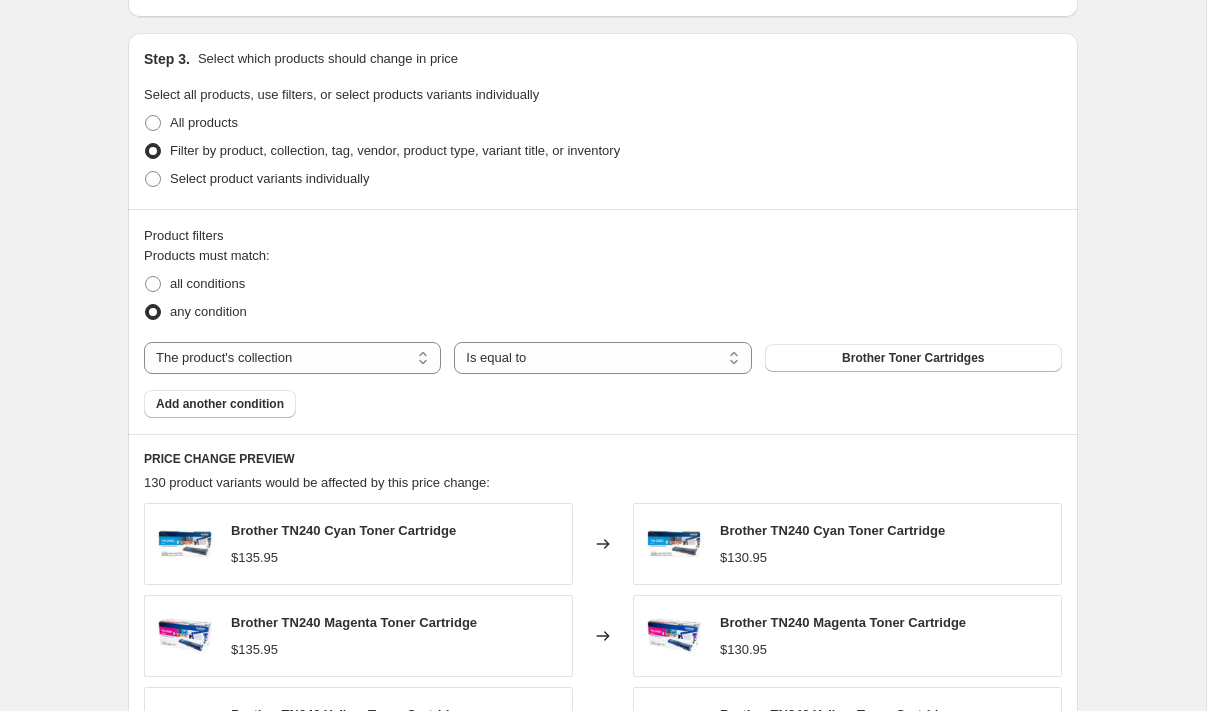scroll, scrollTop: 1779, scrollLeft: 0, axis: vertical 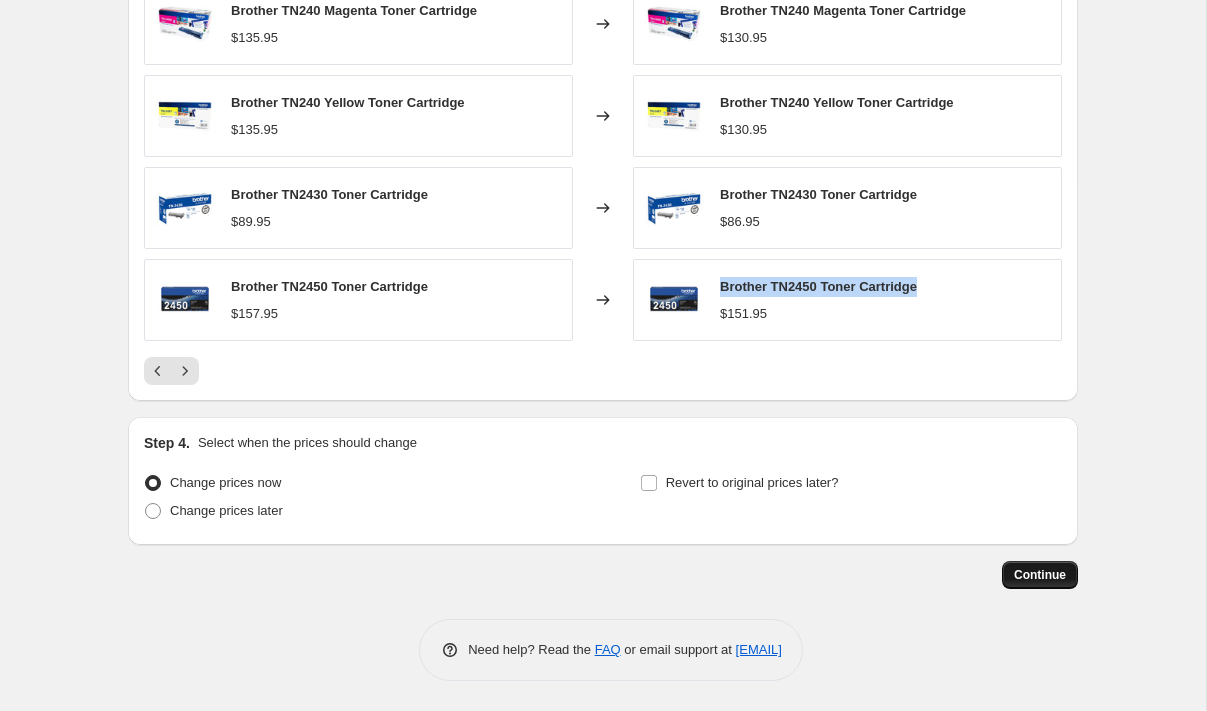 click on "Continue" at bounding box center (1040, 575) 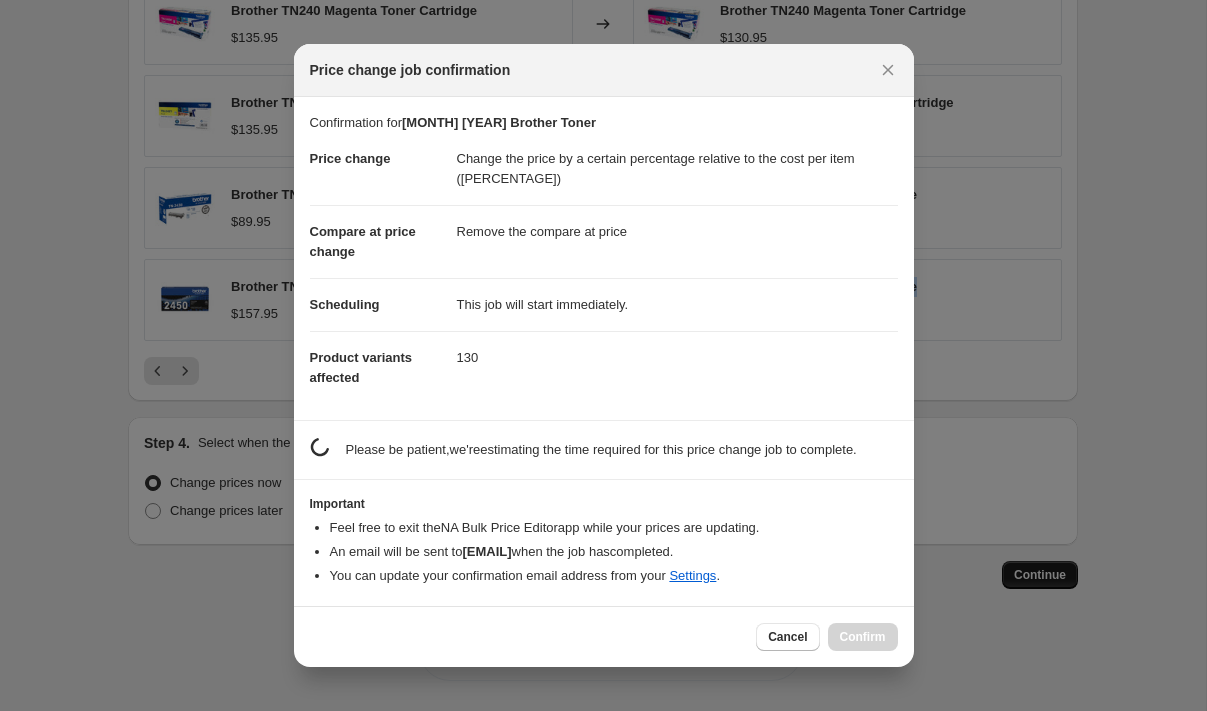 scroll, scrollTop: 0, scrollLeft: 0, axis: both 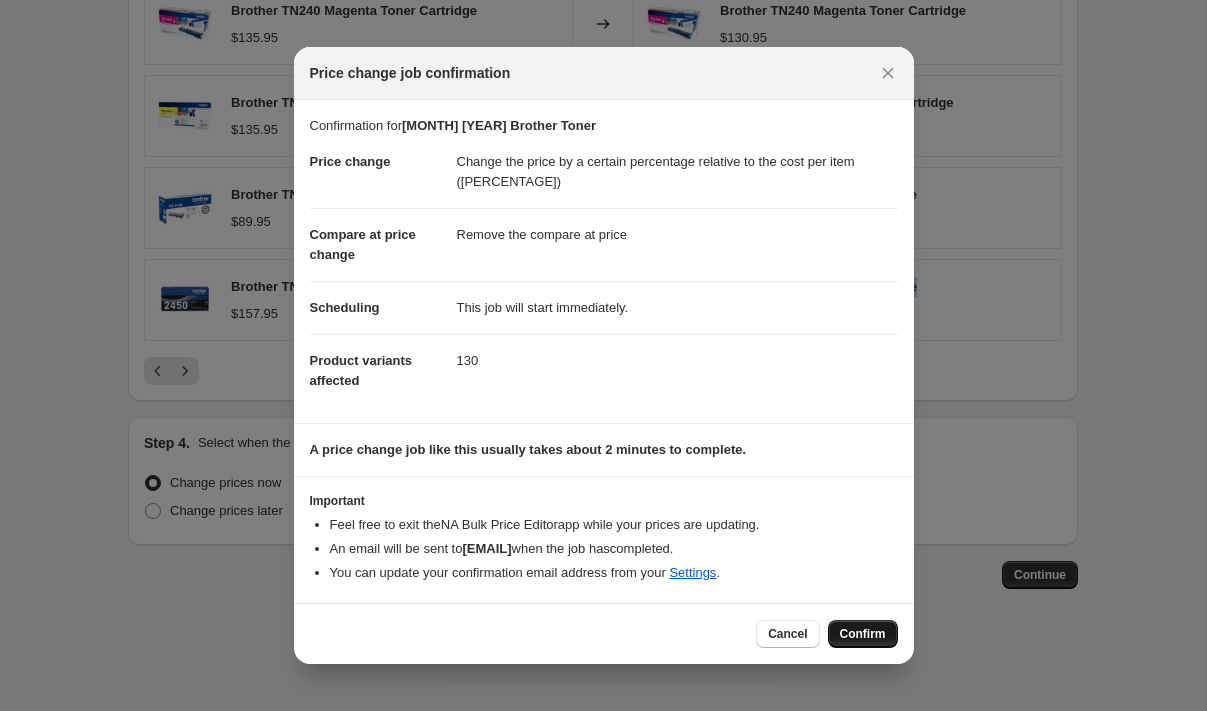 click on "Confirm" at bounding box center [863, 634] 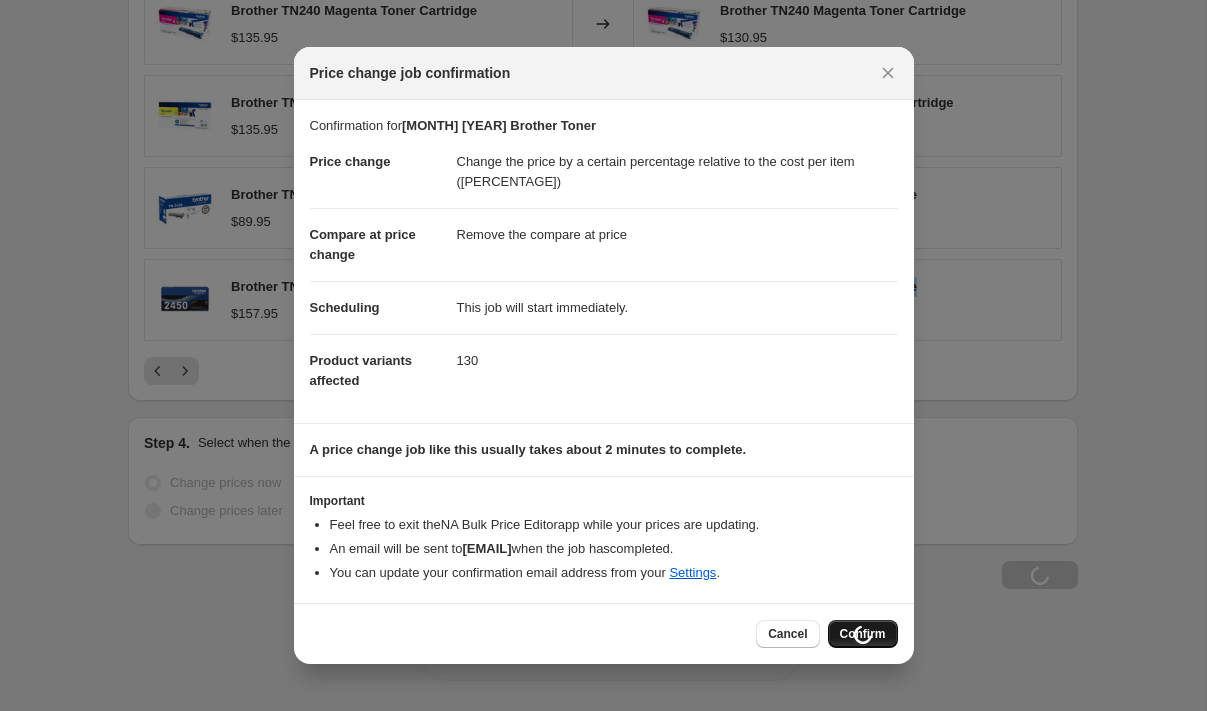 scroll, scrollTop: 1847, scrollLeft: 0, axis: vertical 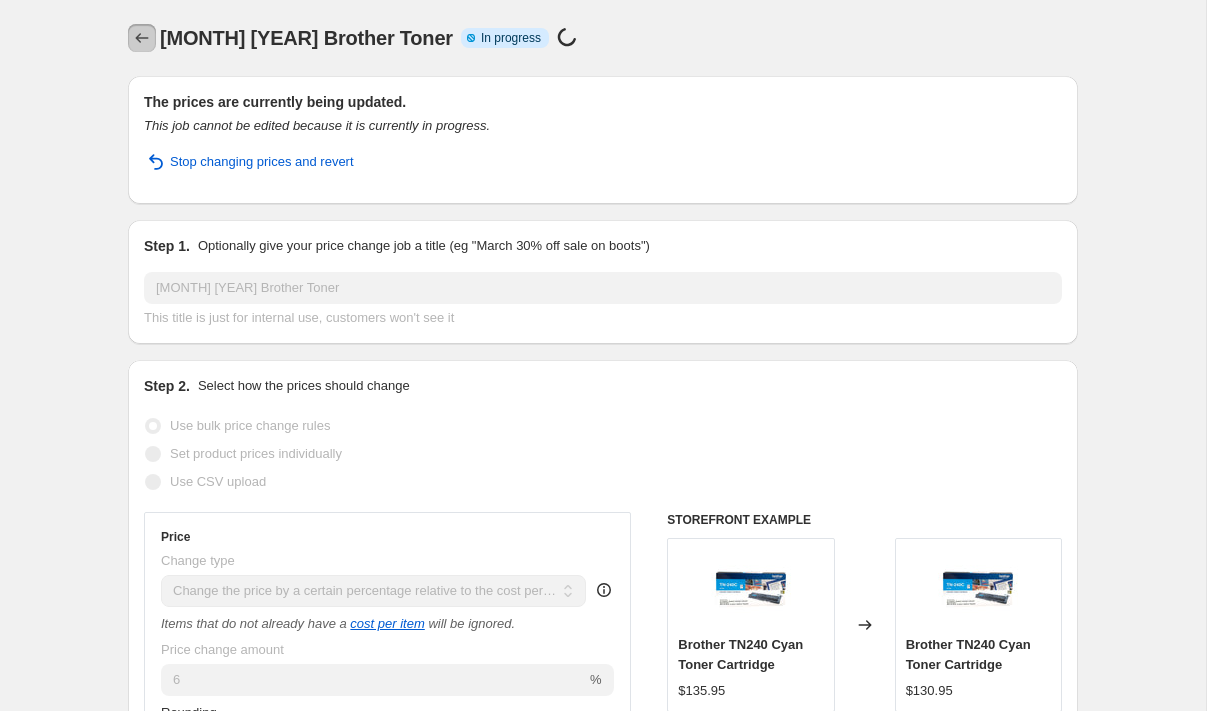 click 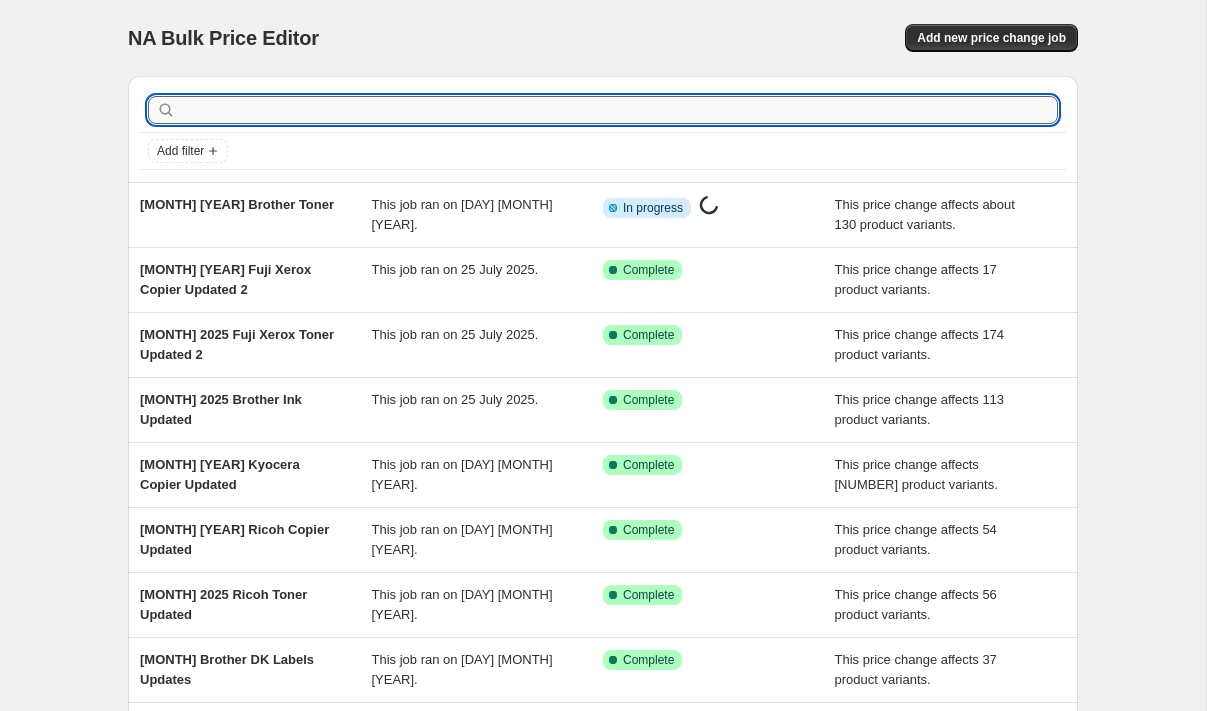 click at bounding box center (619, 110) 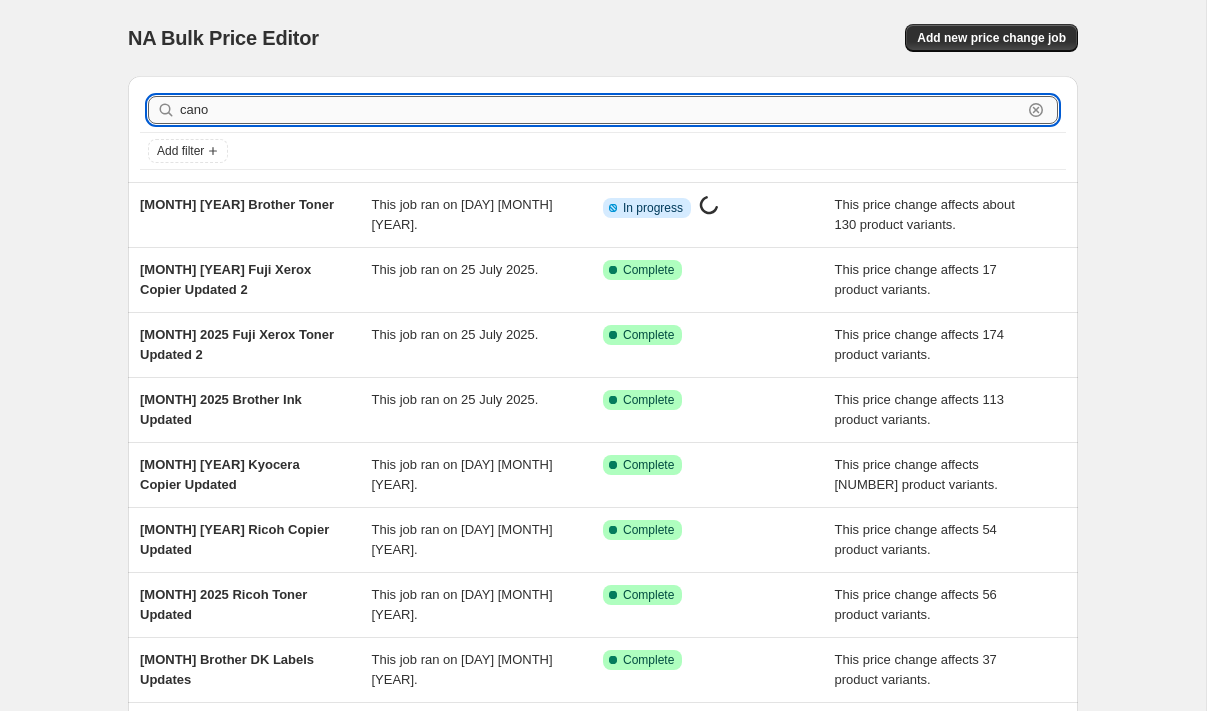 type on "canon" 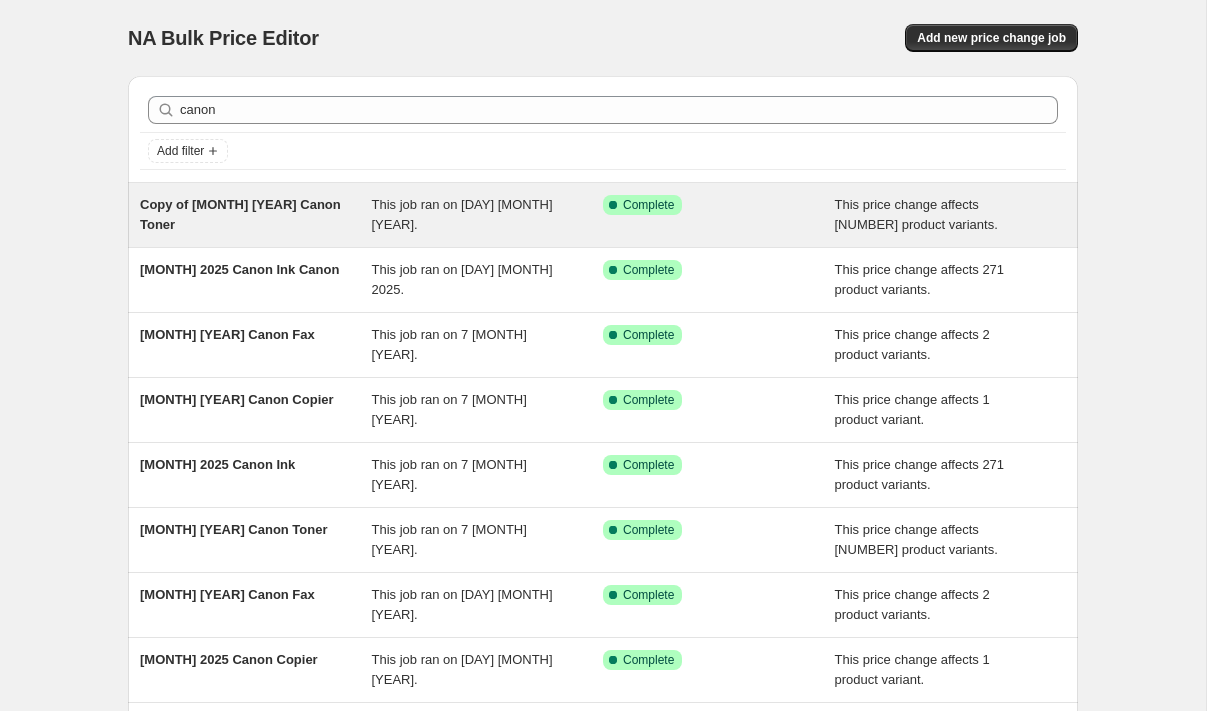 click on "Copy of [MONTH] [YEAR] Canon Toner" at bounding box center (240, 214) 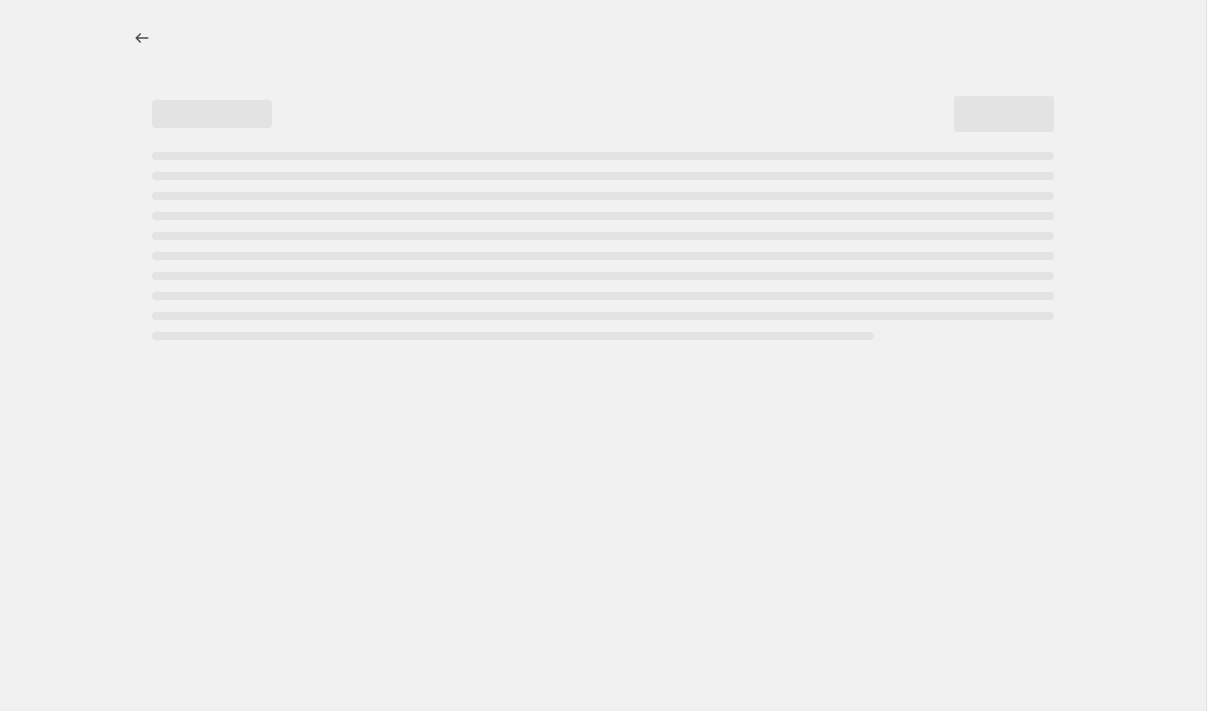 select on "pc" 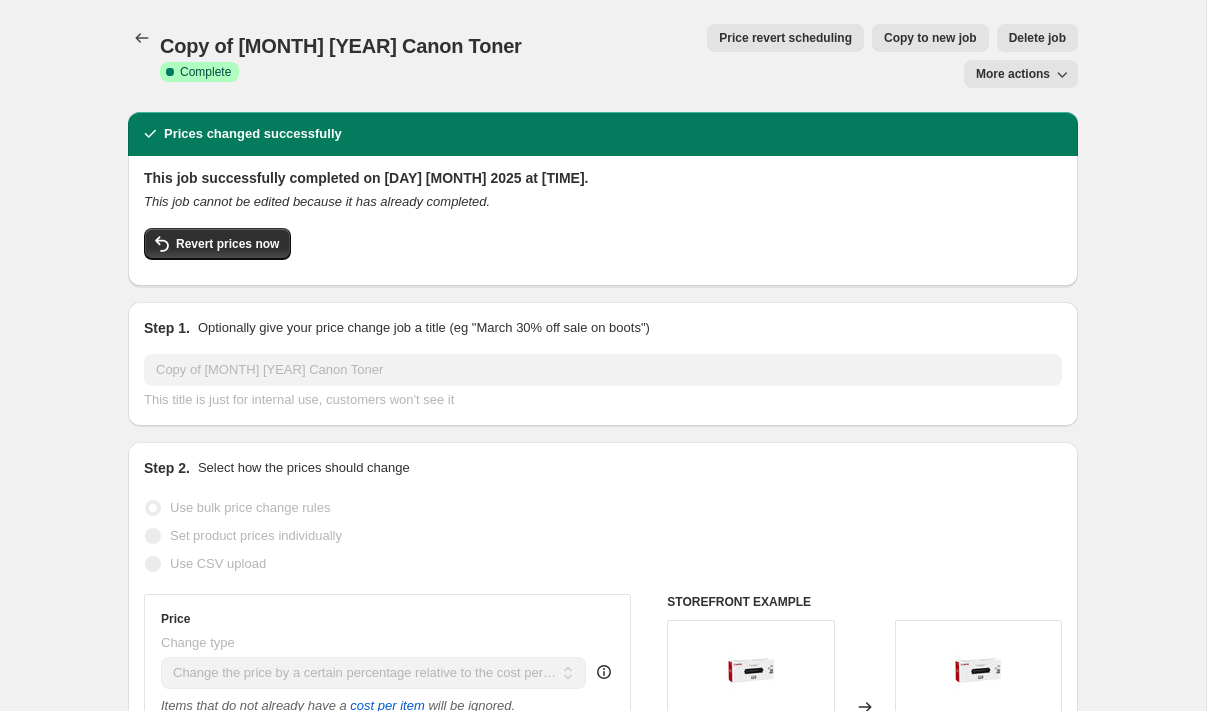 scroll, scrollTop: 2, scrollLeft: 0, axis: vertical 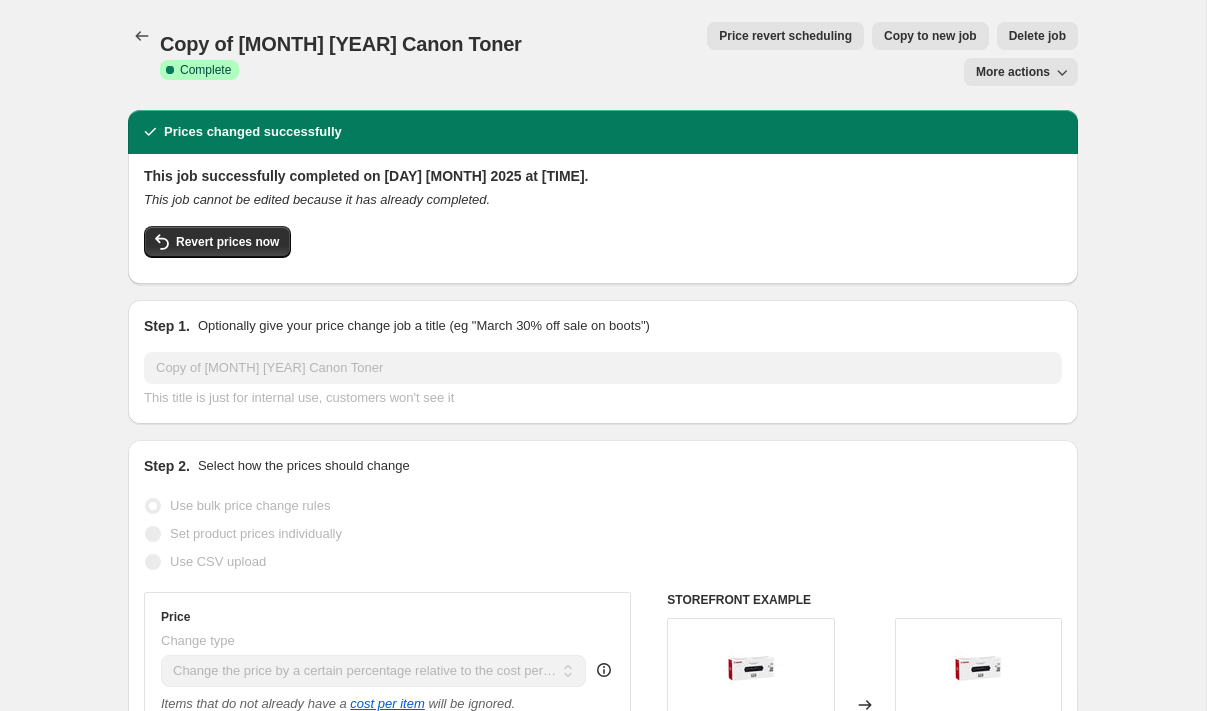 click on "Copy to new job" at bounding box center (930, 36) 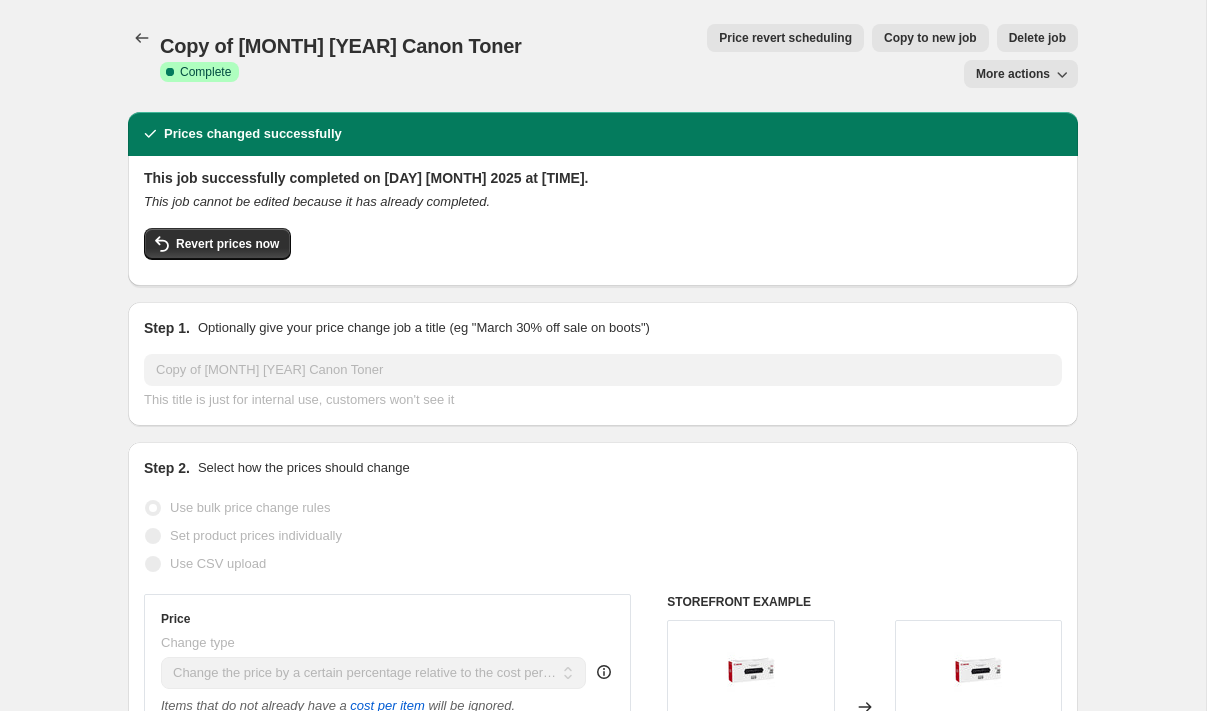select on "pc" 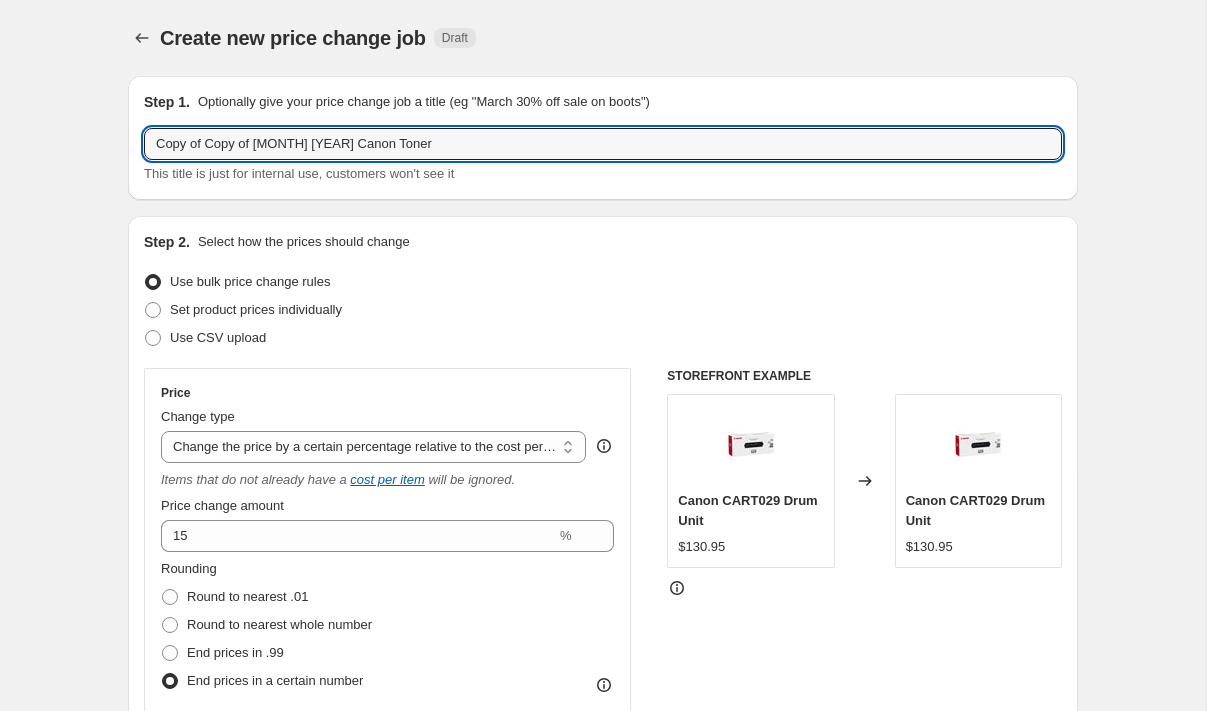 drag, startPoint x: 275, startPoint y: 144, endPoint x: 123, endPoint y: 145, distance: 152.0033 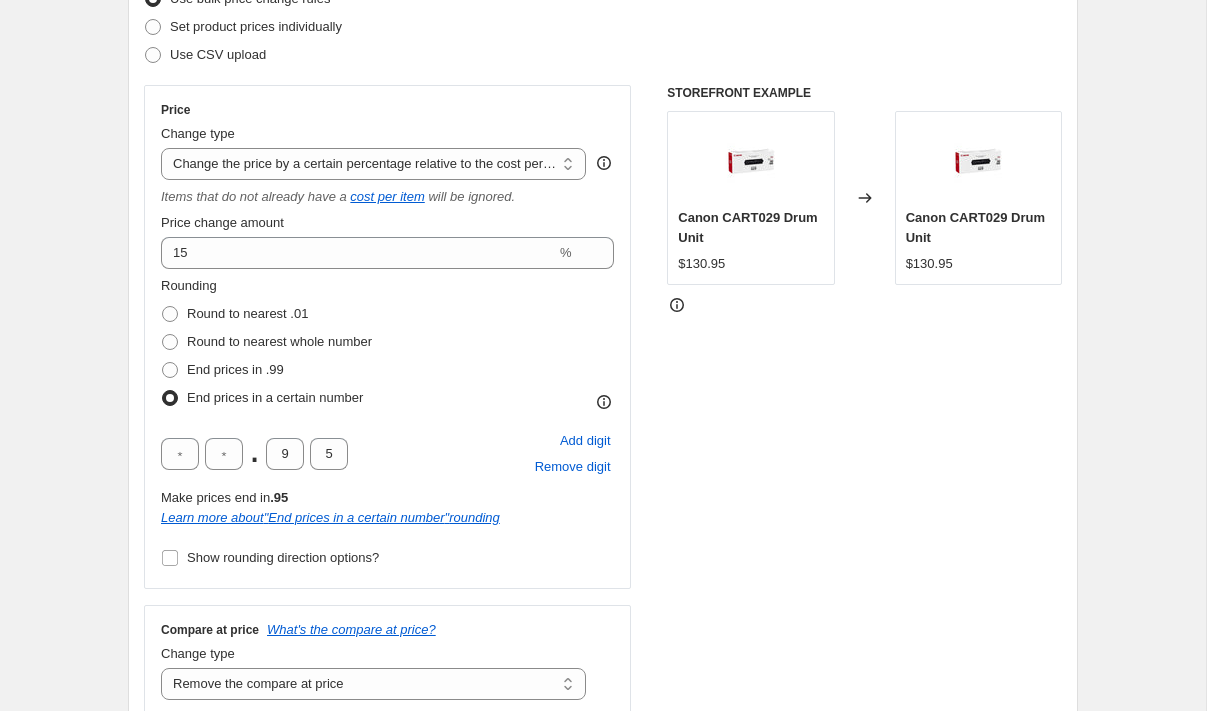 scroll, scrollTop: 286, scrollLeft: 0, axis: vertical 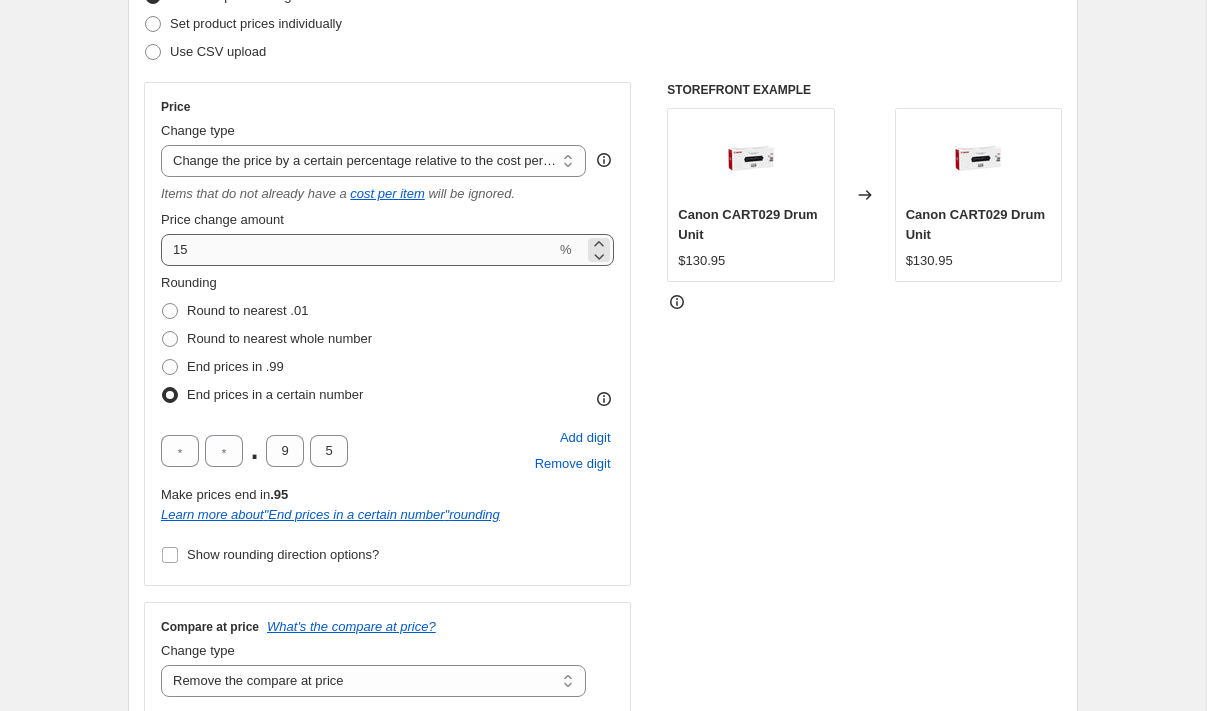 type on "[MONTH] [YEAR] Canon Toner" 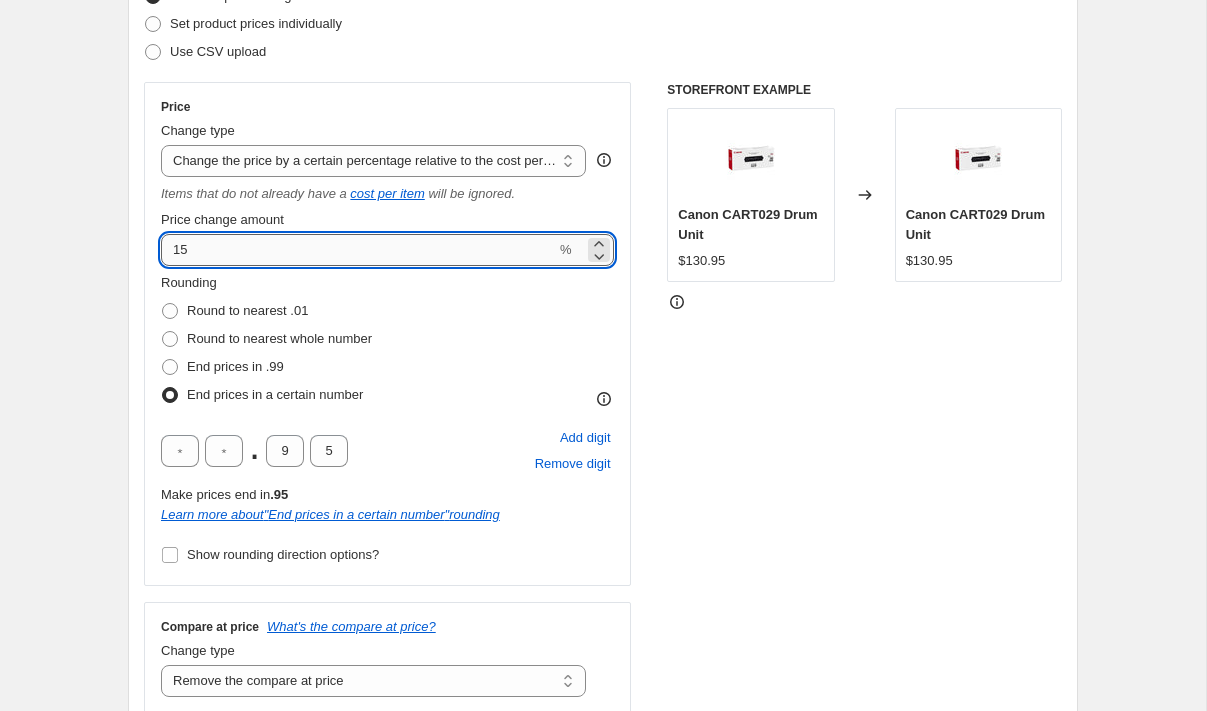 click on "15" at bounding box center [358, 250] 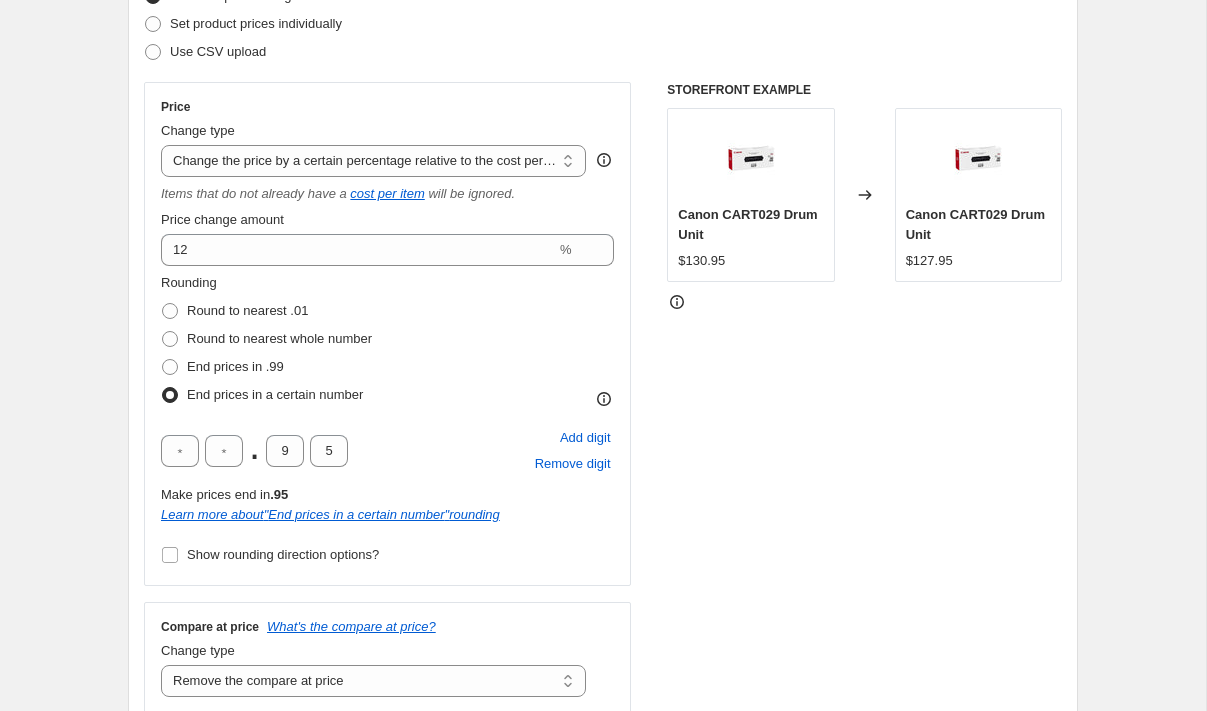 click on "Create new price change job. This page is ready Create new price change job Draft Step 1. Optionally give your price change job a title (eg "March 30% off sale on boots") [MONTH] [YEAR] Canon Toner This title is just for internal use, customers won't see it Step 2. Select how the prices should change Use bulk price change rules Set product prices individually Use CSV upload Price Change type Change the price to a certain amount Change the price by a certain amount Change the price by a certain percentage Change the price to the current compare at price (price before sale) Change the price by a certain amount relative to the compare at price Change the price by a certain percentage relative to the compare at price Don't change the price Change the price by a certain percentage relative to the cost per item Change price to certain cost margin Change the price by a certain percentage relative to the cost per item Items that do not already have a   cost per item   will be ignored. Price change amount 12 % Rounding ." at bounding box center [603, 897] 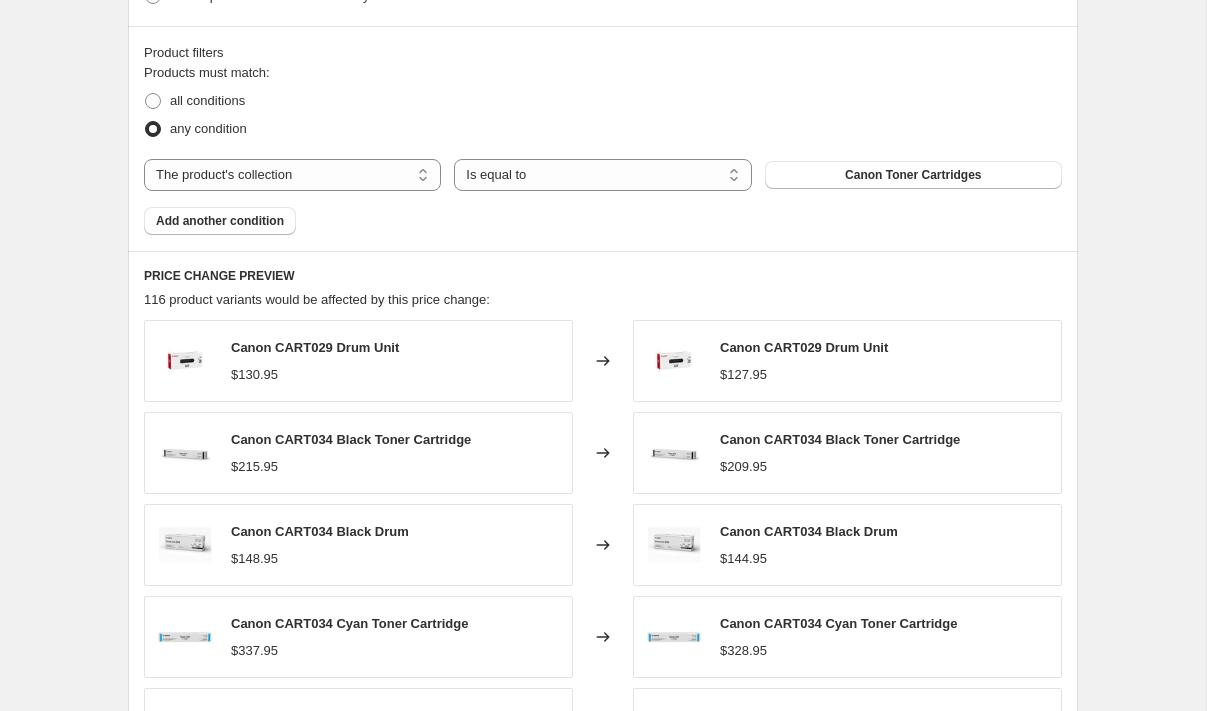 scroll, scrollTop: 1272, scrollLeft: 0, axis: vertical 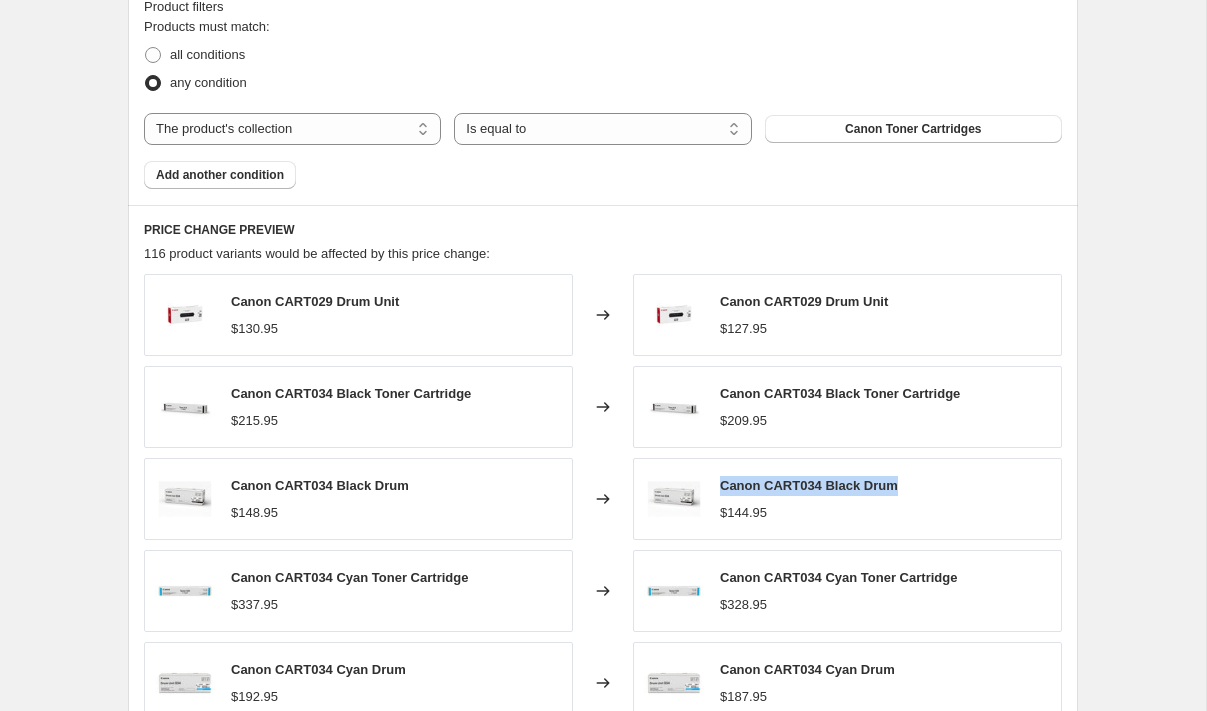 drag, startPoint x: 915, startPoint y: 486, endPoint x: 722, endPoint y: 488, distance: 193.01036 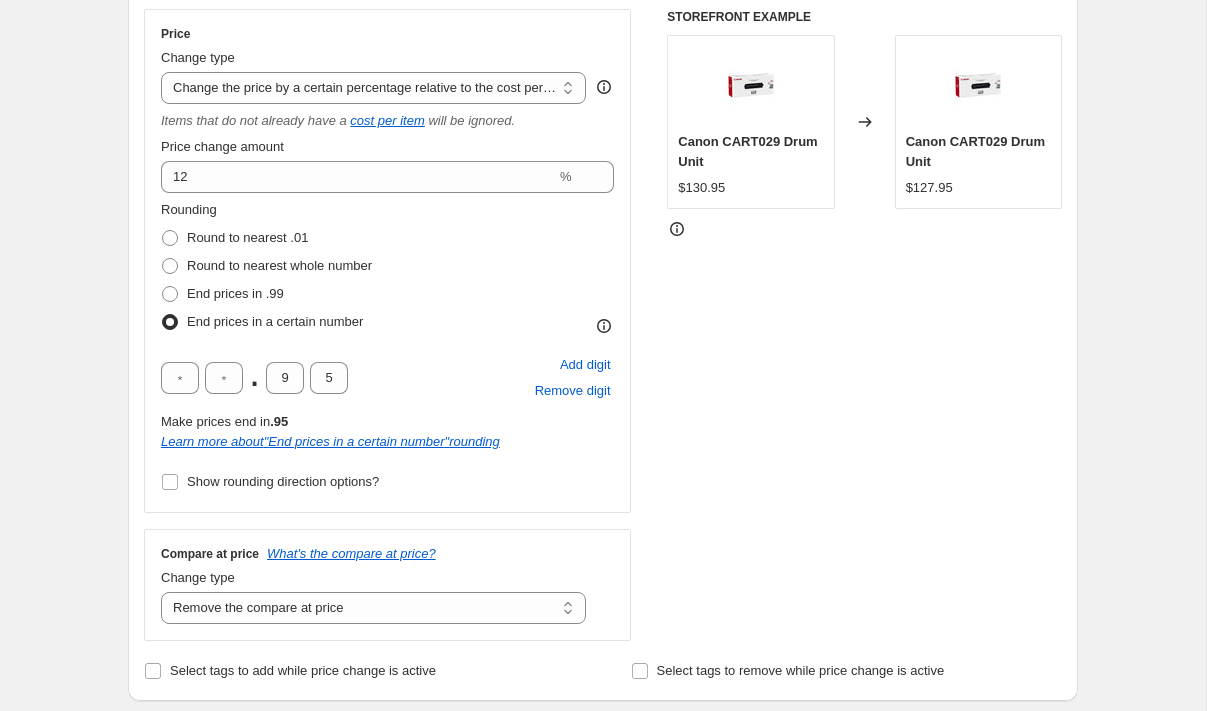 scroll, scrollTop: 290, scrollLeft: 0, axis: vertical 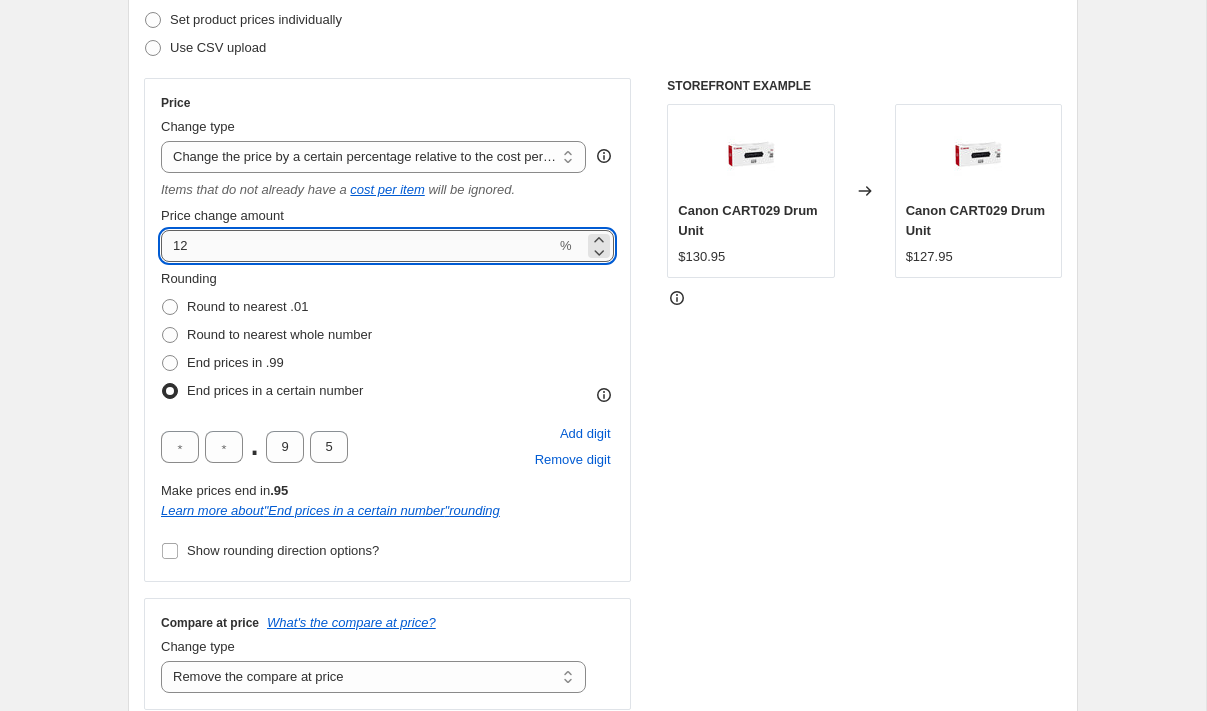 click on "12" at bounding box center [358, 246] 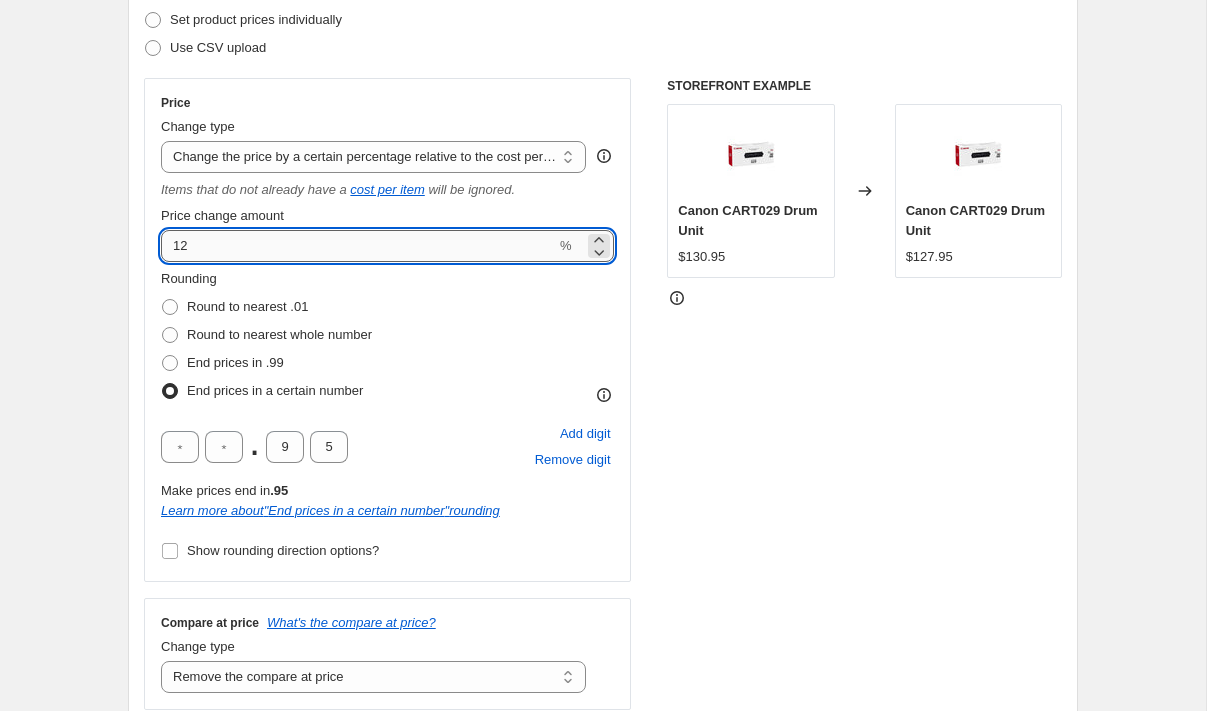 type on "1" 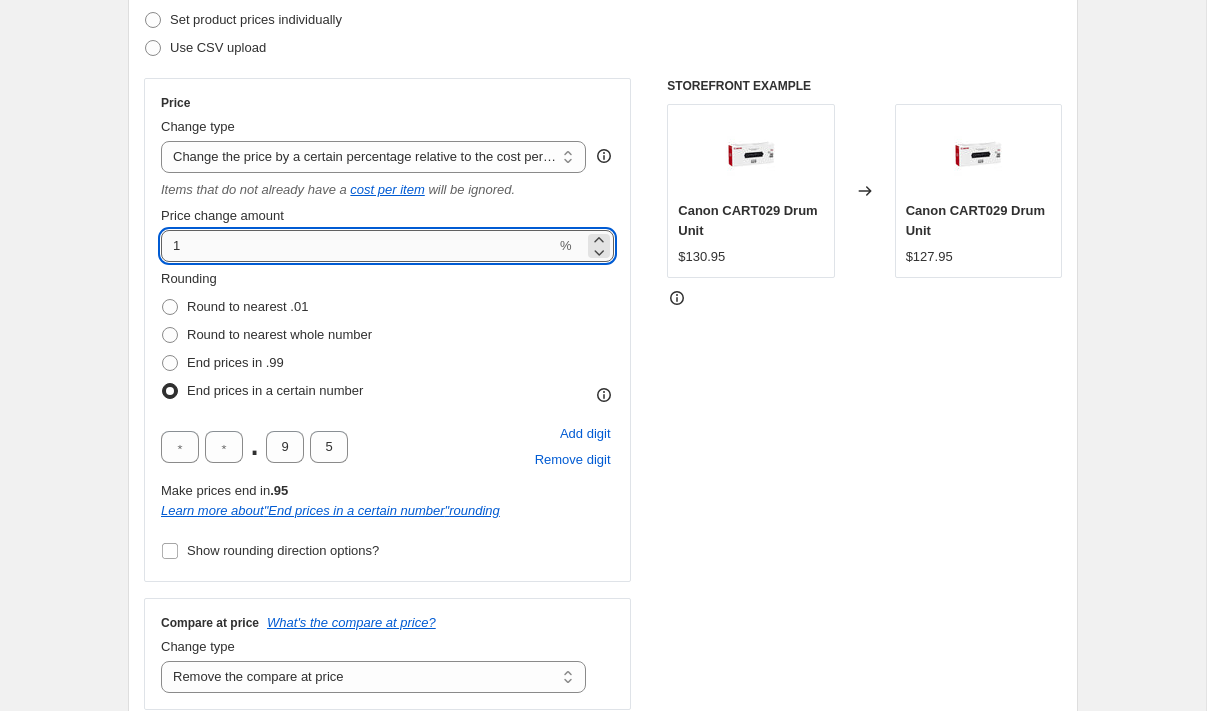scroll, scrollTop: 0, scrollLeft: 0, axis: both 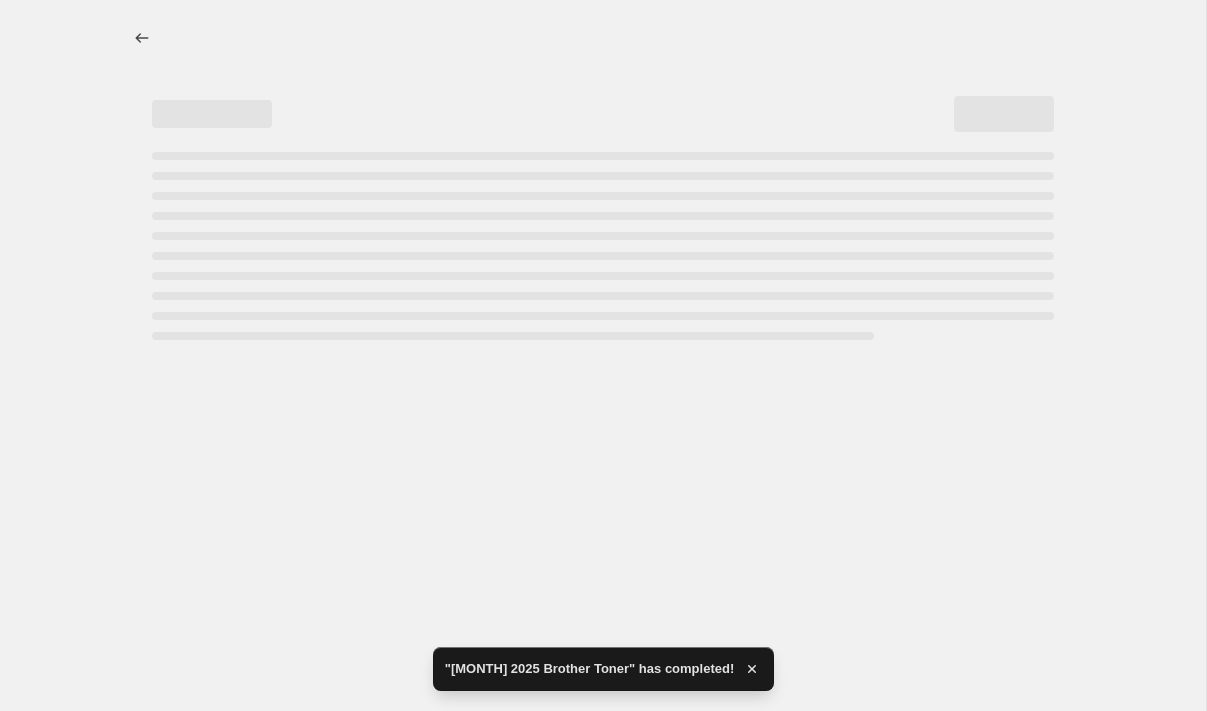 select on "pc" 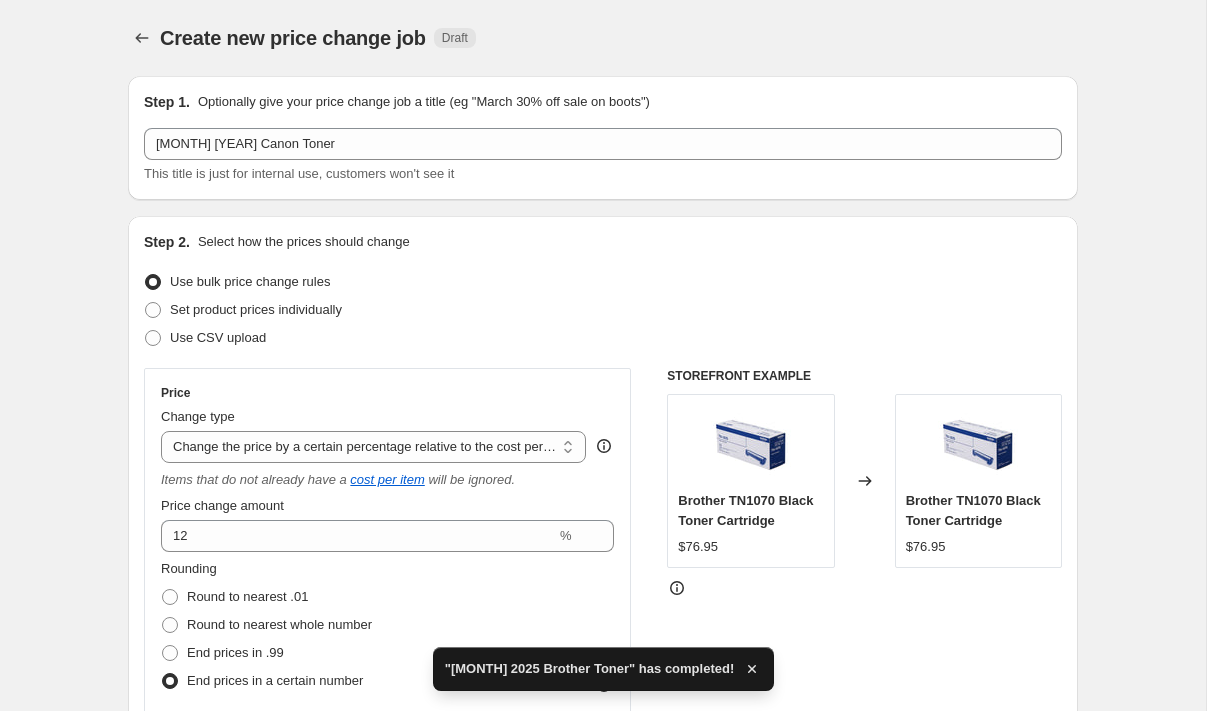 click on "Use CSV upload" at bounding box center [603, 338] 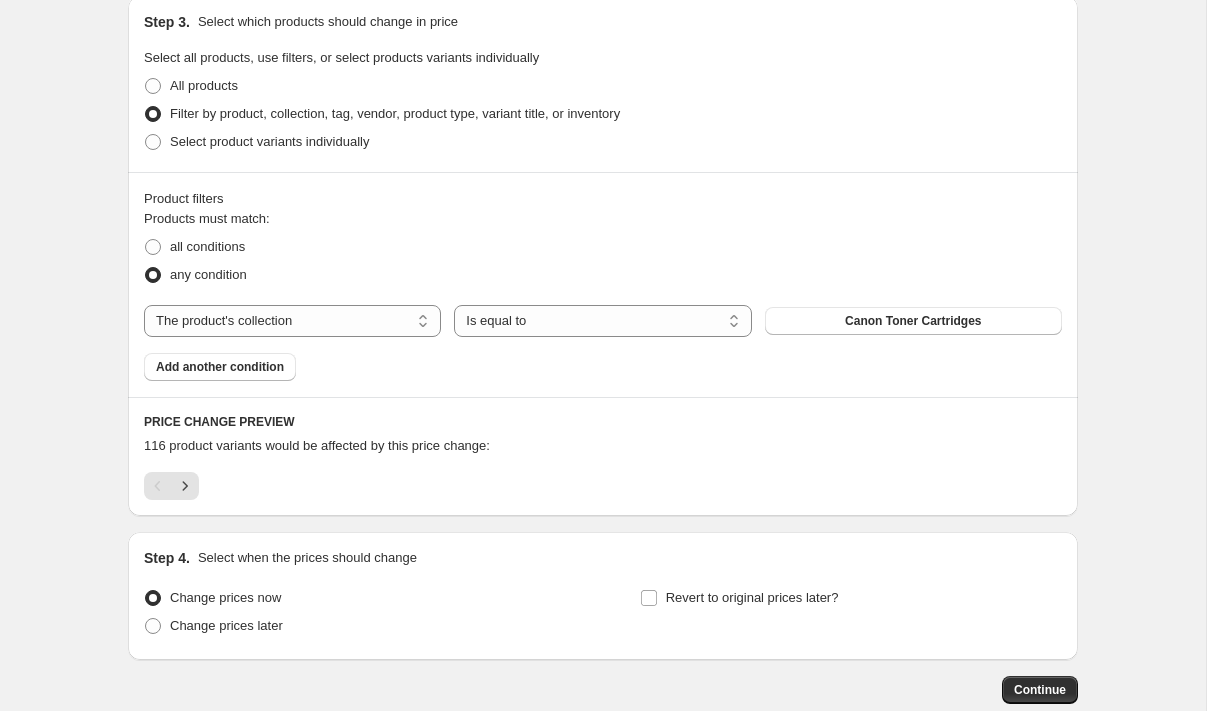 scroll, scrollTop: 1195, scrollLeft: 0, axis: vertical 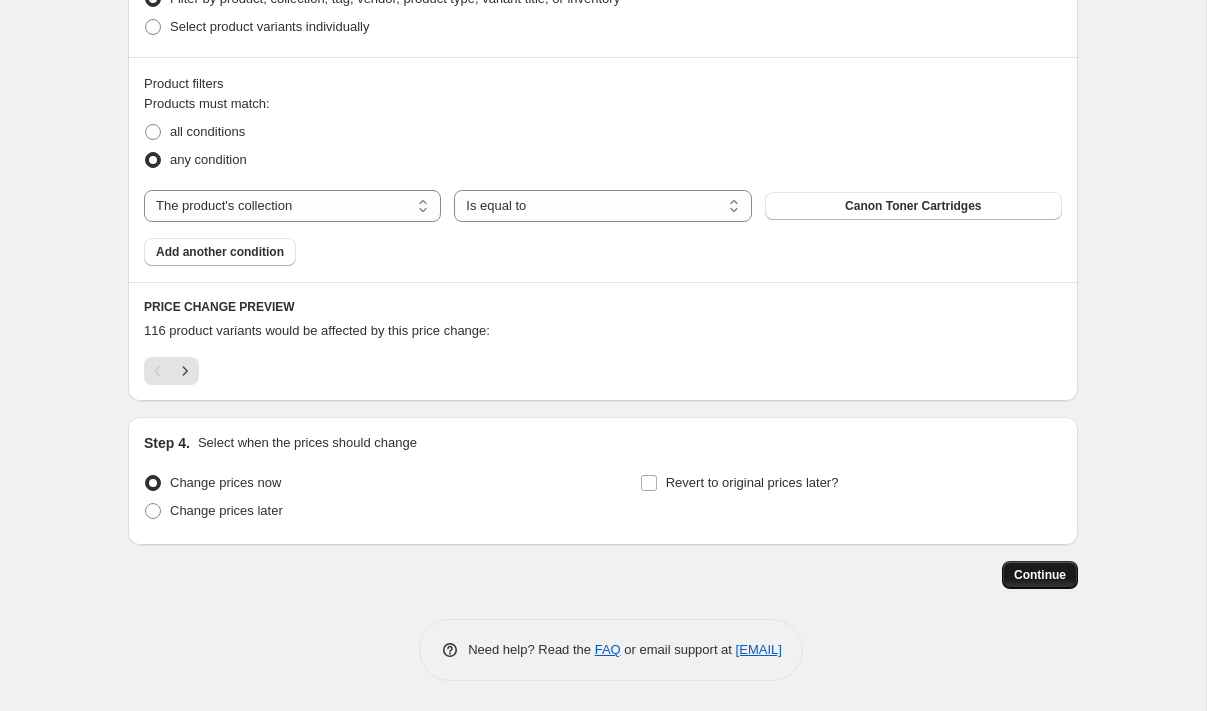 click on "Continue" at bounding box center (1040, 575) 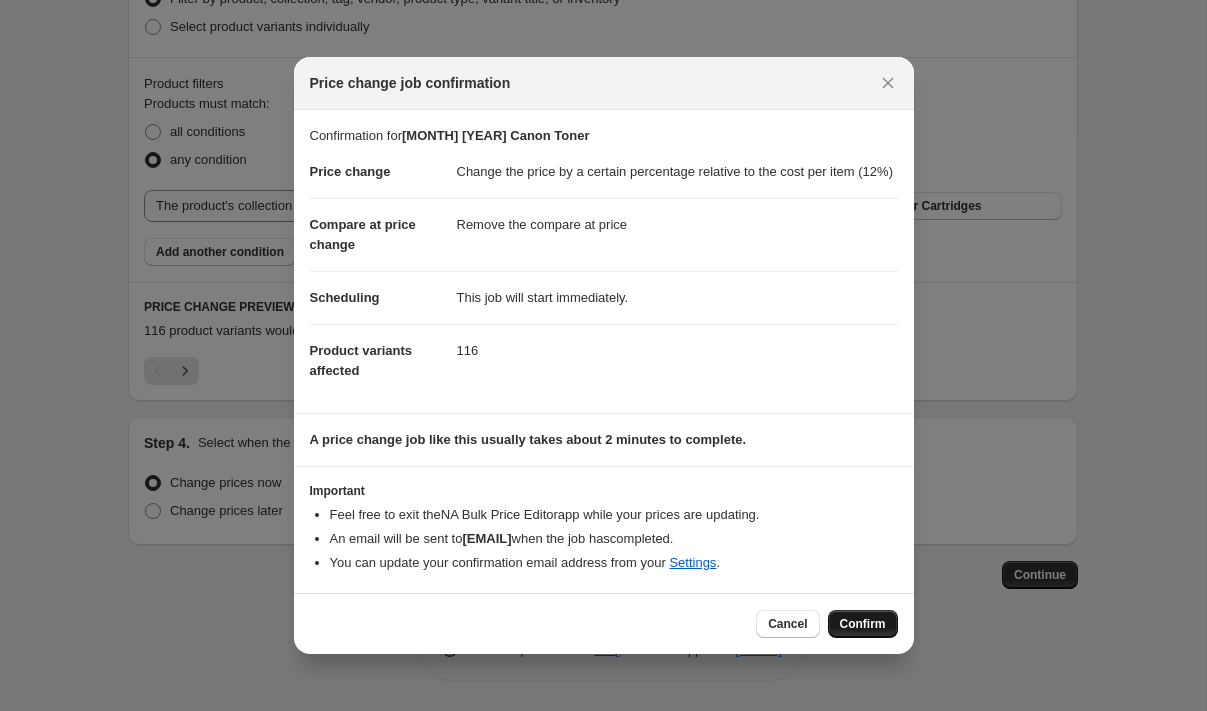 click on "Confirm" at bounding box center (863, 624) 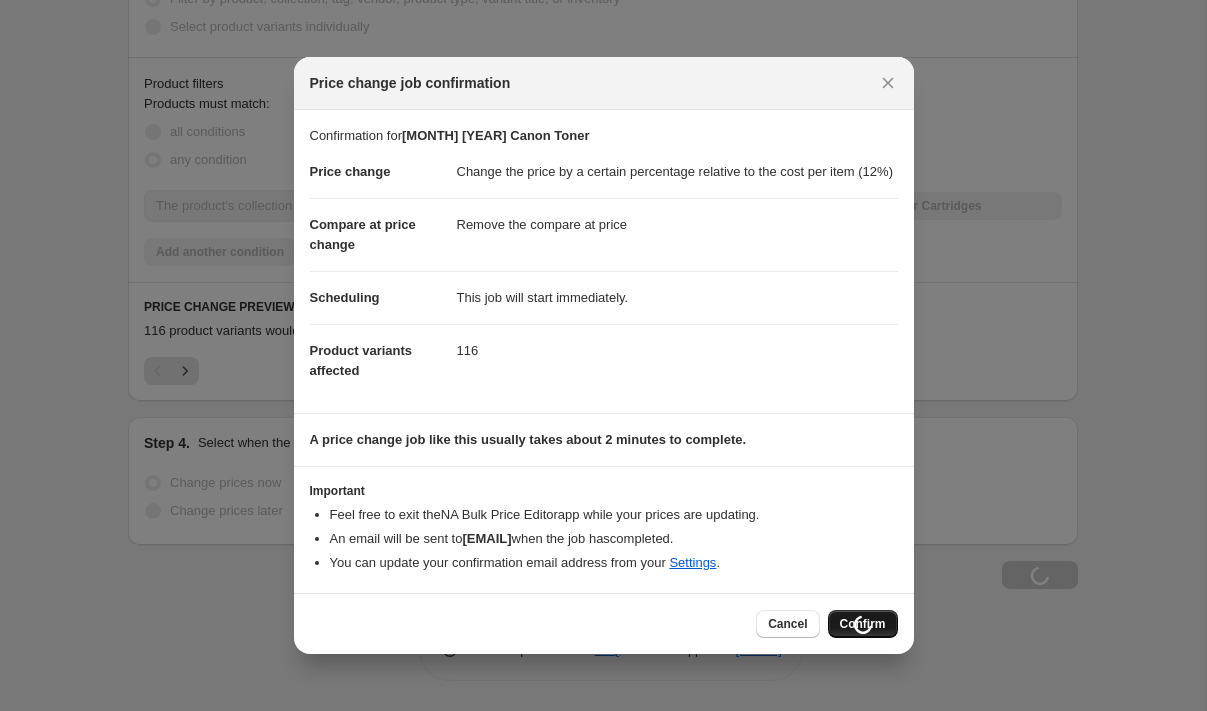 scroll, scrollTop: 1263, scrollLeft: 0, axis: vertical 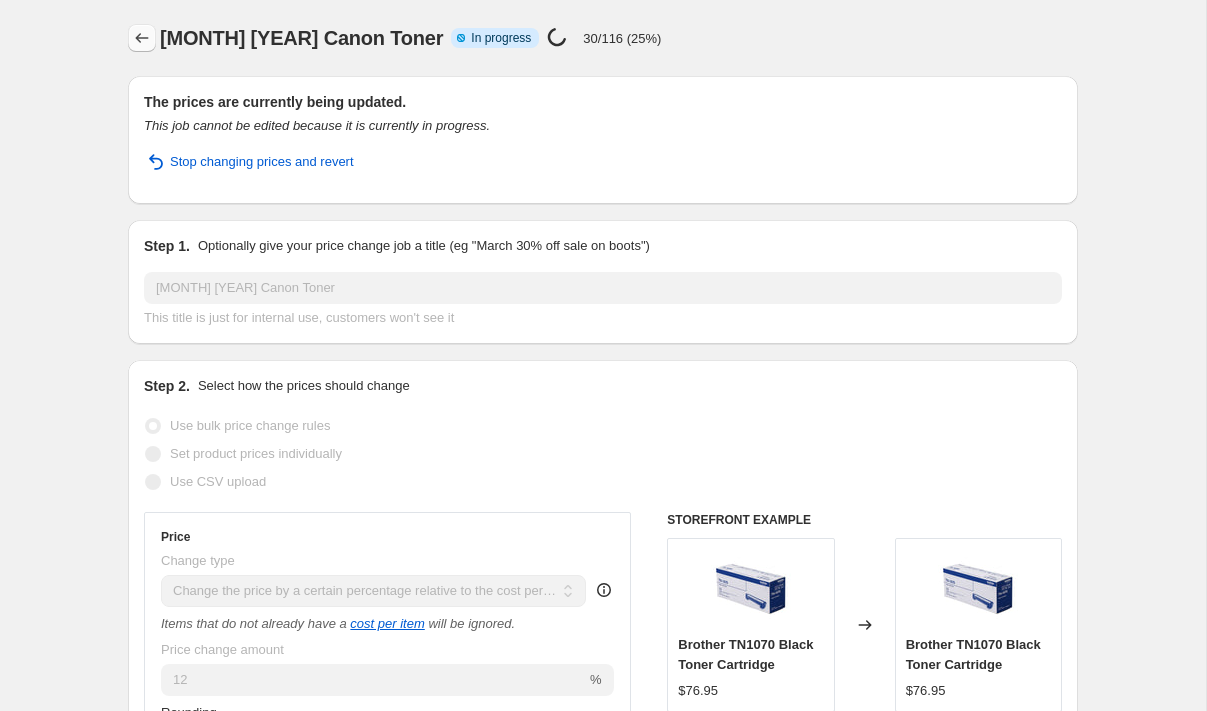 click 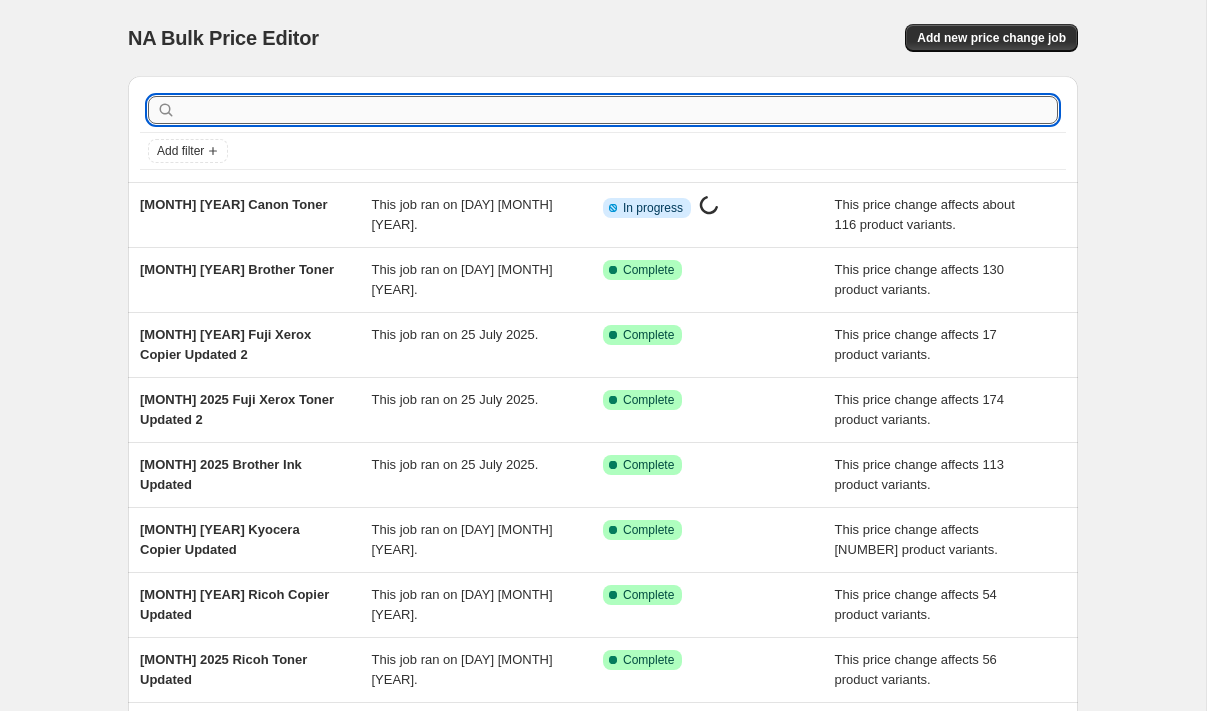 click at bounding box center (619, 110) 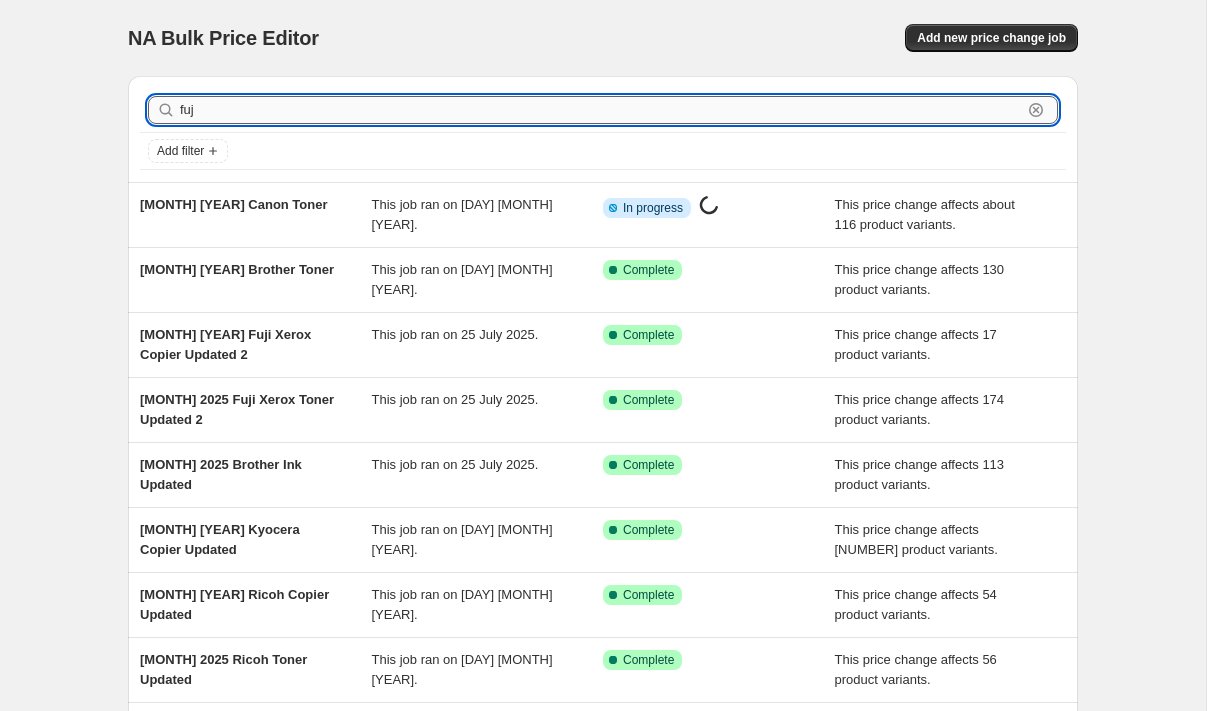 type on "fuji" 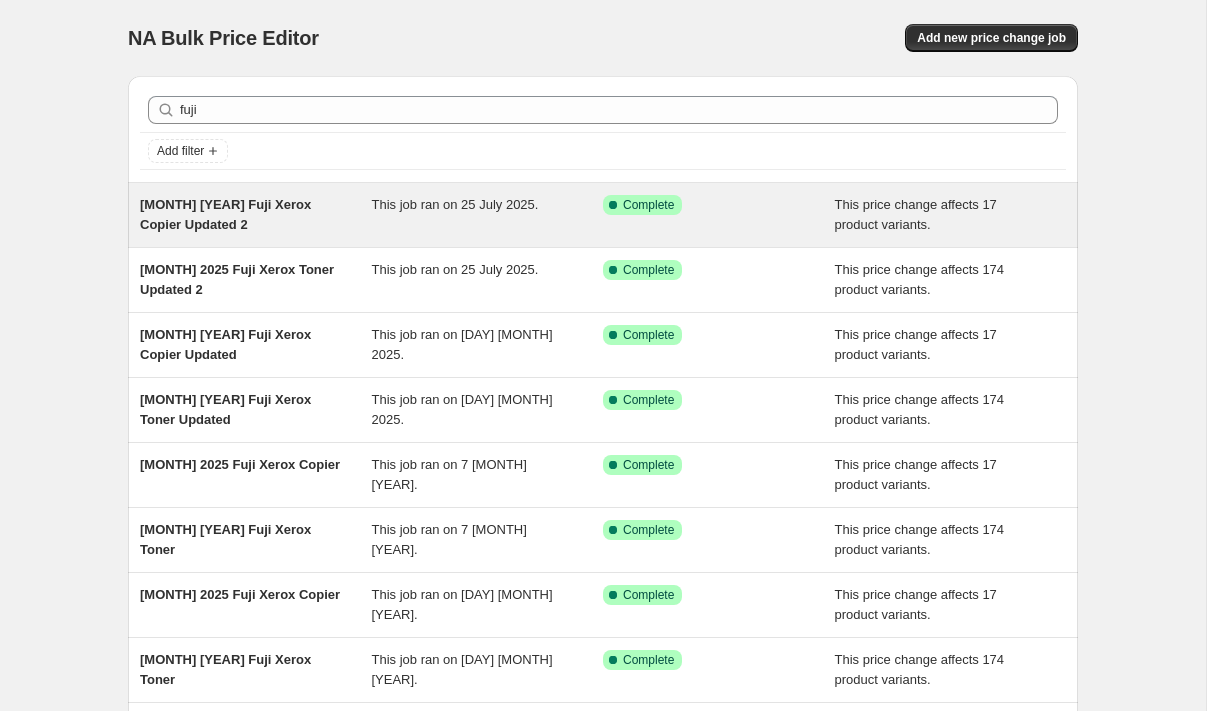 click on "[MONTH] [YEAR] Fuji Xerox Copier Updated 2" at bounding box center [225, 214] 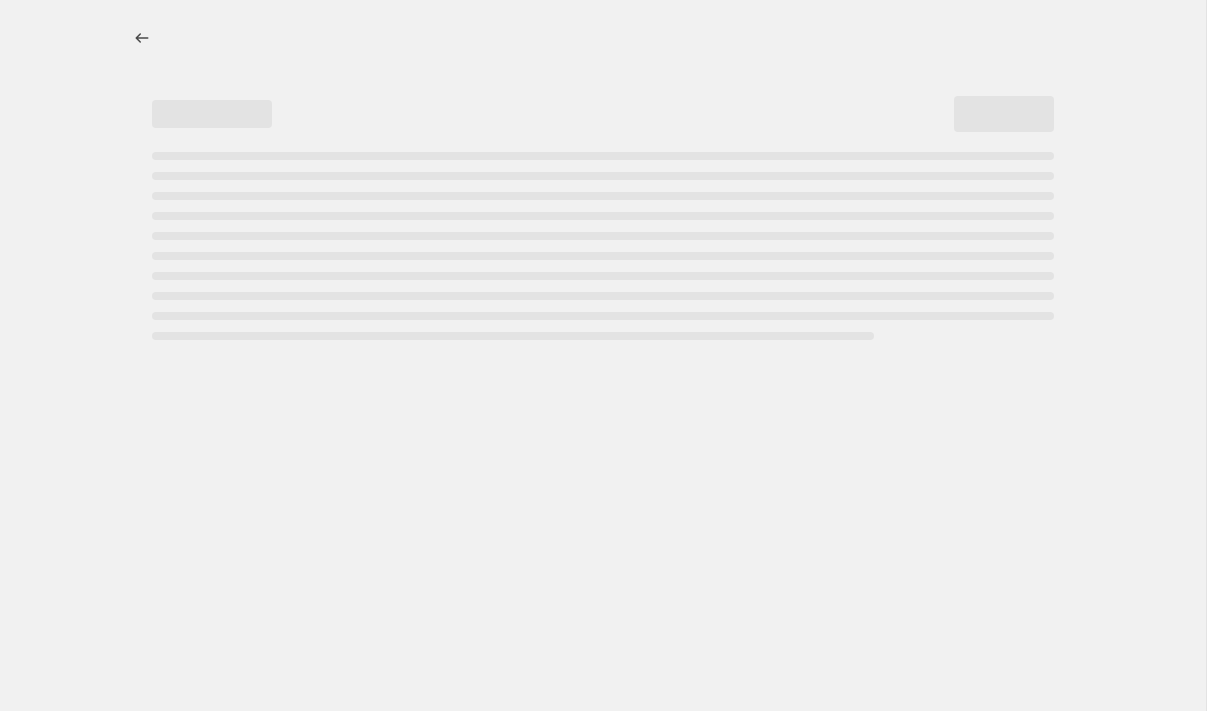 select on "pc" 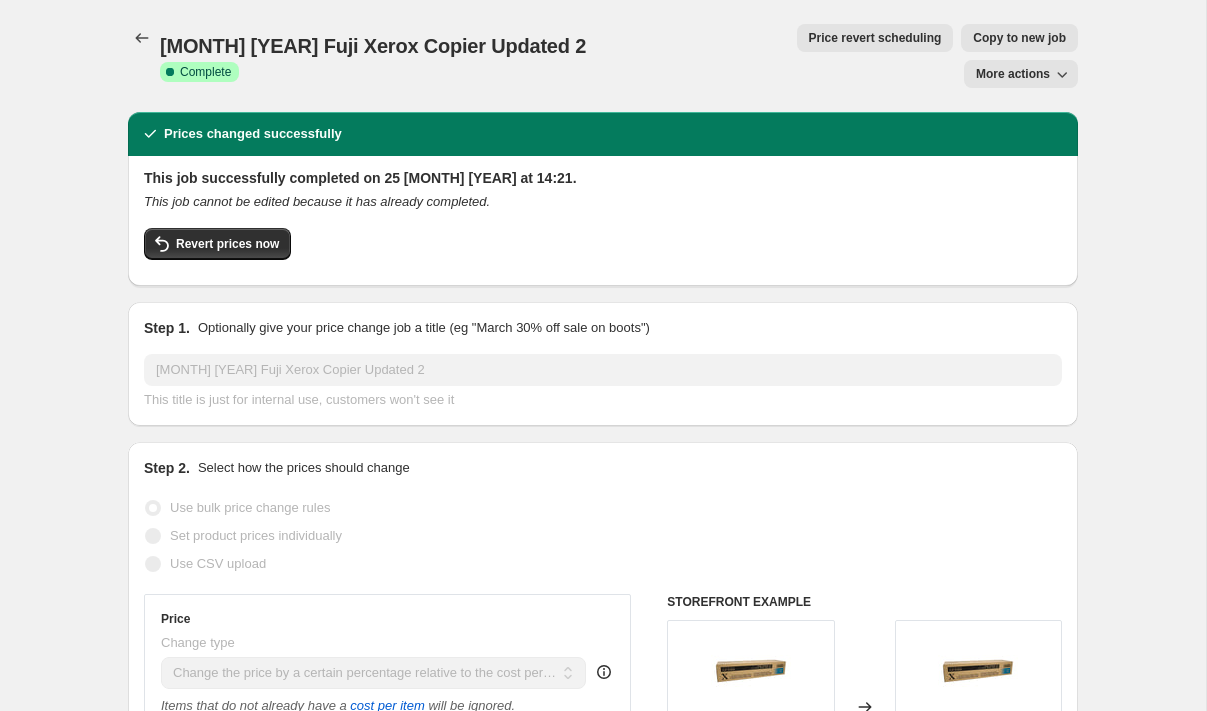 click on "Copy to new job" at bounding box center [1019, 38] 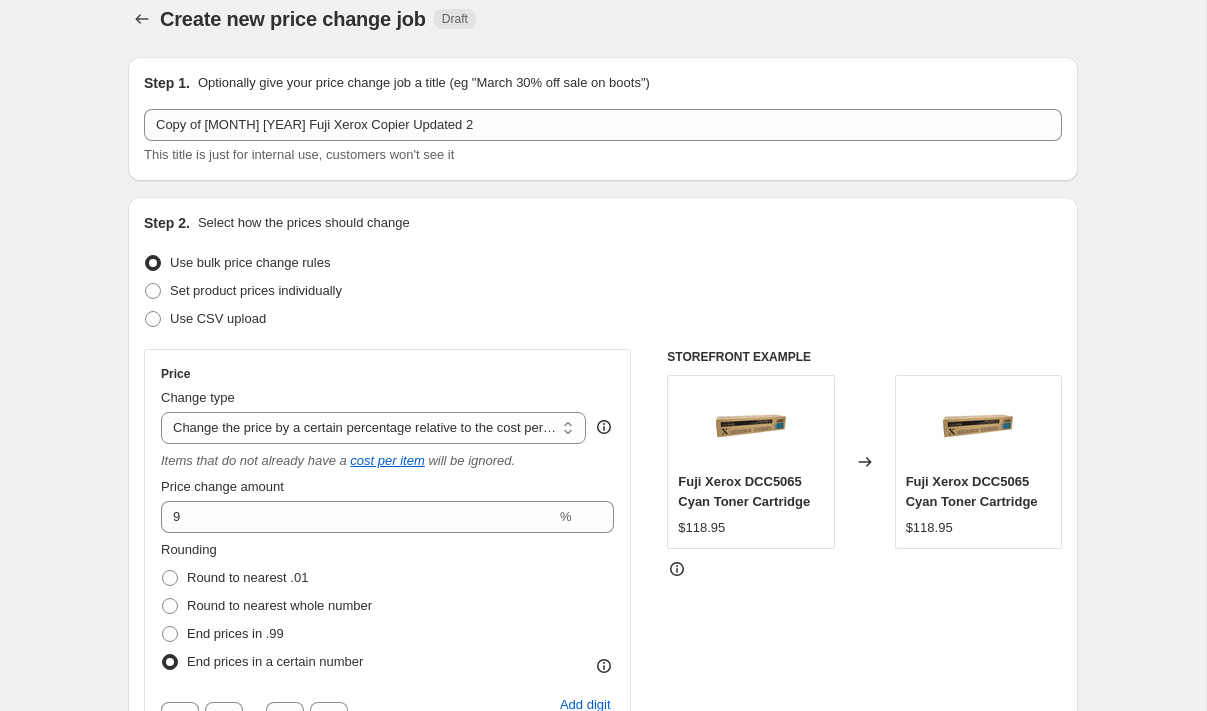 scroll, scrollTop: 20, scrollLeft: 0, axis: vertical 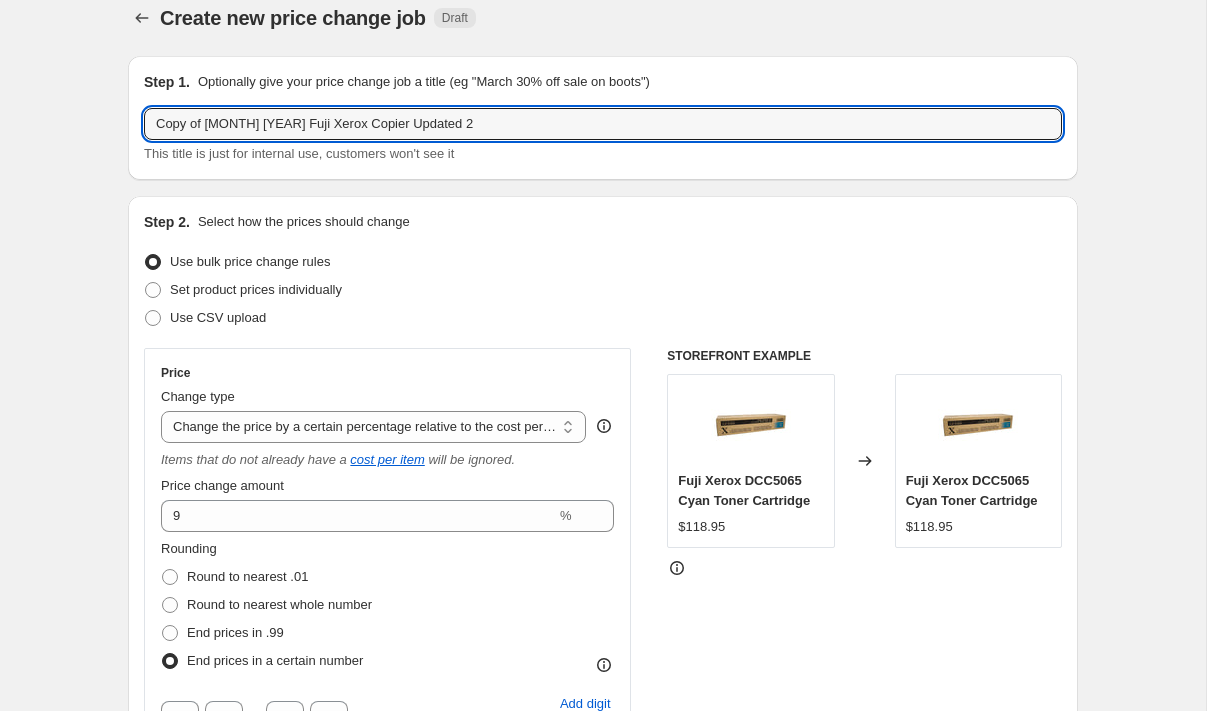 drag, startPoint x: 234, startPoint y: 125, endPoint x: 114, endPoint y: 122, distance: 120.03749 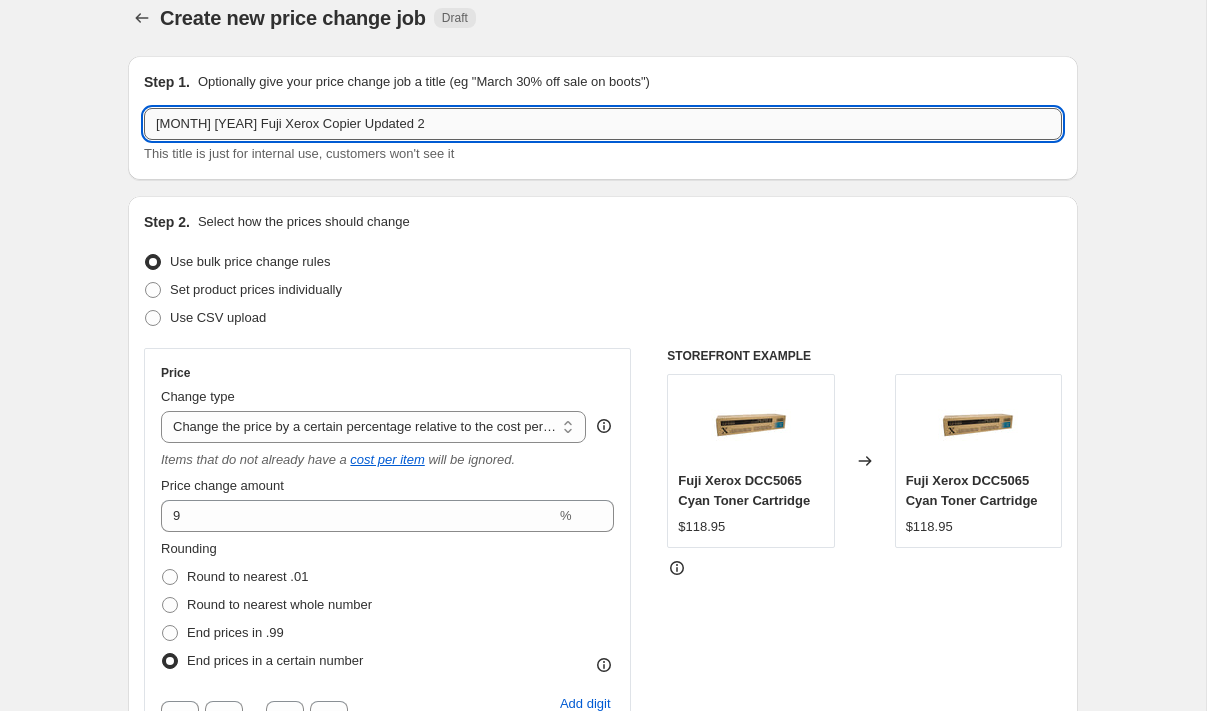 click on "[MONTH] [YEAR] Fuji Xerox Copier Updated 2" at bounding box center (603, 124) 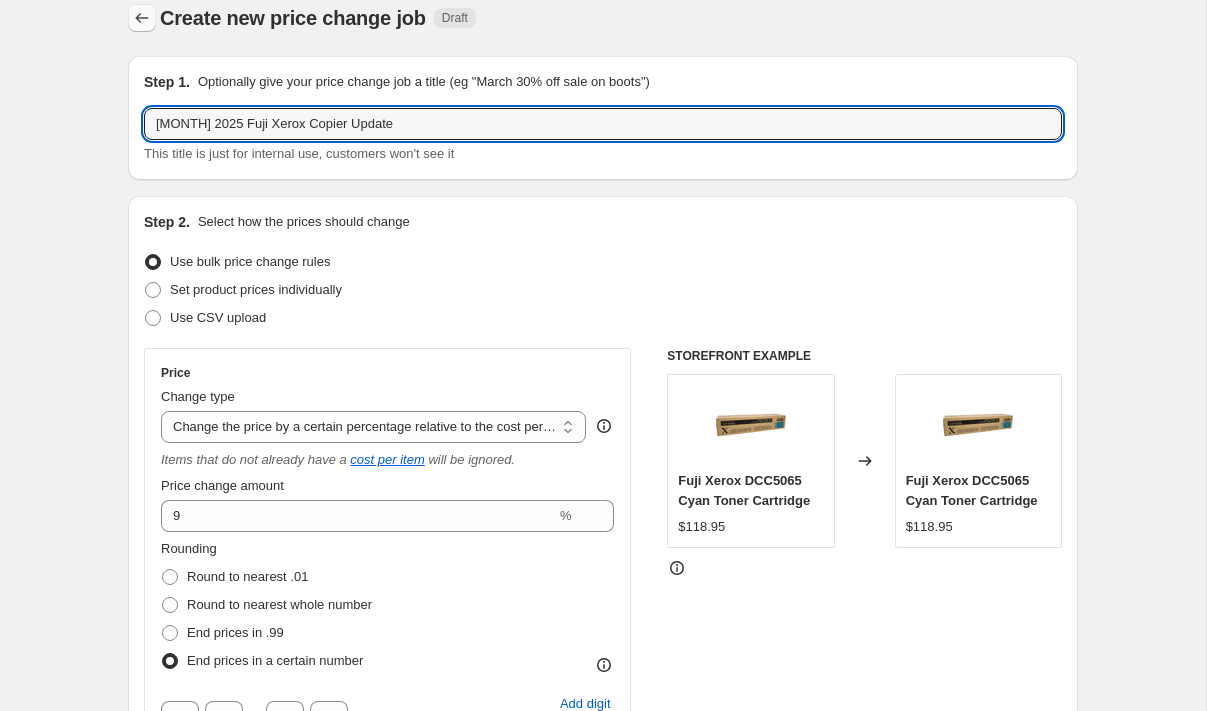 type on "[MONTH] 2025 Fuji Xerox Copier Update" 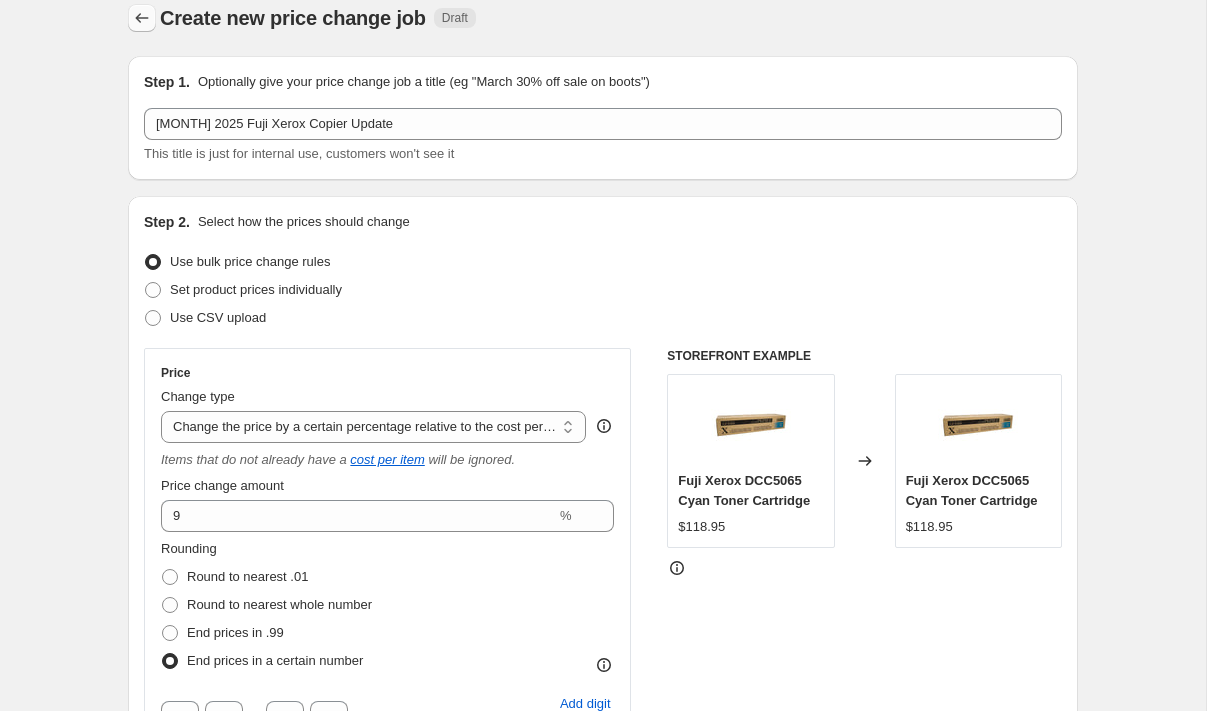 click at bounding box center (142, 18) 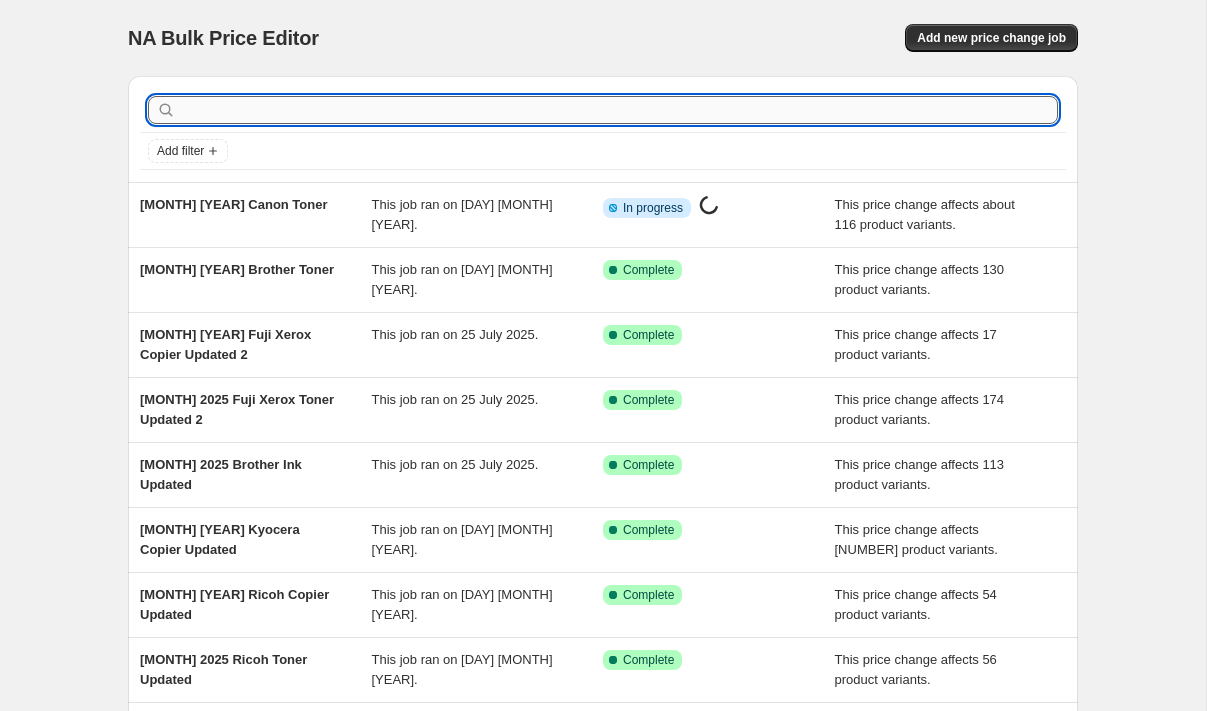 click at bounding box center (619, 110) 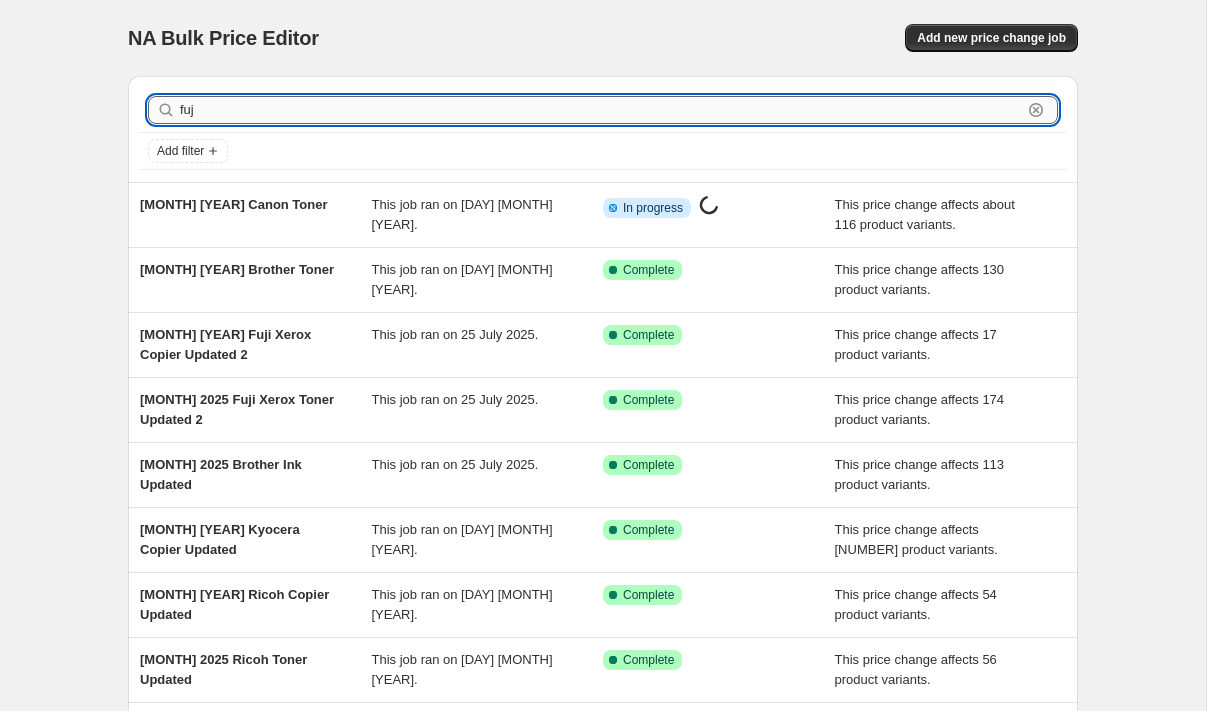 type on "fuji" 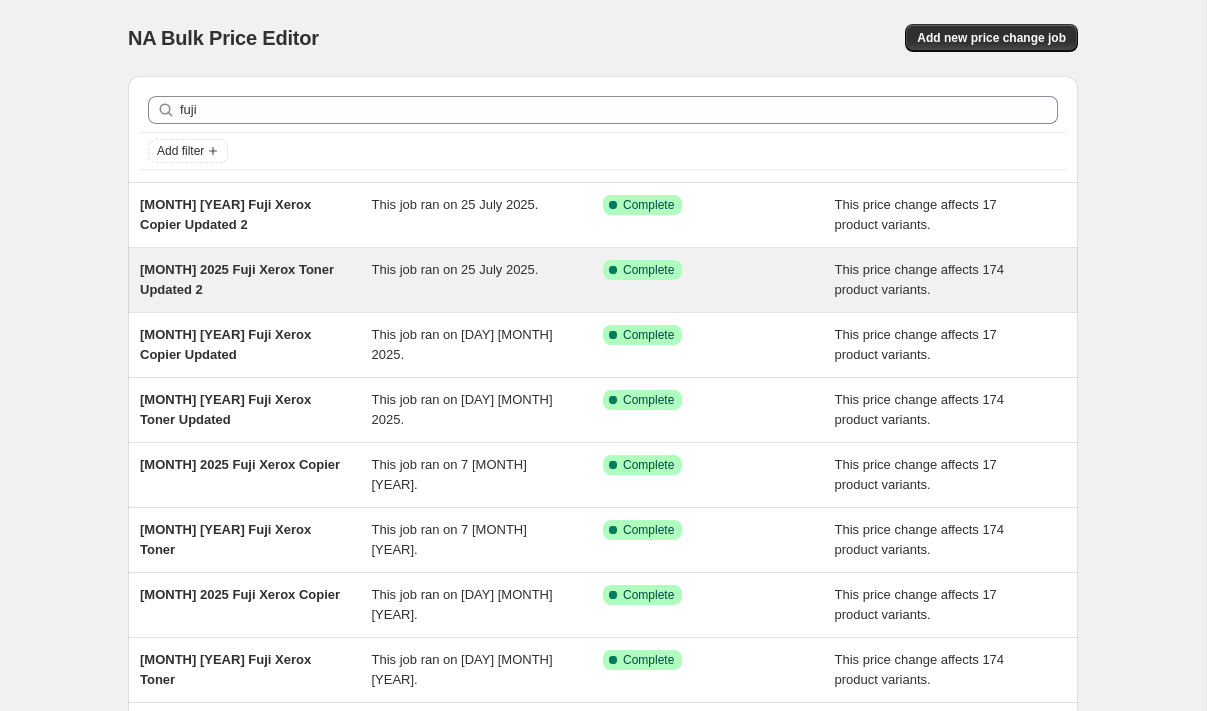 click on "[MONTH] 2025 Fuji Xerox Toner Updated 2" at bounding box center [237, 279] 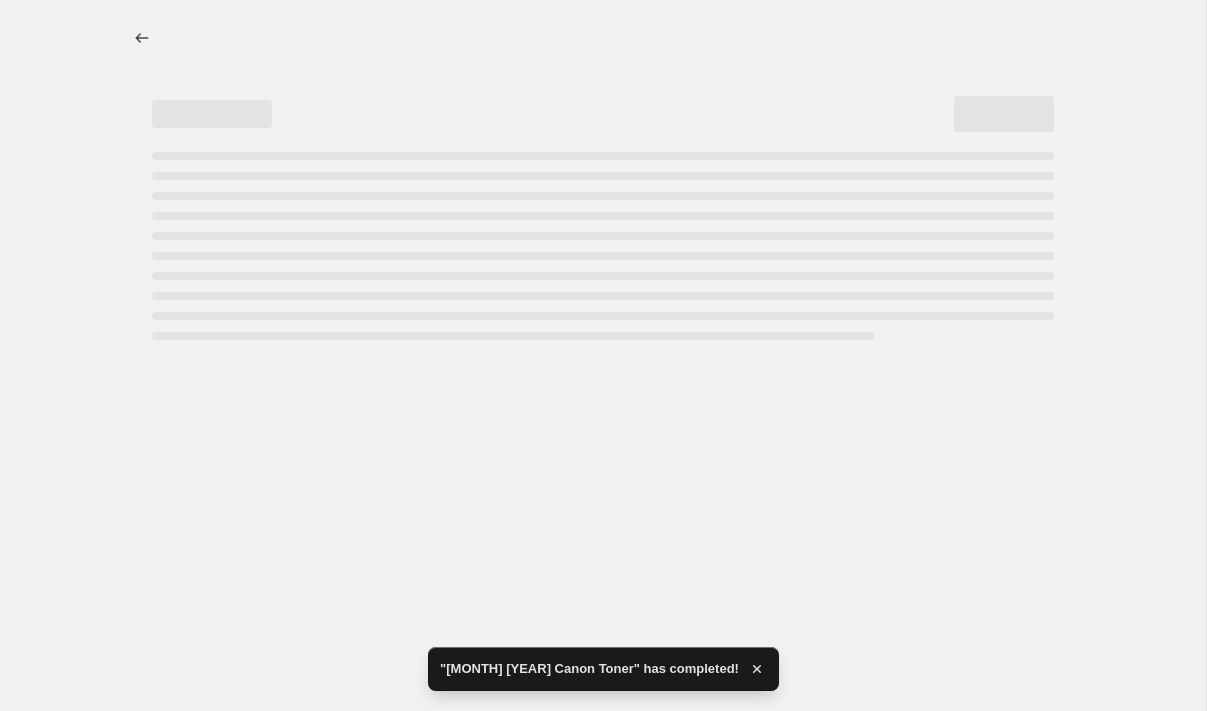 select on "percentage" 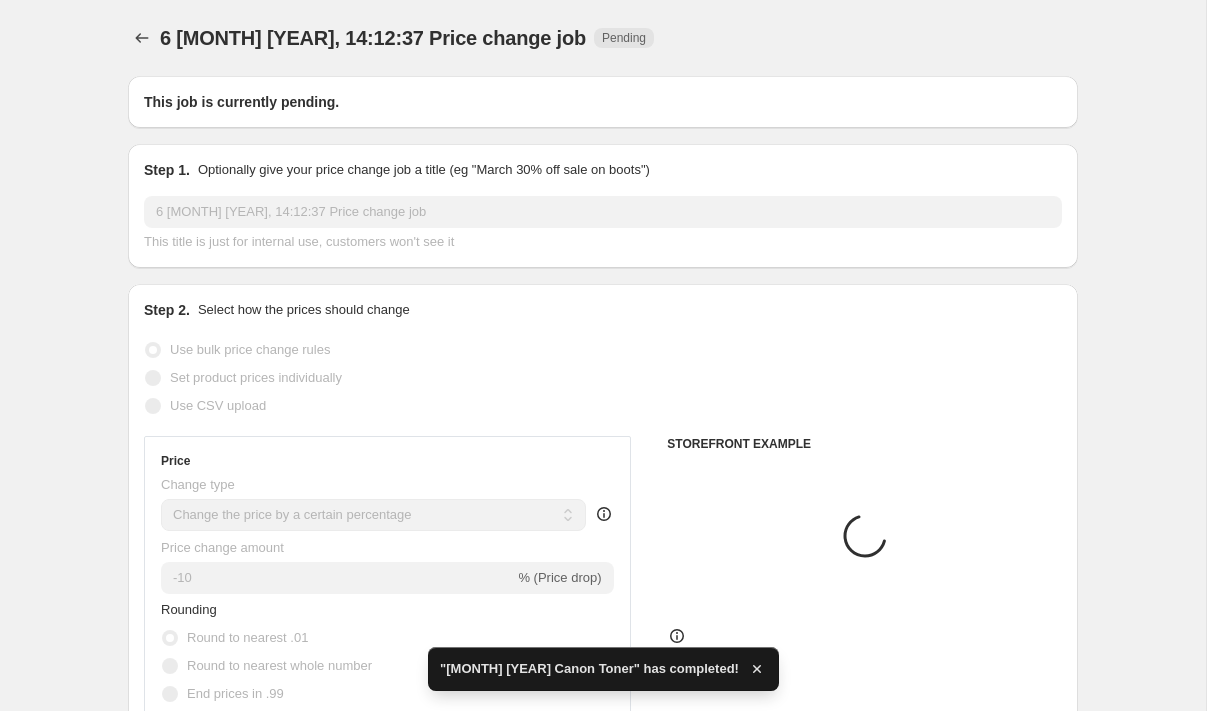type on "[MONTH] 2025 Fuji Xerox Toner Updated 2" 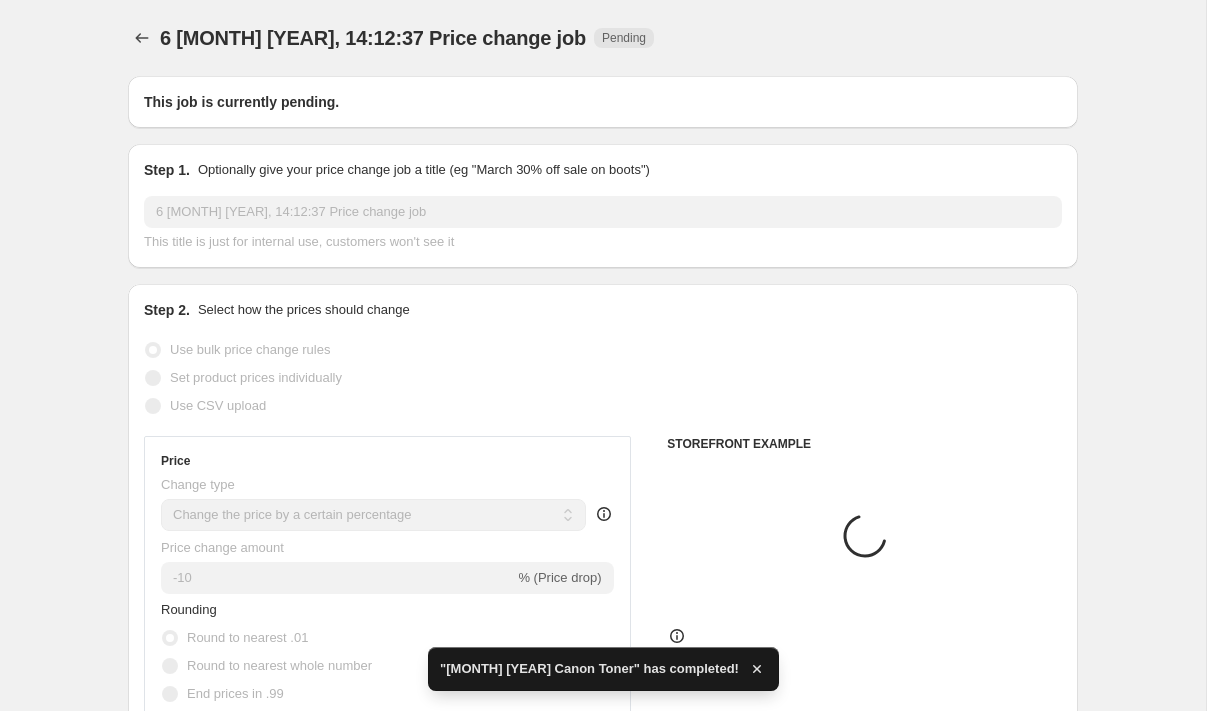 select on "pc" 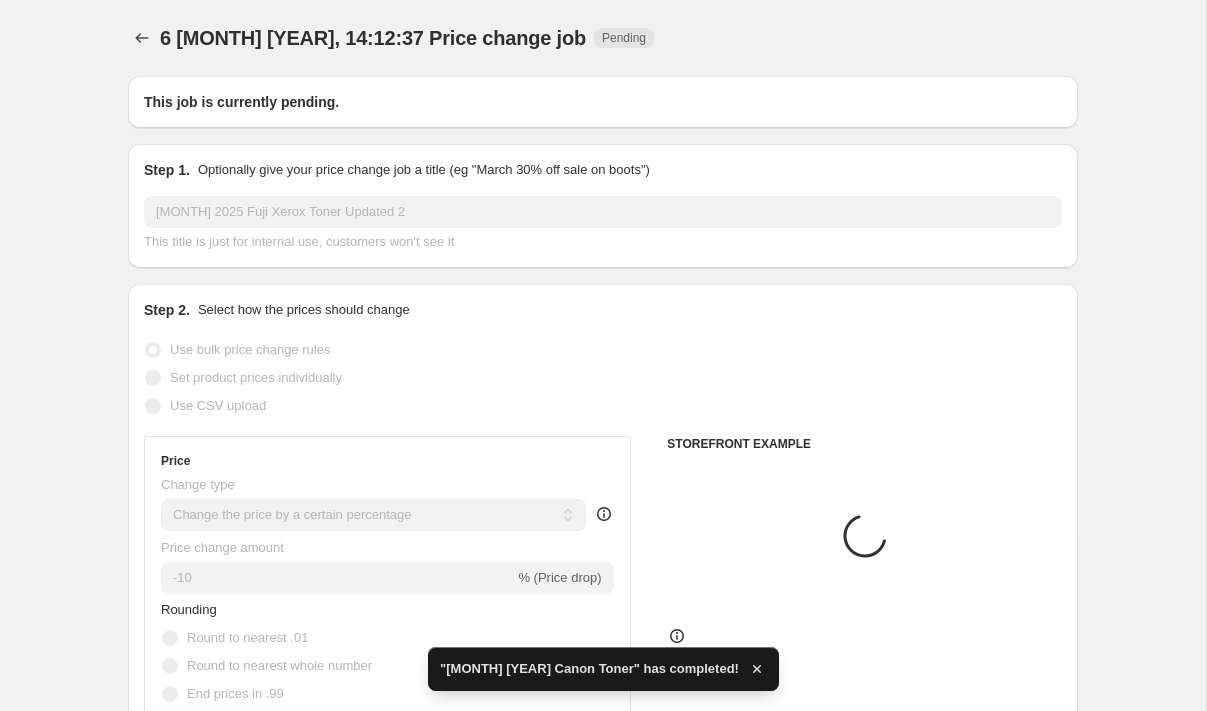 select on "collection" 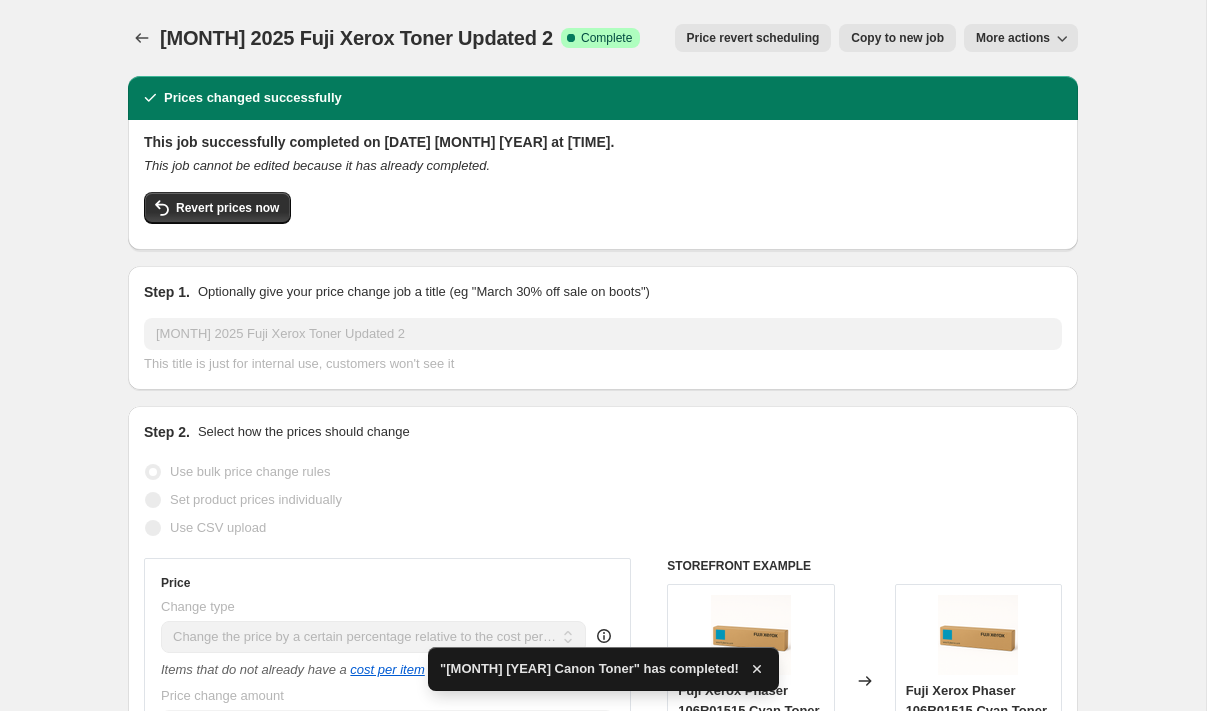 click on "Copy to new job" at bounding box center [897, 38] 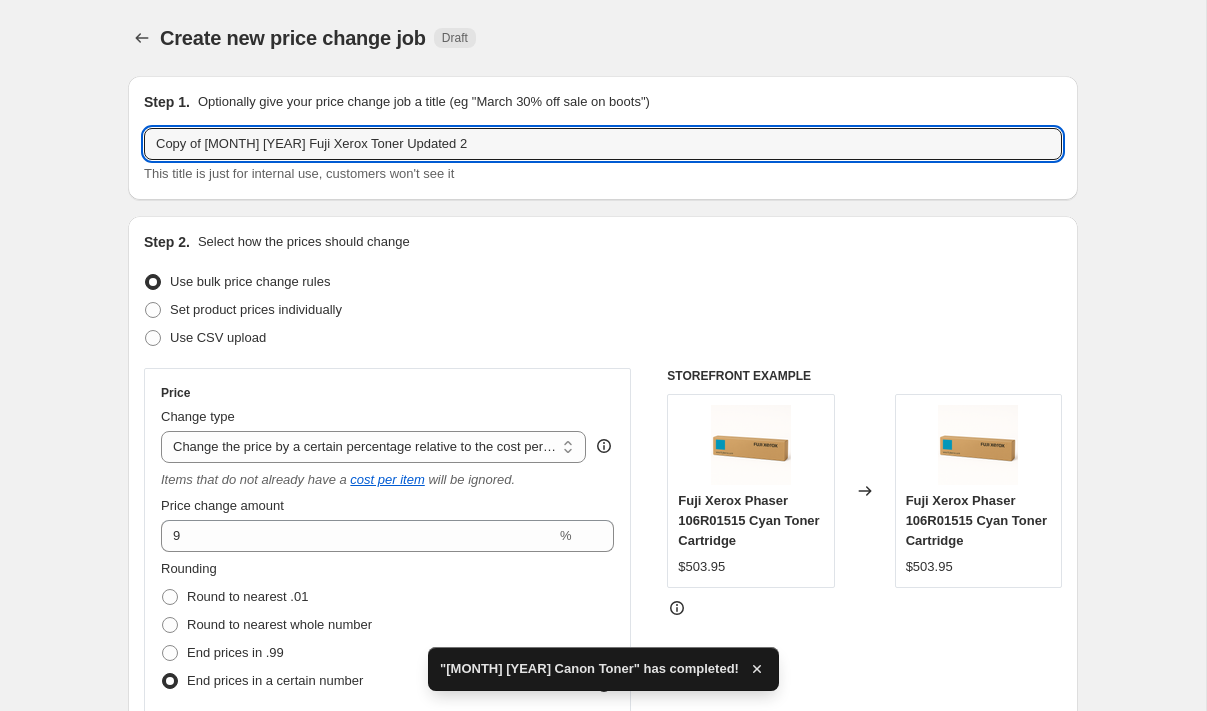drag, startPoint x: 233, startPoint y: 146, endPoint x: 104, endPoint y: 144, distance: 129.0155 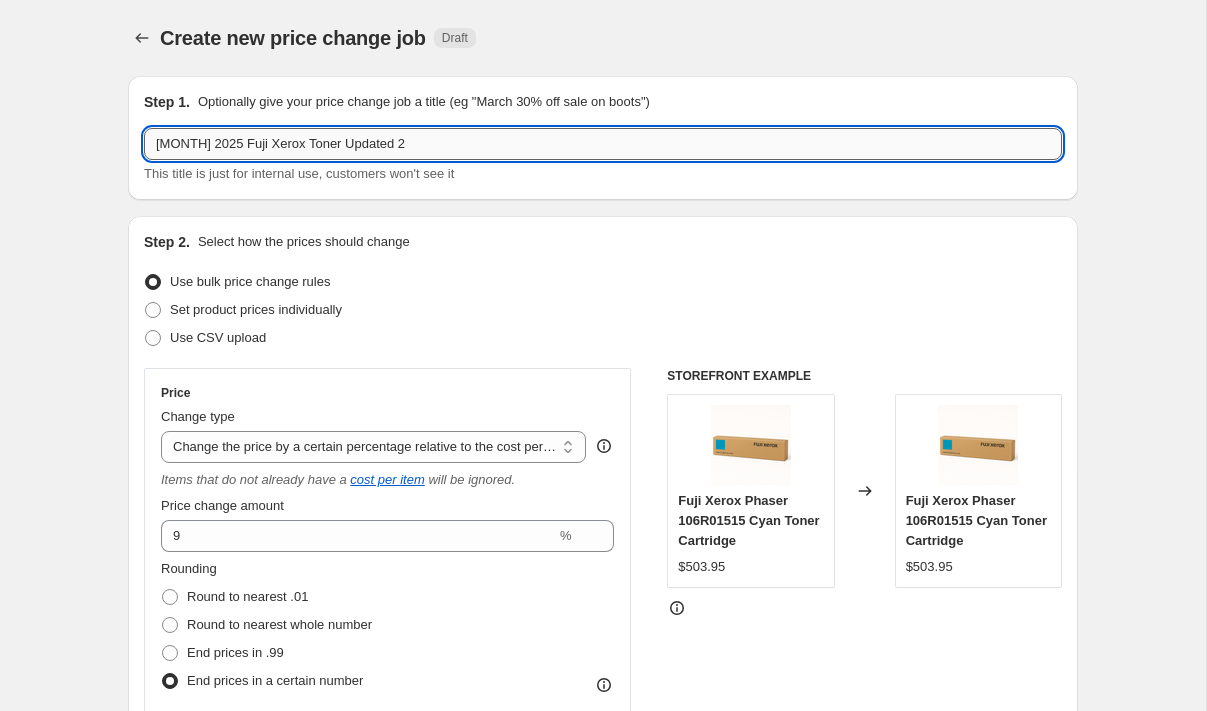 click on "[MONTH] 2025 Fuji Xerox Toner Updated 2" at bounding box center (603, 144) 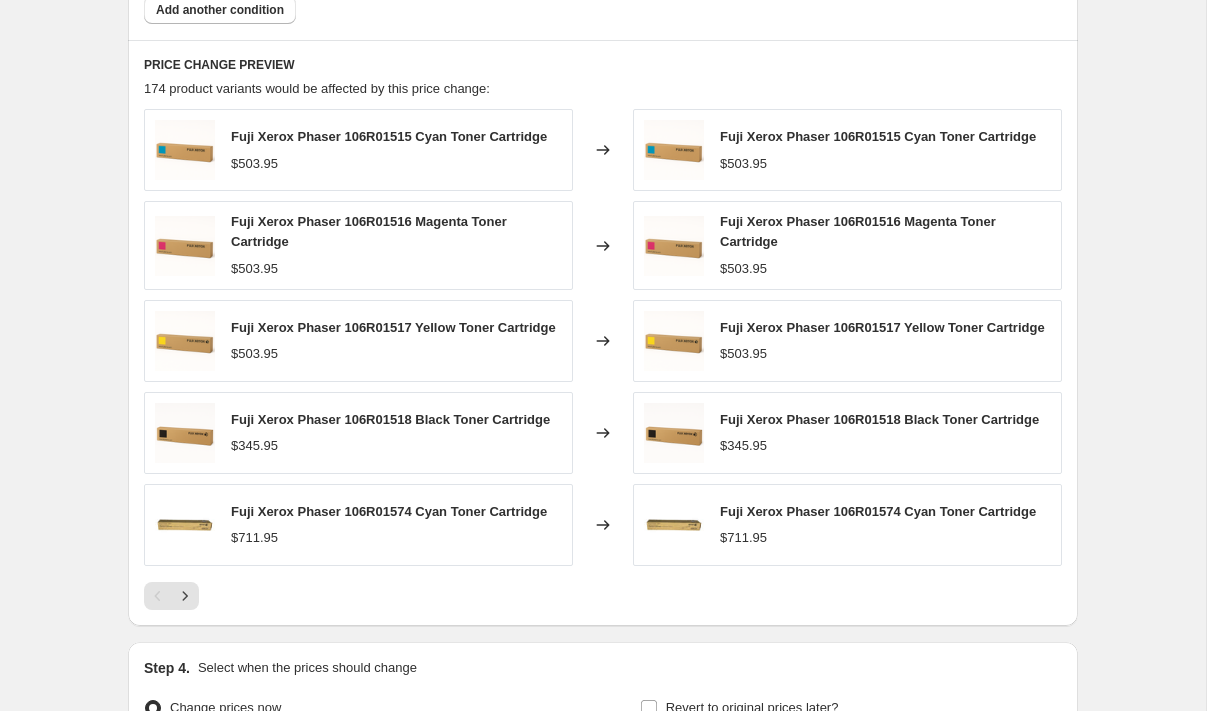 scroll, scrollTop: 1439, scrollLeft: 0, axis: vertical 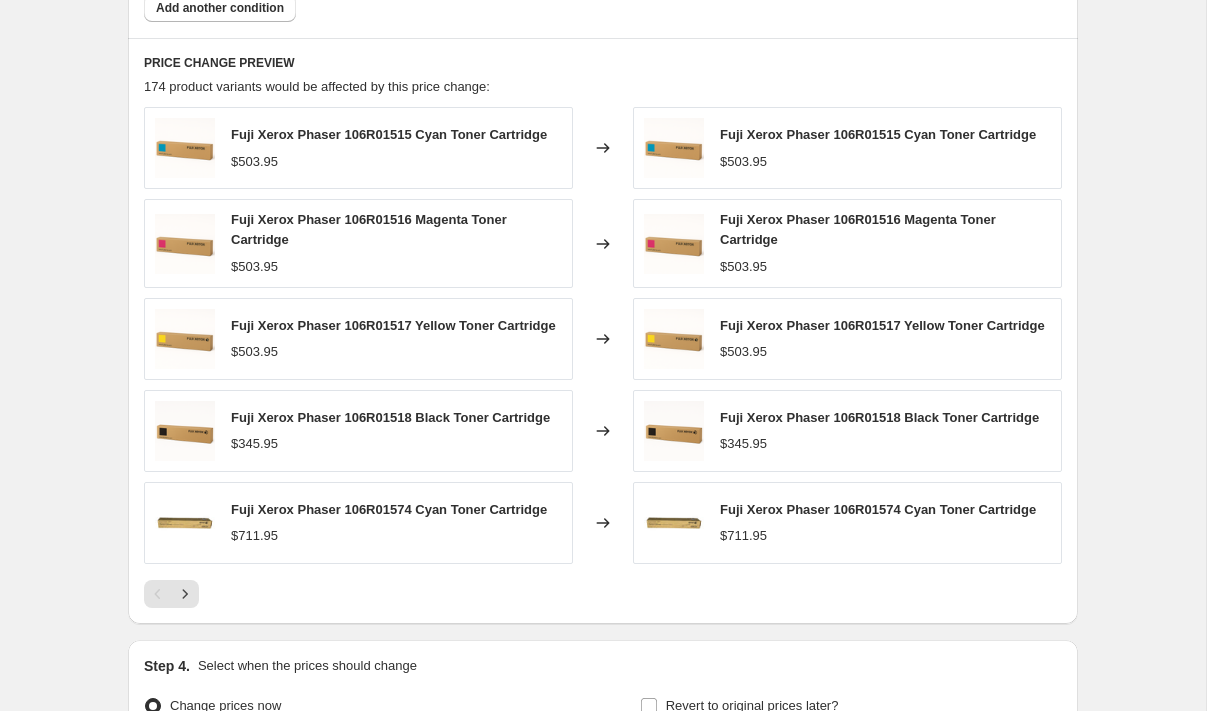 type on "[MONTH] [YEAR] Fuji Xerox Toner" 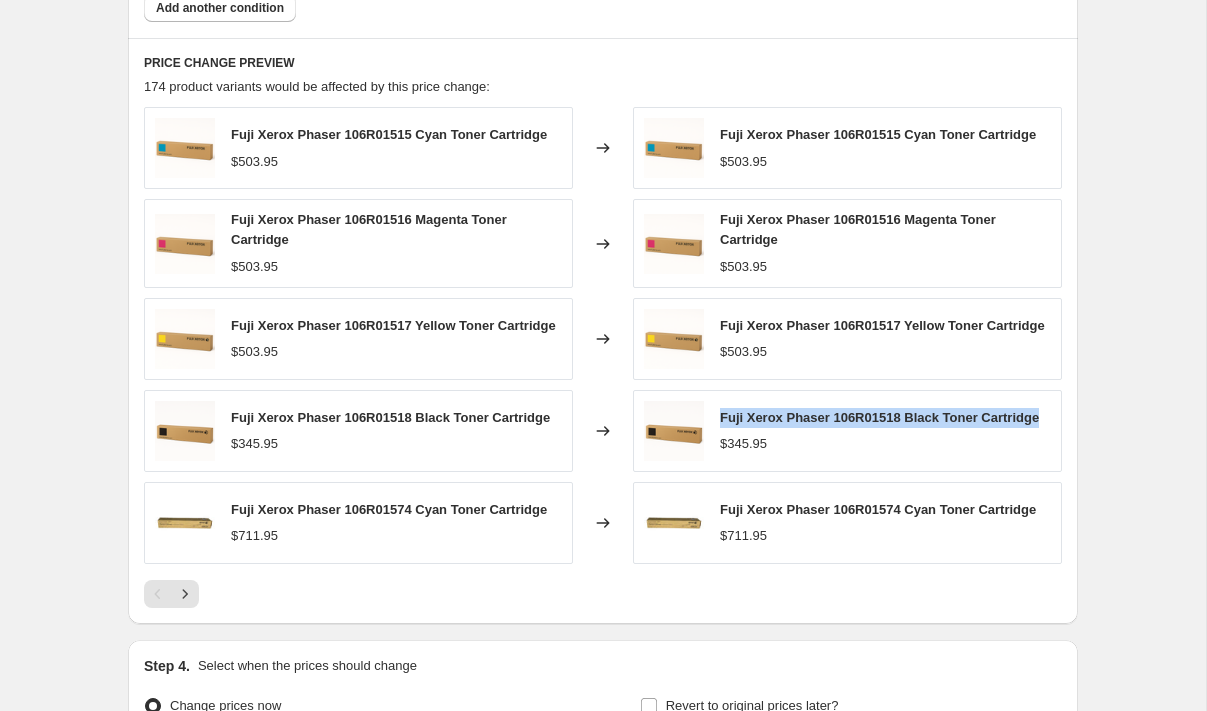 drag, startPoint x: 1045, startPoint y: 423, endPoint x: 721, endPoint y: 421, distance: 324.00616 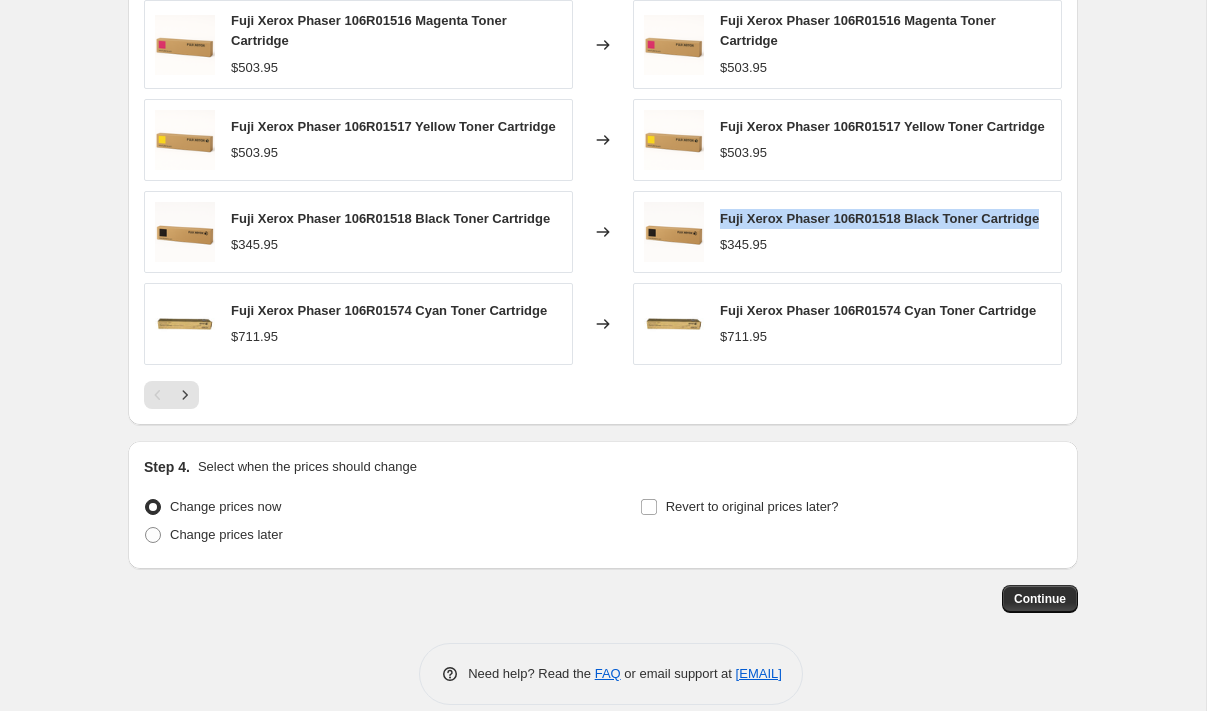 scroll, scrollTop: 1668, scrollLeft: 0, axis: vertical 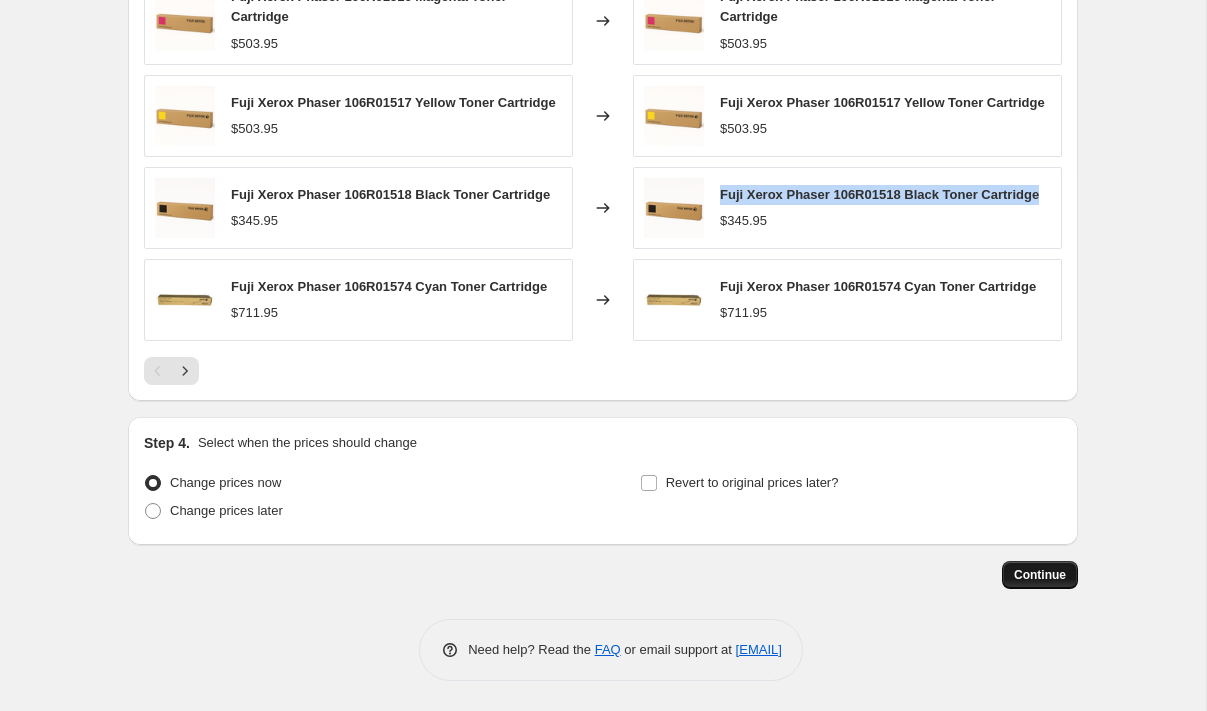 click on "Continue" at bounding box center (1040, 575) 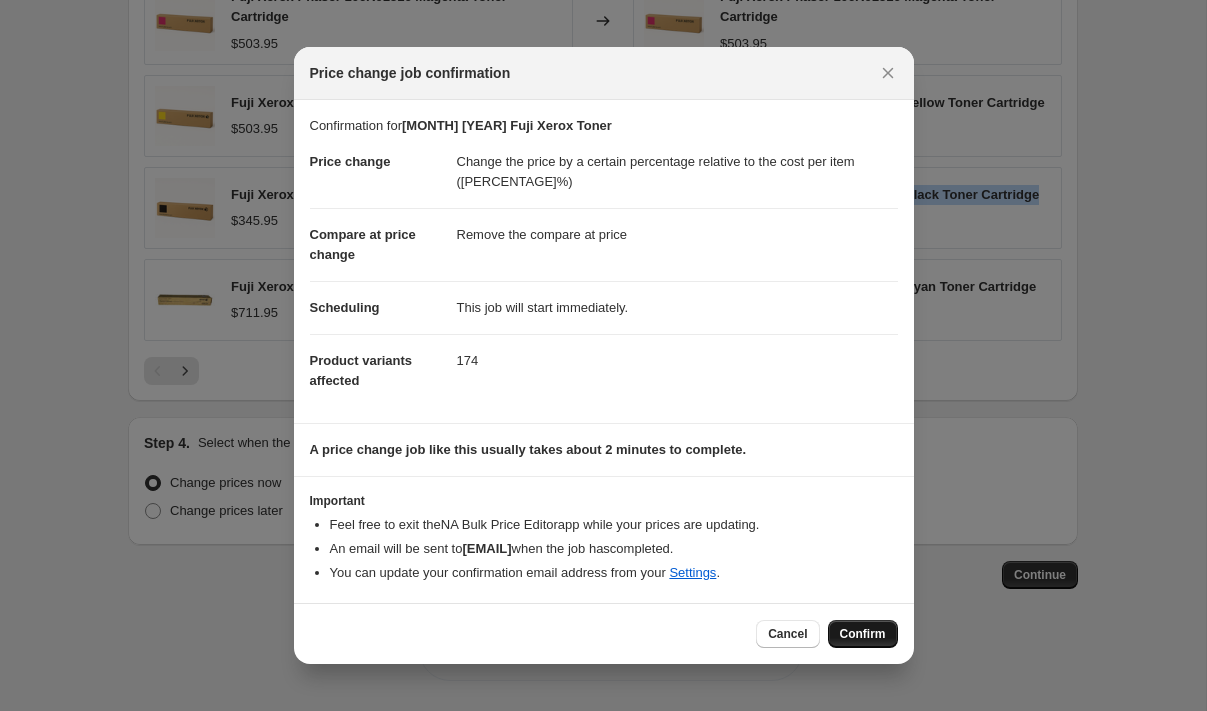 click on "Confirm" at bounding box center [863, 634] 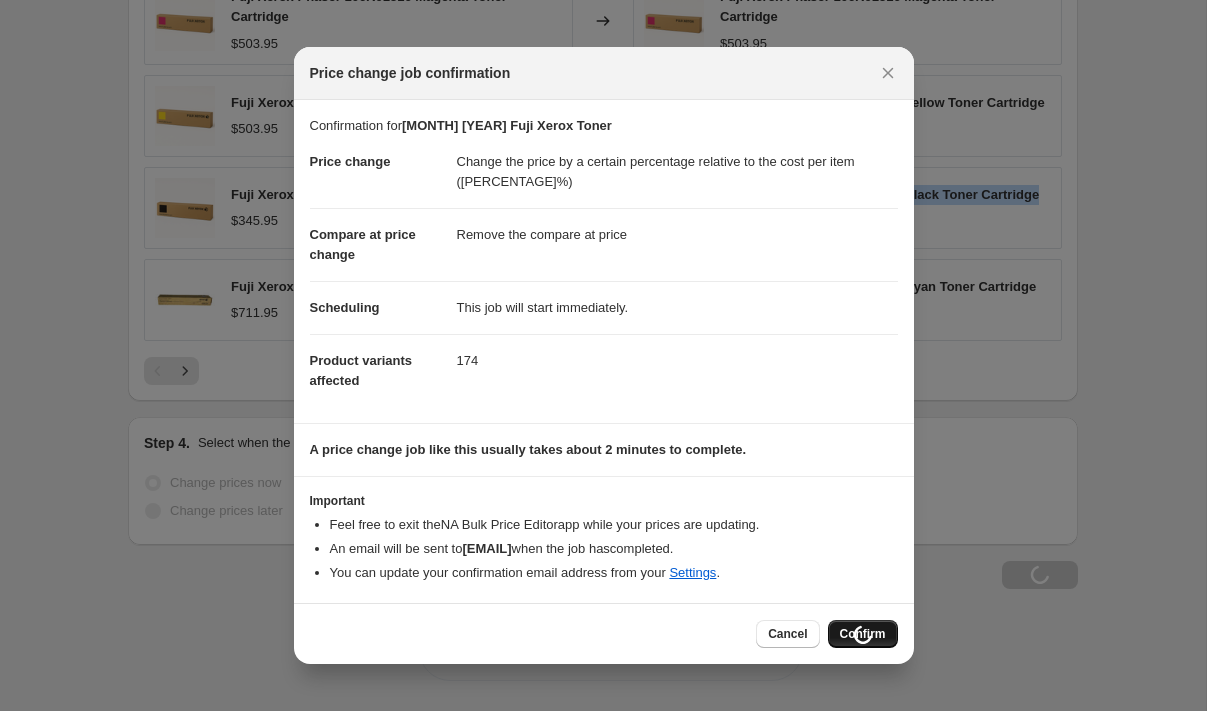scroll, scrollTop: 1736, scrollLeft: 0, axis: vertical 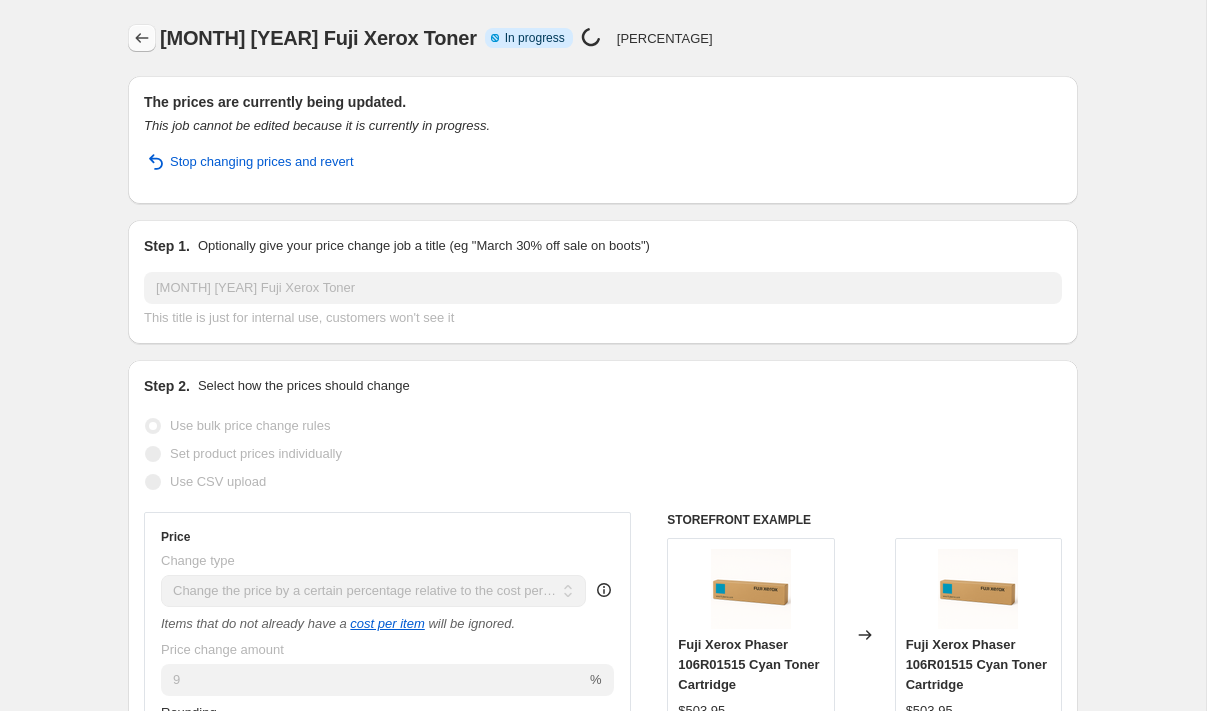 click 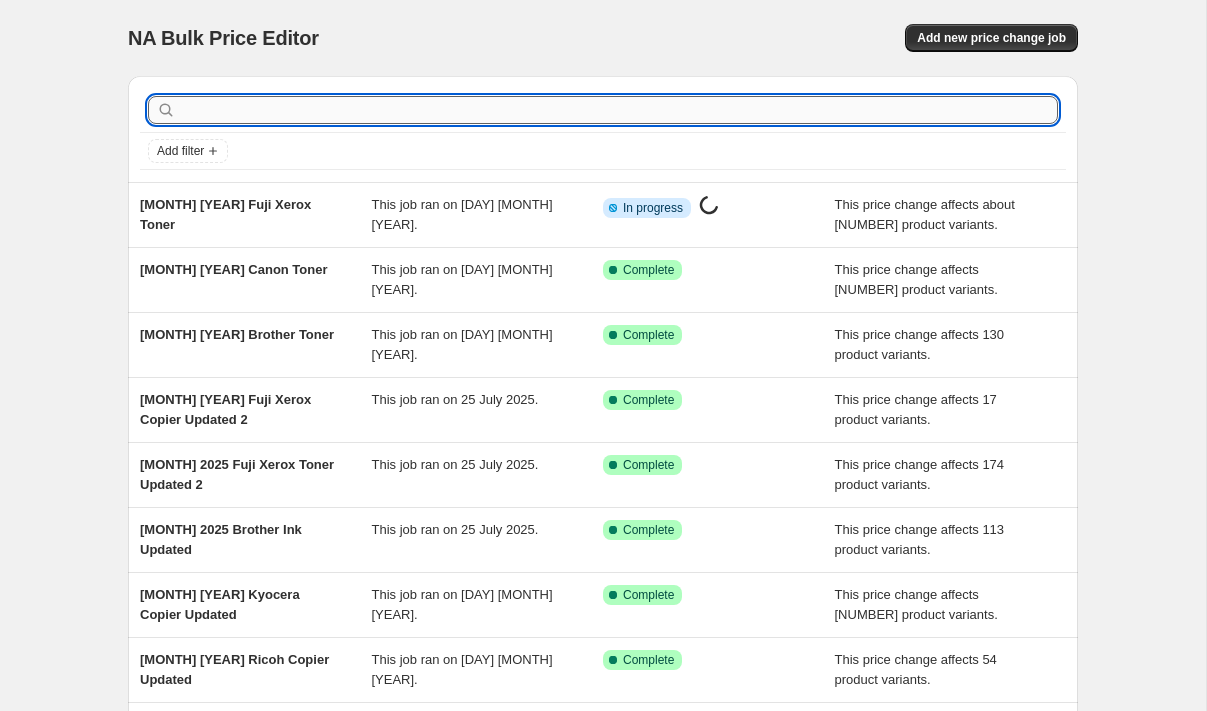 click at bounding box center [619, 110] 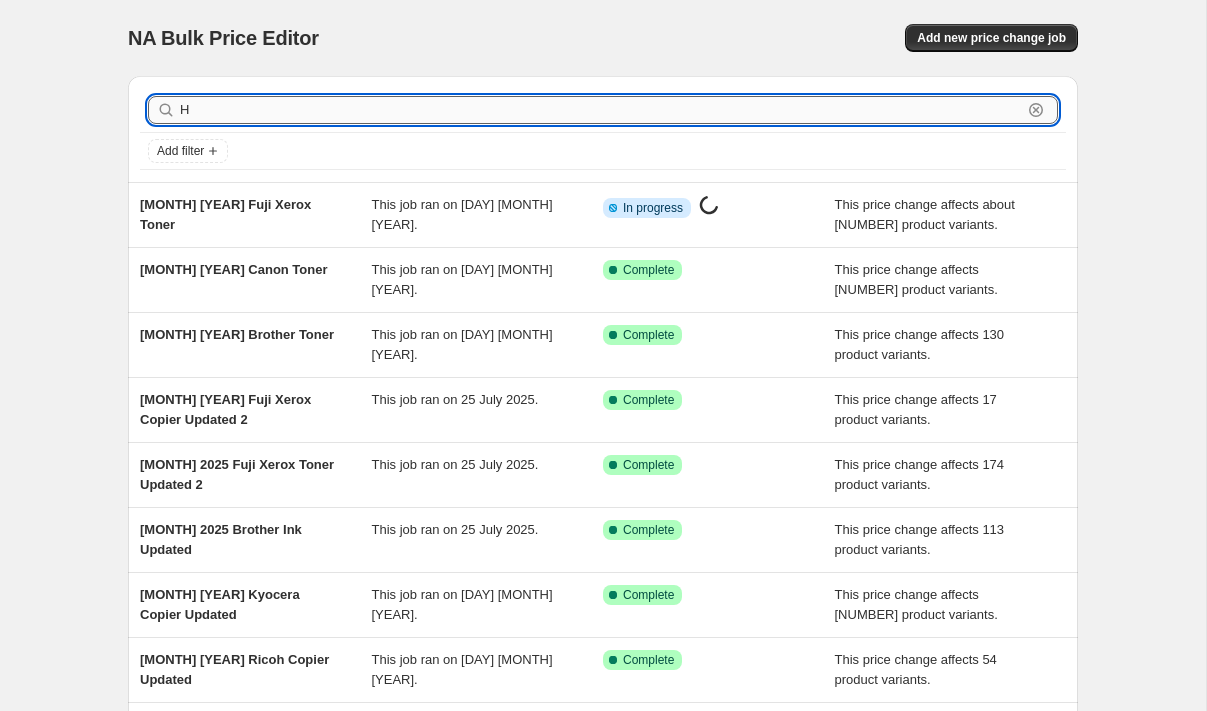 type on "HP" 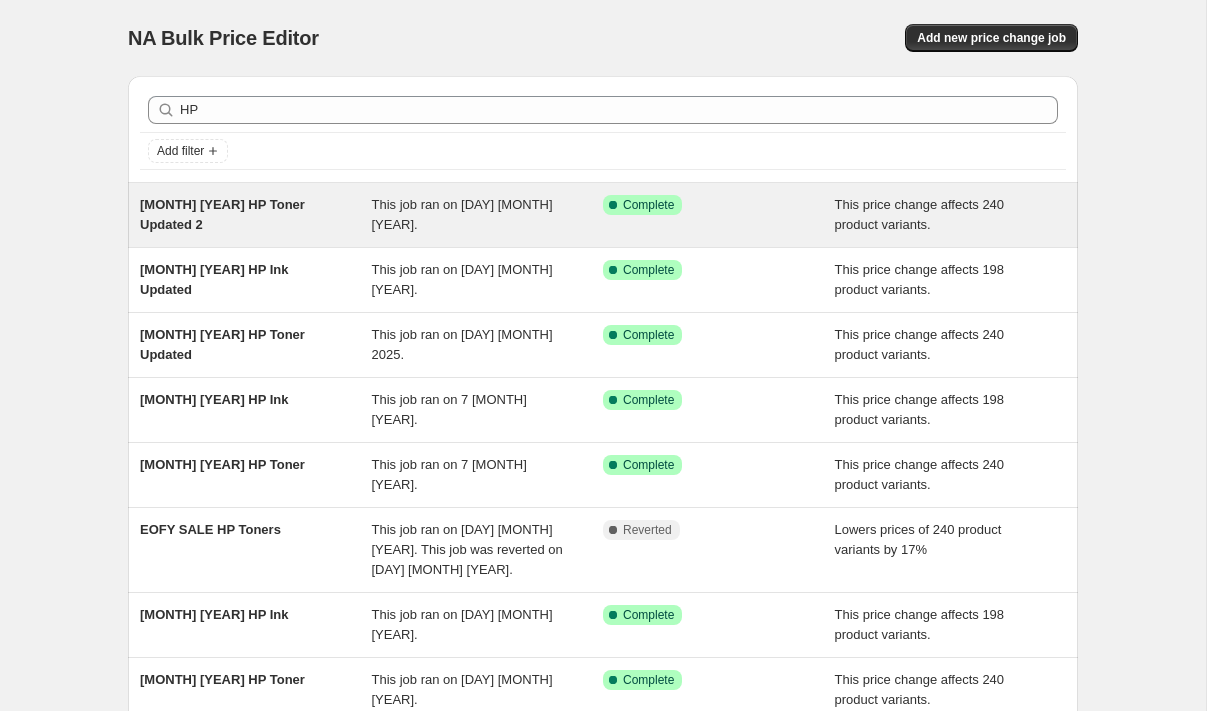 click on "[MONTH] [YEAR] HP Toner Updated 2" at bounding box center [222, 214] 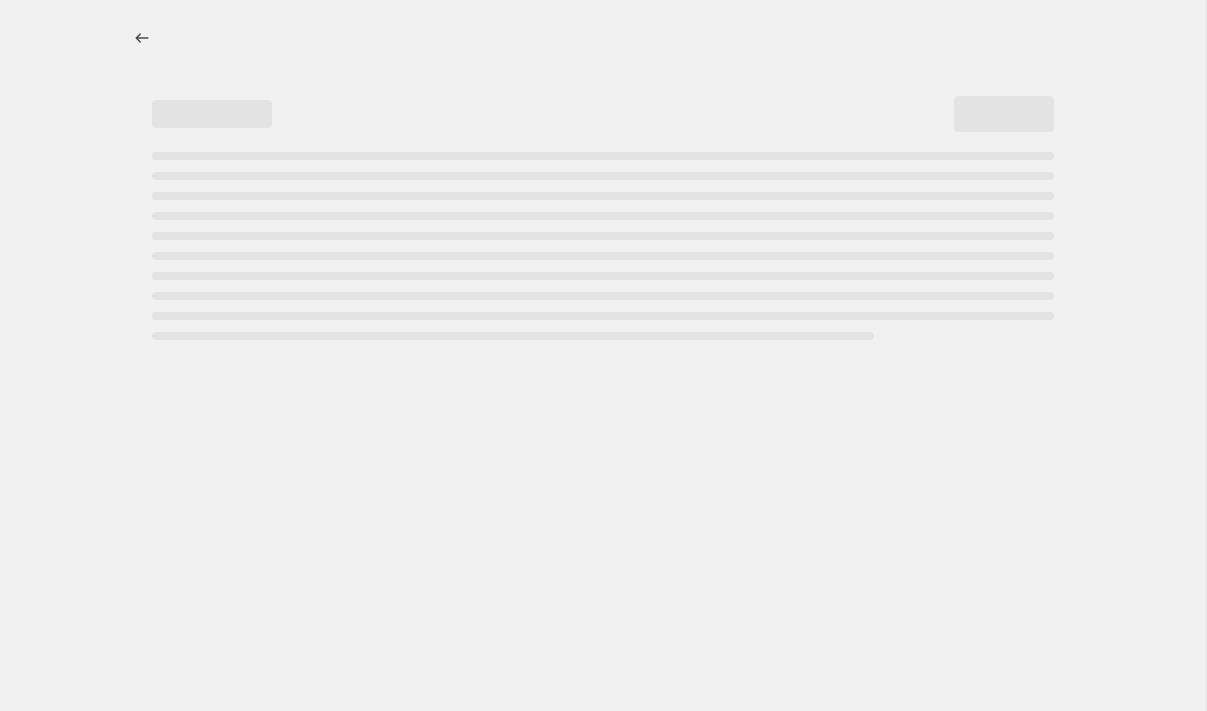 select on "pc" 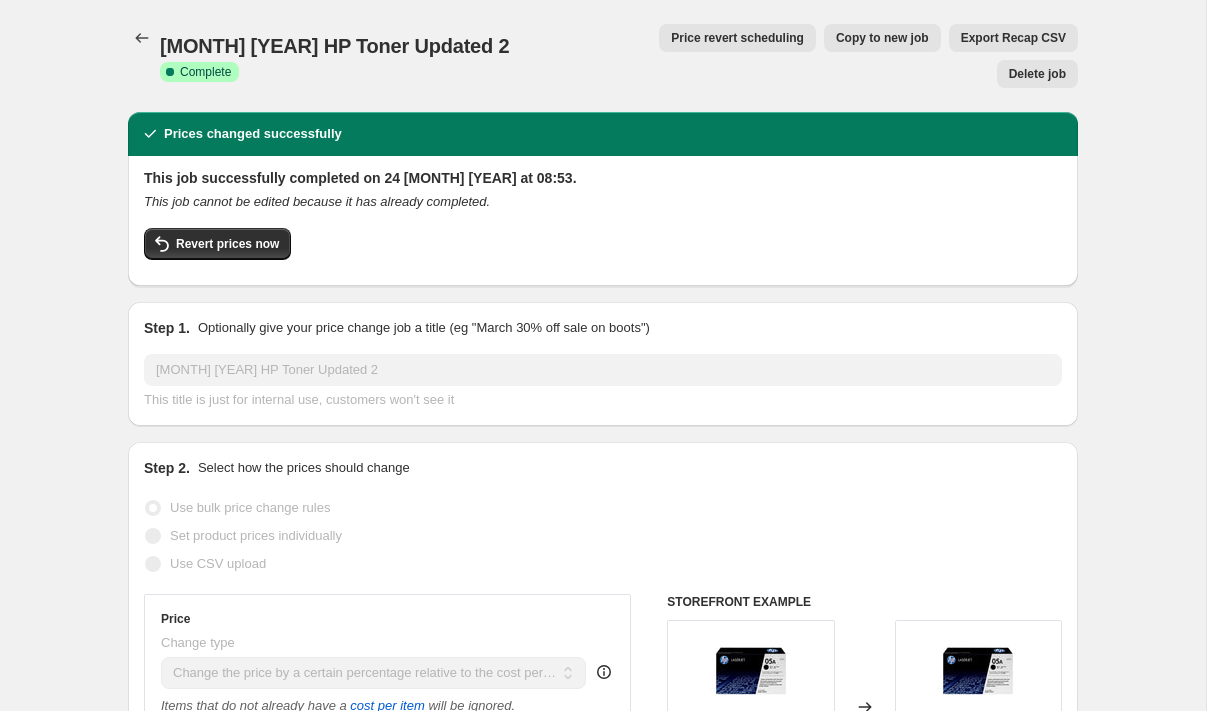 click on "Copy to new job" at bounding box center [882, 38] 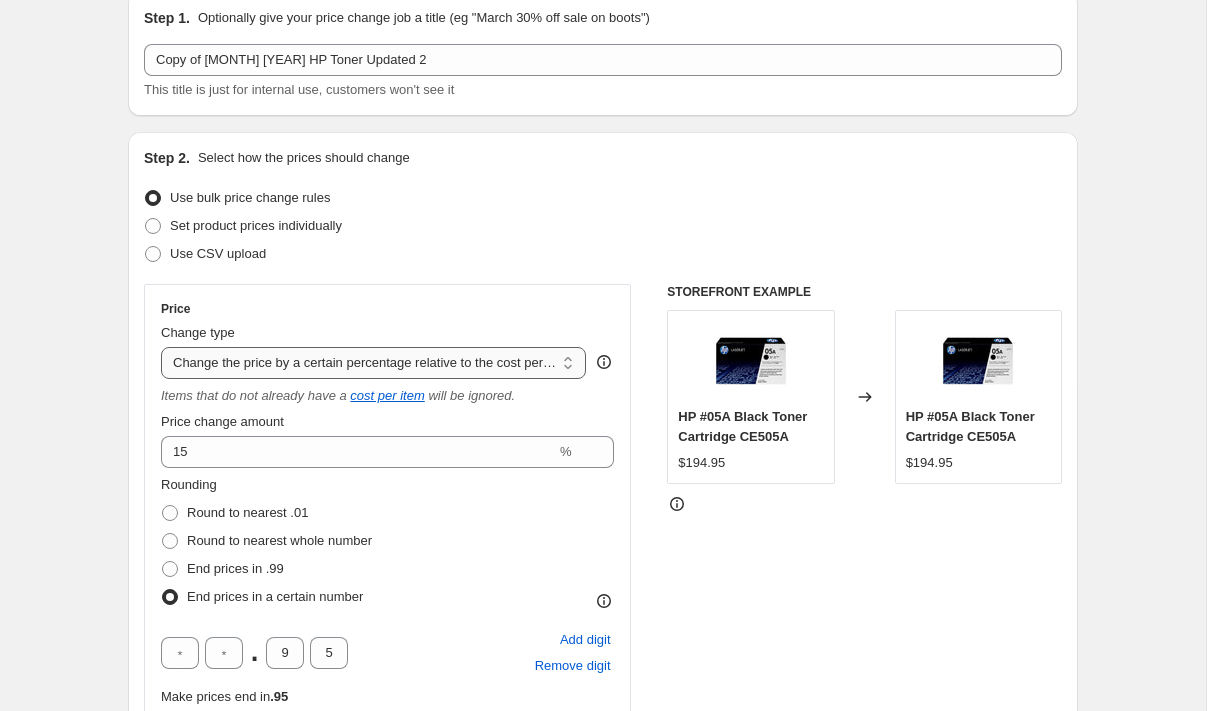 scroll, scrollTop: 82, scrollLeft: 0, axis: vertical 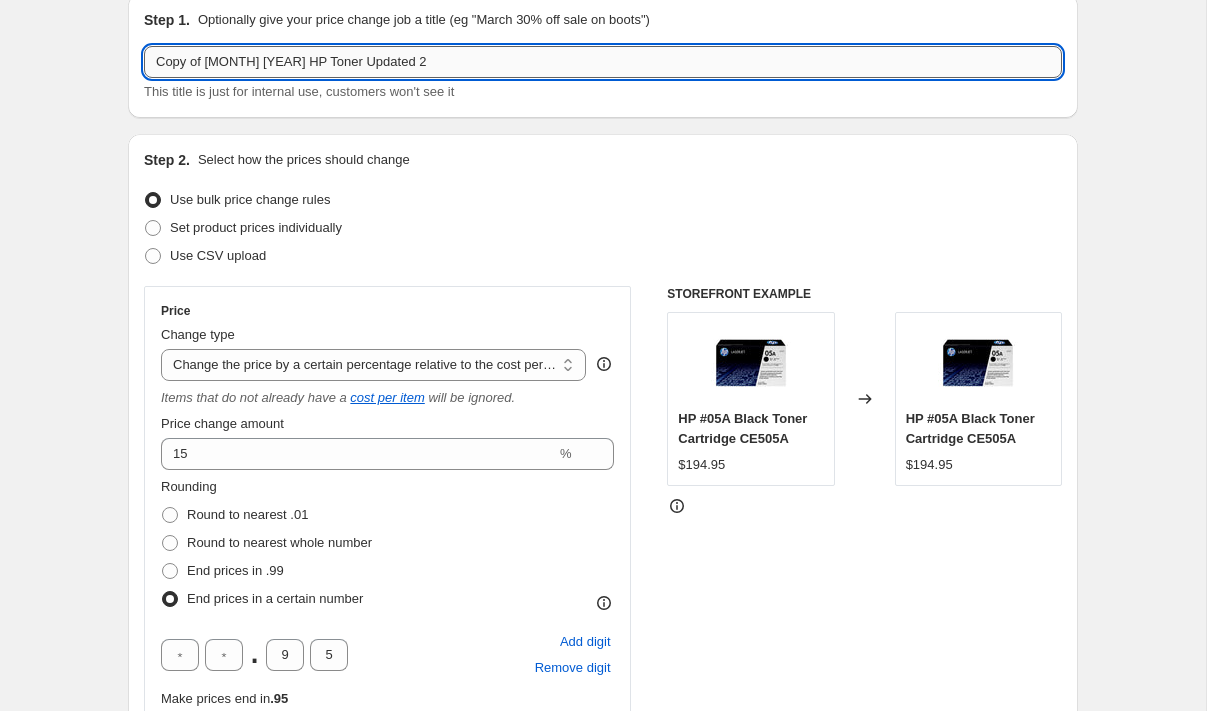 drag, startPoint x: 232, startPoint y: 61, endPoint x: 150, endPoint y: 65, distance: 82.0975 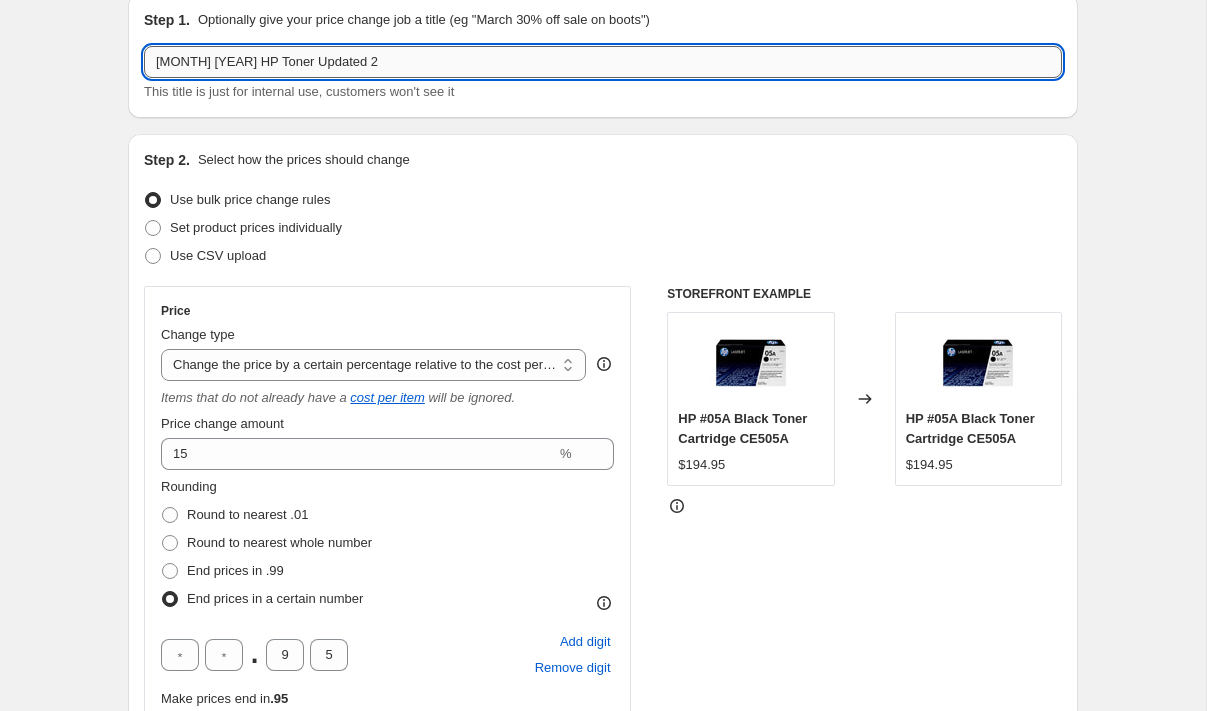 click on "[MONTH] [YEAR] HP Toner Updated 2" at bounding box center (603, 62) 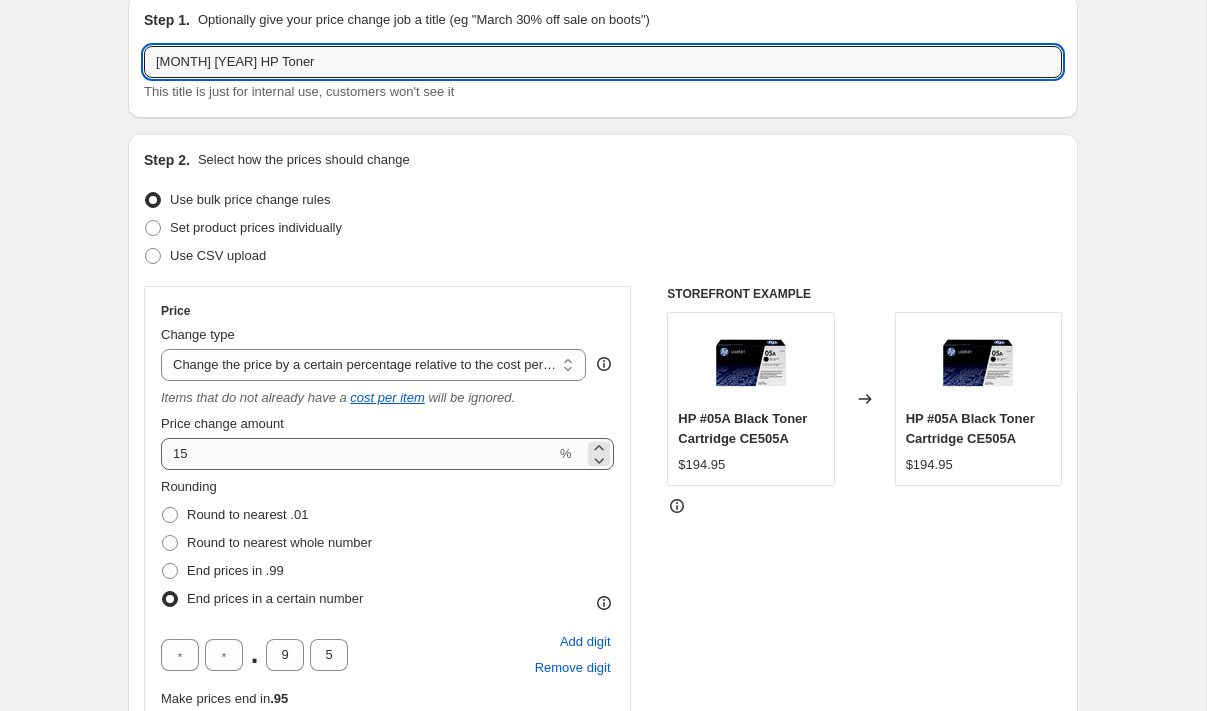 type on "[MONTH] [YEAR] HP Toner" 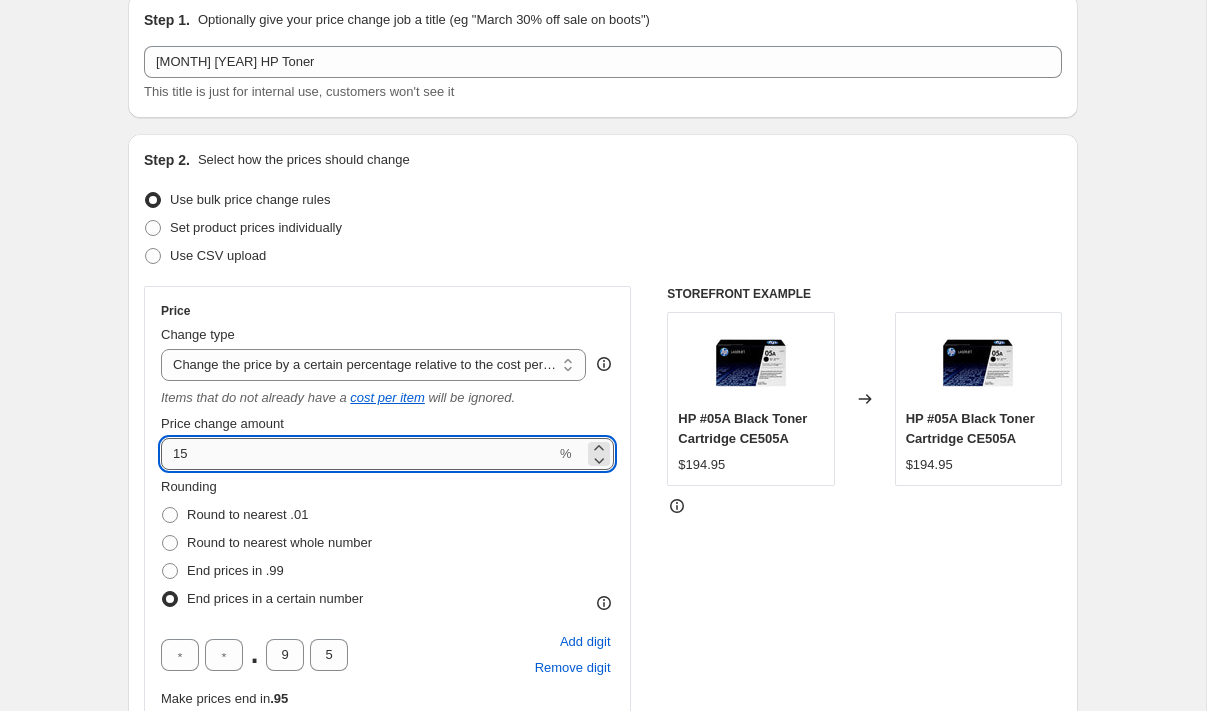 click on "15" at bounding box center [358, 454] 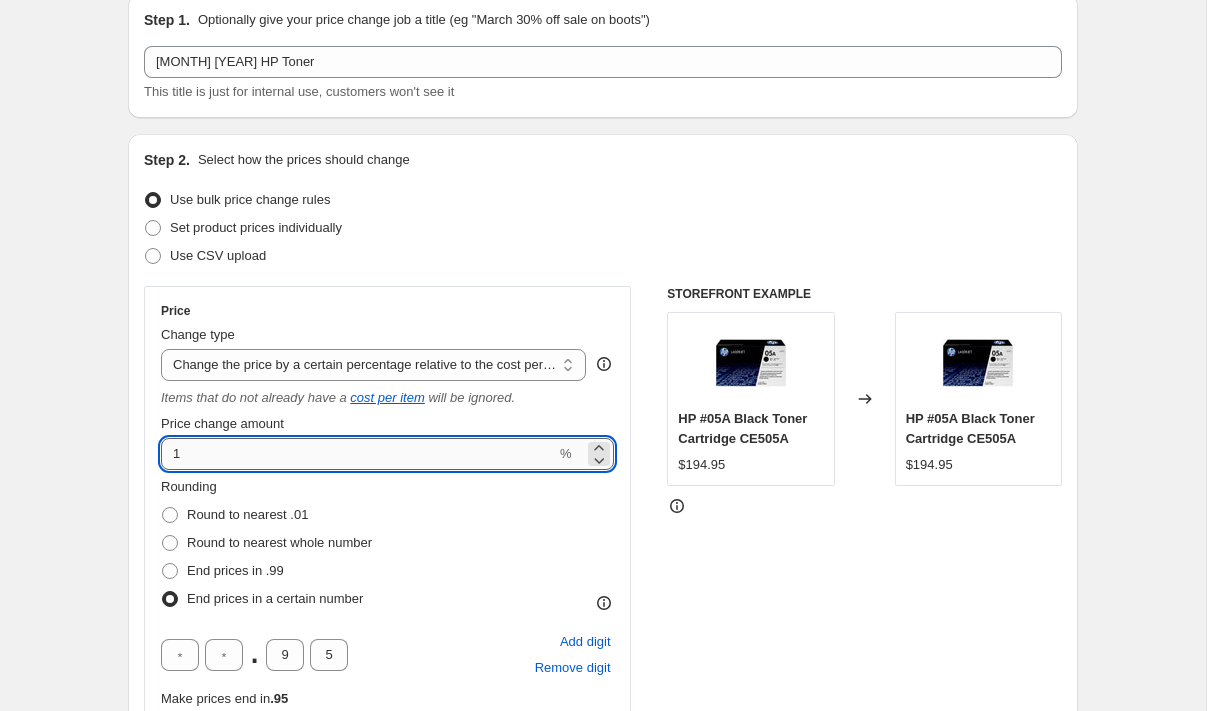 type on "12" 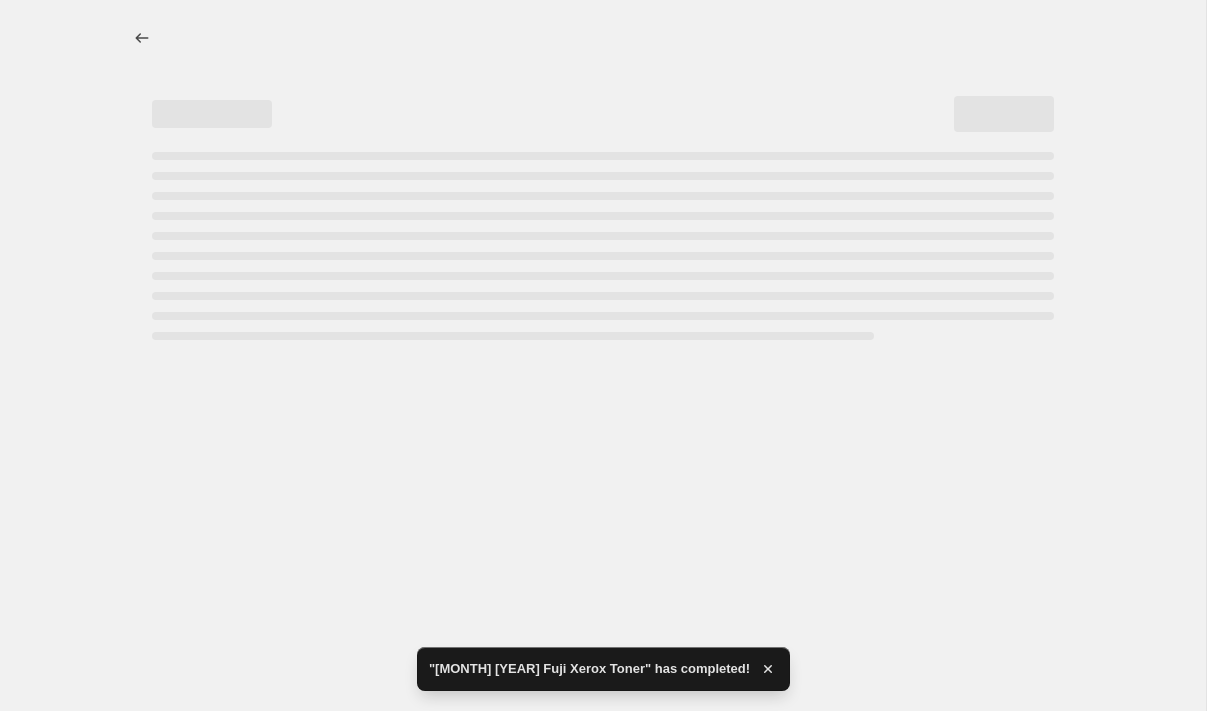 scroll, scrollTop: 0, scrollLeft: 0, axis: both 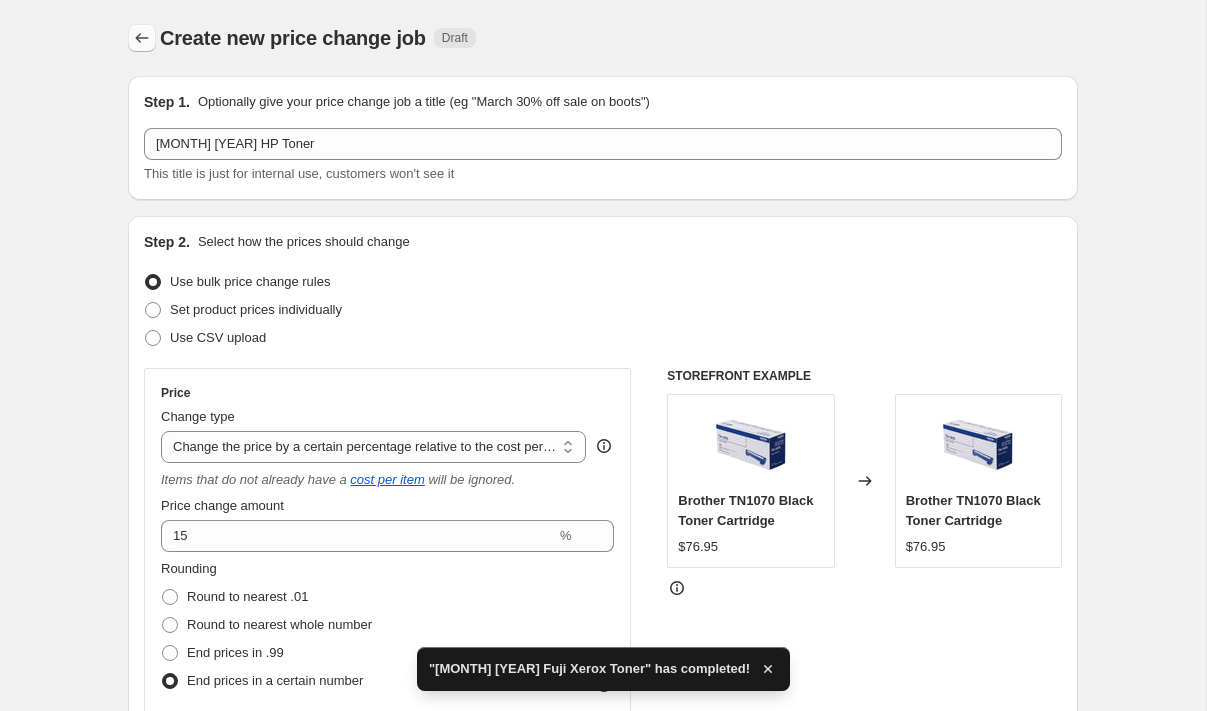 click 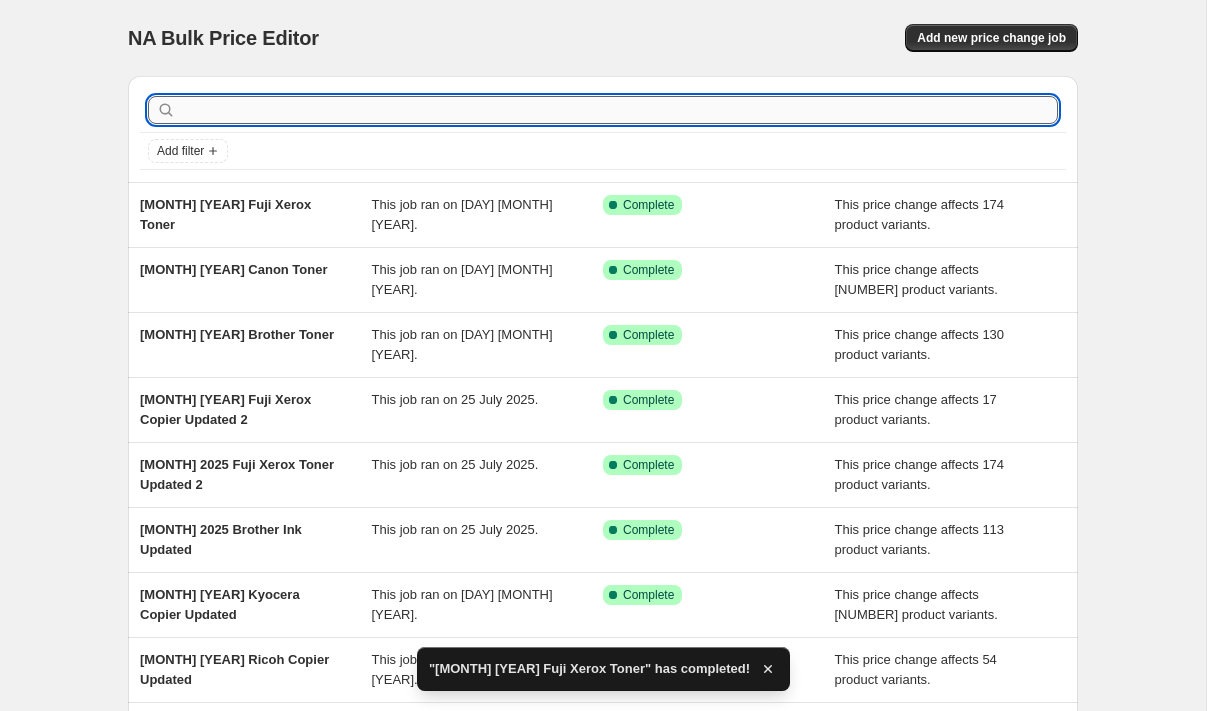 click at bounding box center (619, 110) 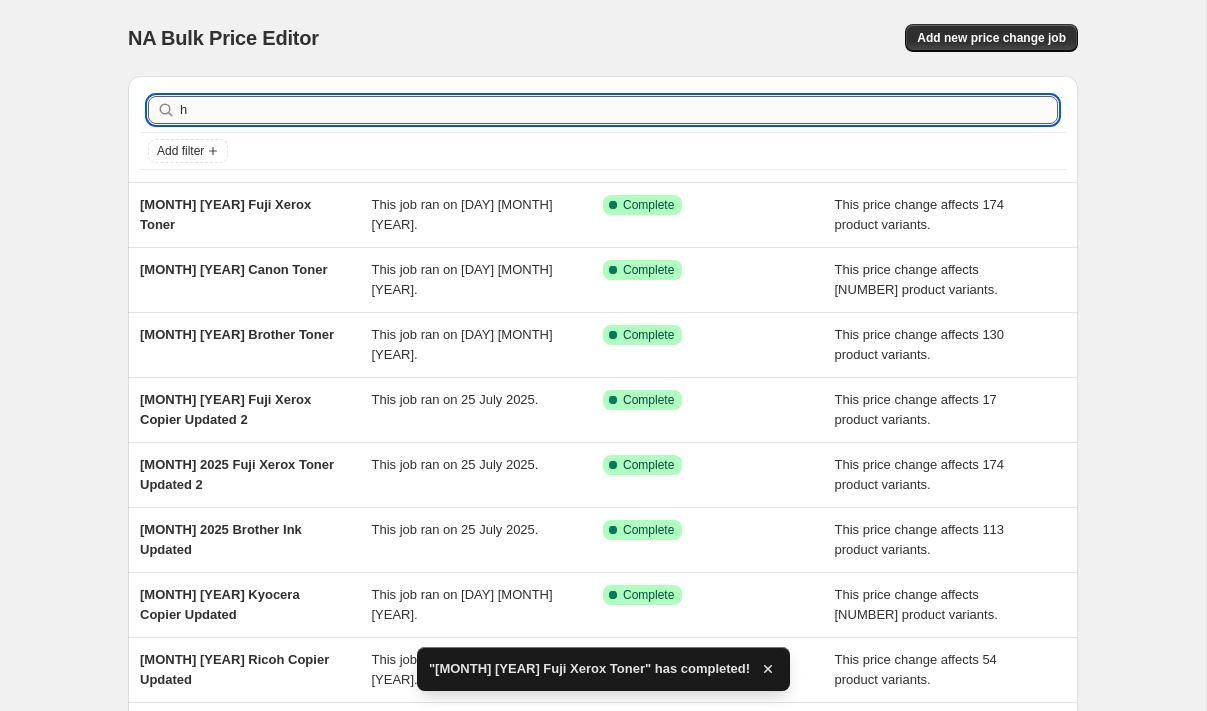 type on "hp" 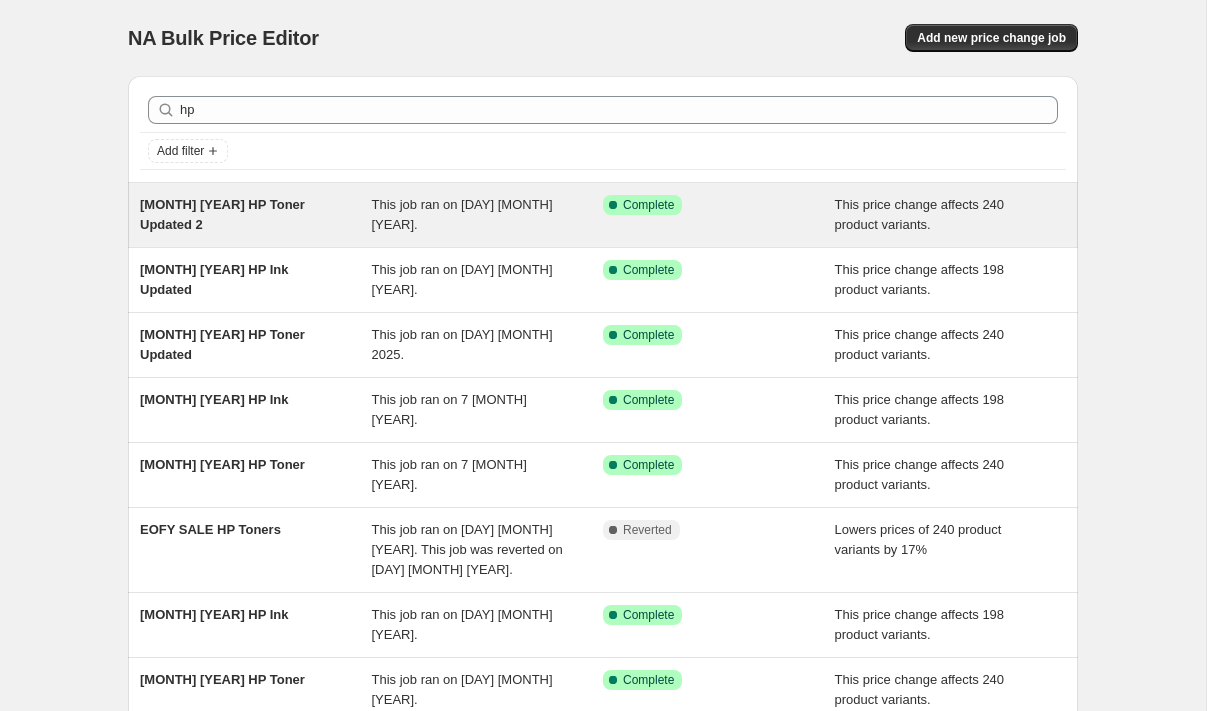 click on "[MONTH] [YEAR] HP Toner Updated 2" at bounding box center [222, 214] 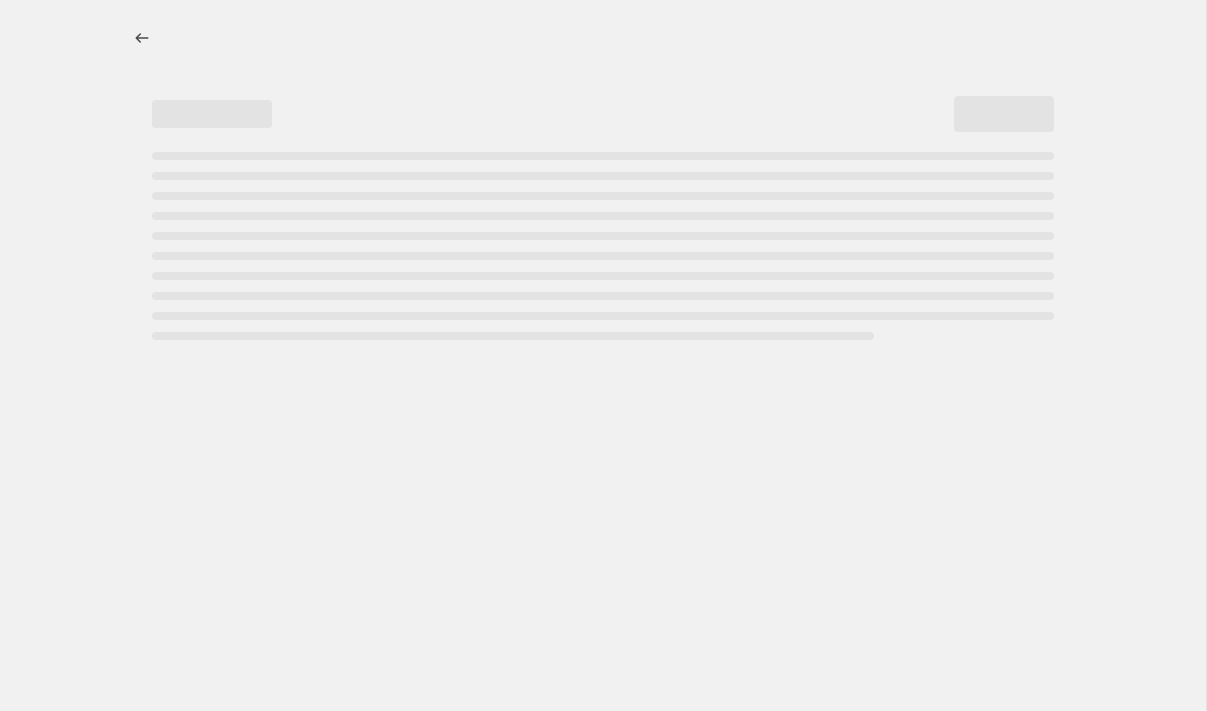 select on "pc" 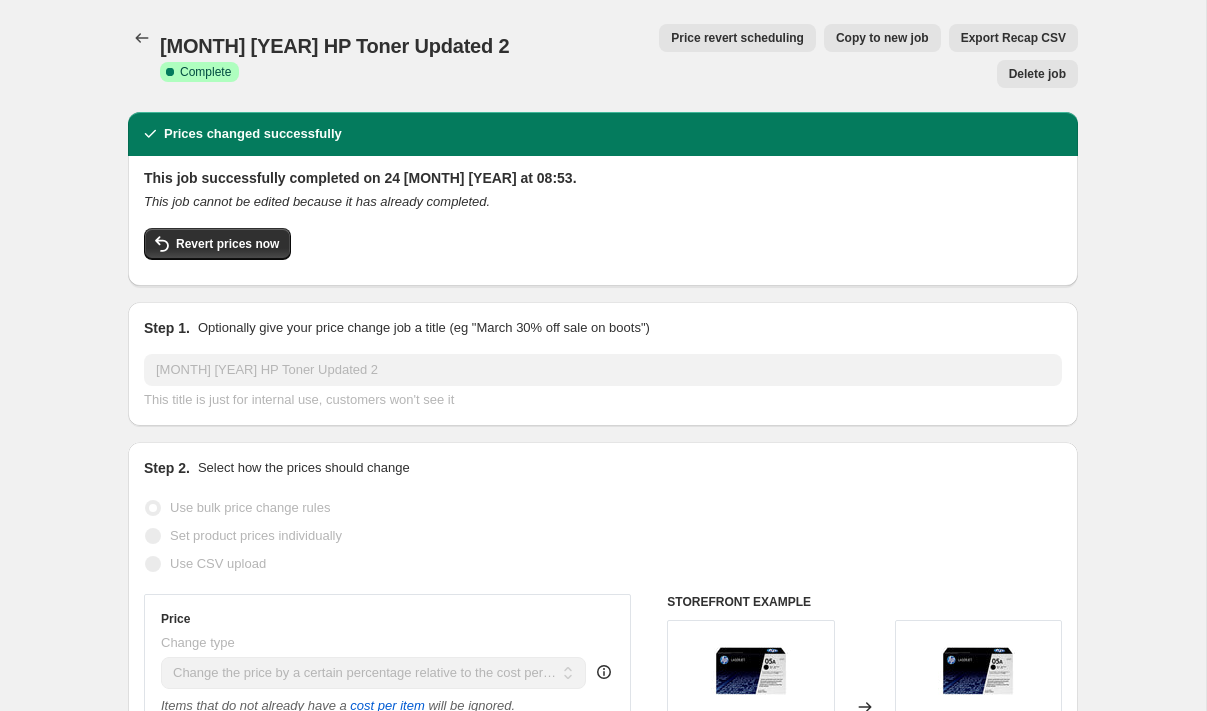 click on "Copy to new job" at bounding box center (882, 38) 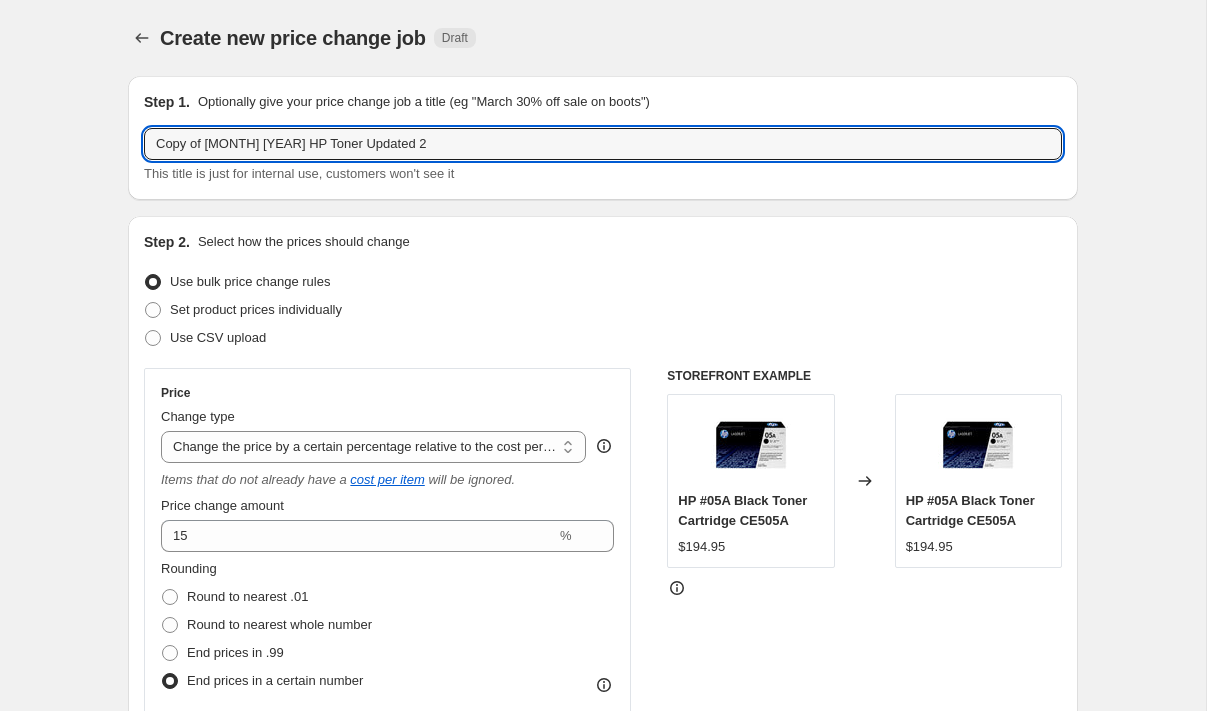 drag, startPoint x: 206, startPoint y: 143, endPoint x: 111, endPoint y: 134, distance: 95.42536 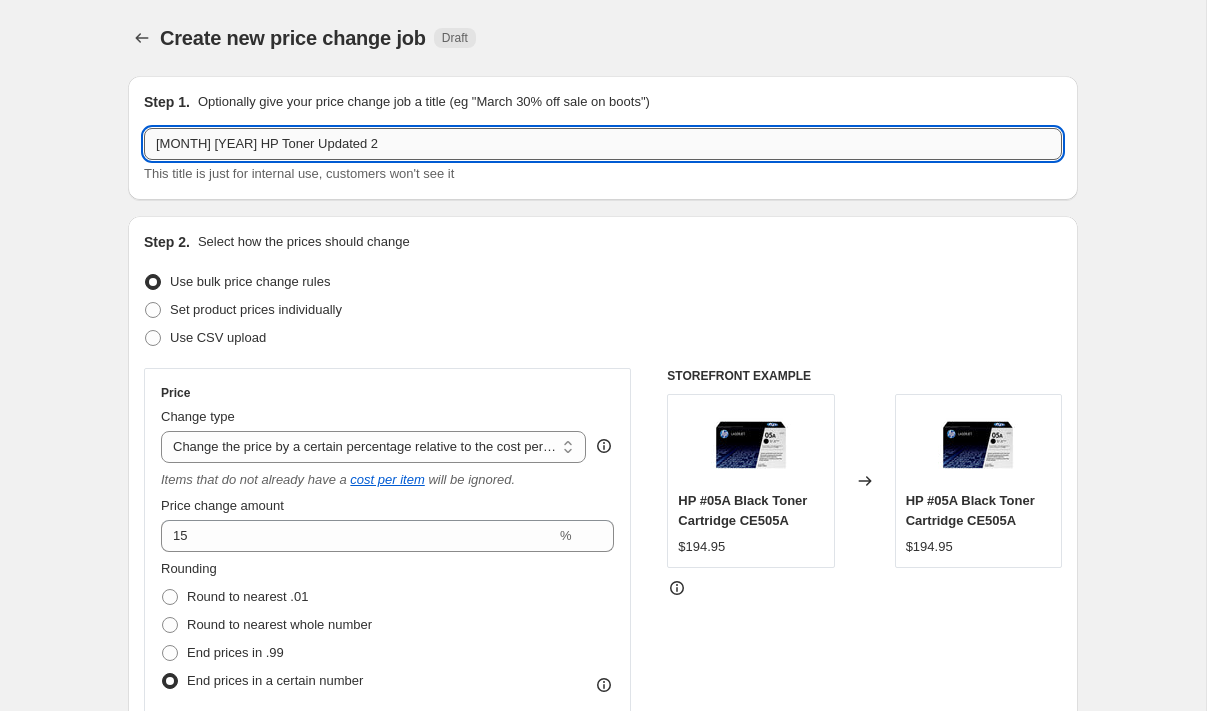 click on "[MONTH] [YEAR] HP Toner Updated 2" at bounding box center (603, 144) 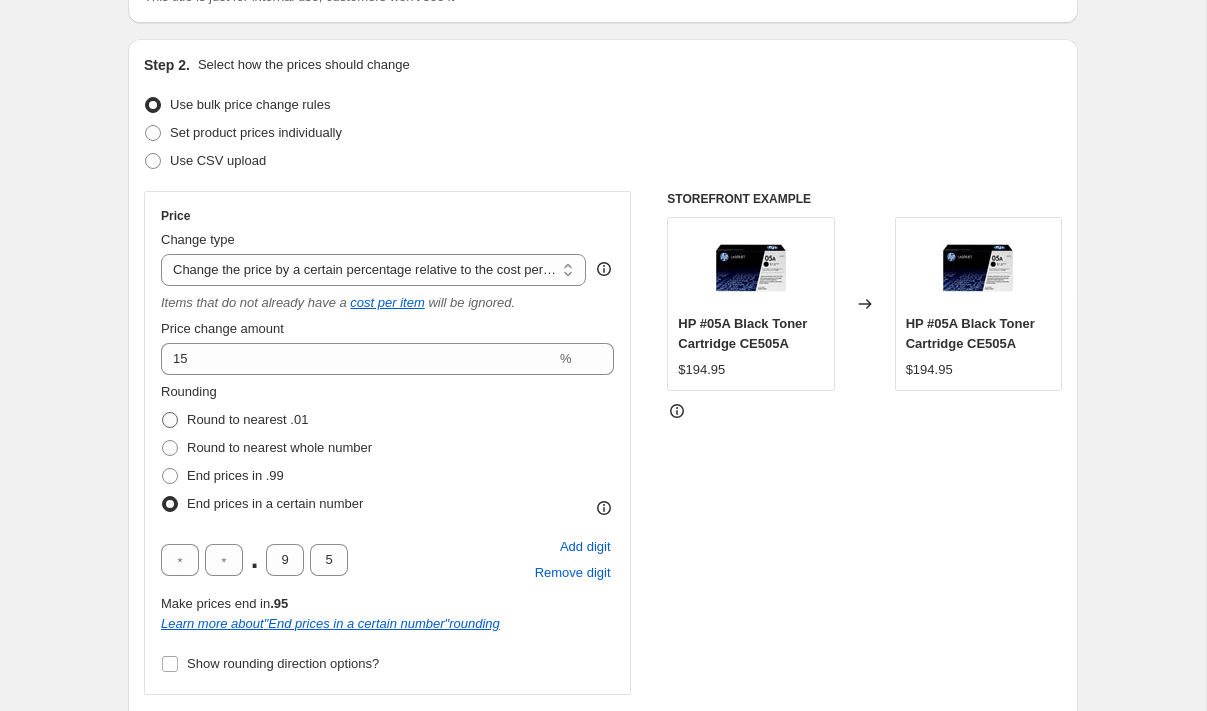 scroll, scrollTop: 188, scrollLeft: 0, axis: vertical 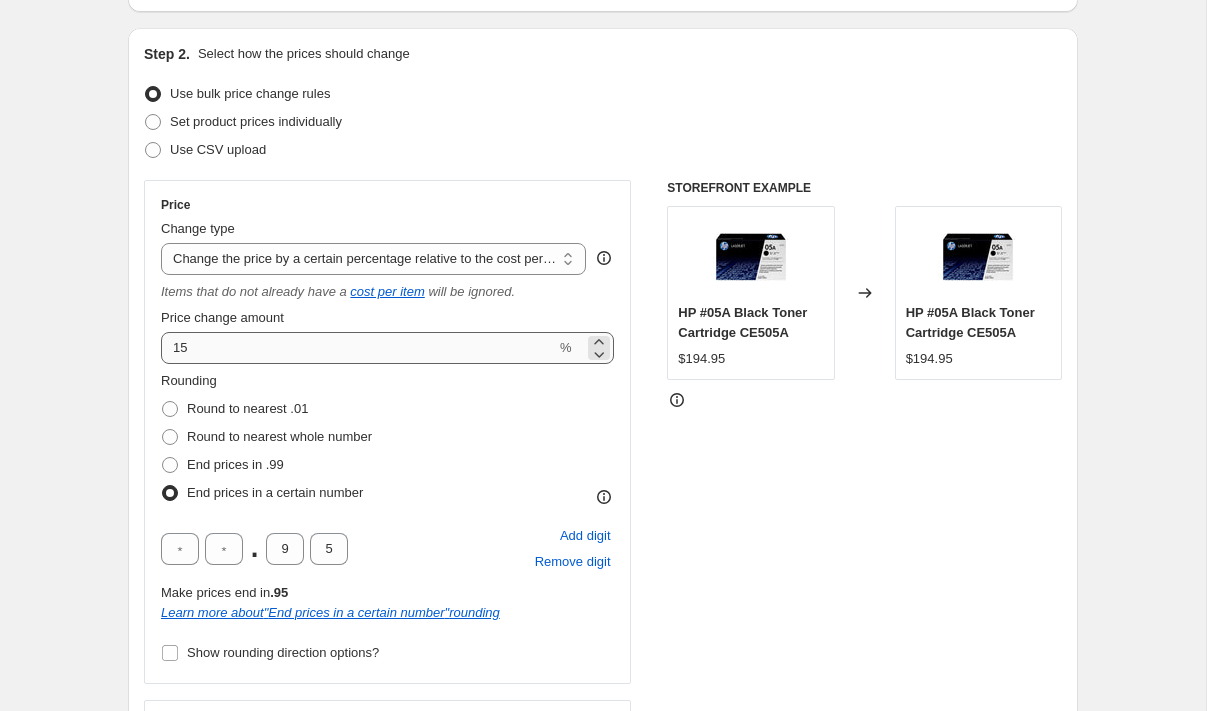 type on "[MONTH] [YEAR] HP Toner" 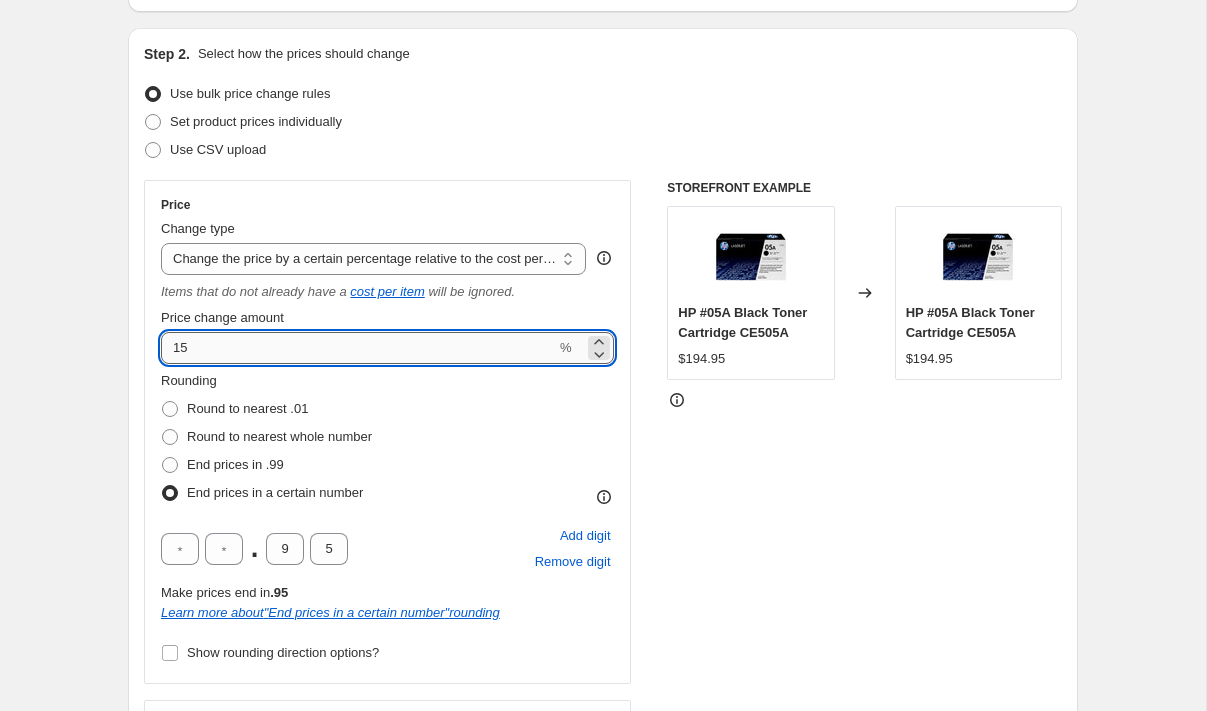 click on "15" at bounding box center (358, 348) 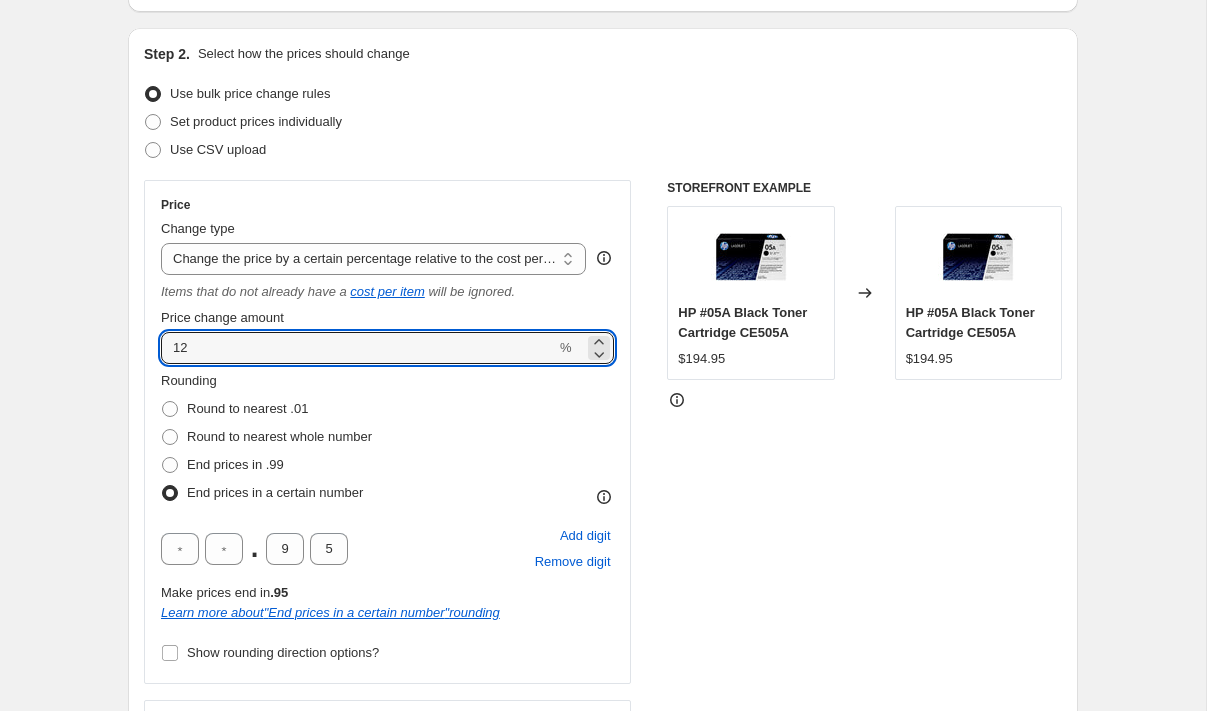 type on "12" 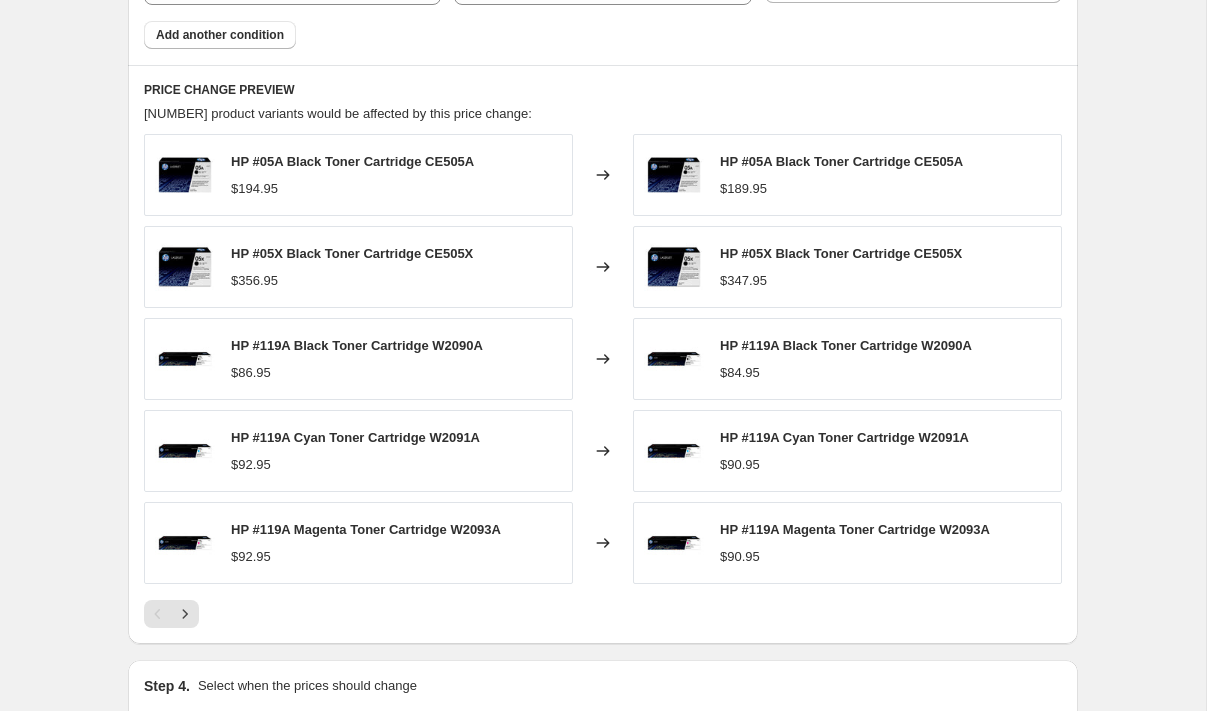 scroll, scrollTop: 1413, scrollLeft: 0, axis: vertical 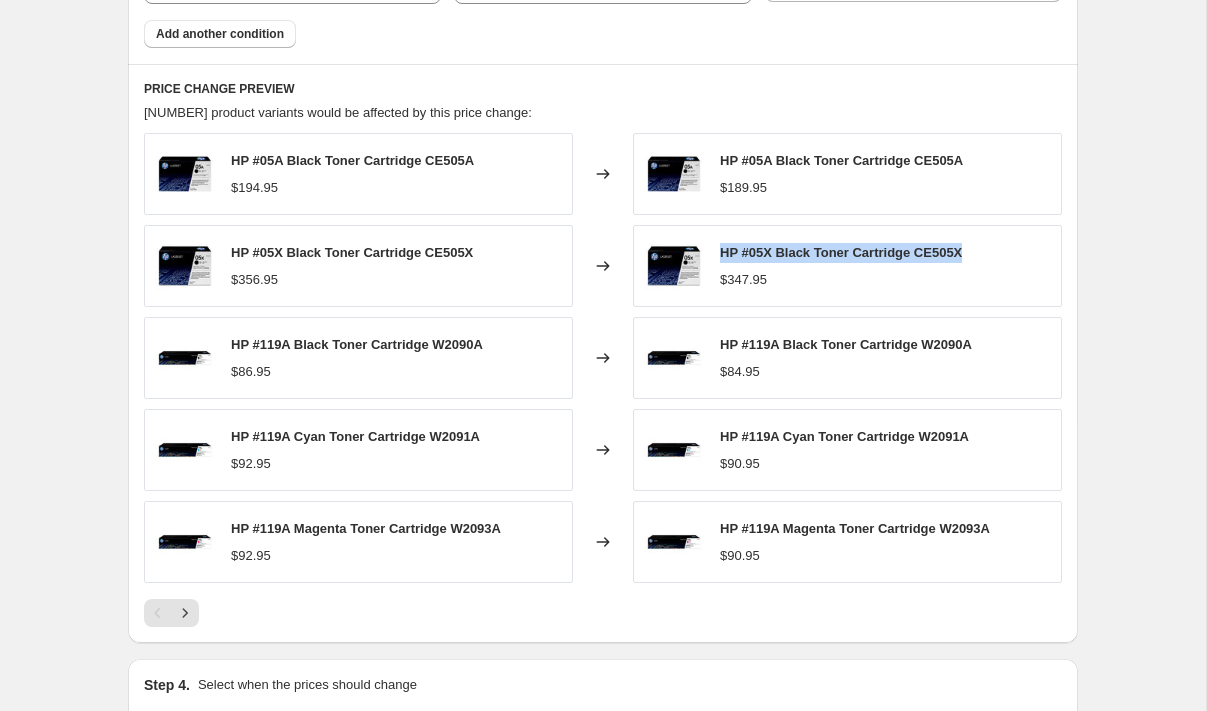drag, startPoint x: 984, startPoint y: 251, endPoint x: 726, endPoint y: 254, distance: 258.01746 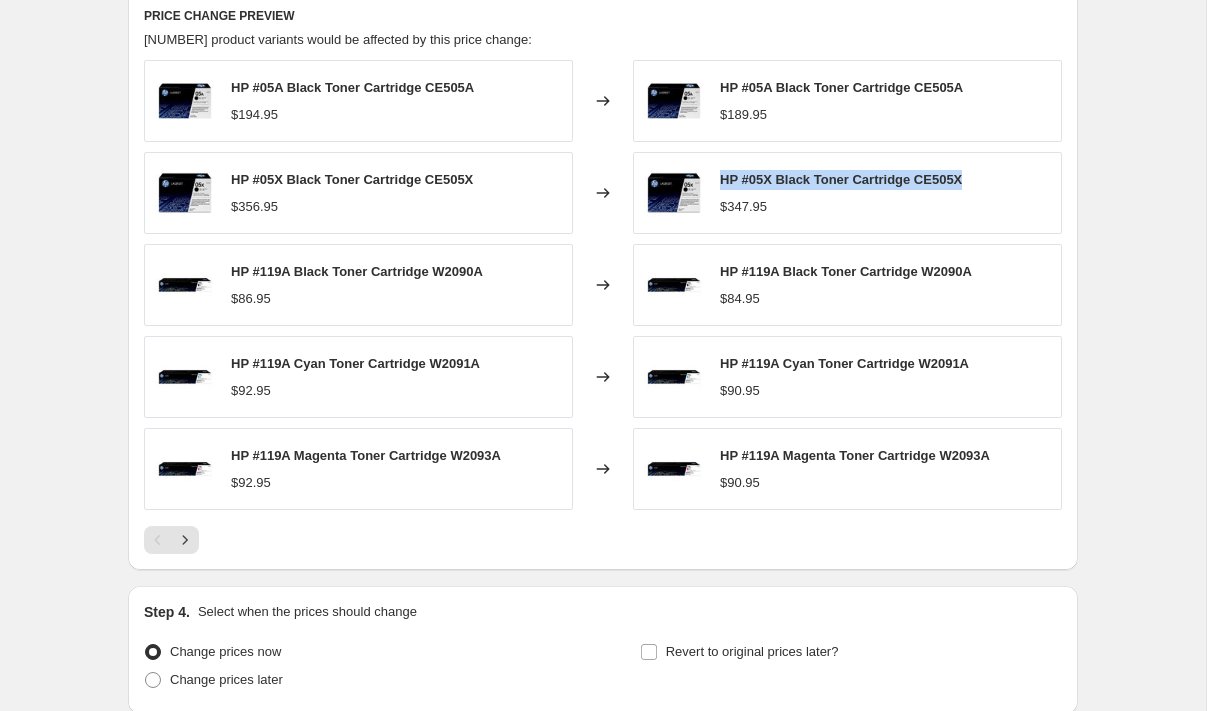 scroll, scrollTop: 1508, scrollLeft: 0, axis: vertical 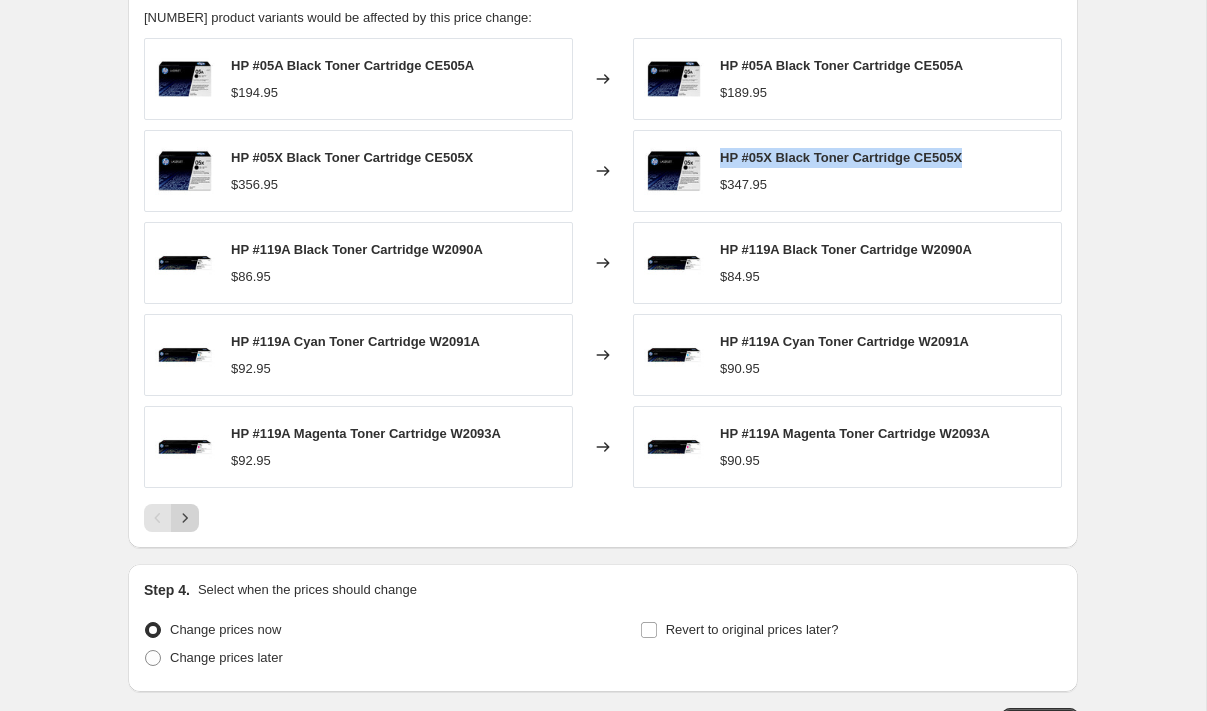 click 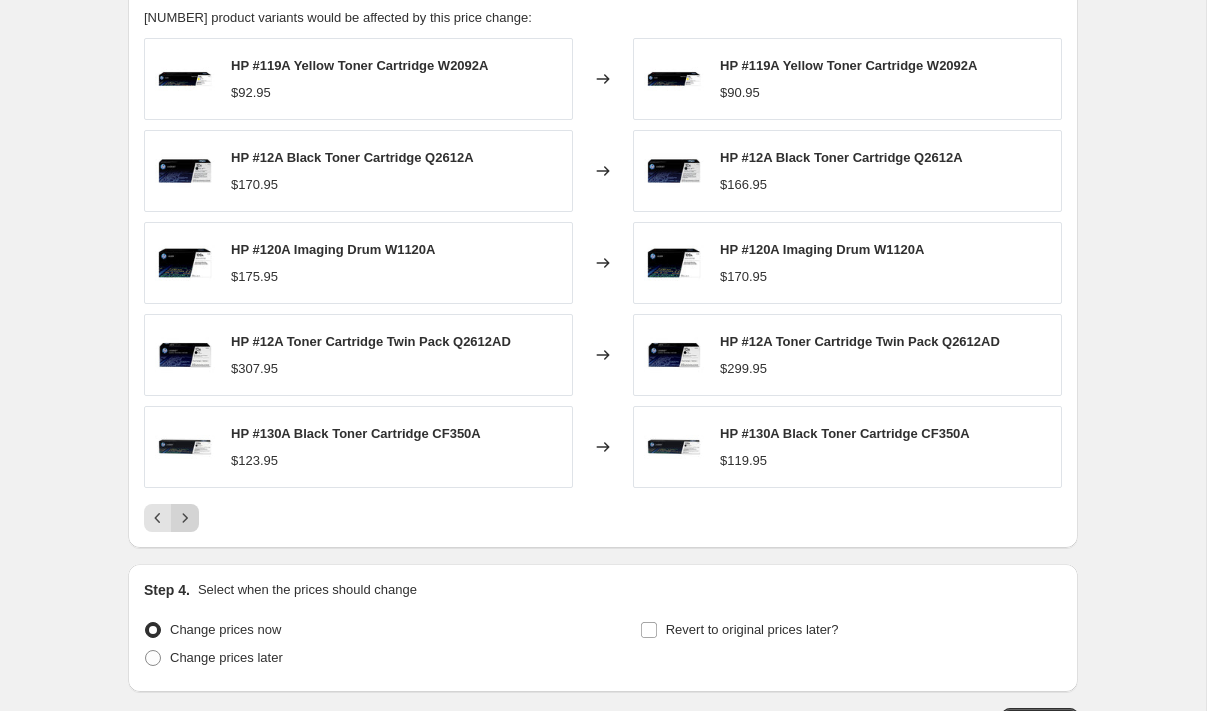 click 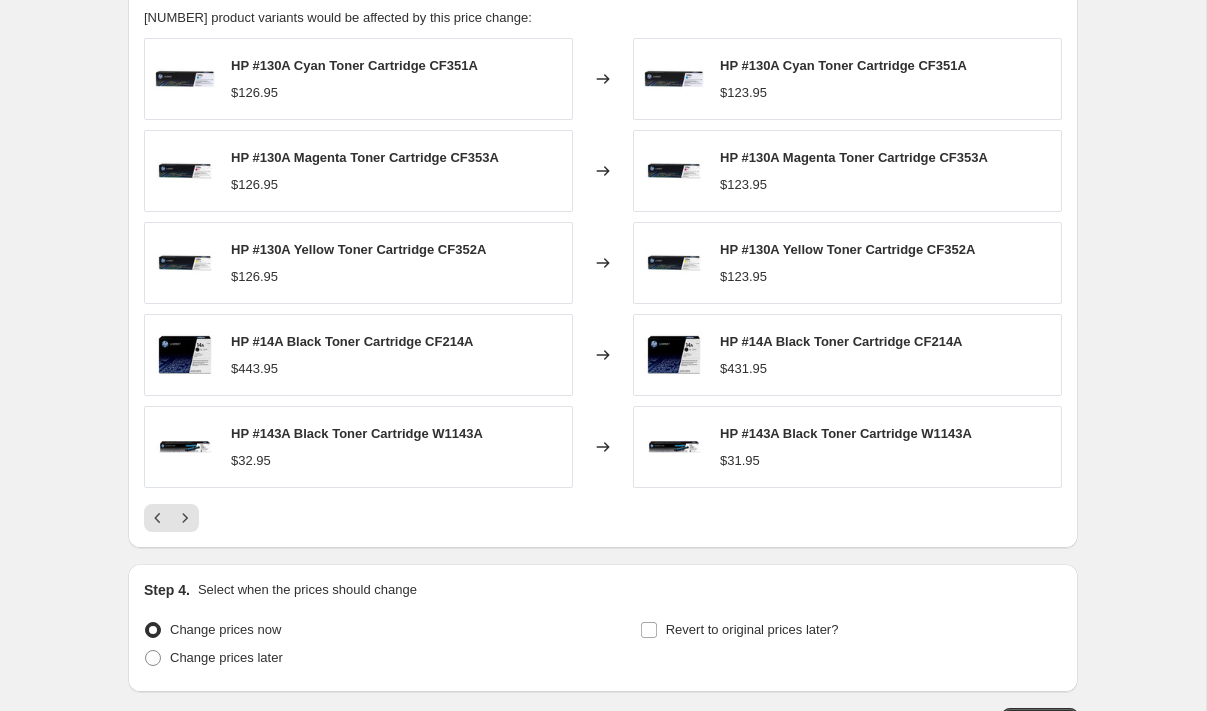 click on "PRICE CHANGE PREVIEW [NUMBER] product variants would be affected by this price change: HP #130A Cyan Toner Cartridge CF351A $126.95 Changed to HP #130A Cyan Toner Cartridge CF351A $123.95 HP #130A Magenta Toner Cartridge CF353A $126.95 Changed to HP #130A Magenta Toner Cartridge CF353A $123.95 HP #130A Yellow Toner Cartridge CF352A $126.95 Changed to HP #130A Yellow Toner Cartridge CF352A $123.95 HP #14A Black Toner Cartridge CF214A $443.95 Changed to HP #14A Black Toner Cartridge CF214A $431.95 HP #143A Black Toner Cartridge W1143A $32.95 Changed to HP #143A Black Toner Cartridge W1143A $31.95" at bounding box center [603, 258] 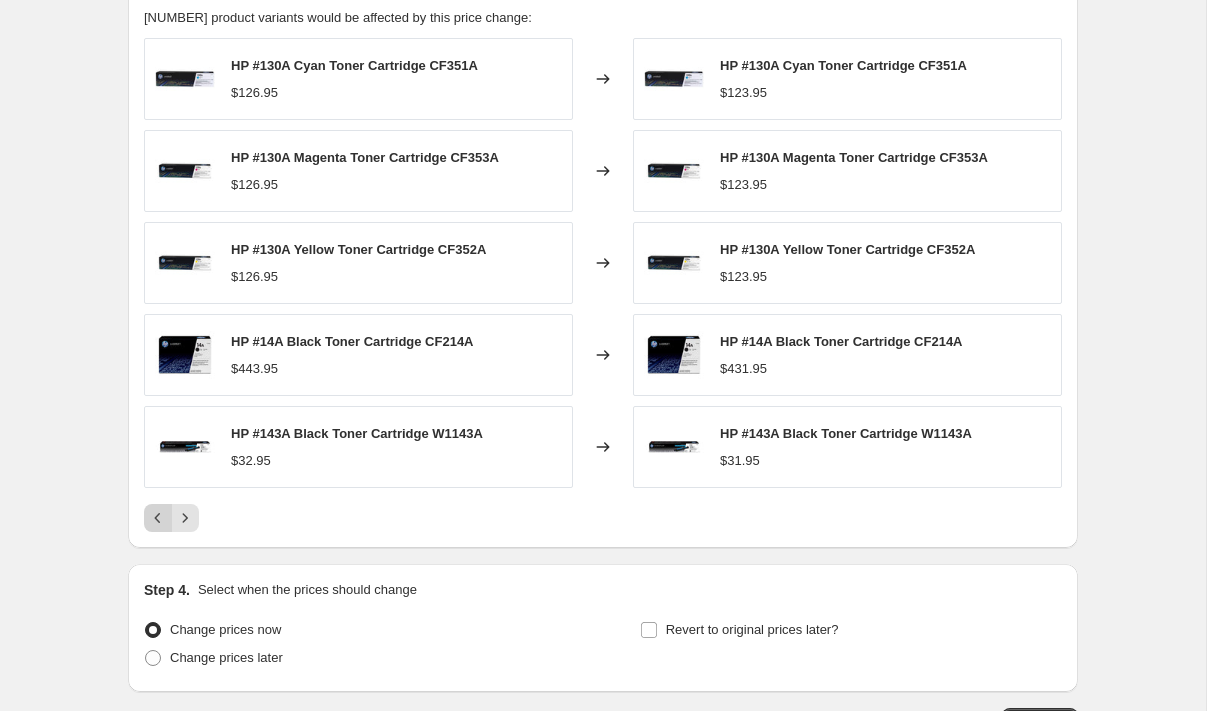 click 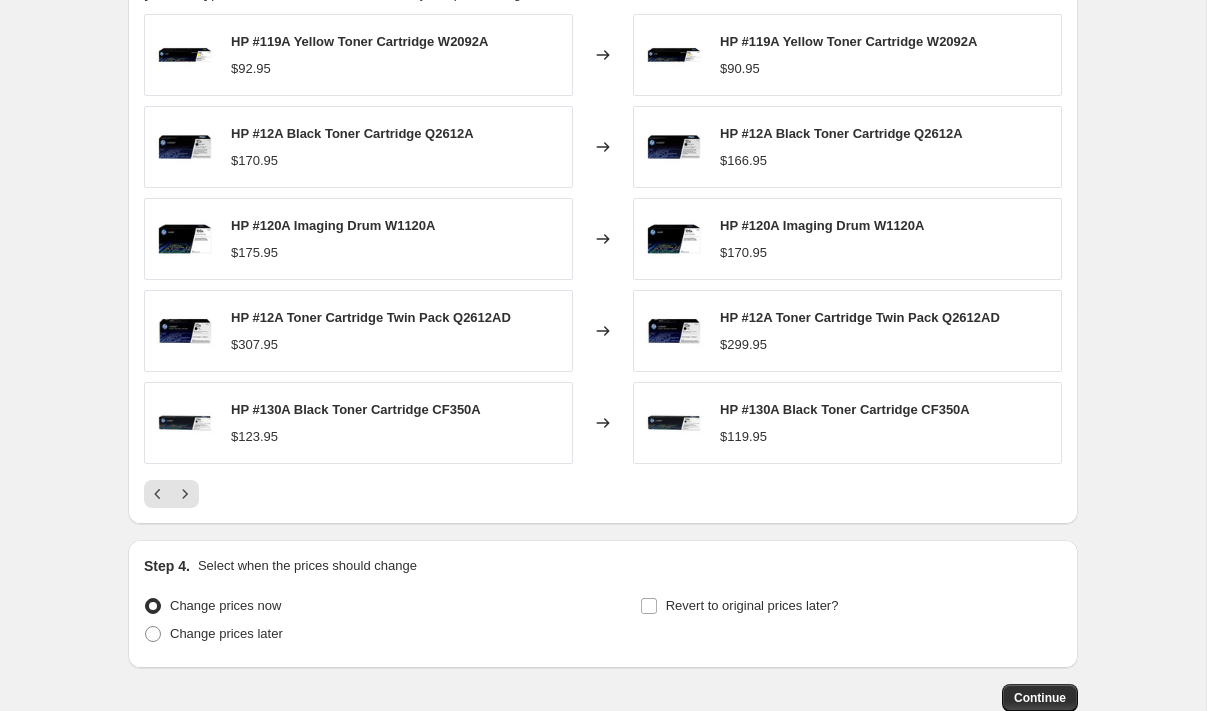 scroll, scrollTop: 1549, scrollLeft: 0, axis: vertical 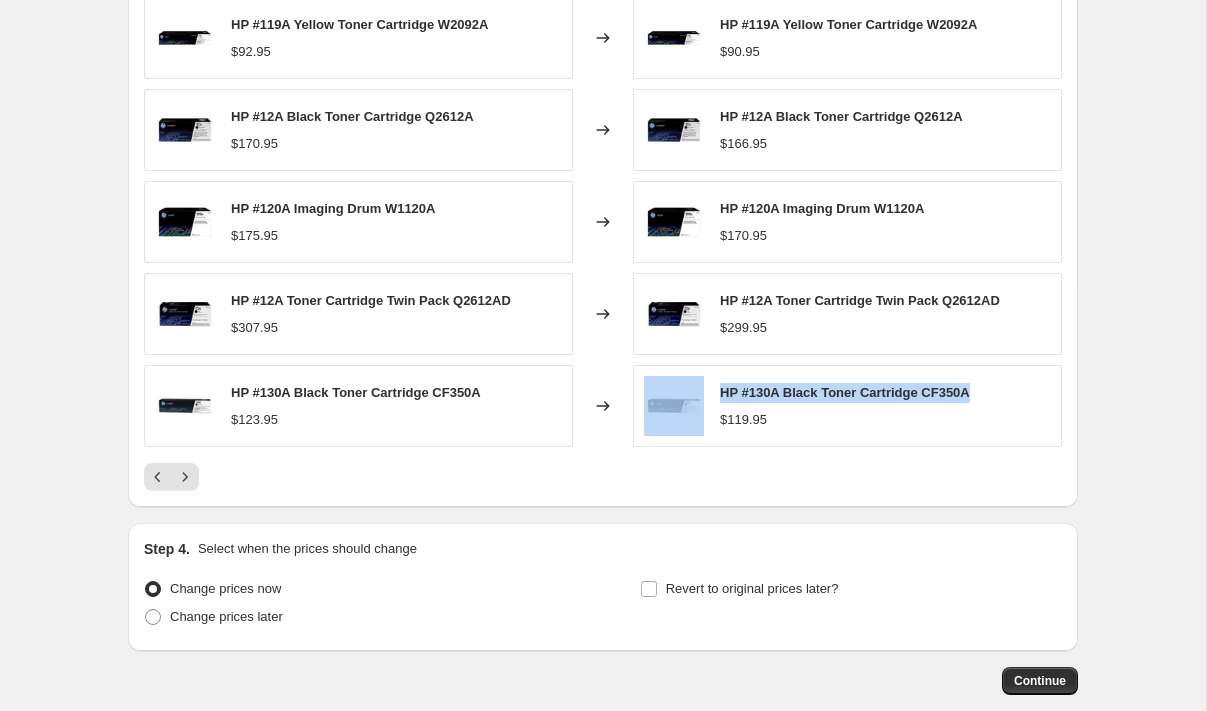 drag, startPoint x: 990, startPoint y: 389, endPoint x: 709, endPoint y: 395, distance: 281.06406 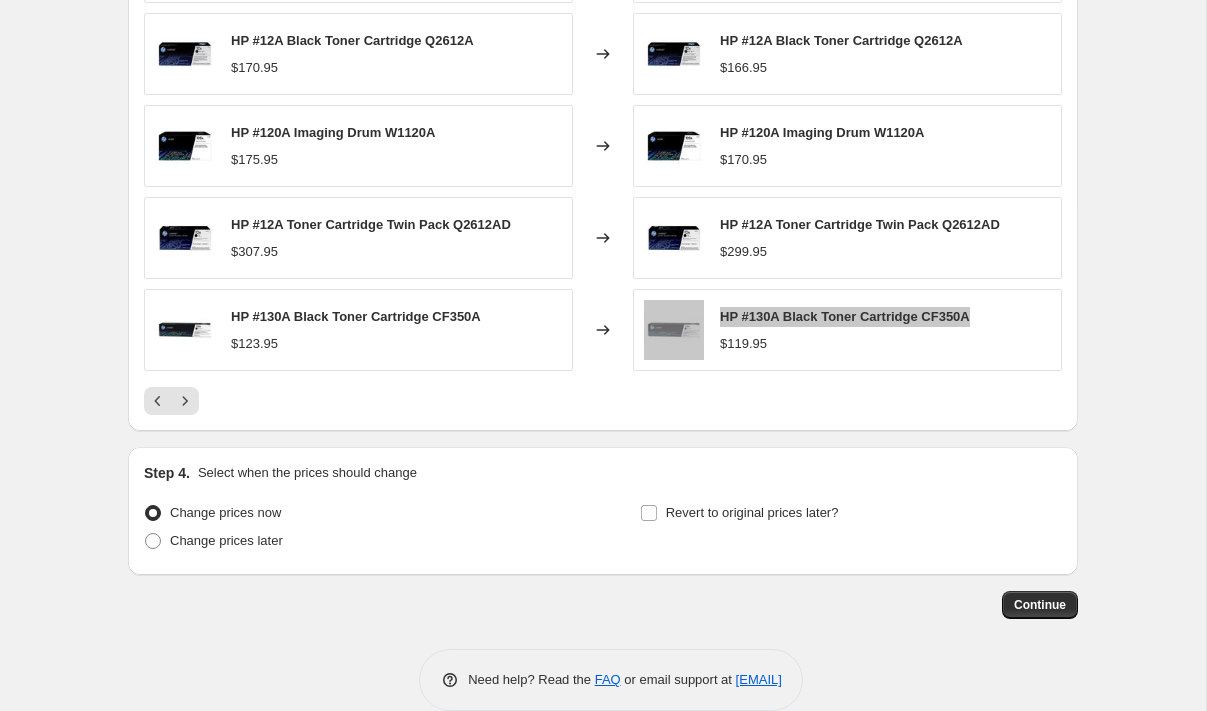 scroll, scrollTop: 1655, scrollLeft: 0, axis: vertical 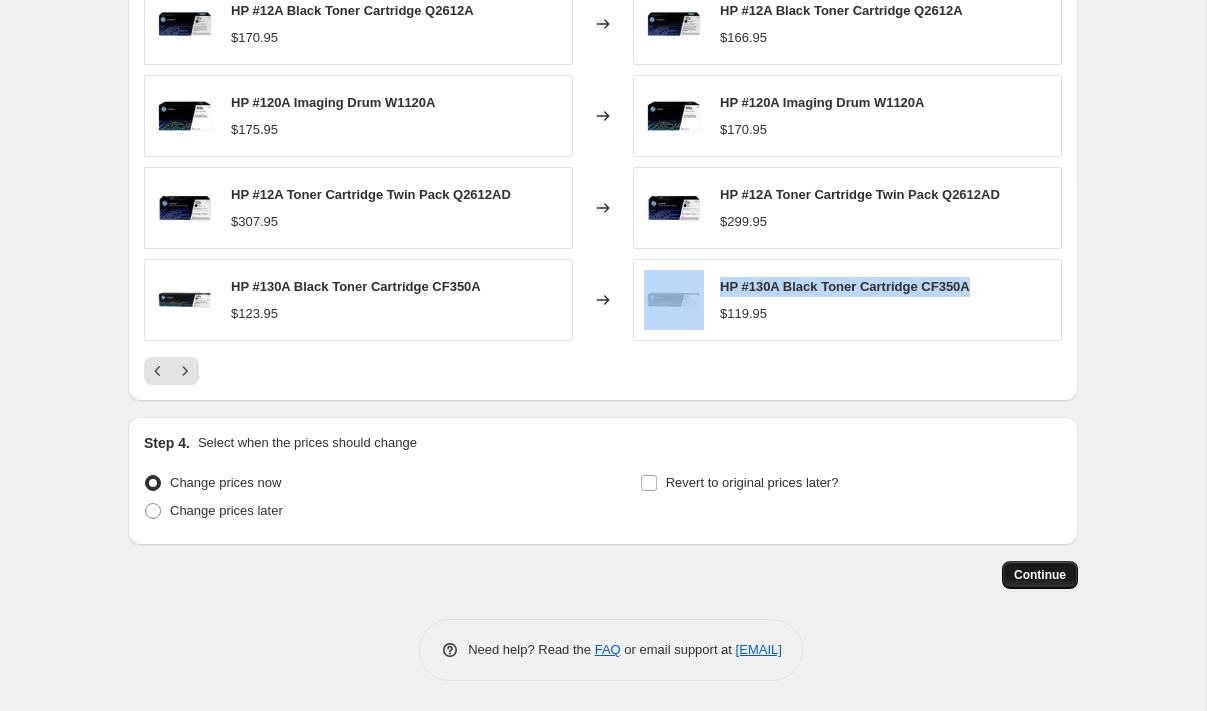 click on "Continue" at bounding box center (1040, 575) 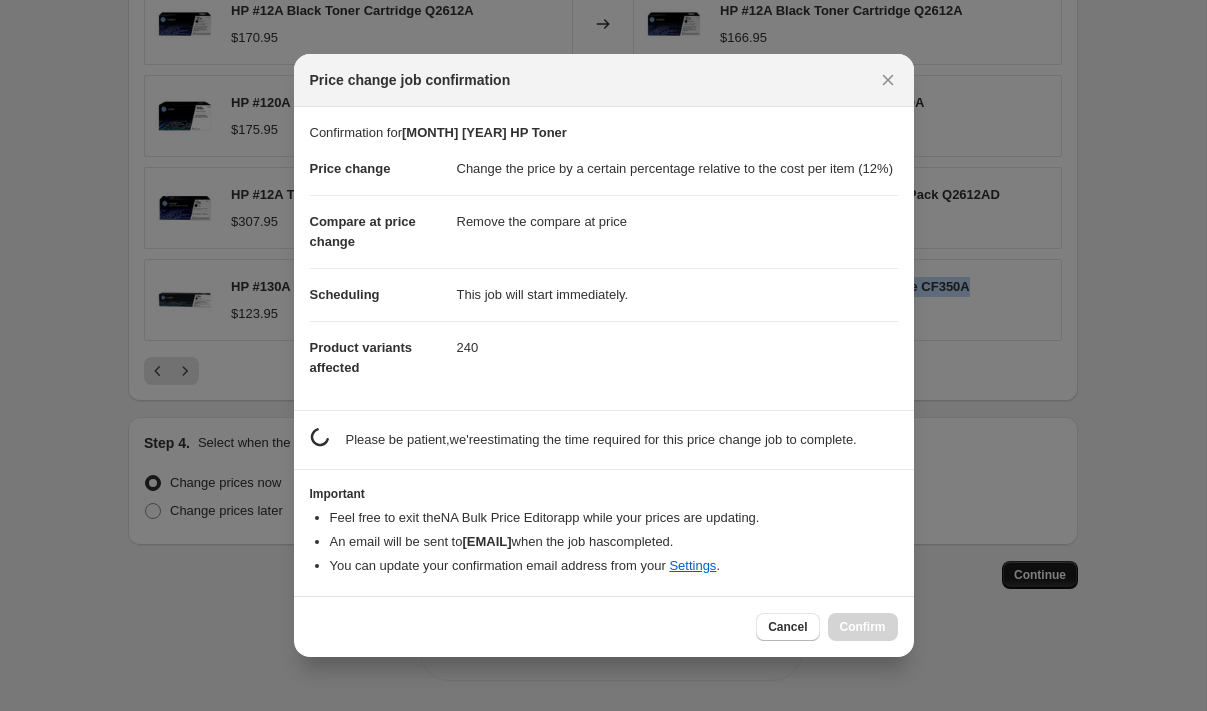 scroll, scrollTop: 0, scrollLeft: 0, axis: both 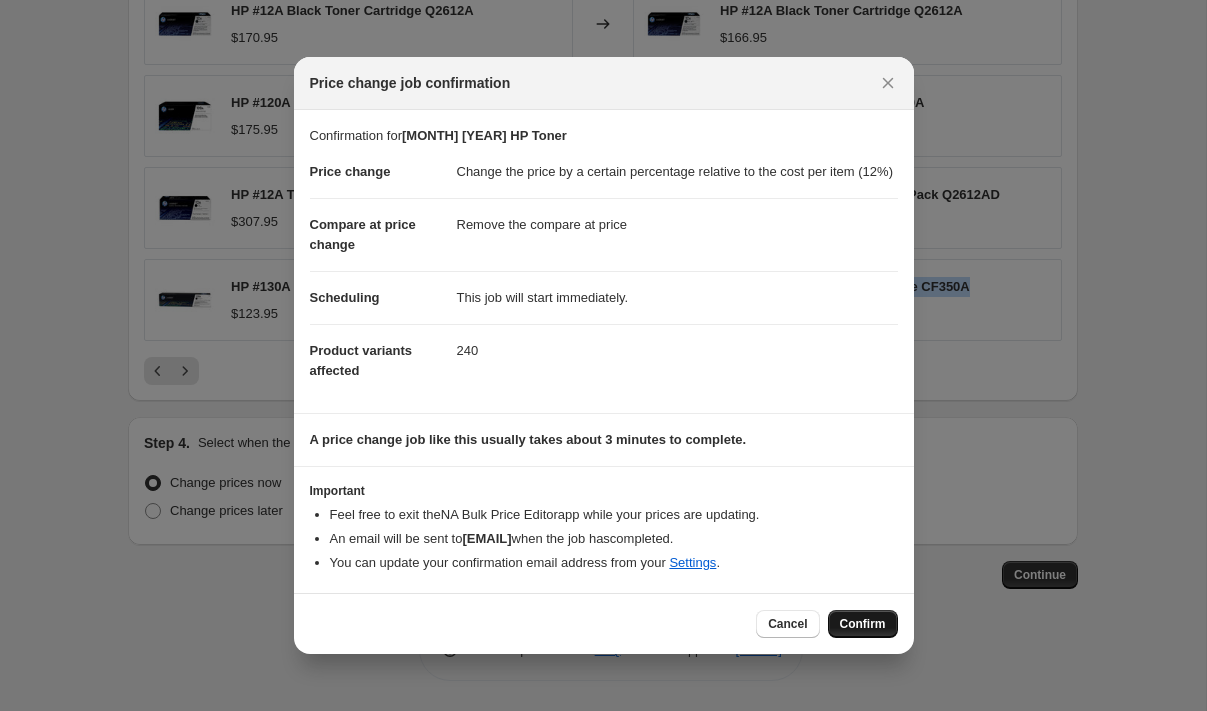 click on "Confirm" at bounding box center [863, 624] 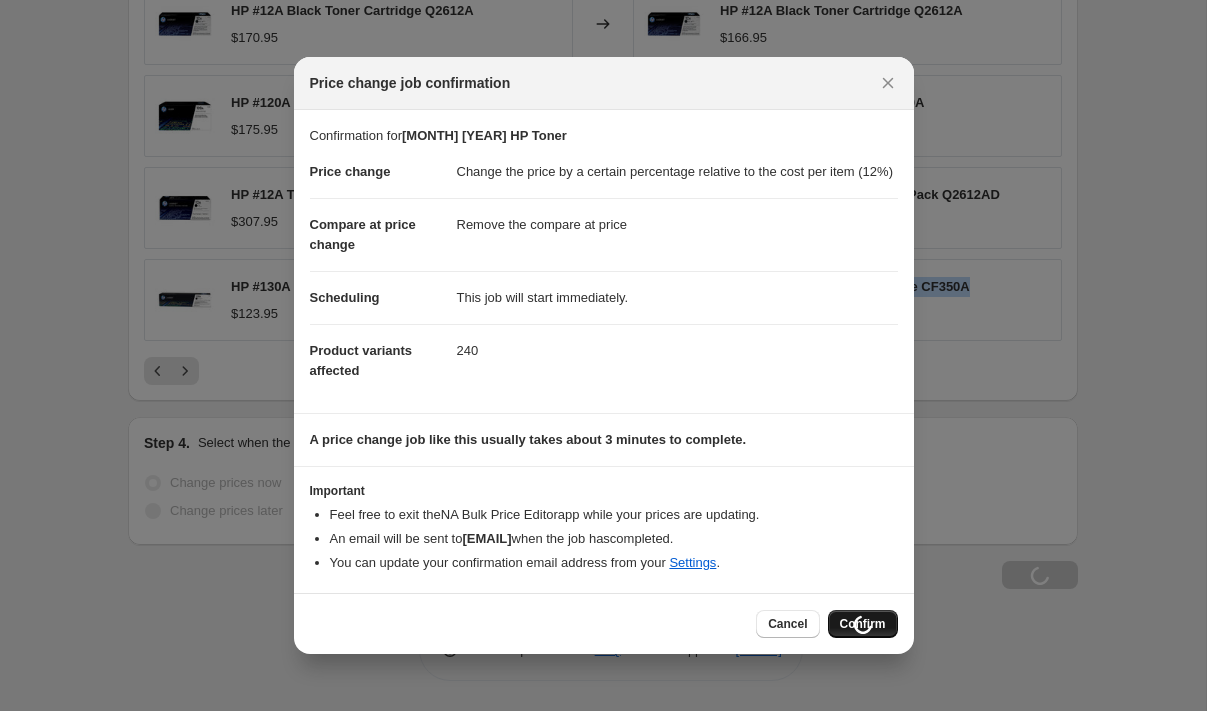 scroll, scrollTop: 1723, scrollLeft: 0, axis: vertical 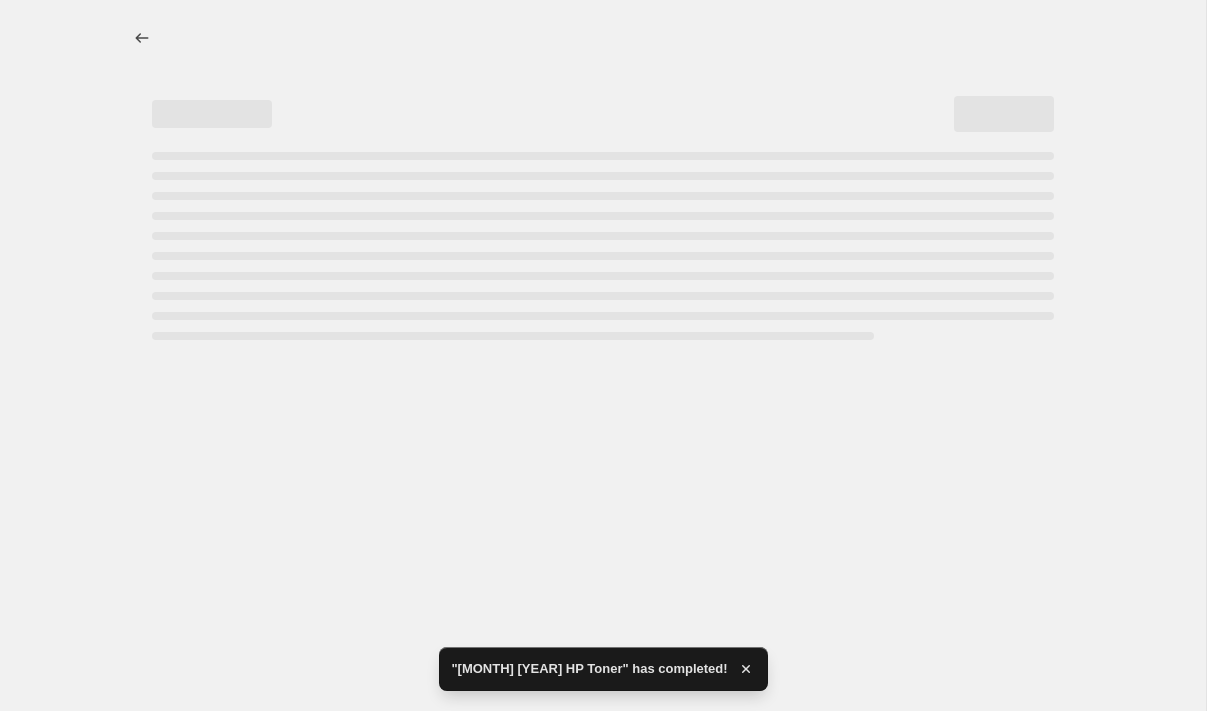 select on "pc" 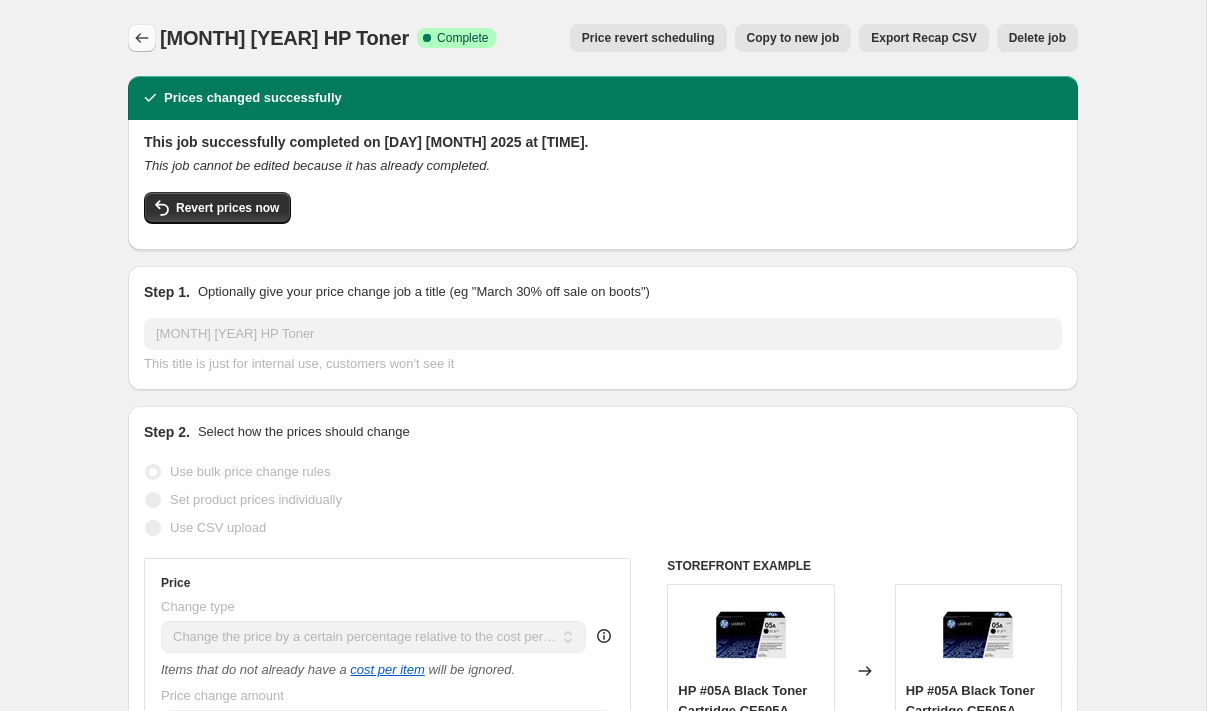 click 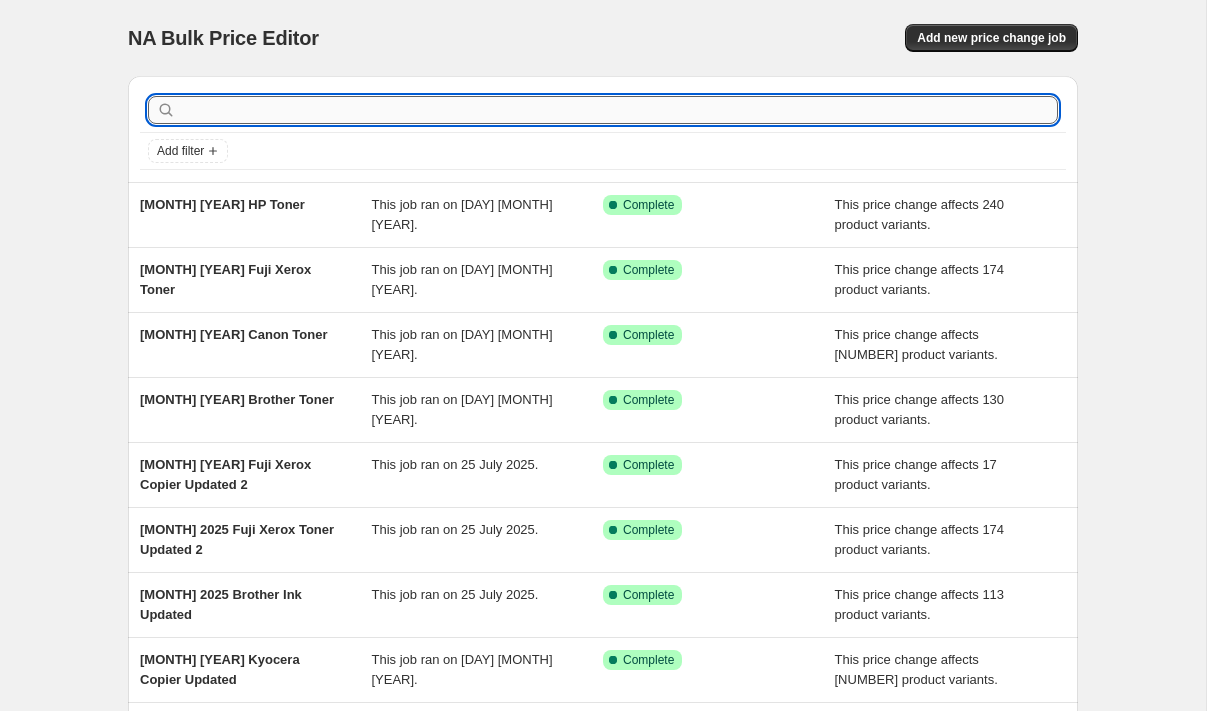 click at bounding box center [619, 110] 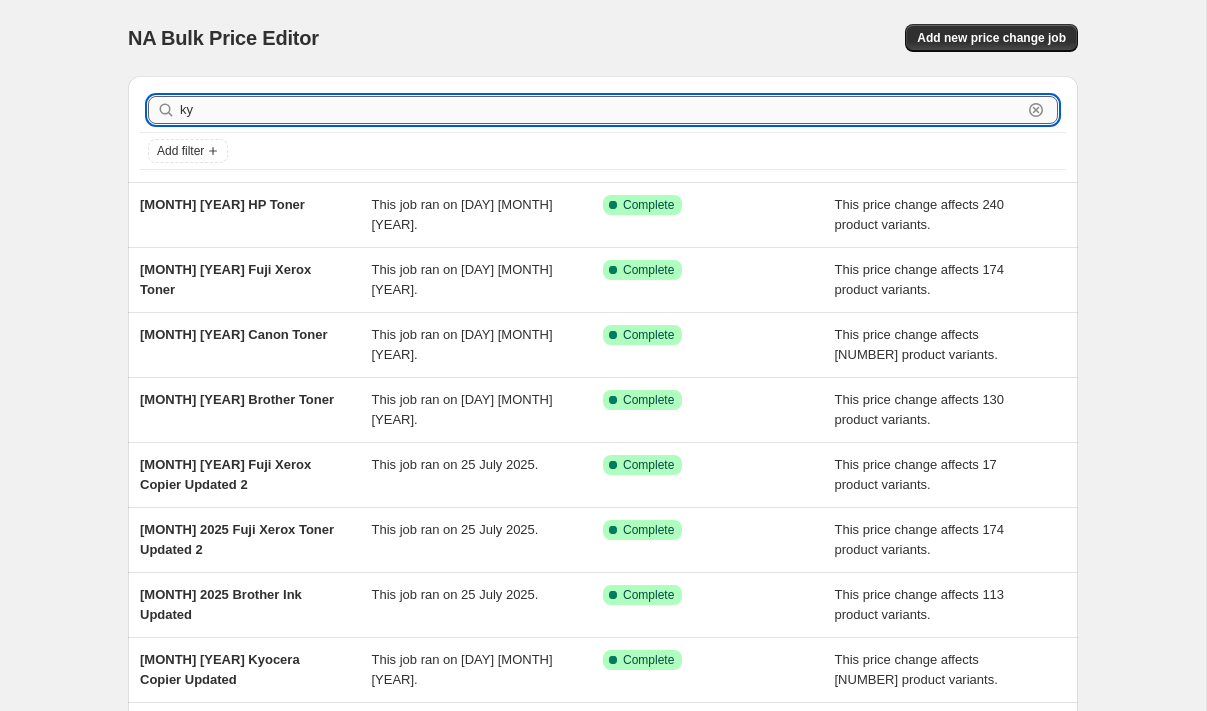 type on "kyo" 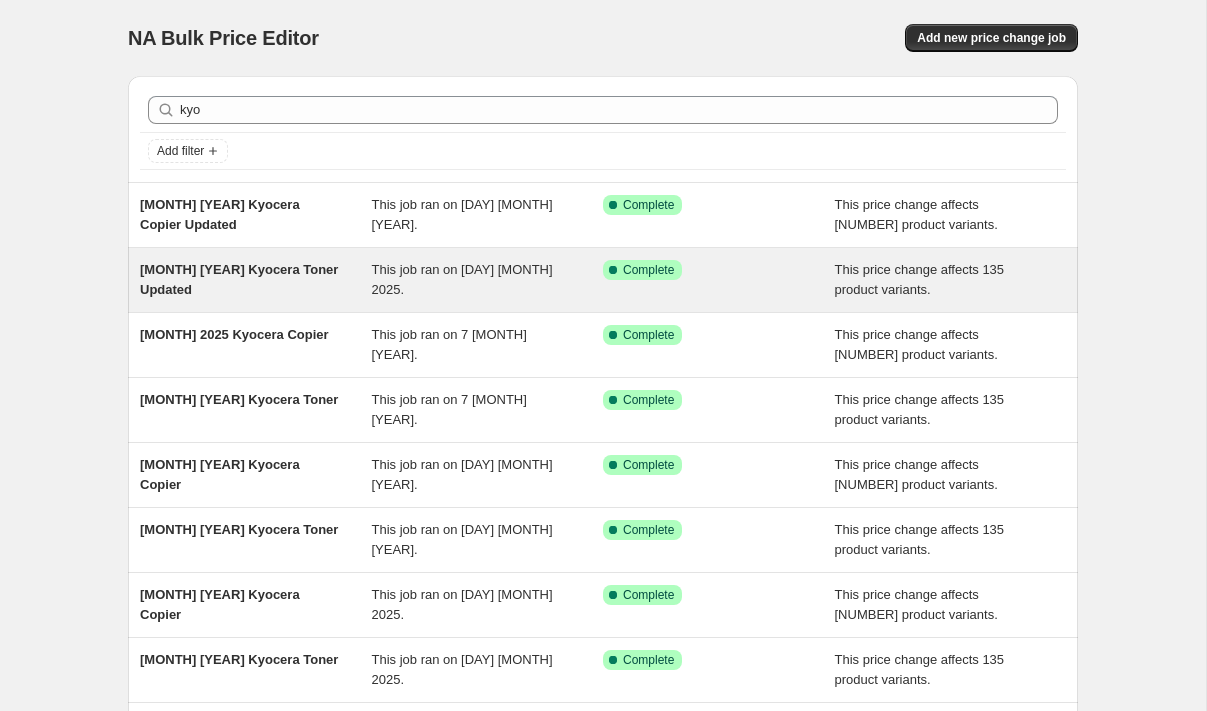 click on "[MONTH] [YEAR] Kyocera Toner Updated" at bounding box center [239, 279] 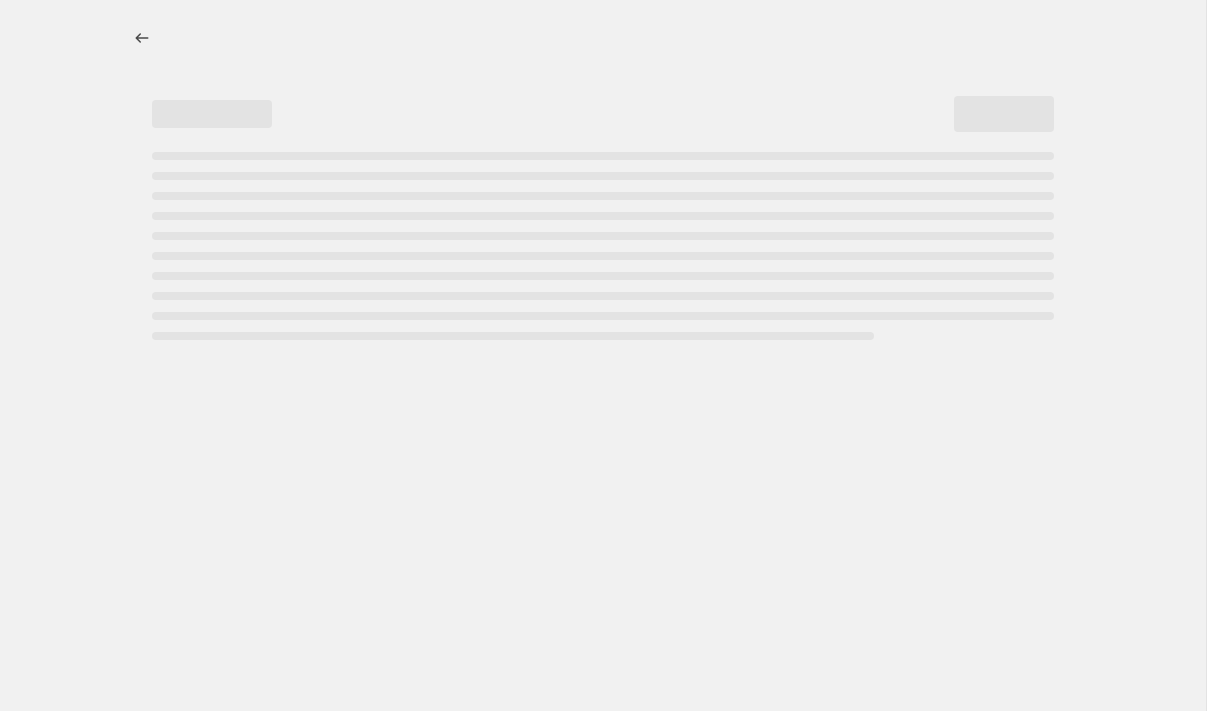 select on "pc" 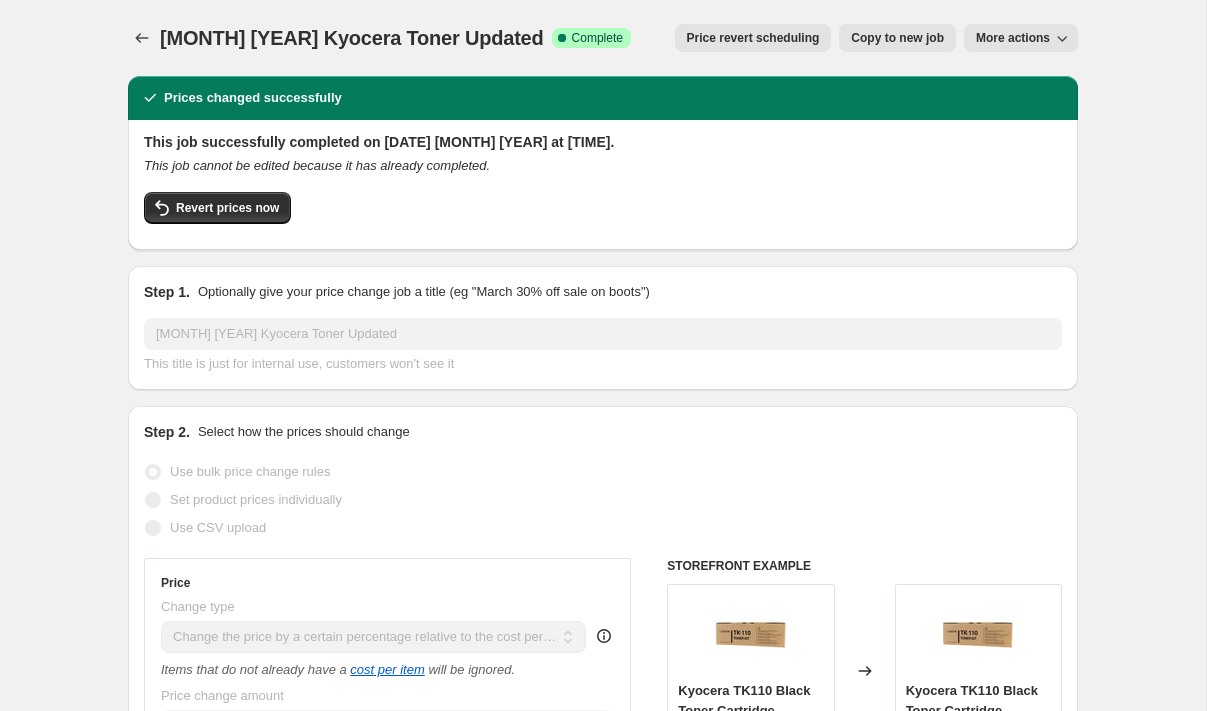 click on "Copy to new job" at bounding box center [897, 38] 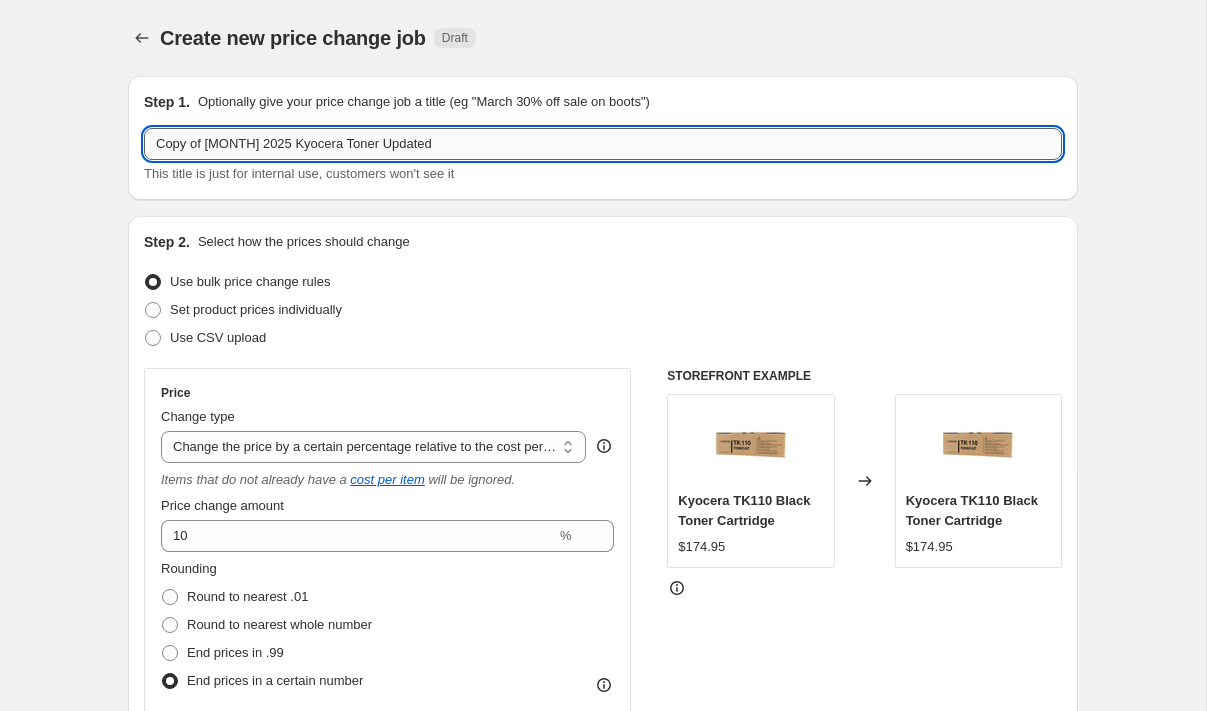drag, startPoint x: 229, startPoint y: 147, endPoint x: 148, endPoint y: 146, distance: 81.00617 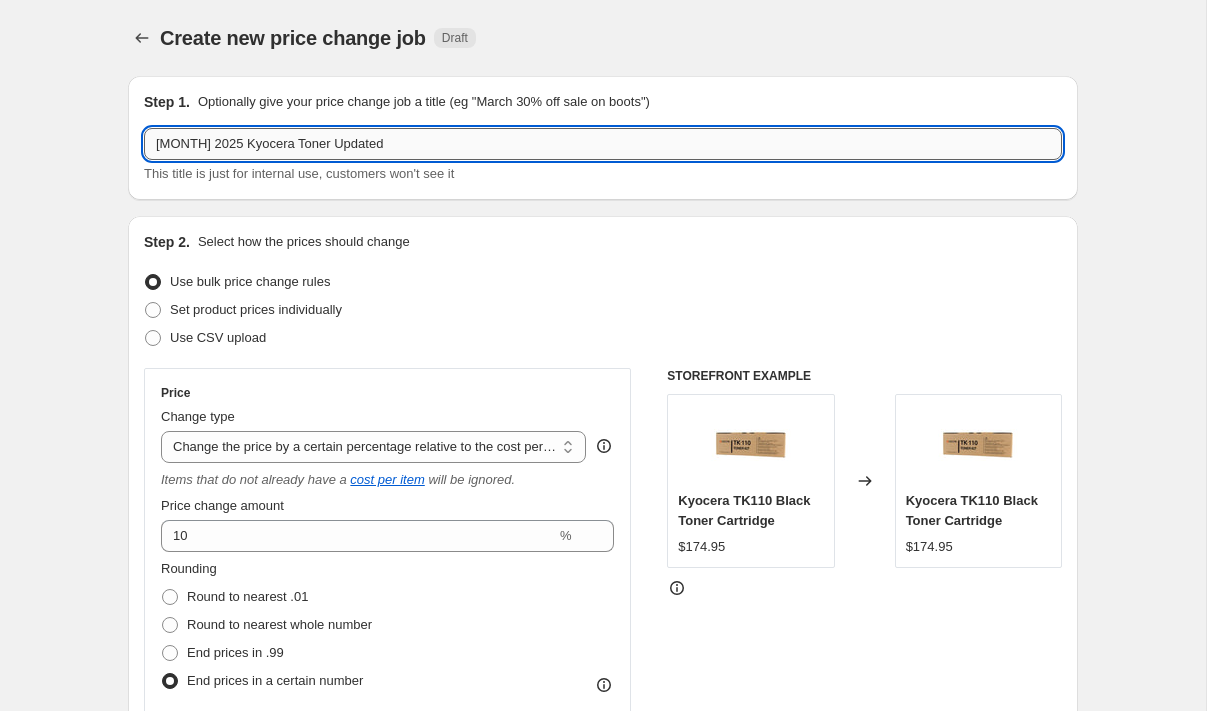 click on "[MONTH] 2025 Kyocera Toner Updated" at bounding box center [603, 144] 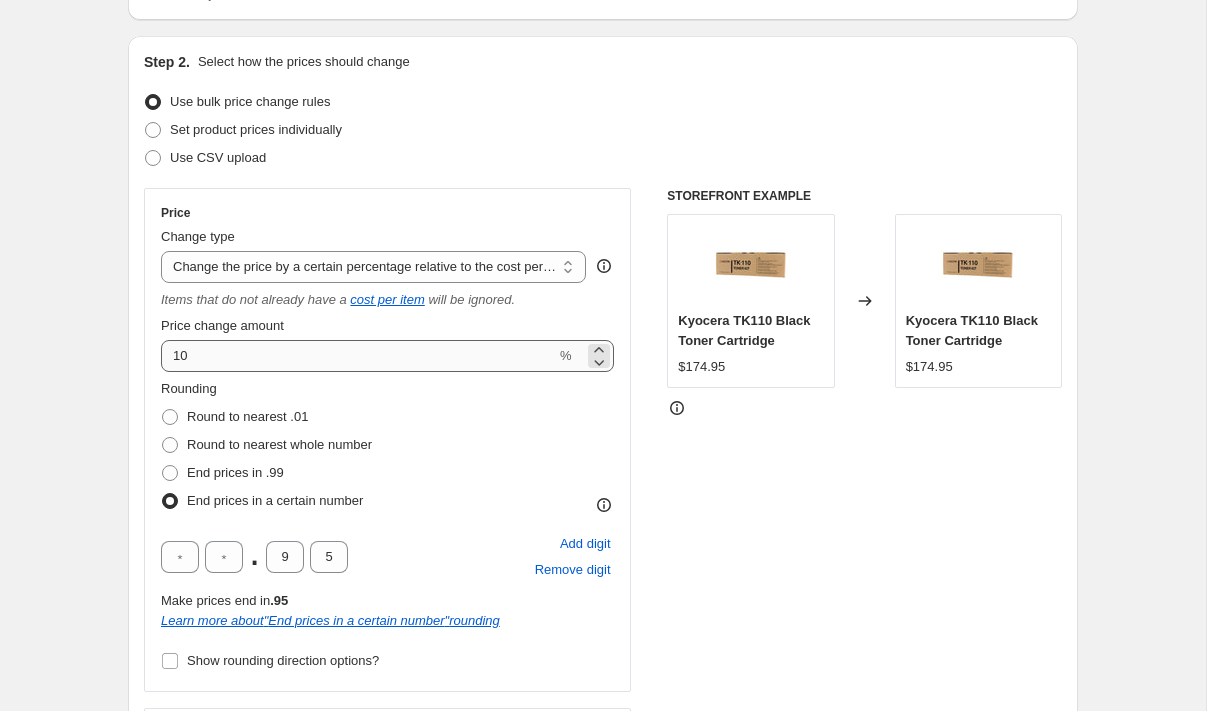 type on "[MONTH] 2025 Kyocera Toner" 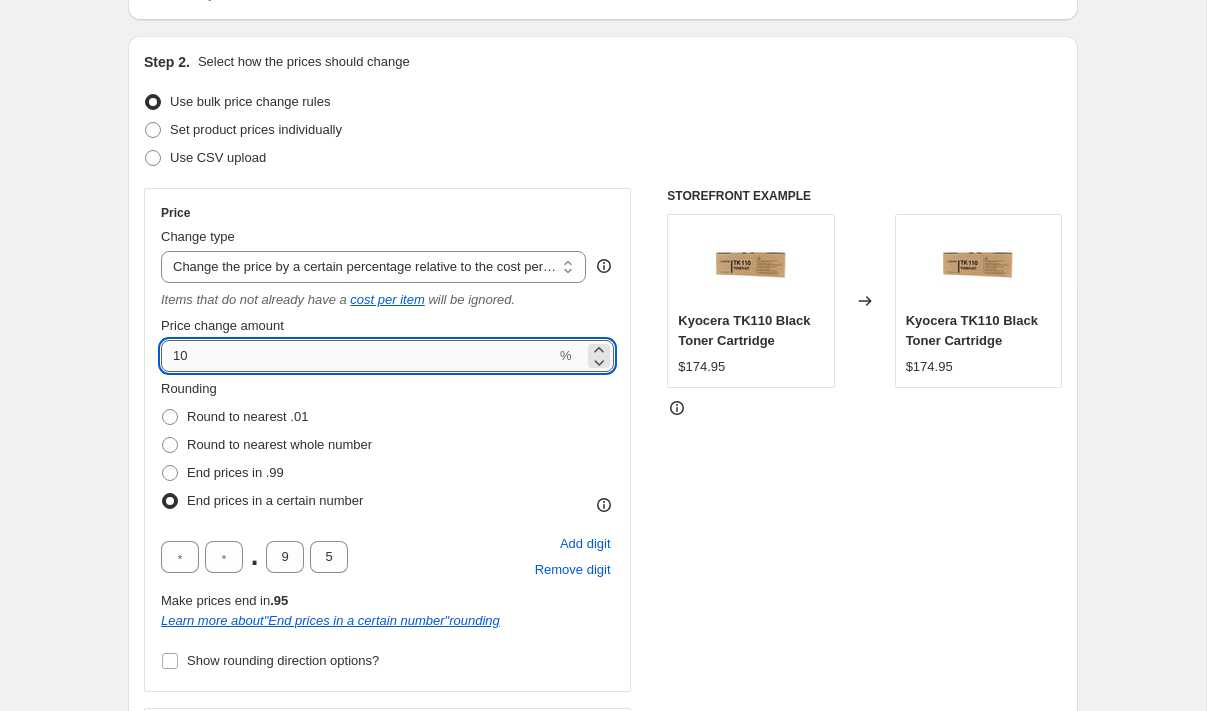 scroll, scrollTop: 178, scrollLeft: 0, axis: vertical 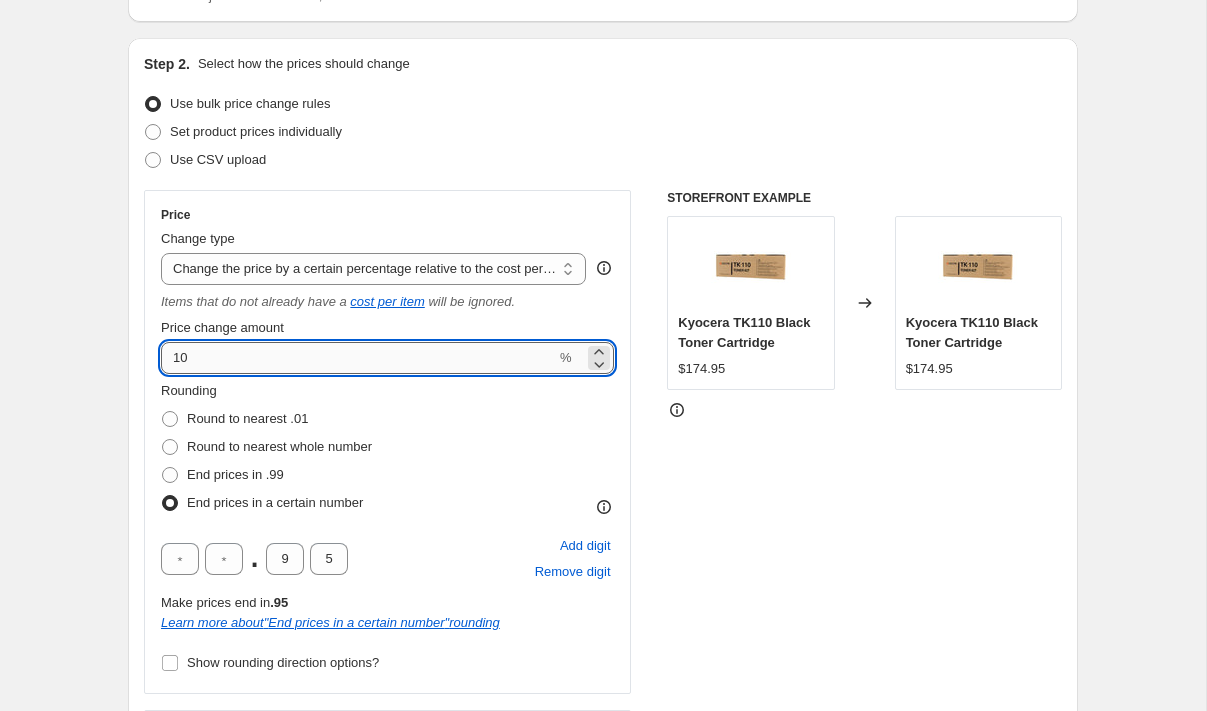 click on "10" at bounding box center [358, 358] 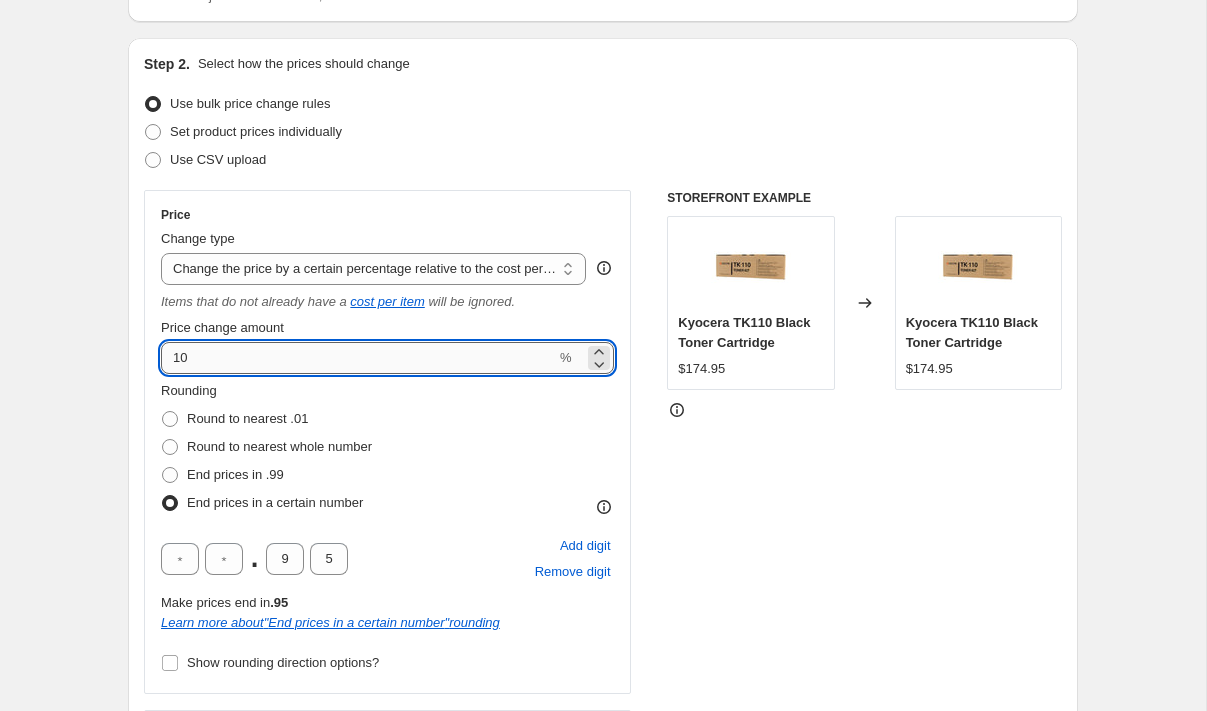 type on "1" 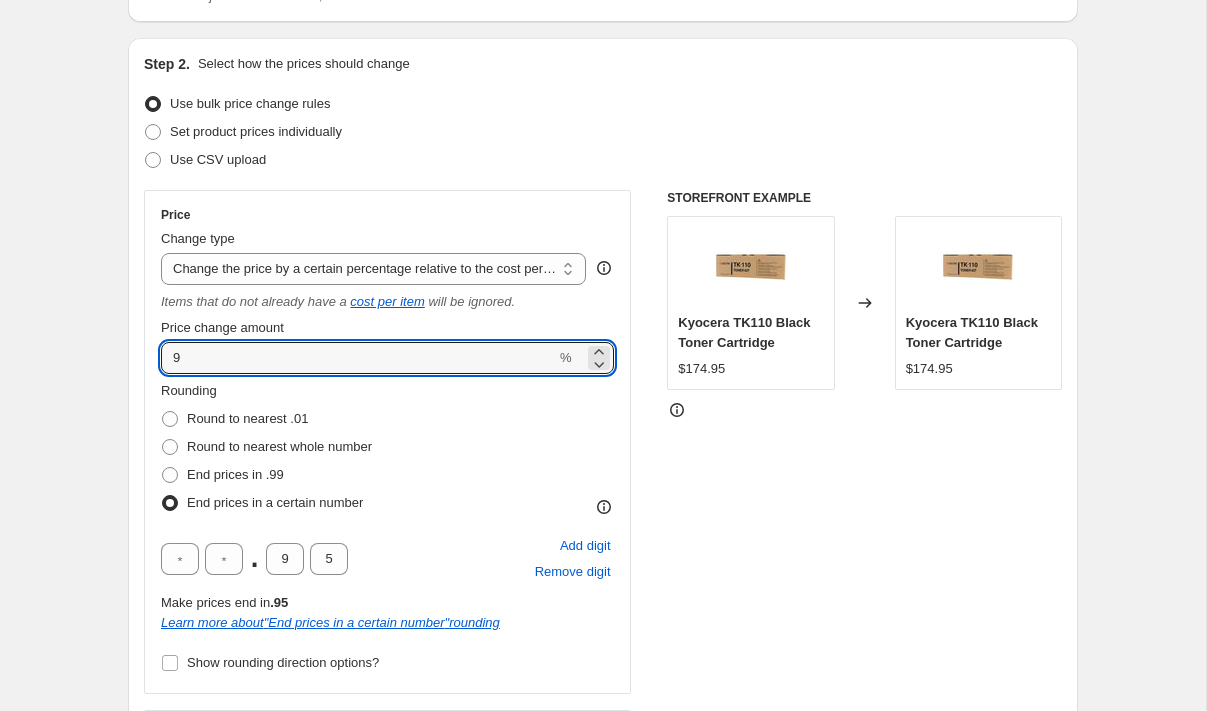 type on "9" 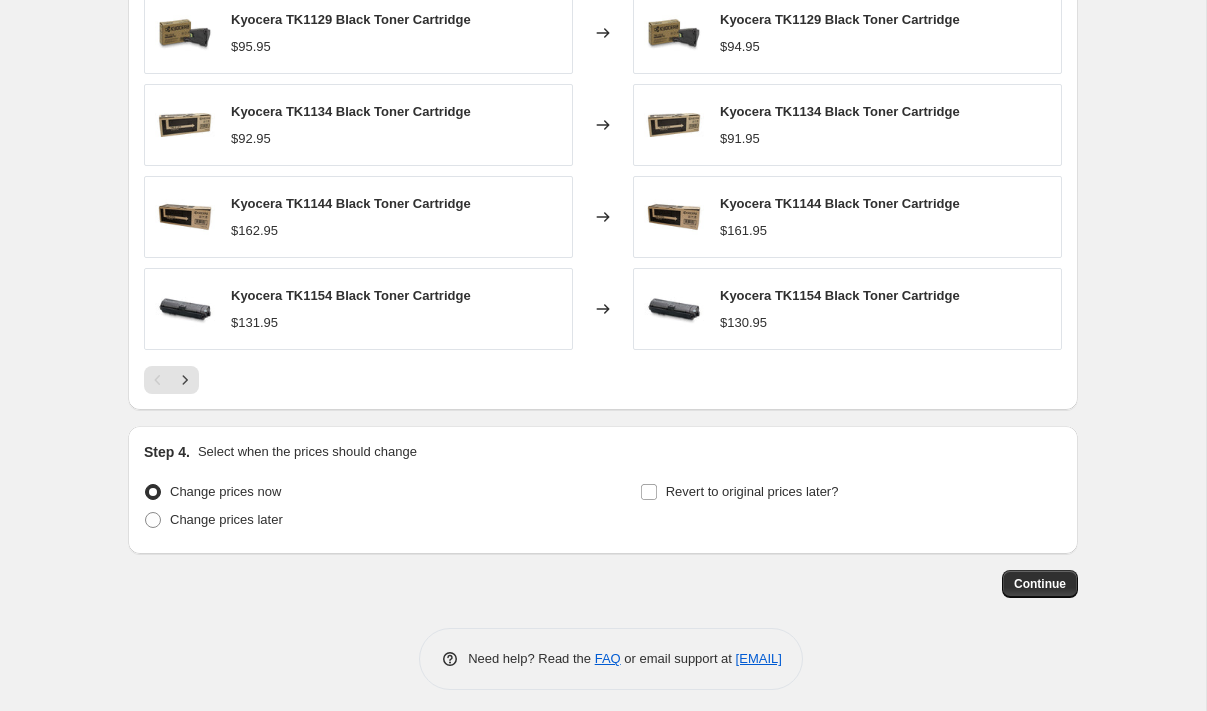 scroll, scrollTop: 1655, scrollLeft: 0, axis: vertical 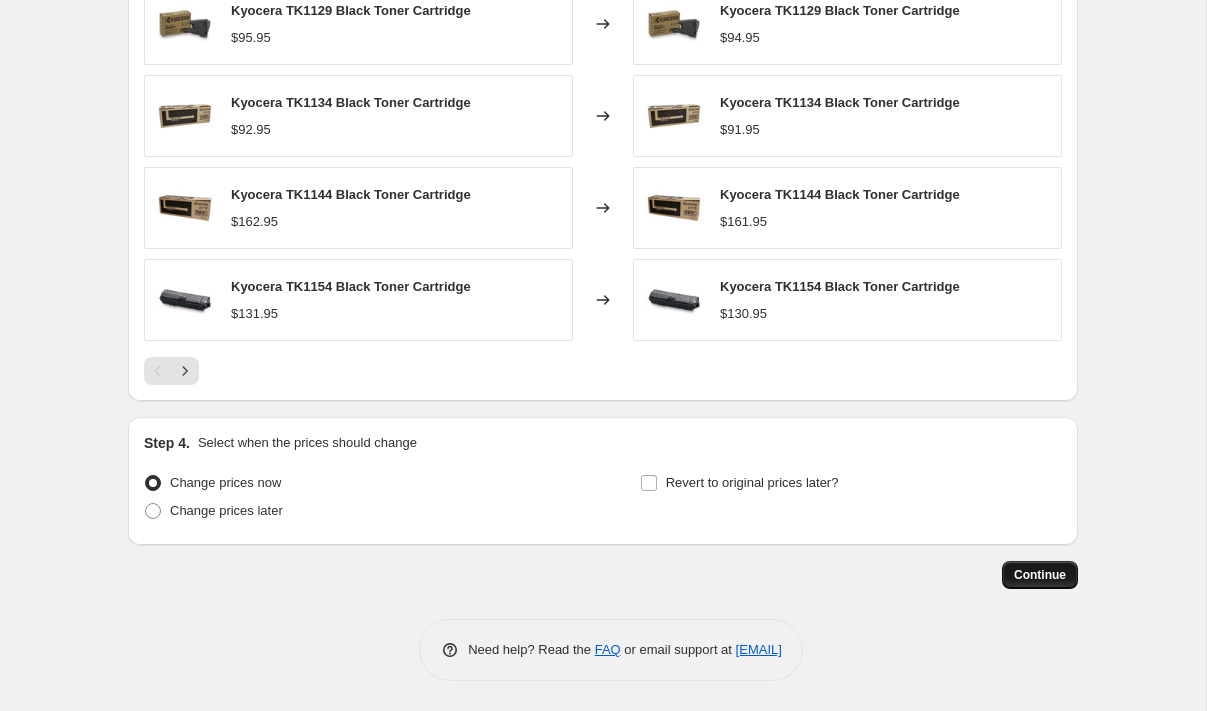 click on "Continue" at bounding box center [1040, 575] 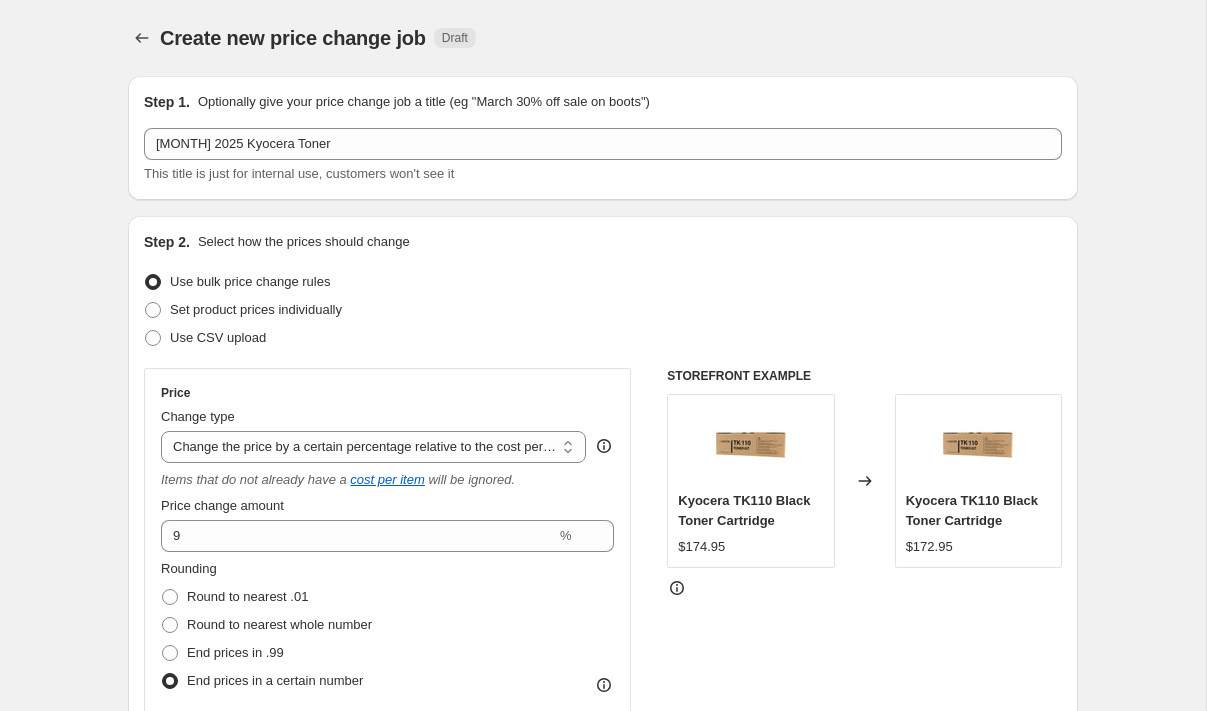 scroll, scrollTop: 1655, scrollLeft: 0, axis: vertical 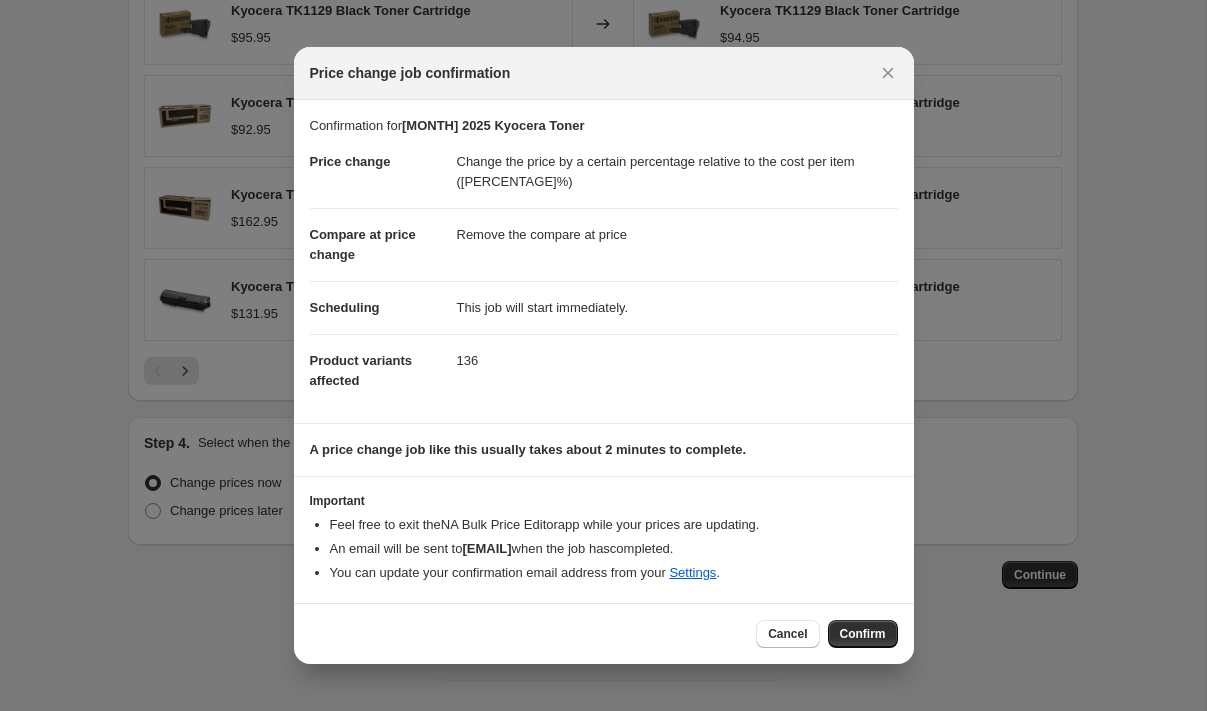 click on "Confirm" at bounding box center (863, 634) 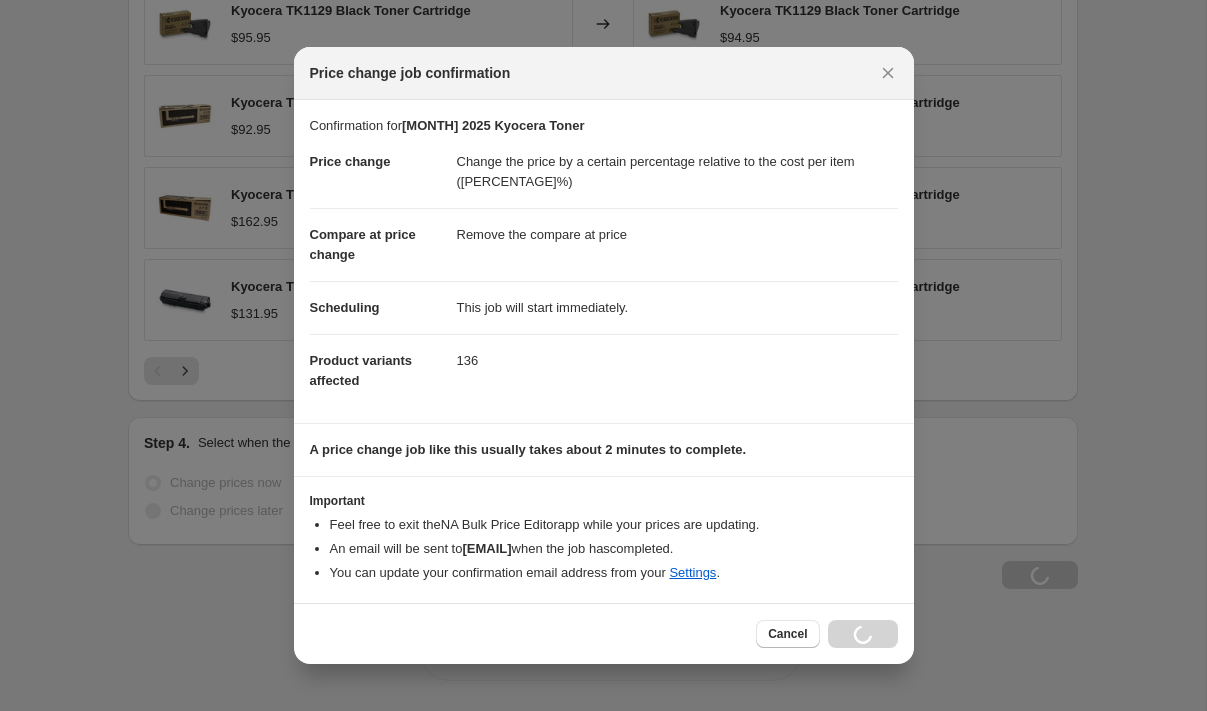 scroll, scrollTop: 1723, scrollLeft: 0, axis: vertical 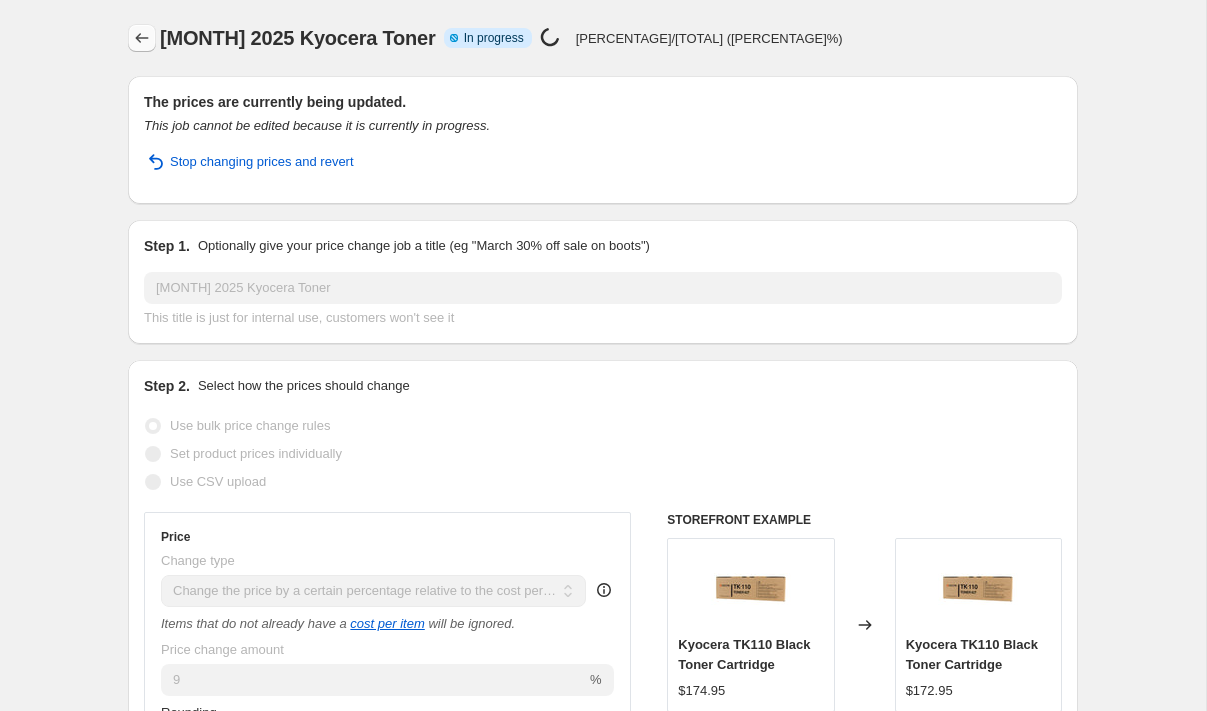click 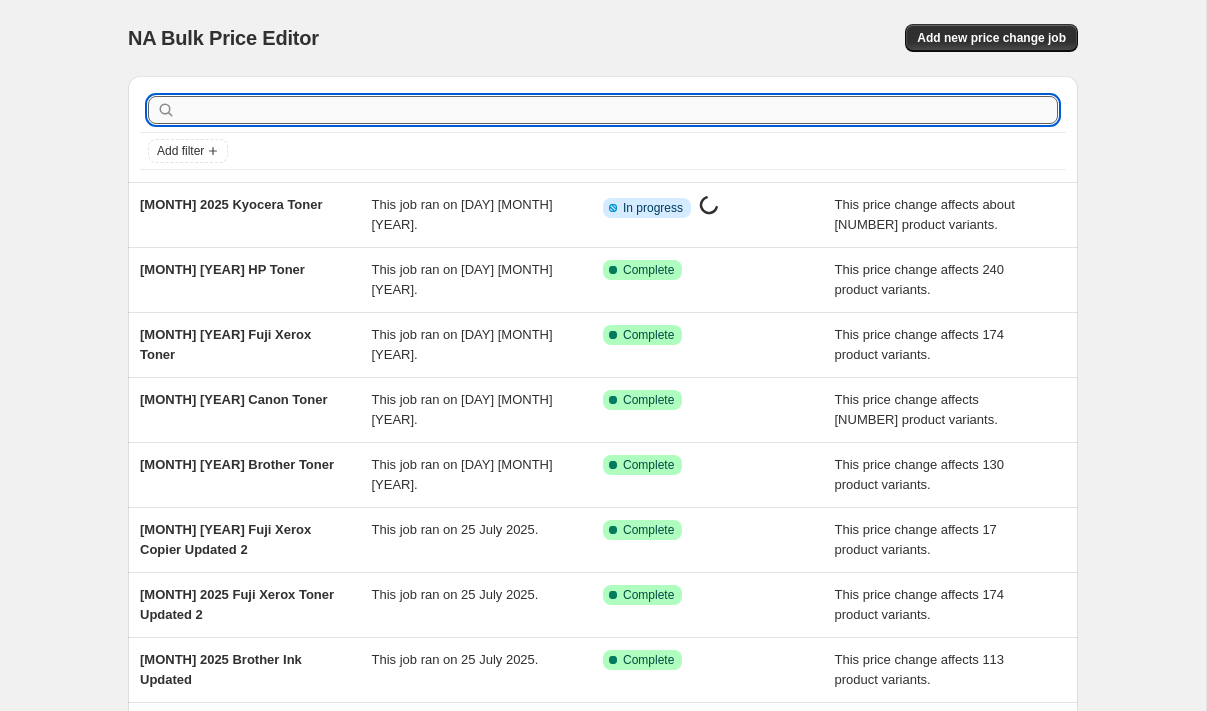 click at bounding box center [619, 110] 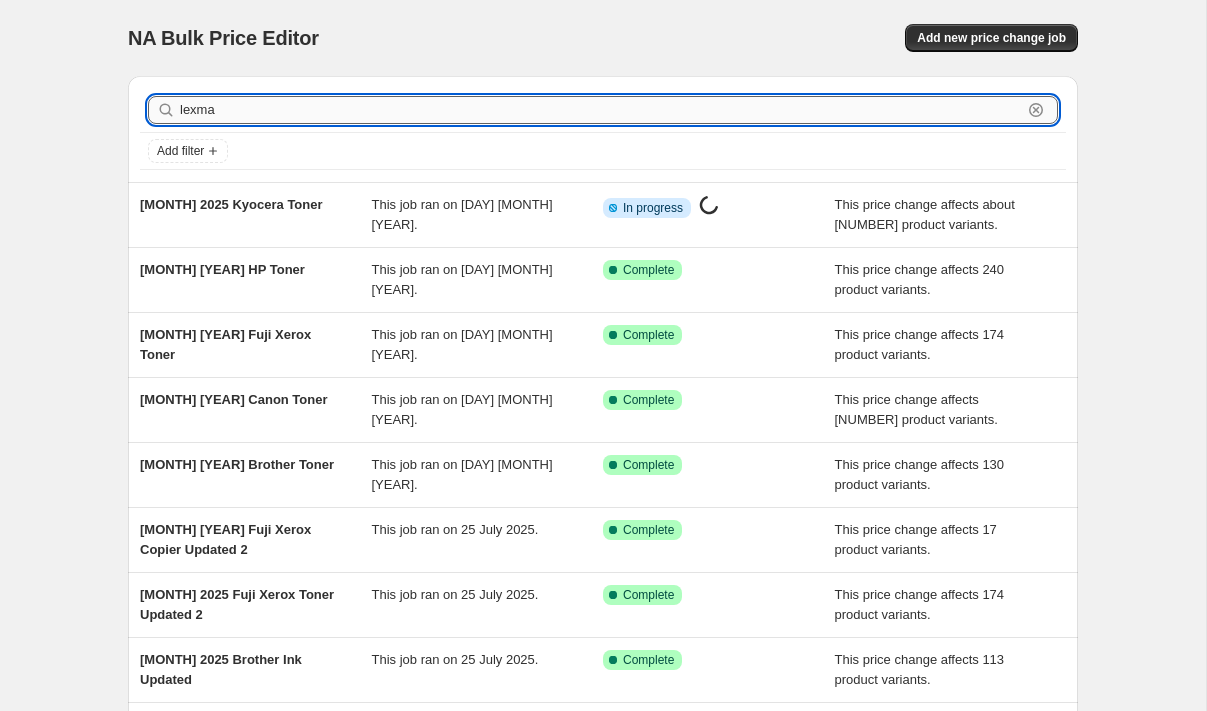 type on "lexmar" 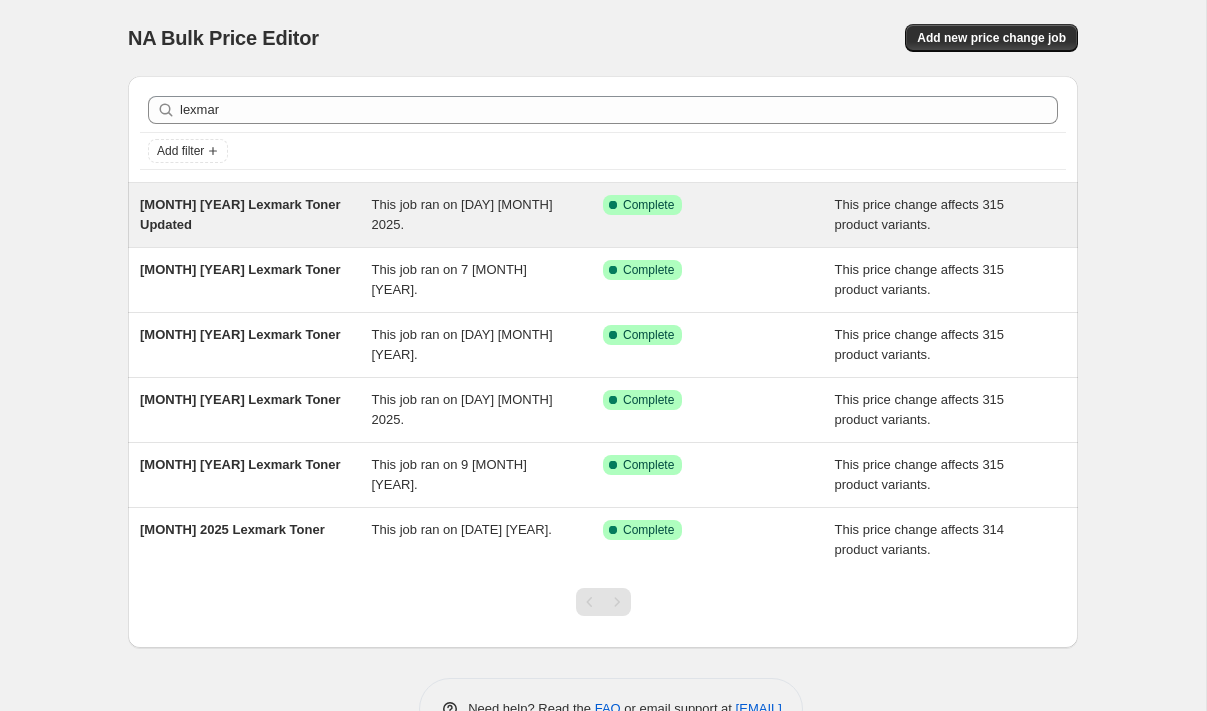 click on "[MONTH] [YEAR] Lexmark Toner Updated" at bounding box center [240, 214] 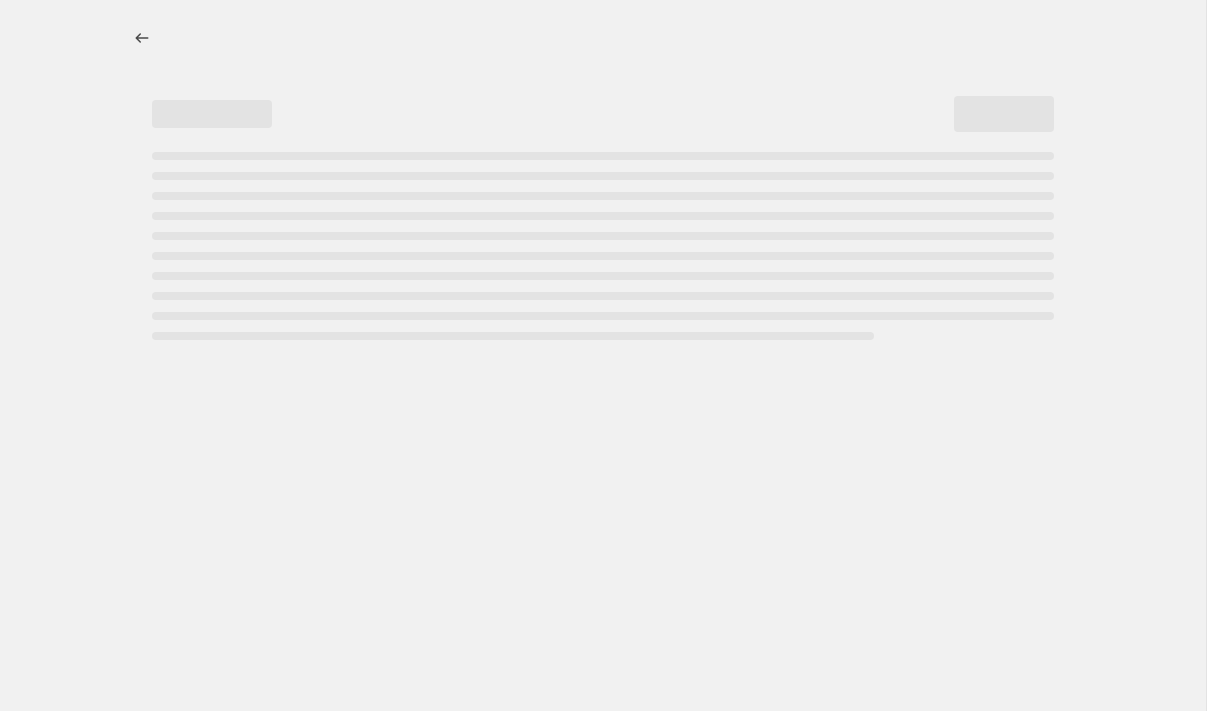 select on "pc" 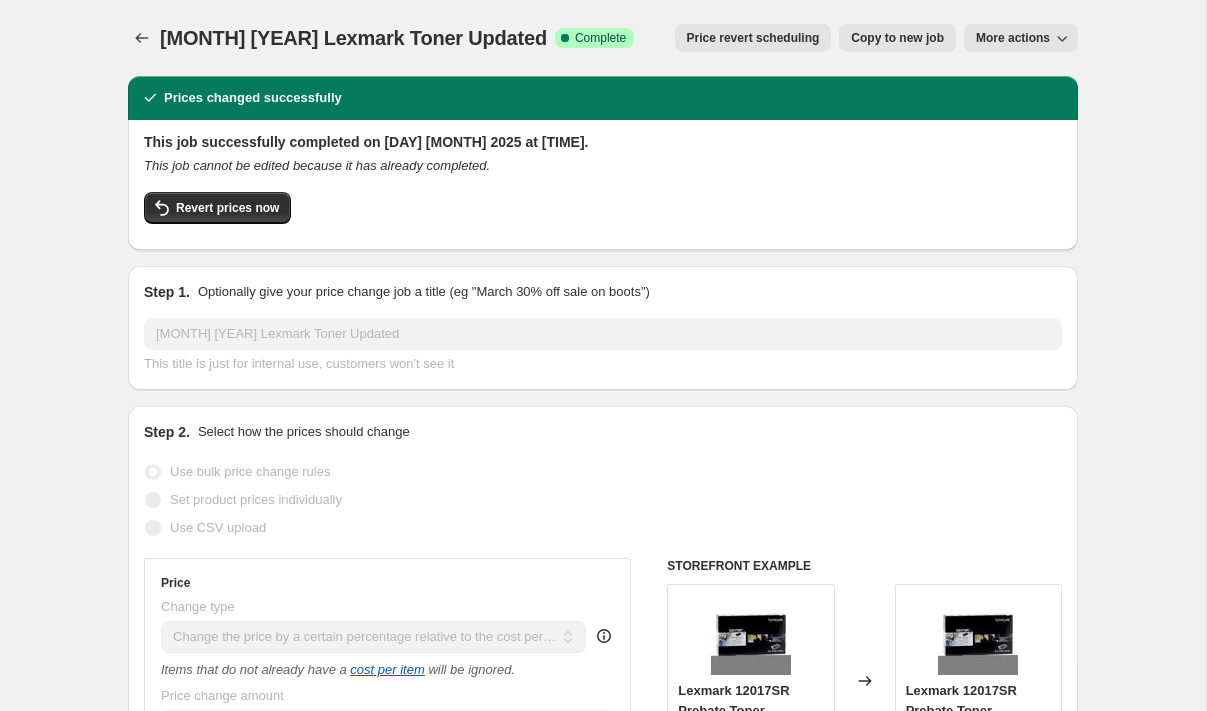 click on "Copy to new job" at bounding box center (897, 38) 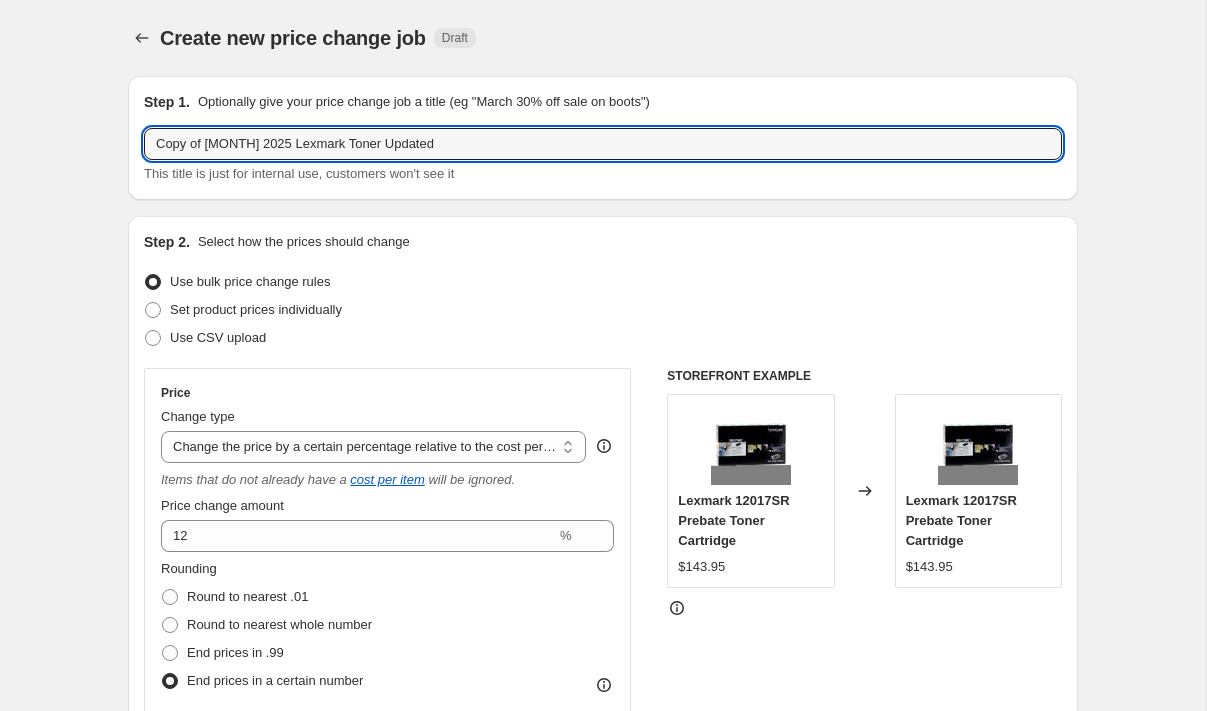 drag, startPoint x: 232, startPoint y: 142, endPoint x: 109, endPoint y: 141, distance: 123.00407 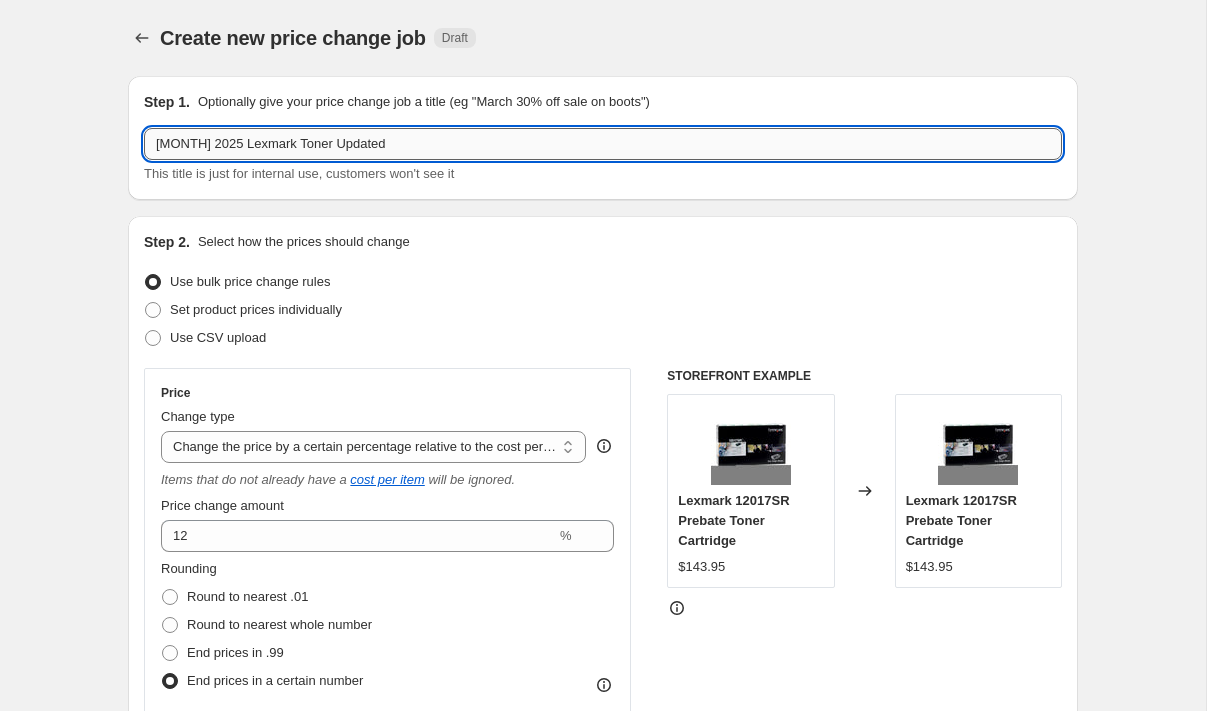 click on "[MONTH] 2025 Lexmark Toner Updated" at bounding box center (603, 144) 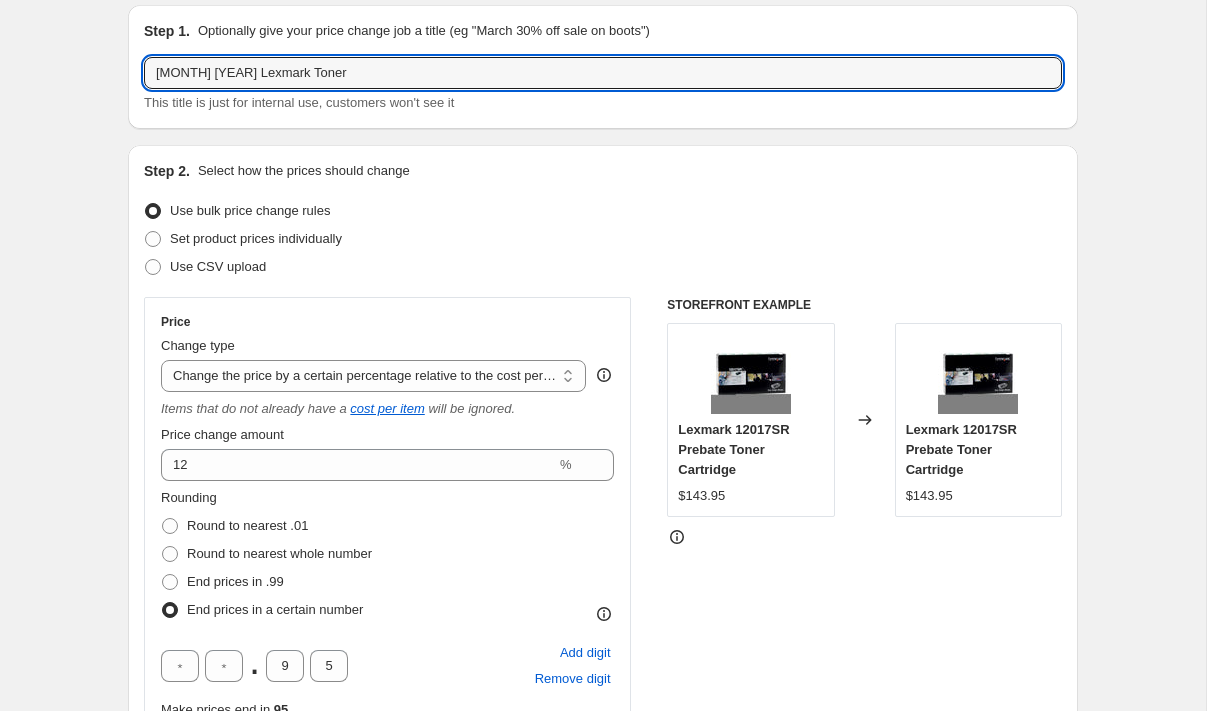 scroll, scrollTop: 96, scrollLeft: 0, axis: vertical 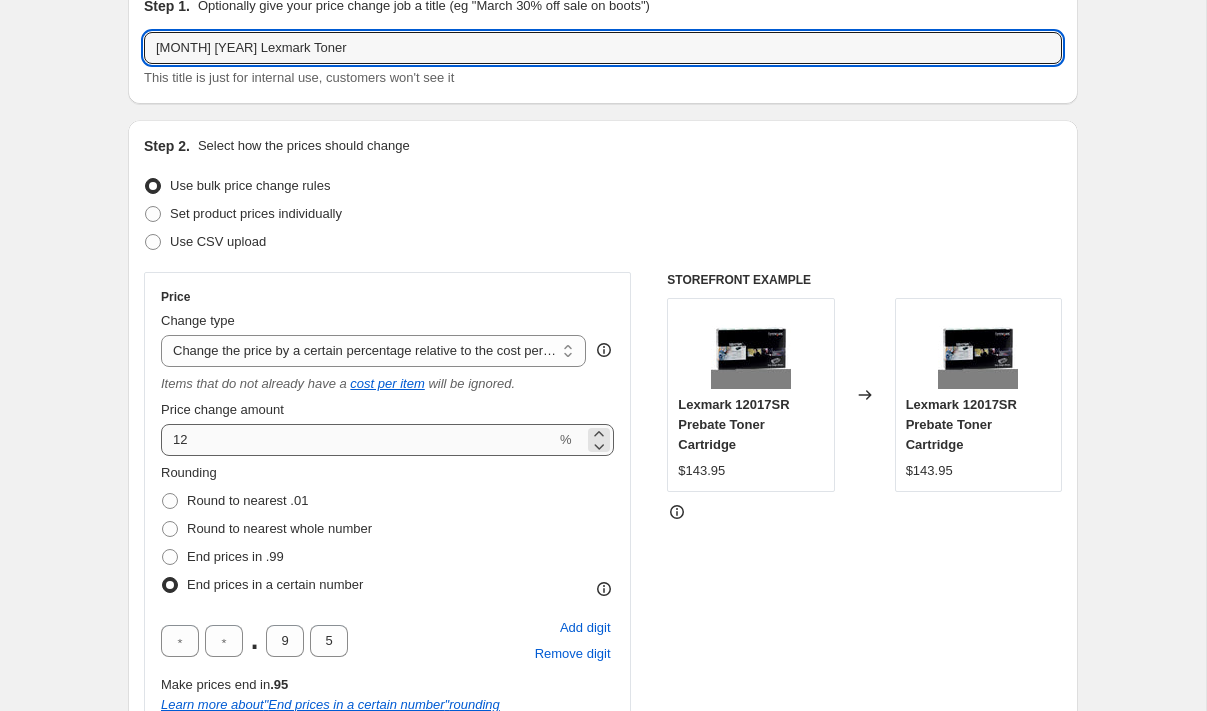 type on "[MONTH] [YEAR] Lexmark Toner" 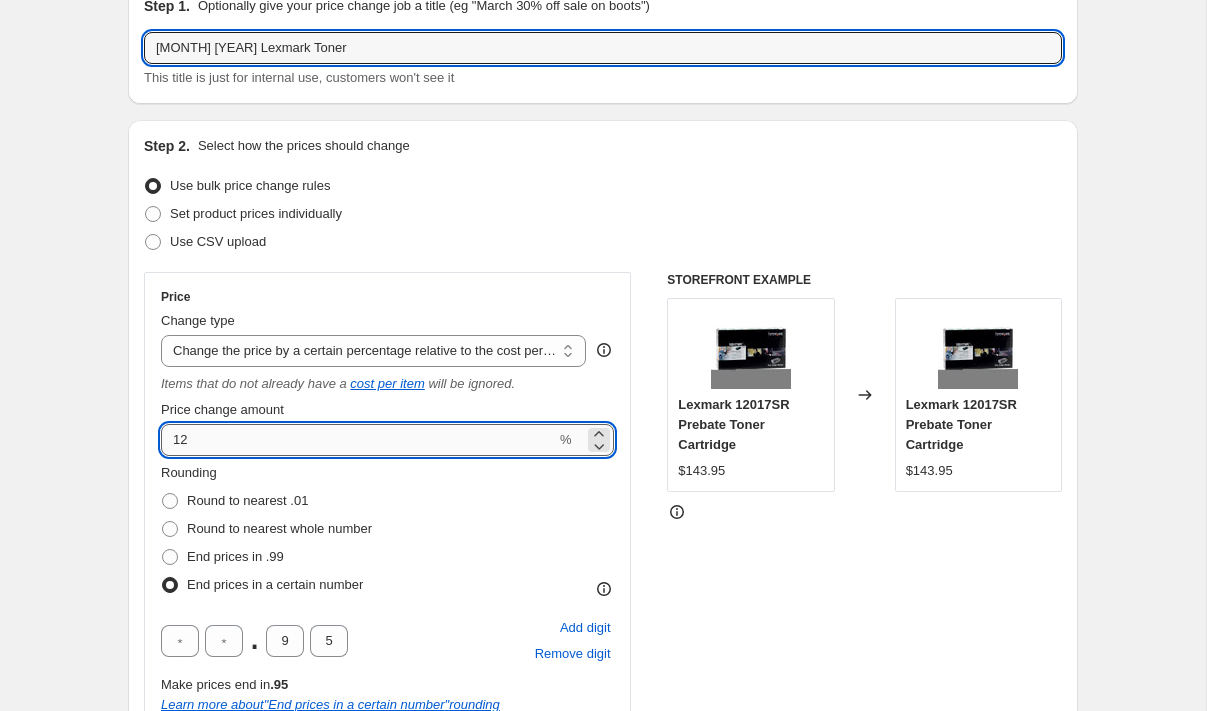 click on "12" at bounding box center [358, 440] 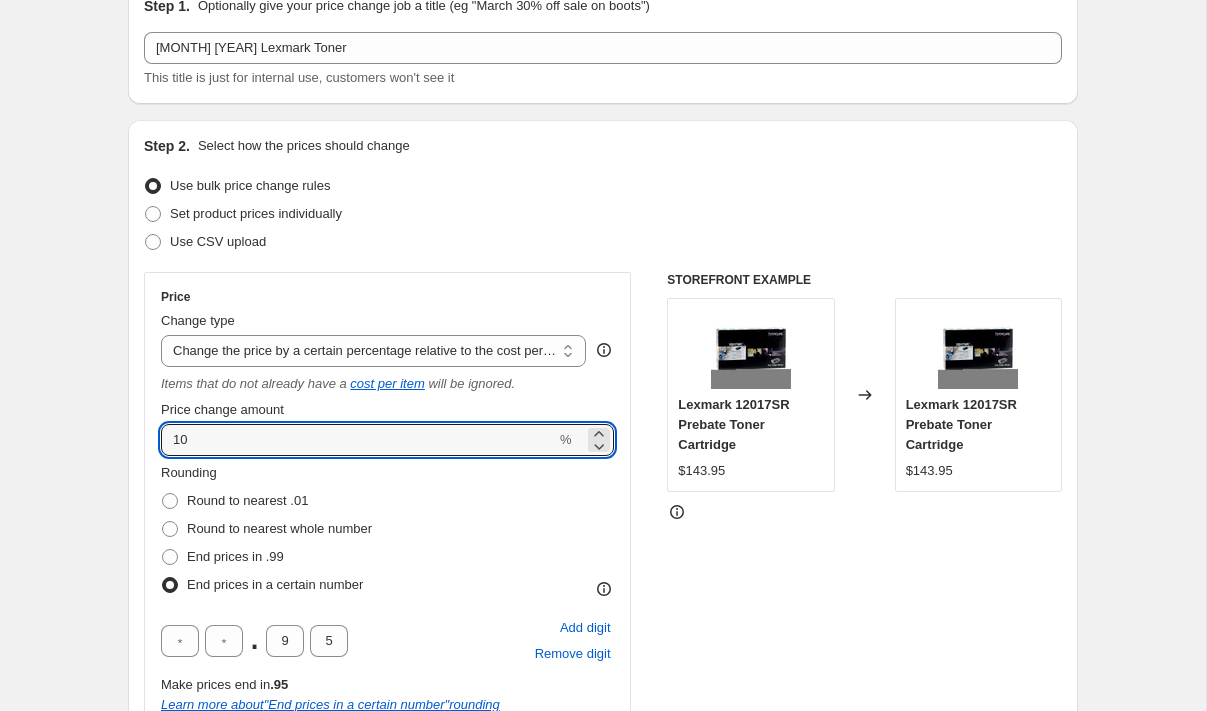 type on "10" 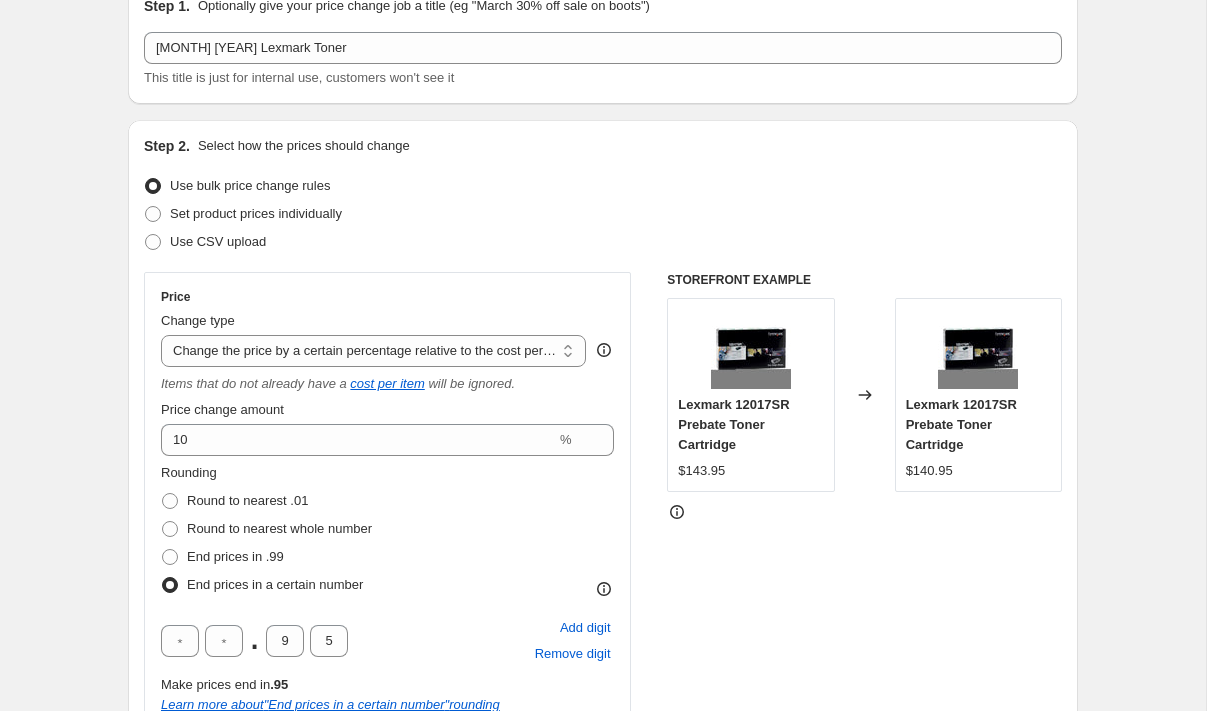 click on "Rounding Round to nearest .01 Round to nearest whole number End prices in .99 End prices in a certain number" at bounding box center [387, 531] 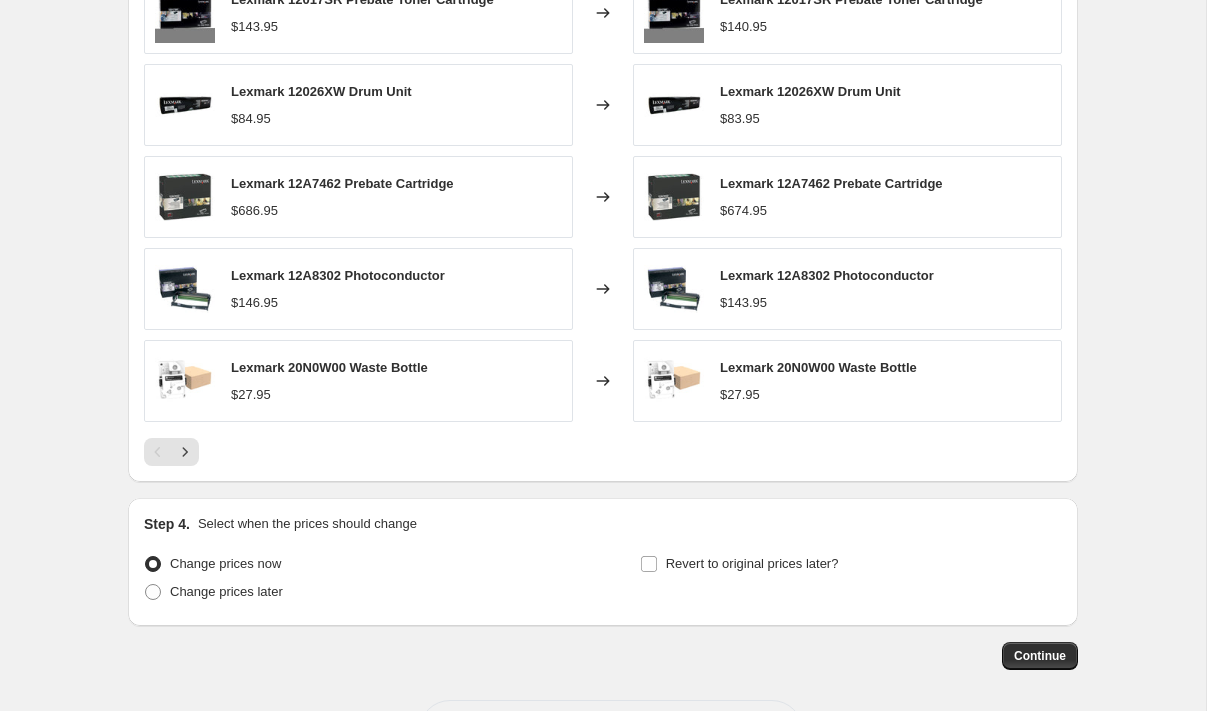 scroll, scrollTop: 1655, scrollLeft: 0, axis: vertical 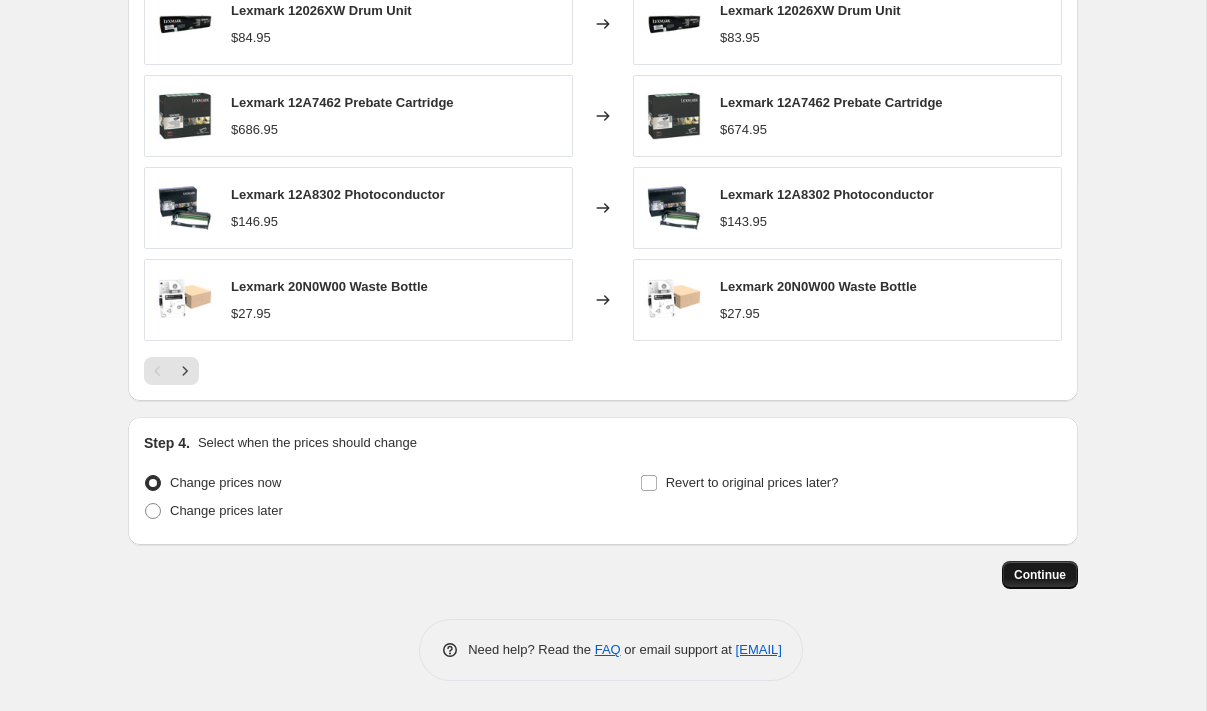 click on "Continue" at bounding box center (1040, 575) 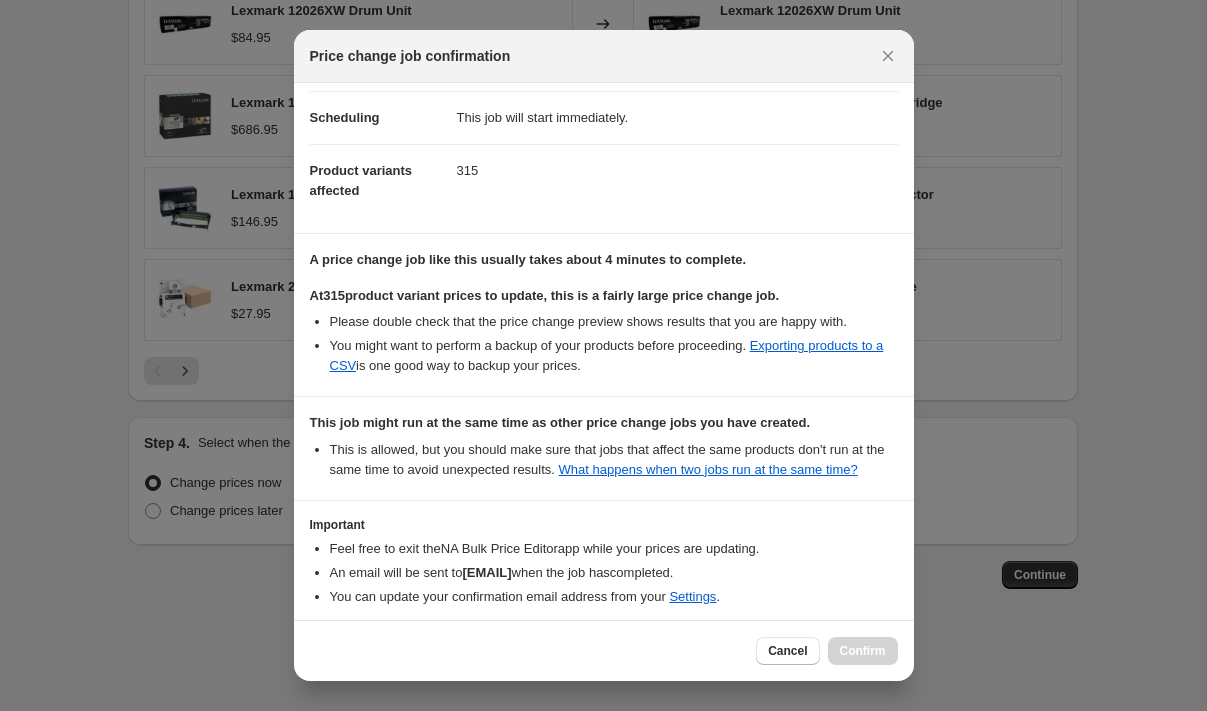 scroll, scrollTop: 281, scrollLeft: 0, axis: vertical 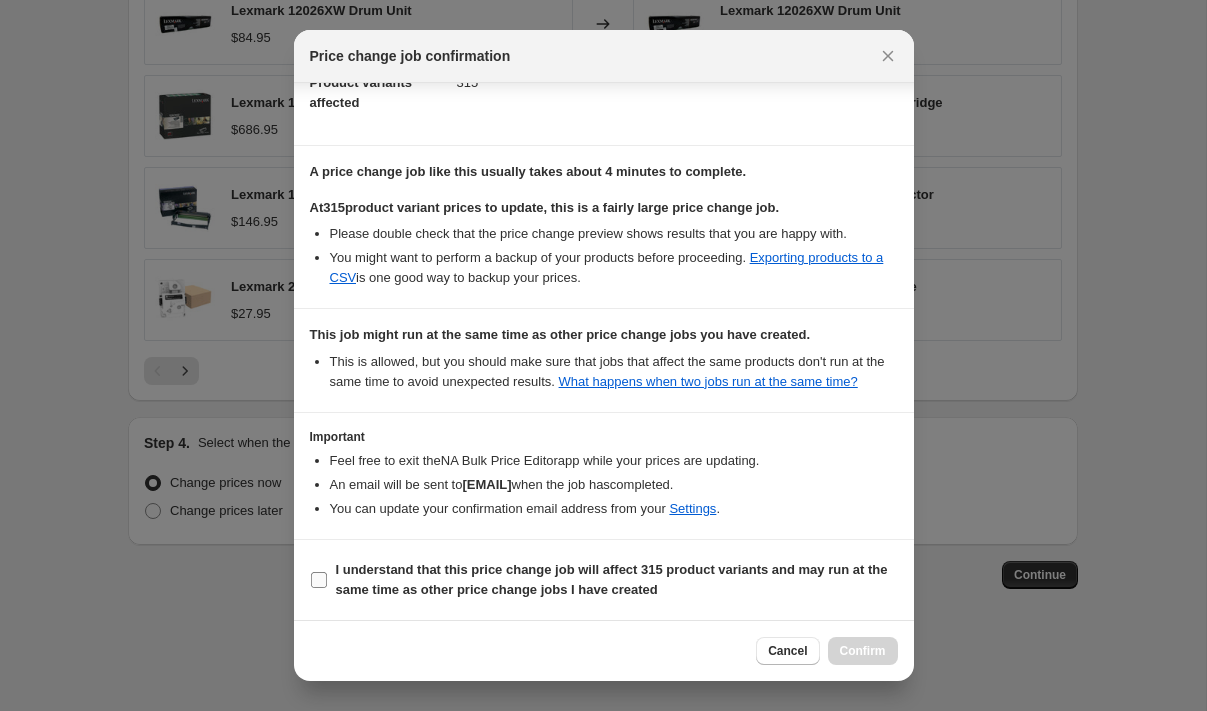 click on "I understand that this price change job will affect 315 product variants and may run at the same time as other price change jobs I have created" at bounding box center [319, 580] 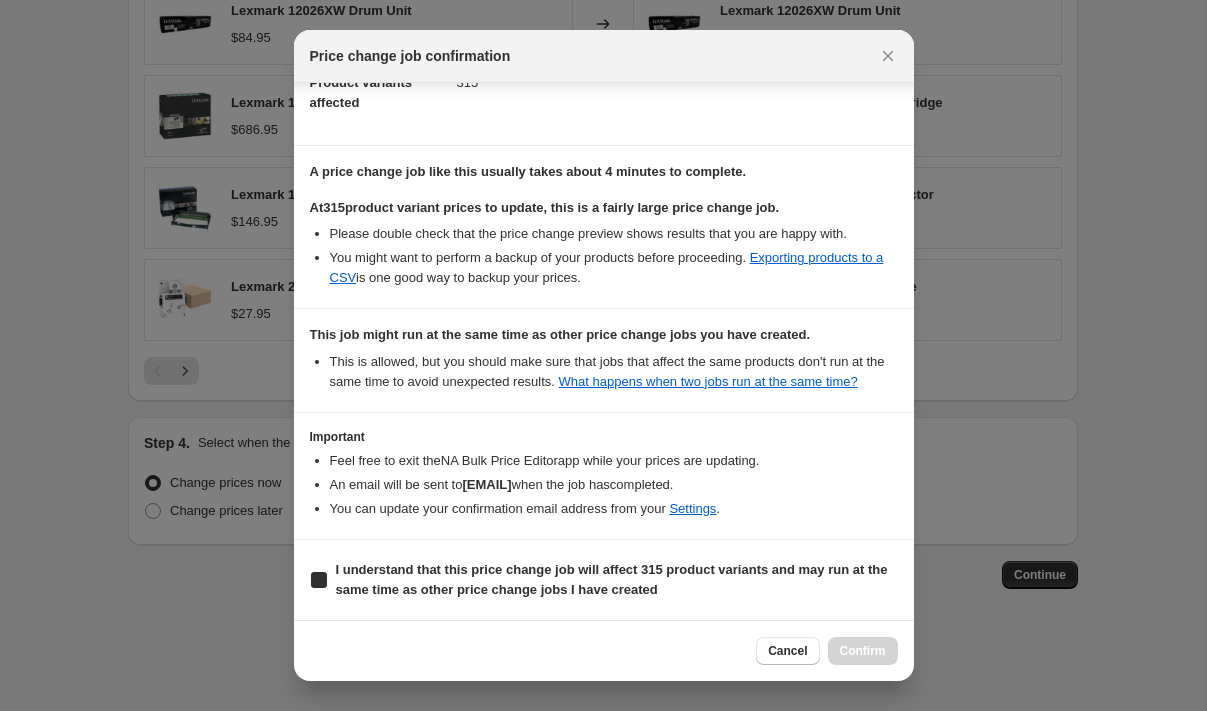 checkbox on "true" 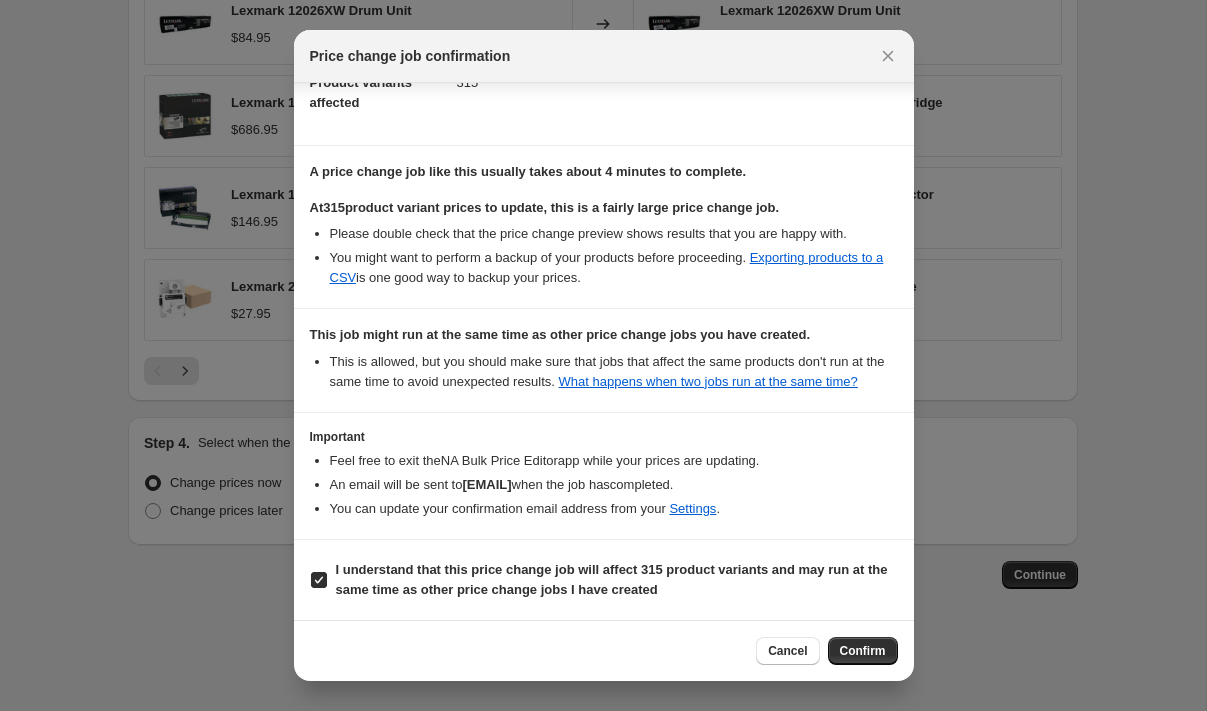 click on "Confirm" at bounding box center [863, 651] 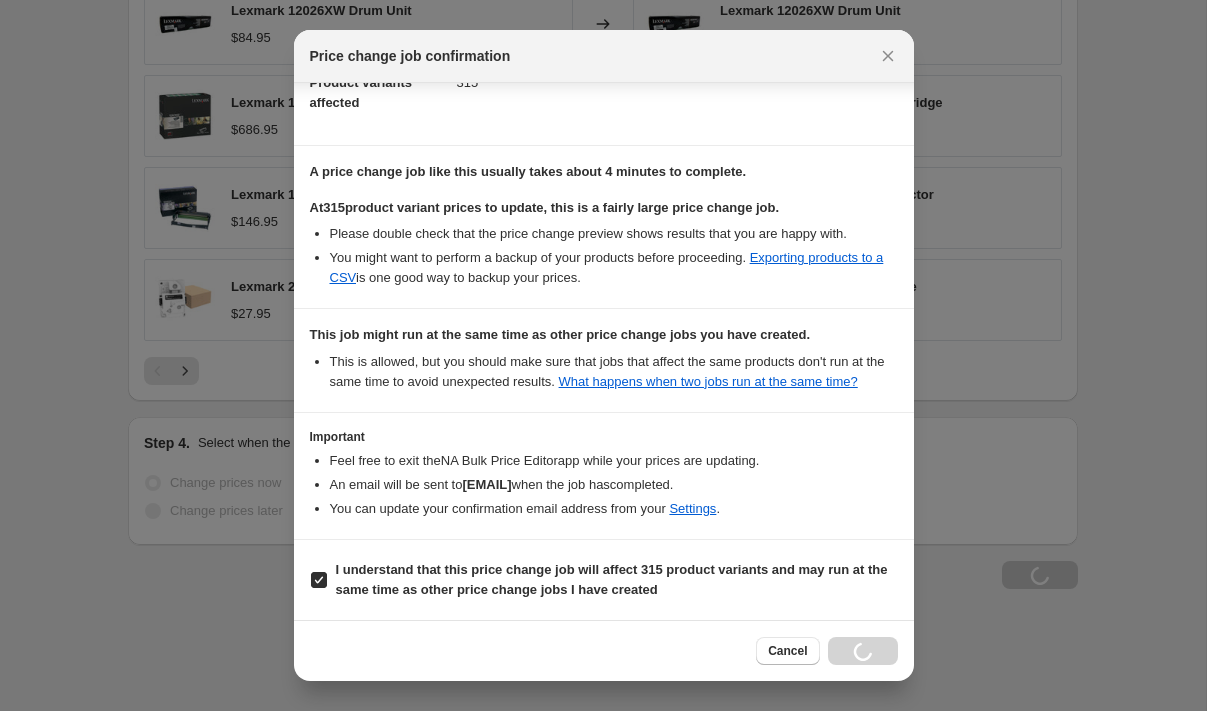 scroll, scrollTop: 1723, scrollLeft: 0, axis: vertical 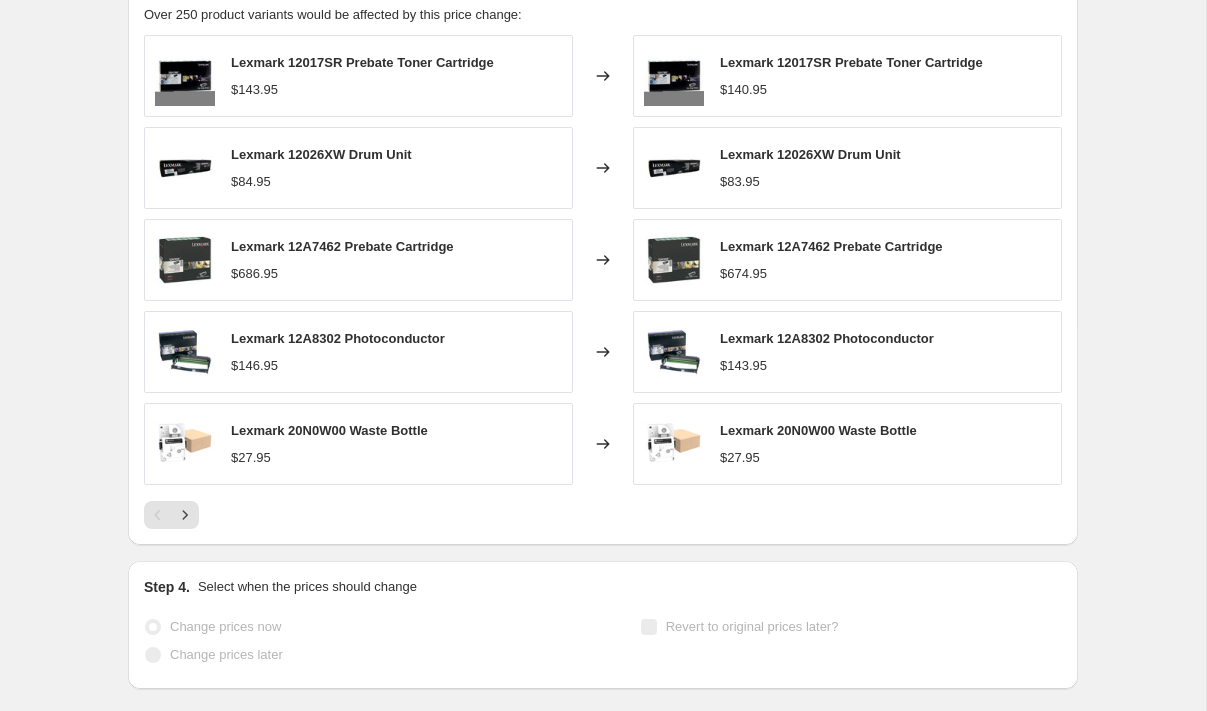select on "pc" 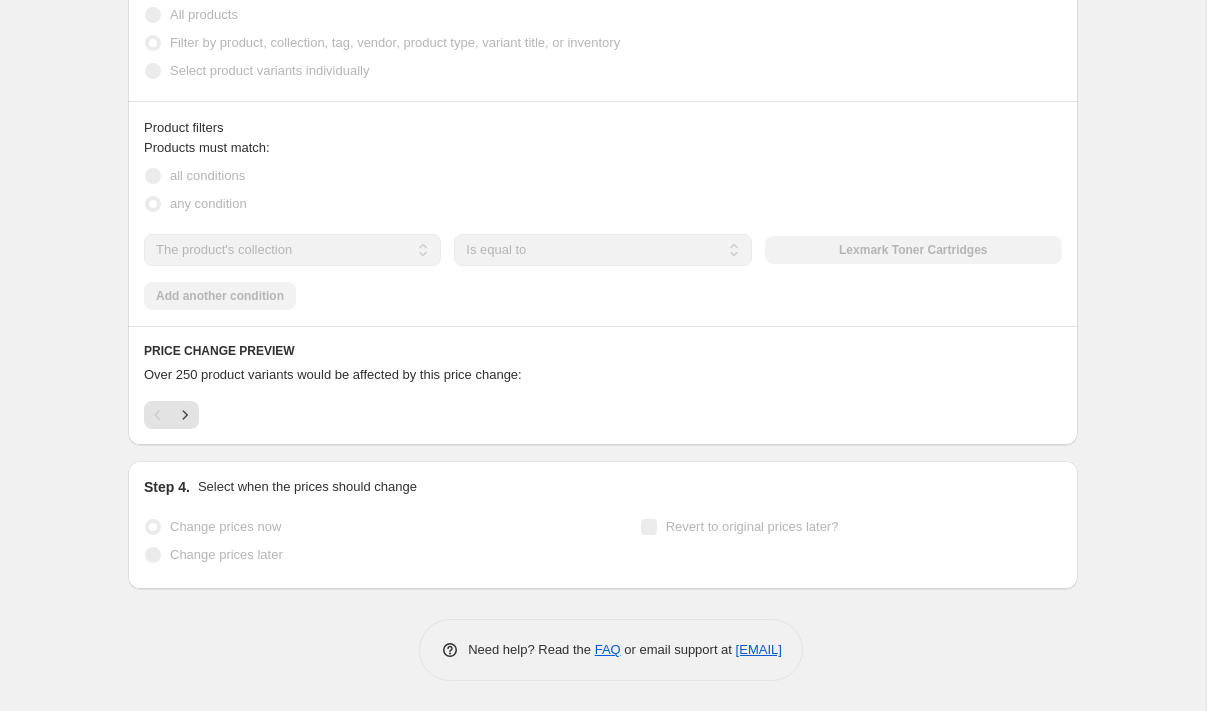 scroll, scrollTop: 0, scrollLeft: 0, axis: both 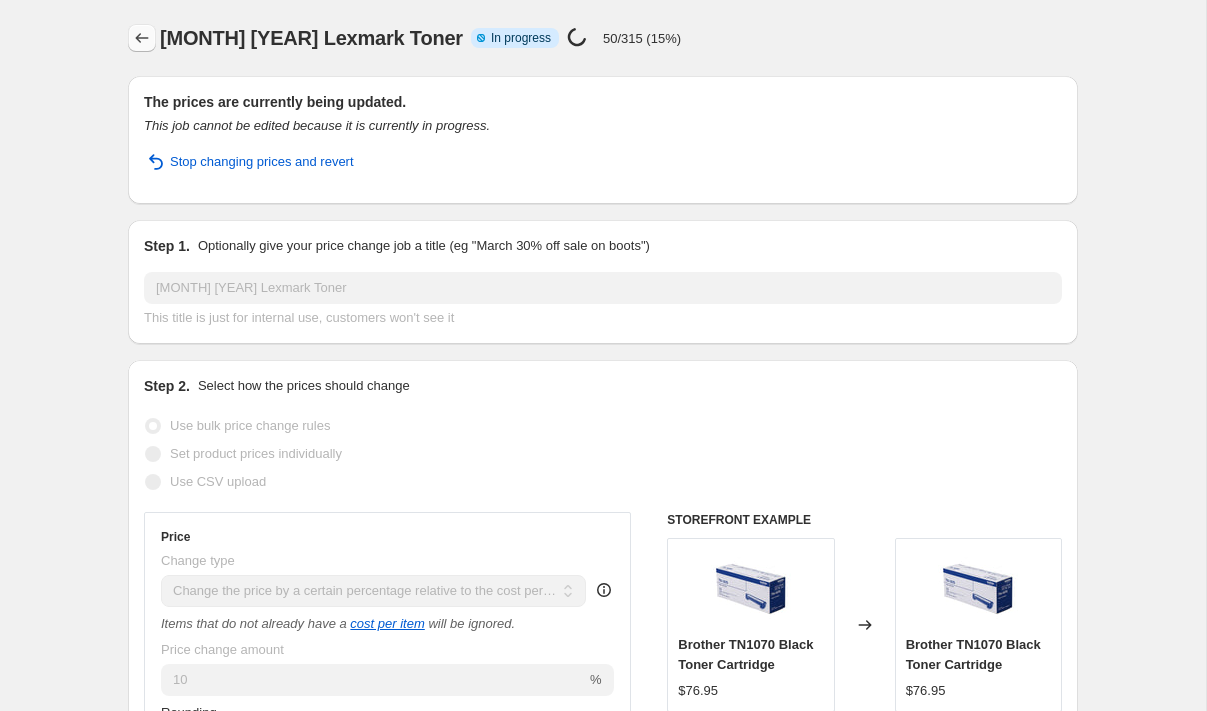 click 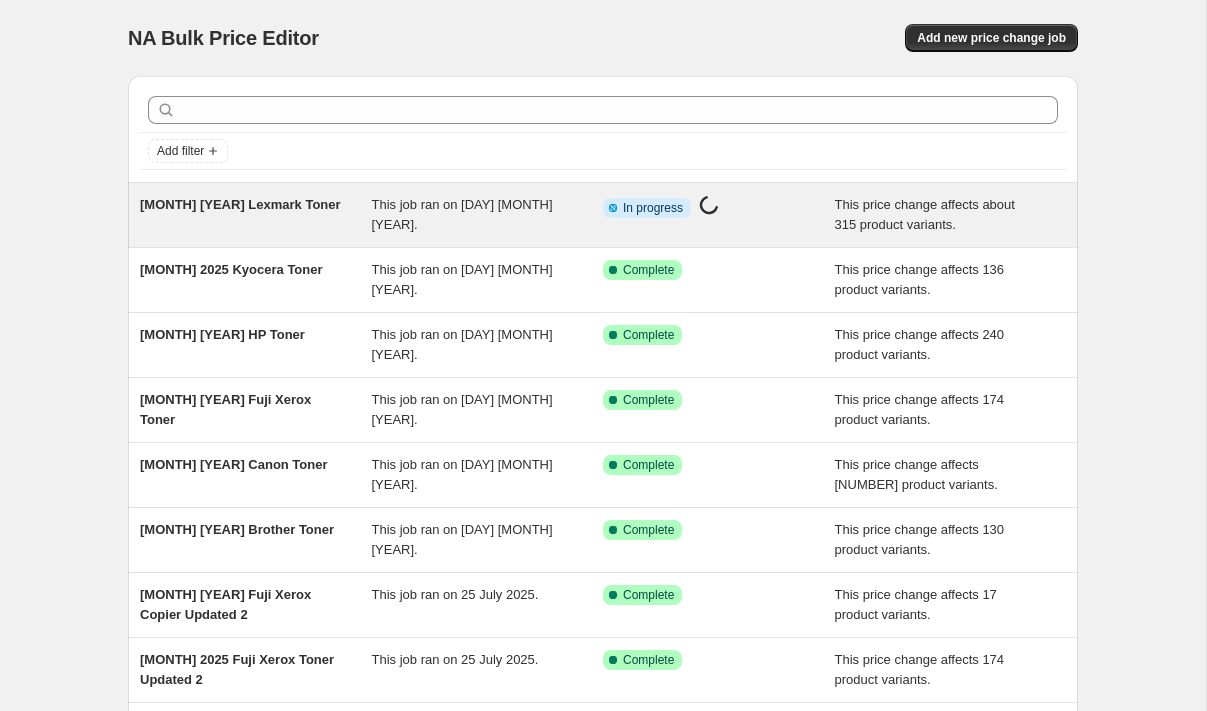 click on "[MONTH] [YEAR] Lexmark Toner" at bounding box center (240, 204) 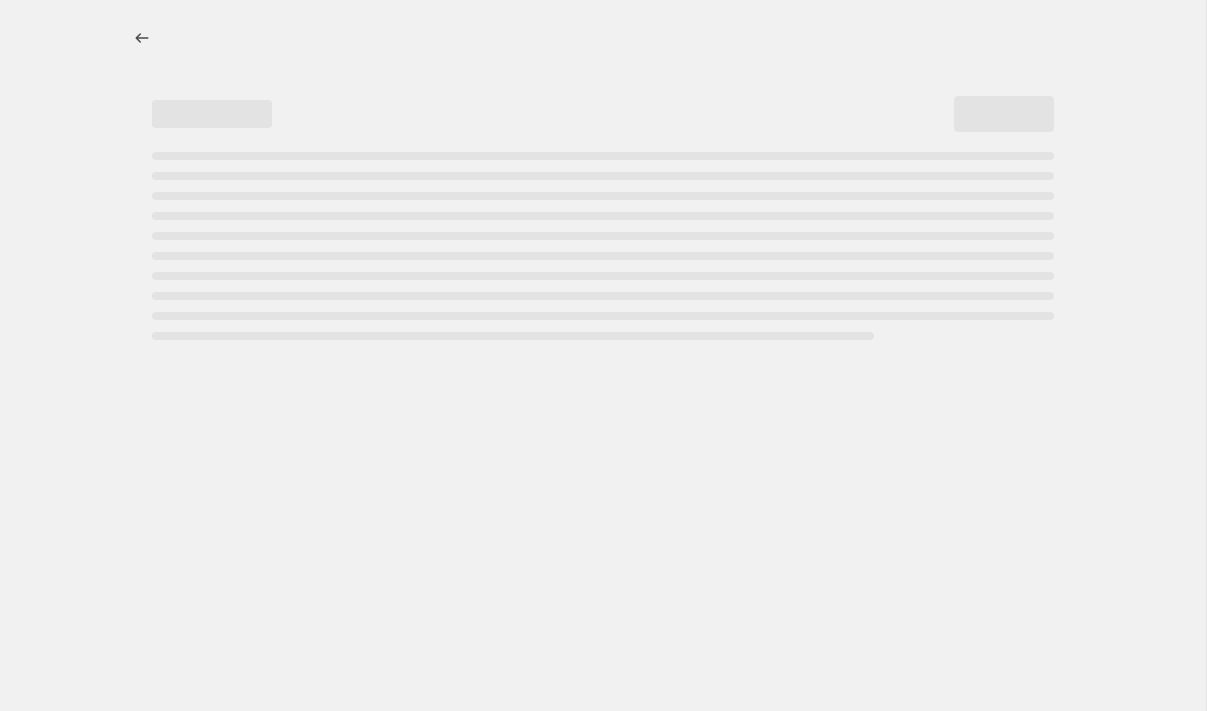 select on "pc" 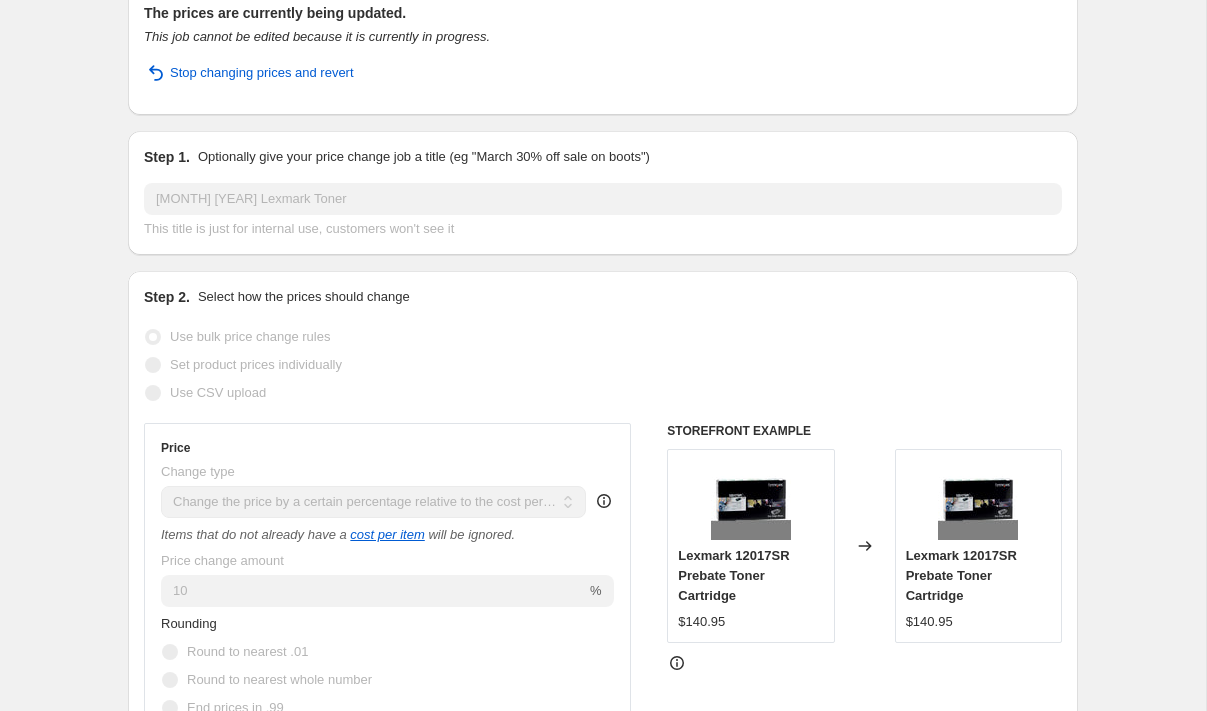 scroll, scrollTop: 0, scrollLeft: 0, axis: both 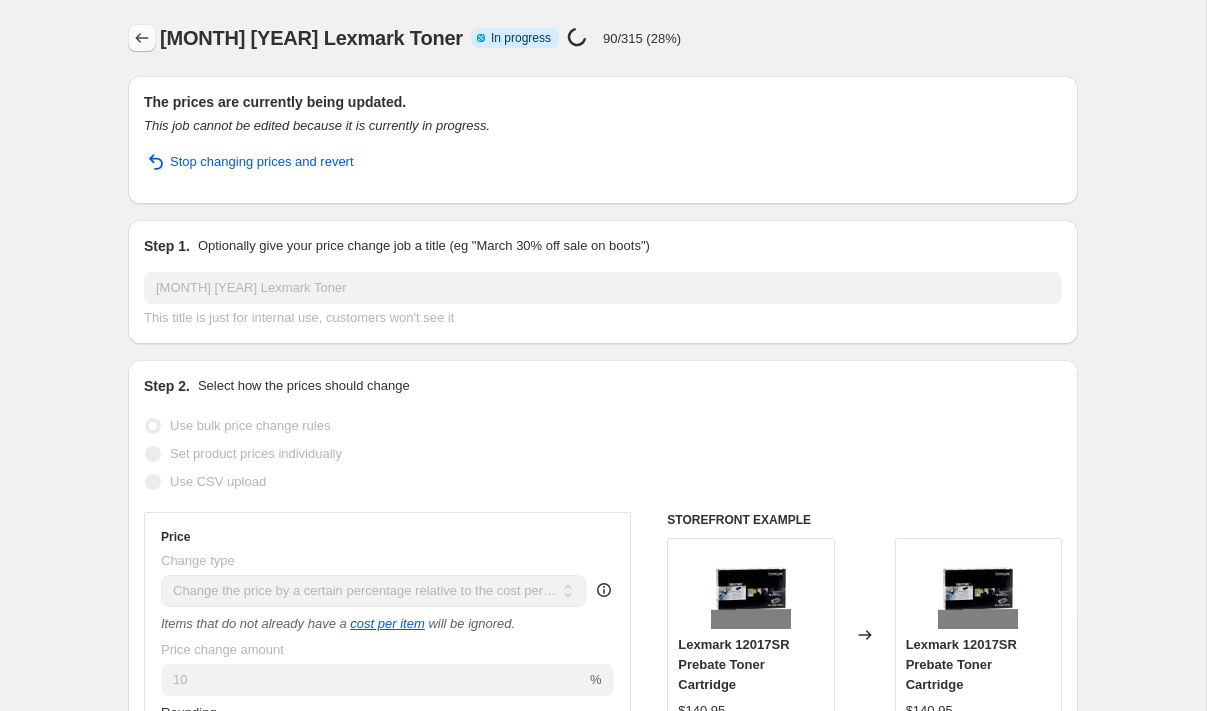 click 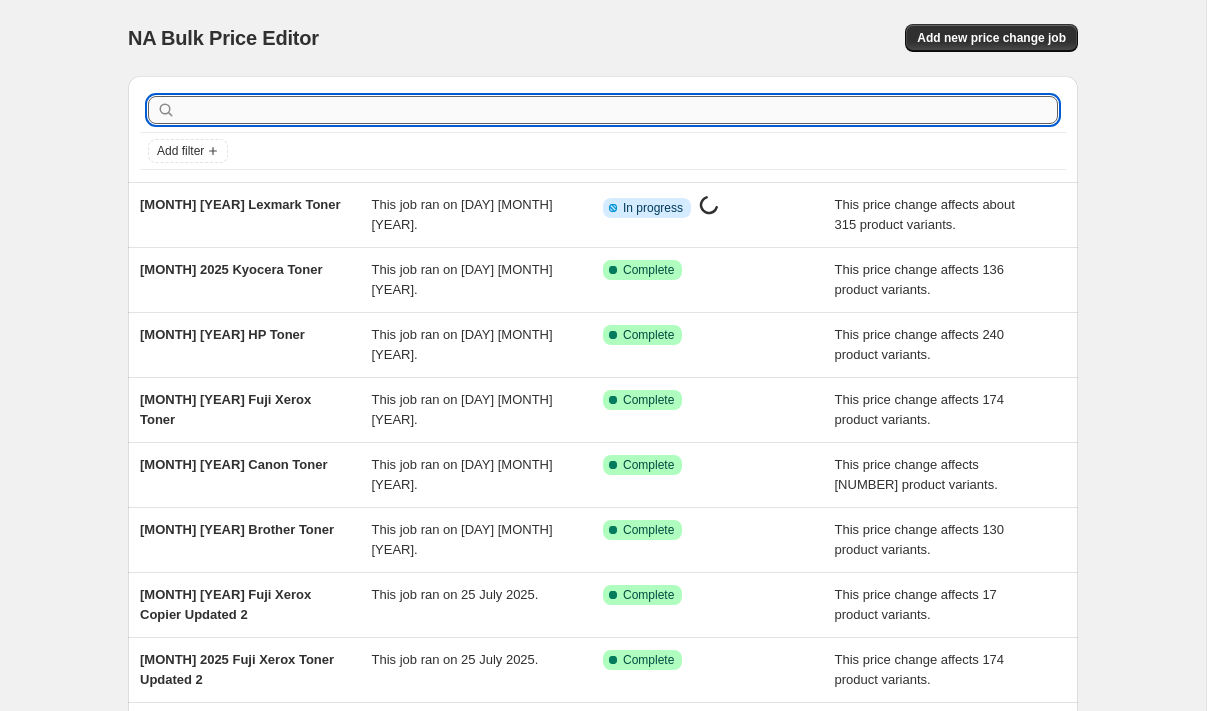 click at bounding box center (619, 110) 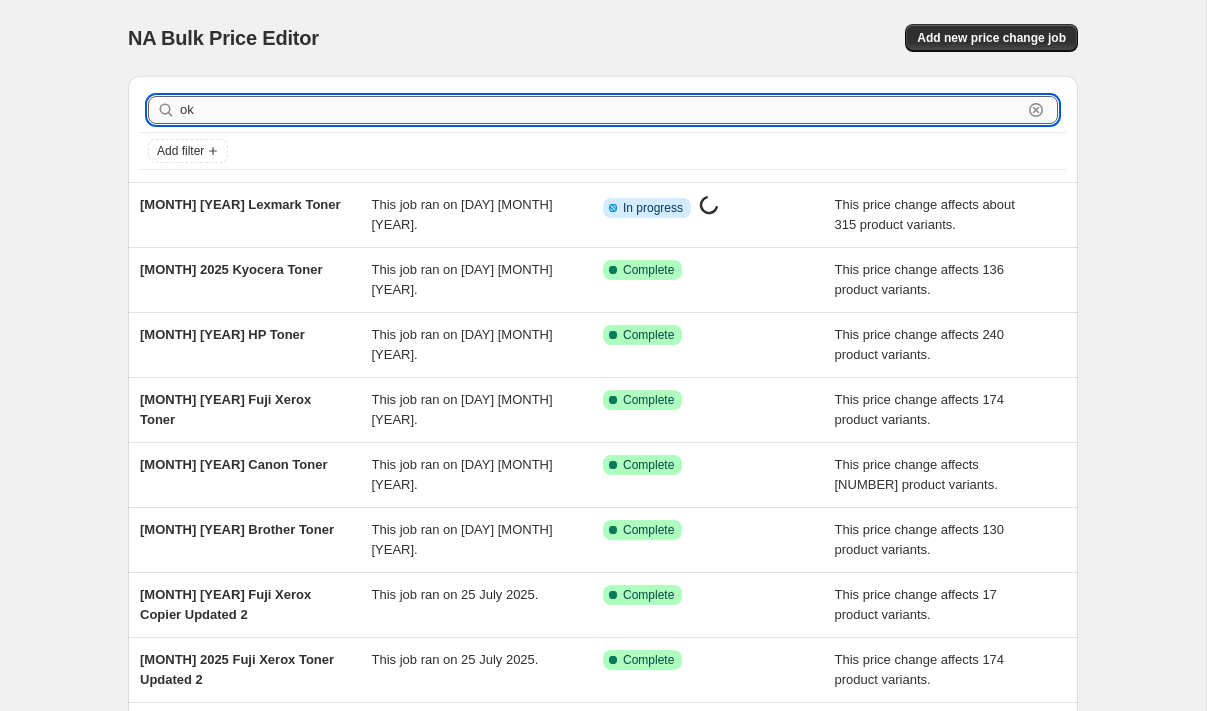 type on "oki" 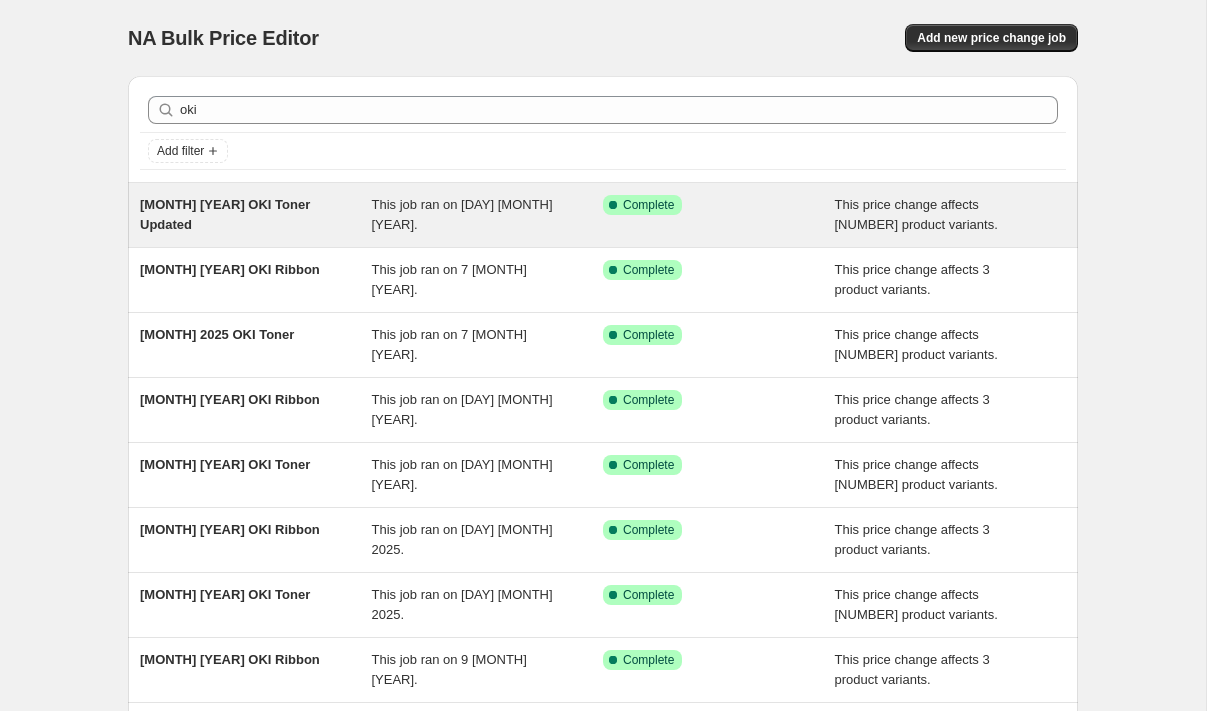 click on "[MONTH] [YEAR] OKI Toner Updated" at bounding box center [225, 214] 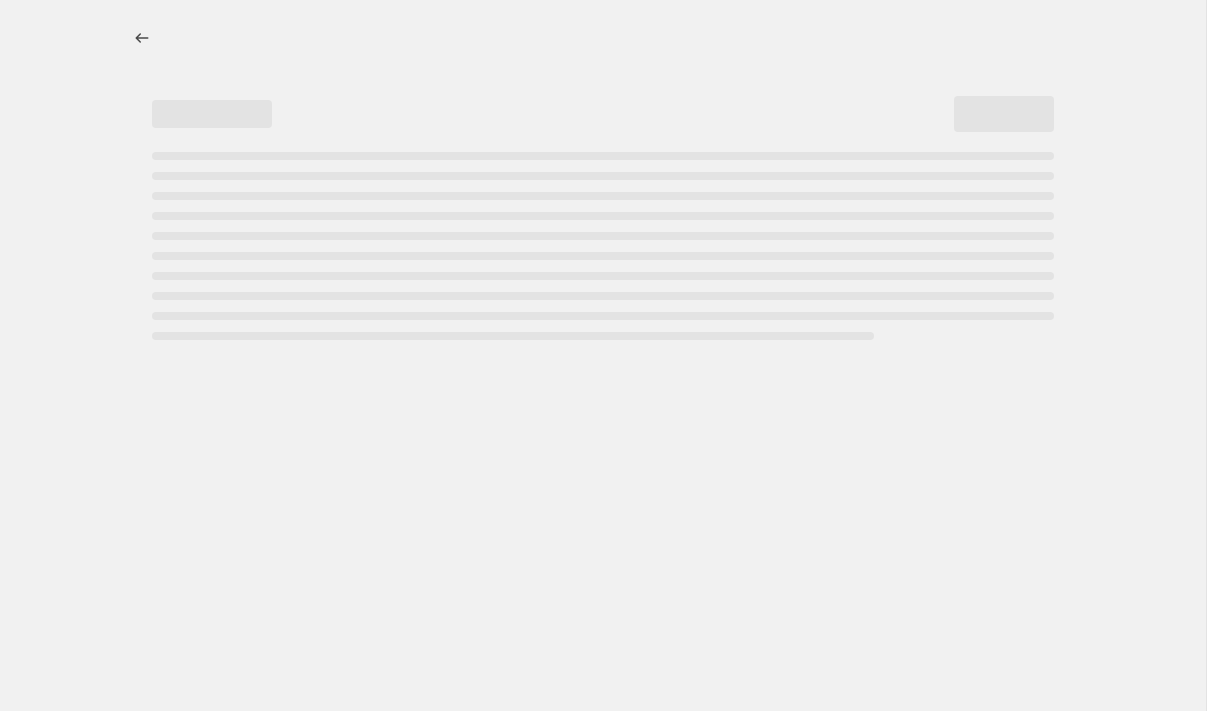 select on "pc" 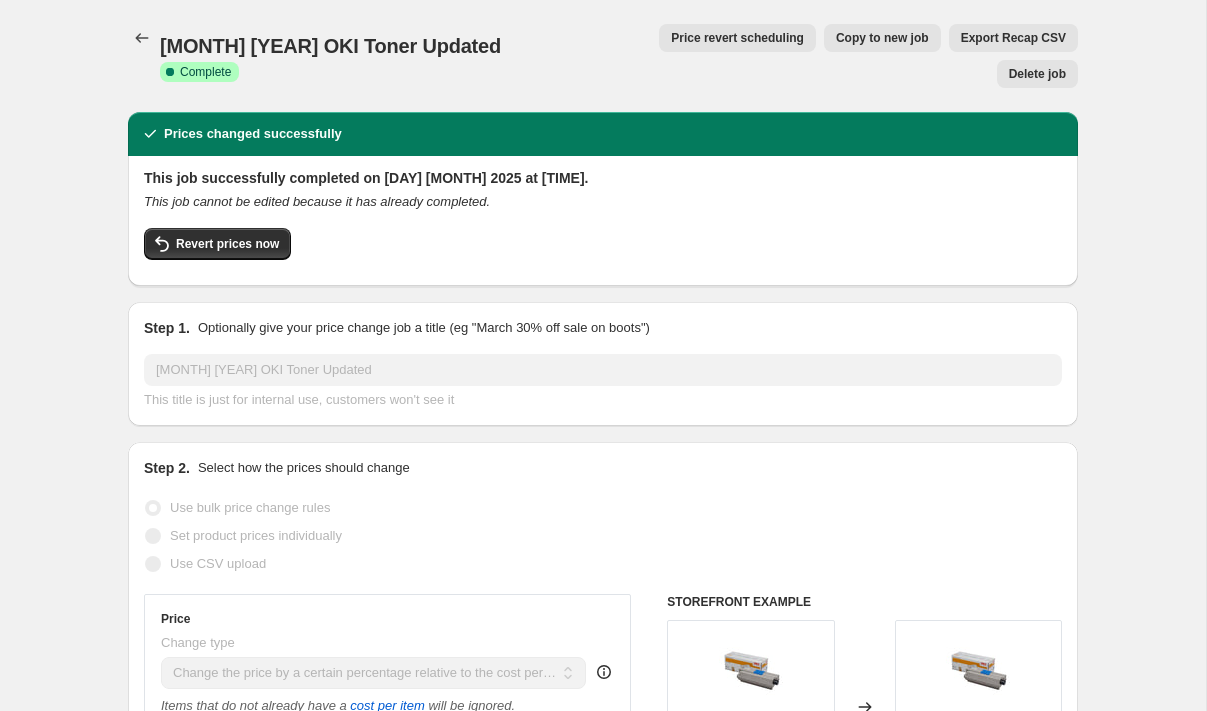 click on "Copy to new job" at bounding box center [882, 38] 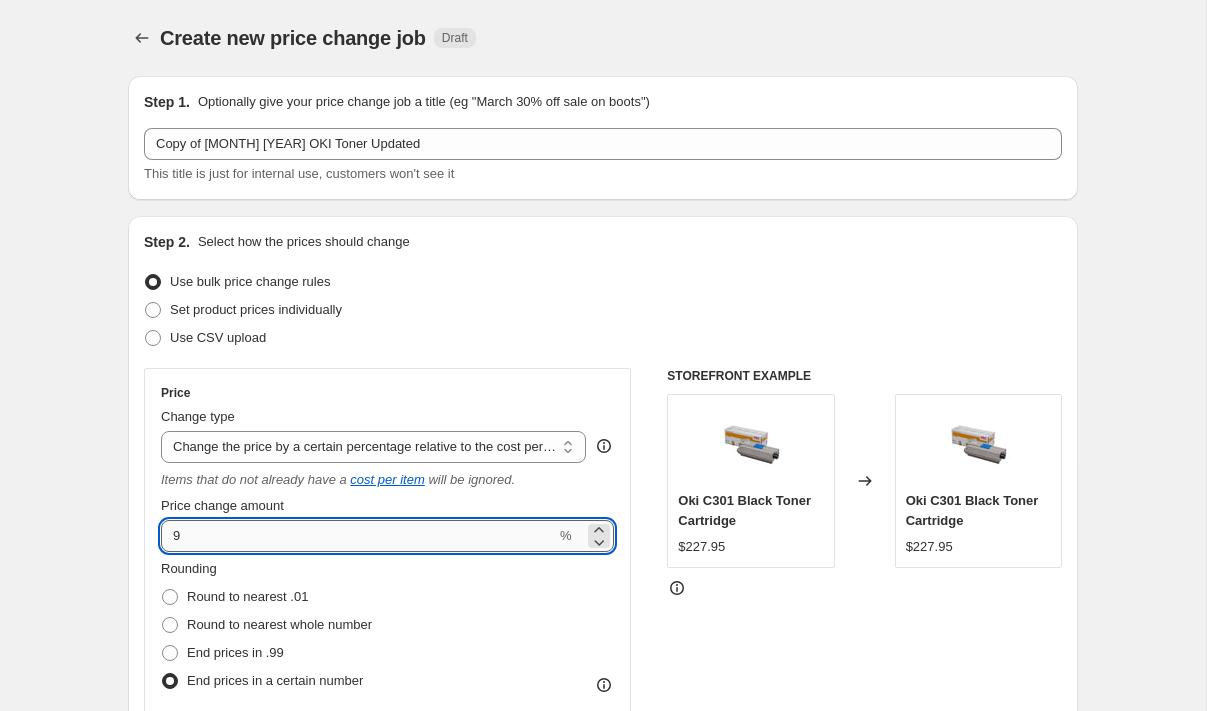 click on "9" at bounding box center (358, 536) 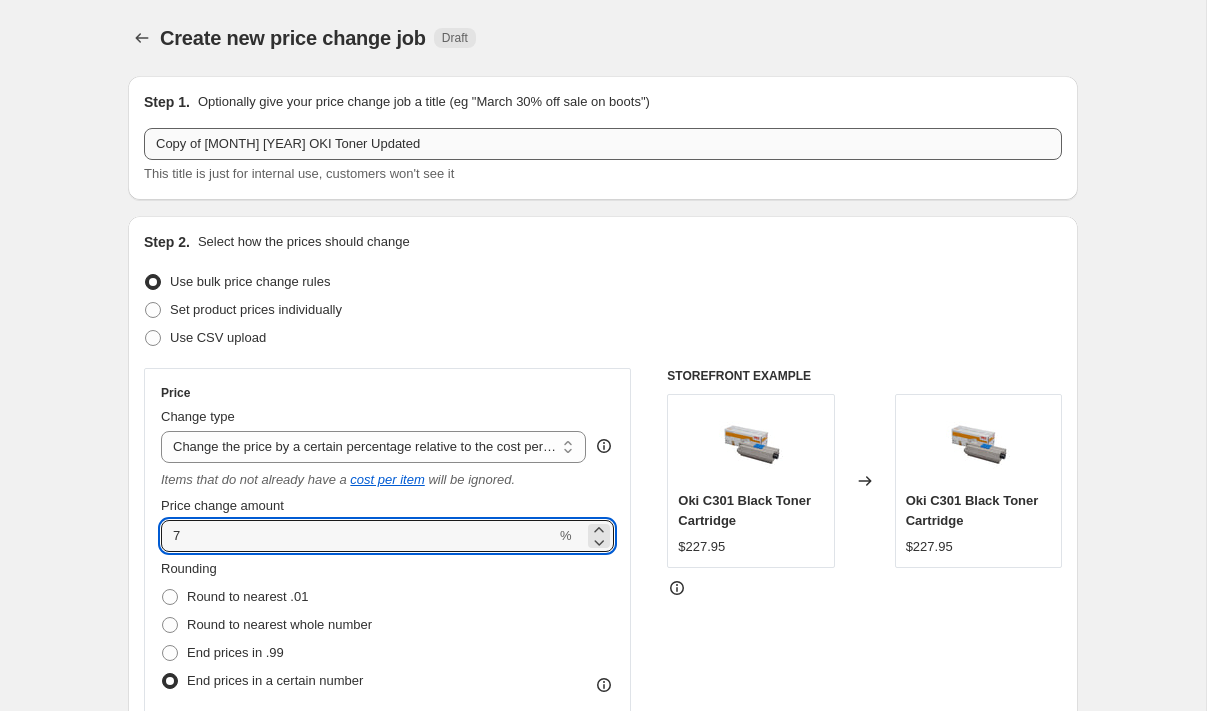 type on "7" 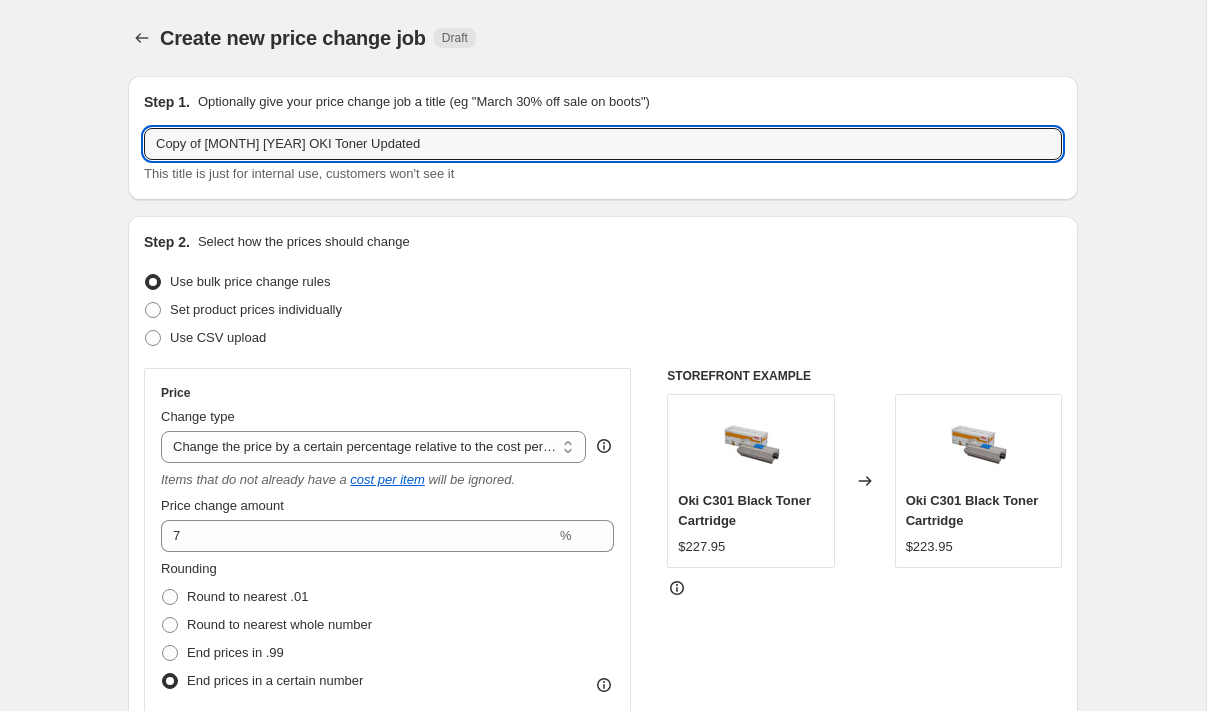 drag, startPoint x: 221, startPoint y: 143, endPoint x: 129, endPoint y: 145, distance: 92.021736 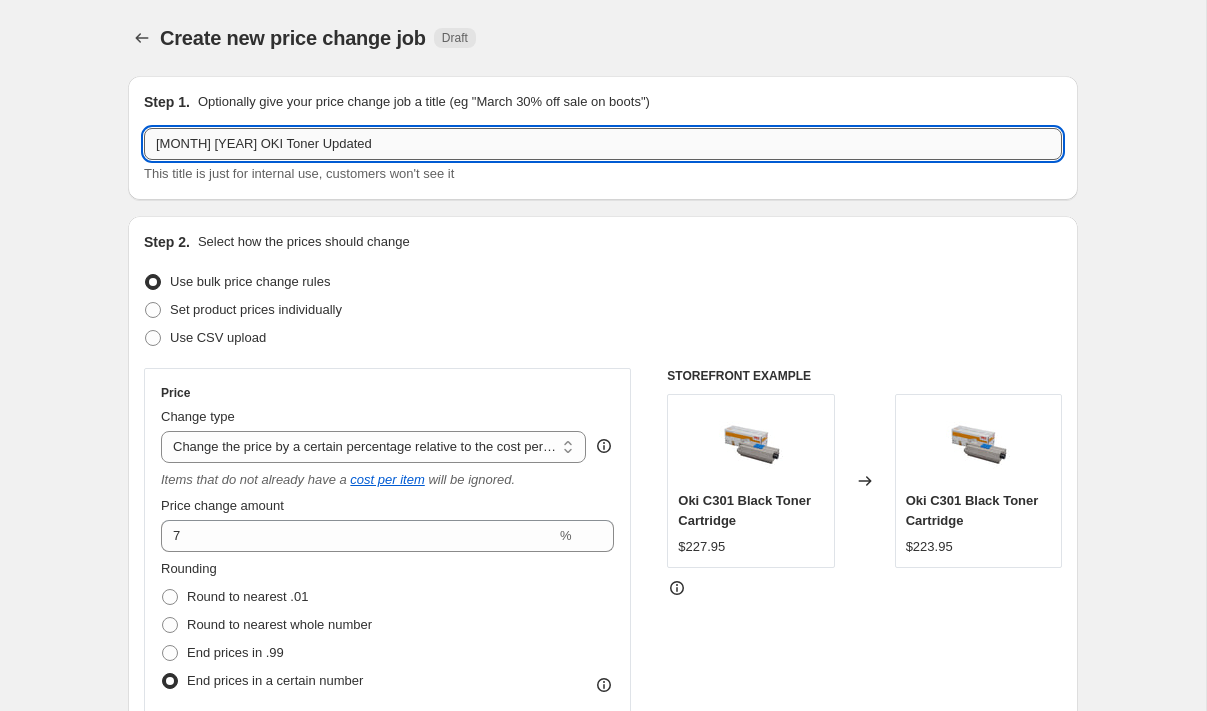 click on "[MONTH] [YEAR] OKI Toner Updated" at bounding box center [603, 144] 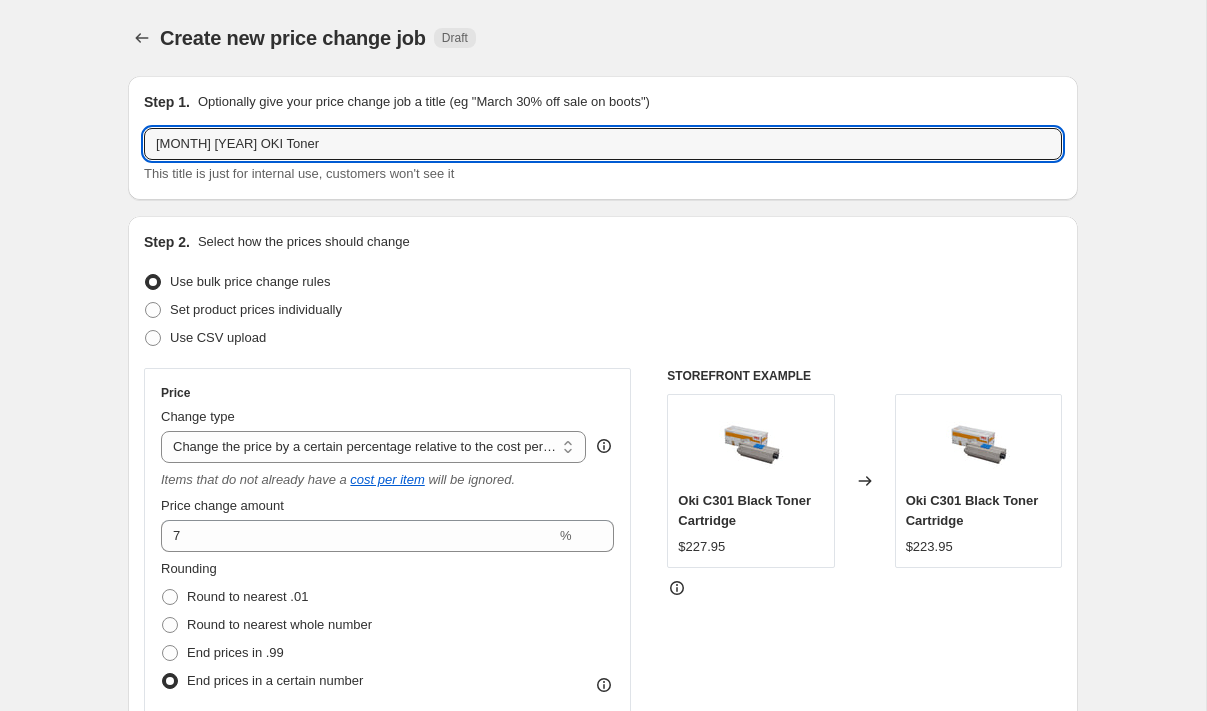 type on "[MONTH] [YEAR] OKI Toner" 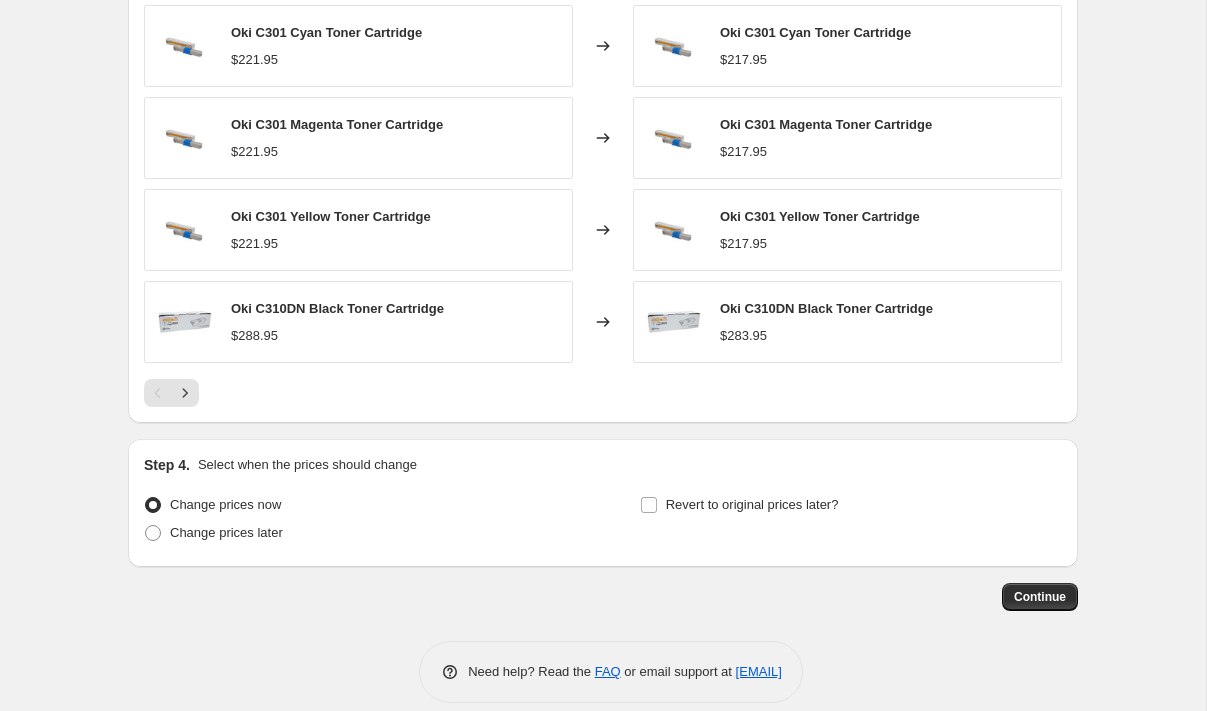 scroll, scrollTop: 1634, scrollLeft: 0, axis: vertical 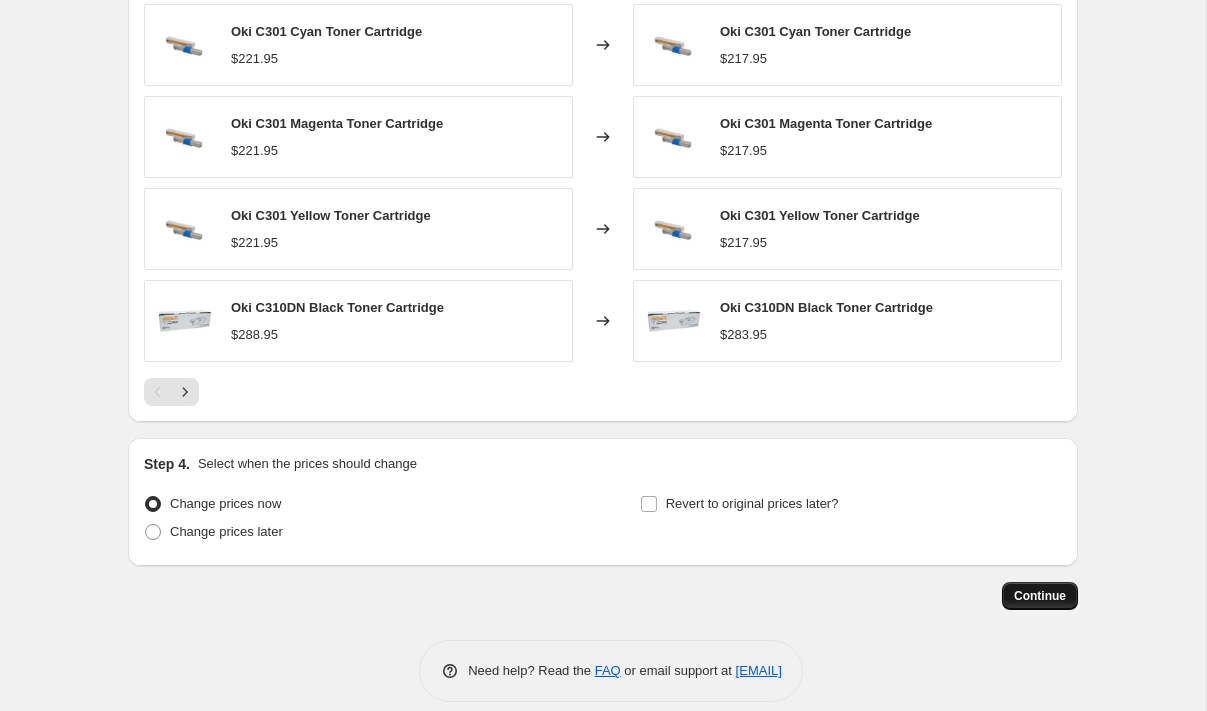 click on "Continue" at bounding box center (1040, 596) 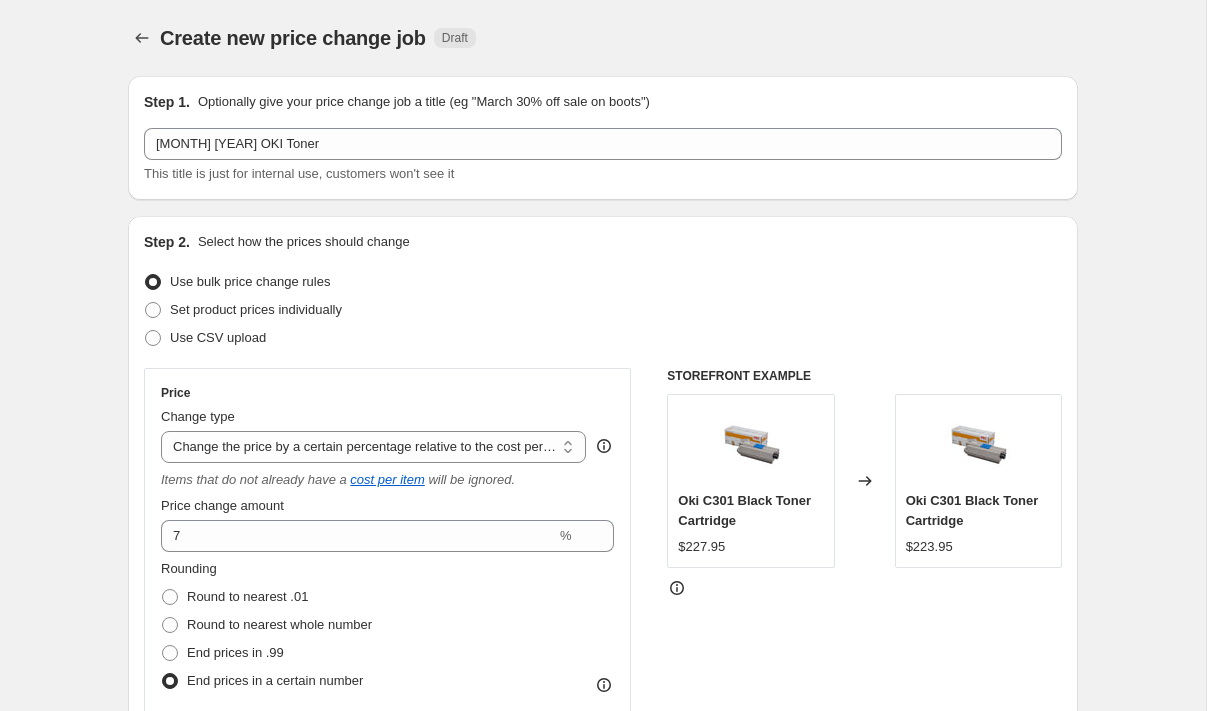 scroll, scrollTop: 1634, scrollLeft: 0, axis: vertical 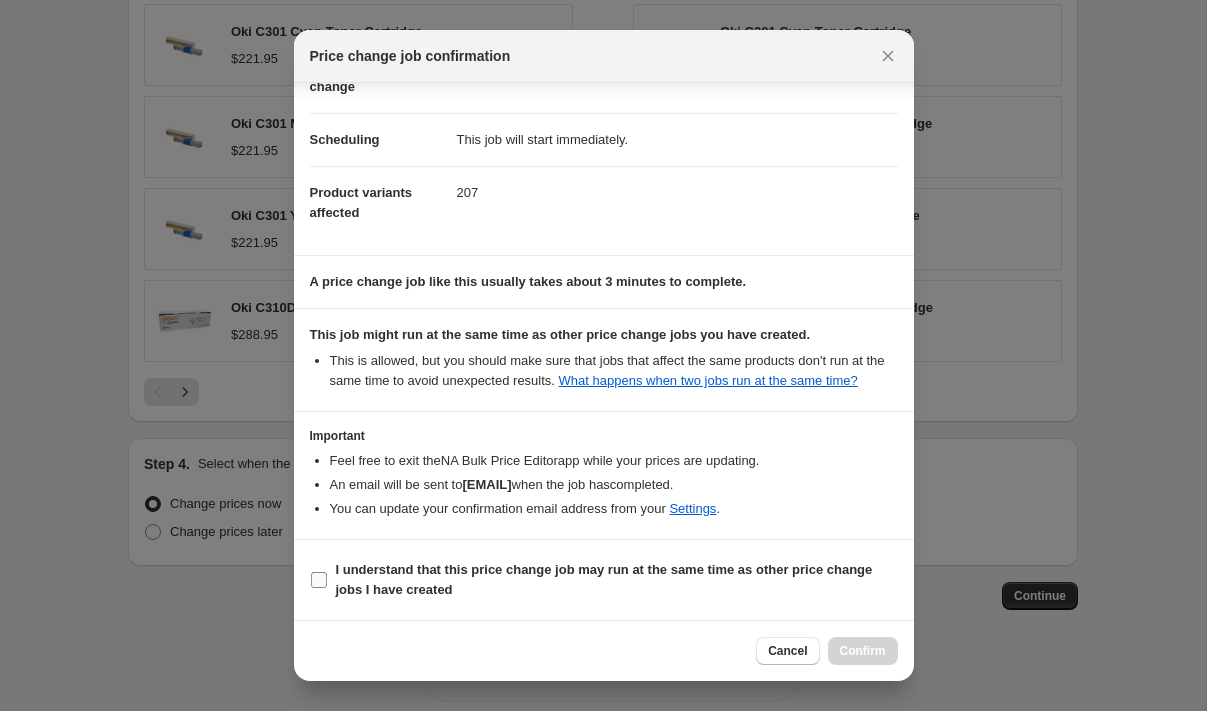 click at bounding box center [319, 580] 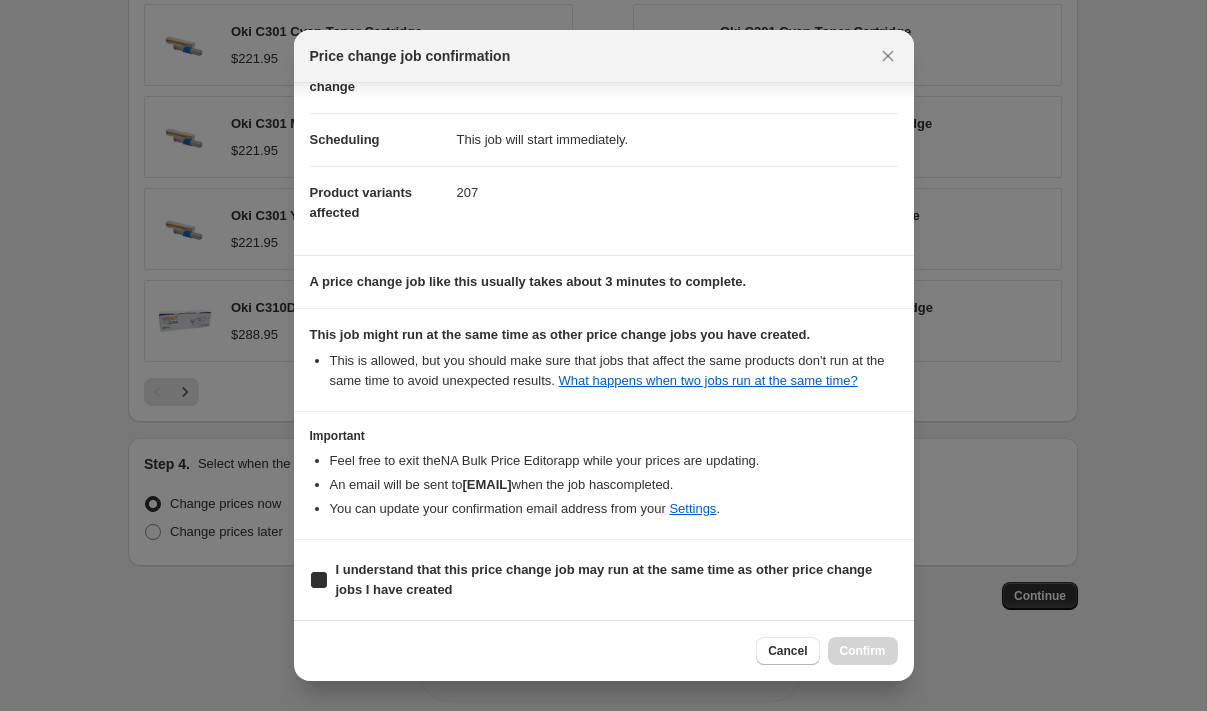 checkbox on "true" 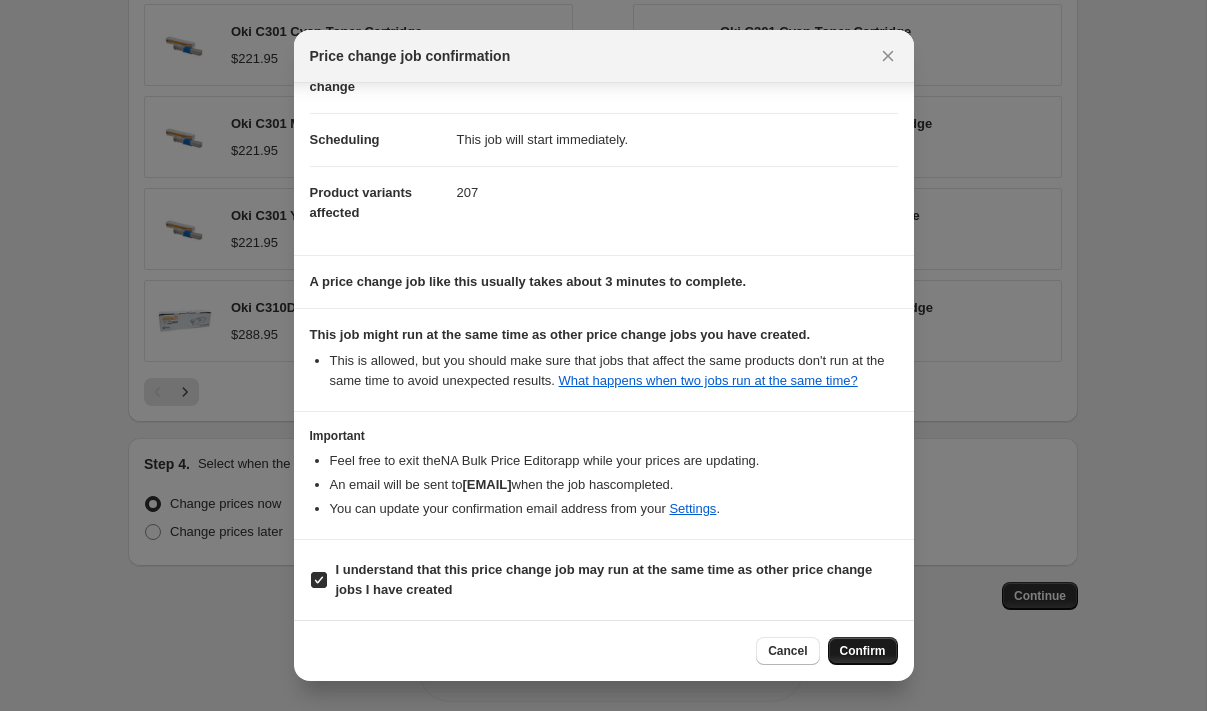 click on "Confirm" at bounding box center [863, 651] 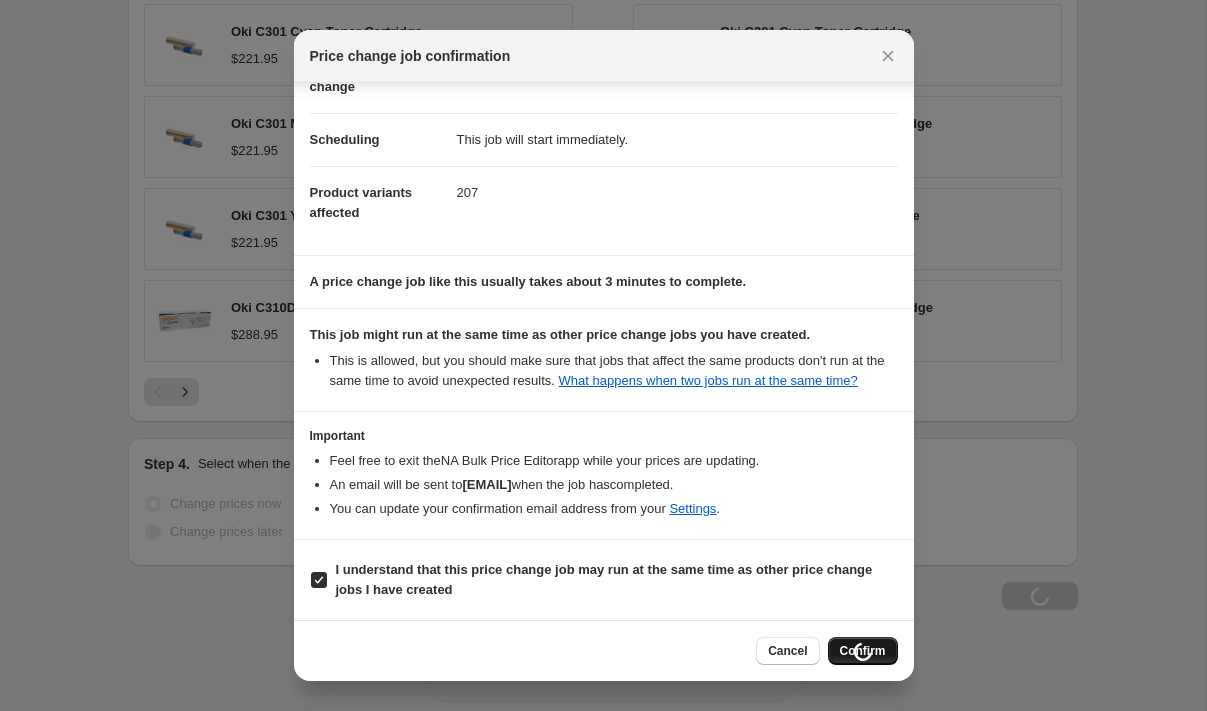 scroll, scrollTop: 1702, scrollLeft: 0, axis: vertical 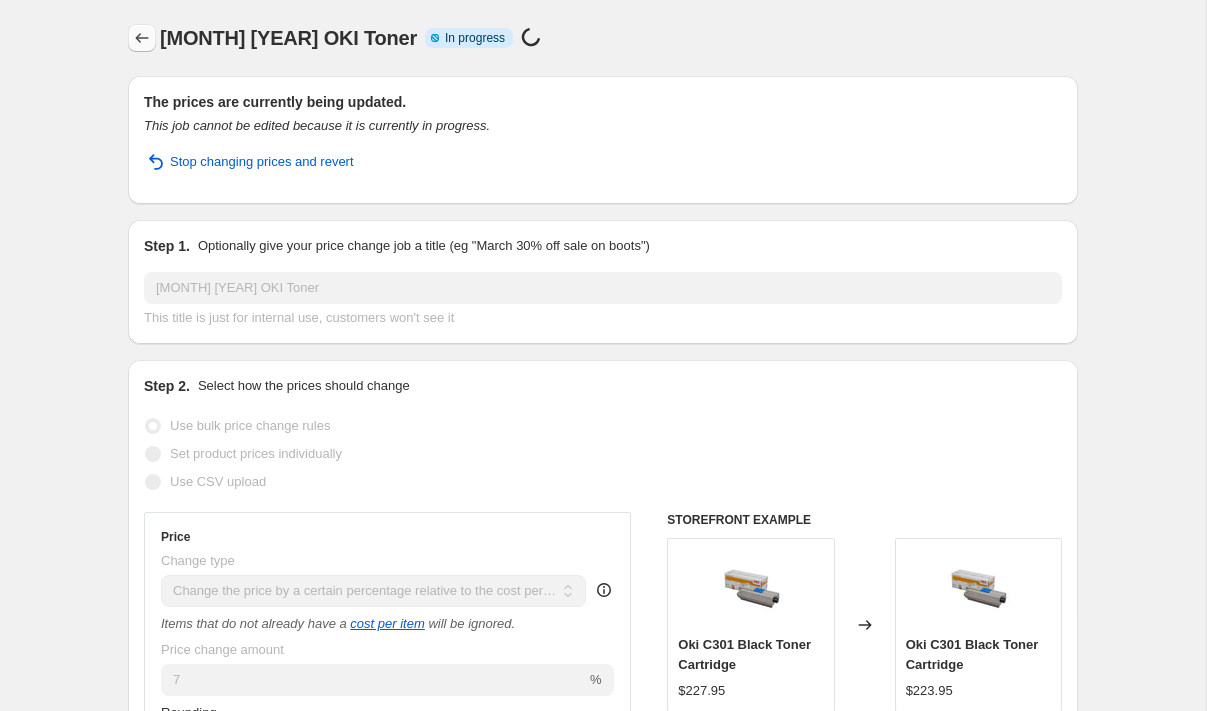 click 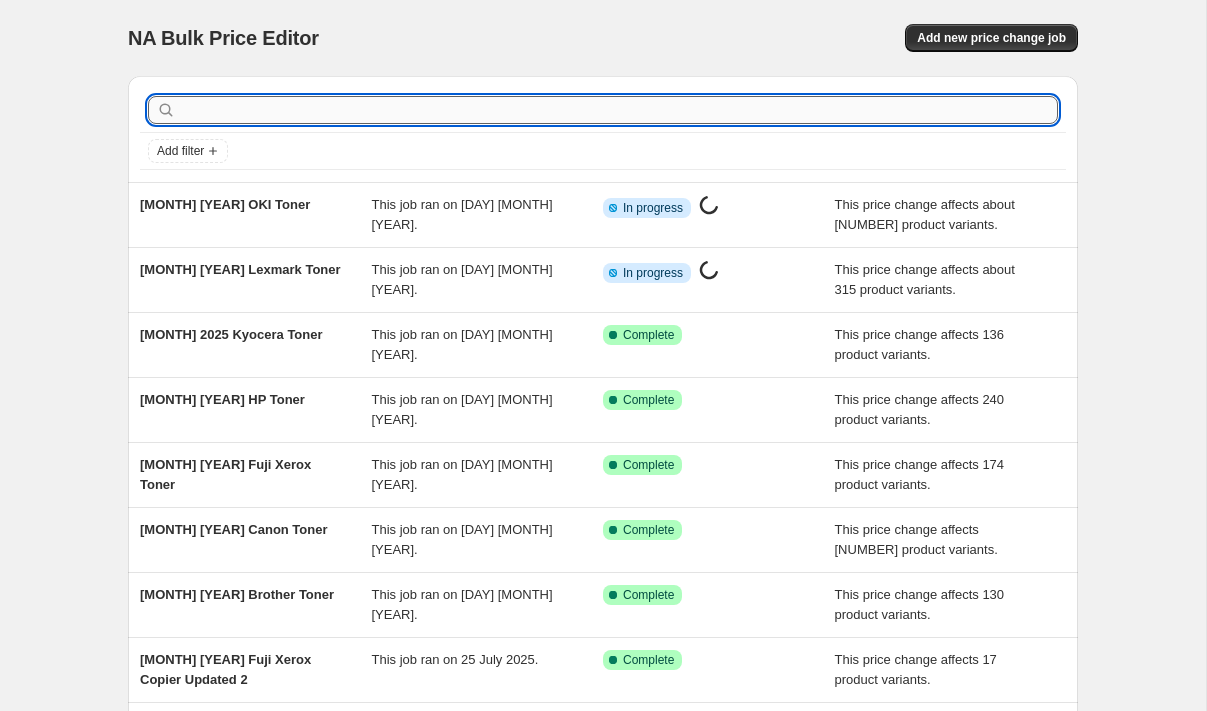 click at bounding box center [619, 110] 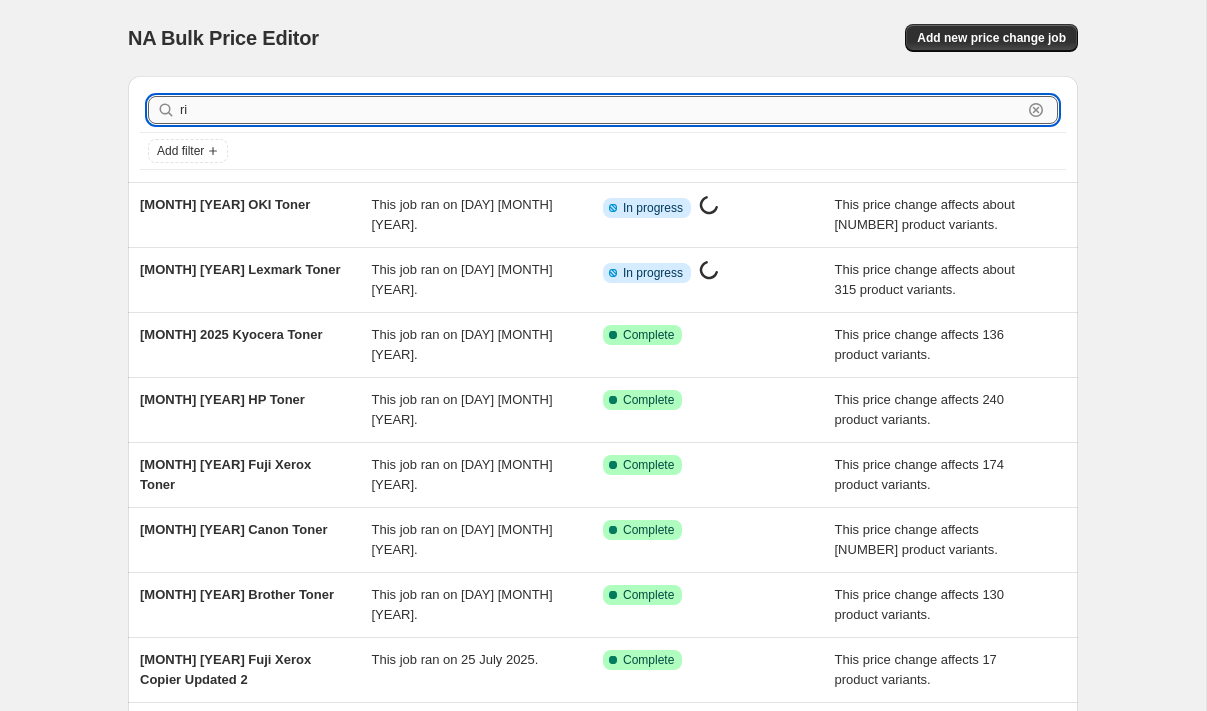 type on "ric" 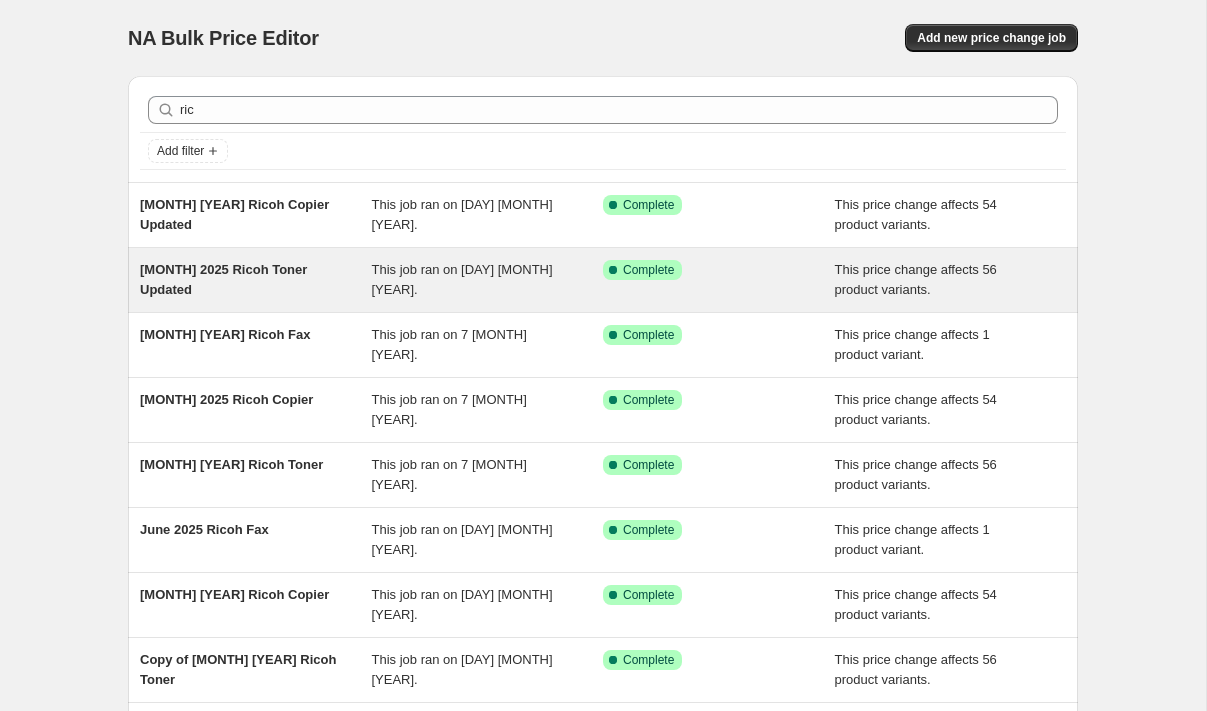 click on "[MONTH] 2025 Ricoh Toner Updated" at bounding box center (256, 280) 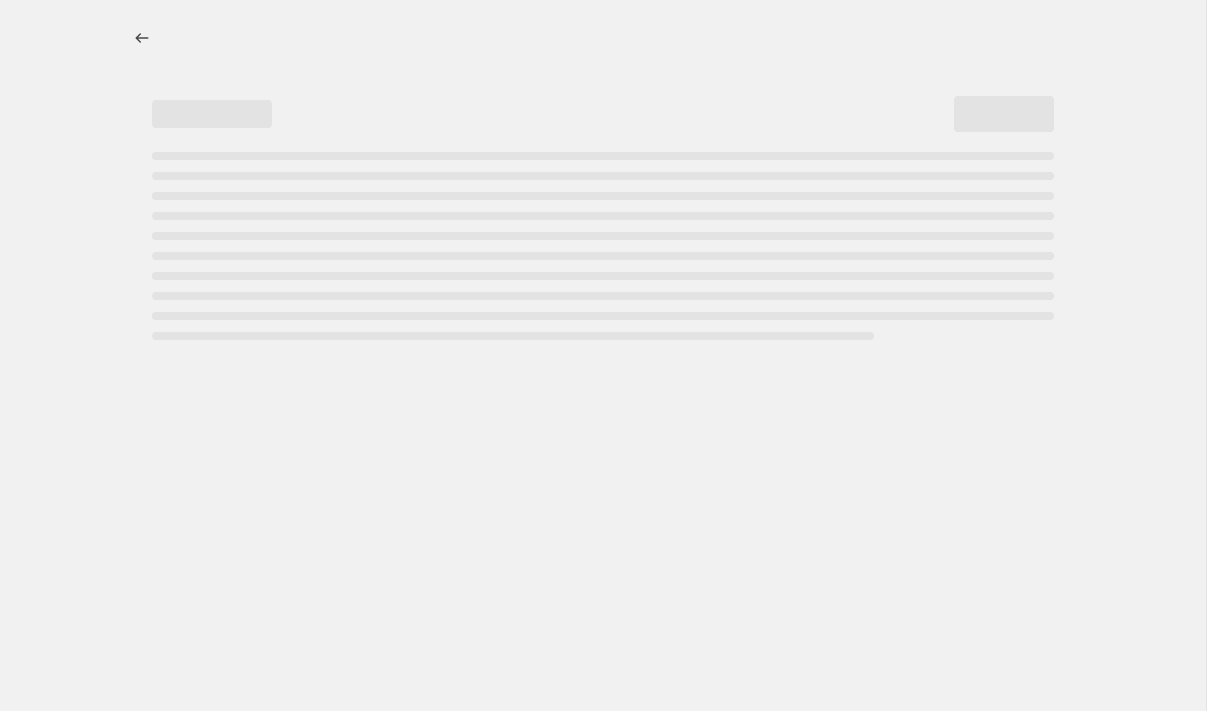select on "pc" 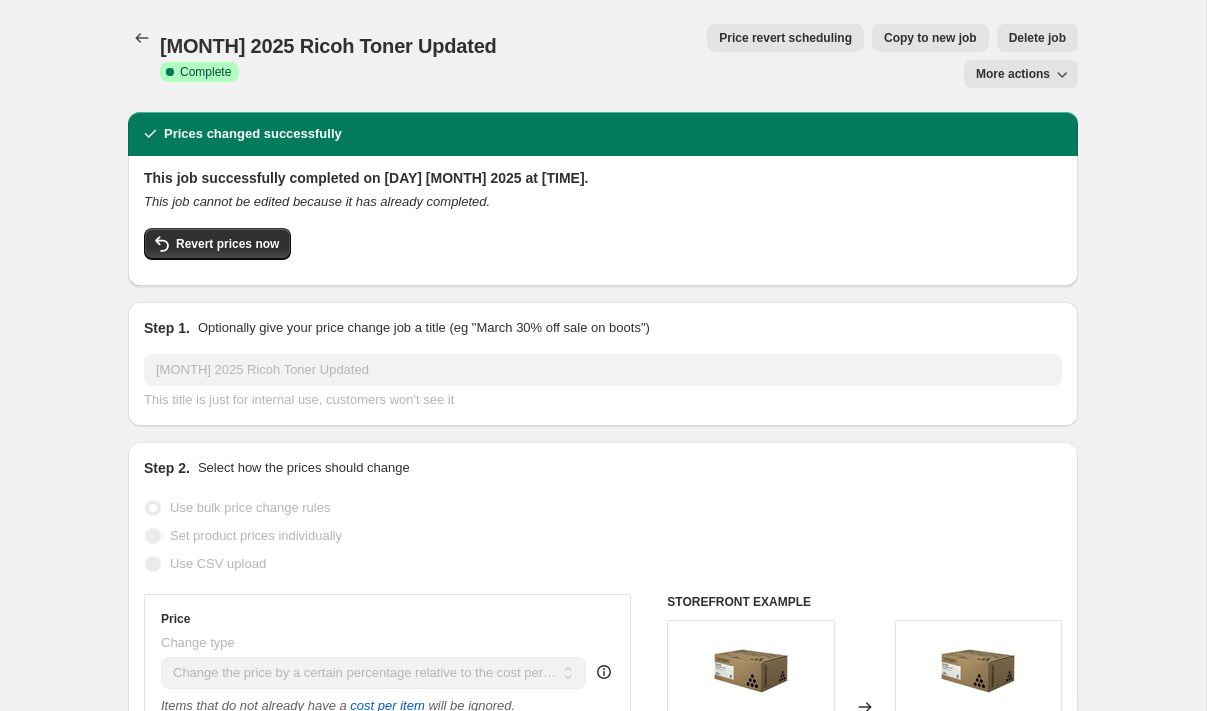 click on "Copy to new job" at bounding box center (930, 38) 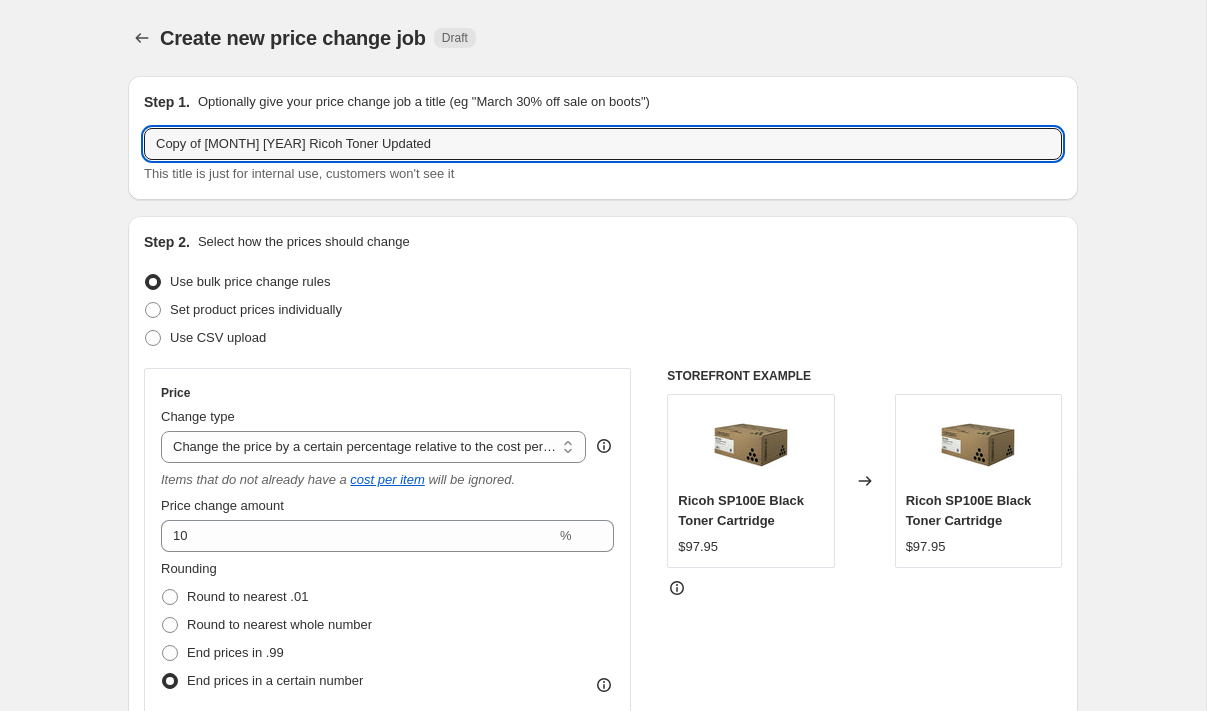 drag, startPoint x: 231, startPoint y: 143, endPoint x: 117, endPoint y: 137, distance: 114.15778 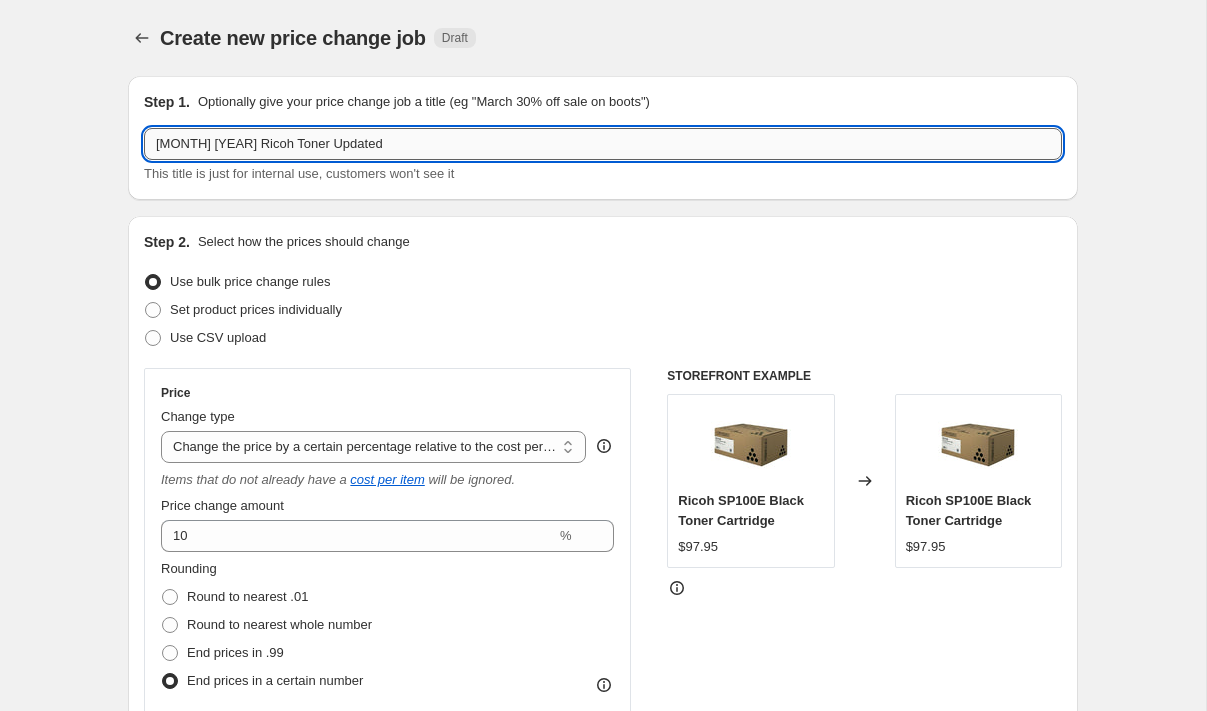click on "[MONTH] [YEAR] Ricoh Toner Updated" at bounding box center [603, 144] 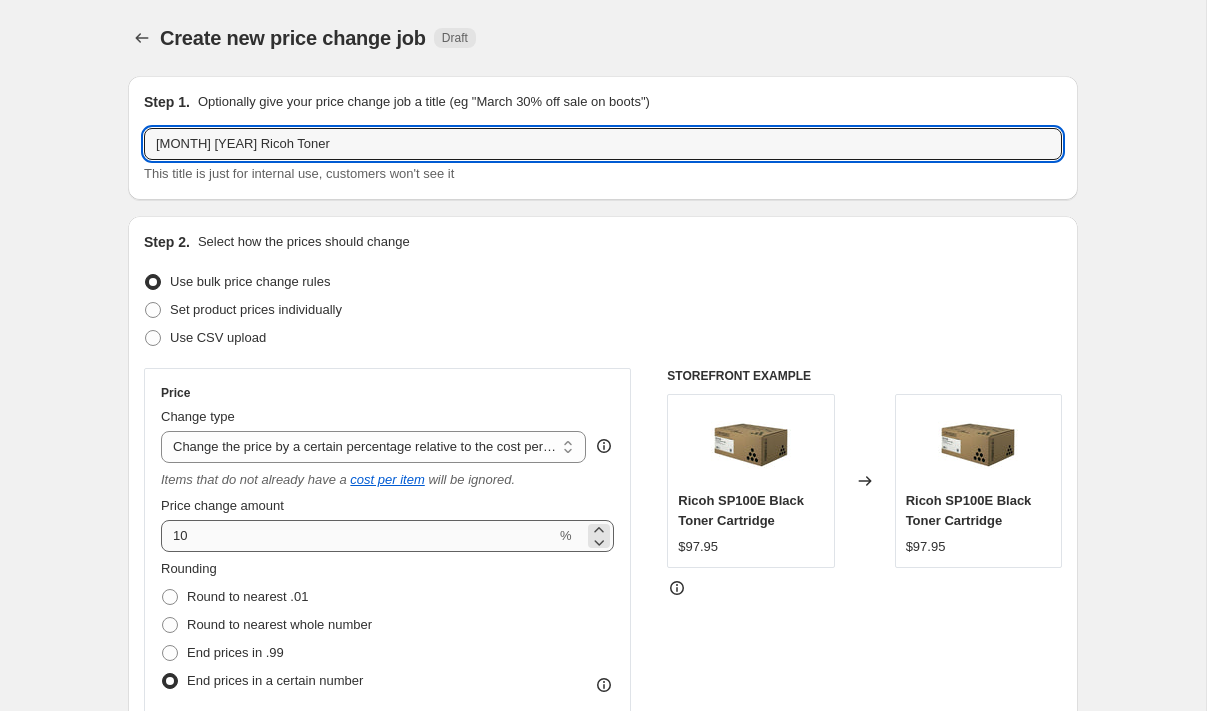 type on "[MONTH] [YEAR] Ricoh Toner" 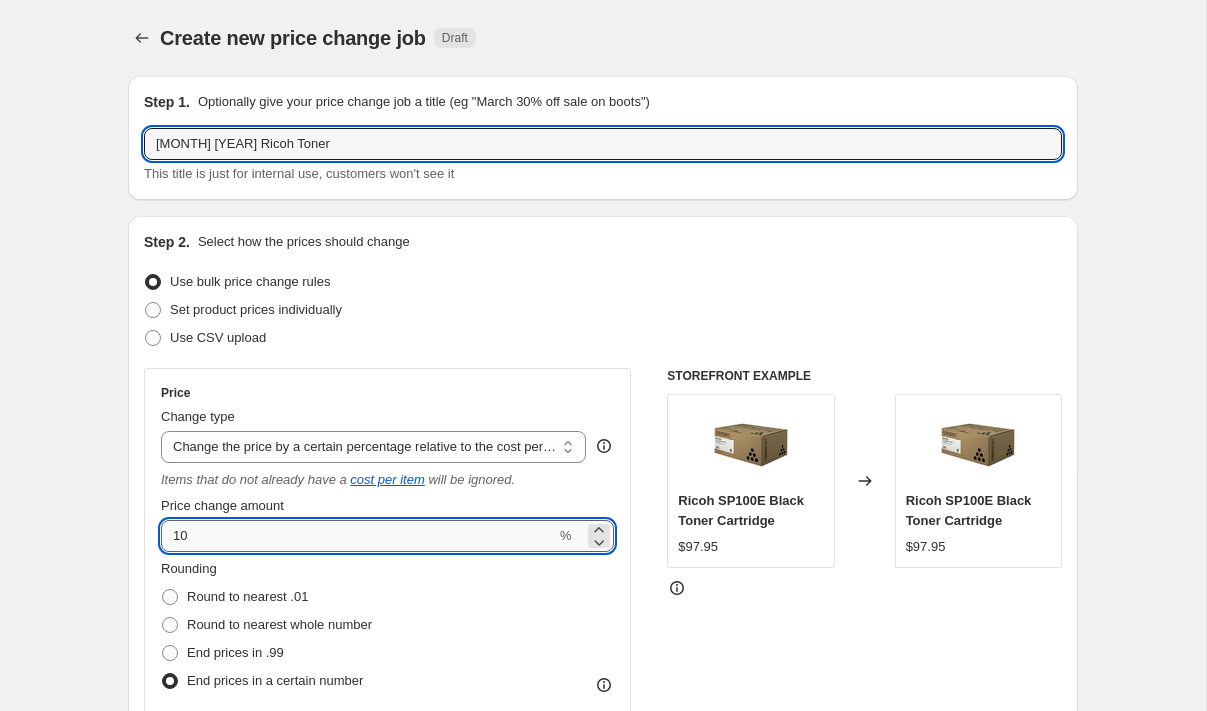 click on "10" at bounding box center [358, 536] 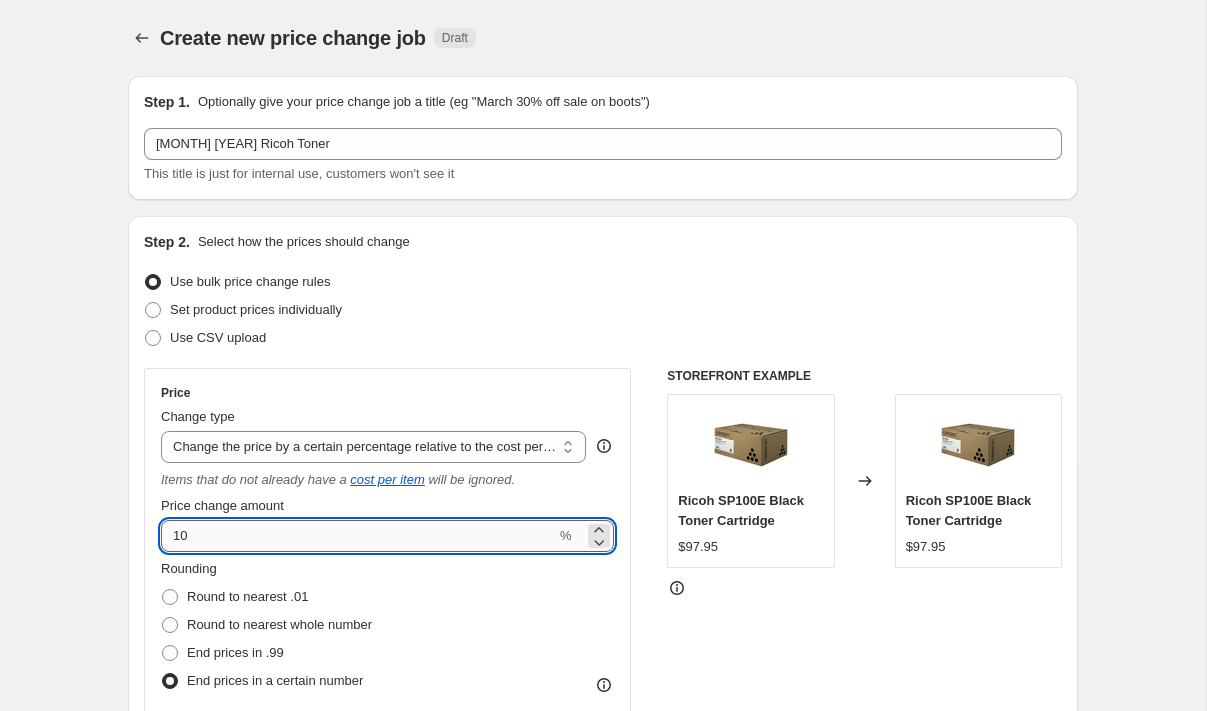 type on "1" 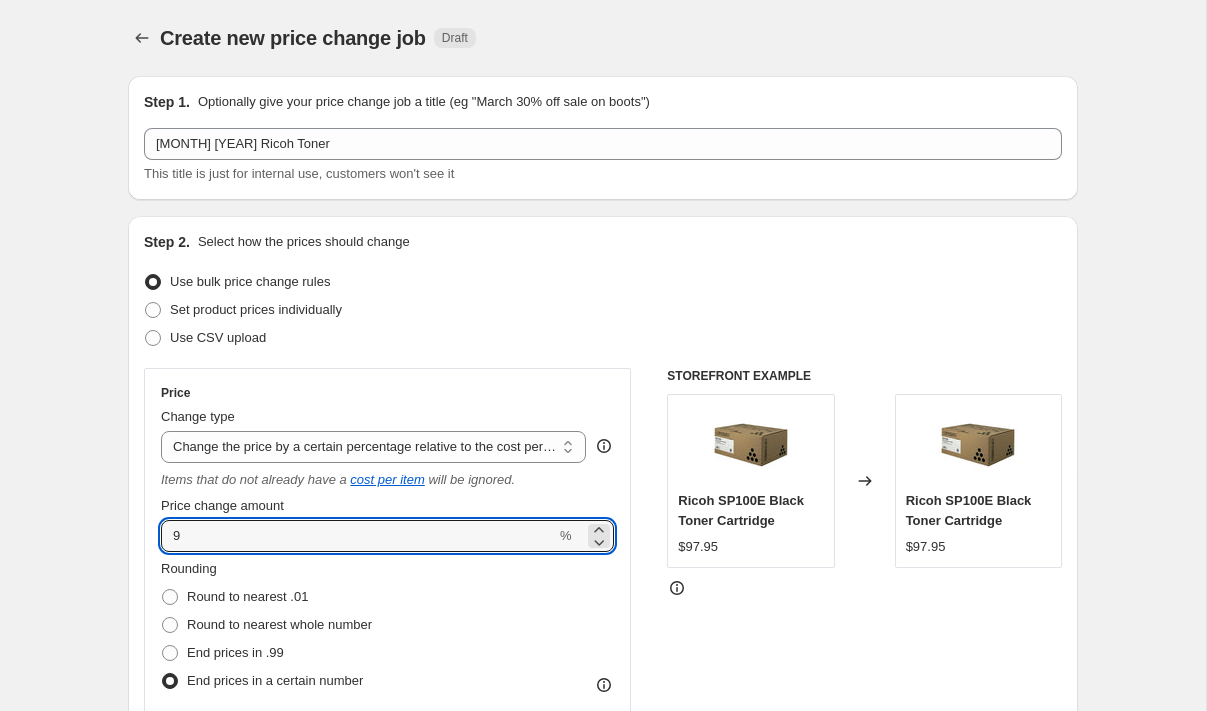 type on "9" 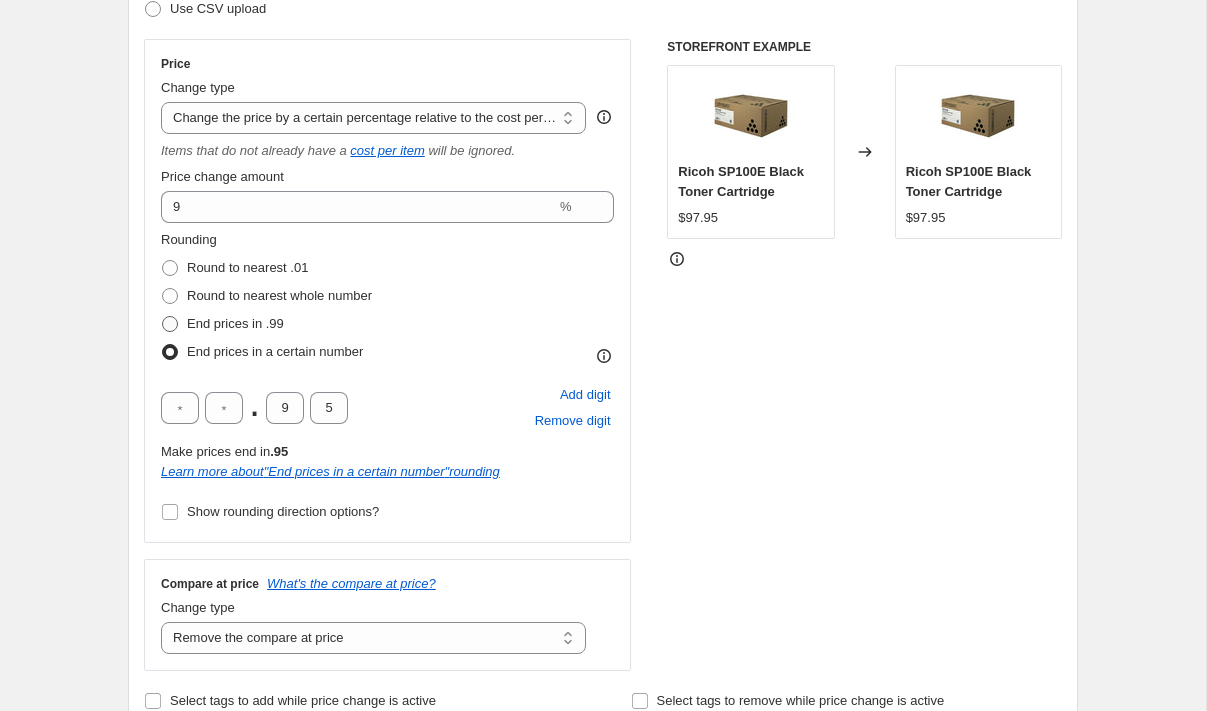 scroll, scrollTop: 325, scrollLeft: 0, axis: vertical 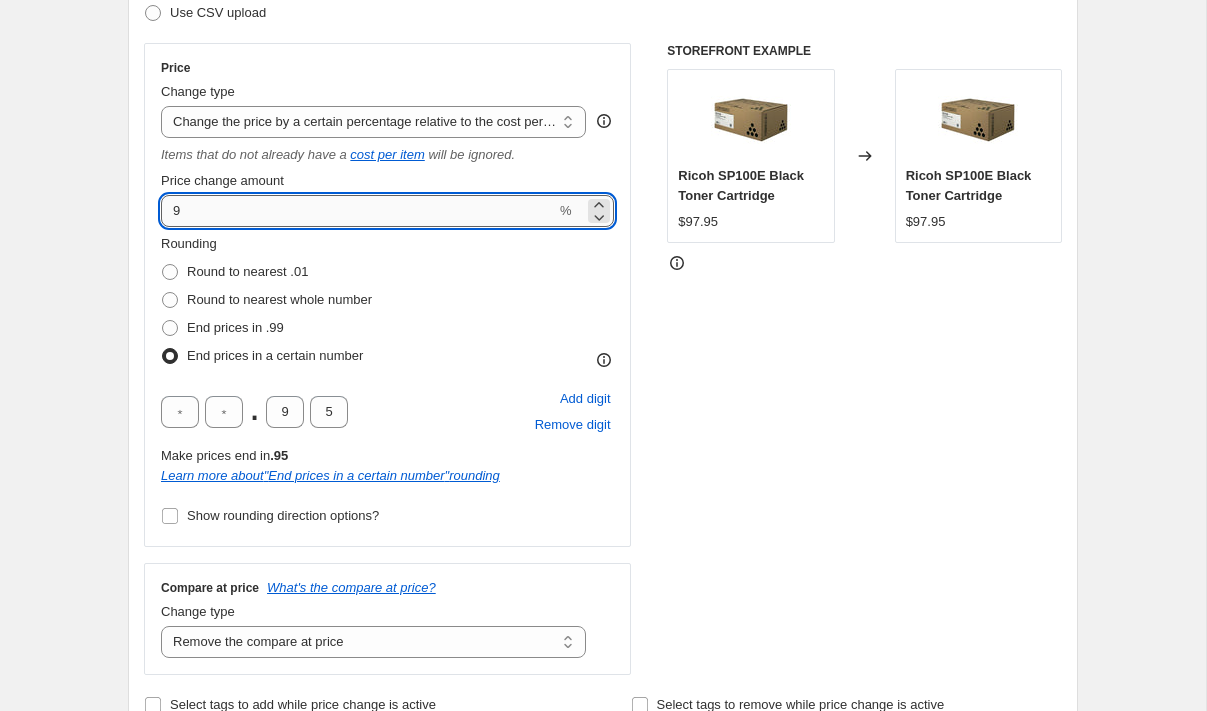 click on "9" at bounding box center (358, 211) 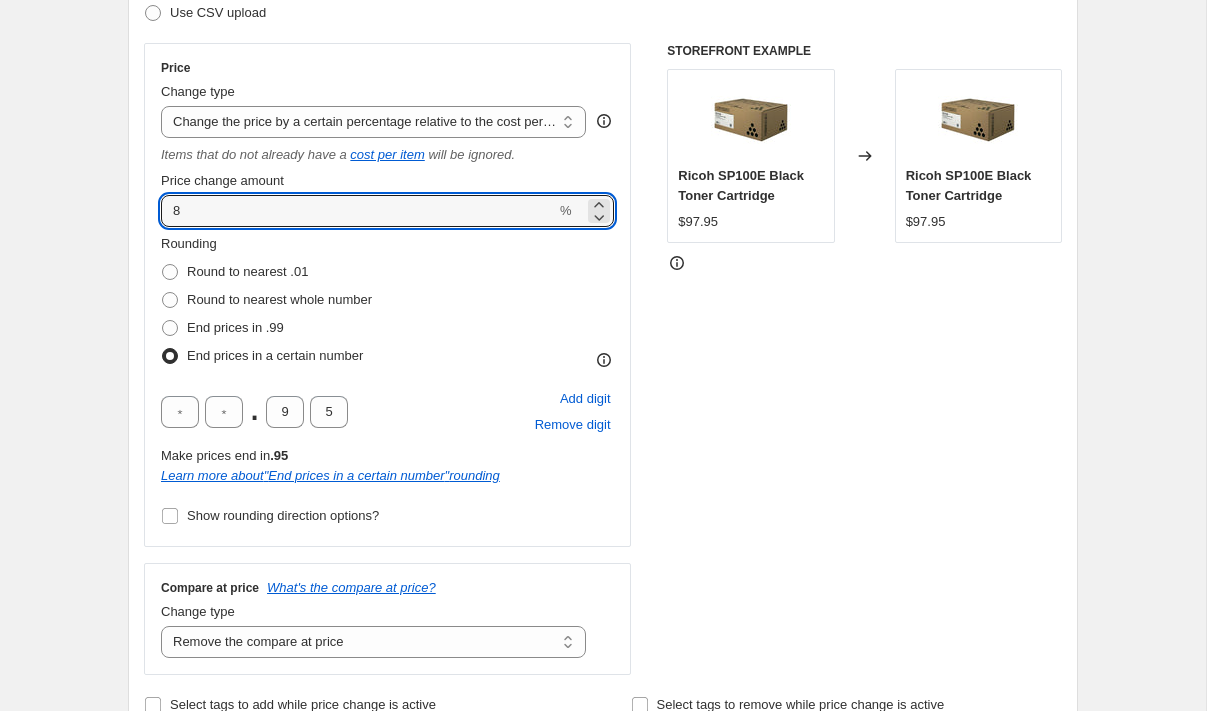 type on "8" 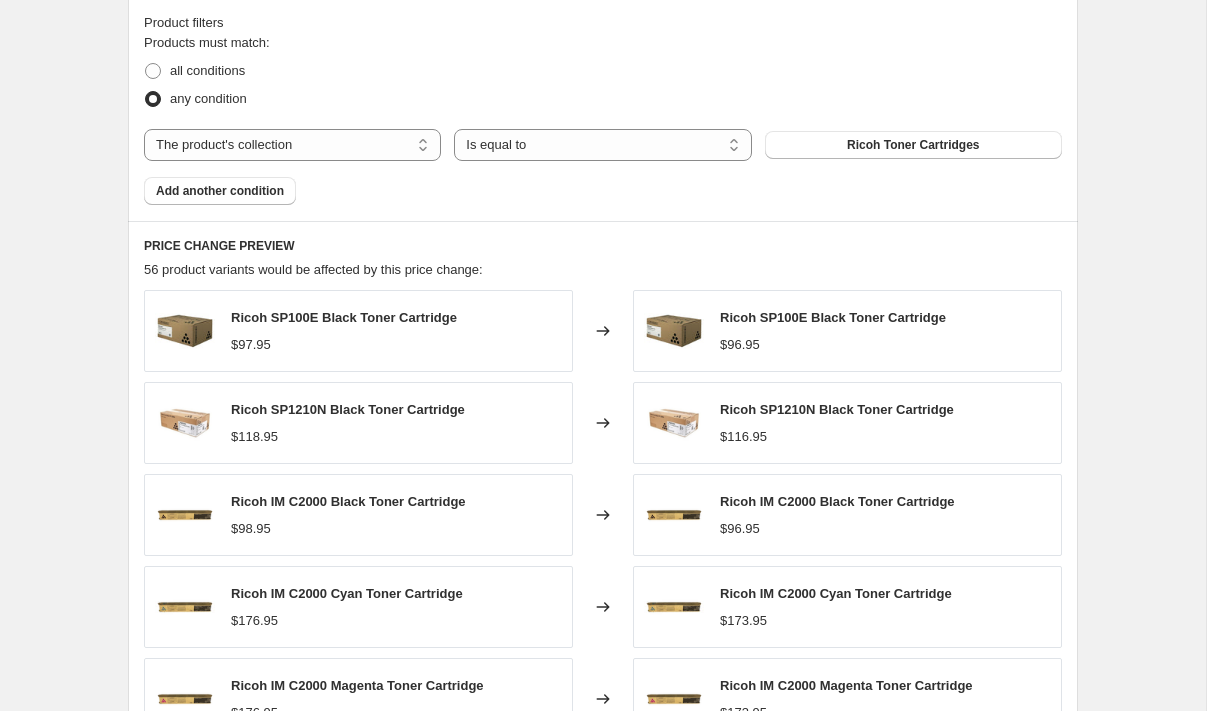 scroll, scrollTop: 1655, scrollLeft: 0, axis: vertical 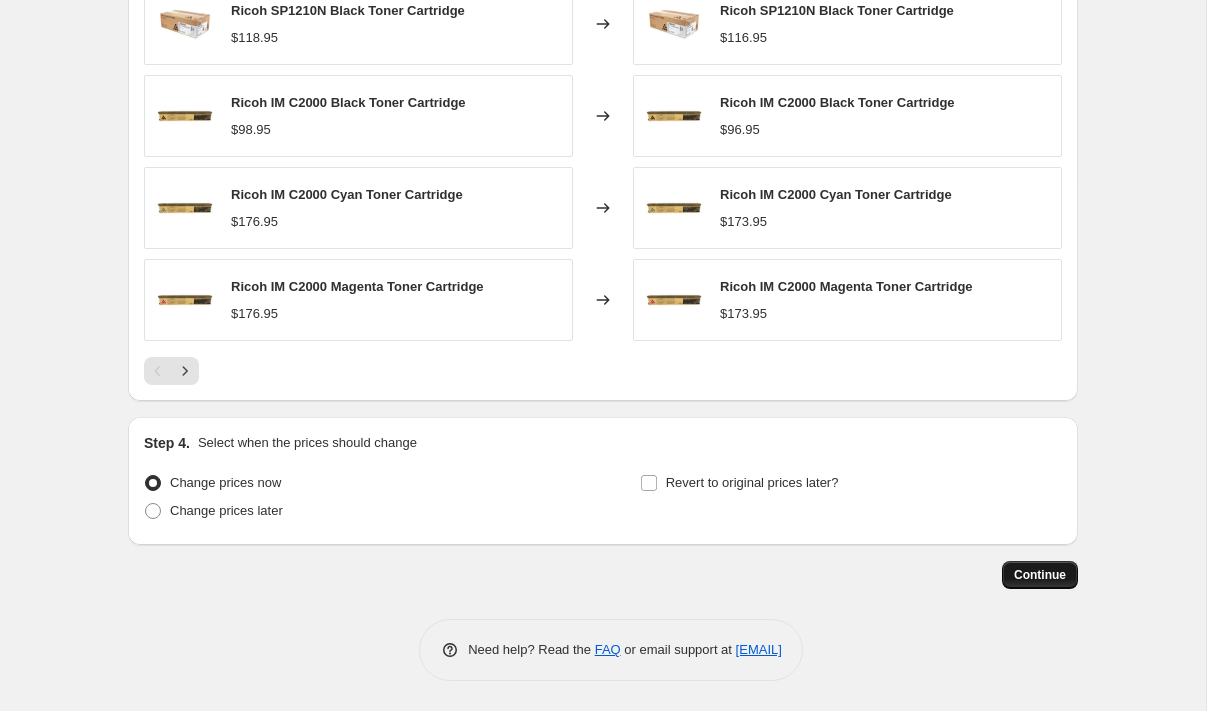click on "Continue" at bounding box center (1040, 575) 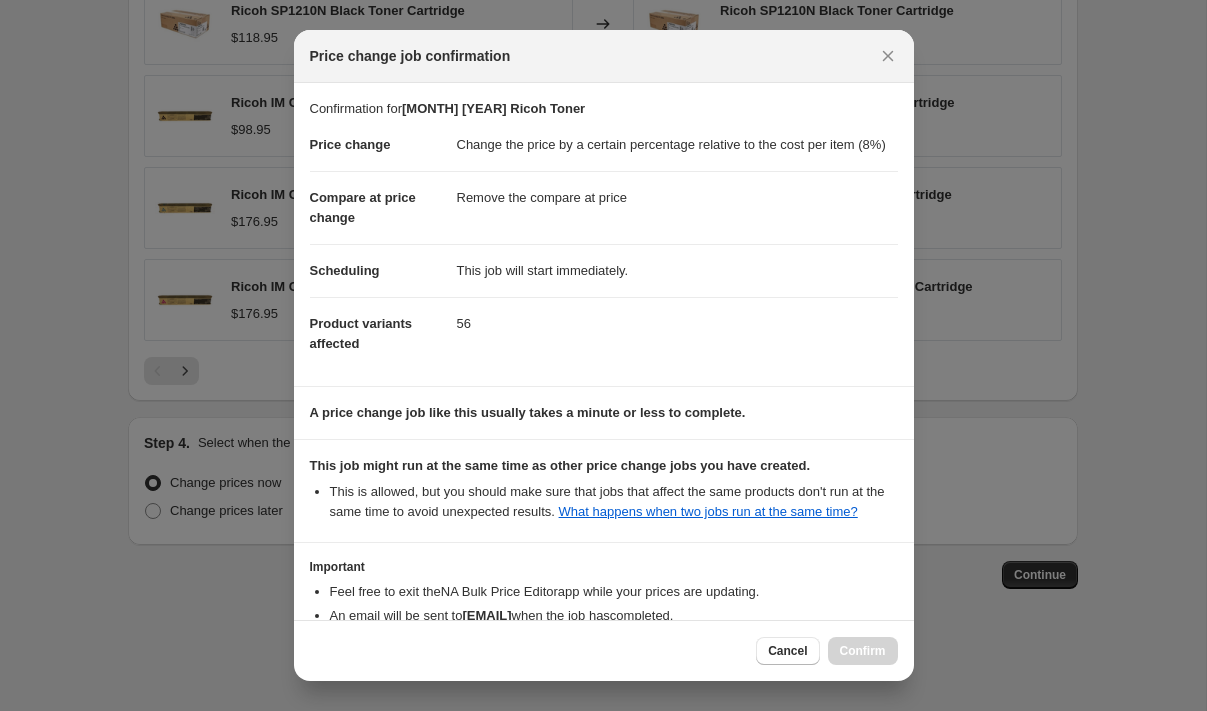 scroll, scrollTop: 171, scrollLeft: 0, axis: vertical 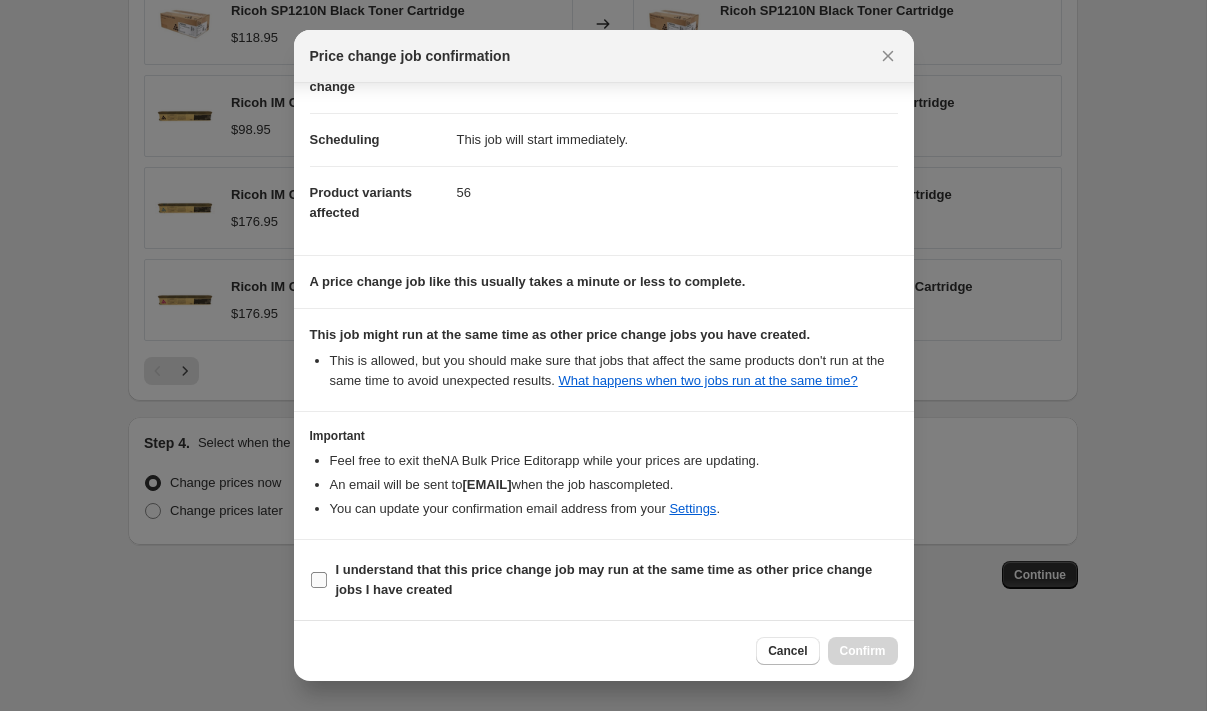 click on "I understand that this price change job may run at the same time as other price change jobs I have created" at bounding box center [319, 580] 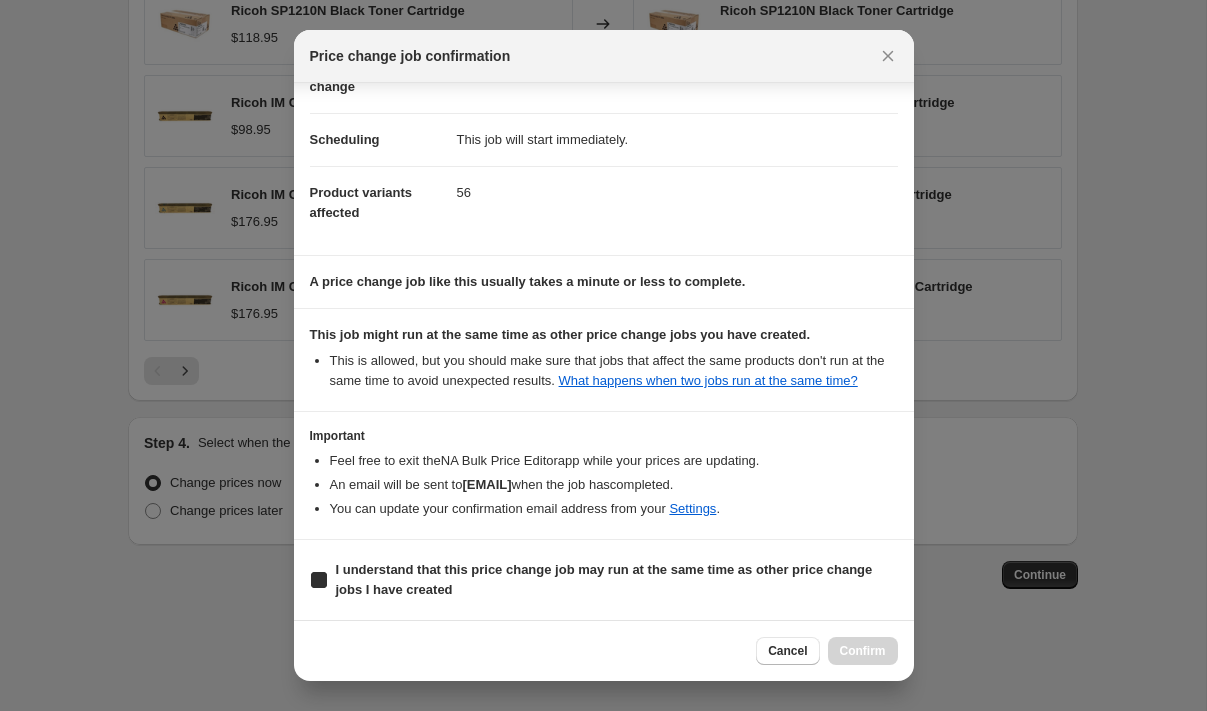 checkbox on "true" 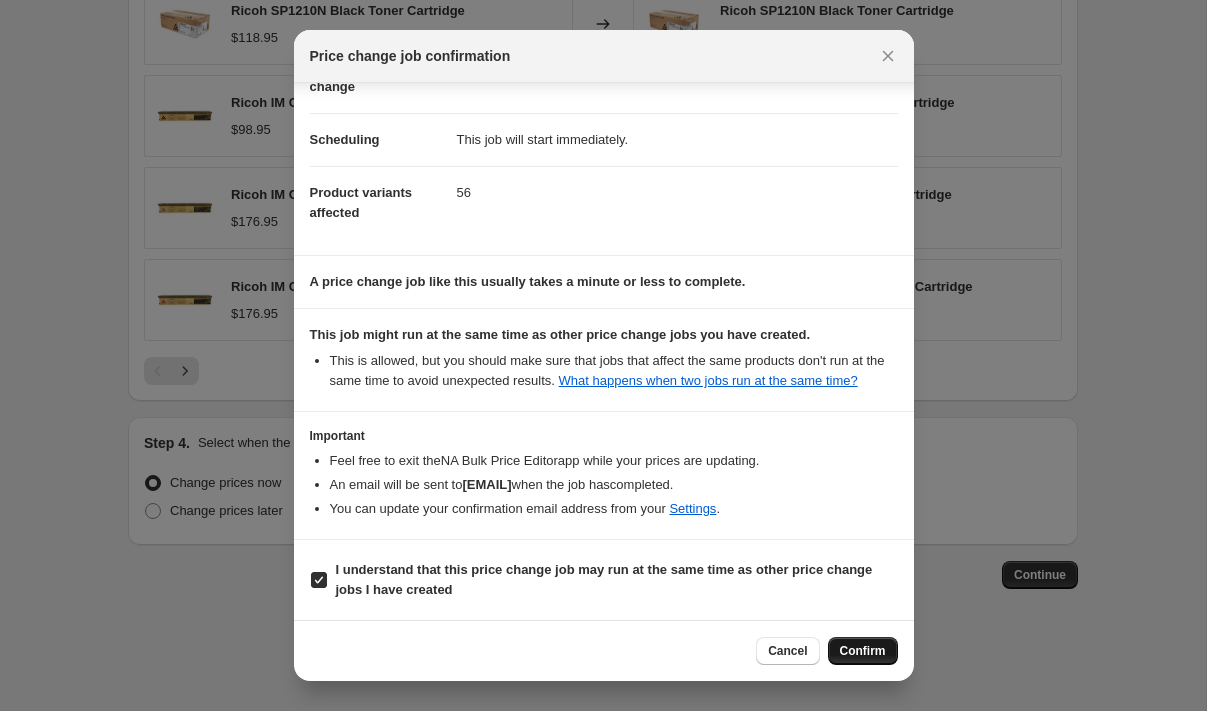 click on "Confirm" at bounding box center [863, 651] 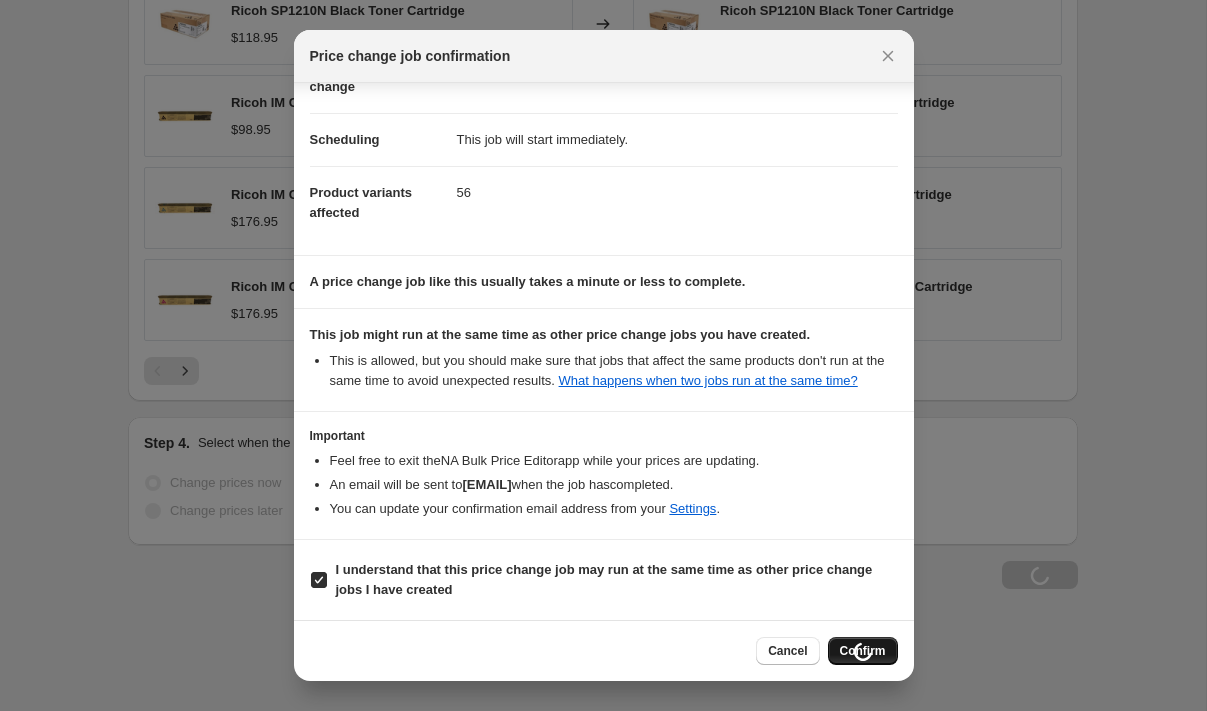 scroll, scrollTop: 1723, scrollLeft: 0, axis: vertical 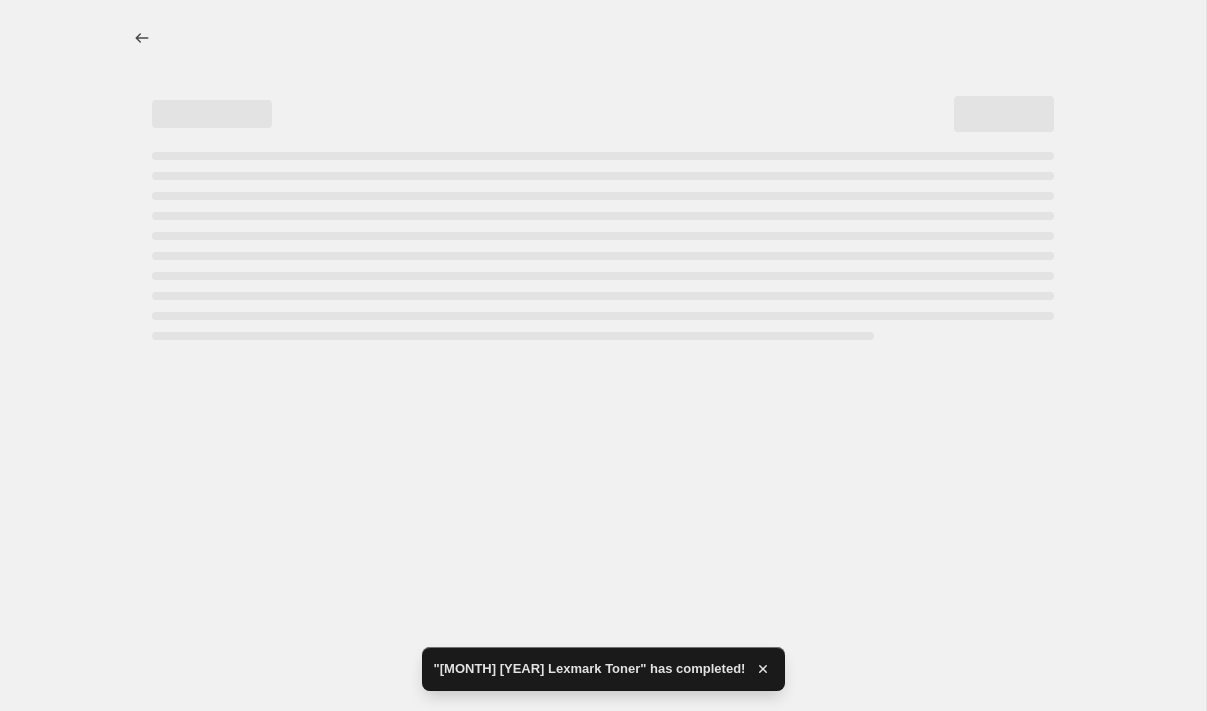 select on "pc" 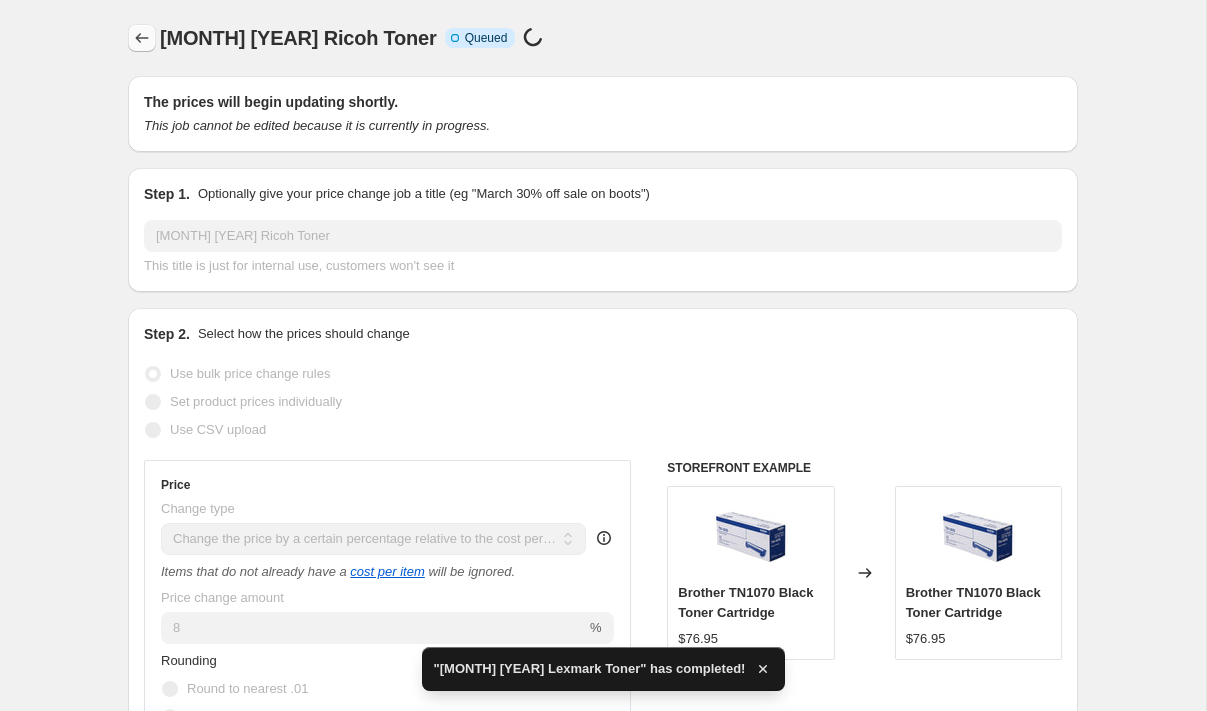 click 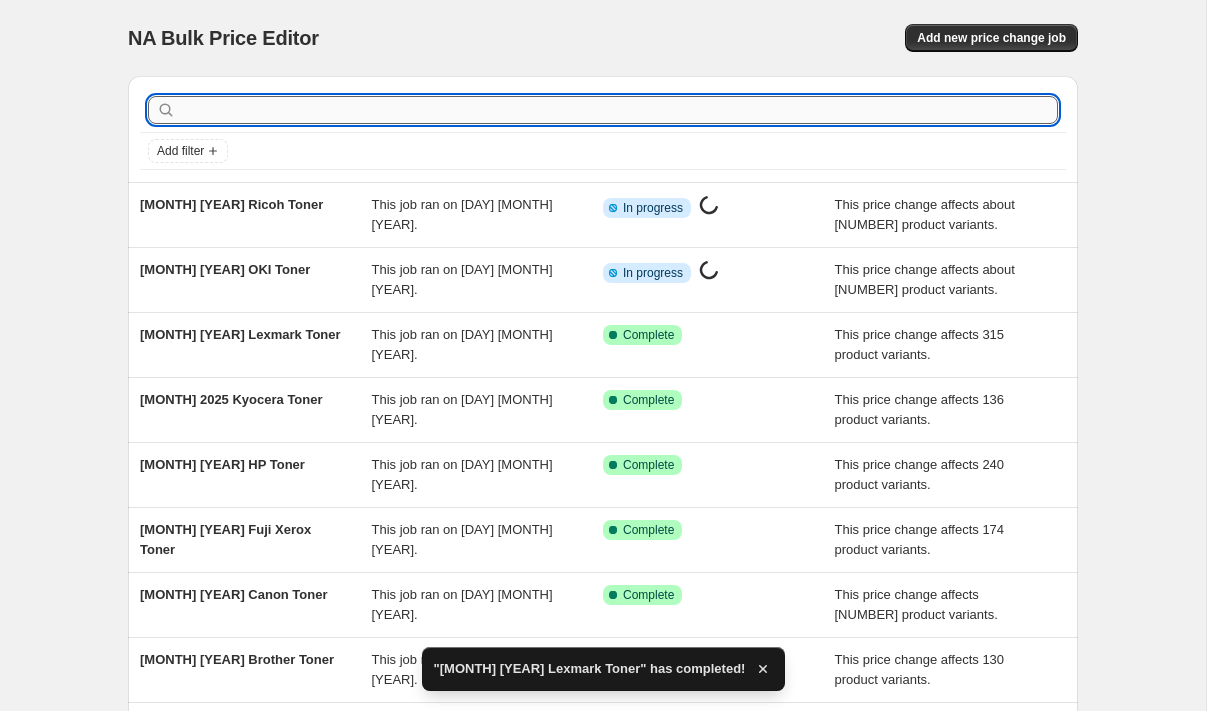 click at bounding box center [619, 110] 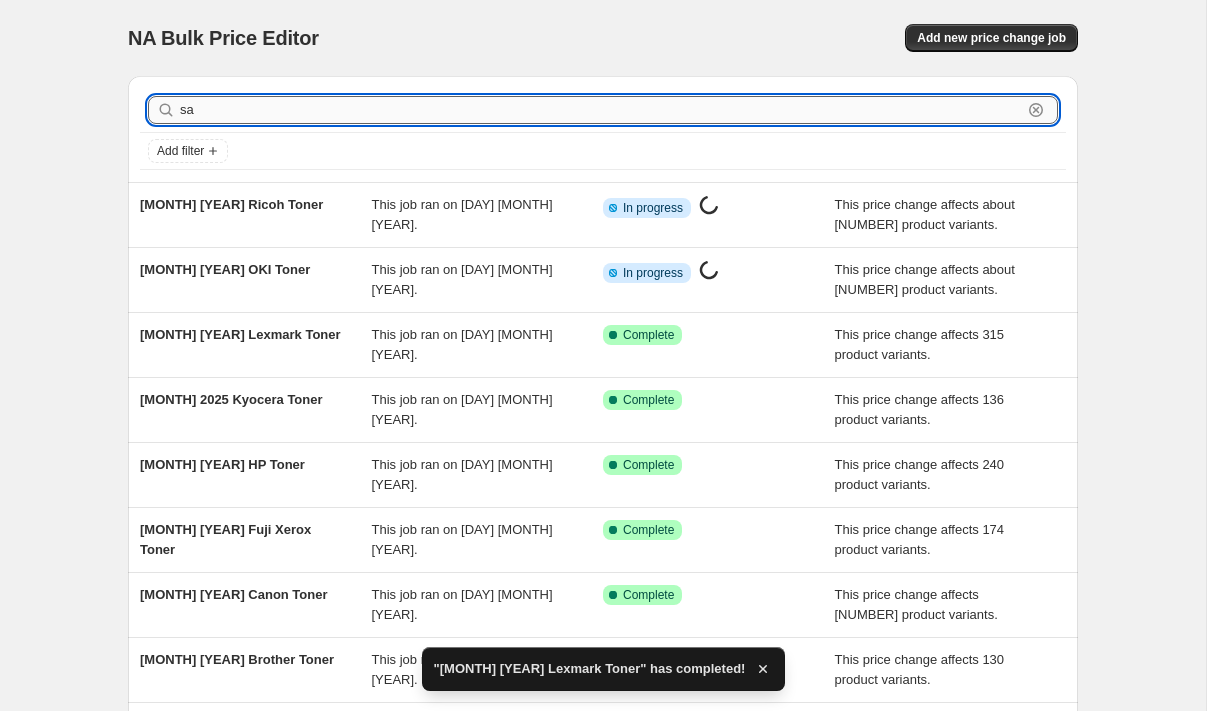 type on "sam" 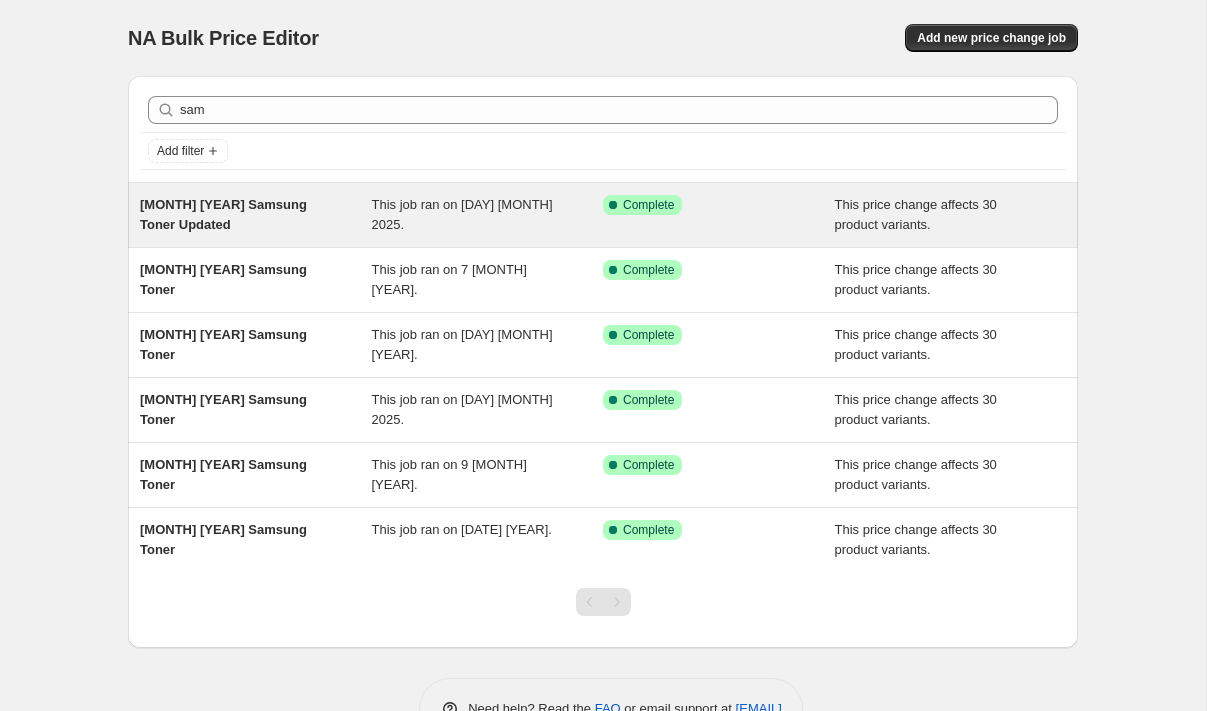 click on "[MONTH] [YEAR] Samsung Toner Updated" at bounding box center [223, 214] 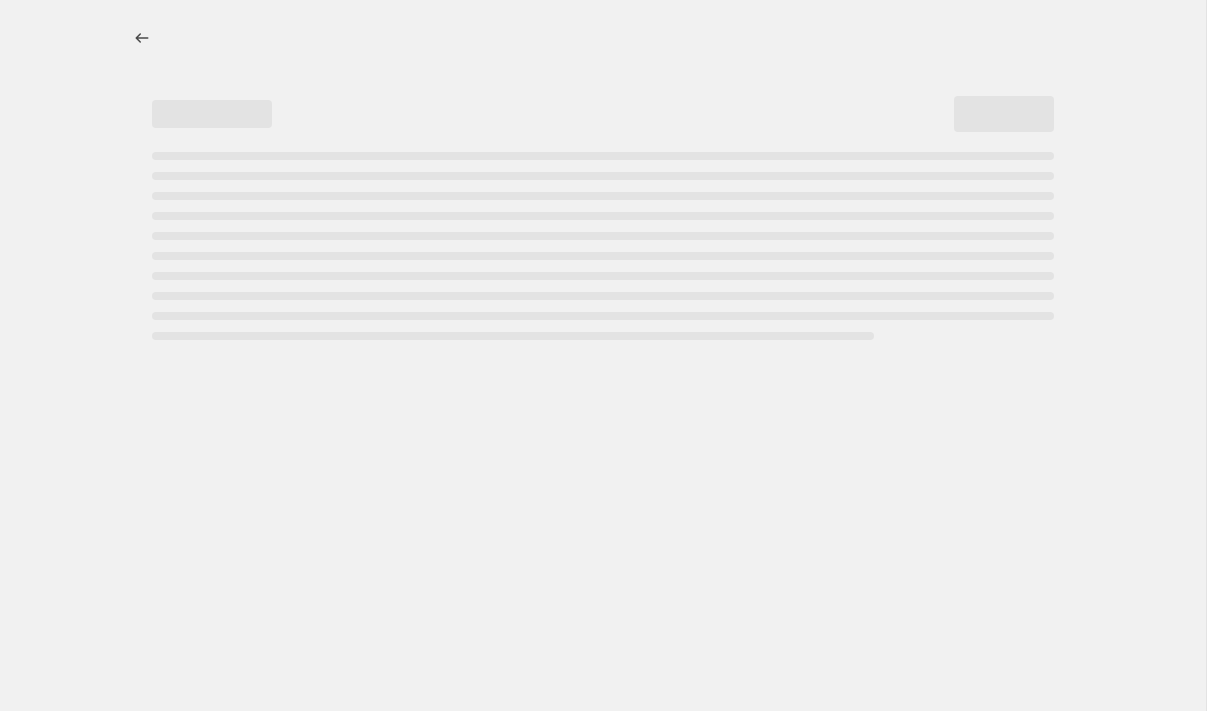 select on "pc" 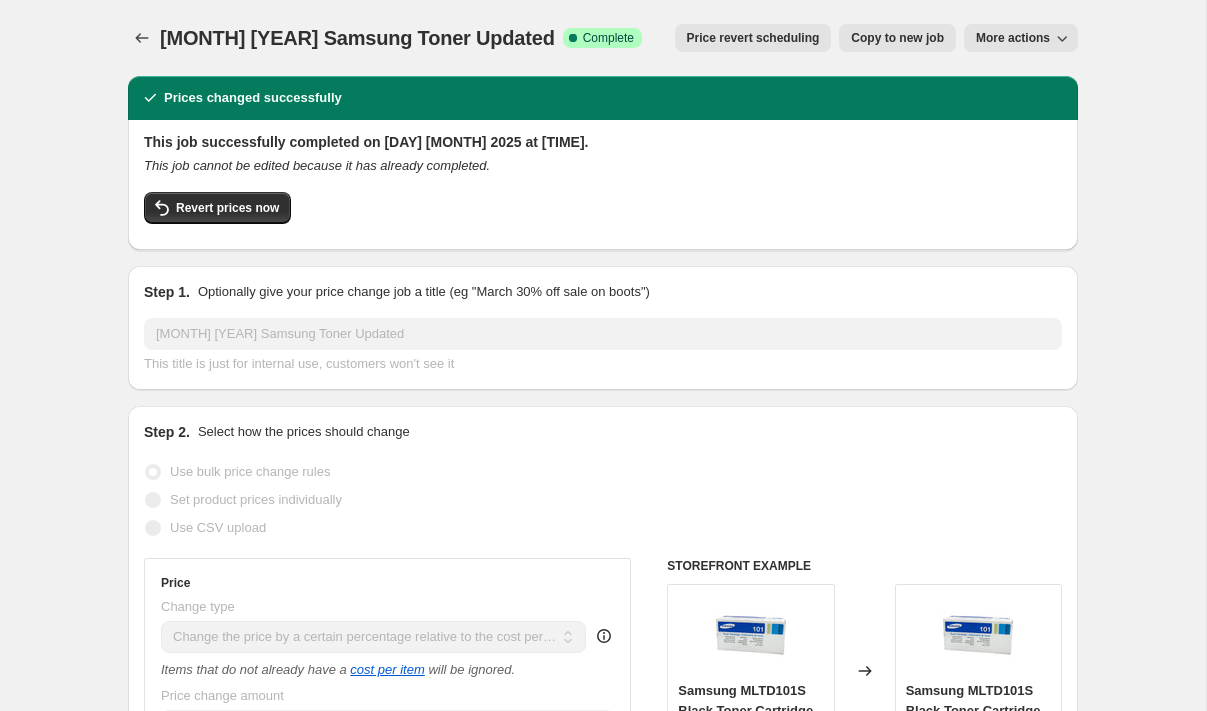 click on "Copy to new job" at bounding box center [897, 38] 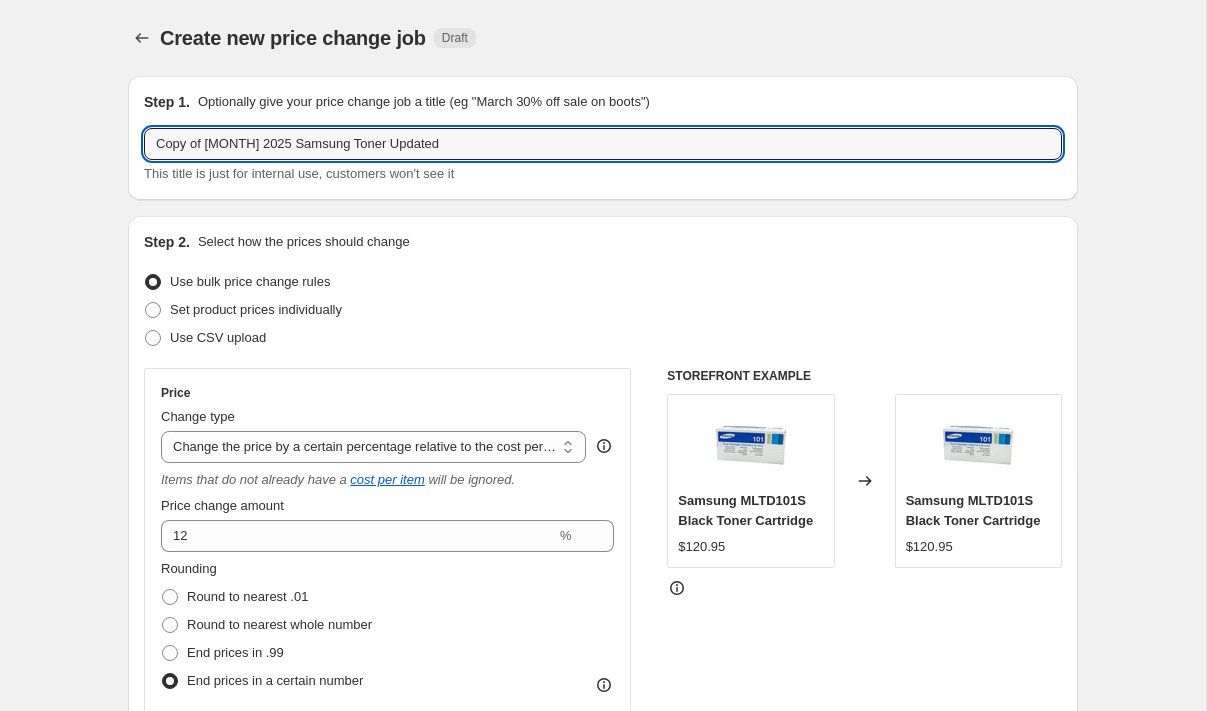 drag, startPoint x: 232, startPoint y: 142, endPoint x: 100, endPoint y: 145, distance: 132.03409 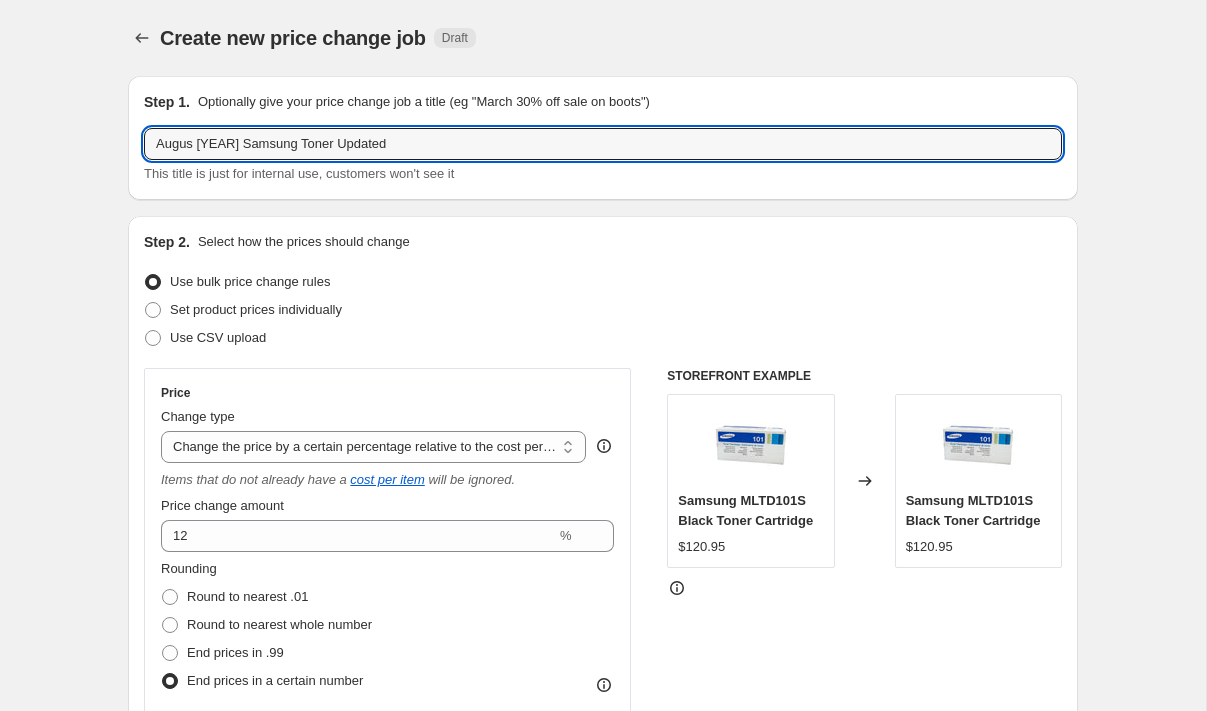 type on "[MONTH] 2025 Samsung Toner Updated" 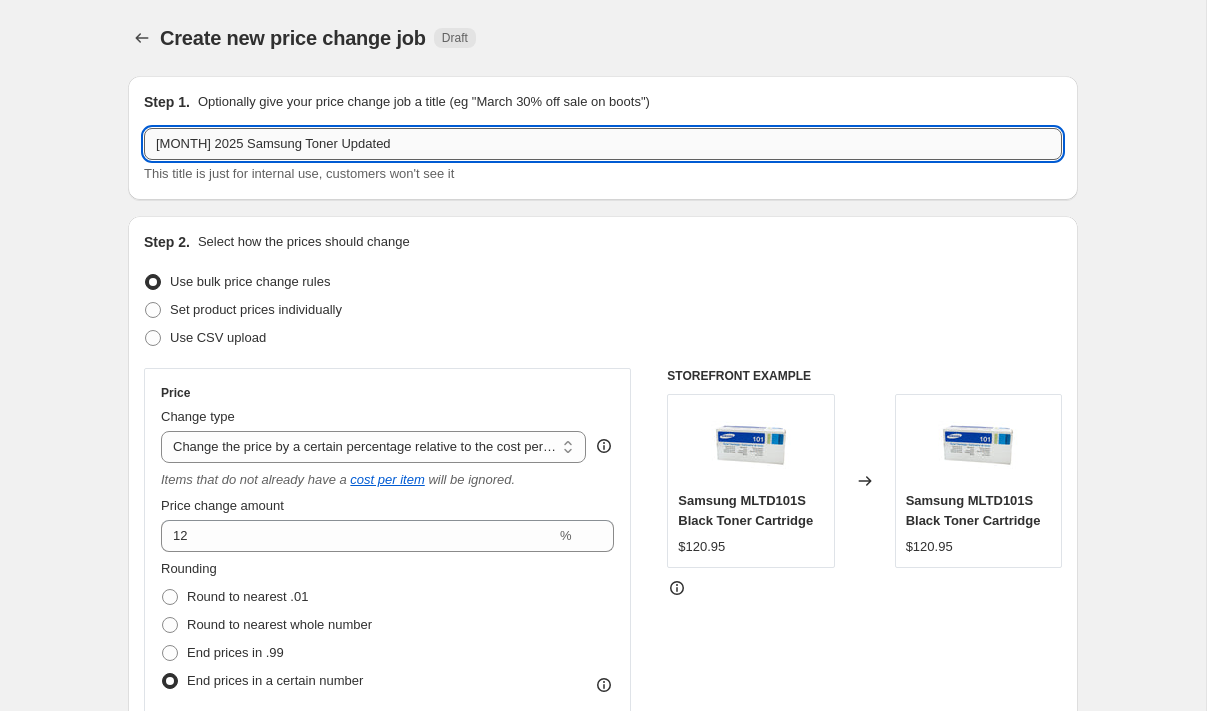 click on "[MONTH] 2025 Samsung Toner Updated" at bounding box center (603, 144) 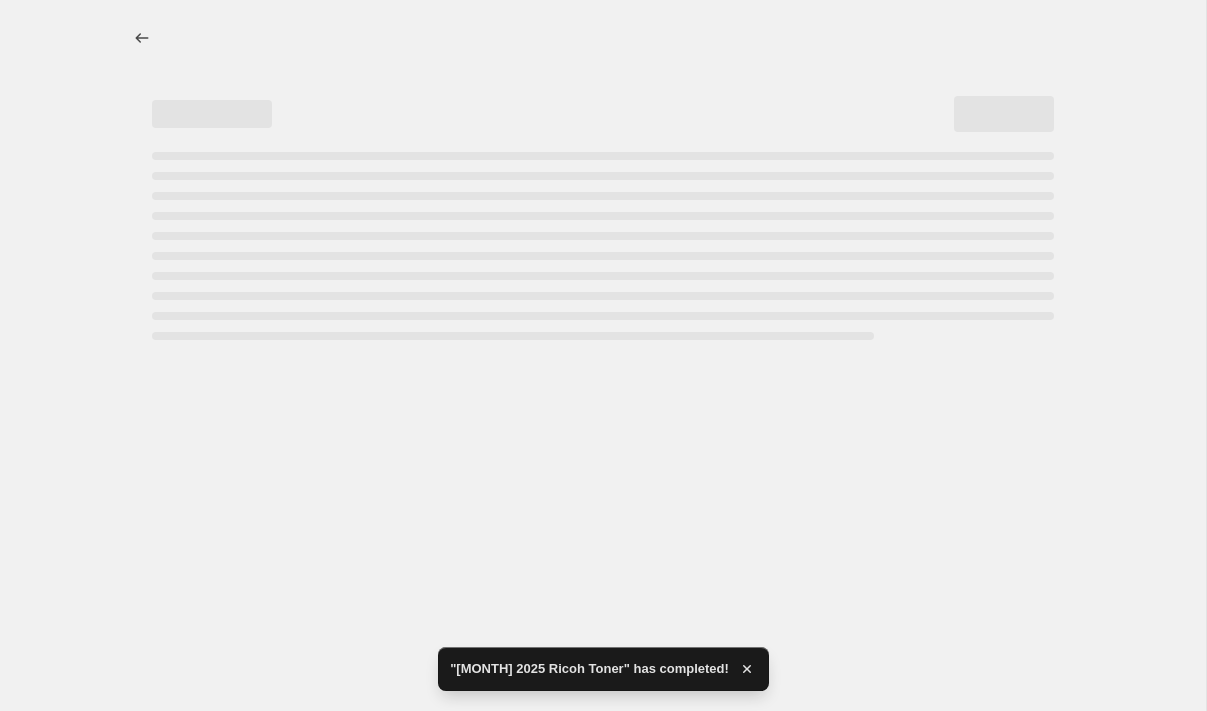 select on "pc" 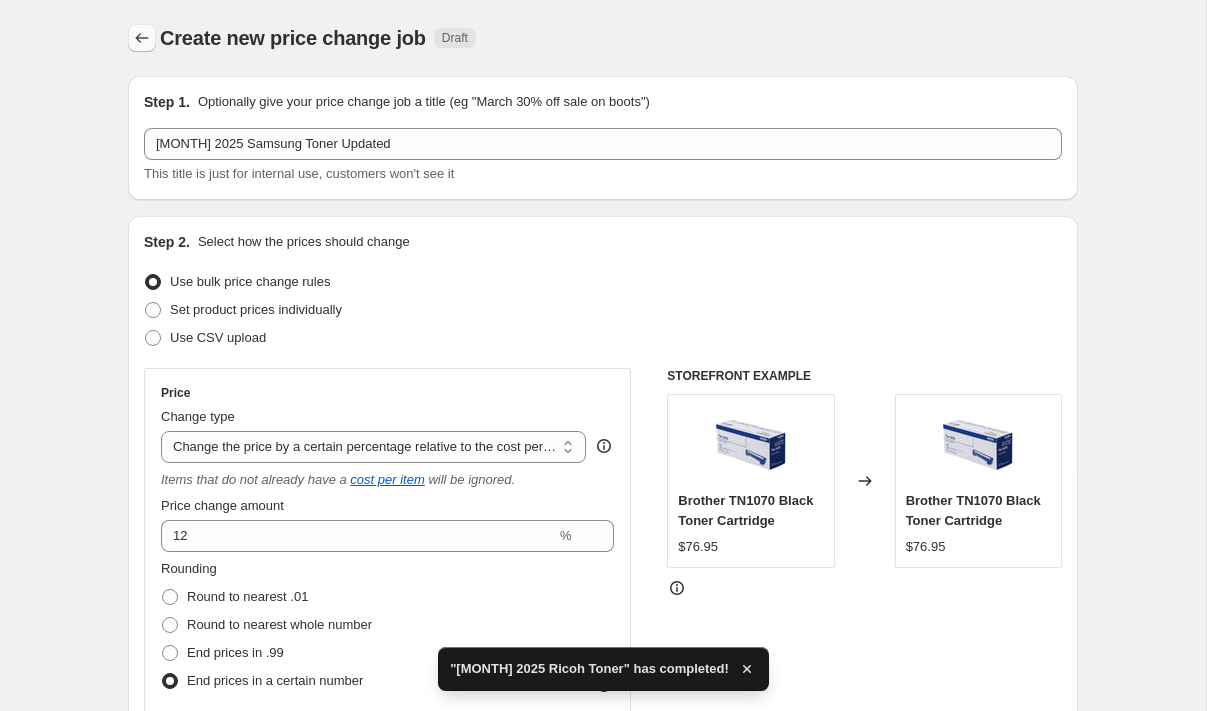 click 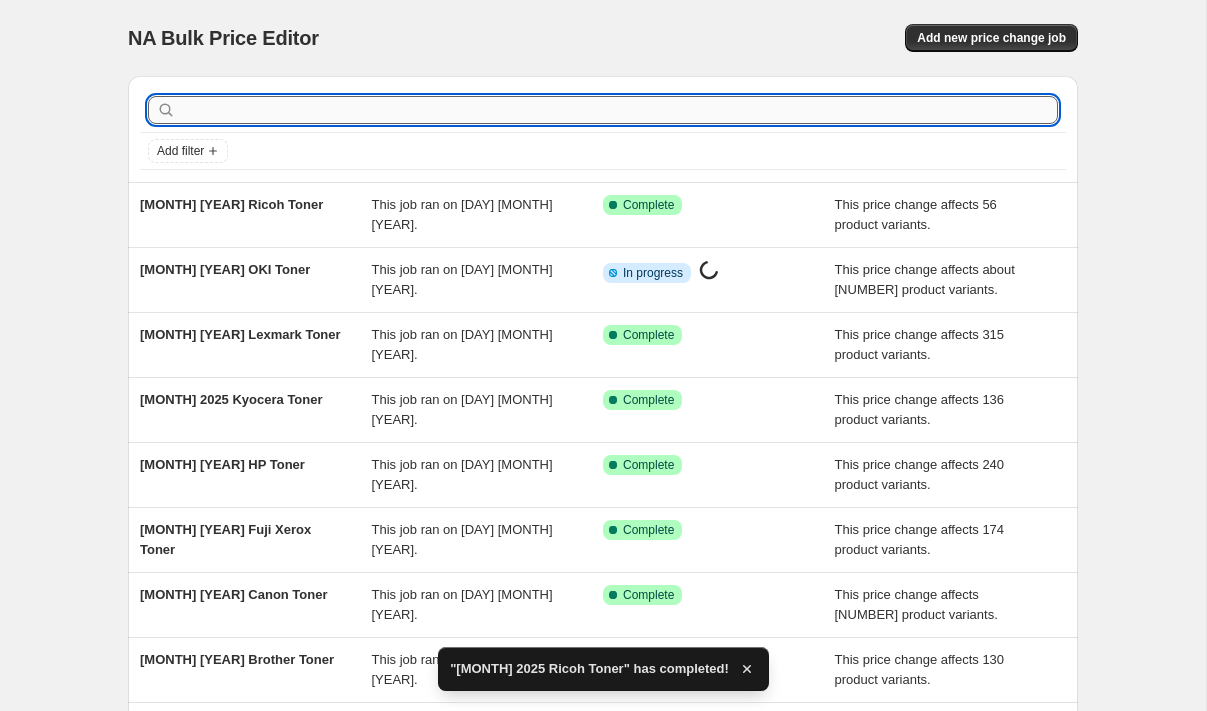 click at bounding box center [619, 110] 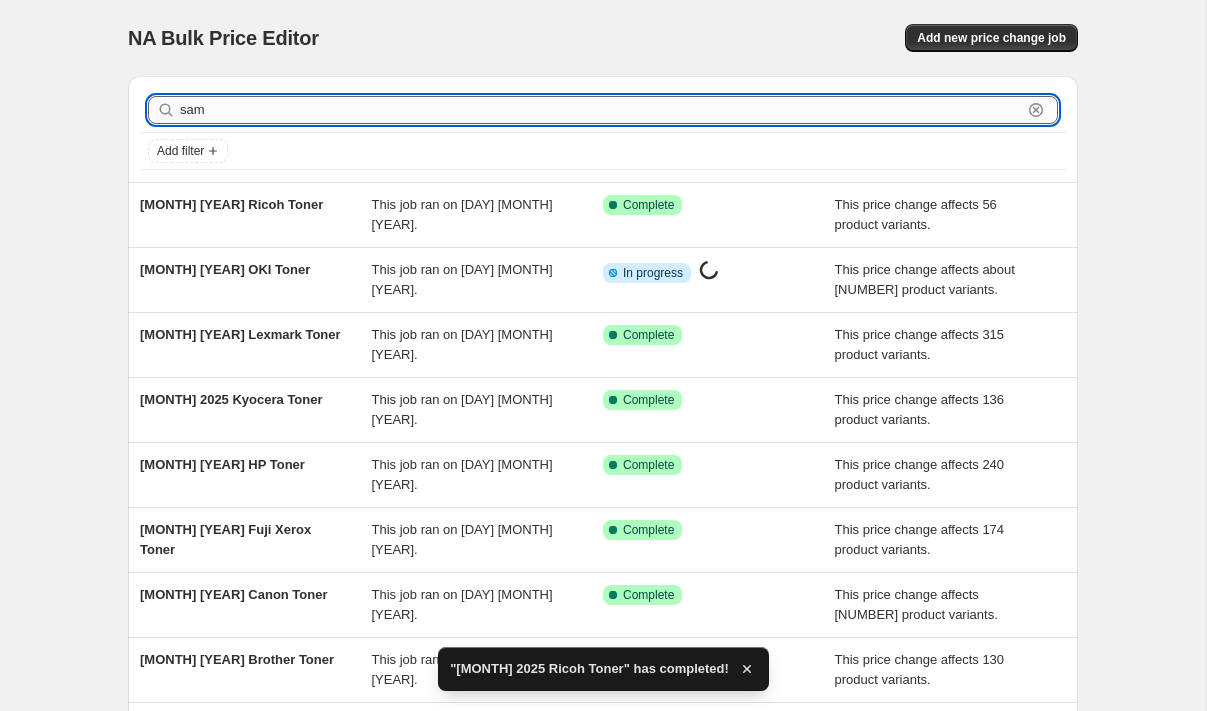type on "sams" 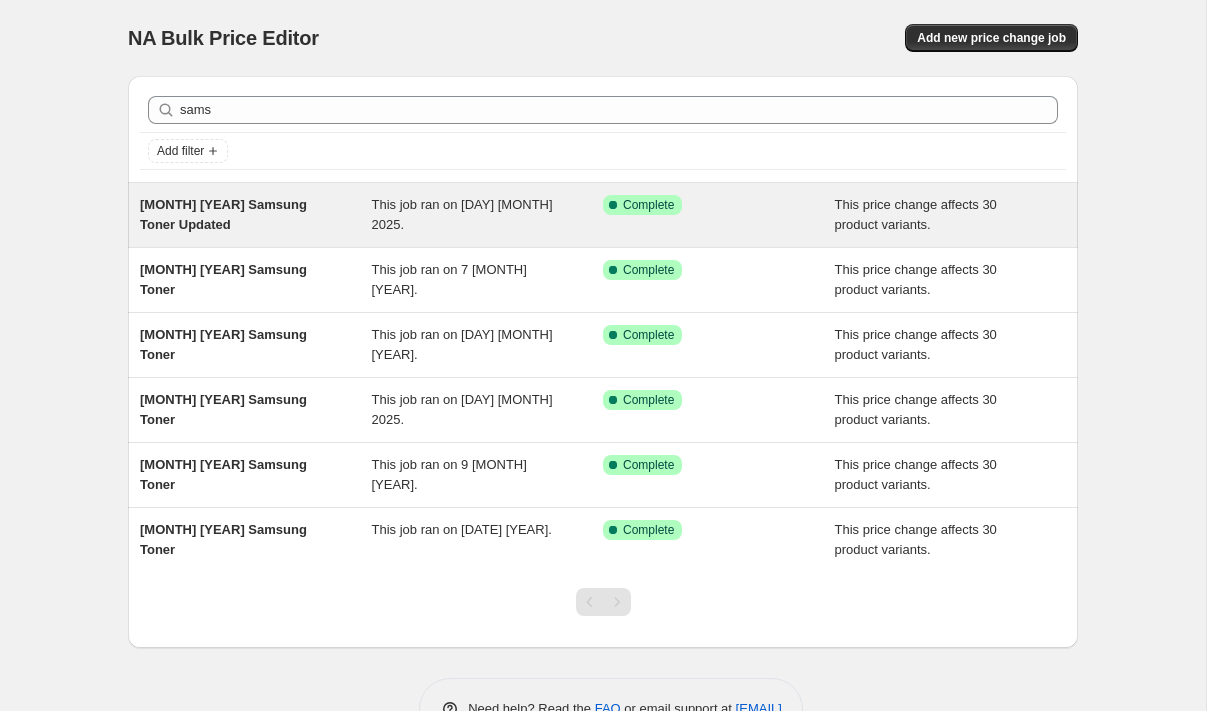 click on "[MONTH] [YEAR] Samsung Toner Updated" at bounding box center [223, 214] 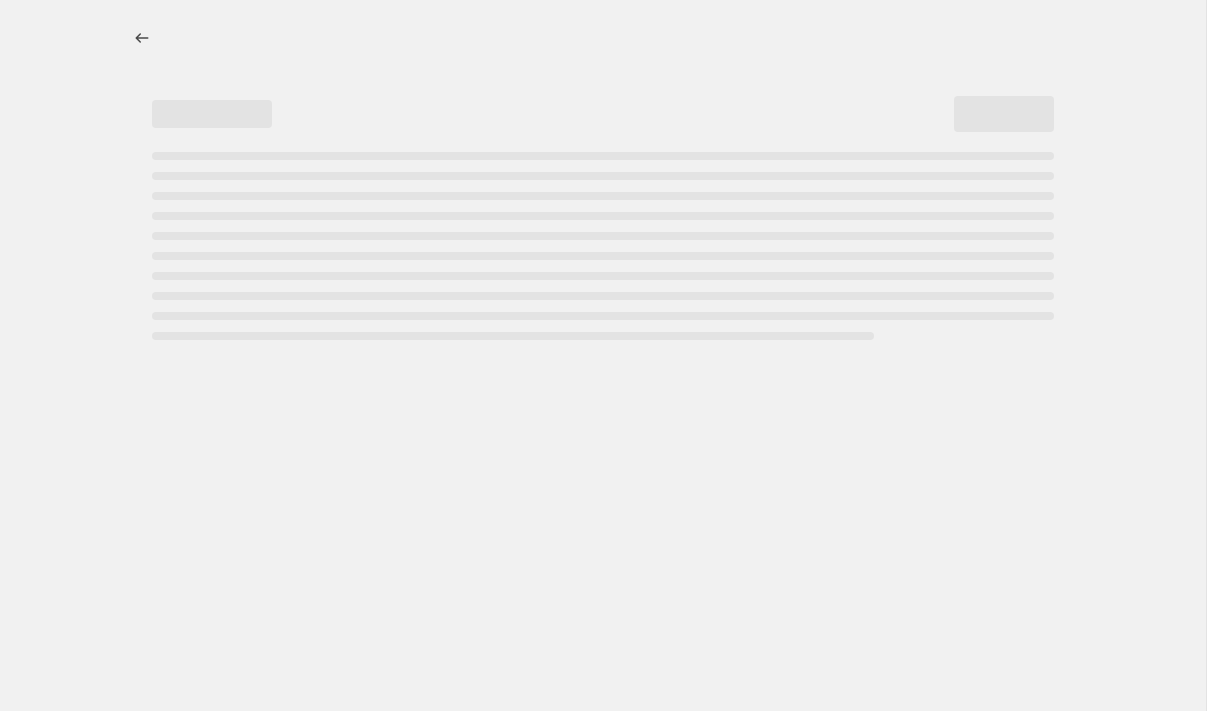 select on "pc" 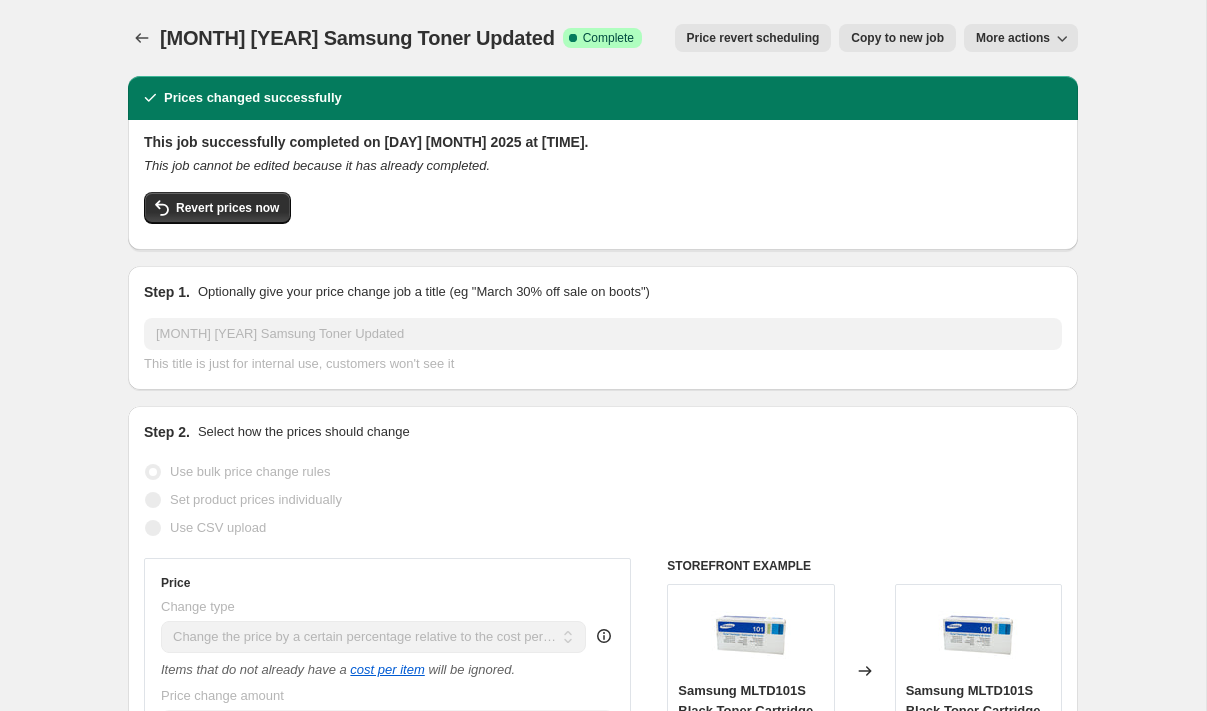 click on "Copy to new job" at bounding box center [897, 38] 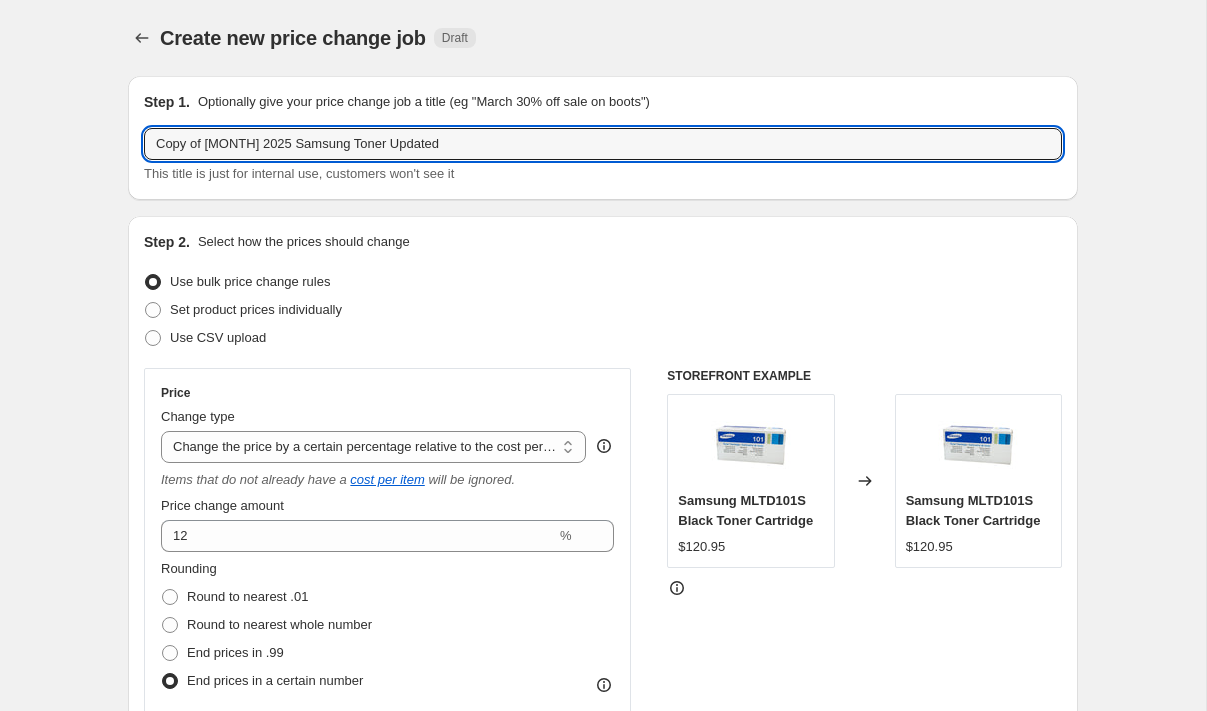 drag, startPoint x: 233, startPoint y: 143, endPoint x: 105, endPoint y: 140, distance: 128.03516 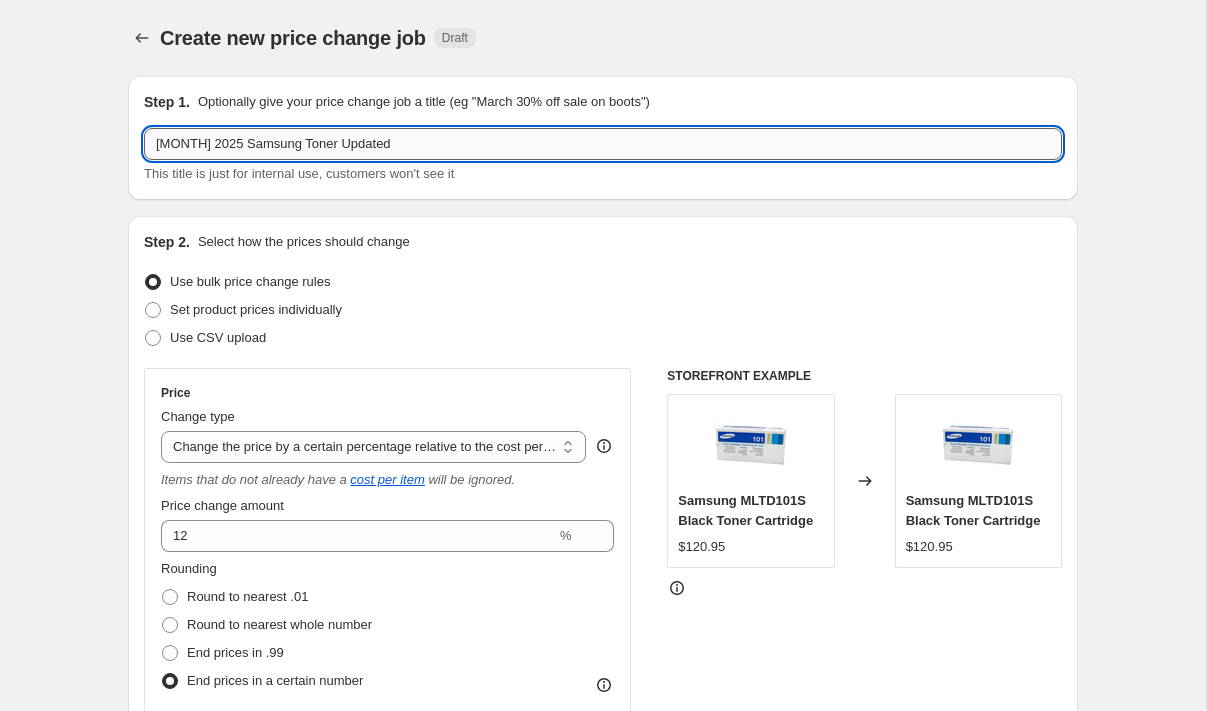 click on "[MONTH] 2025 Samsung Toner Updated" at bounding box center (603, 144) 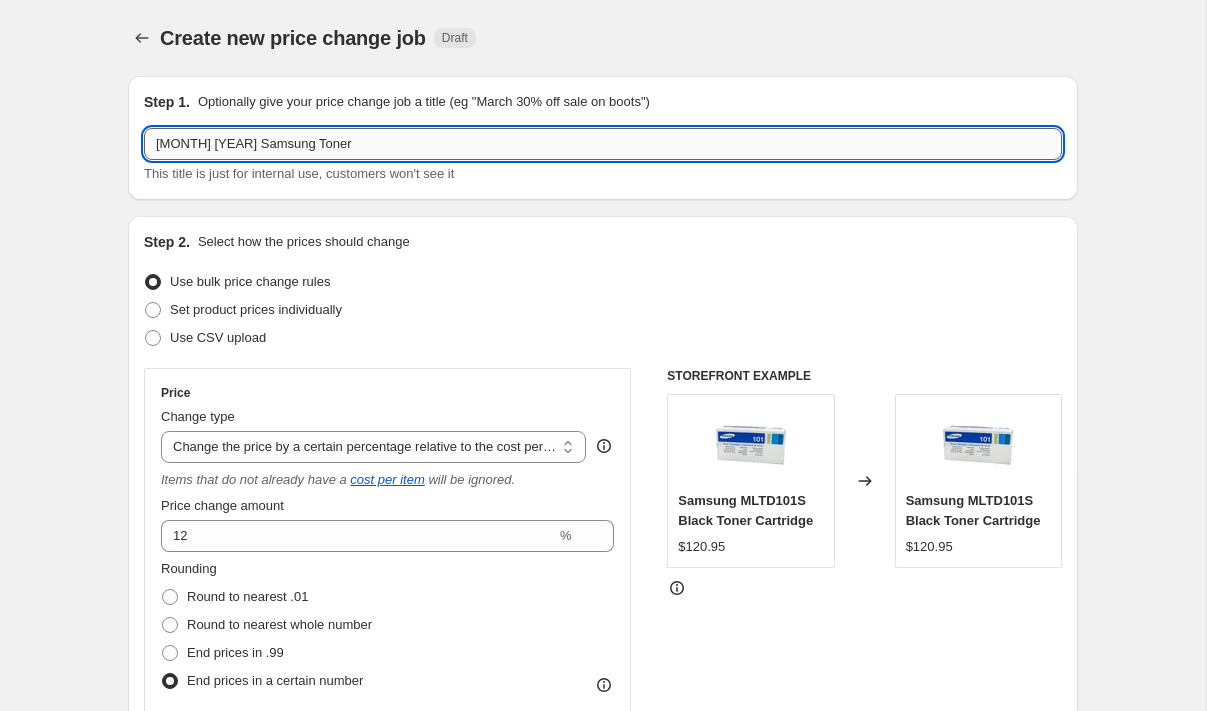 type on "[MONTH] [YEAR] Samsung Toner" 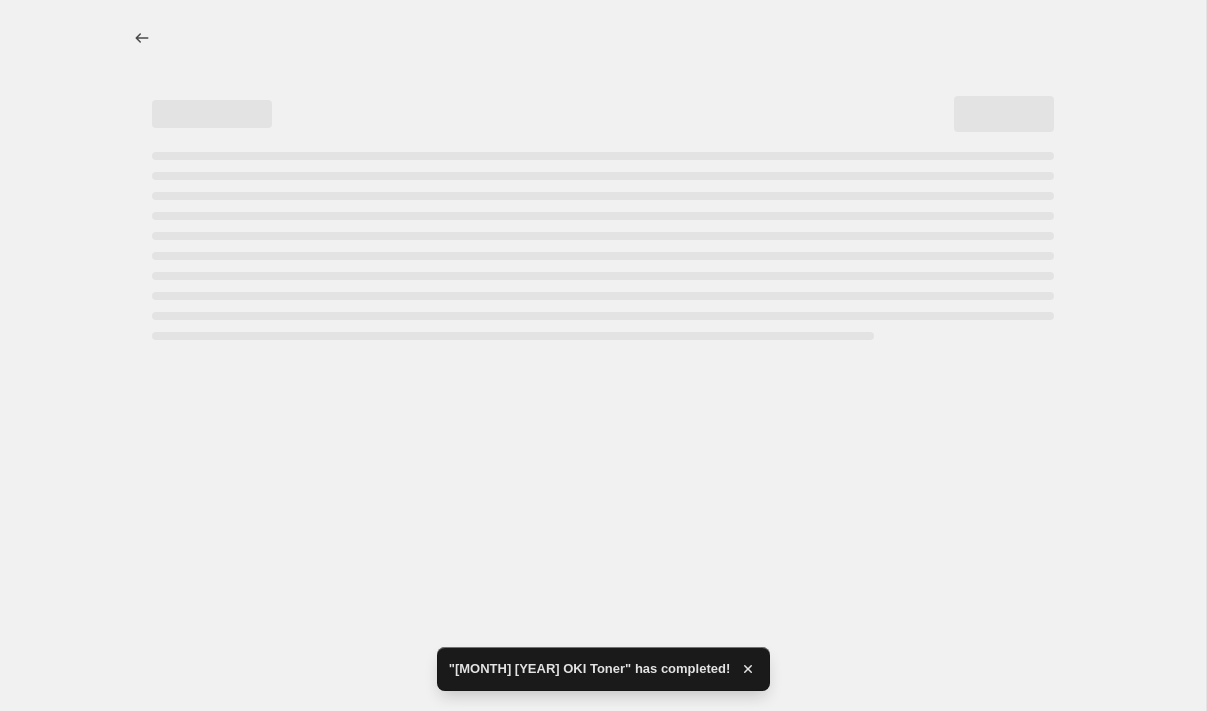 scroll, scrollTop: 0, scrollLeft: 0, axis: both 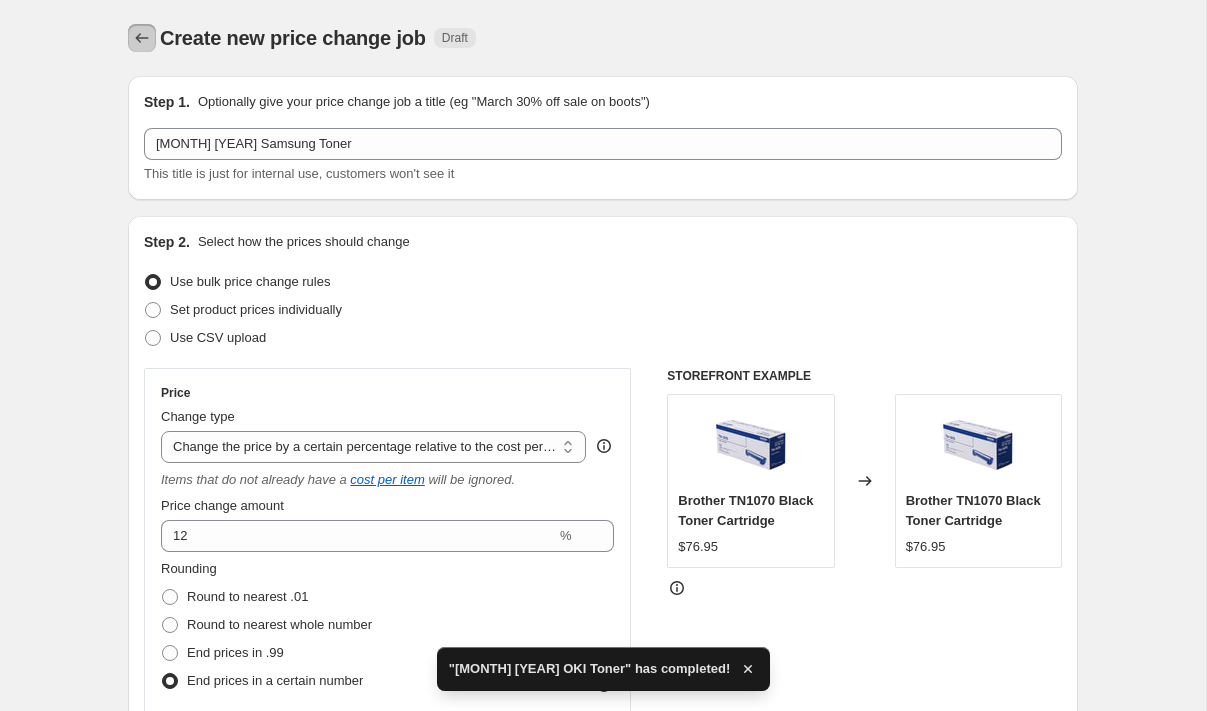 click 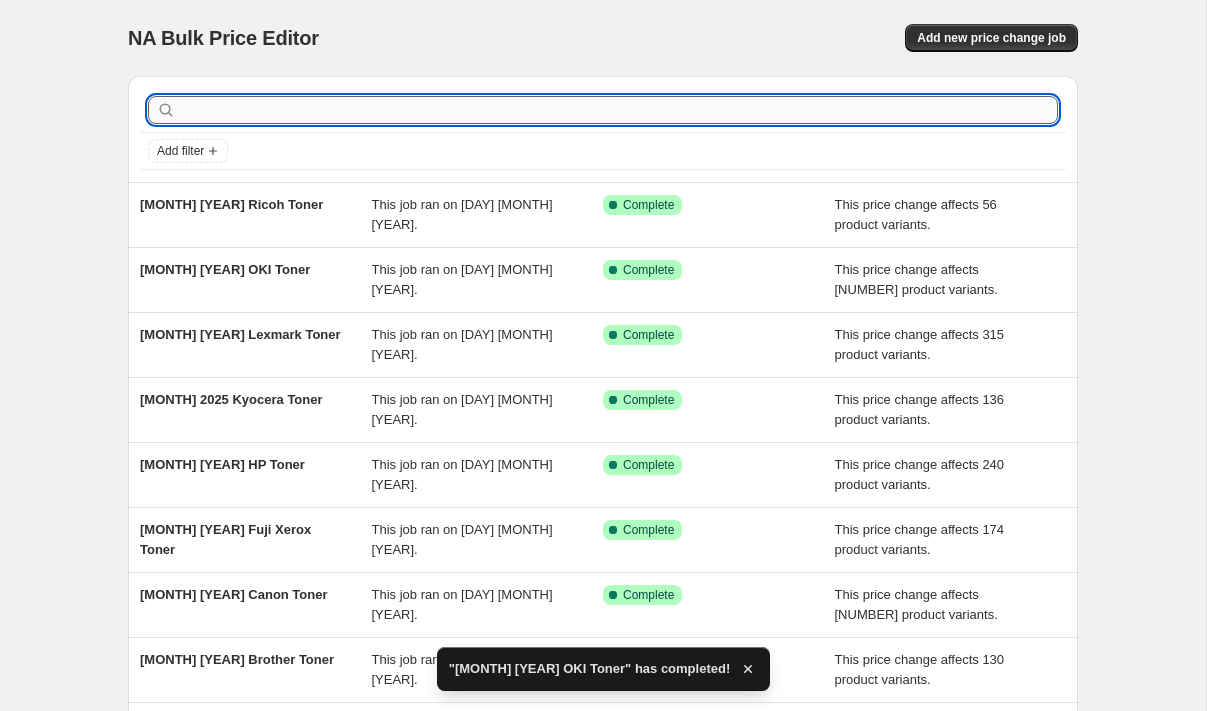 click at bounding box center [619, 110] 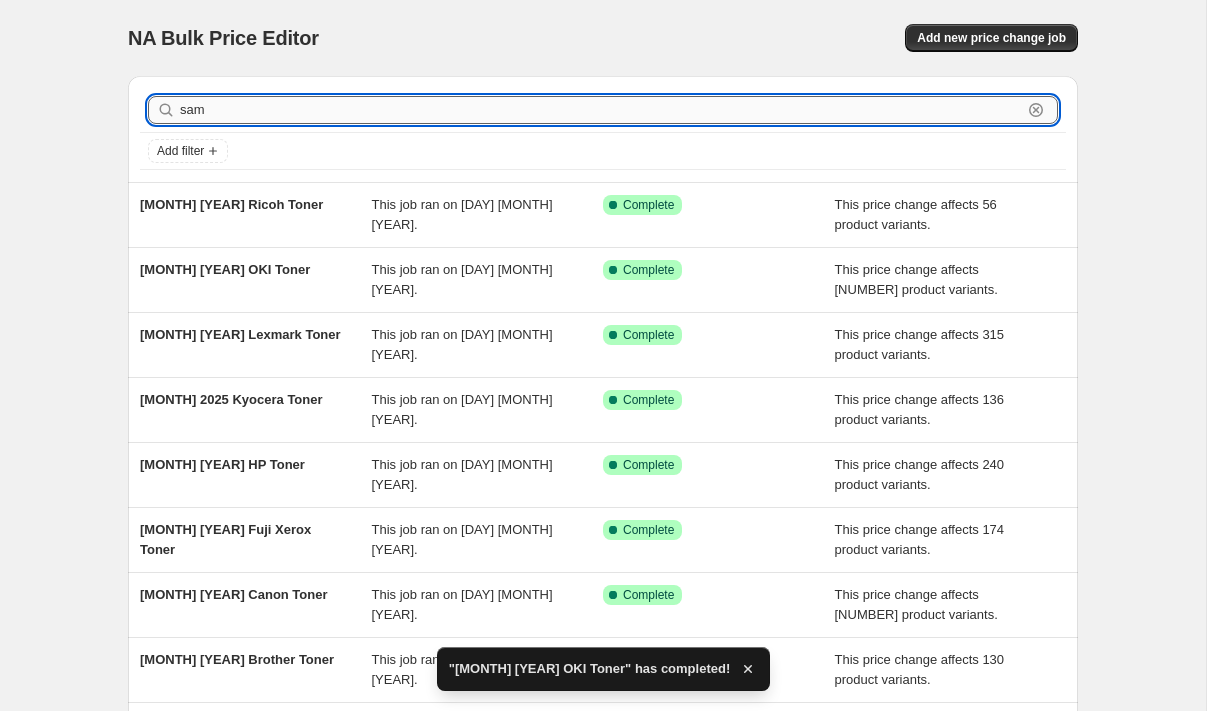 type on "sams" 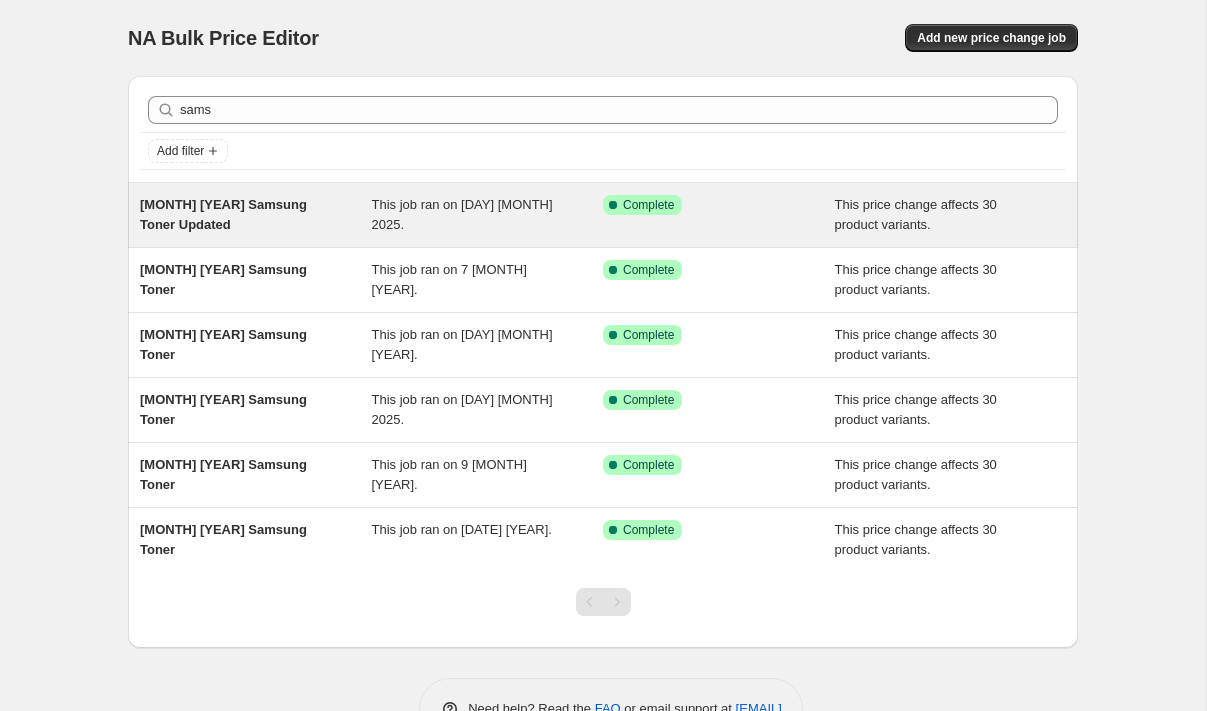 click on "[MONTH] [YEAR] Samsung Toner Updated" at bounding box center [223, 214] 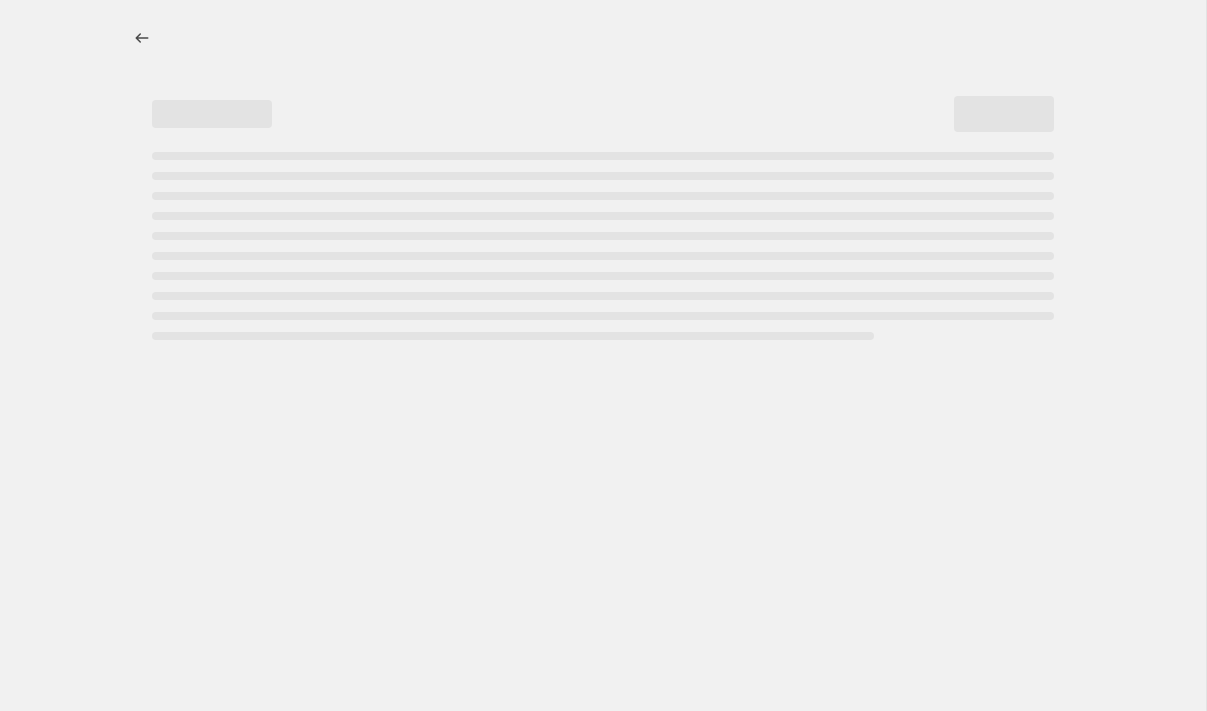select on "pc" 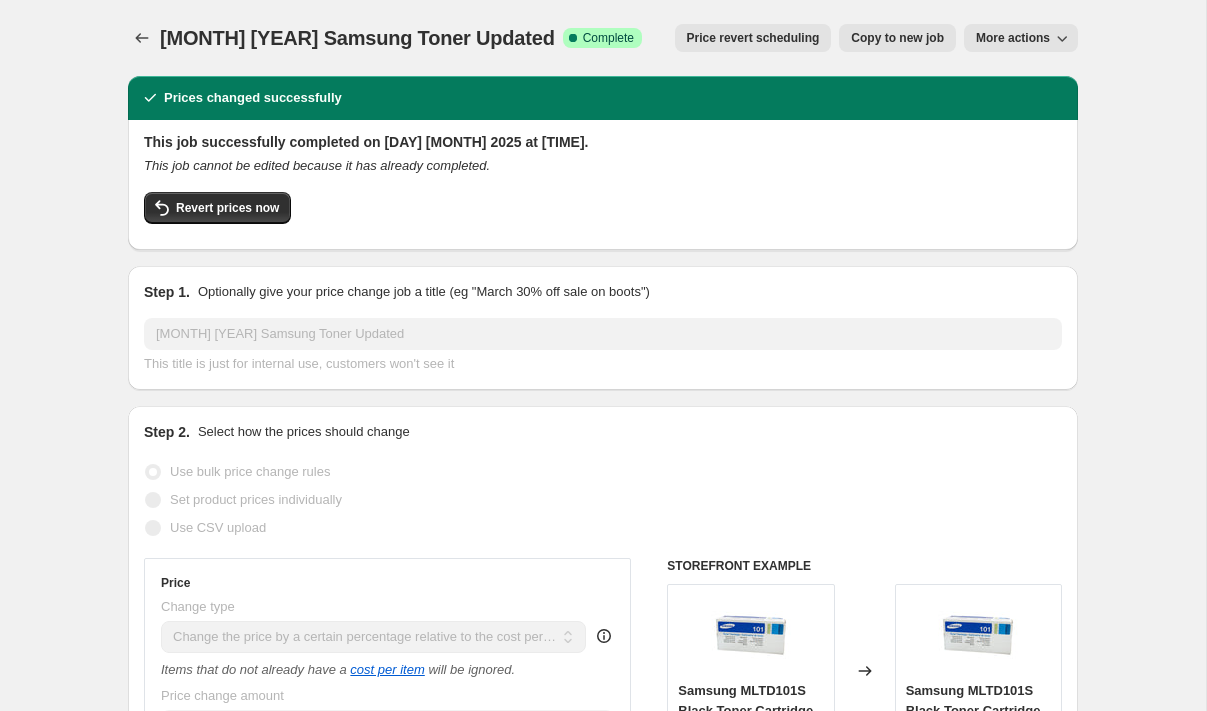 click on "Copy to new job" at bounding box center (897, 38) 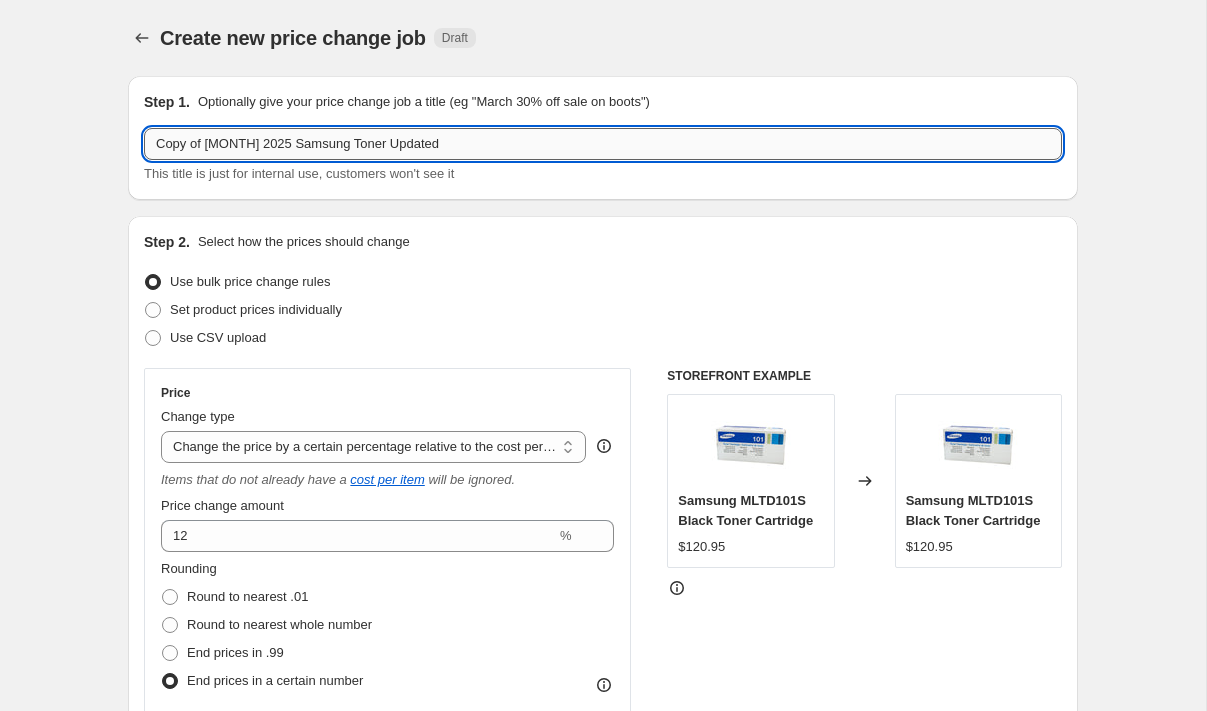 drag, startPoint x: 235, startPoint y: 145, endPoint x: 152, endPoint y: 145, distance: 83 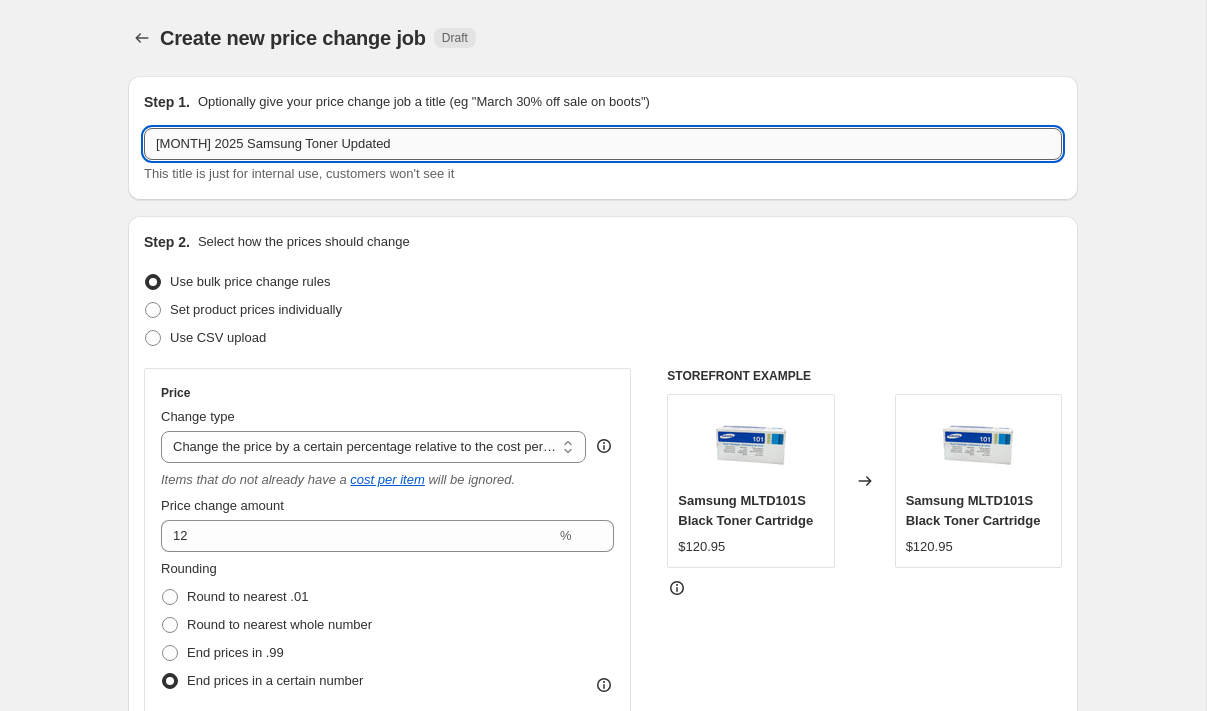 click on "[MONTH] 2025 Samsung Toner Updated" at bounding box center [603, 144] 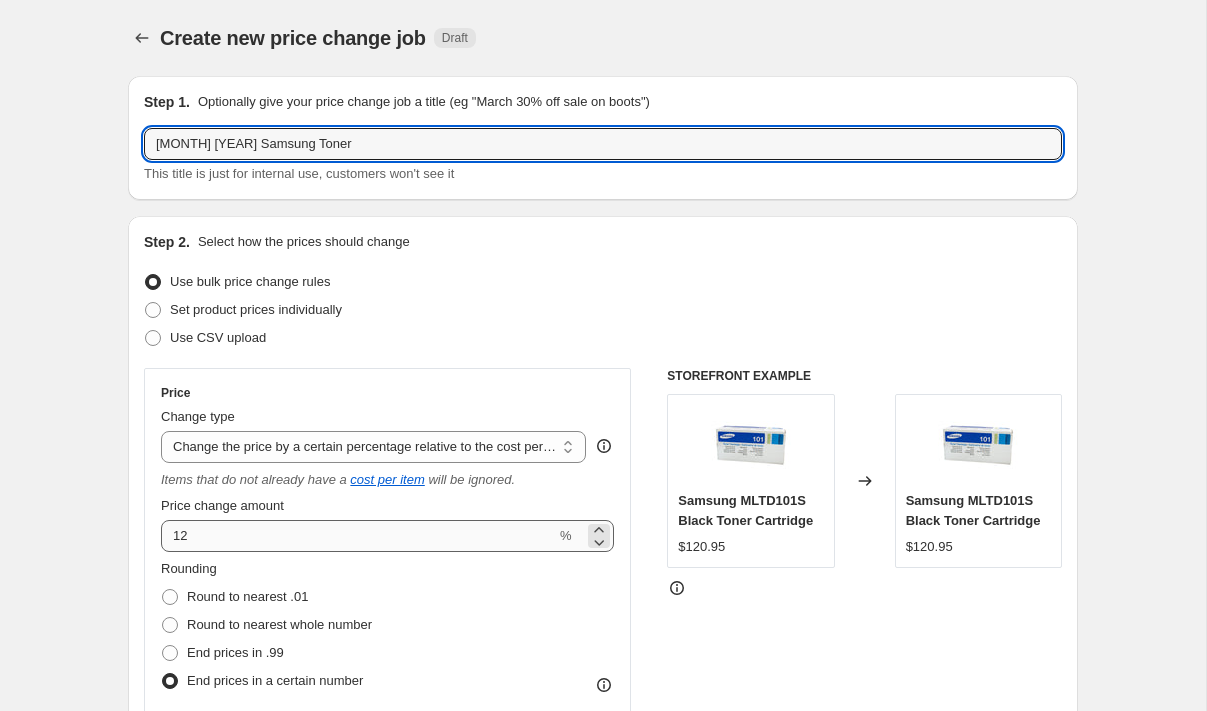 type on "[MONTH] [YEAR] Samsung Toner" 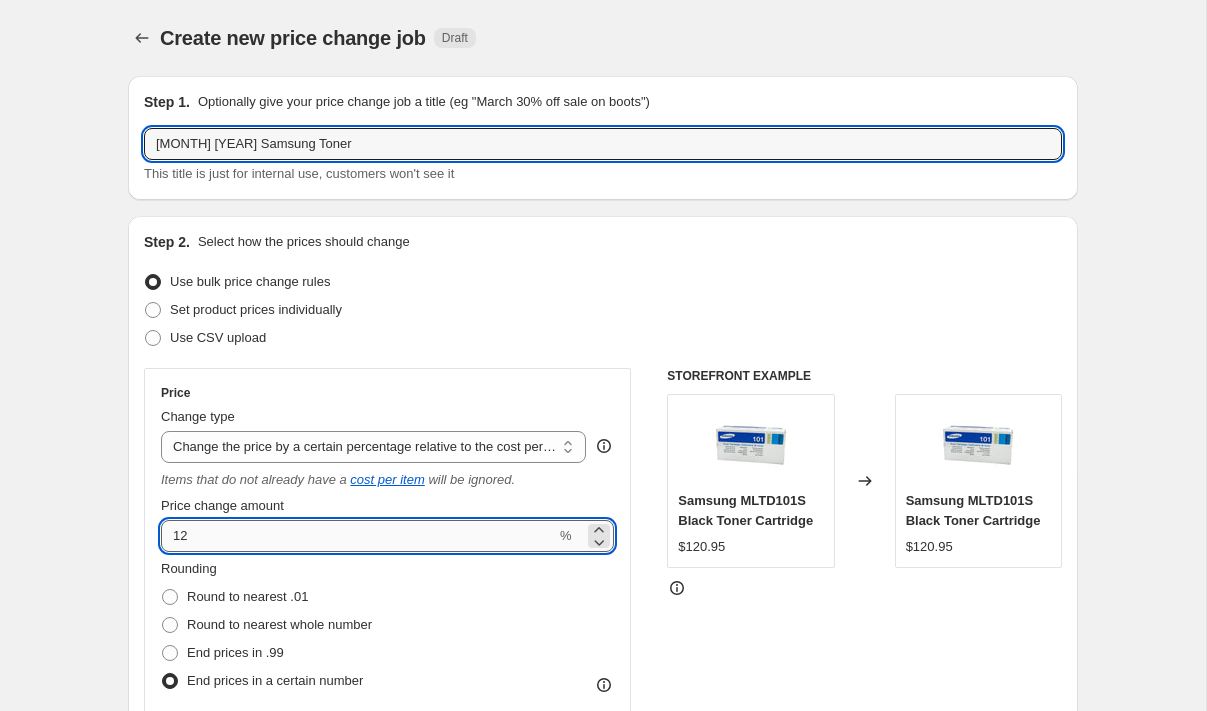 click on "12" at bounding box center [358, 536] 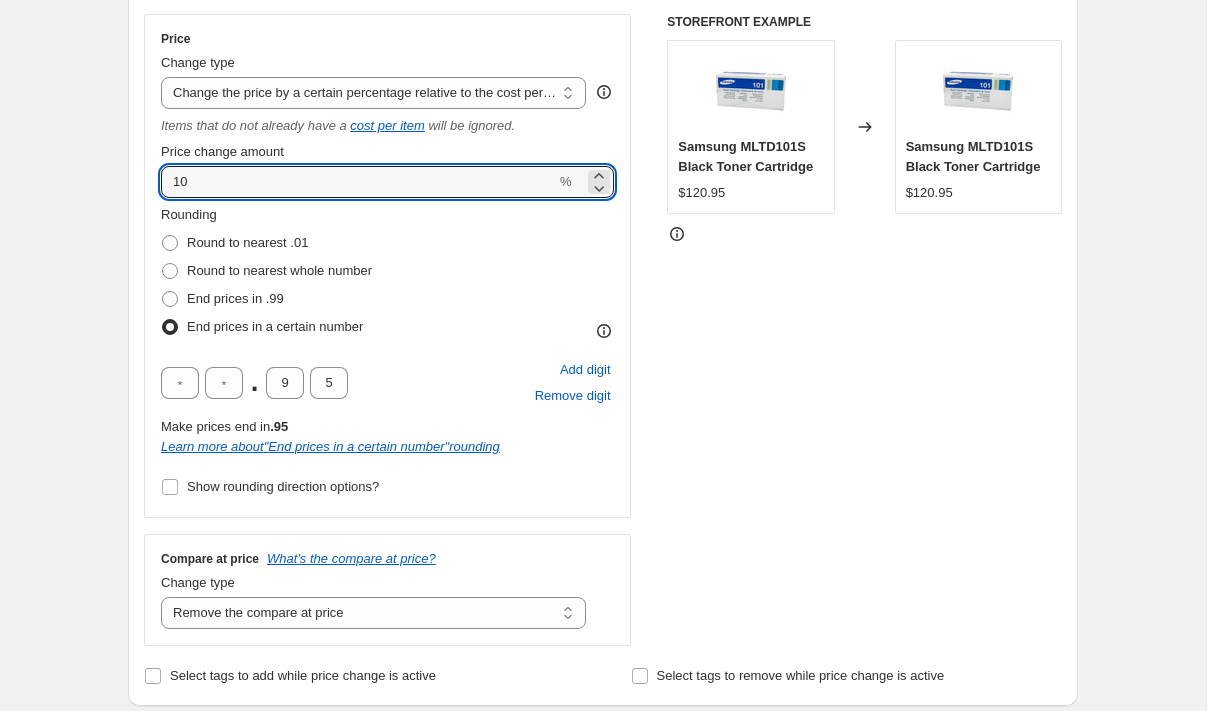 scroll, scrollTop: 355, scrollLeft: 0, axis: vertical 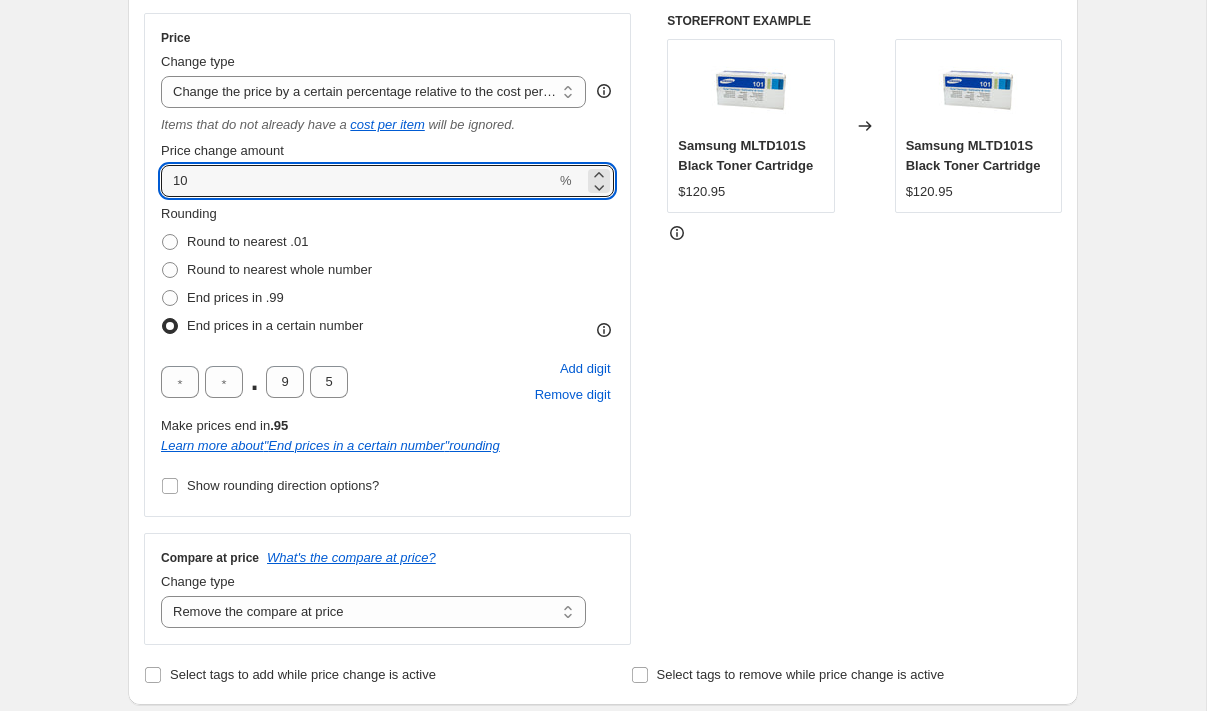 type on "10" 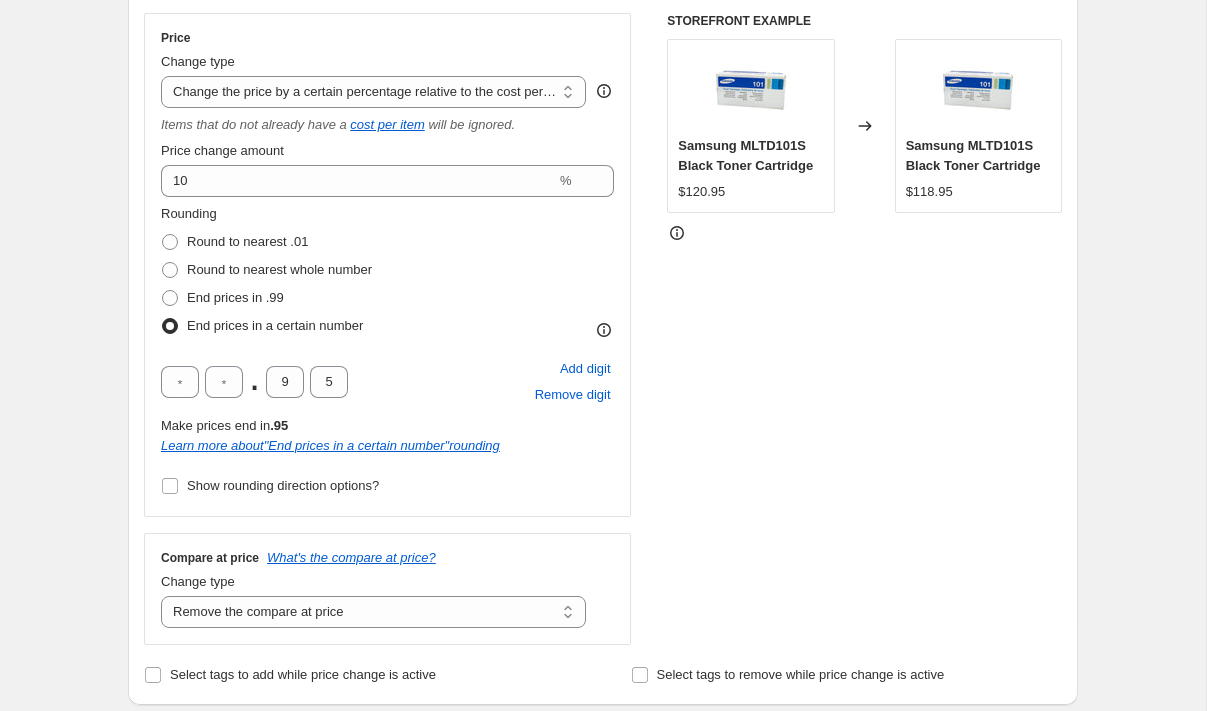 click on "Create new price change job. This page is ready Create new price change job Draft Step 1. Optionally give your price change job a title (eg "March 30% off sale on boots") [MONTH] [YEAR] Samsung Toner This title is just for internal use, customers won't see it Step 2. Select how the prices should change Use bulk price change rules Set product prices individually Use CSV upload Price Change type Change the price to a certain amount Change the price by a certain amount Change the price by a certain percentage Change the price to the current compare at price (price before sale) Change the price by a certain amount relative to the compare at price Change the price by a certain percentage relative to the compare at price Don't change the price Change the price by a certain percentage relative to the cost per item Change price to certain cost margin Change the price by a certain percentage relative to the cost per item Items that do not already have a   cost per item   will be ignored. Price change amount 10 % Rounding" at bounding box center [603, 831] 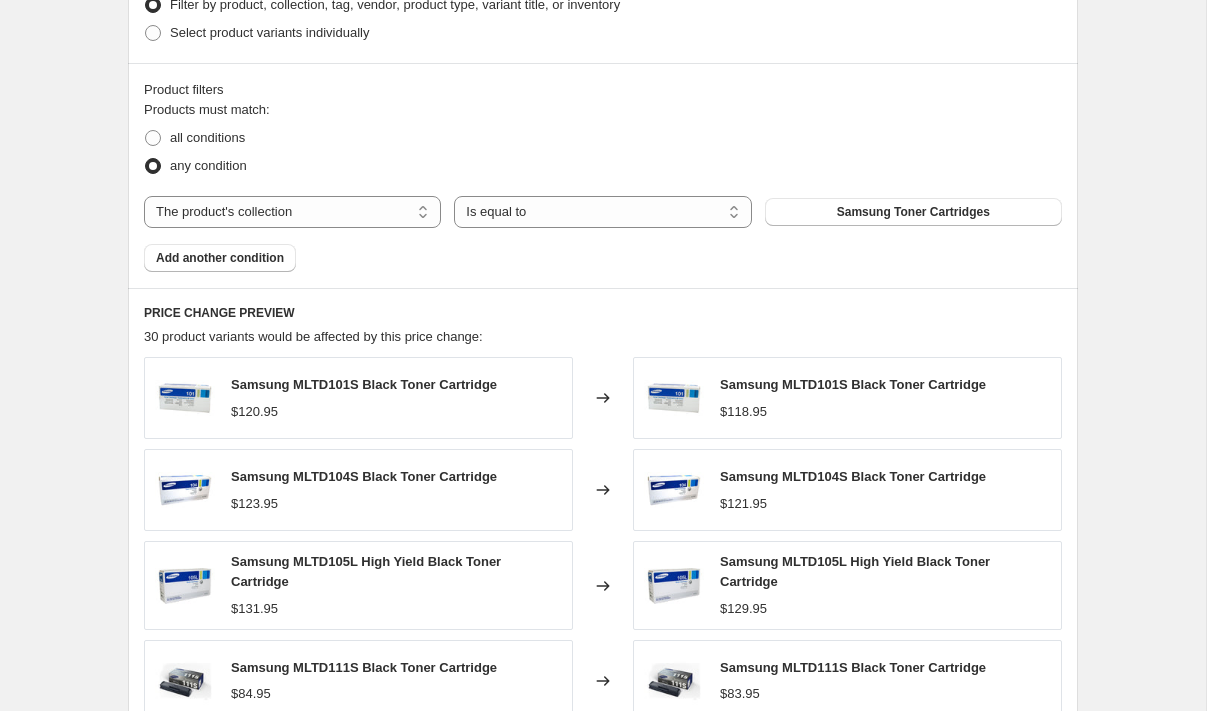 scroll, scrollTop: 1662, scrollLeft: 0, axis: vertical 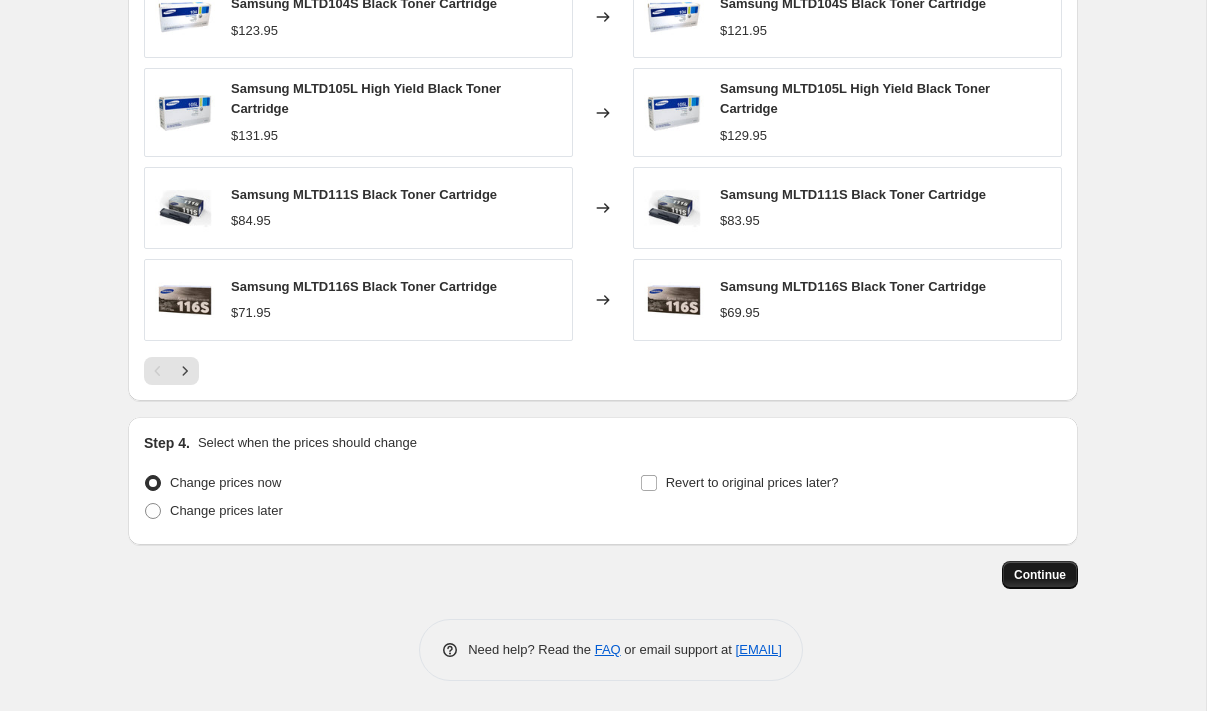 click on "Continue" at bounding box center (1040, 575) 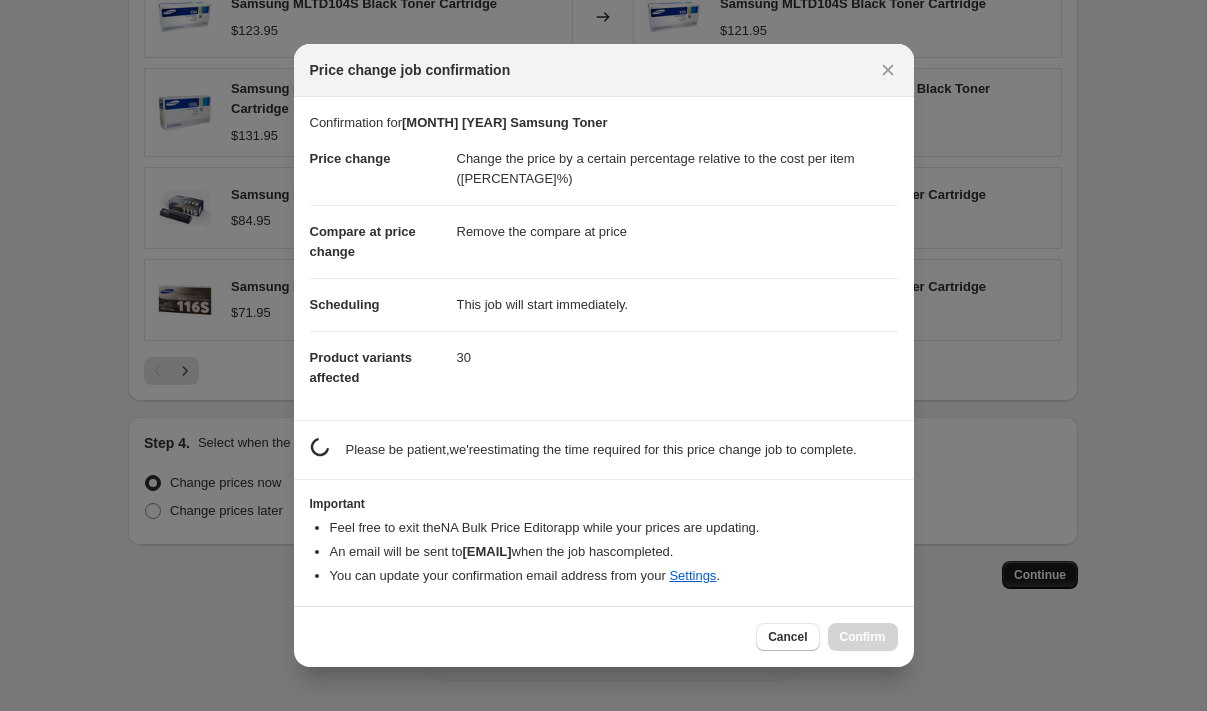 scroll, scrollTop: 1662, scrollLeft: 0, axis: vertical 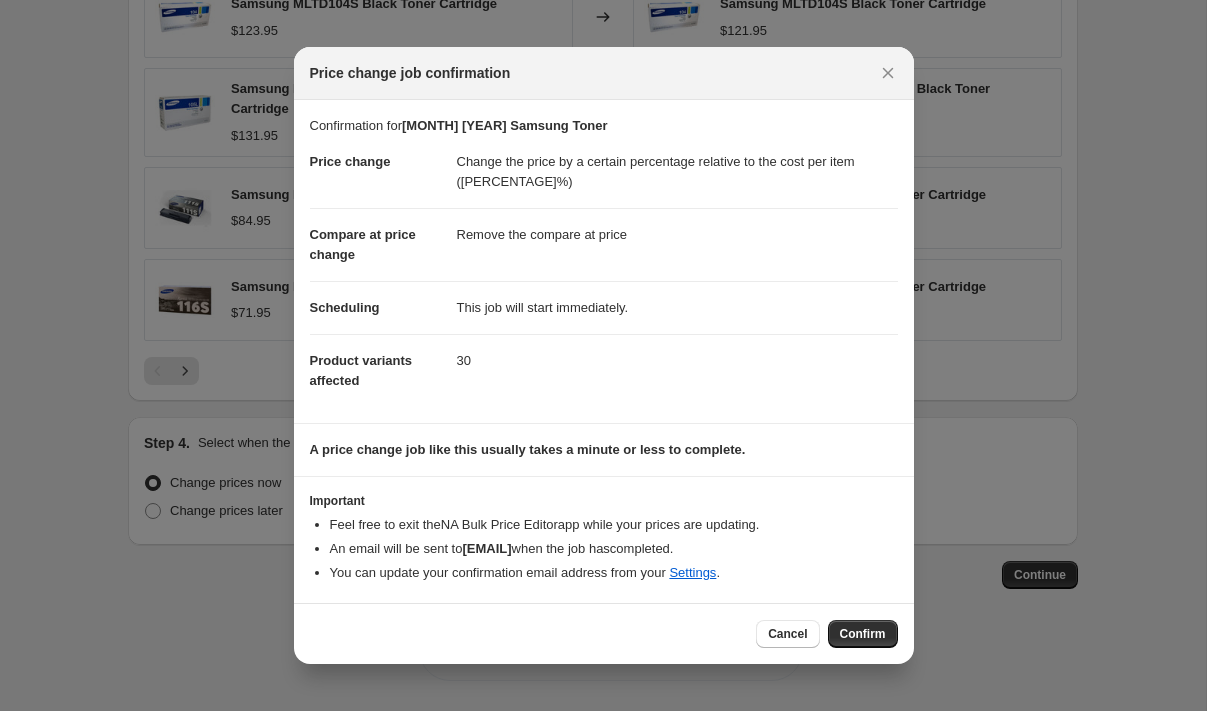 click on "Confirm" at bounding box center (863, 634) 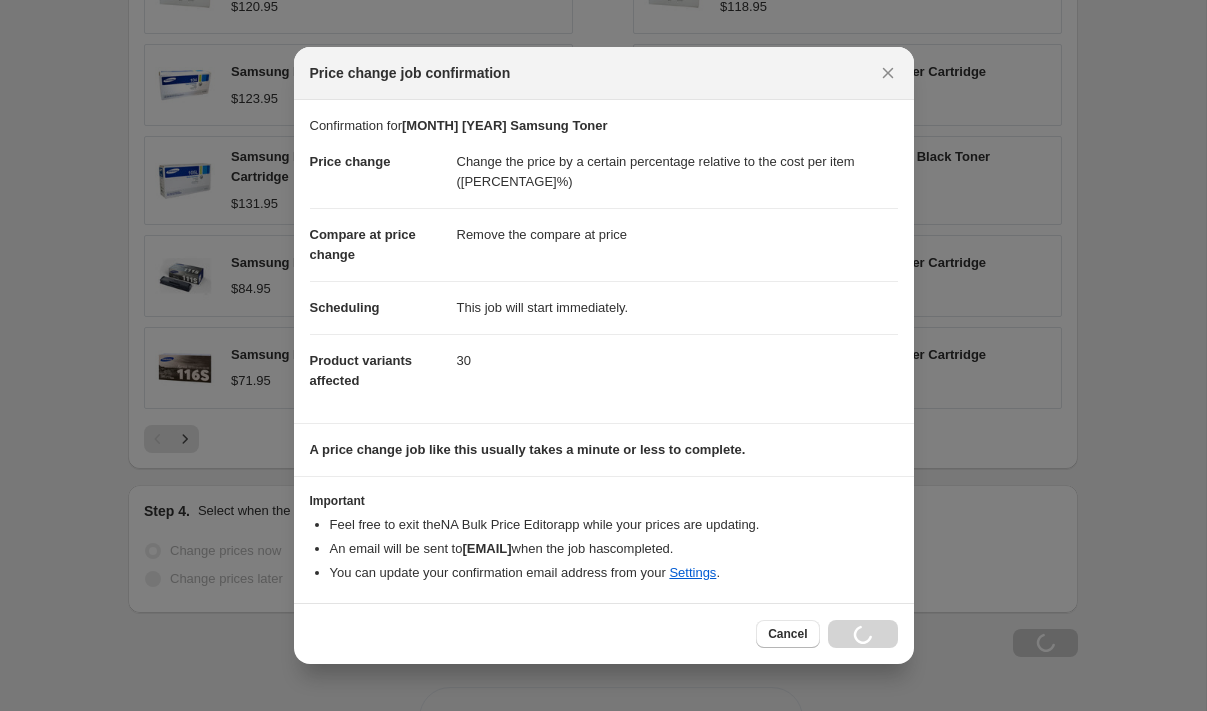 scroll, scrollTop: 1730, scrollLeft: 0, axis: vertical 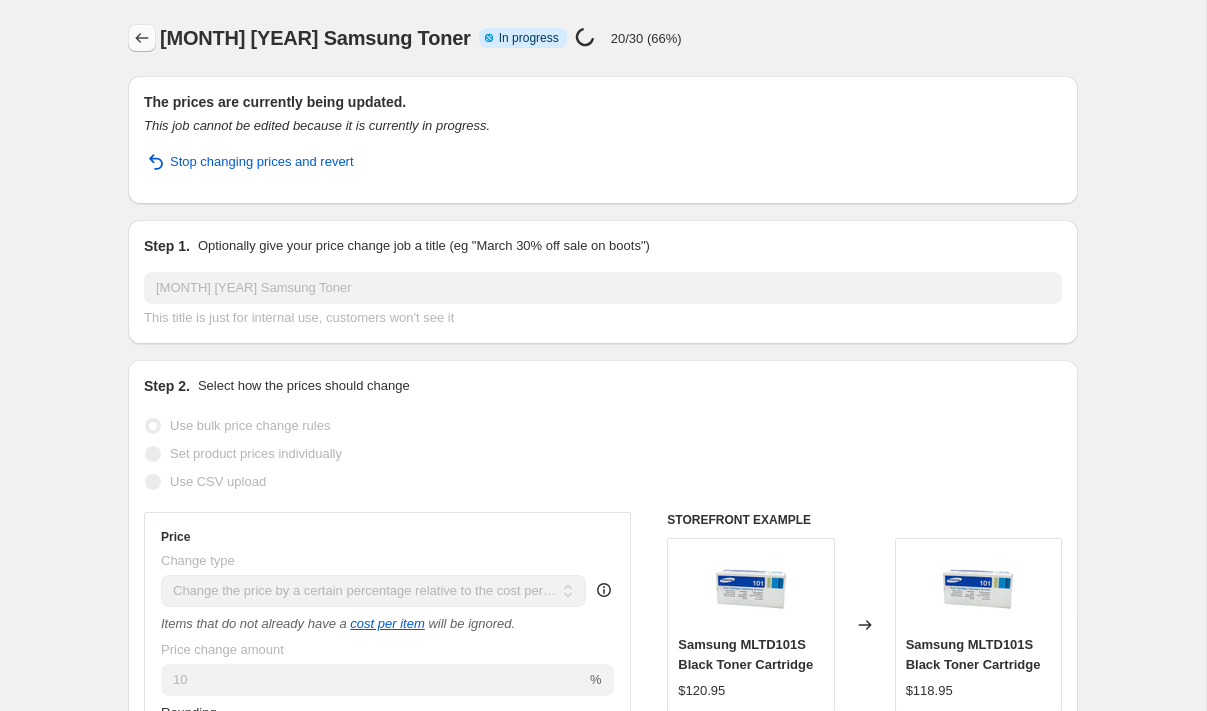 click 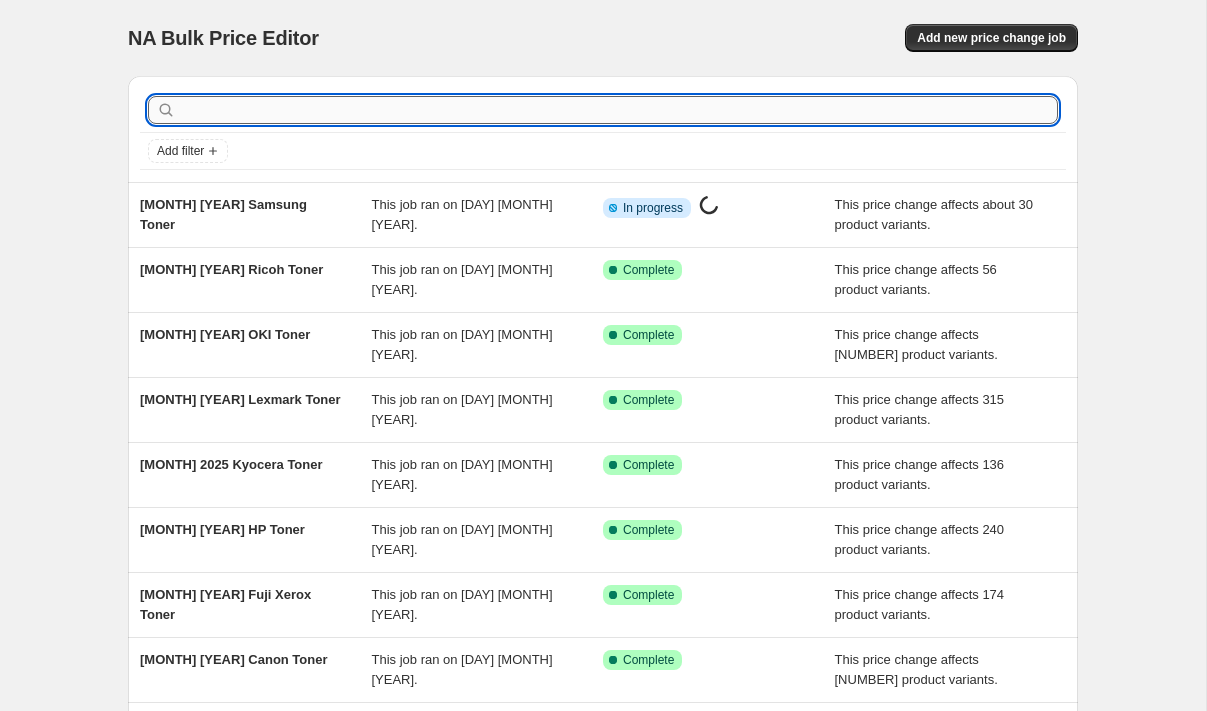 click at bounding box center [619, 110] 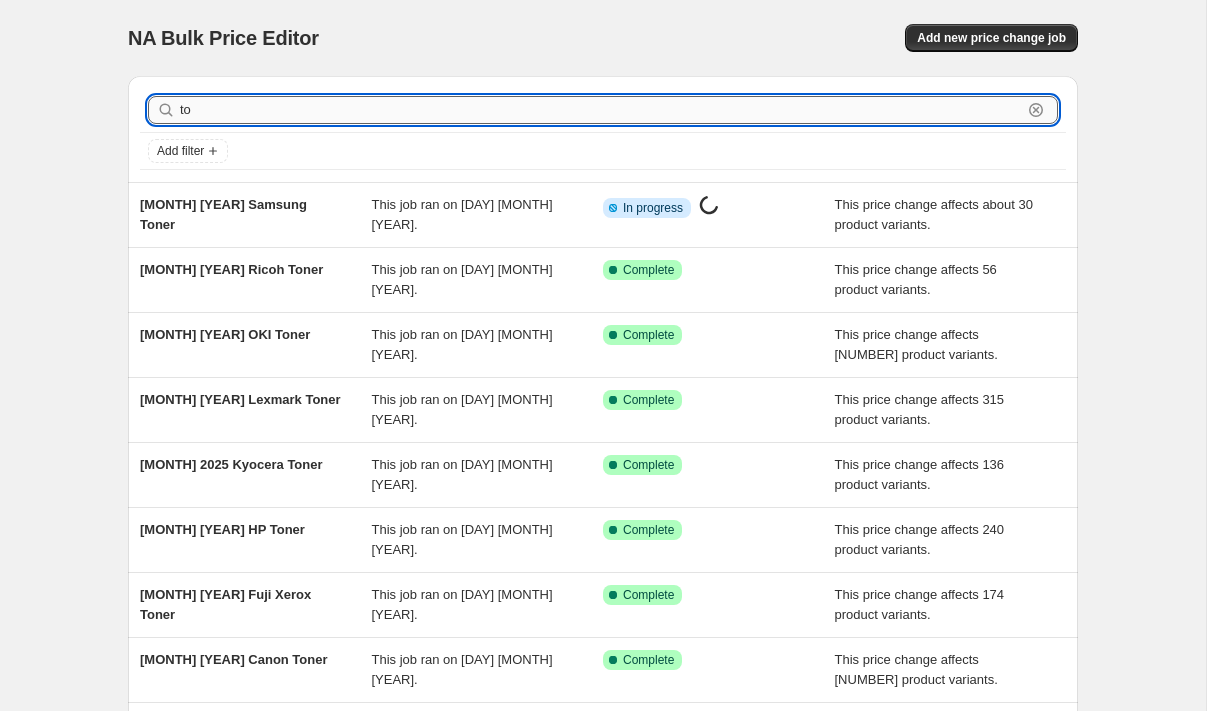 type on "tos" 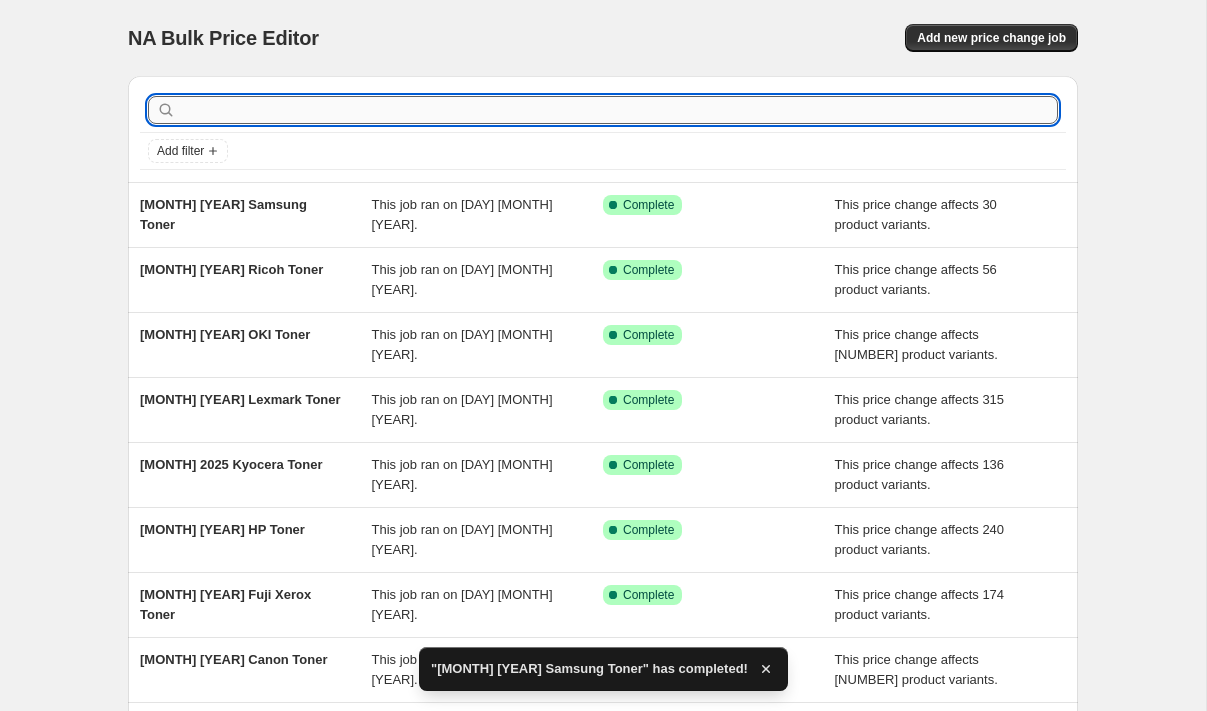 click at bounding box center (619, 110) 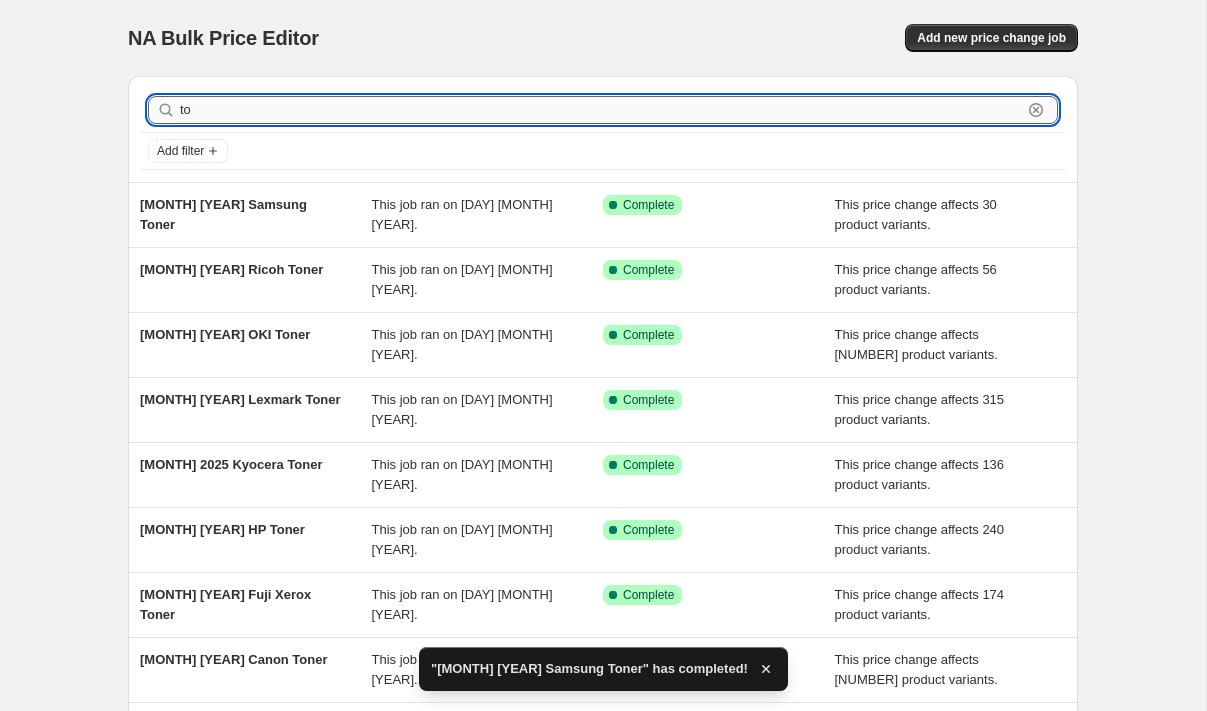 type on "tos" 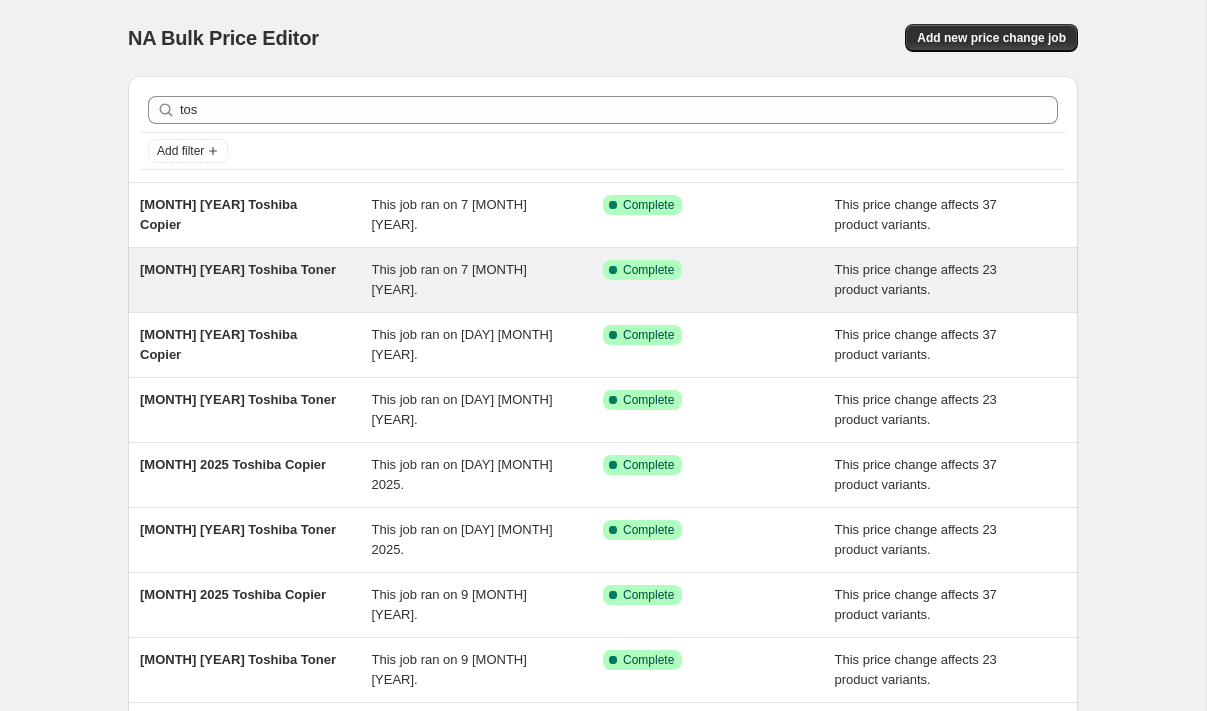 click on "[MONTH] [YEAR] Toshiba Toner" at bounding box center [238, 269] 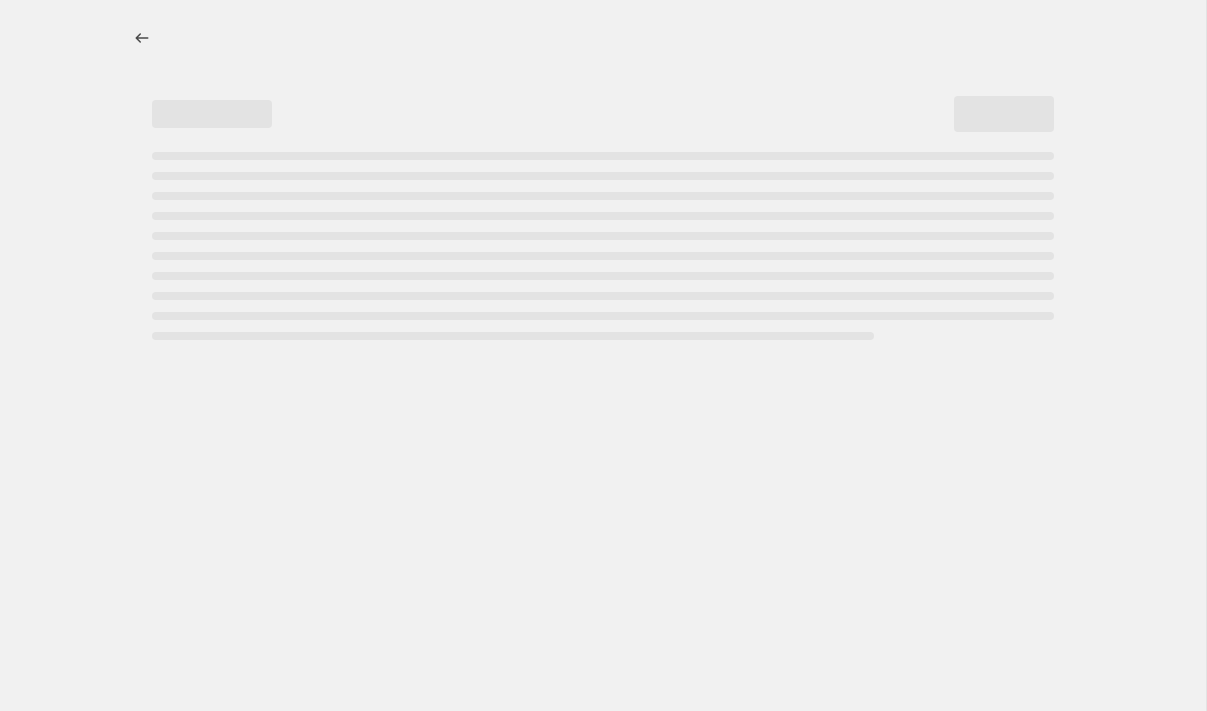 select on "pc" 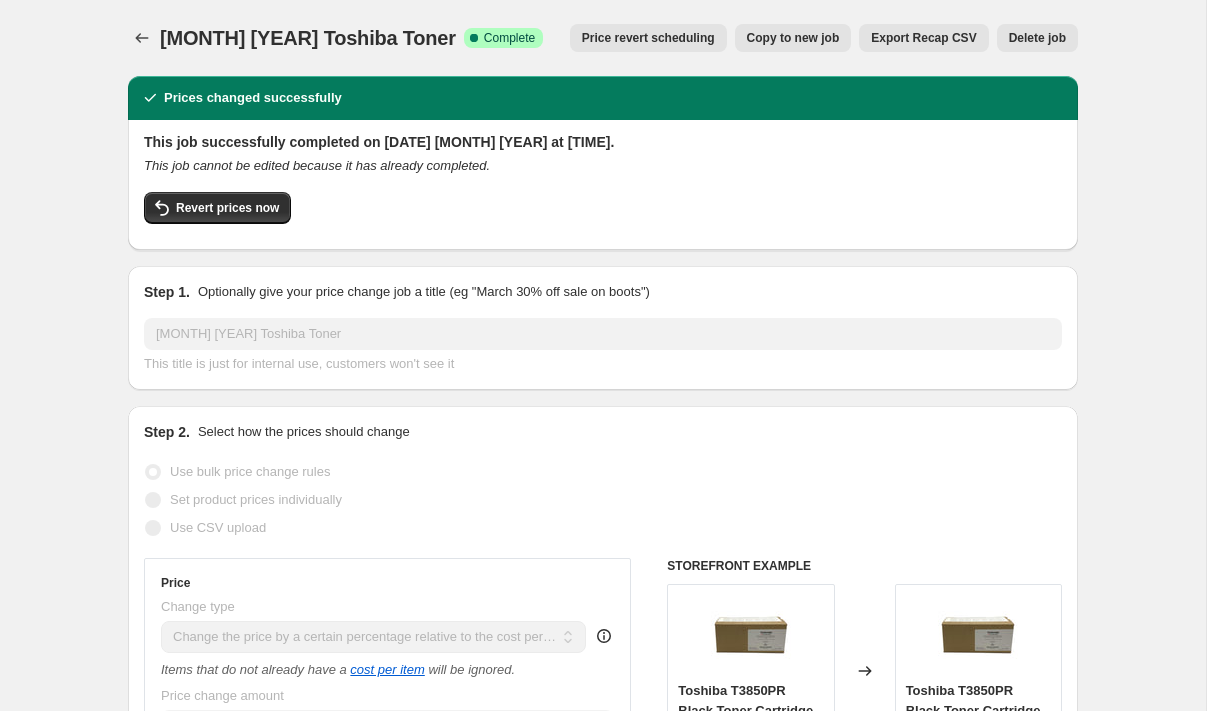 click on "Copy to new job" at bounding box center (793, 38) 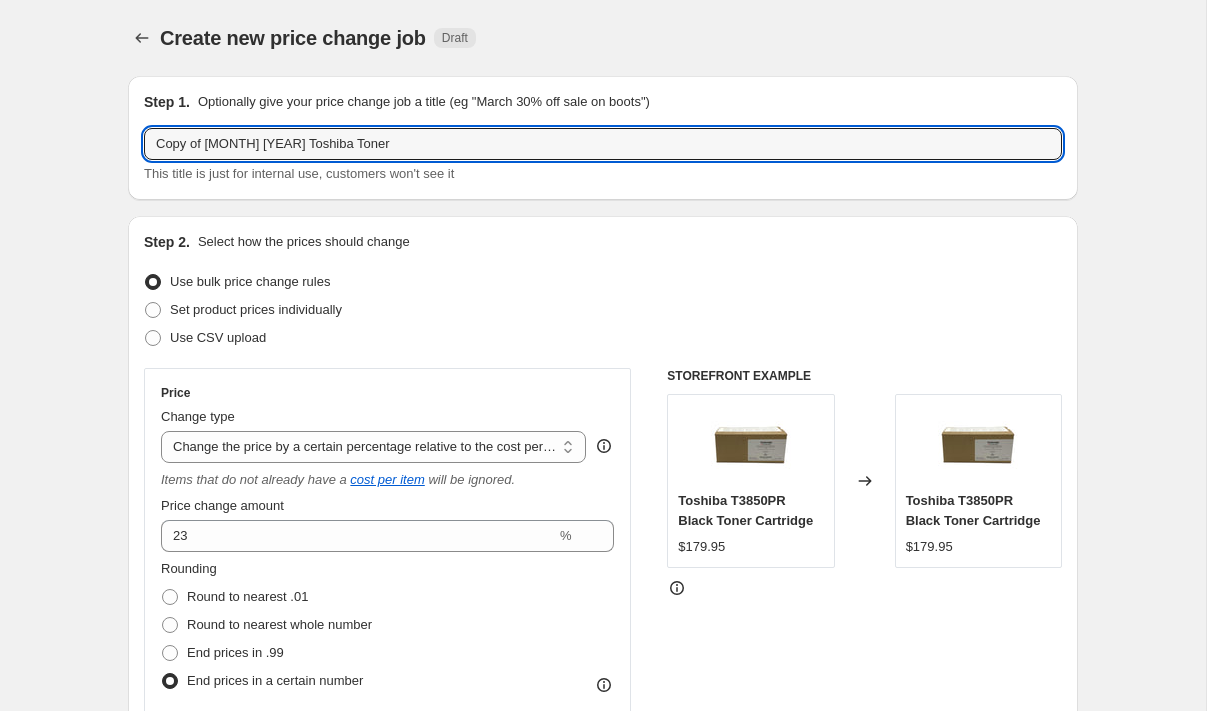 drag, startPoint x: 231, startPoint y: 143, endPoint x: 106, endPoint y: 132, distance: 125.48307 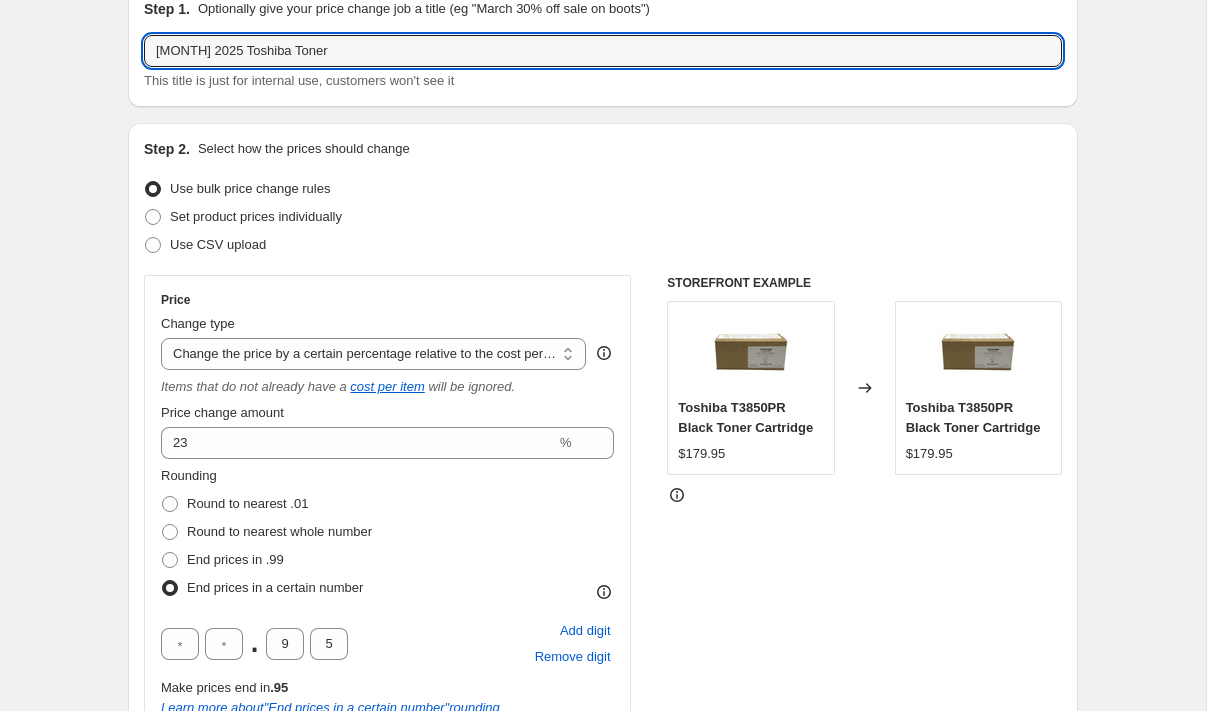 scroll, scrollTop: 0, scrollLeft: 0, axis: both 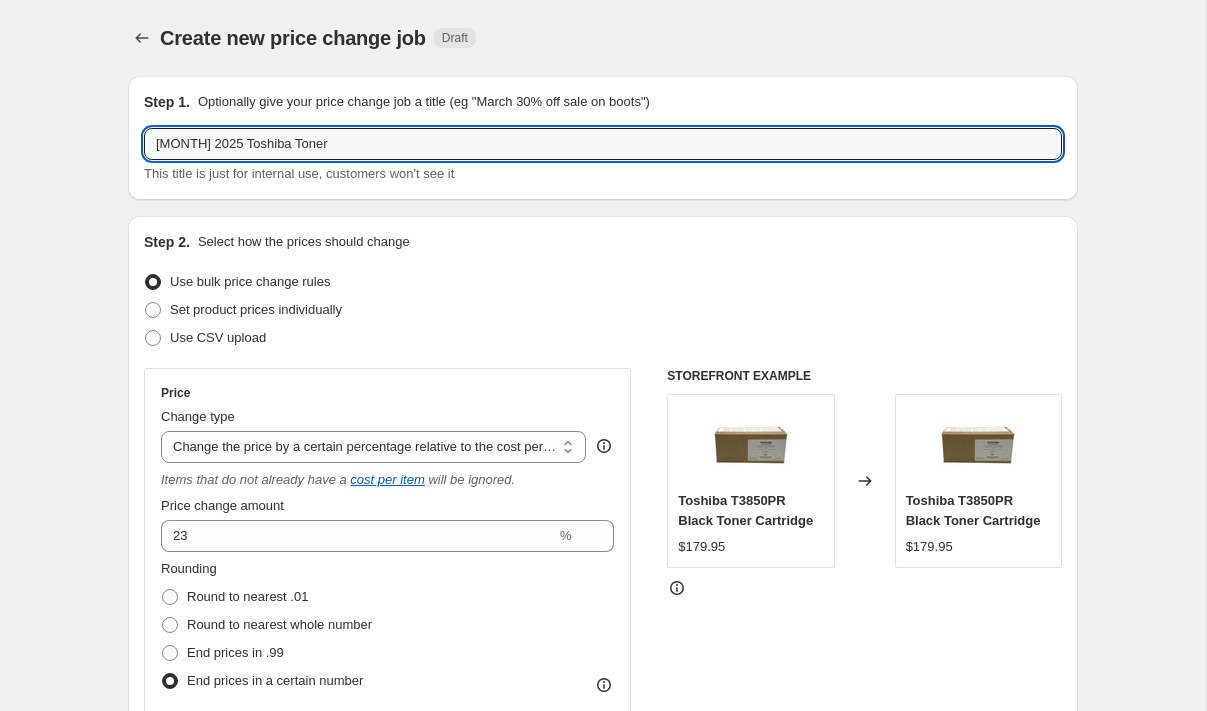 type on "[MONTH] 2025 Toshiba Toner" 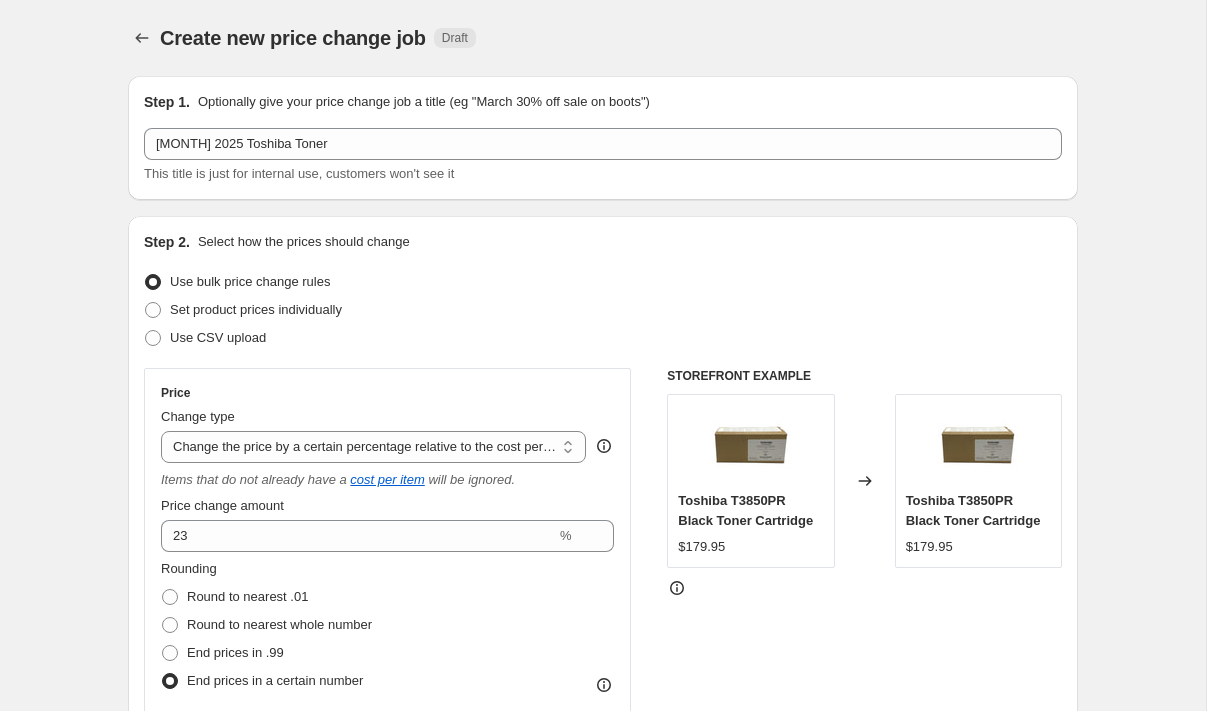 click on "Create new price change job. This page is ready Create new price change job Draft Step 1. Optionally give your price change job a title (eg "March 30% off sale on boots") [MONTH] [YEAR] Toshiba Toner This title is just for internal use, customers won't see it Step 2. Select how the prices should change Use bulk price change rules Set product prices individually Use CSV upload Price Change type Change the price to a certain amount Change the price by a certain amount Change the price by a certain percentage Change the price to the current compare at price (price before sale) Change the price by a certain amount relative to the compare at price Change the price by a certain percentage relative to the compare at price Don't change the price Change the price by a certain percentage relative to the cost per item Change price to certain cost margin Change the price by a certain percentage relative to the cost per item Items that do not already have a   cost per item   will be ignored. Price change amount 23 % Rounding" at bounding box center (603, 1183) 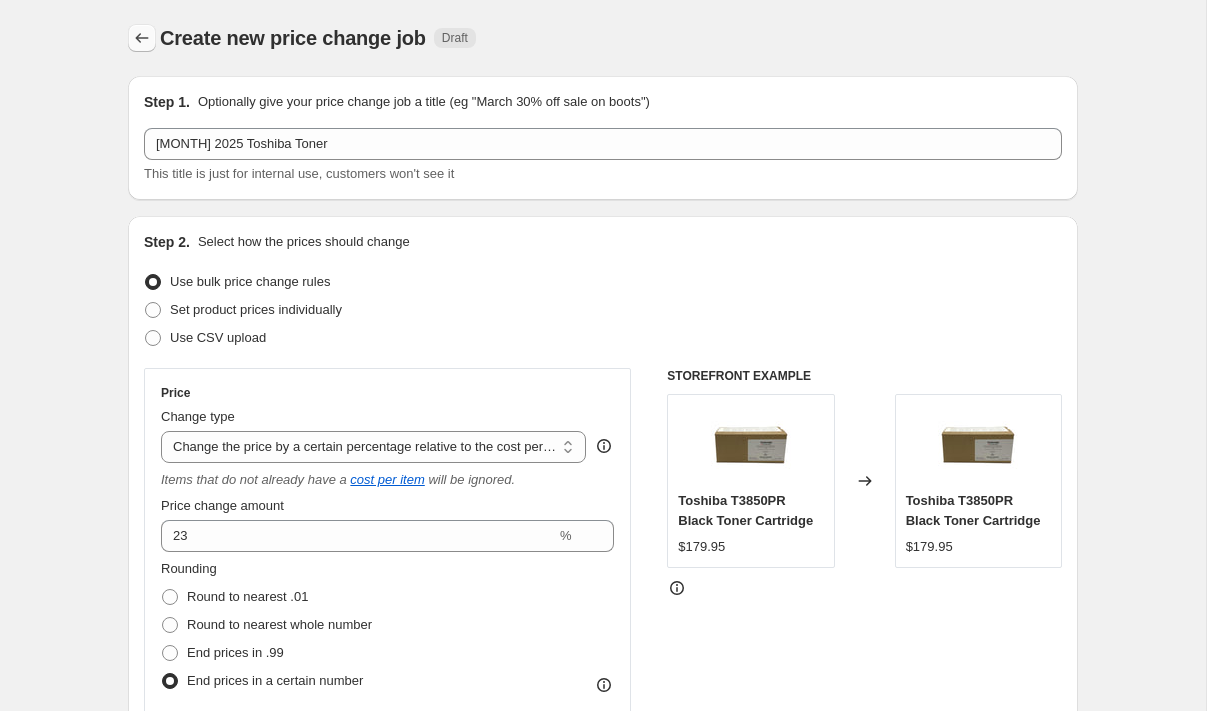 click 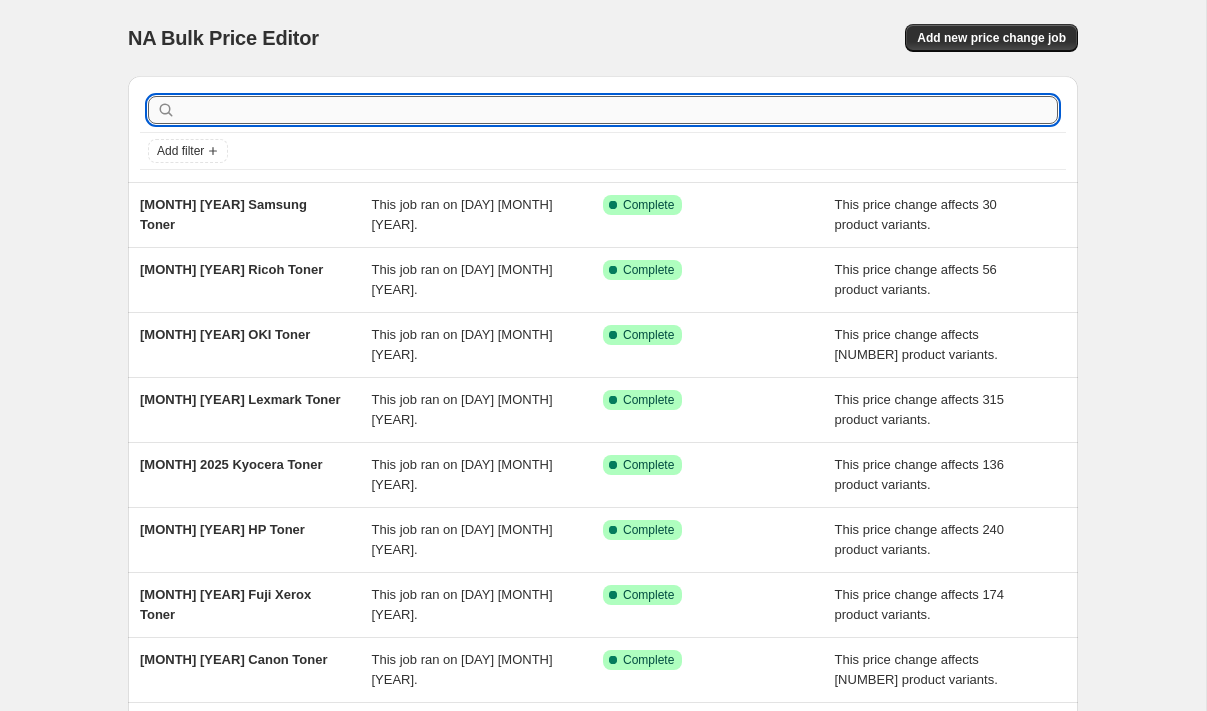 click at bounding box center [619, 110] 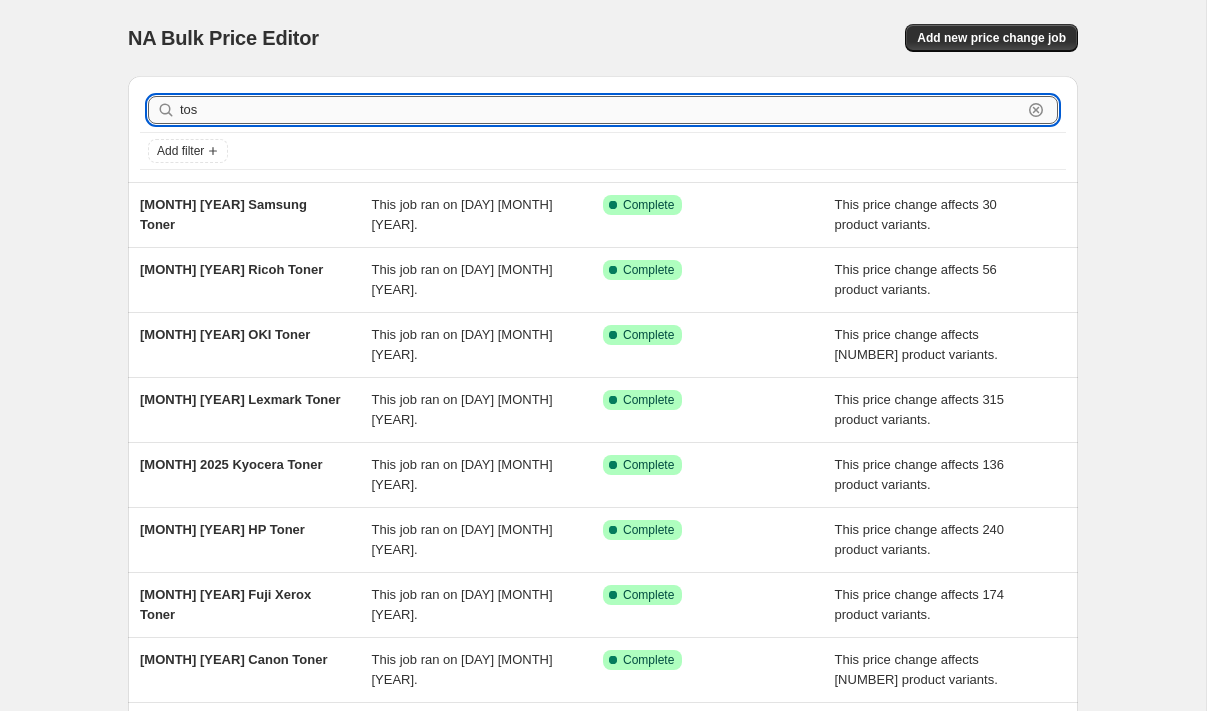 type on "tosh" 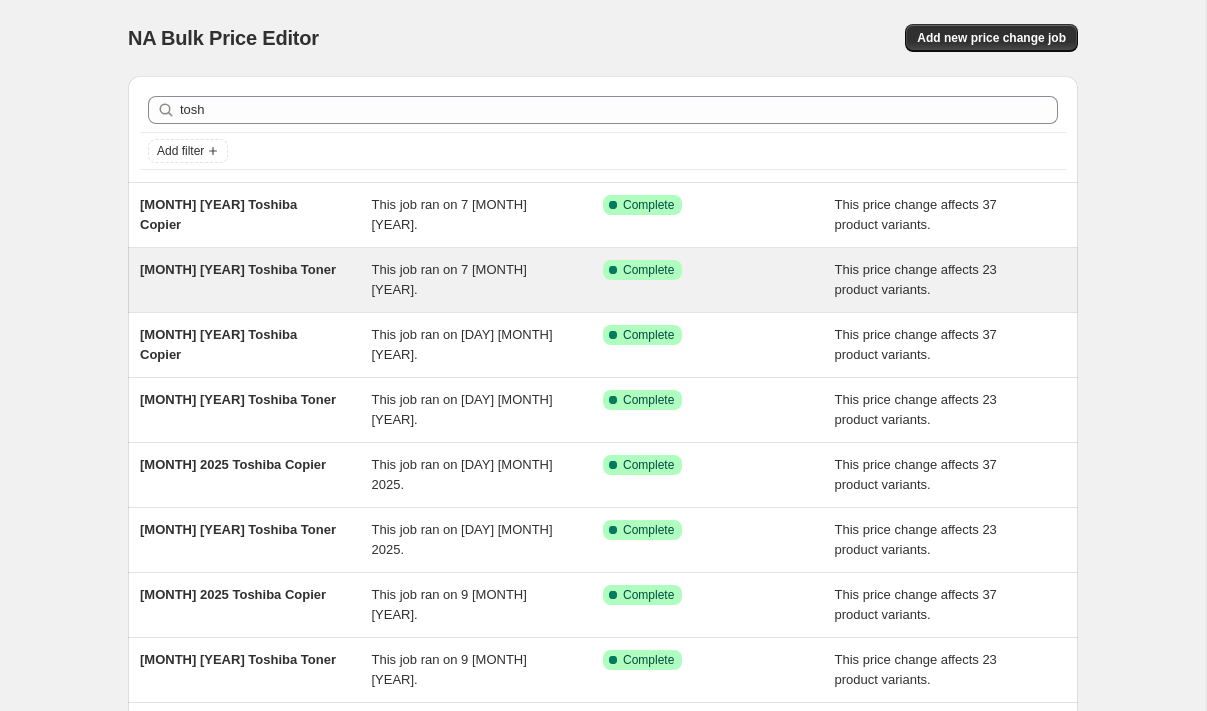 click on "[MONTH] [YEAR] Toshiba Toner" at bounding box center (238, 269) 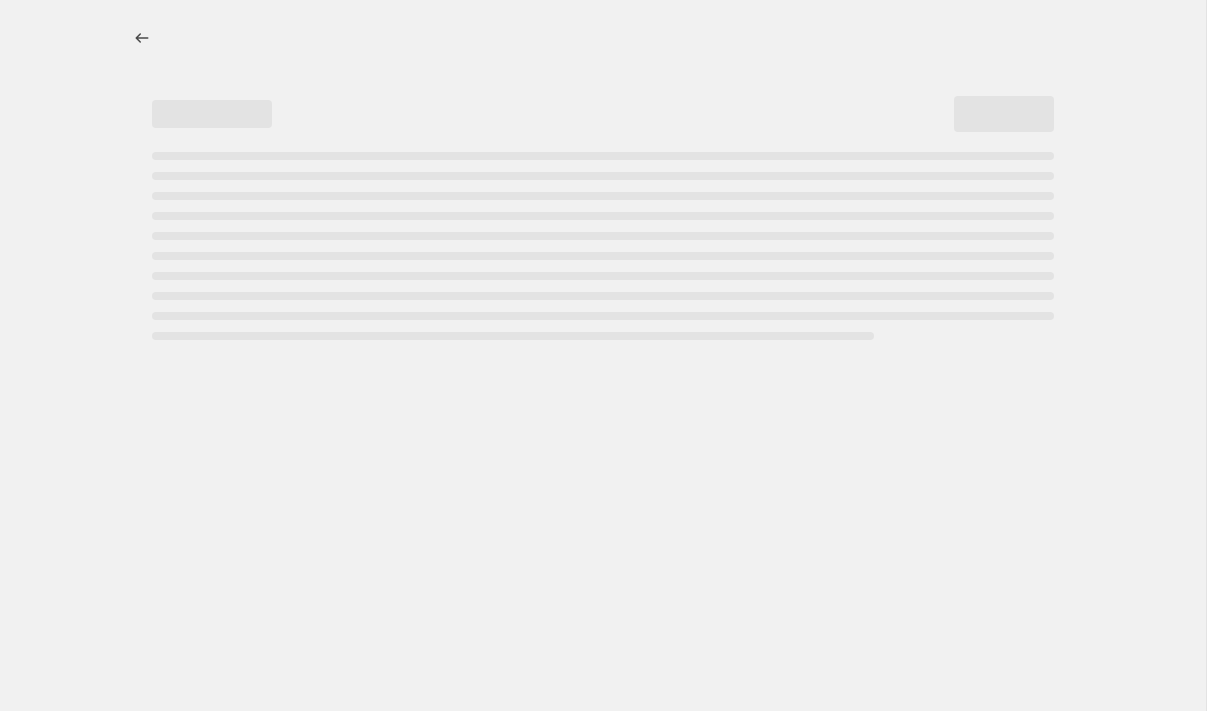 select on "pc" 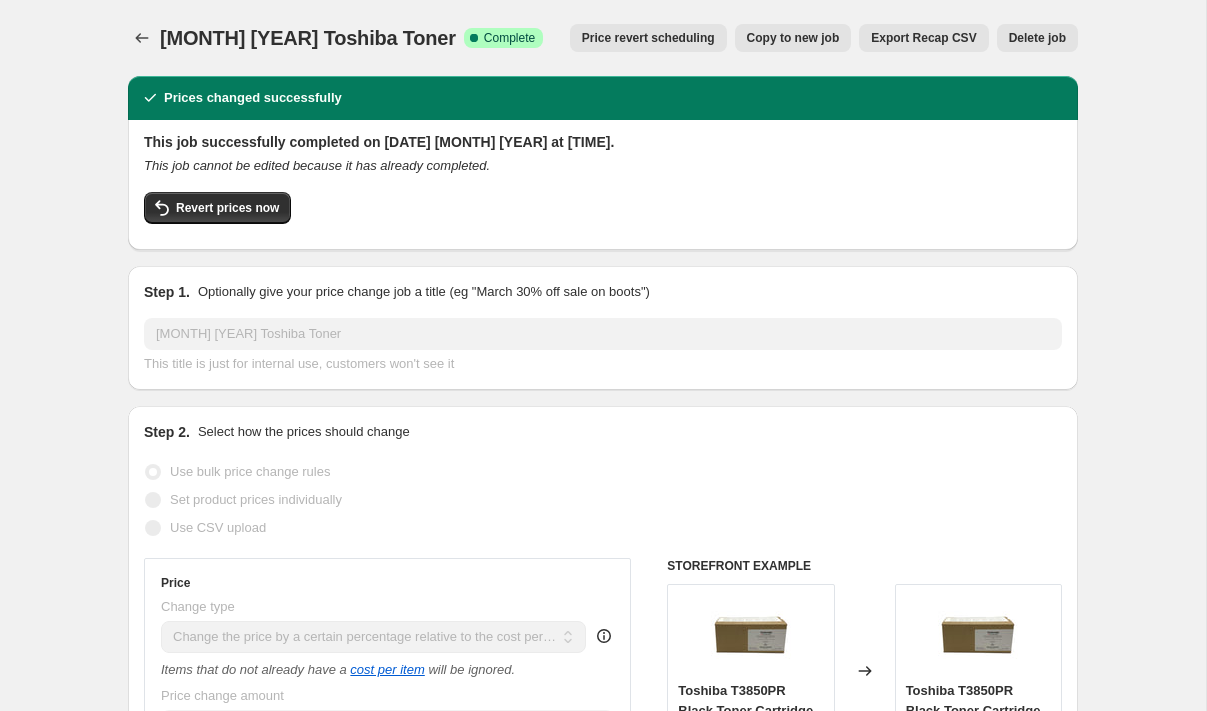 click on "Copy to new job" at bounding box center [793, 38] 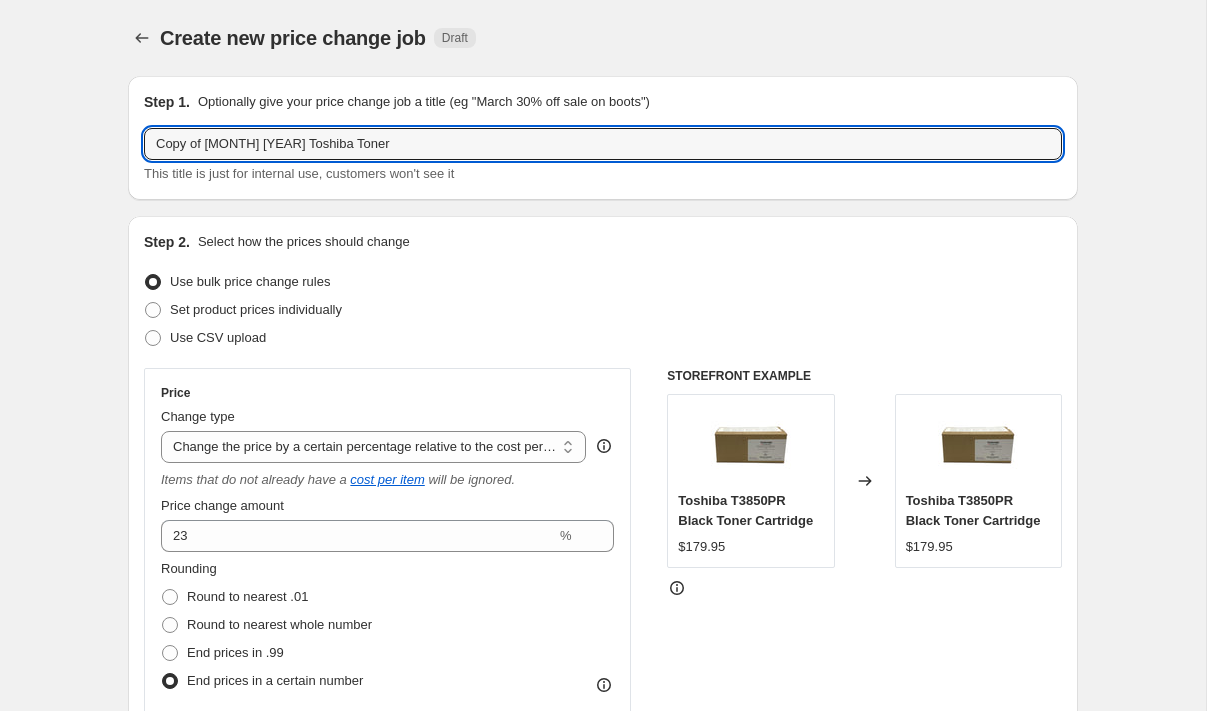 drag, startPoint x: 231, startPoint y: 146, endPoint x: 101, endPoint y: 147, distance: 130.00385 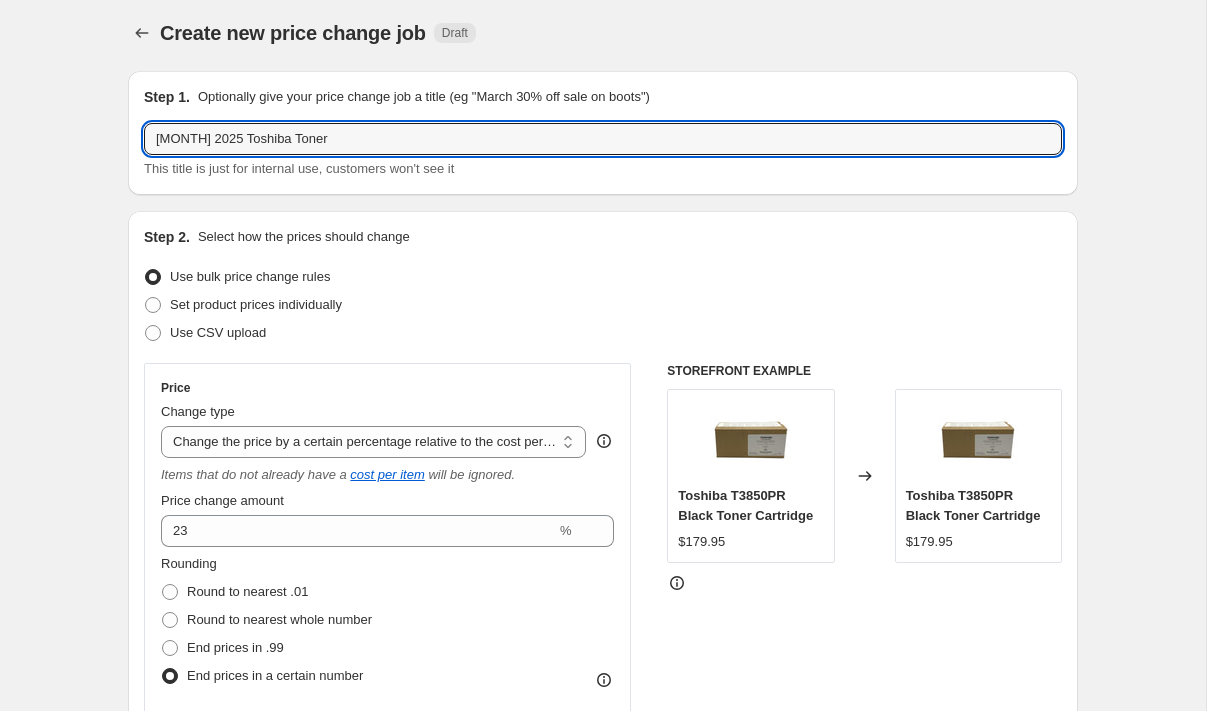 scroll, scrollTop: 29, scrollLeft: 0, axis: vertical 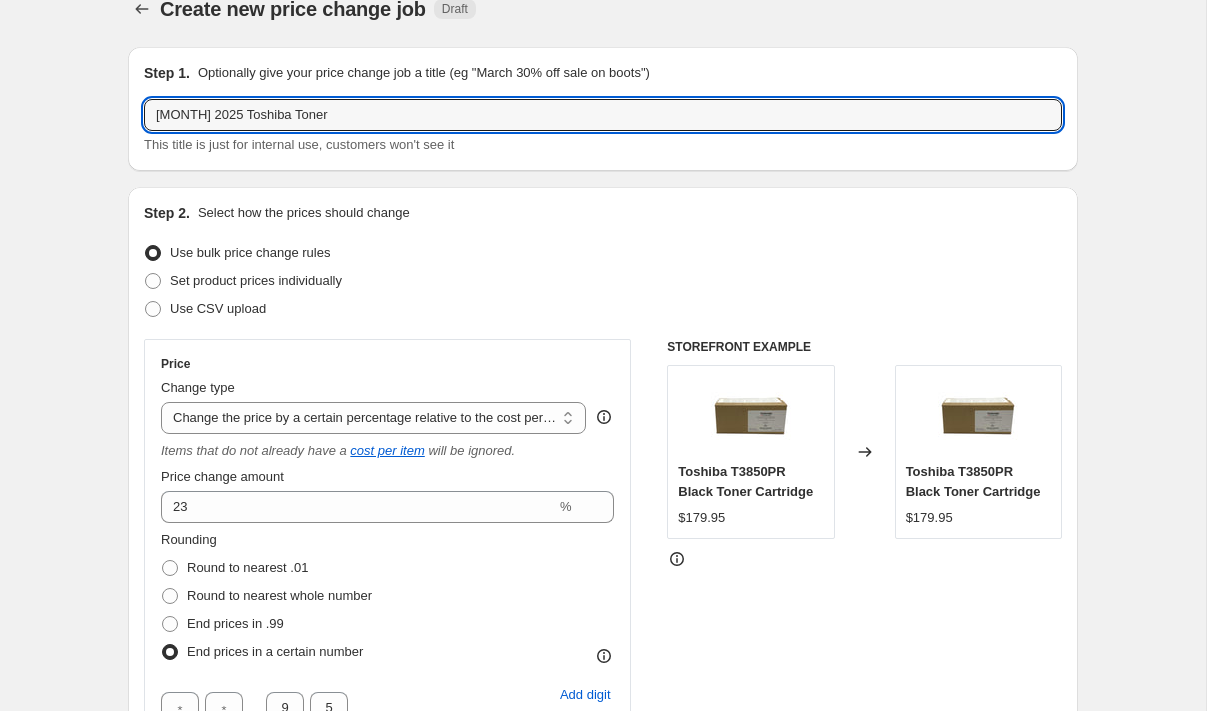 type on "[MONTH] 2025 Toshiba Toner" 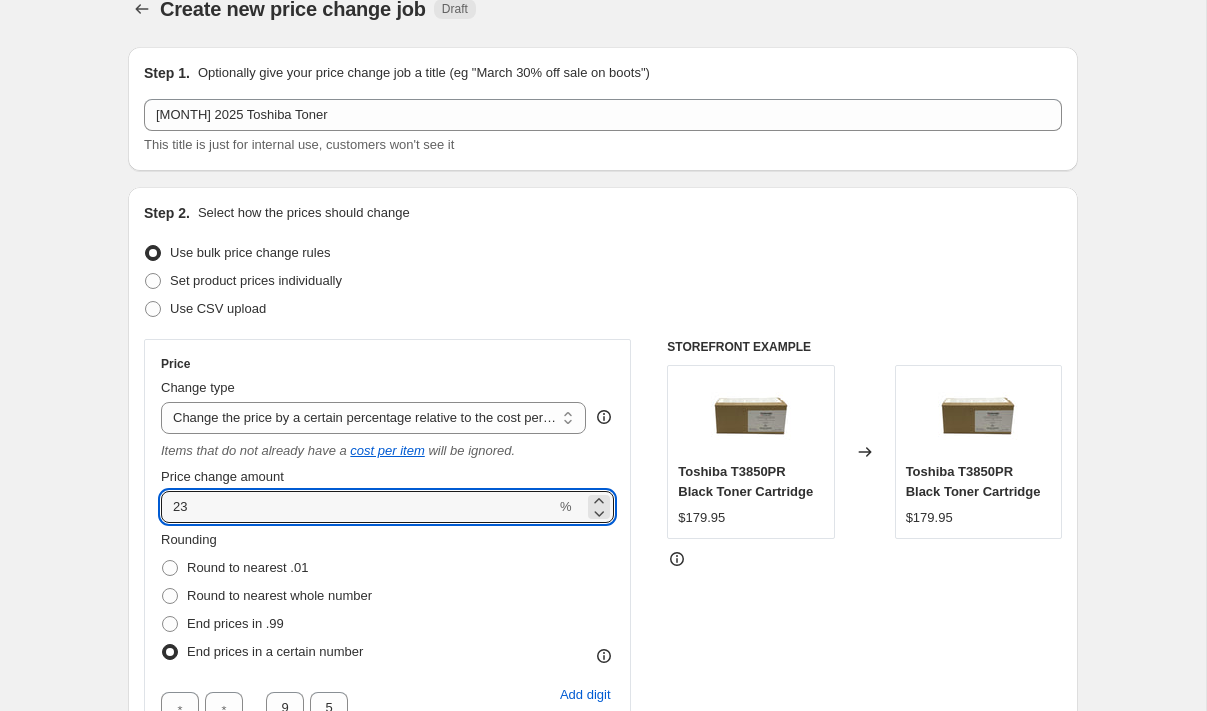 drag, startPoint x: 194, startPoint y: 510, endPoint x: 136, endPoint y: 507, distance: 58.077534 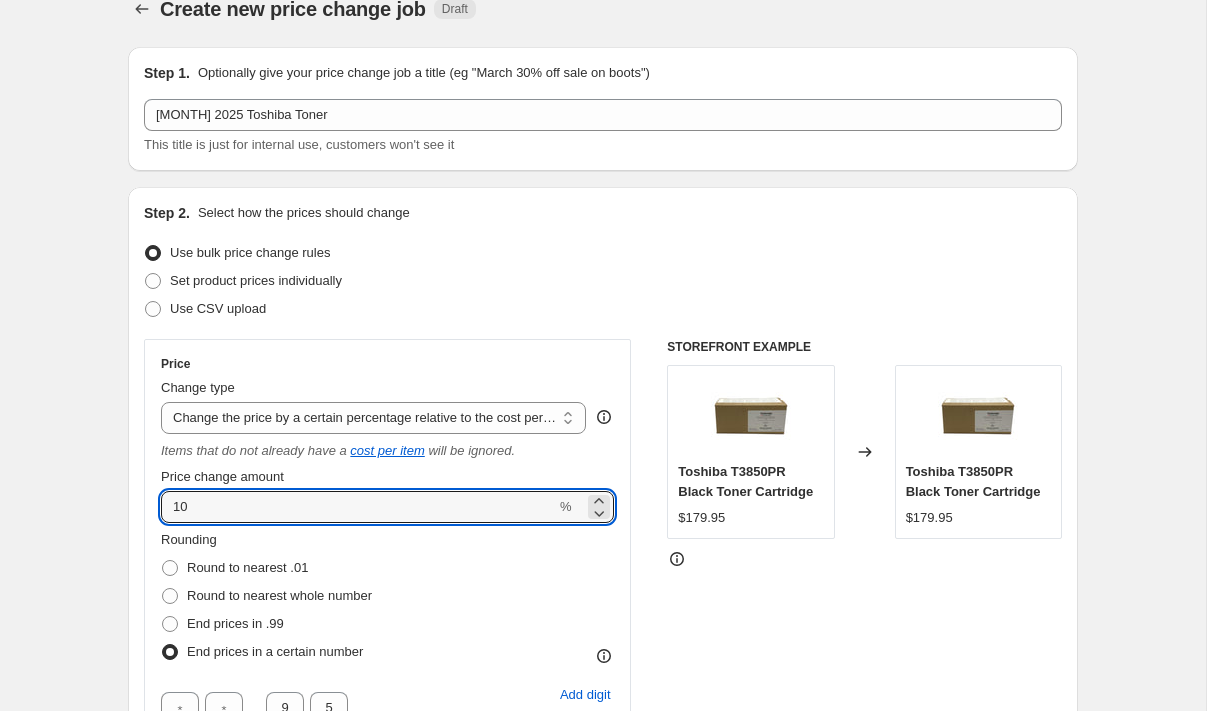 type on "10" 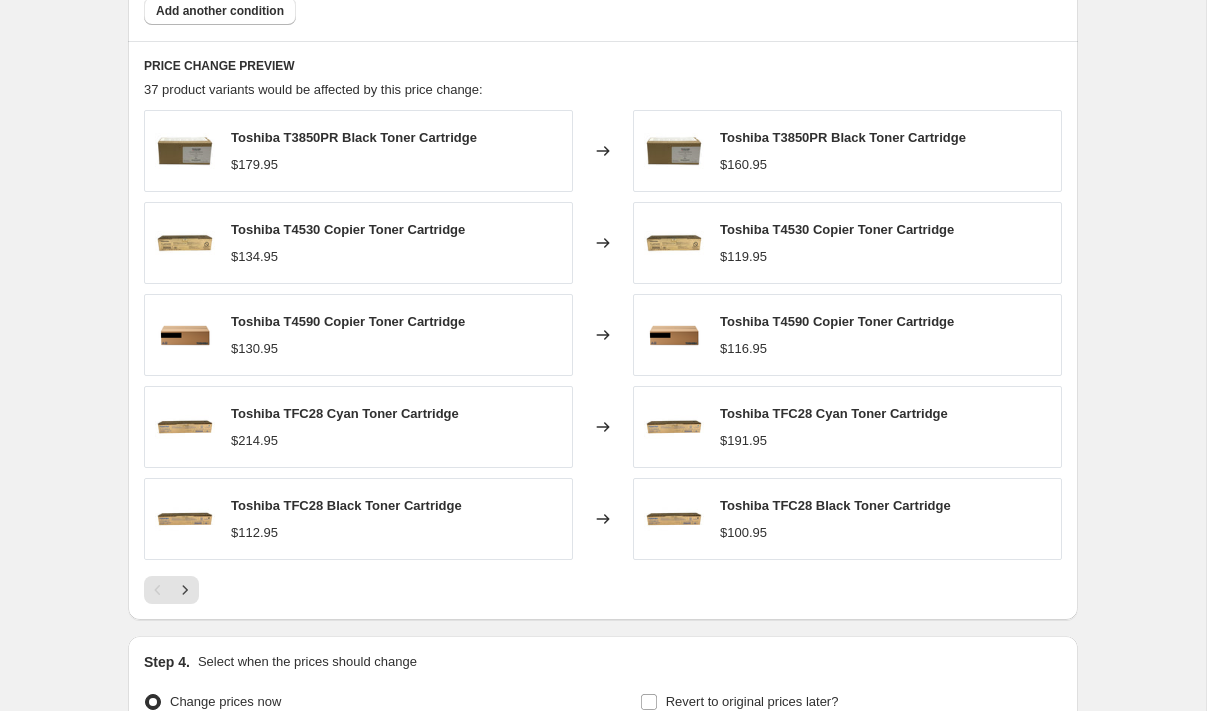 scroll, scrollTop: 1585, scrollLeft: 0, axis: vertical 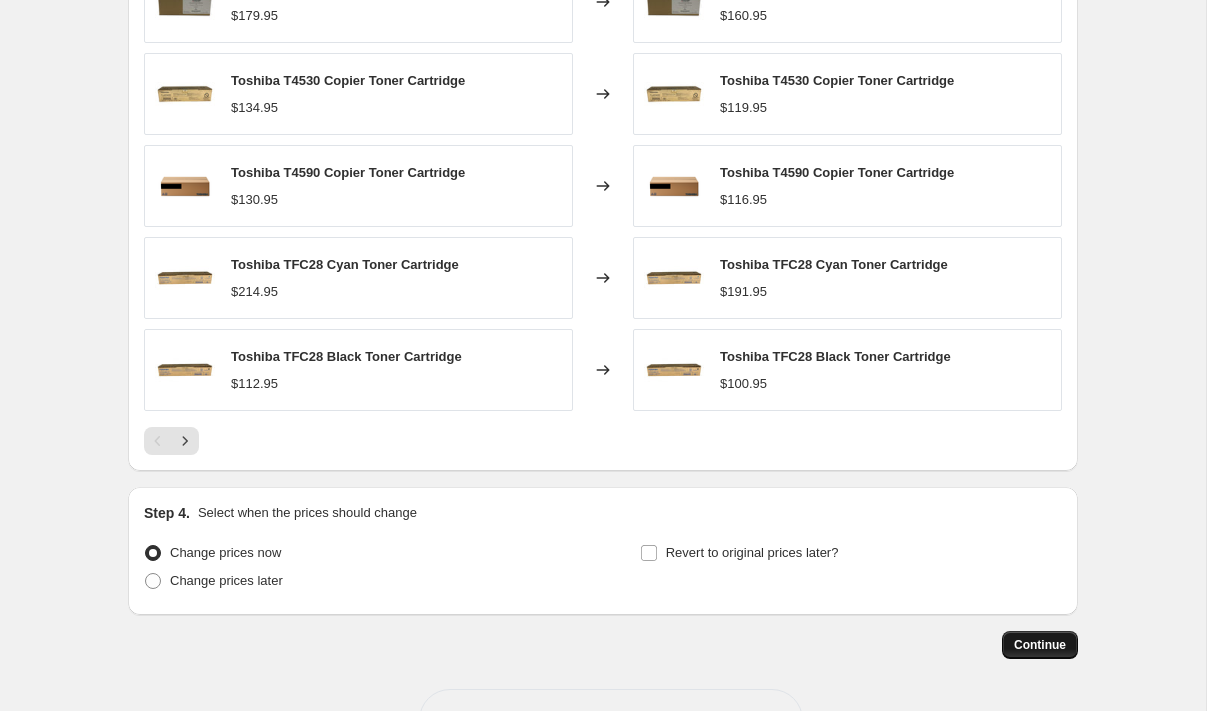 click on "Continue" at bounding box center (1040, 645) 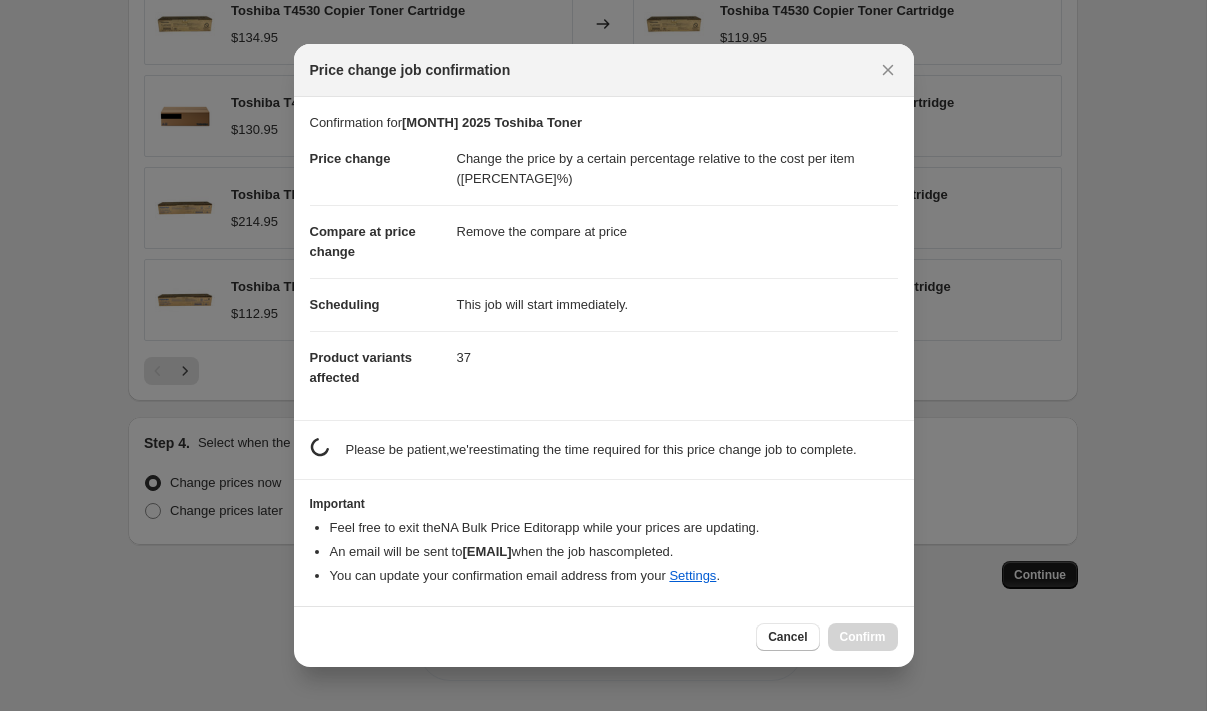 scroll, scrollTop: 0, scrollLeft: 0, axis: both 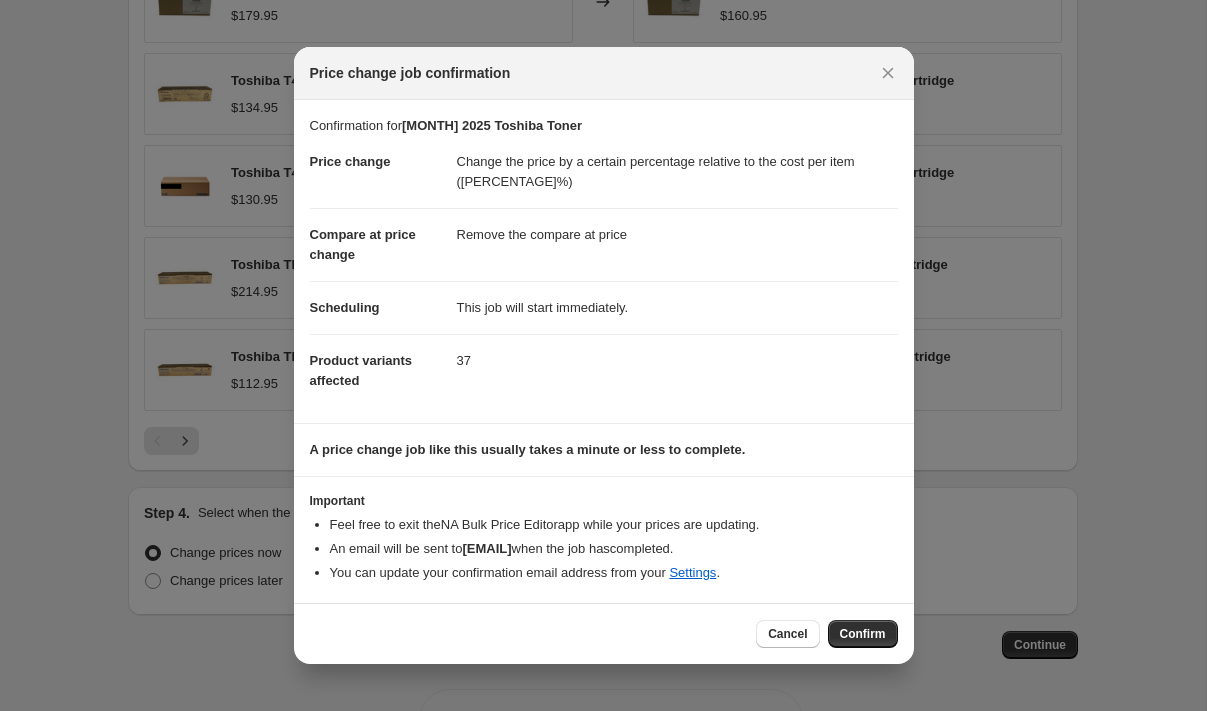 click on "Confirm" at bounding box center [863, 634] 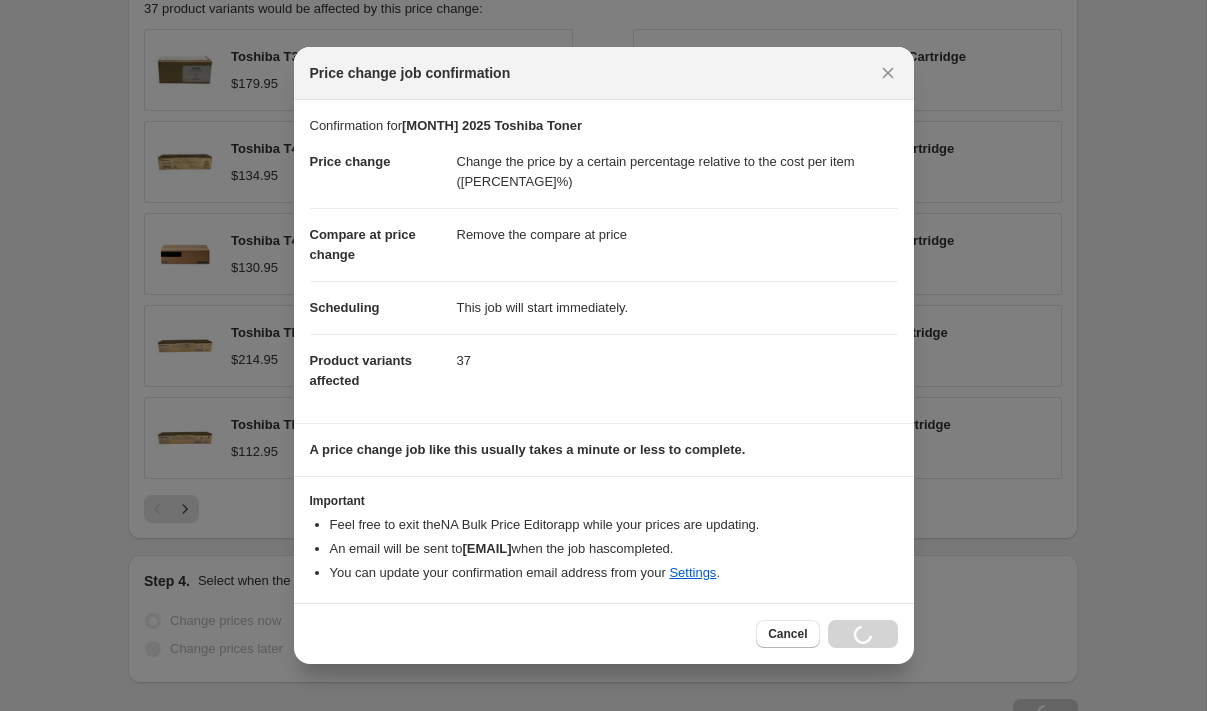 scroll, scrollTop: 1653, scrollLeft: 0, axis: vertical 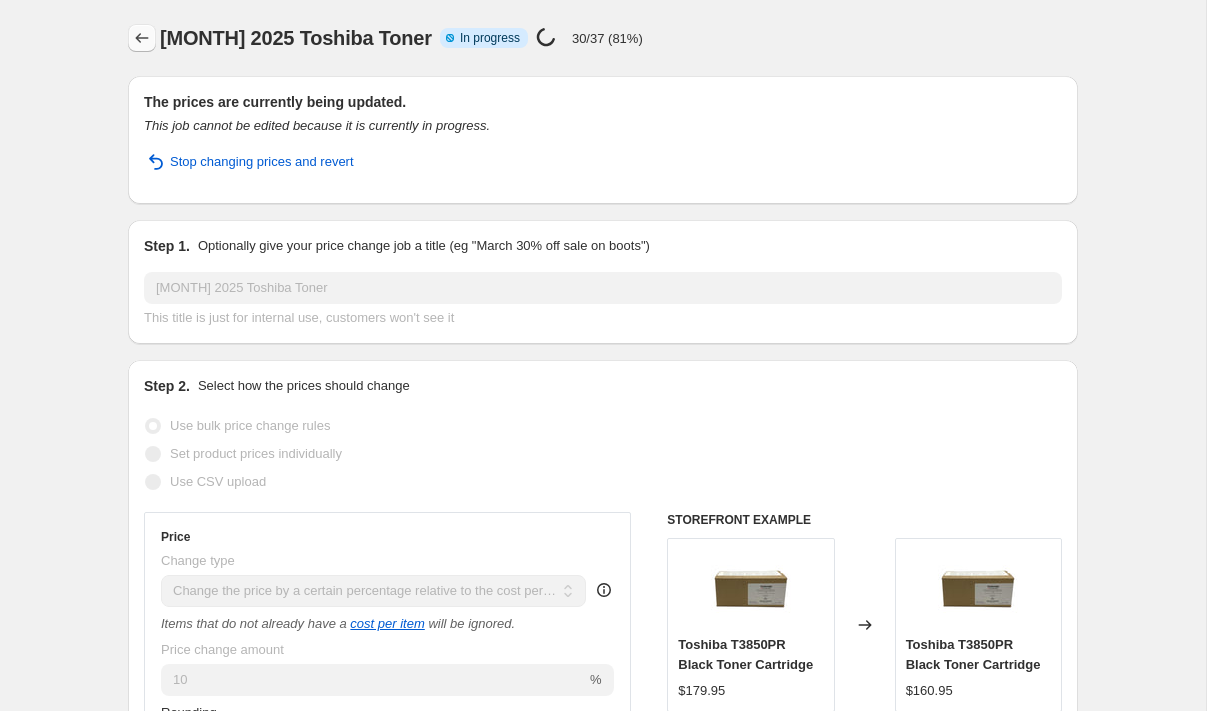 click 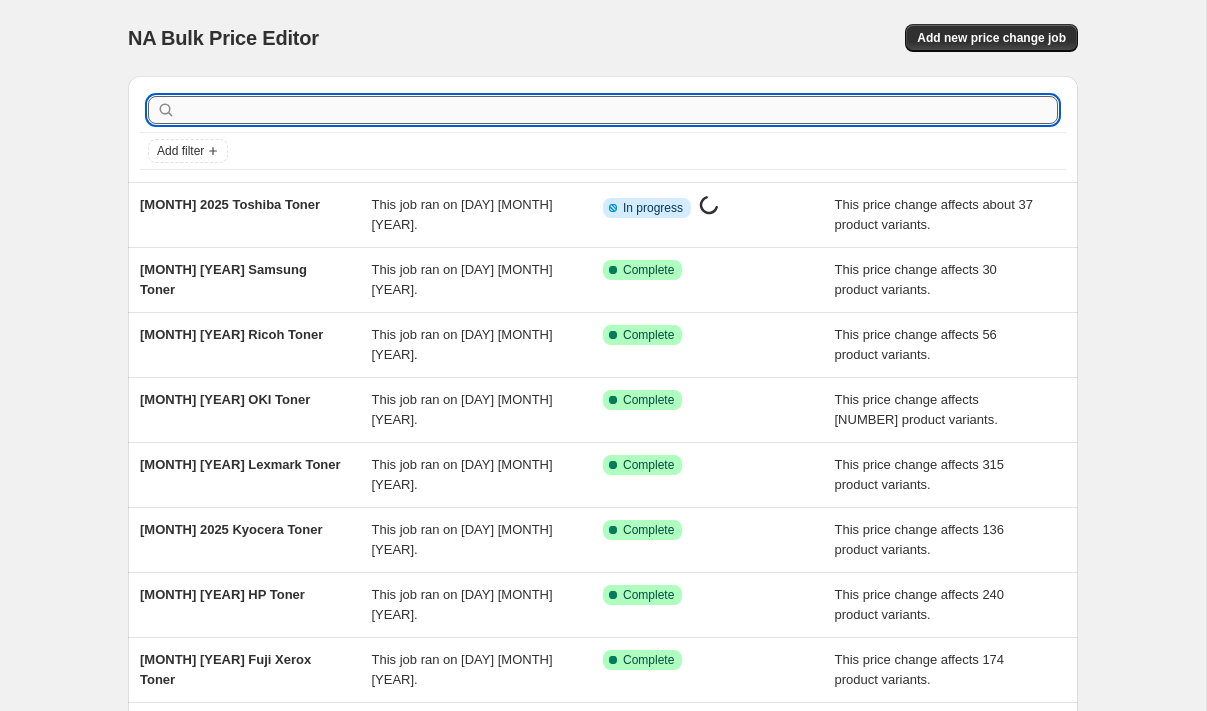 click at bounding box center [619, 110] 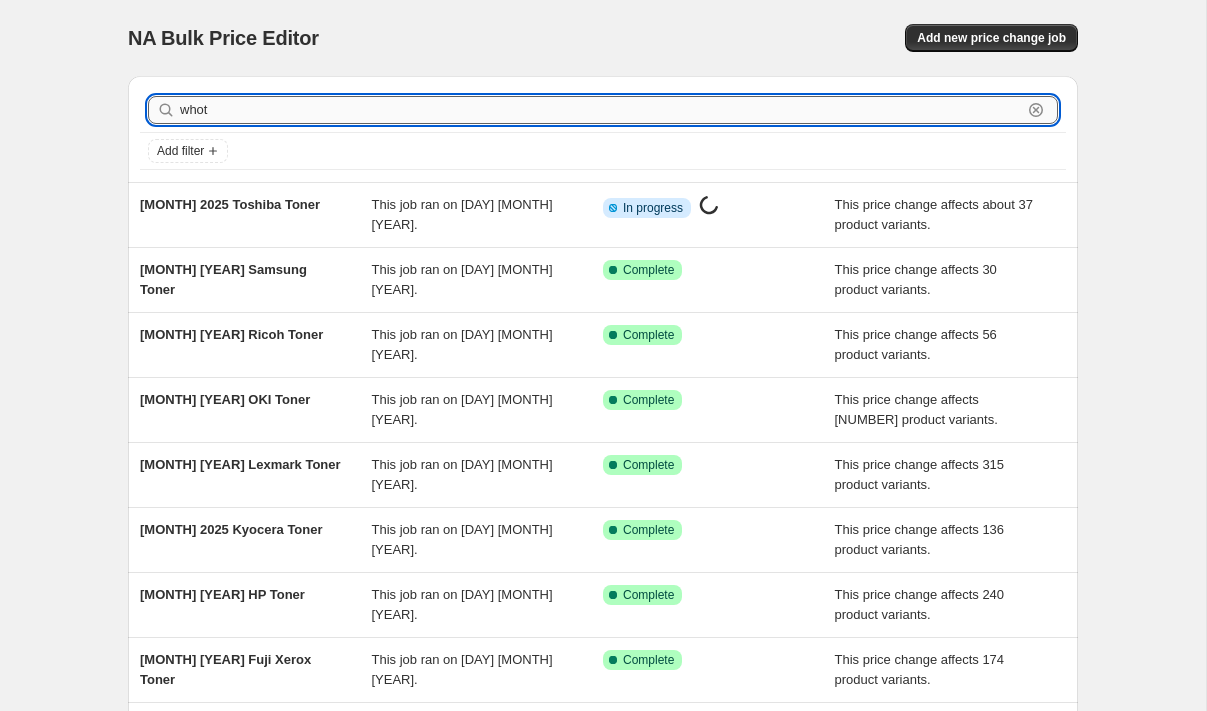 type on "whote" 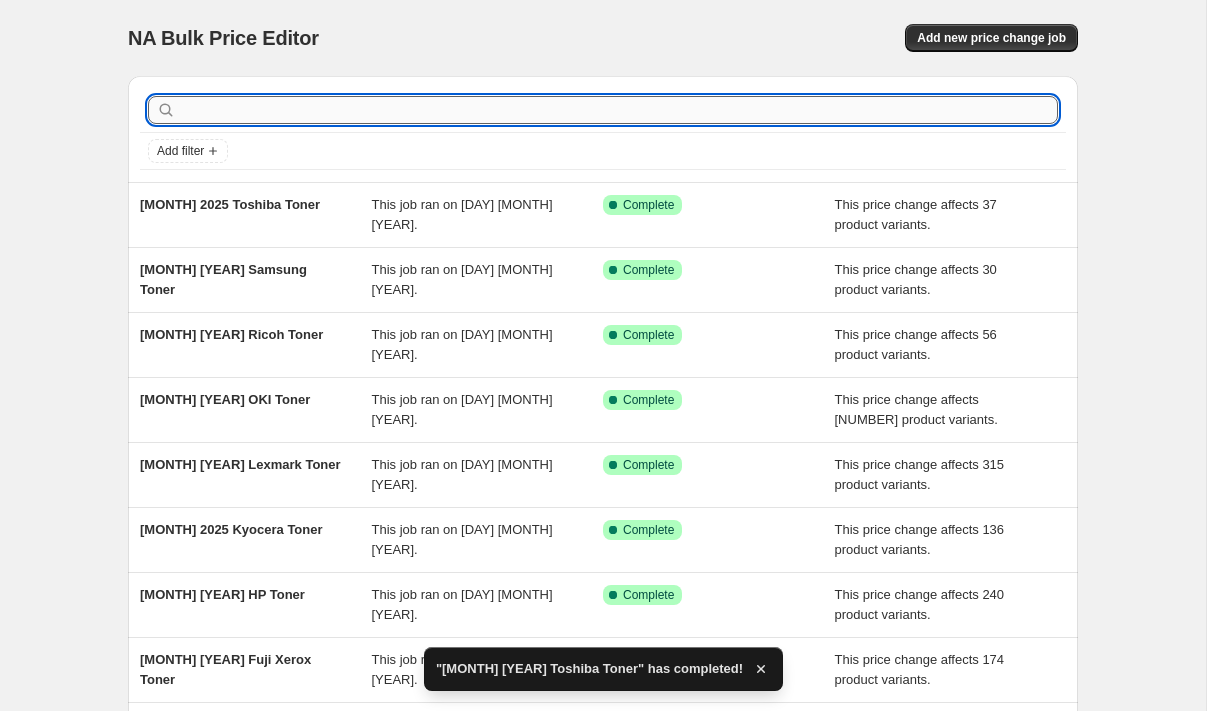 click at bounding box center (619, 110) 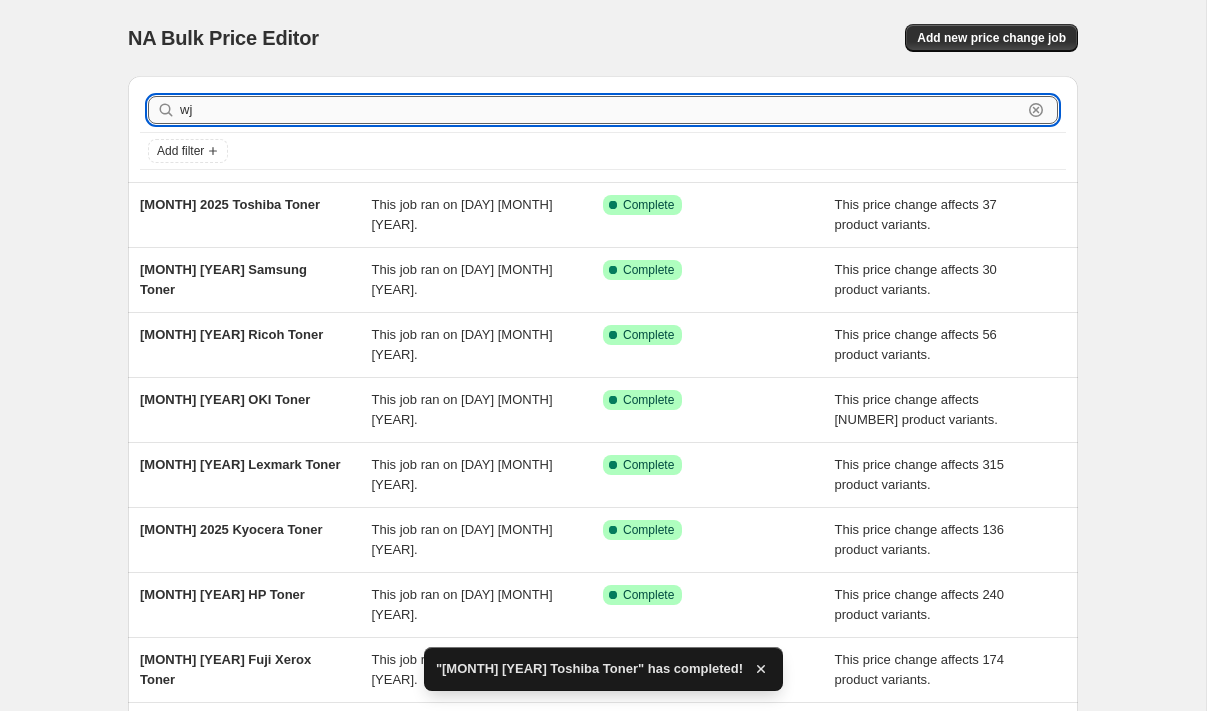 type on "wji" 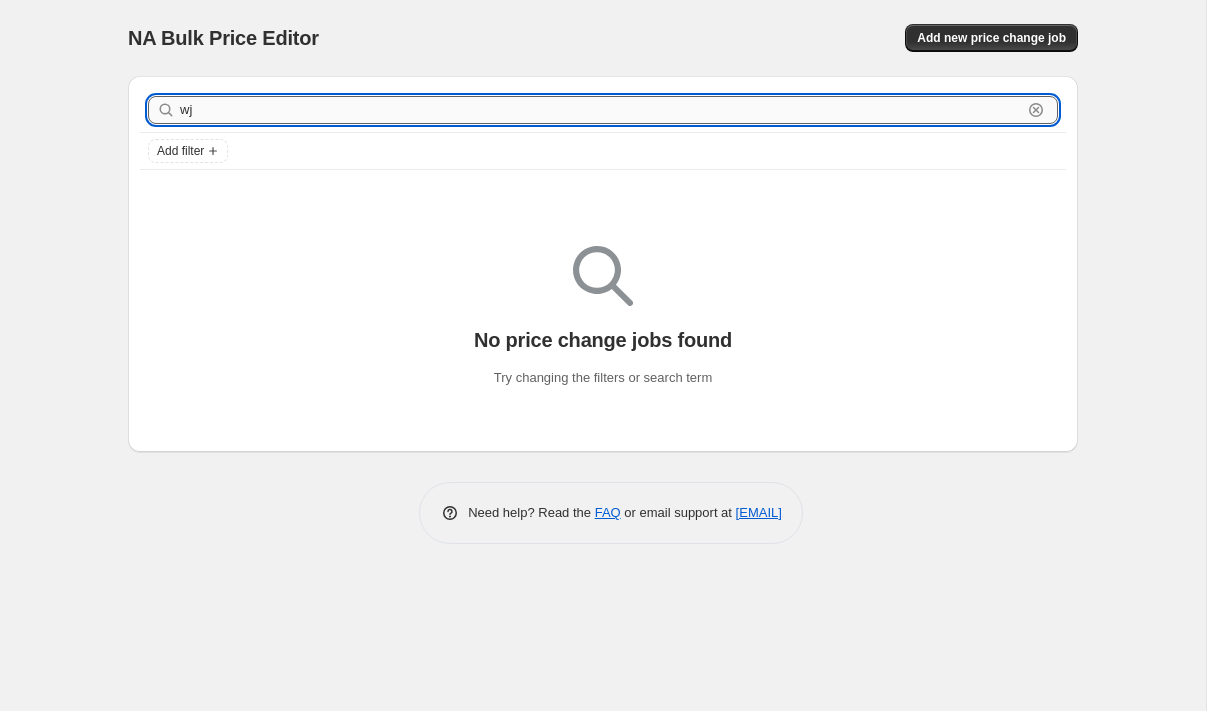 click on "wj" at bounding box center (601, 110) 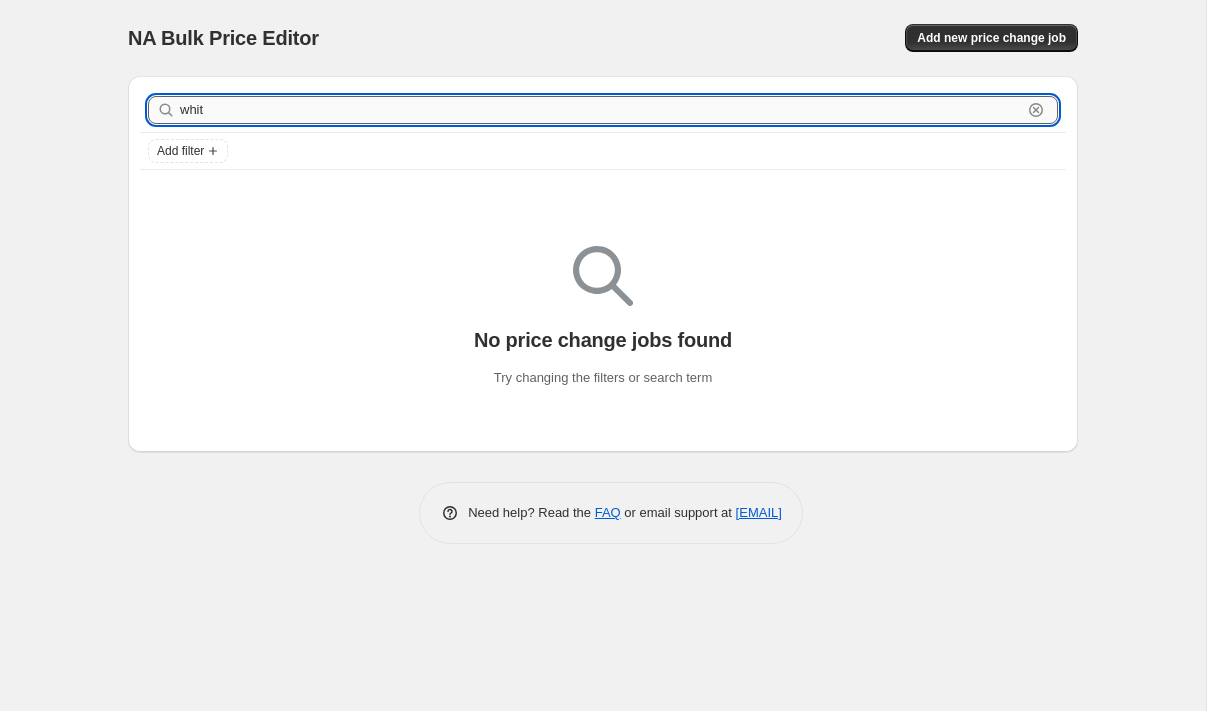 type on "white" 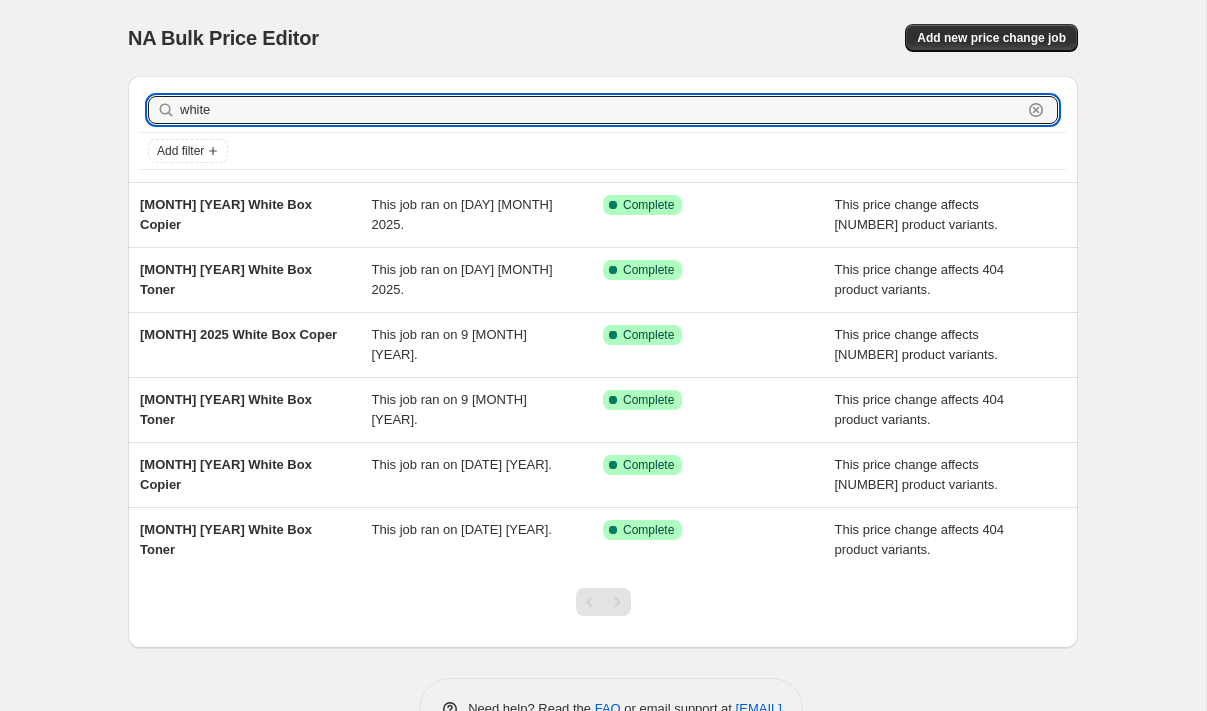drag, startPoint x: 220, startPoint y: 109, endPoint x: 147, endPoint y: 102, distance: 73.33485 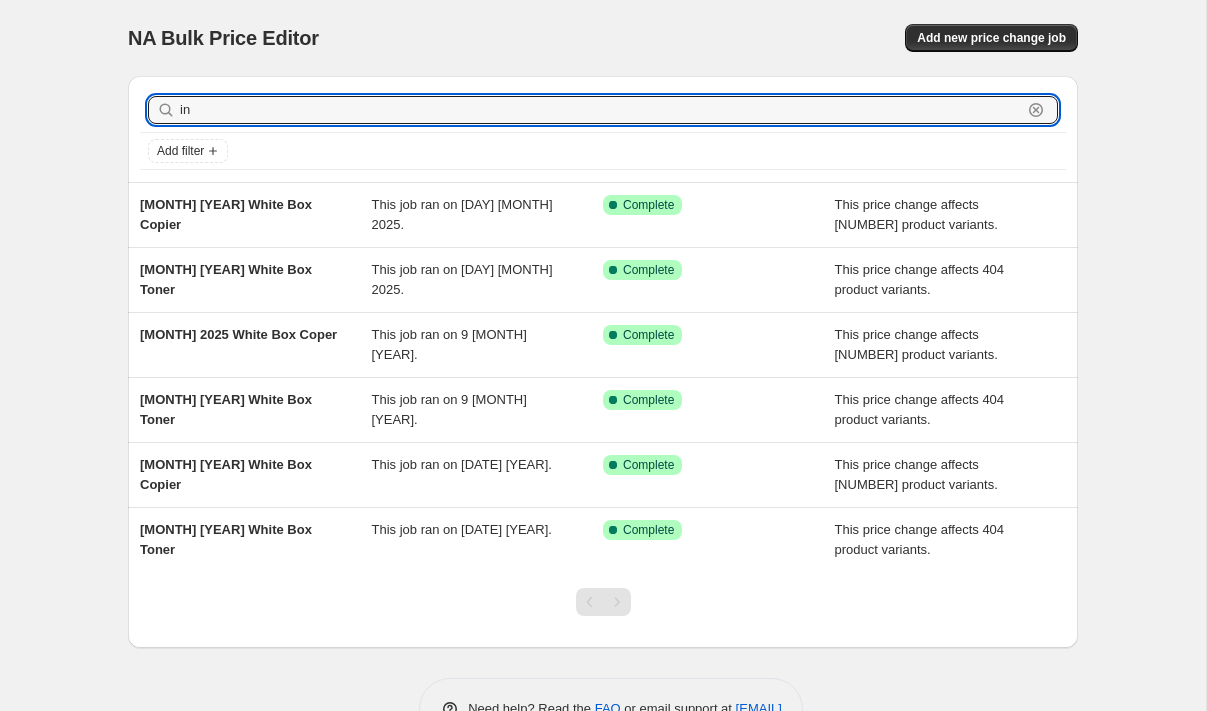 type on "i" 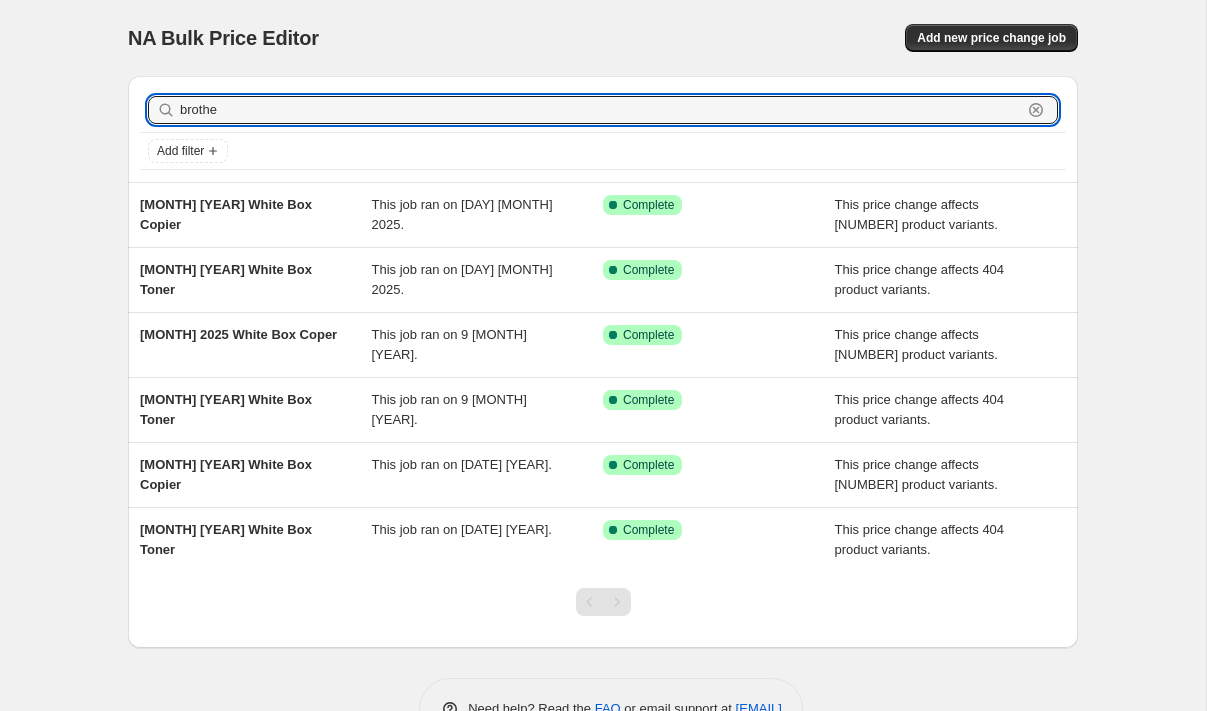 type on "brother" 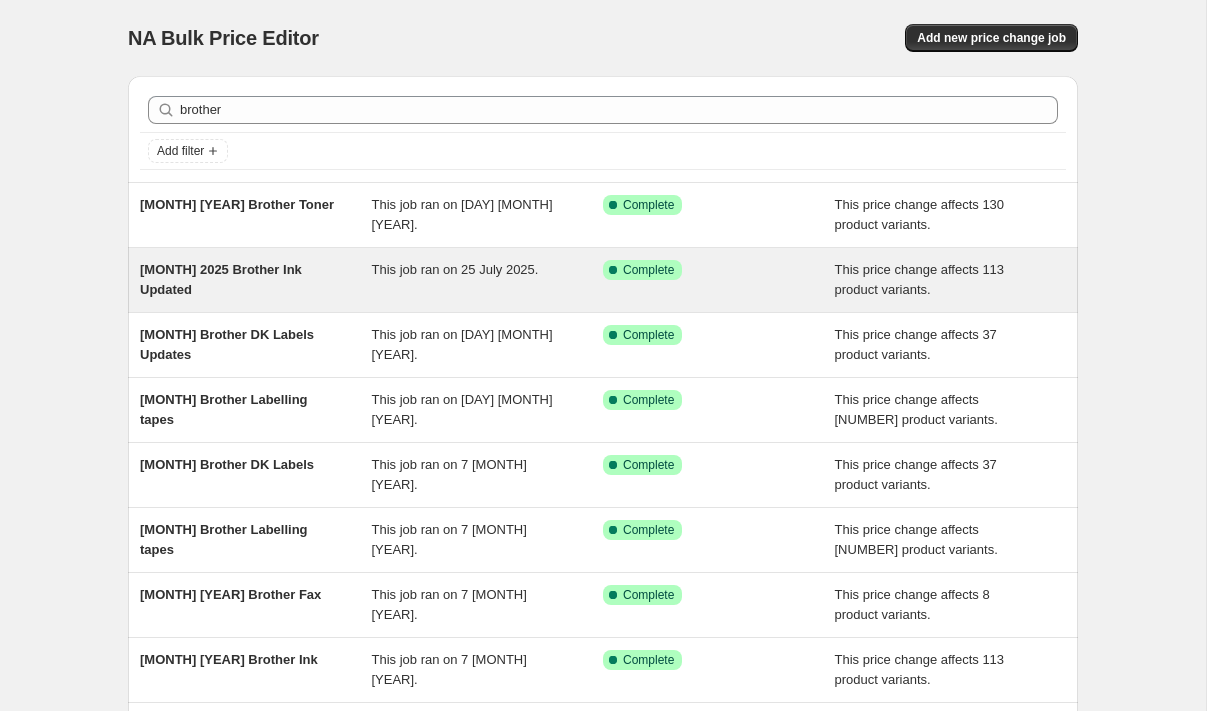 click on "[MONTH] 2025 Brother Ink Updated" at bounding box center (221, 279) 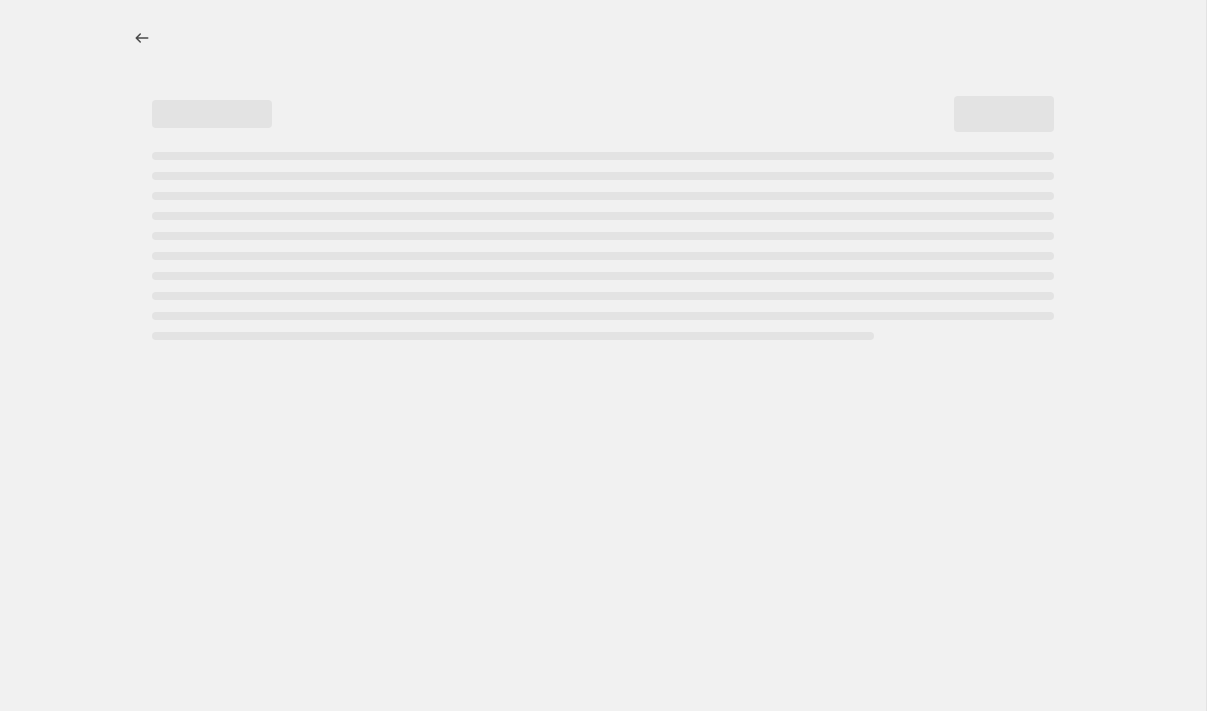 select on "pc" 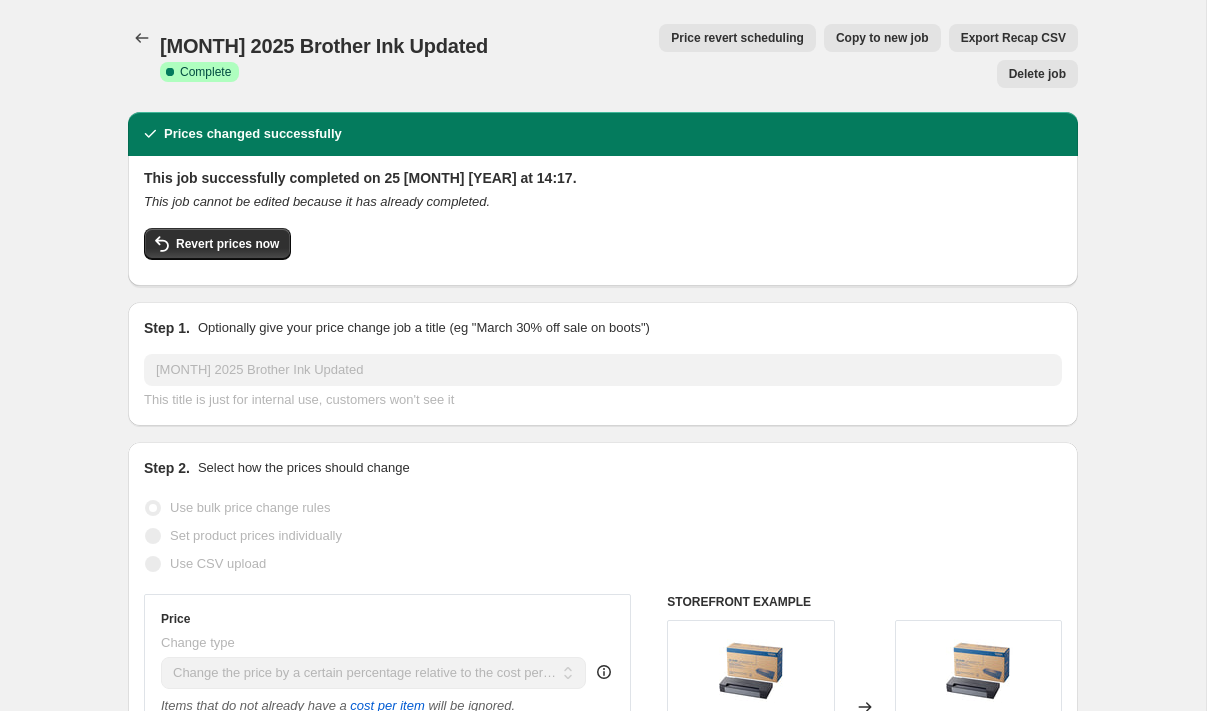 click on "Copy to new job" at bounding box center (882, 38) 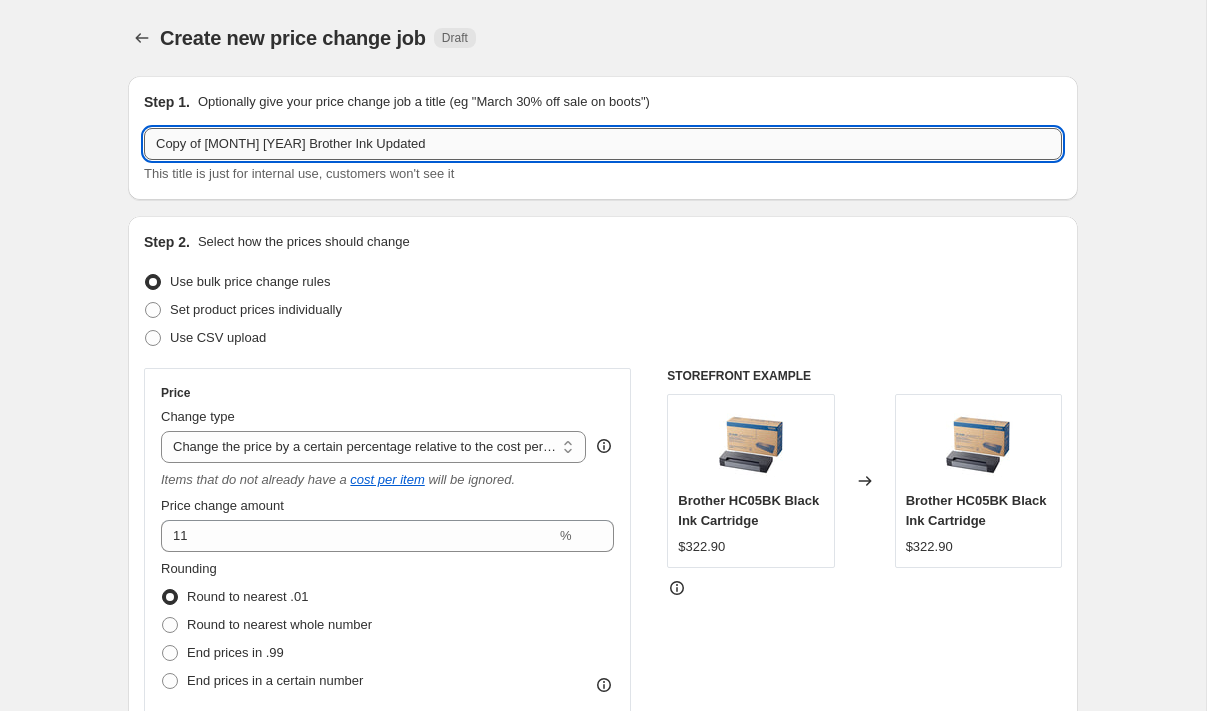 drag, startPoint x: 233, startPoint y: 145, endPoint x: 145, endPoint y: 135, distance: 88.56636 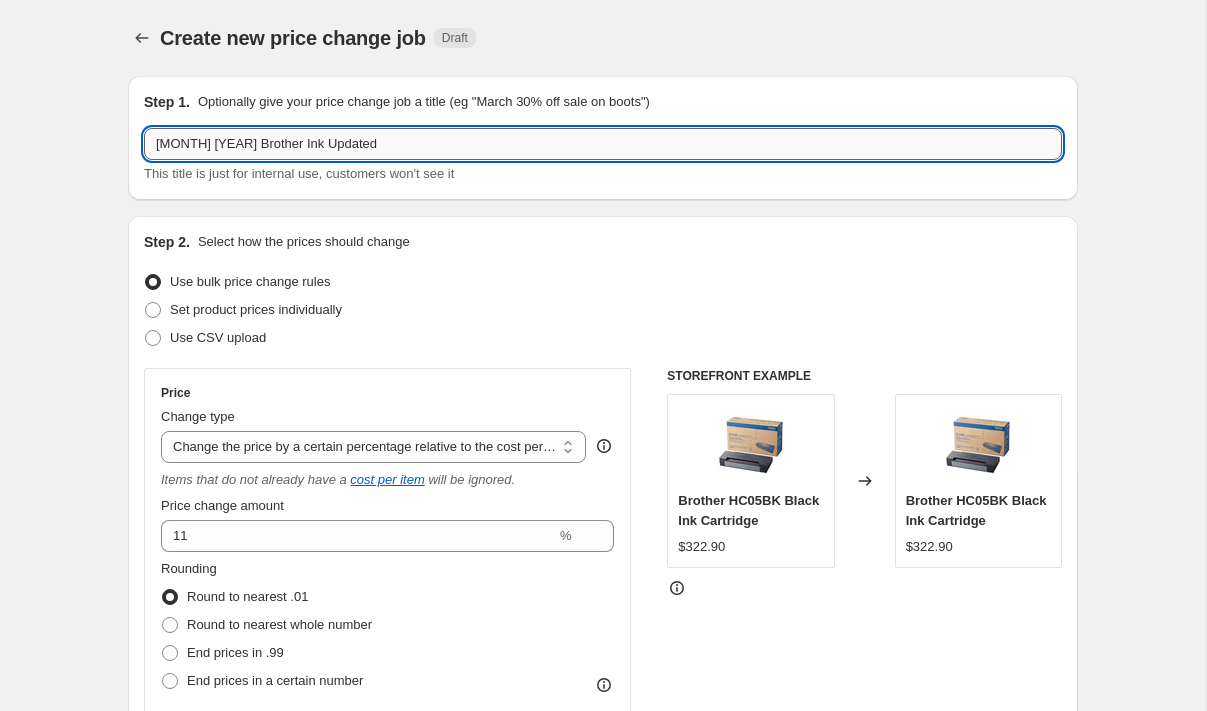 click on "[MONTH] [YEAR] Brother Ink Updated" at bounding box center [603, 144] 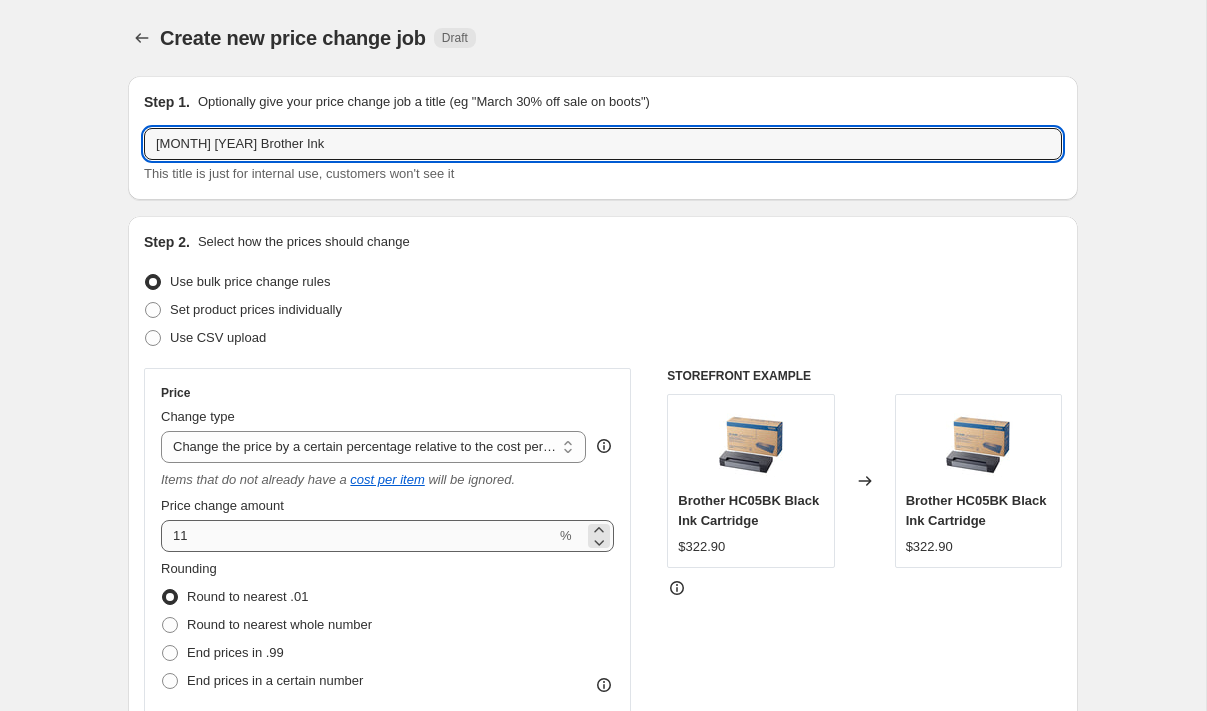 type on "[MONTH] [YEAR] Brother Ink" 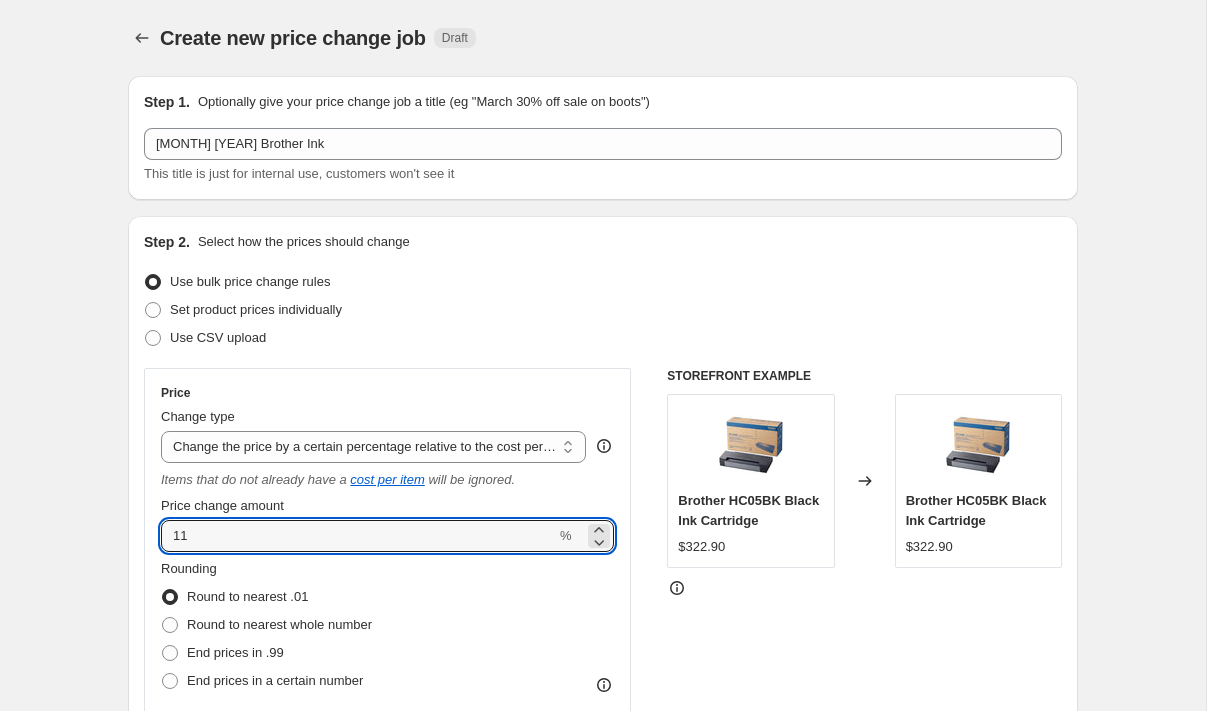 drag, startPoint x: 191, startPoint y: 540, endPoint x: 155, endPoint y: 537, distance: 36.124783 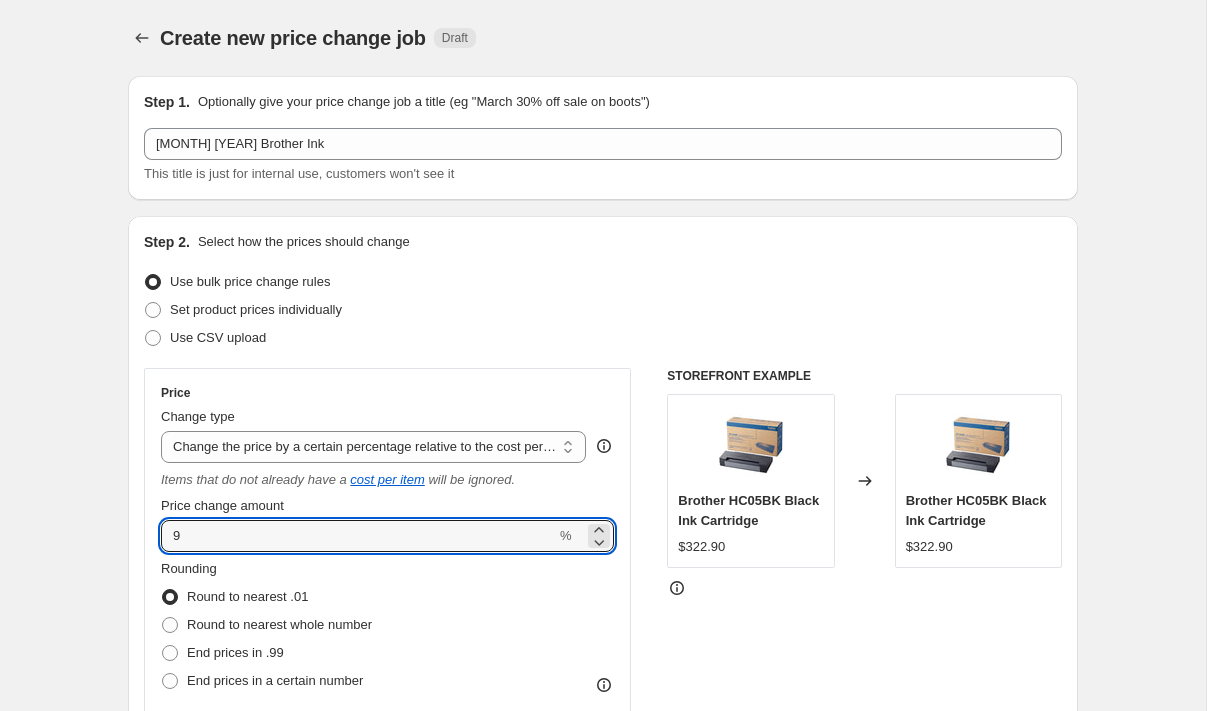 type on "9" 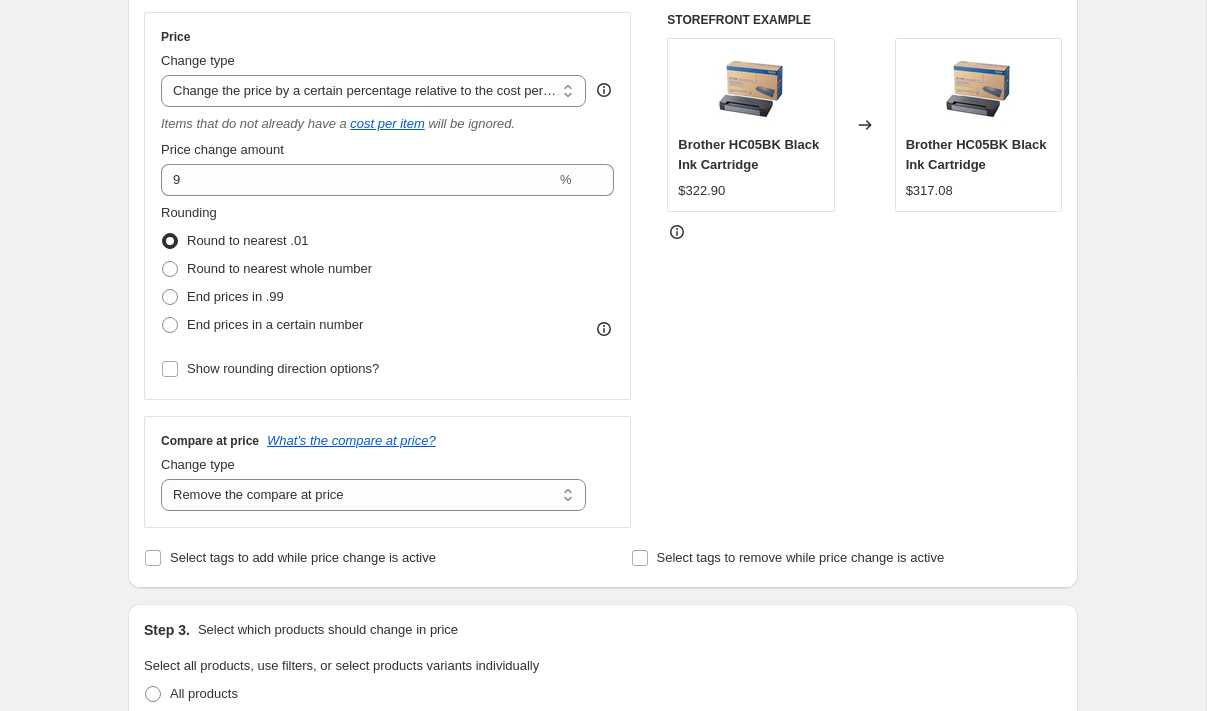 scroll, scrollTop: 366, scrollLeft: 0, axis: vertical 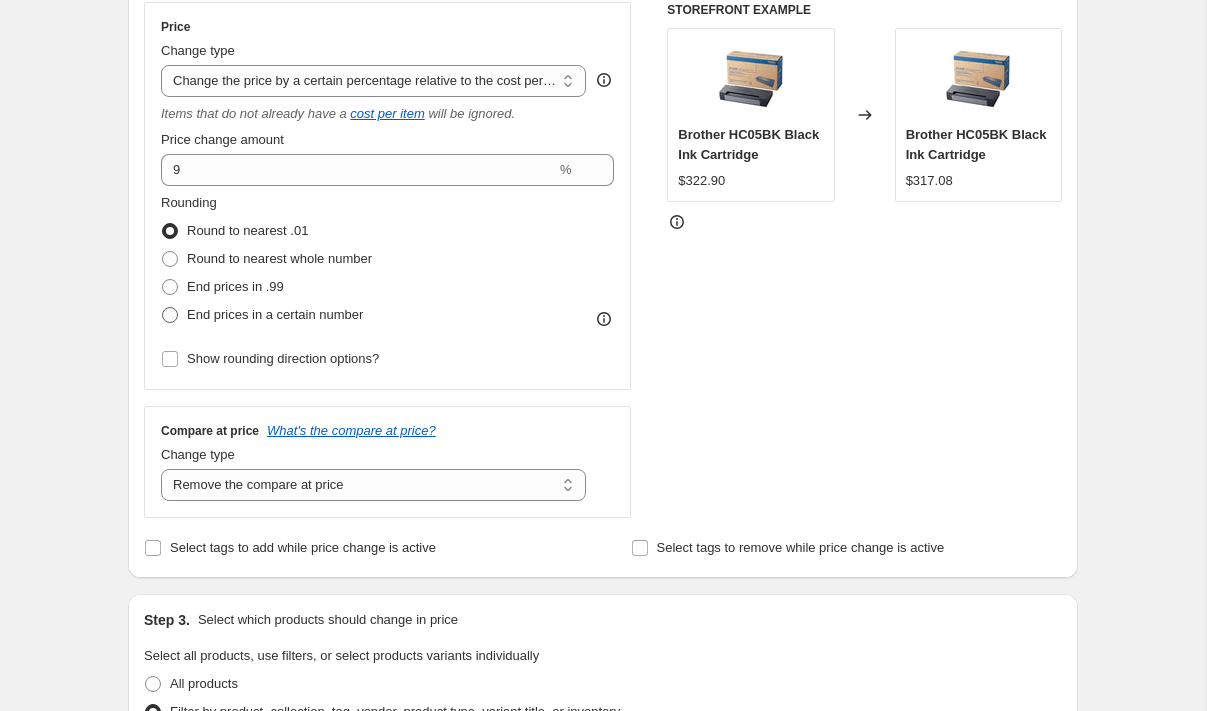 click at bounding box center (170, 315) 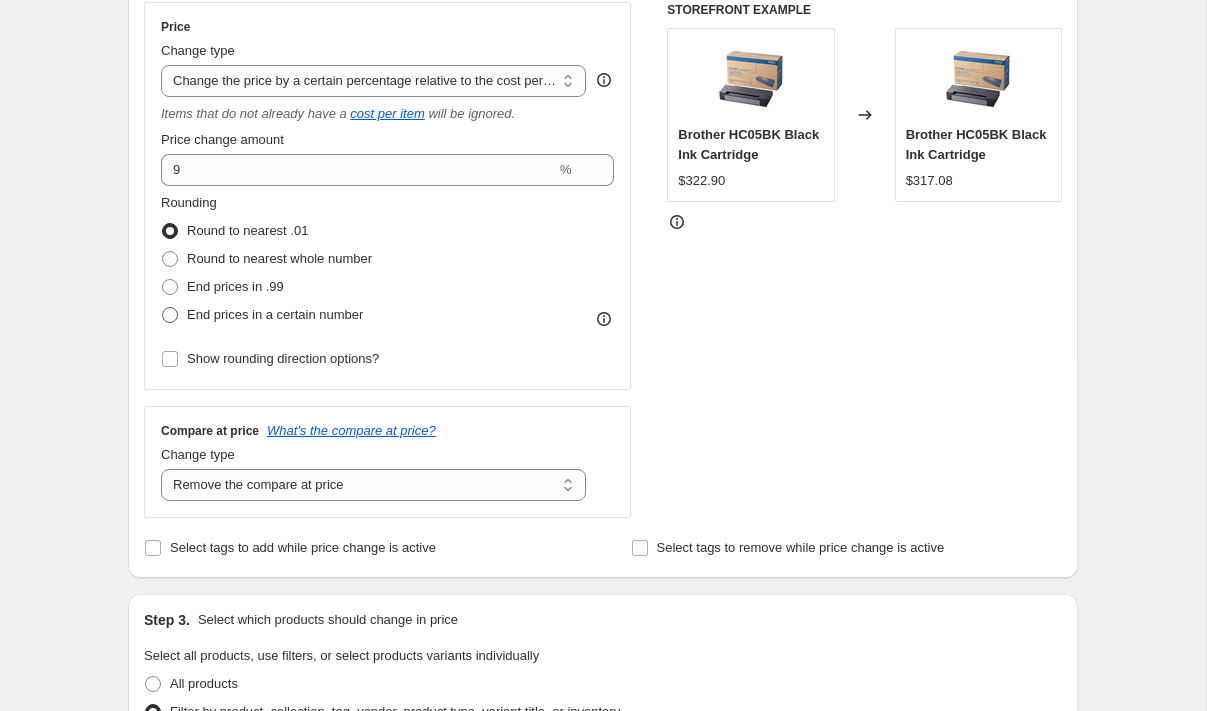 radio on "true" 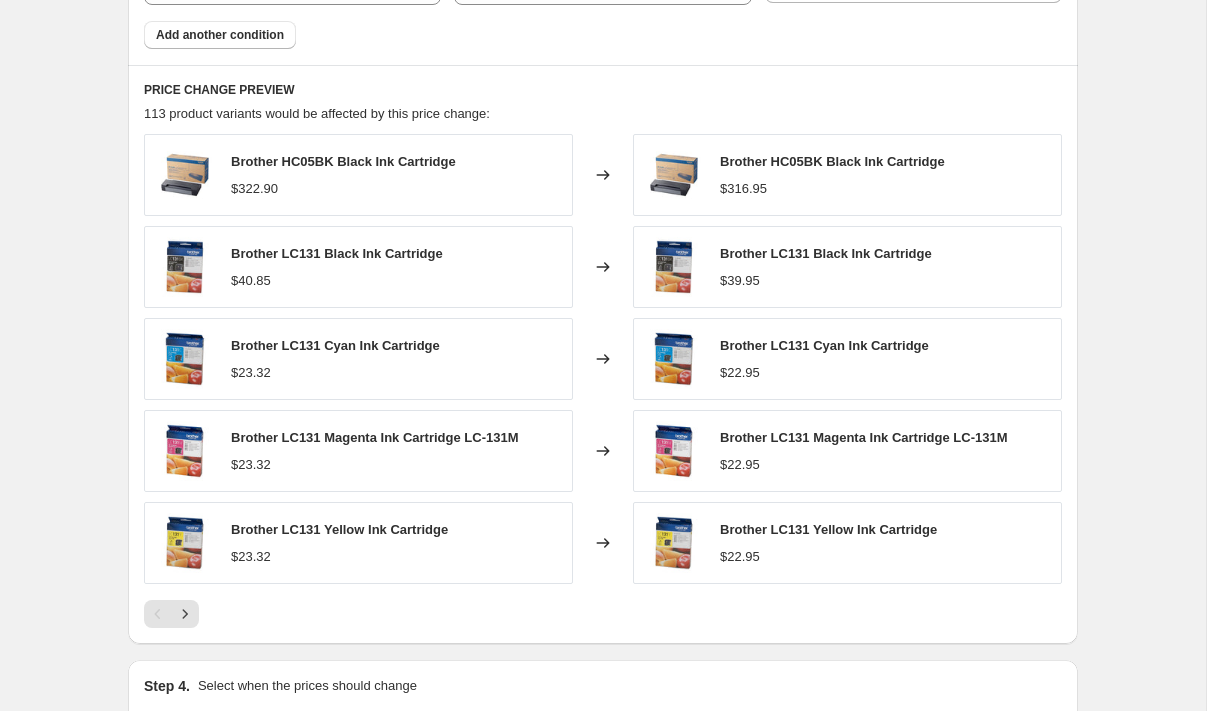 scroll, scrollTop: 1531, scrollLeft: 0, axis: vertical 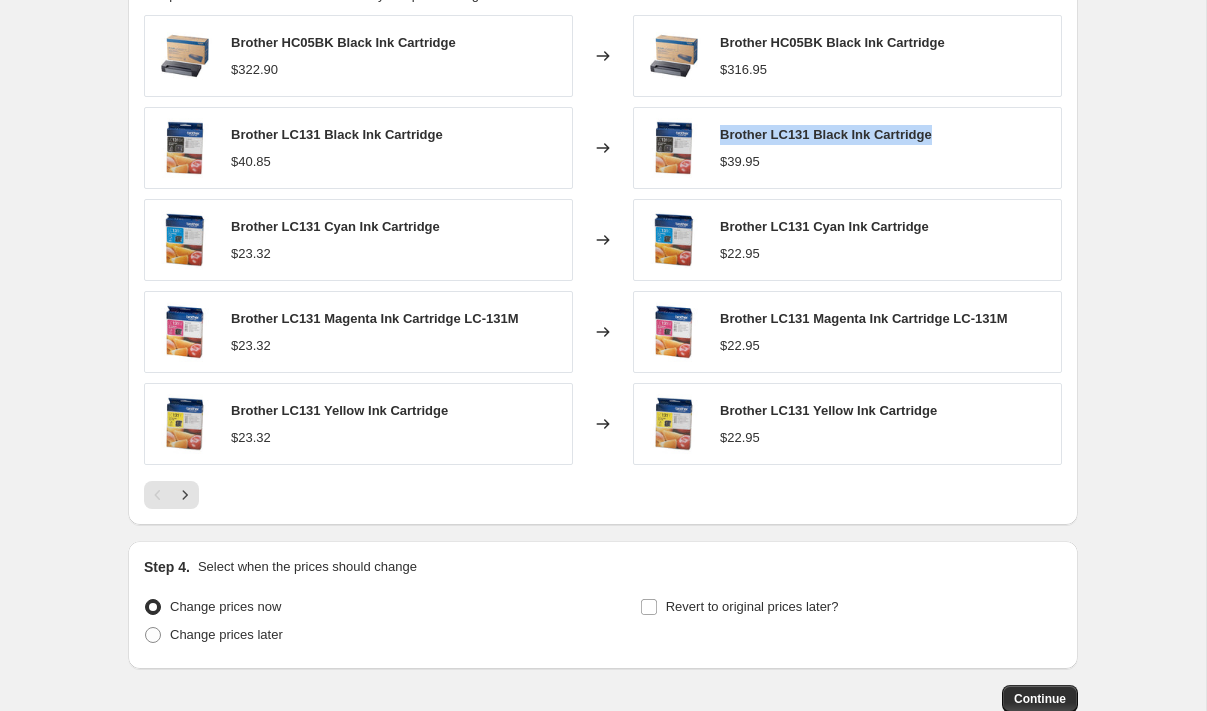 drag, startPoint x: 942, startPoint y: 127, endPoint x: 718, endPoint y: 133, distance: 224.08034 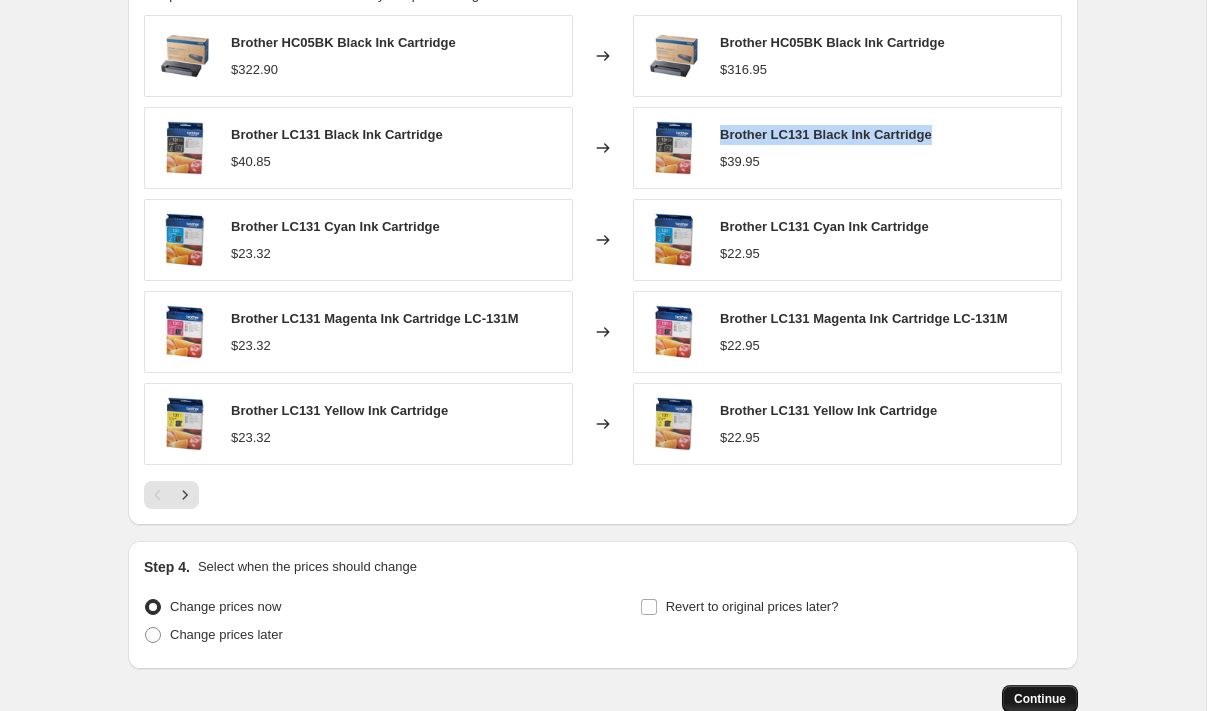 click on "Continue" at bounding box center (1040, 699) 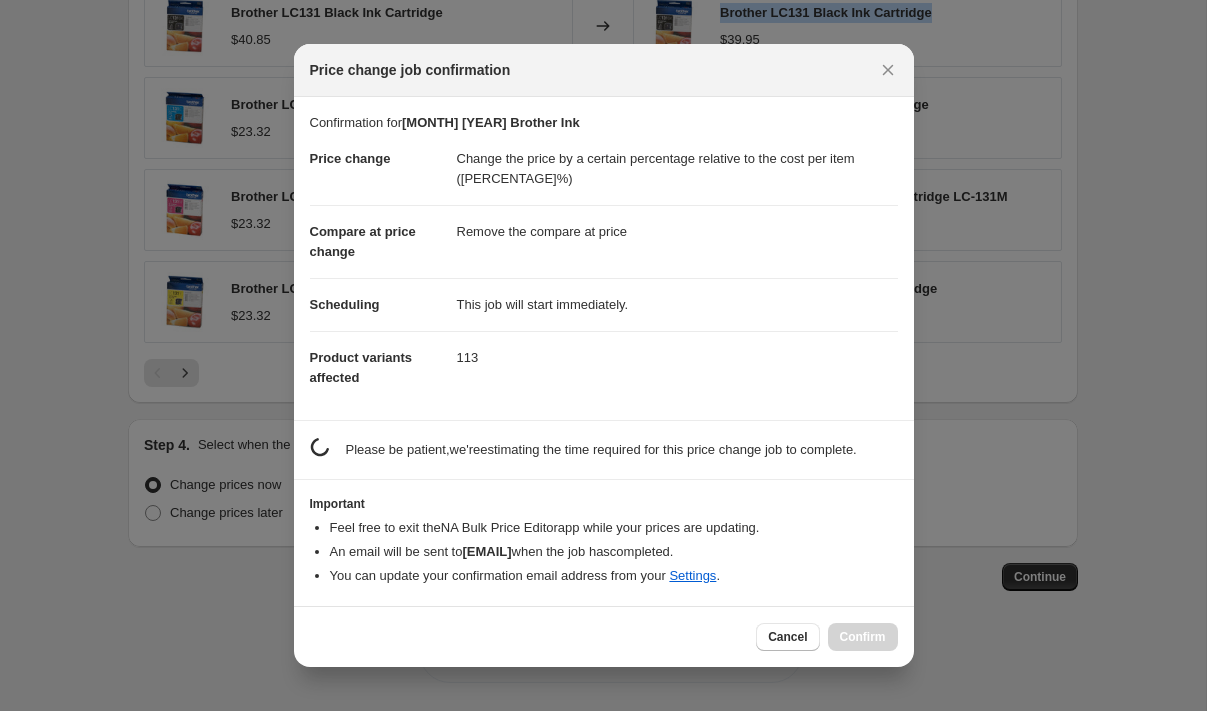 scroll, scrollTop: 1531, scrollLeft: 0, axis: vertical 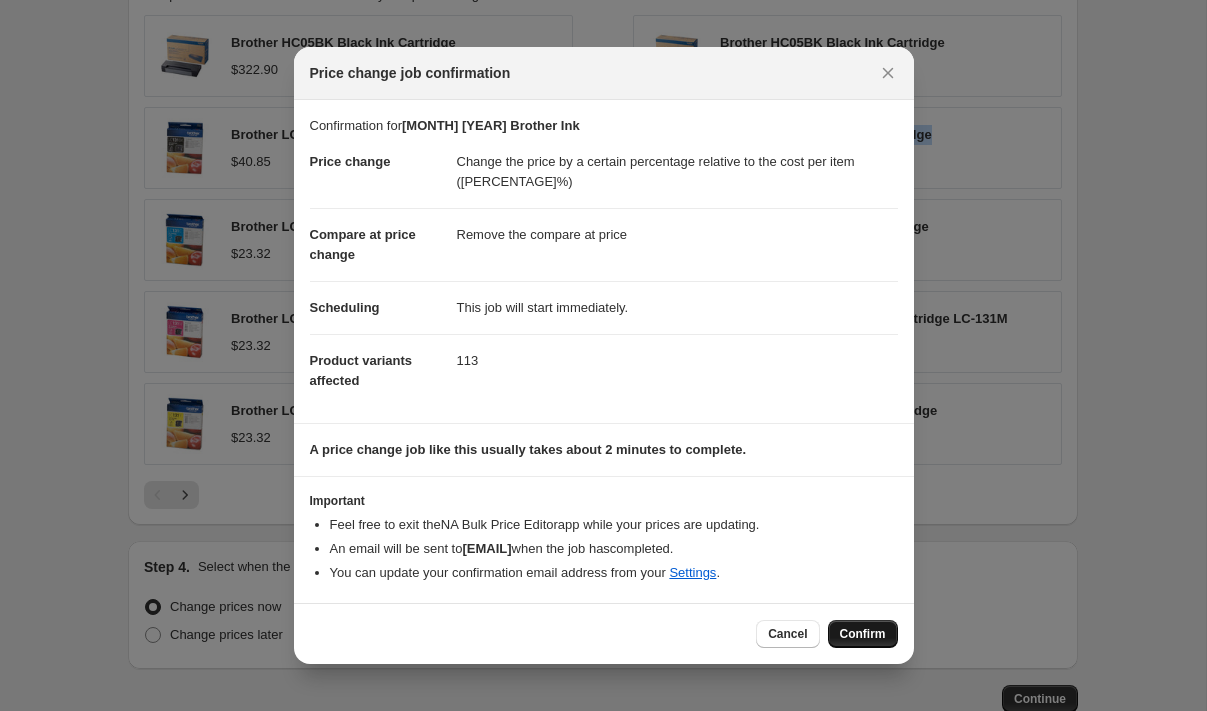 click on "Confirm" at bounding box center [863, 634] 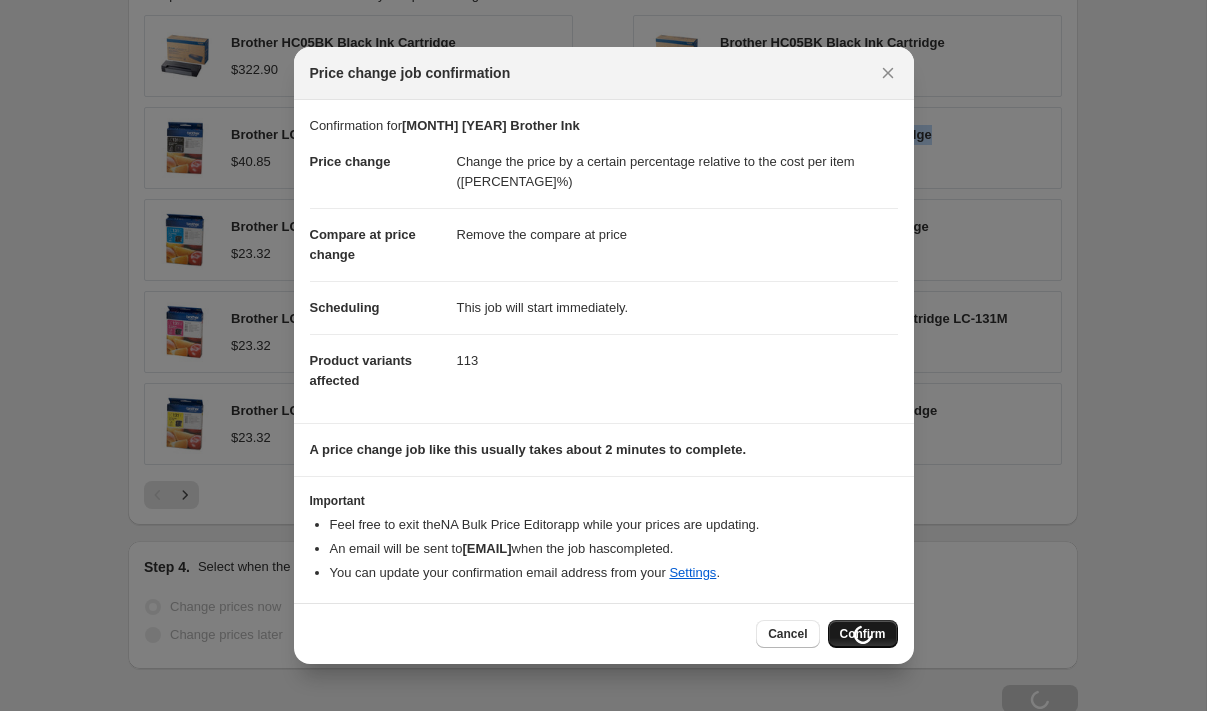 scroll, scrollTop: 1599, scrollLeft: 0, axis: vertical 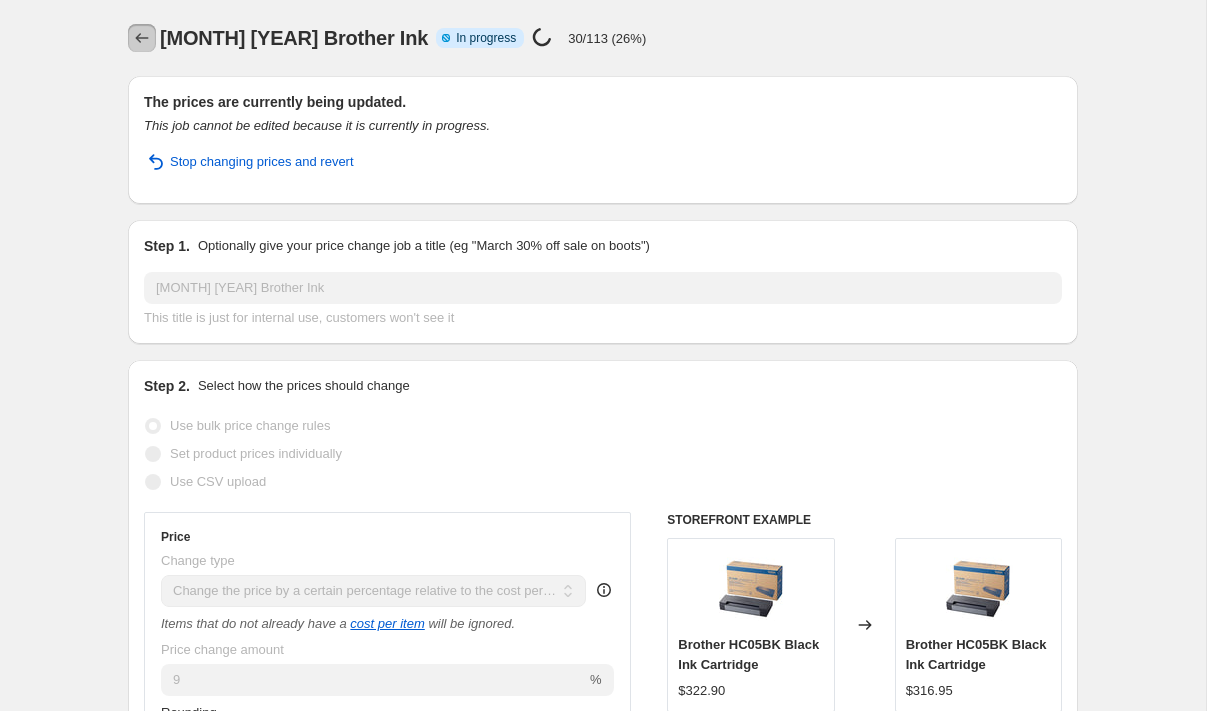 click 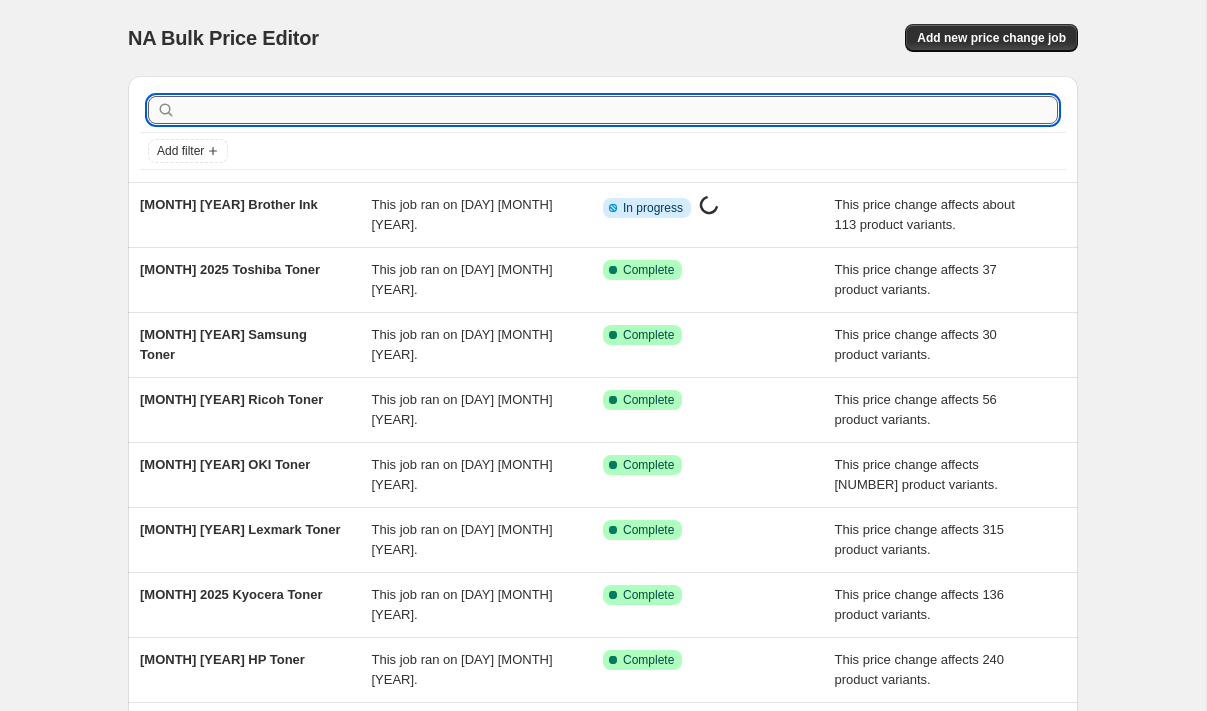 click at bounding box center (619, 110) 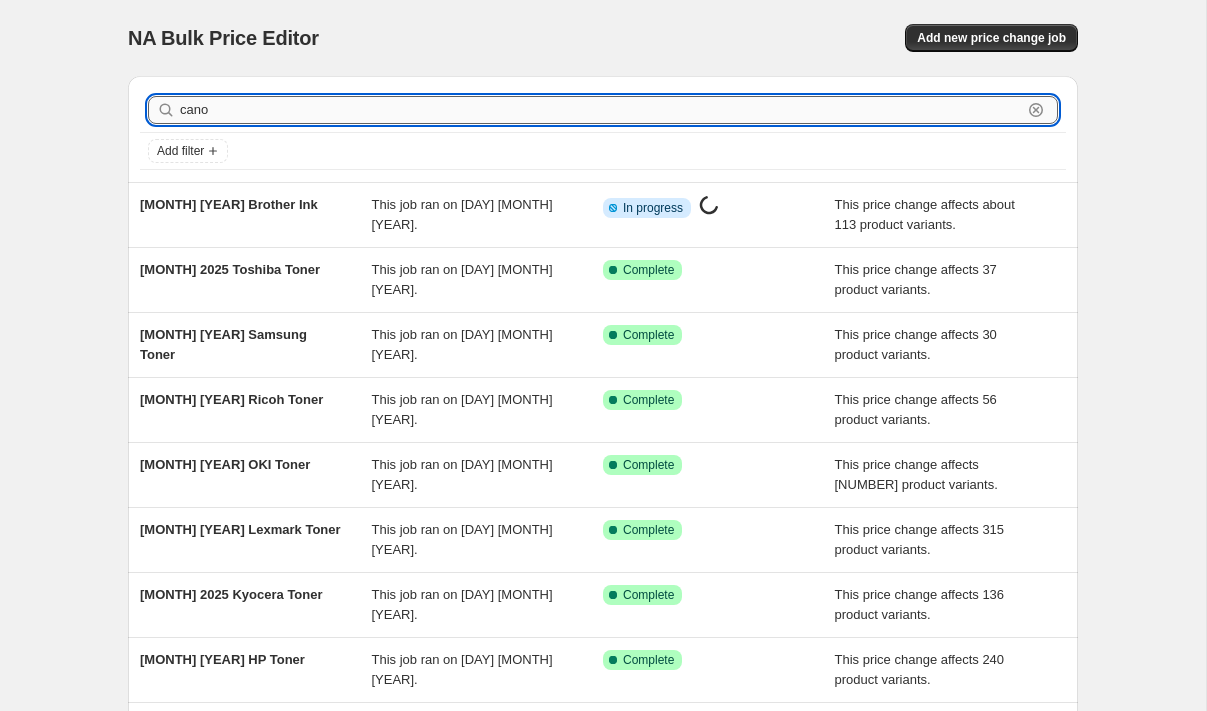 type on "canon" 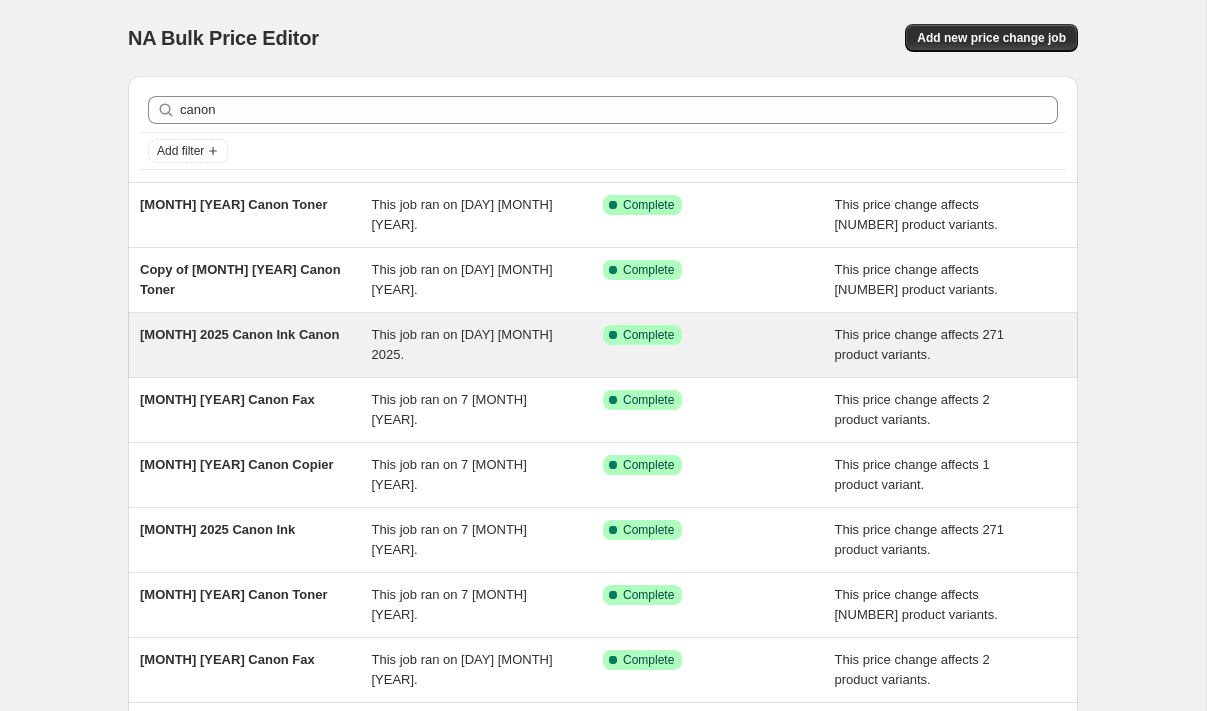 click on "[MONTH] 2025 Canon Ink Canon" at bounding box center [239, 334] 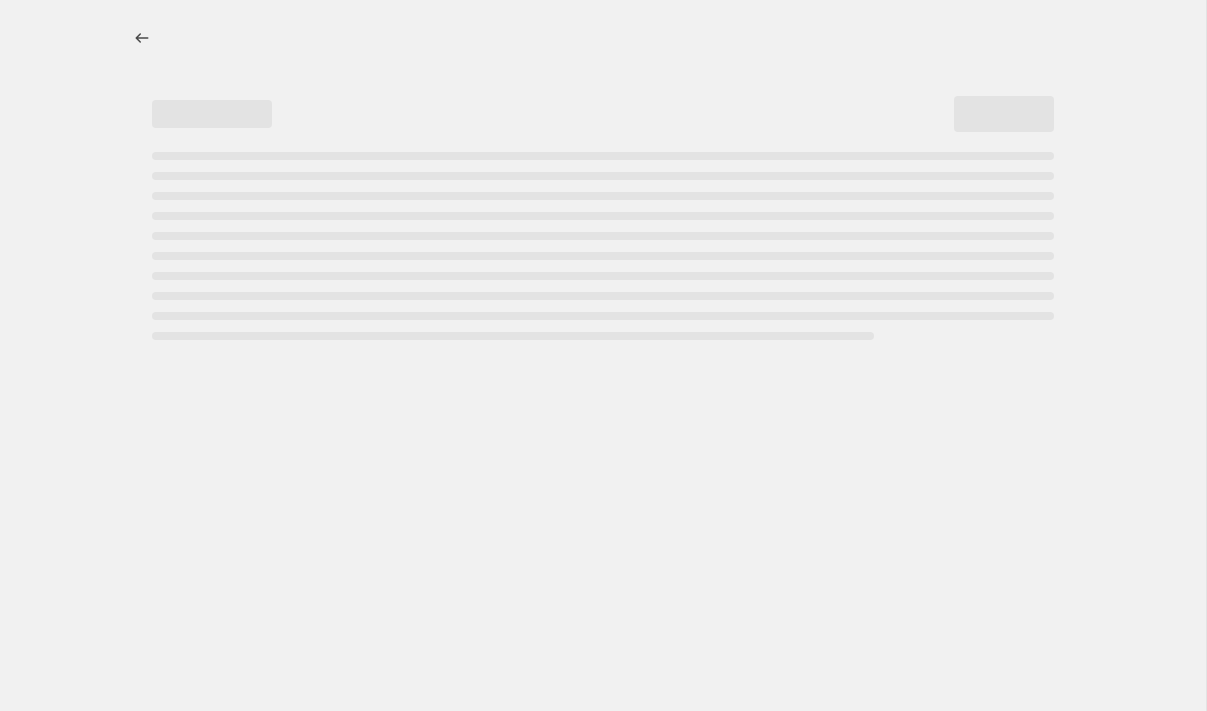 select on "pc" 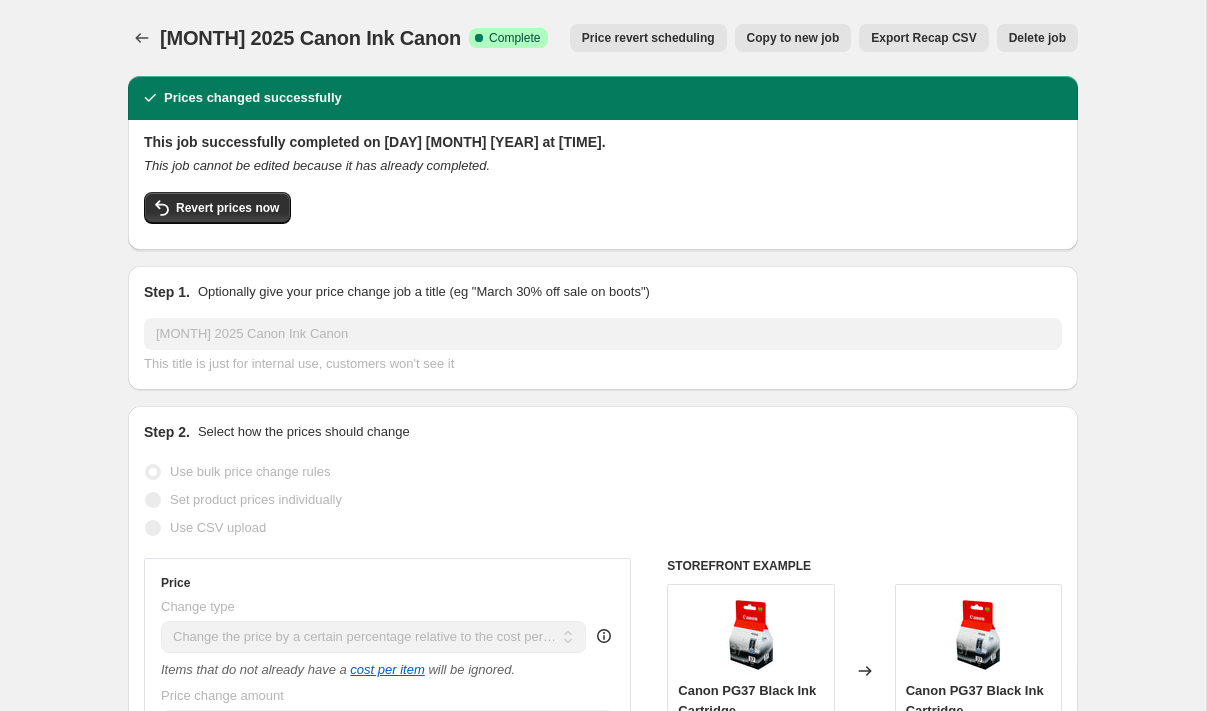 click on "Copy to new job" at bounding box center (793, 38) 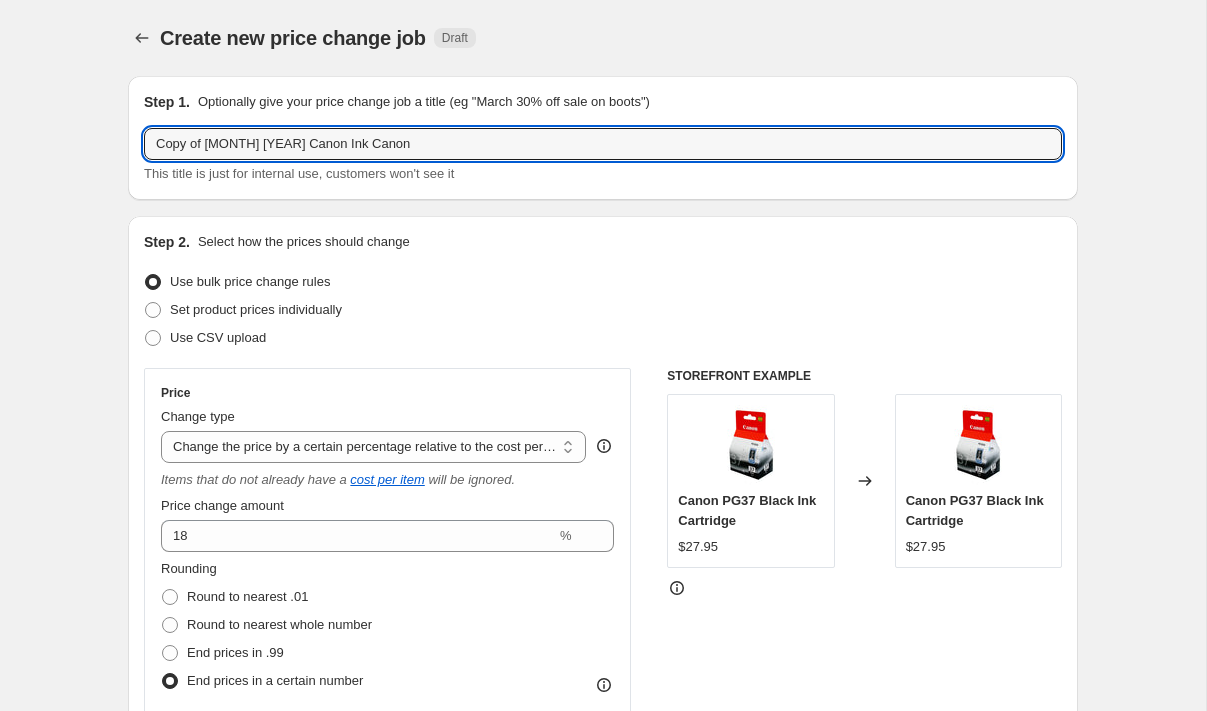 drag, startPoint x: 203, startPoint y: 144, endPoint x: 129, endPoint y: 142, distance: 74.02702 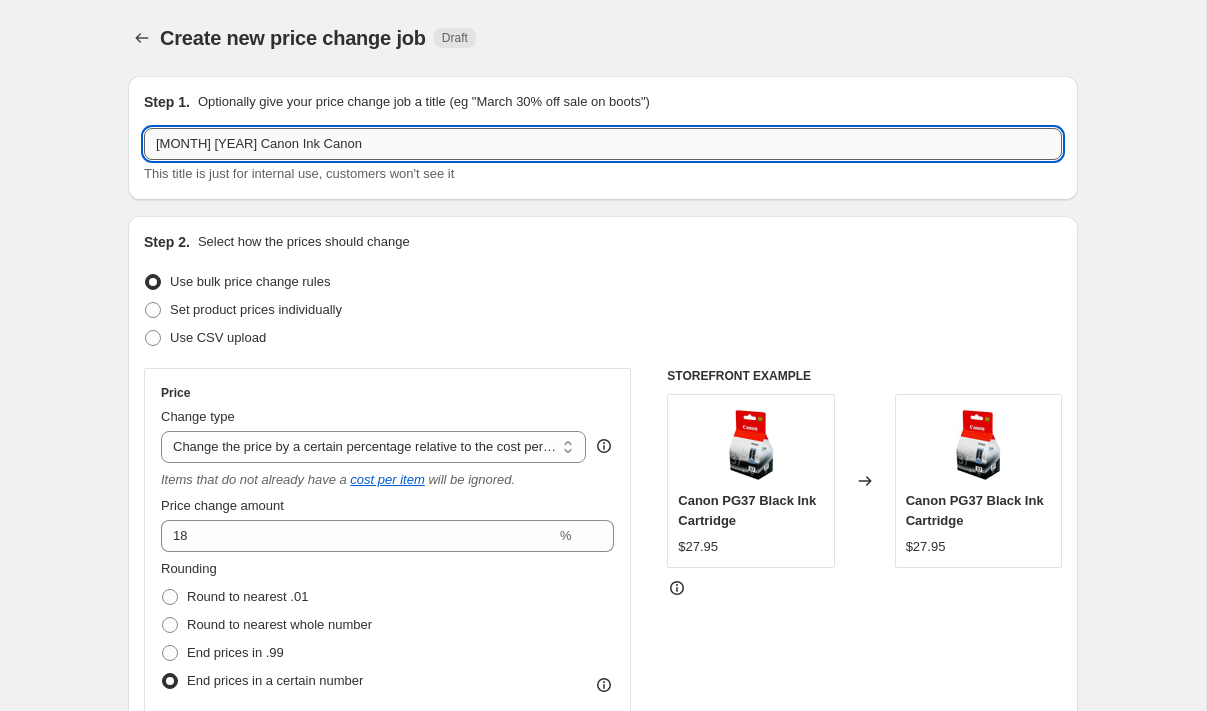 click on "[MONTH] [YEAR] Canon Ink Canon" at bounding box center (603, 144) 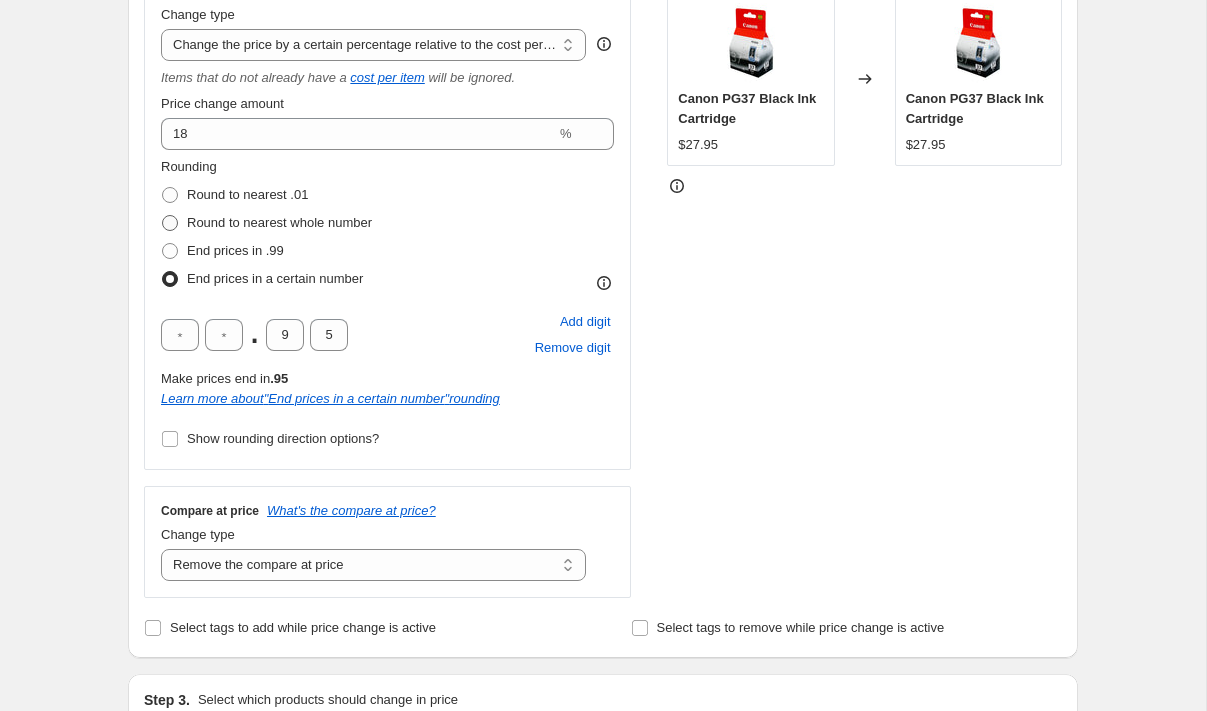 scroll, scrollTop: 401, scrollLeft: 0, axis: vertical 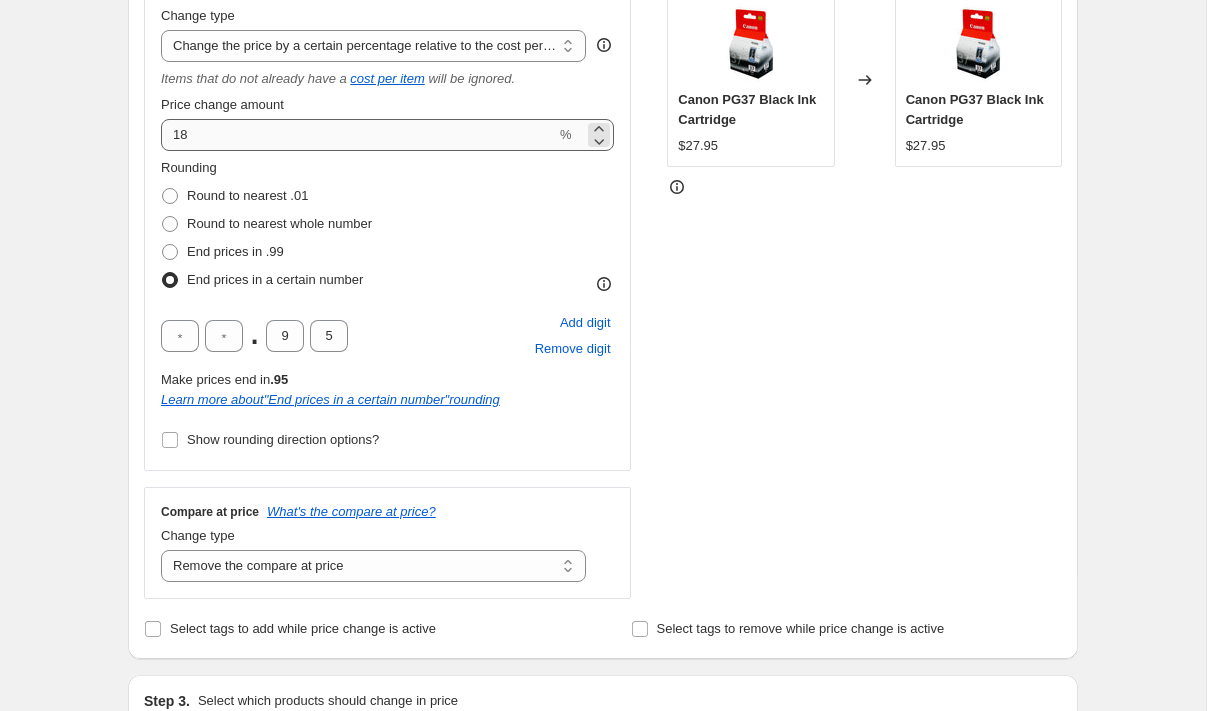 type on "[MONTH] [YEAR] Canon Ink" 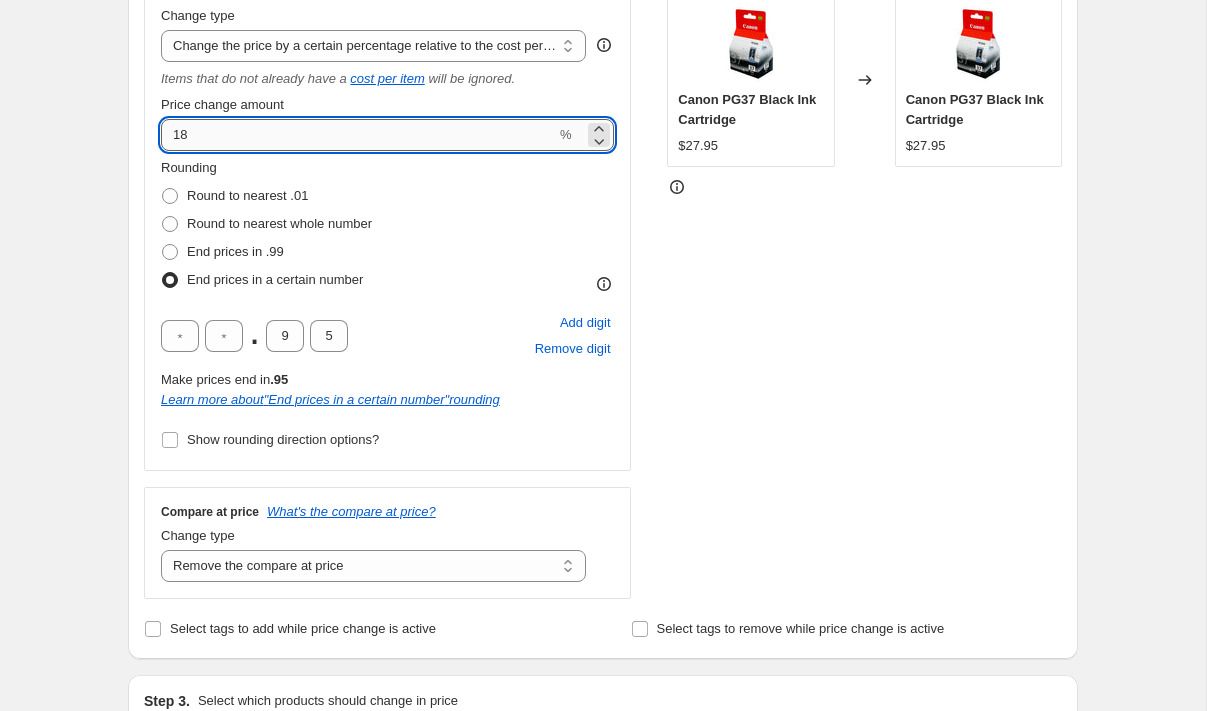 click on "18" at bounding box center (358, 135) 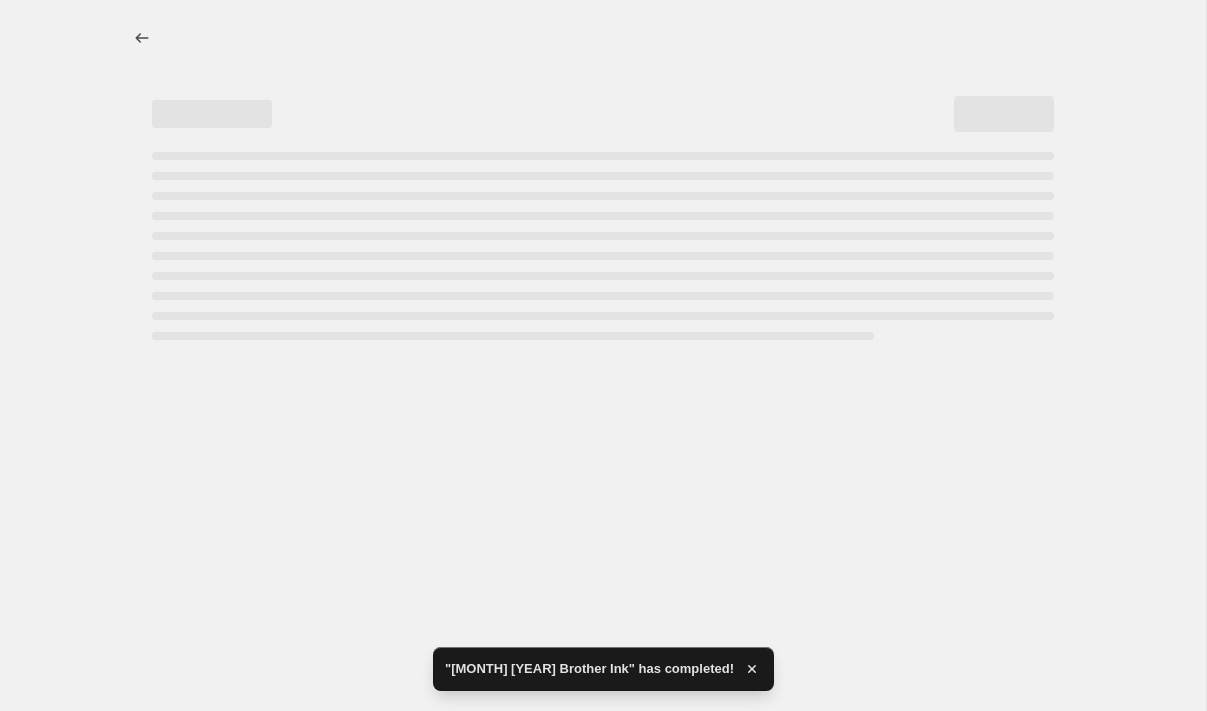 scroll, scrollTop: 0, scrollLeft: 0, axis: both 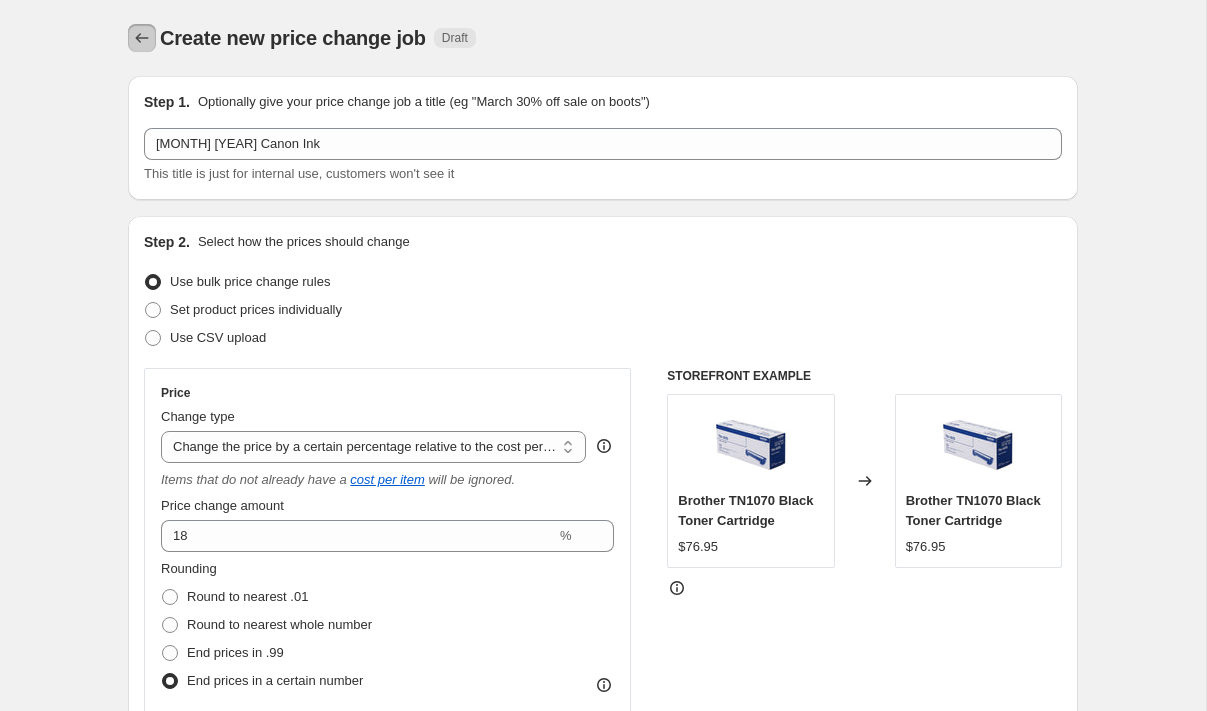 click 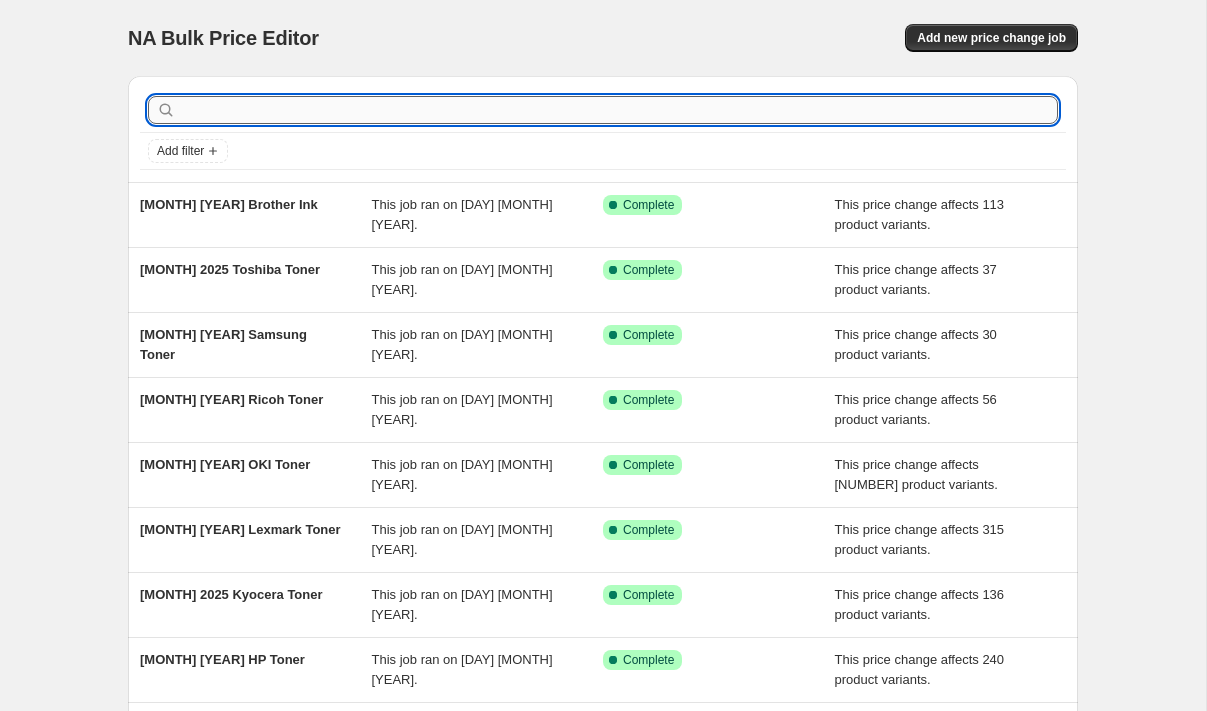 click at bounding box center (619, 110) 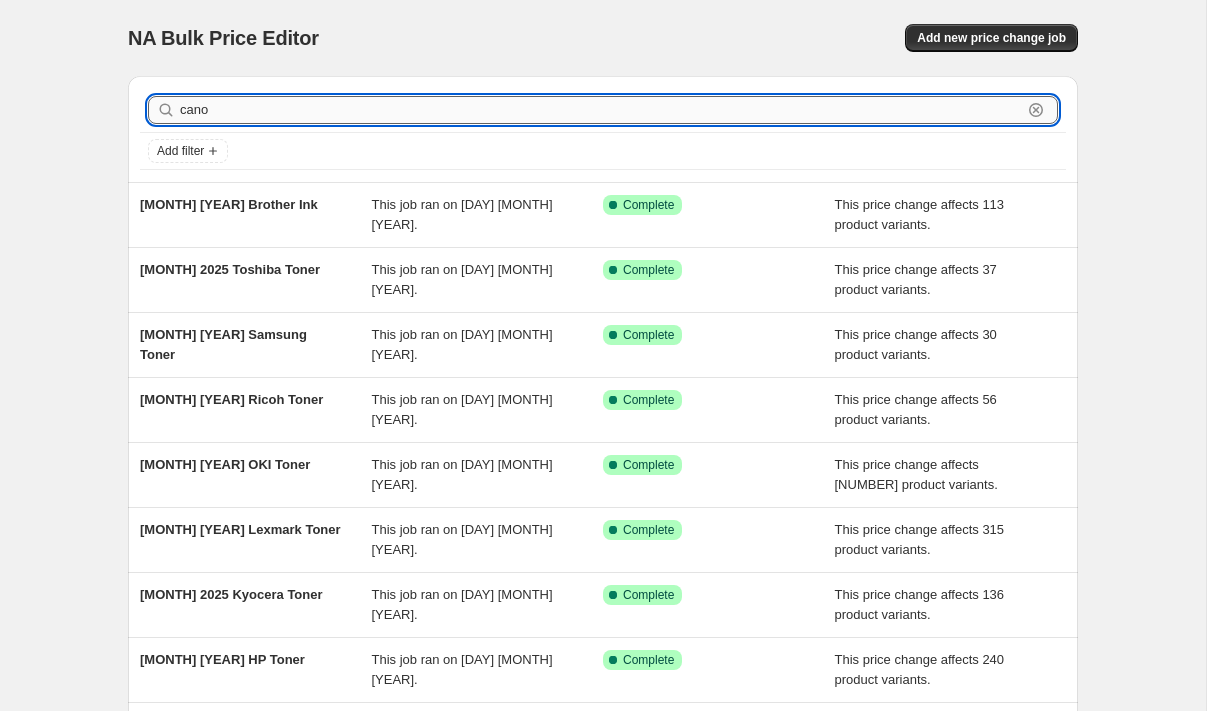 type on "canon" 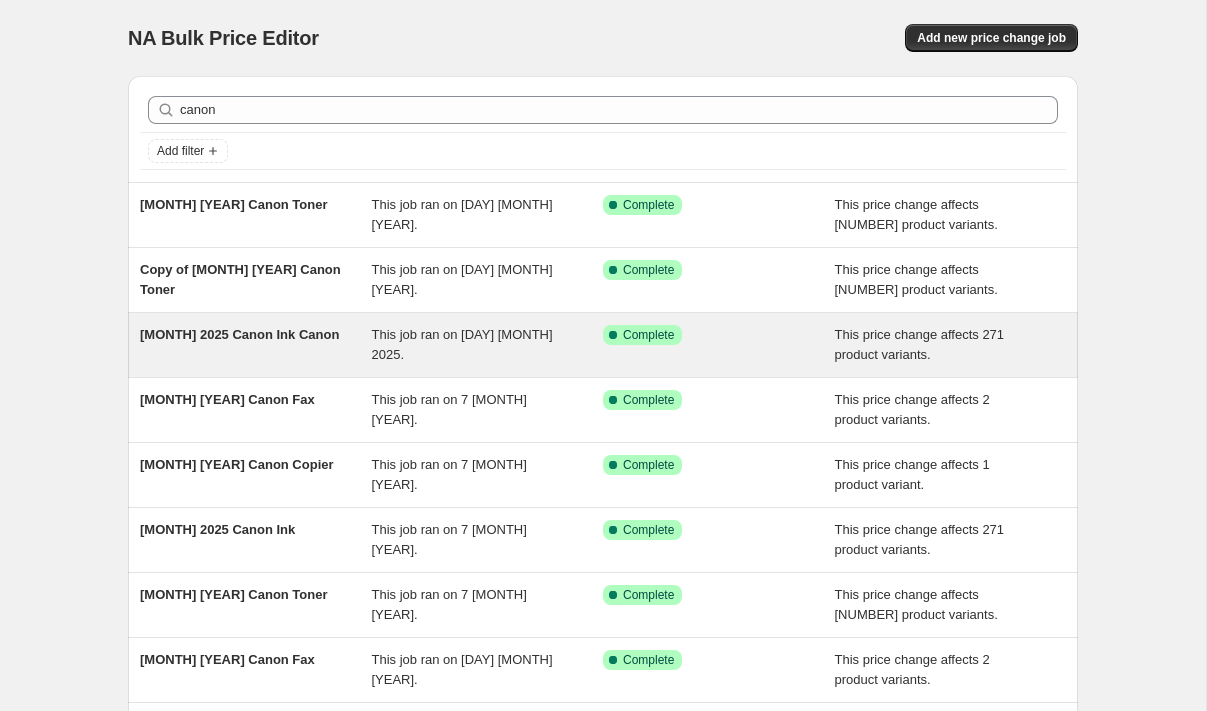 click on "[MONTH] 2025 Canon Ink Canon" at bounding box center (239, 334) 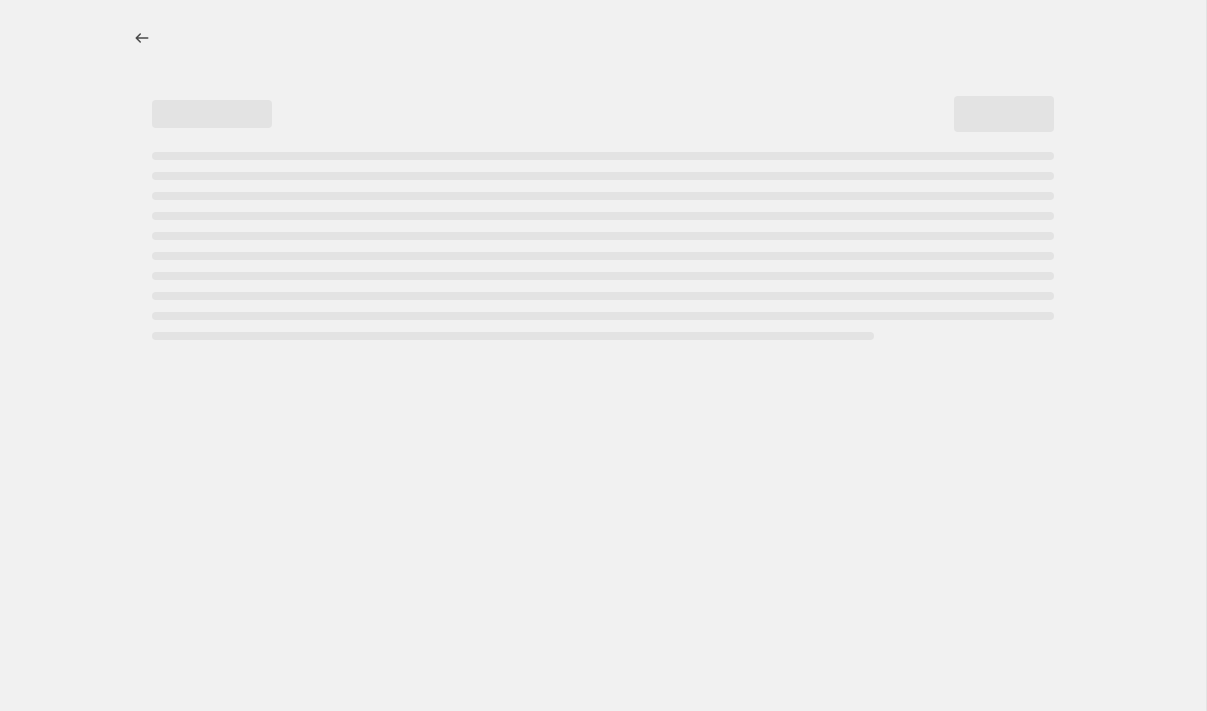select on "pc" 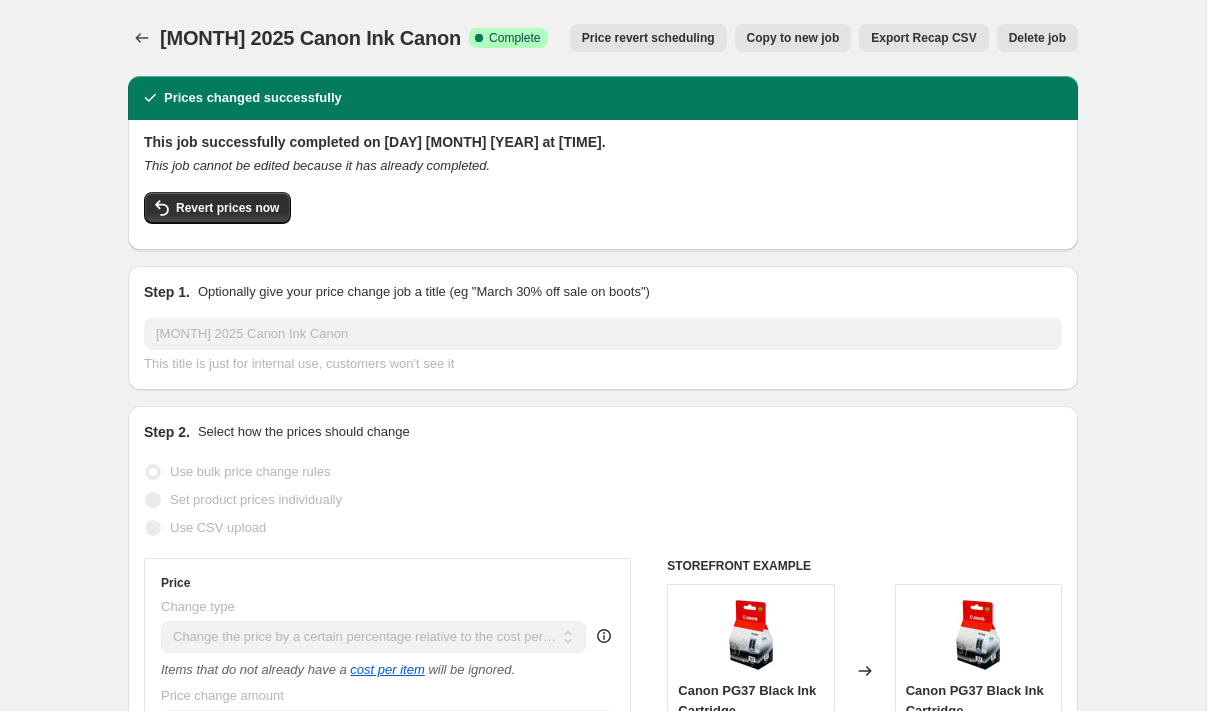 click on "Copy to new job" at bounding box center (793, 38) 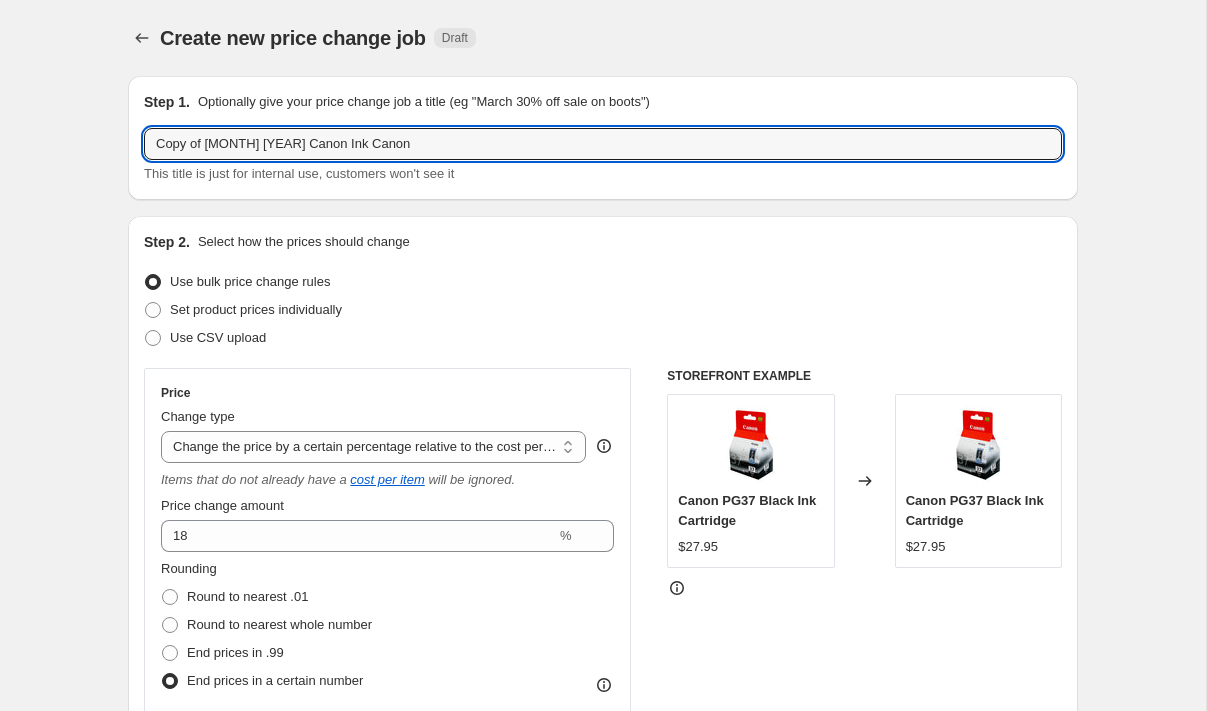drag, startPoint x: 231, startPoint y: 142, endPoint x: 127, endPoint y: 140, distance: 104.019226 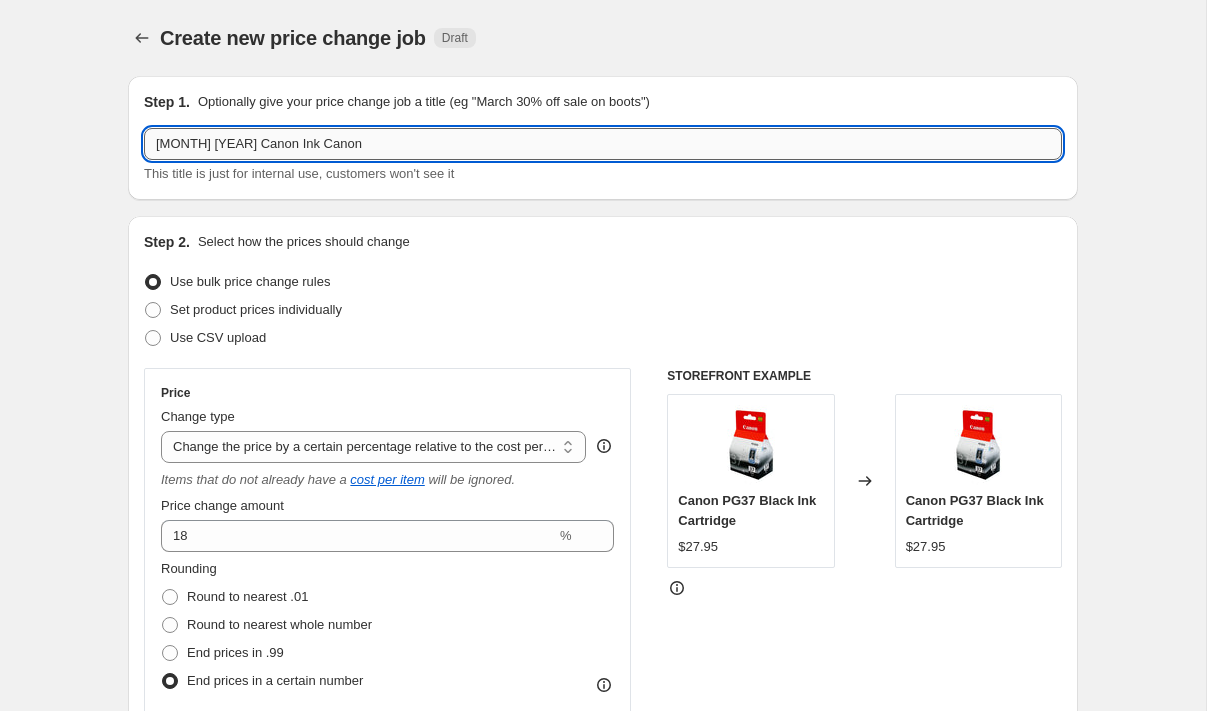 click on "[MONTH] [YEAR] Canon Ink Canon" at bounding box center [603, 144] 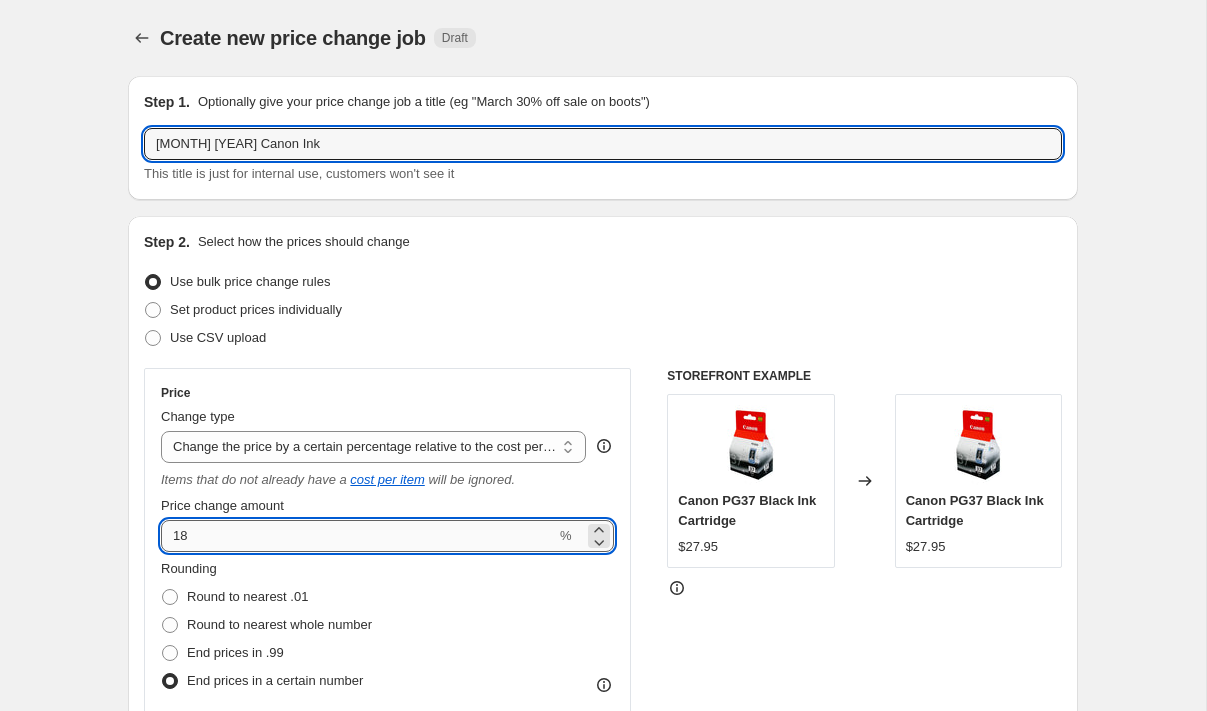 click on "18" at bounding box center [358, 536] 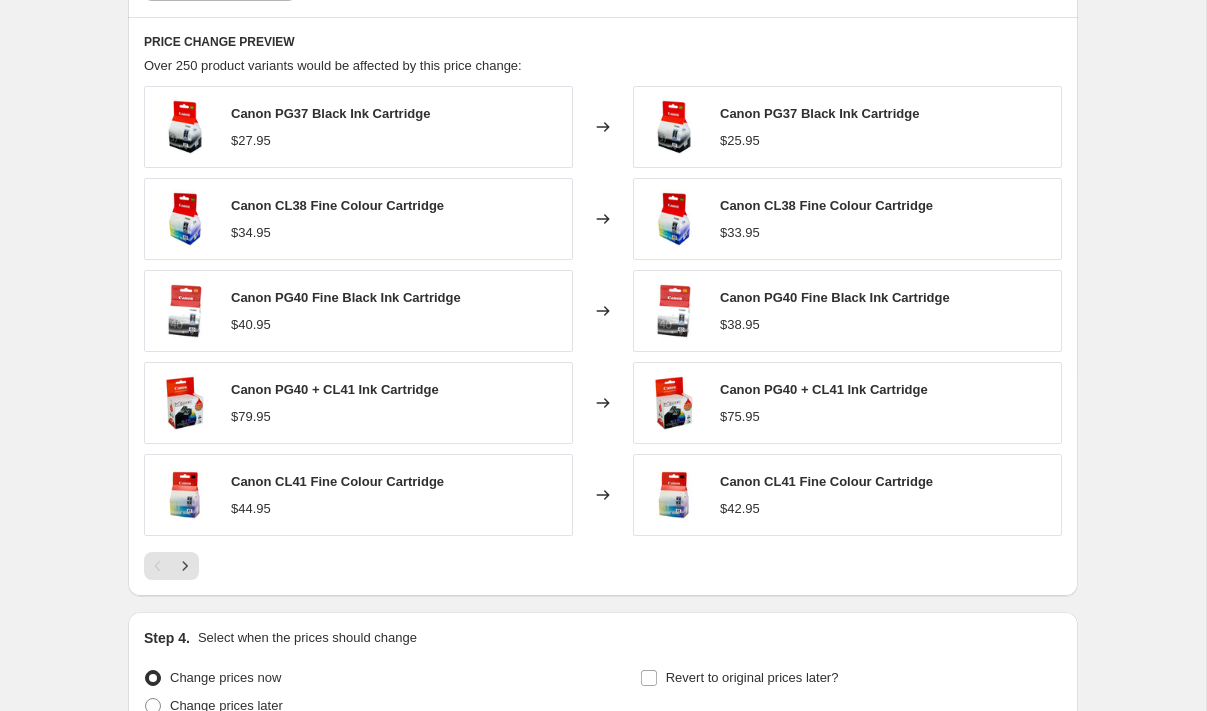 scroll, scrollTop: 1512, scrollLeft: 0, axis: vertical 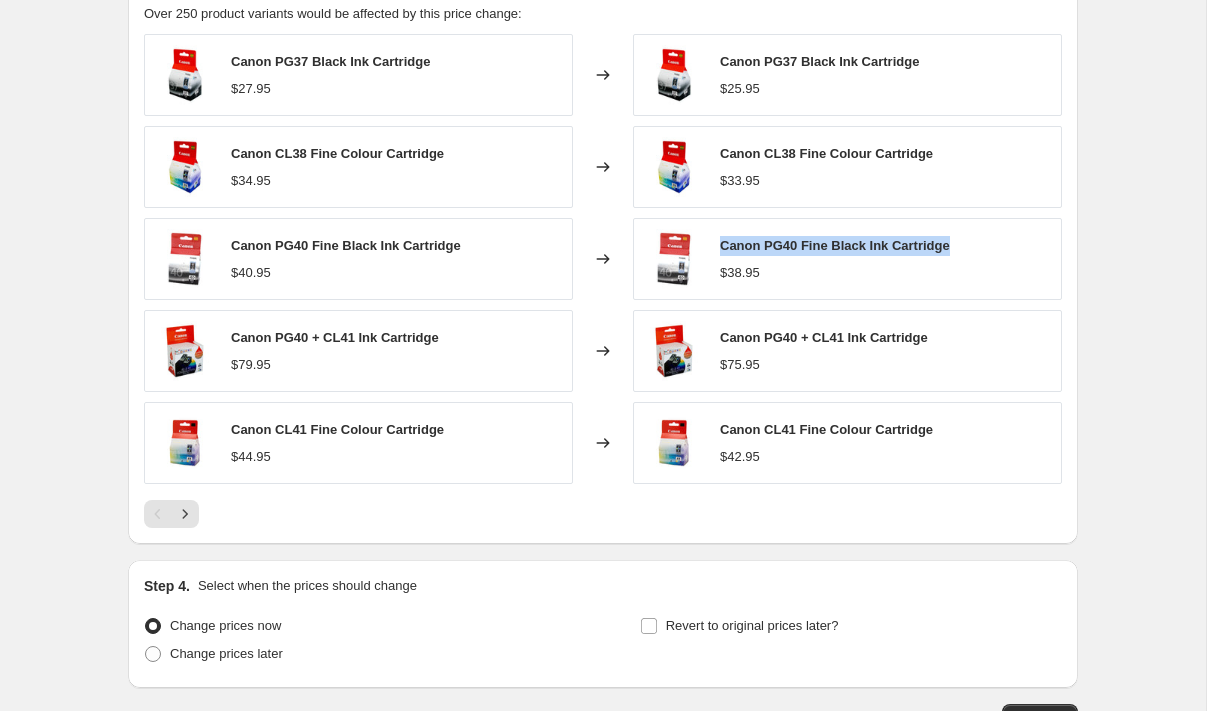 drag, startPoint x: 953, startPoint y: 246, endPoint x: 722, endPoint y: 250, distance: 231.03462 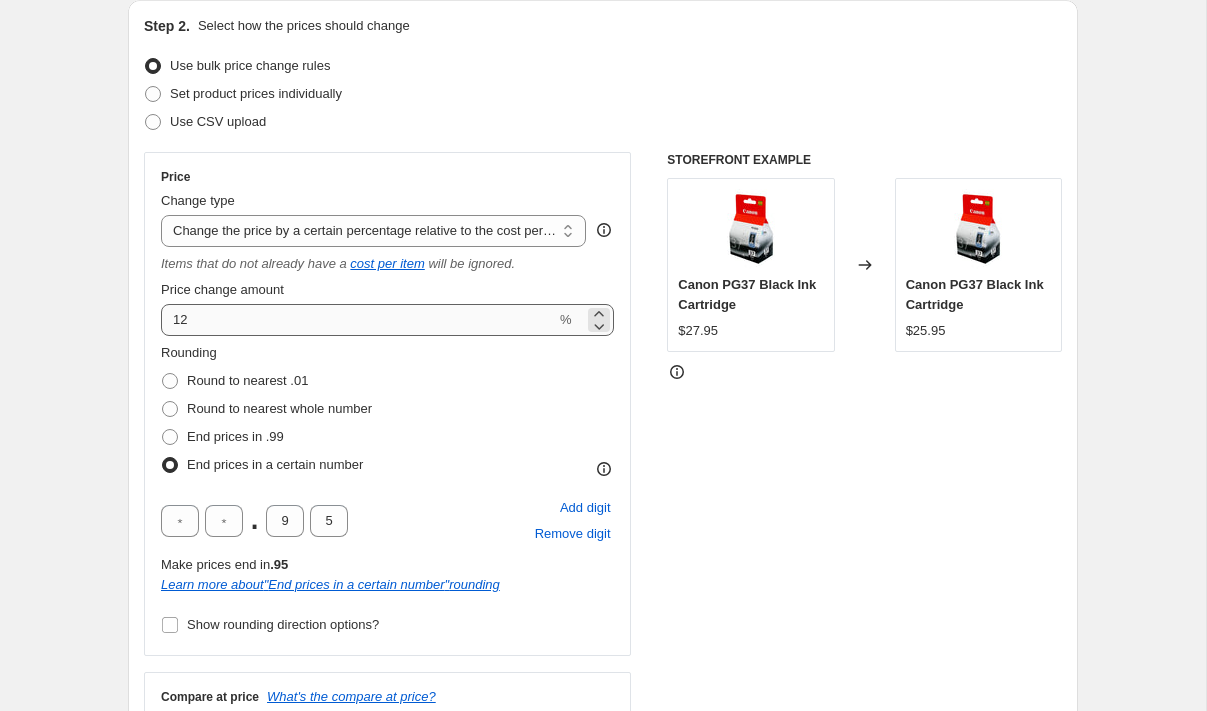 scroll, scrollTop: 207, scrollLeft: 0, axis: vertical 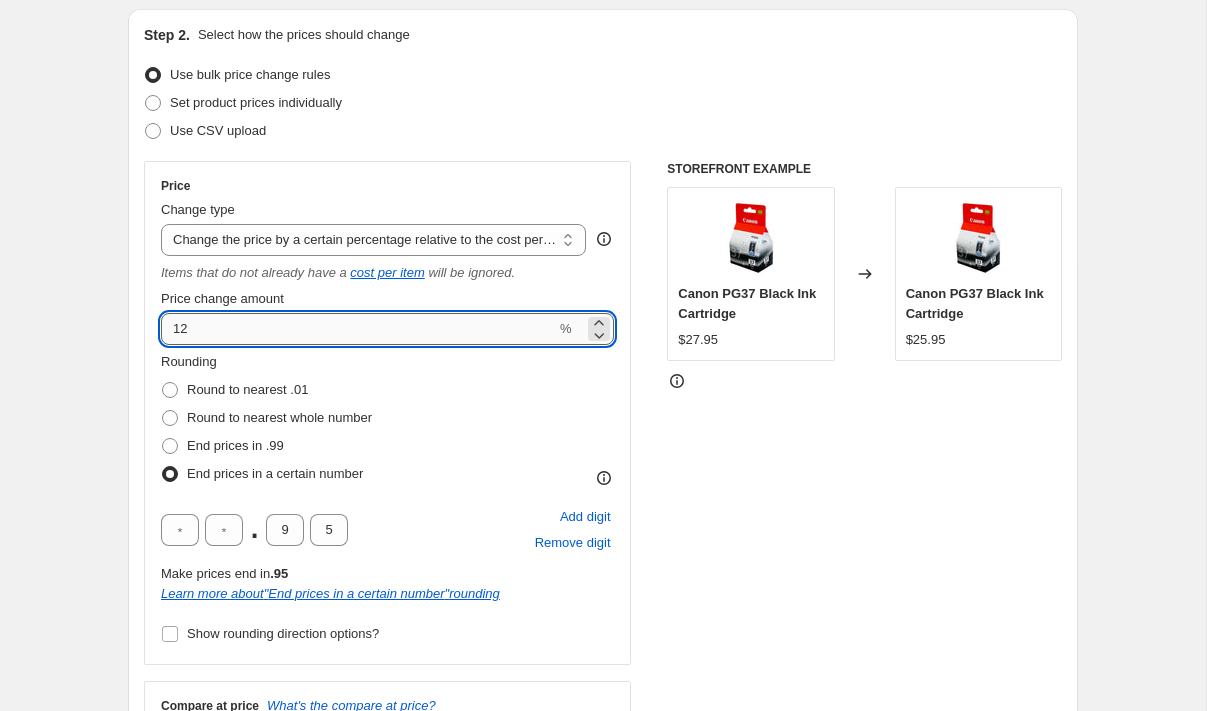 click on "12" at bounding box center [358, 329] 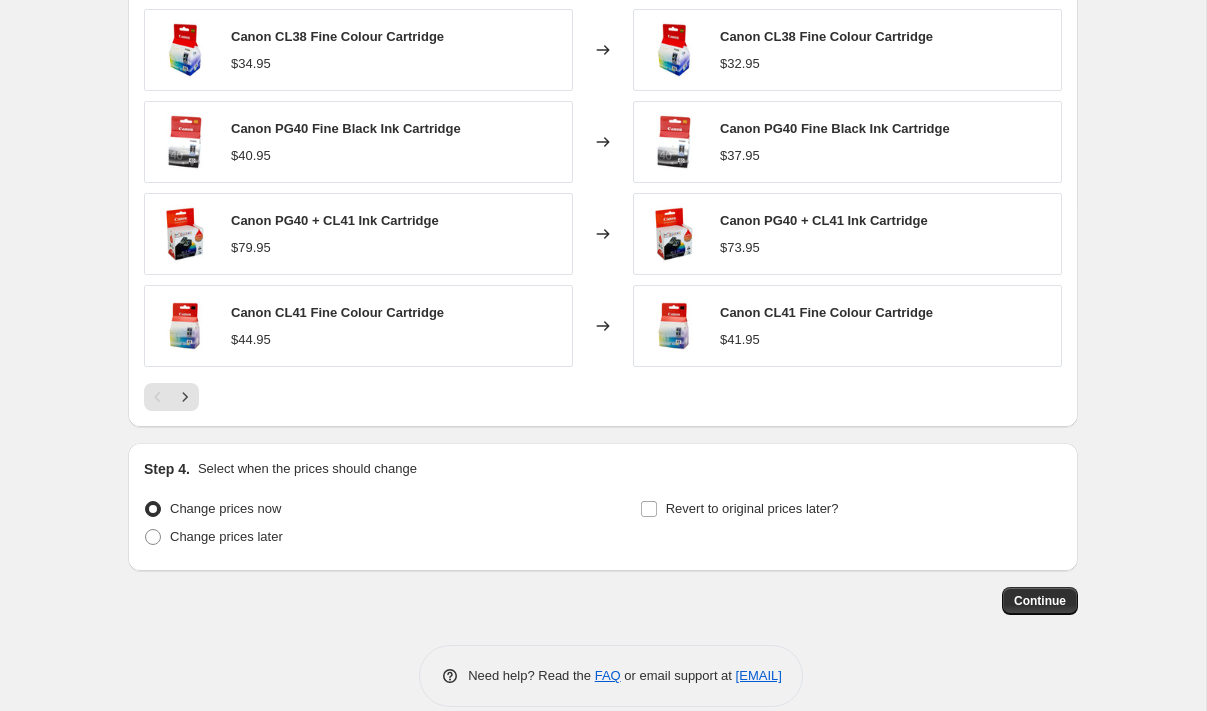 scroll, scrollTop: 1655, scrollLeft: 0, axis: vertical 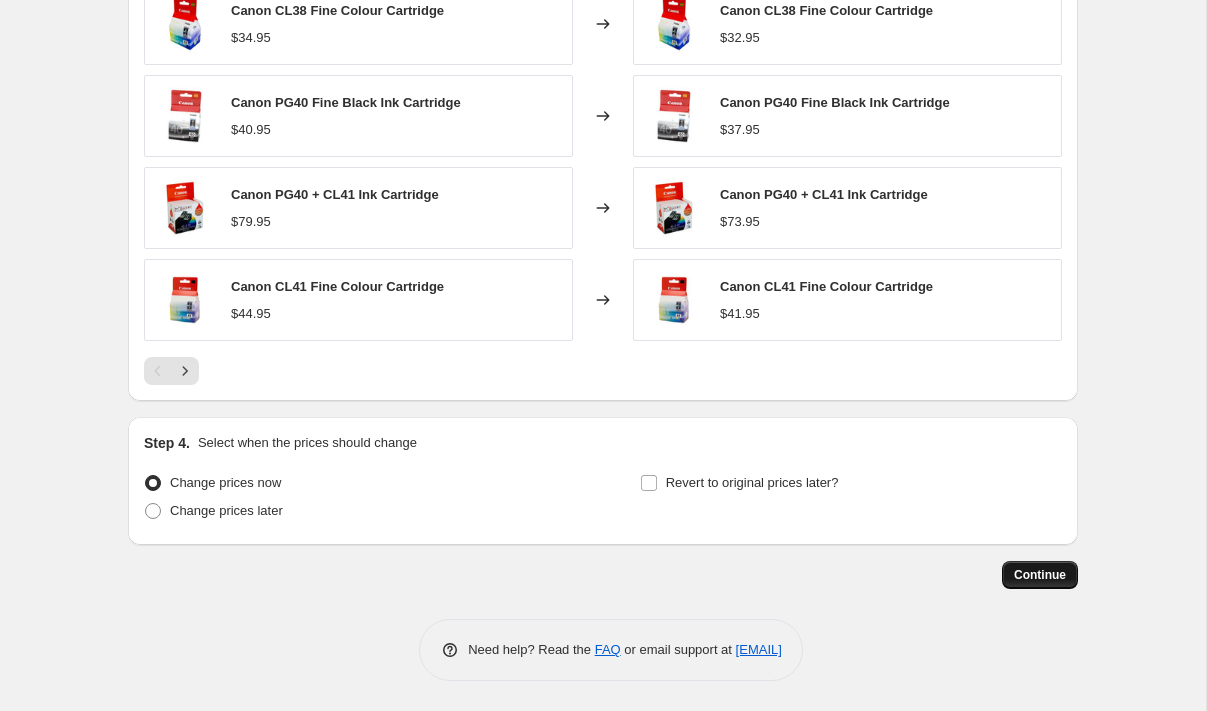 click on "Continue" at bounding box center (1040, 575) 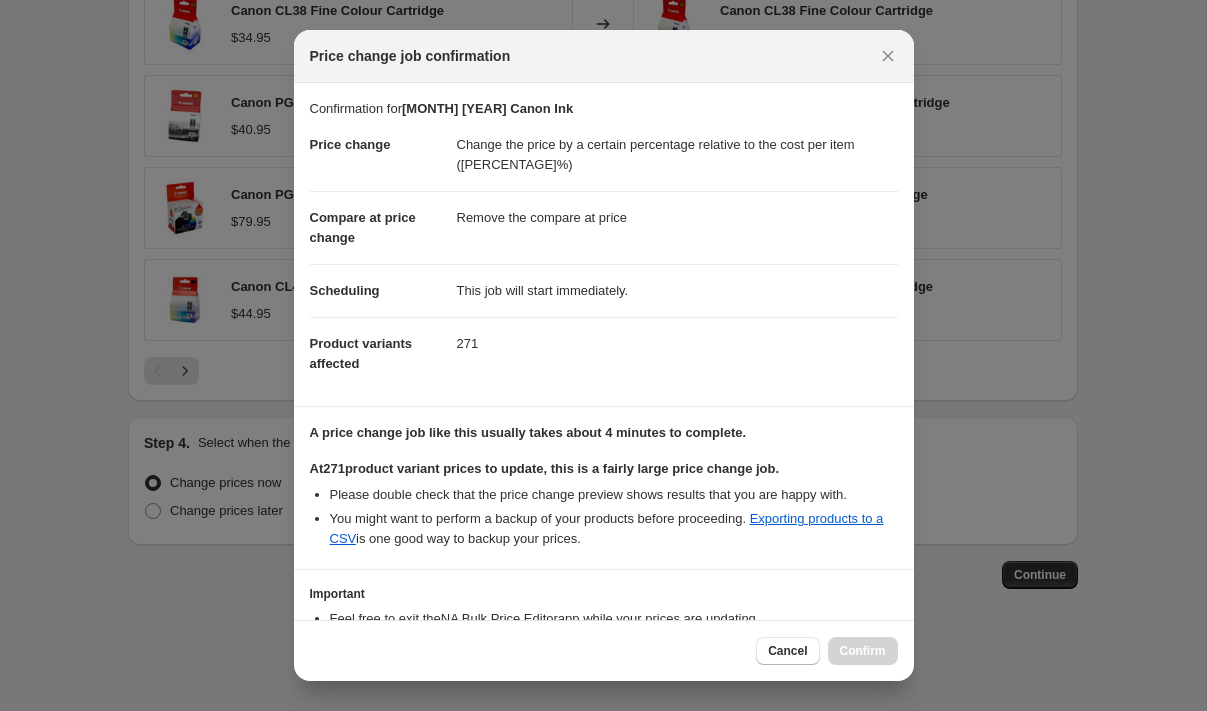 scroll, scrollTop: 138, scrollLeft: 0, axis: vertical 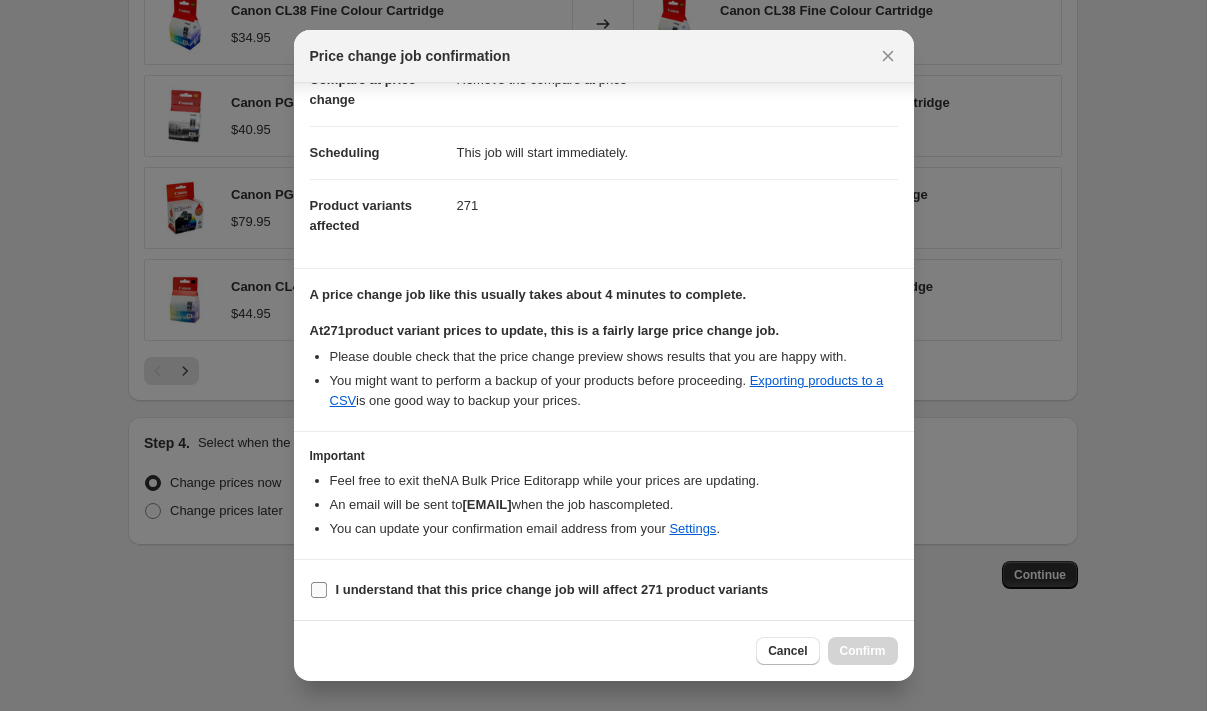 click on "I understand that this price change job will affect 271 product variants" at bounding box center [319, 590] 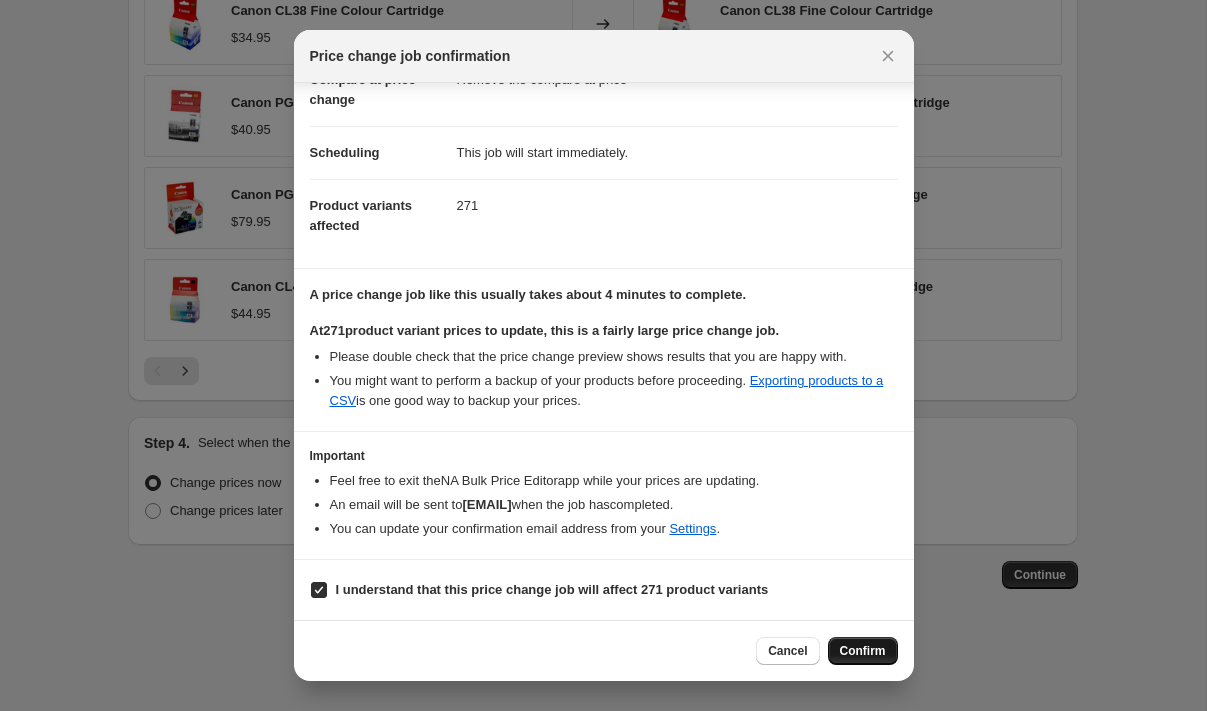 click on "Confirm" at bounding box center [863, 651] 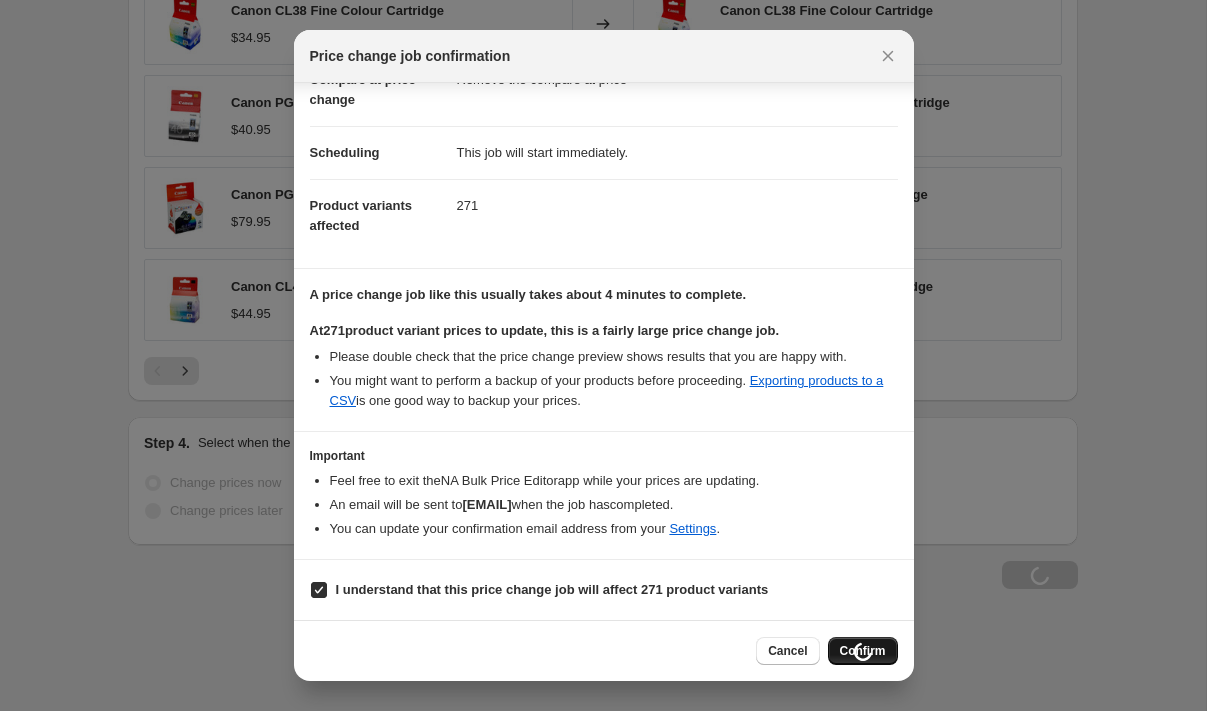 scroll, scrollTop: 1723, scrollLeft: 0, axis: vertical 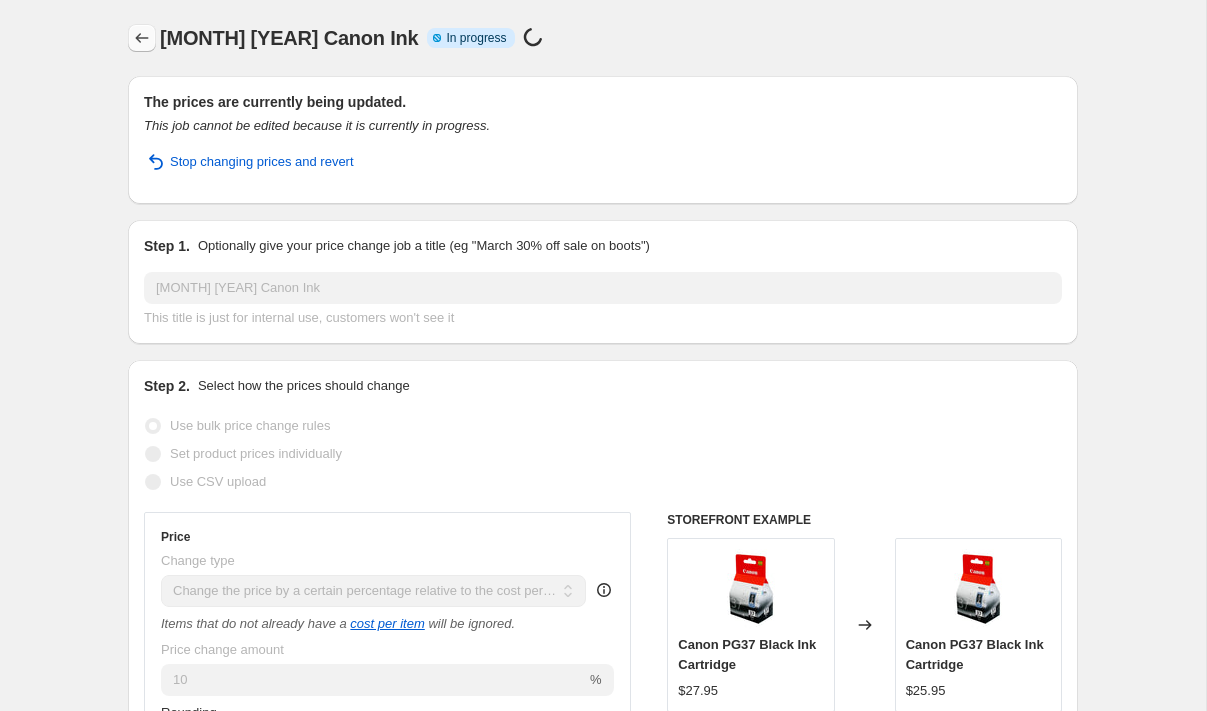 click 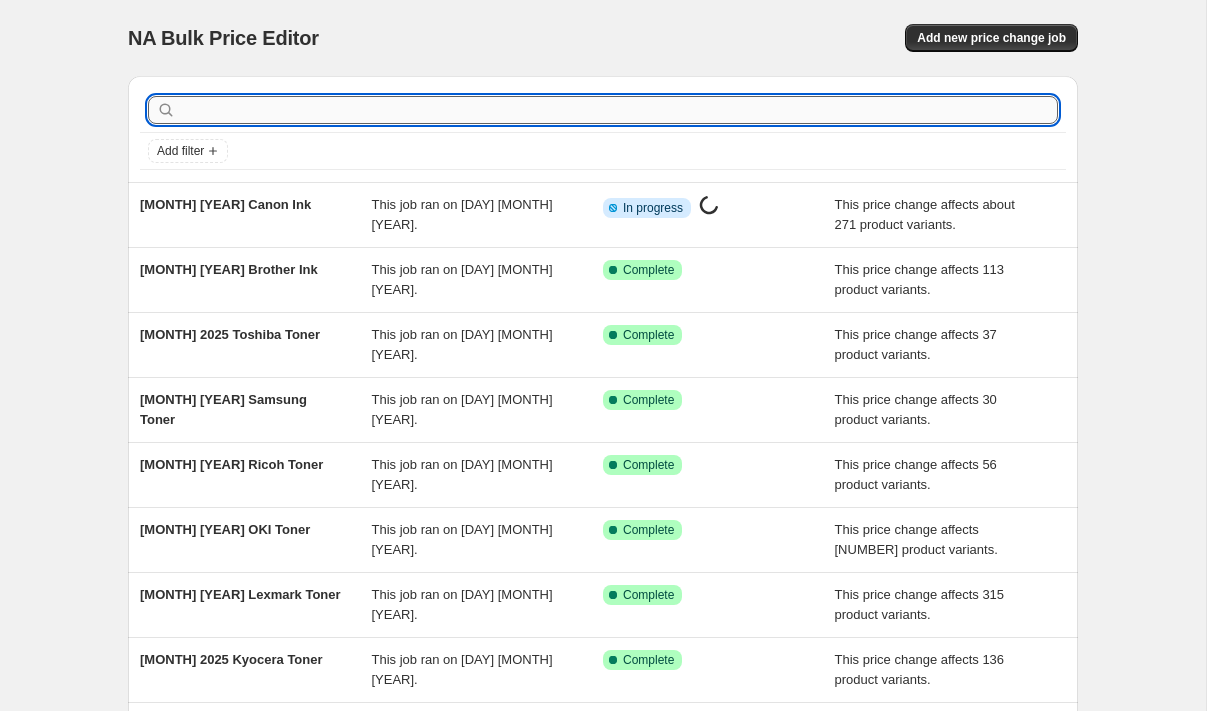 click at bounding box center [619, 110] 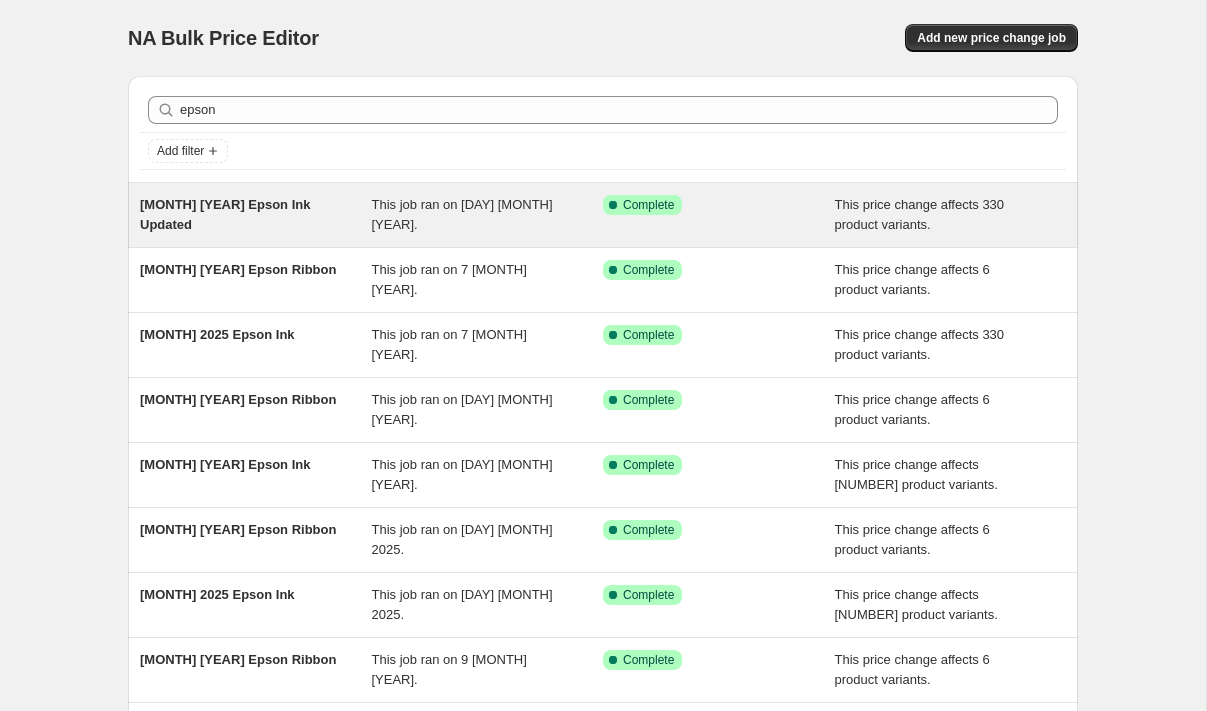 click on "[MONTH] [YEAR] Epson Ink Updated" at bounding box center [225, 214] 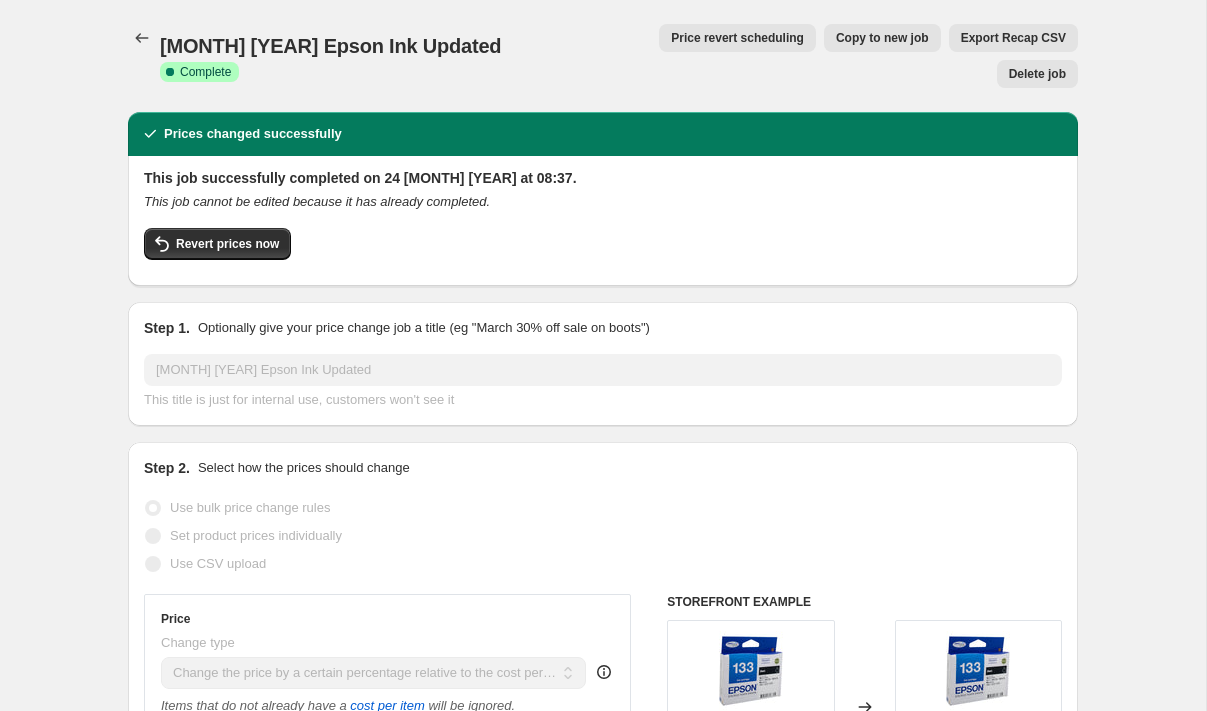click on "Copy to new job" at bounding box center [882, 38] 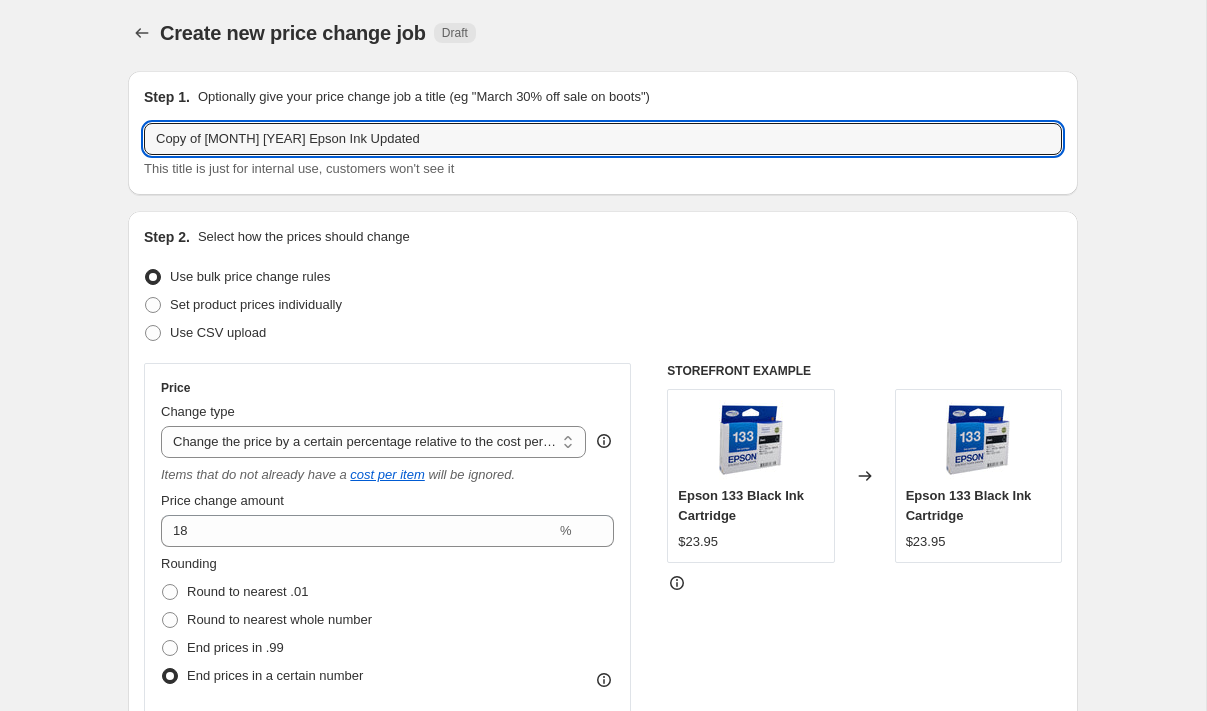 scroll, scrollTop: 6, scrollLeft: 0, axis: vertical 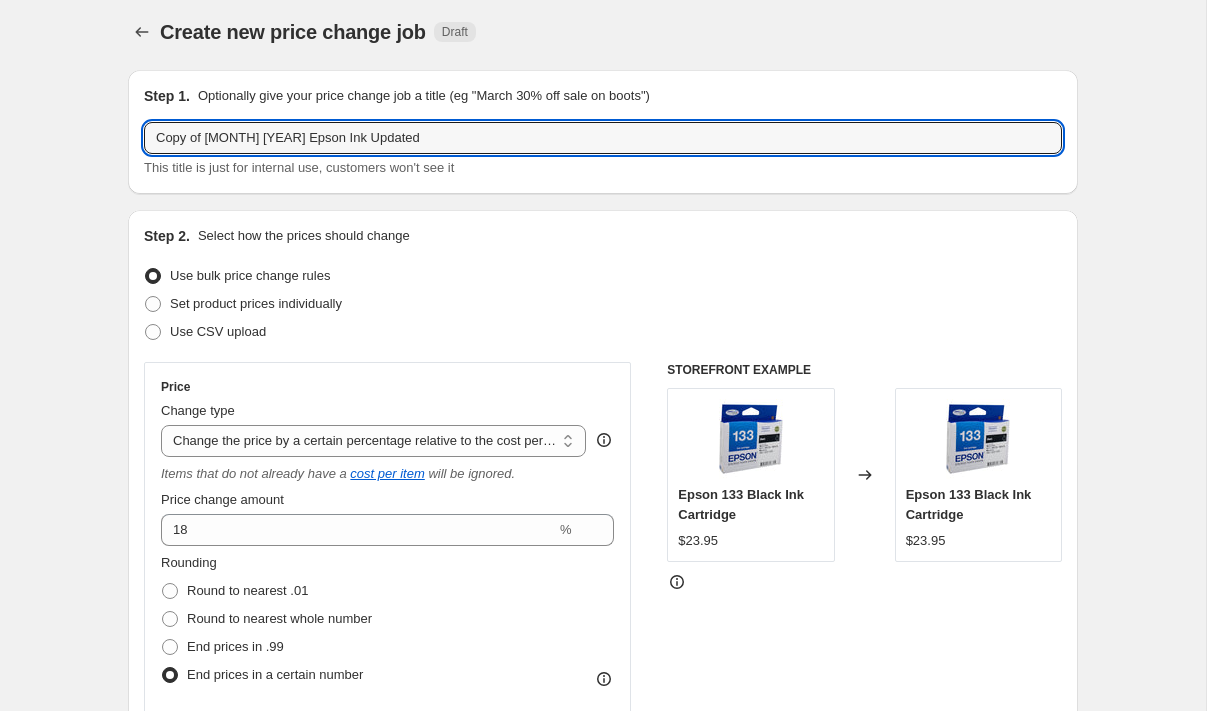 drag, startPoint x: 232, startPoint y: 139, endPoint x: 111, endPoint y: 134, distance: 121.103264 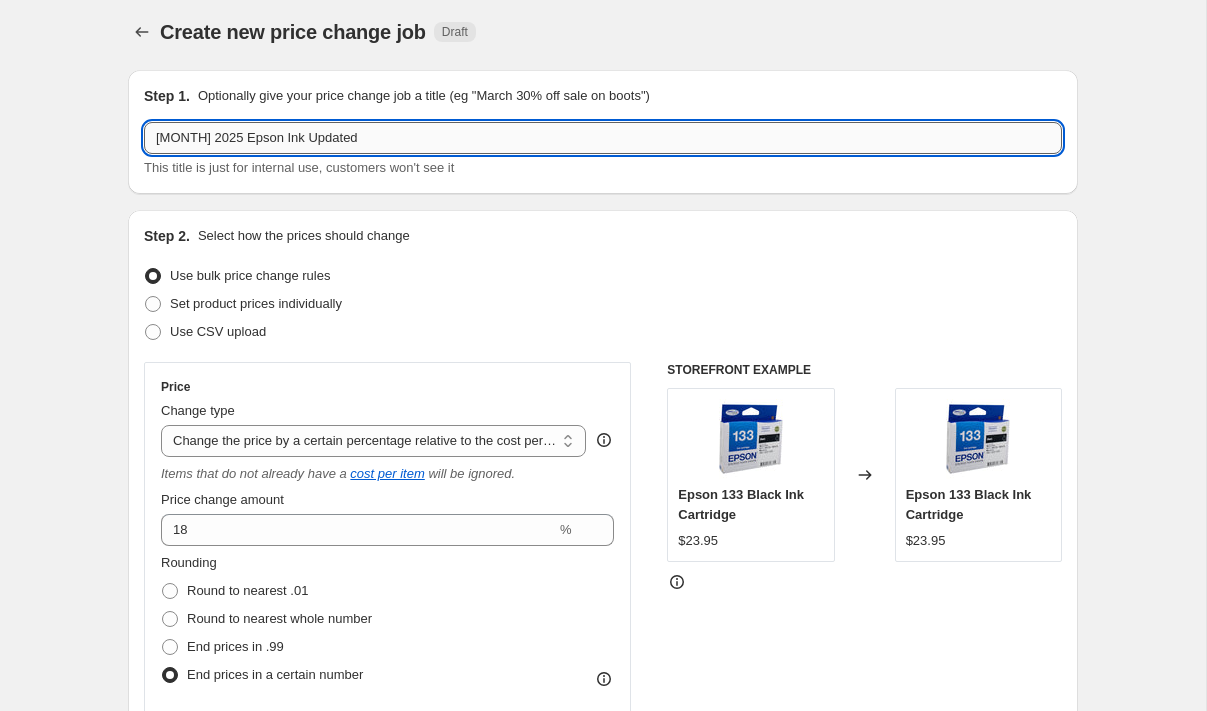click on "[MONTH] 2025 Epson Ink Updated" at bounding box center [603, 138] 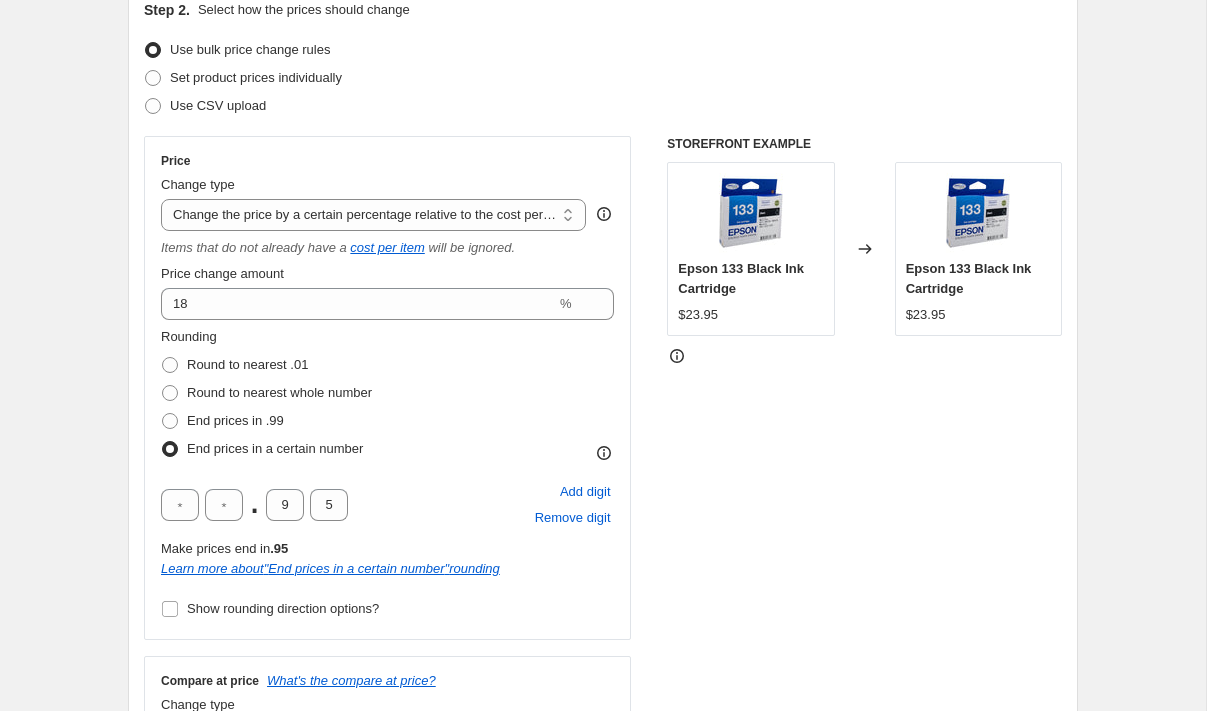 scroll, scrollTop: 257, scrollLeft: 0, axis: vertical 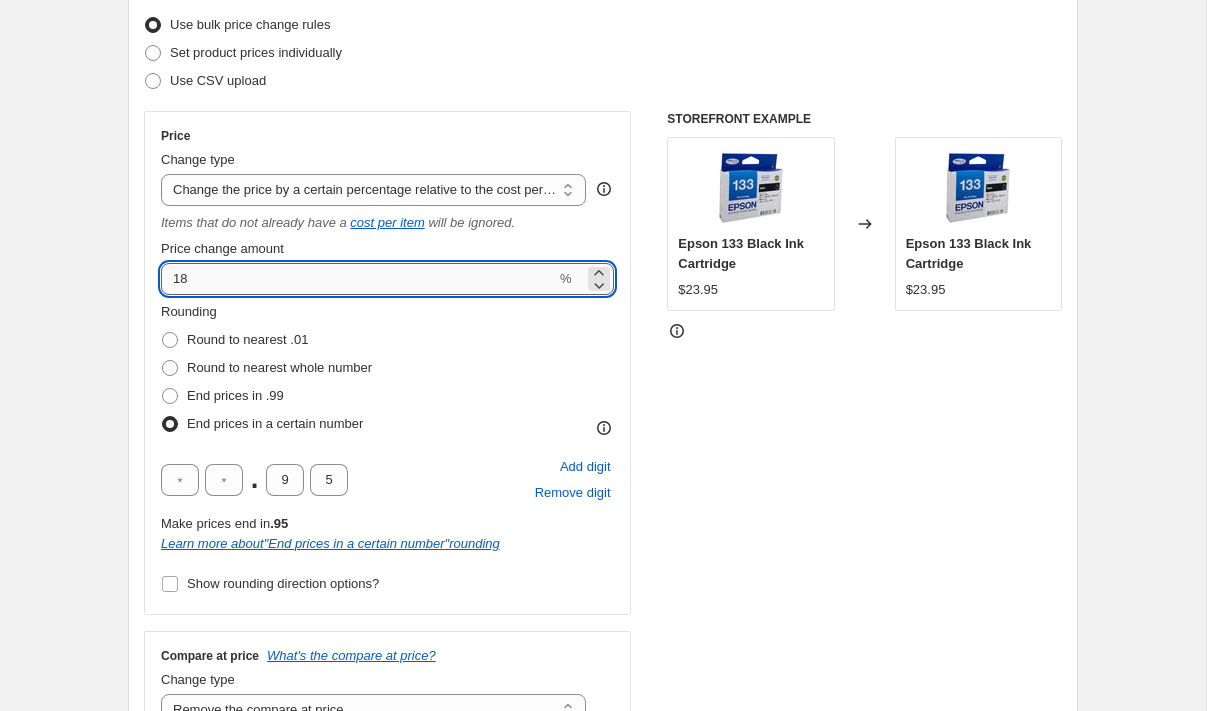 click on "18" at bounding box center [358, 279] 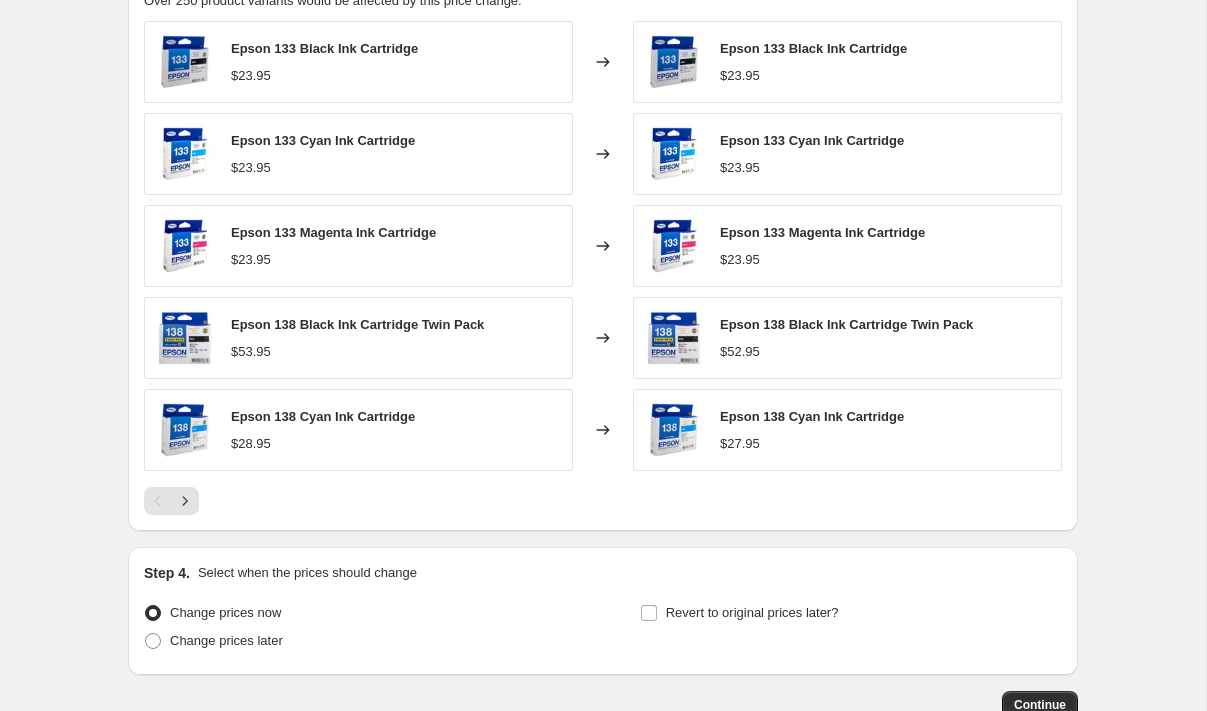 scroll, scrollTop: 1526, scrollLeft: 0, axis: vertical 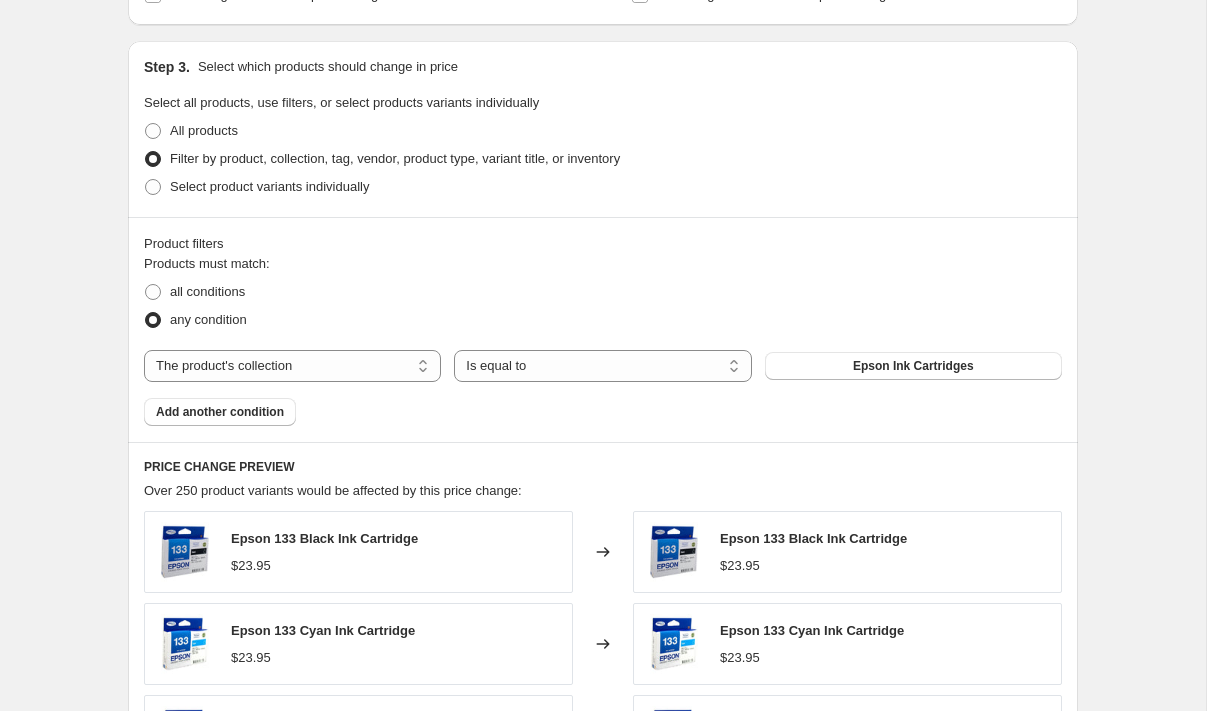 click on "Continue" at bounding box center (1040, 1195) 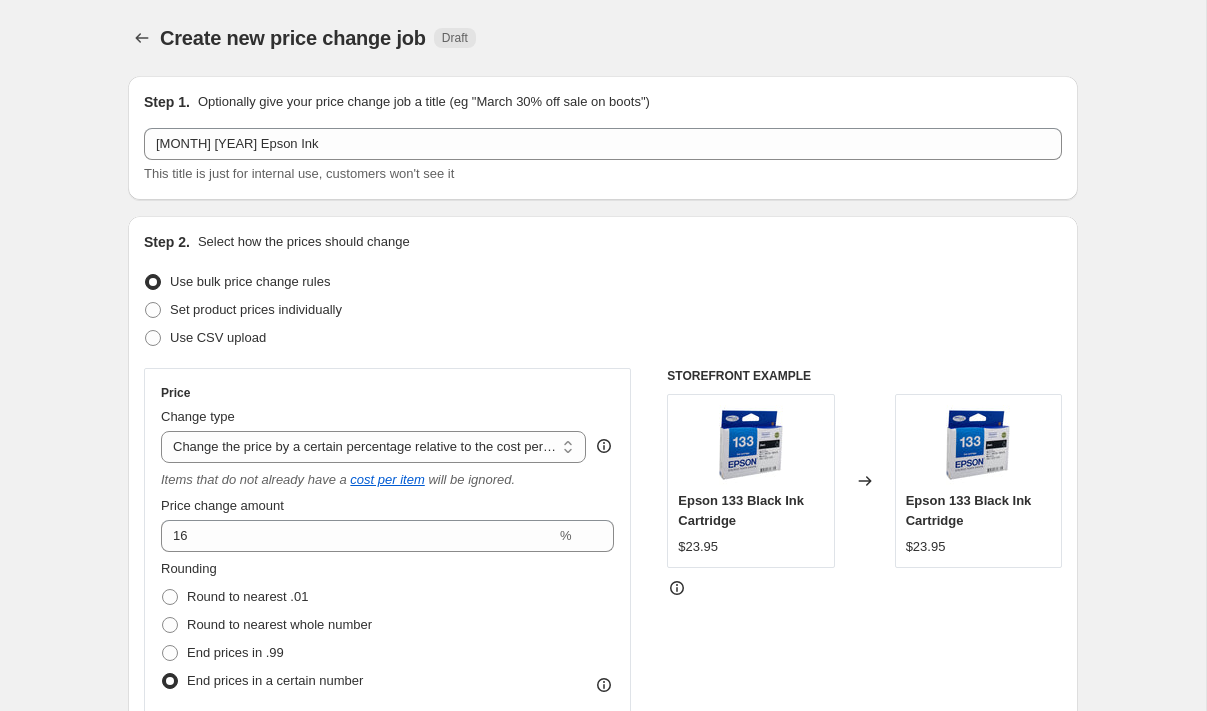 scroll, scrollTop: 1520, scrollLeft: 0, axis: vertical 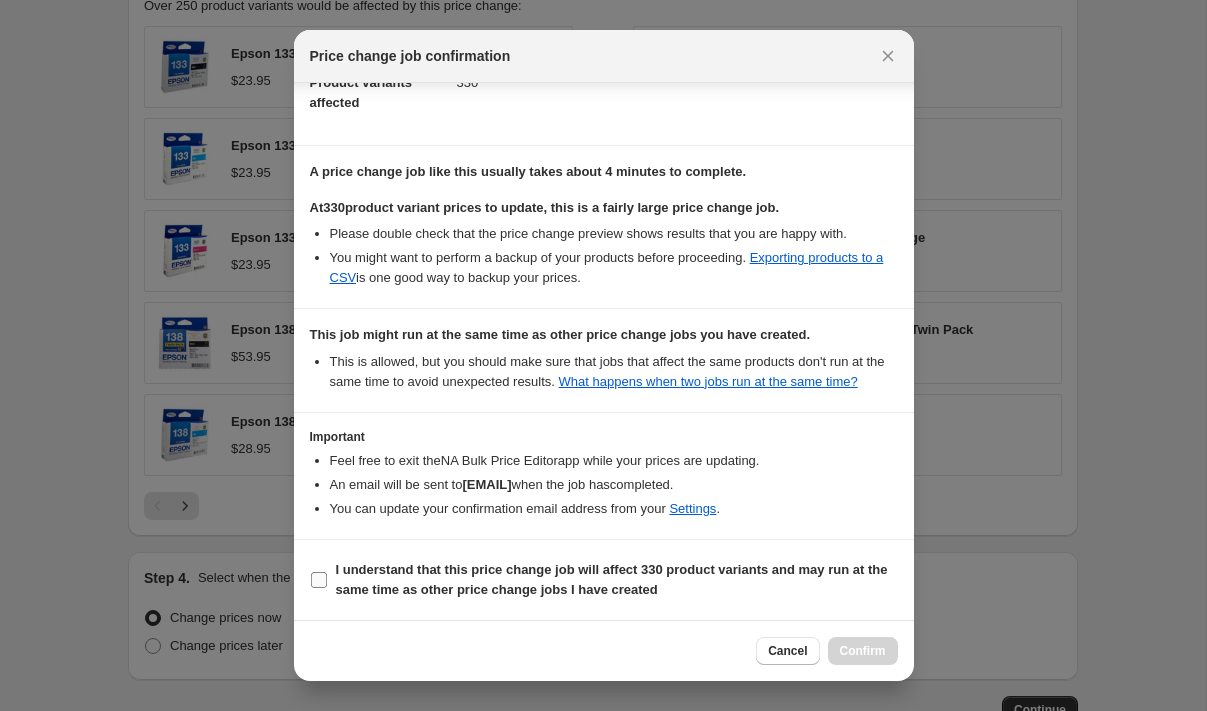 click on "I understand that this price change job will affect 330 product variants and may run at the same time as other price change jobs I have created" at bounding box center [319, 580] 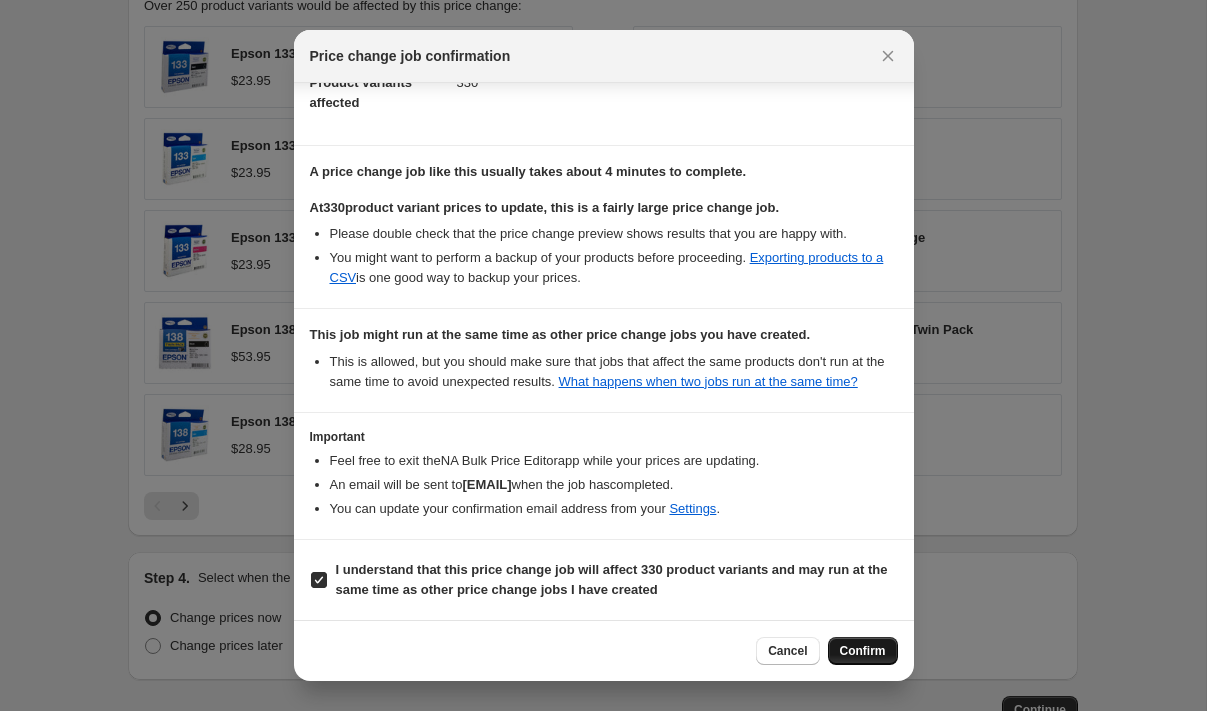 click on "Confirm" at bounding box center [863, 651] 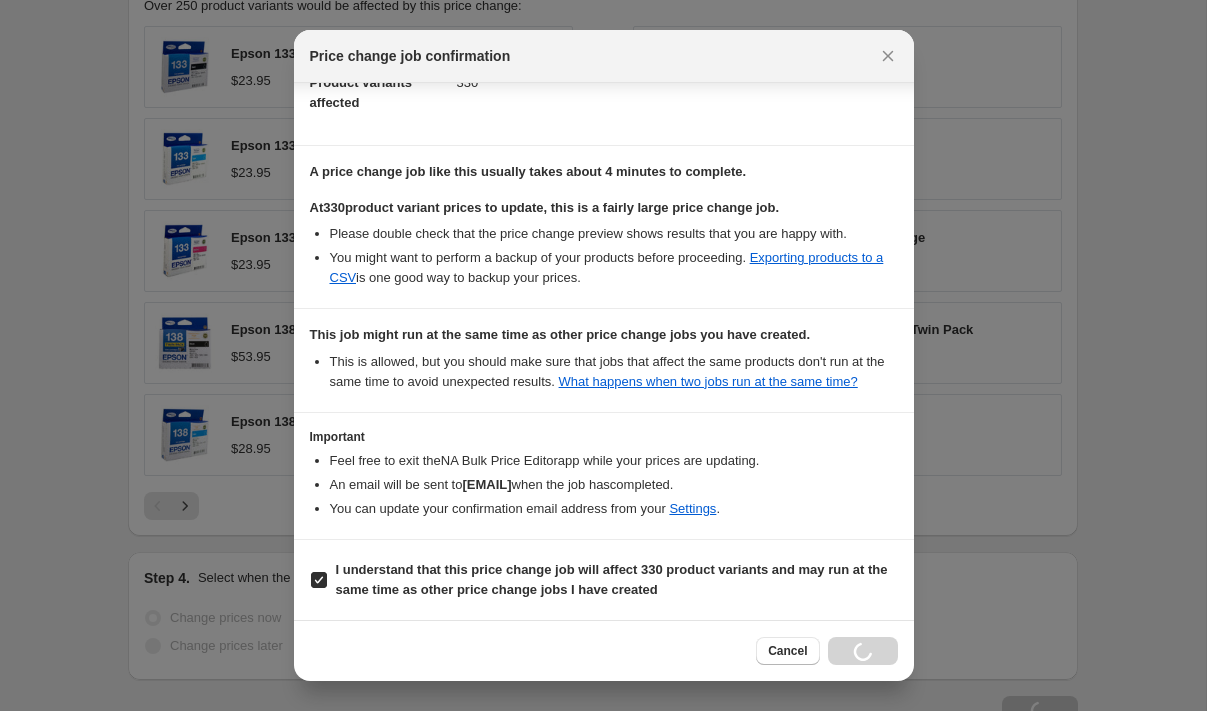 scroll, scrollTop: 1588, scrollLeft: 0, axis: vertical 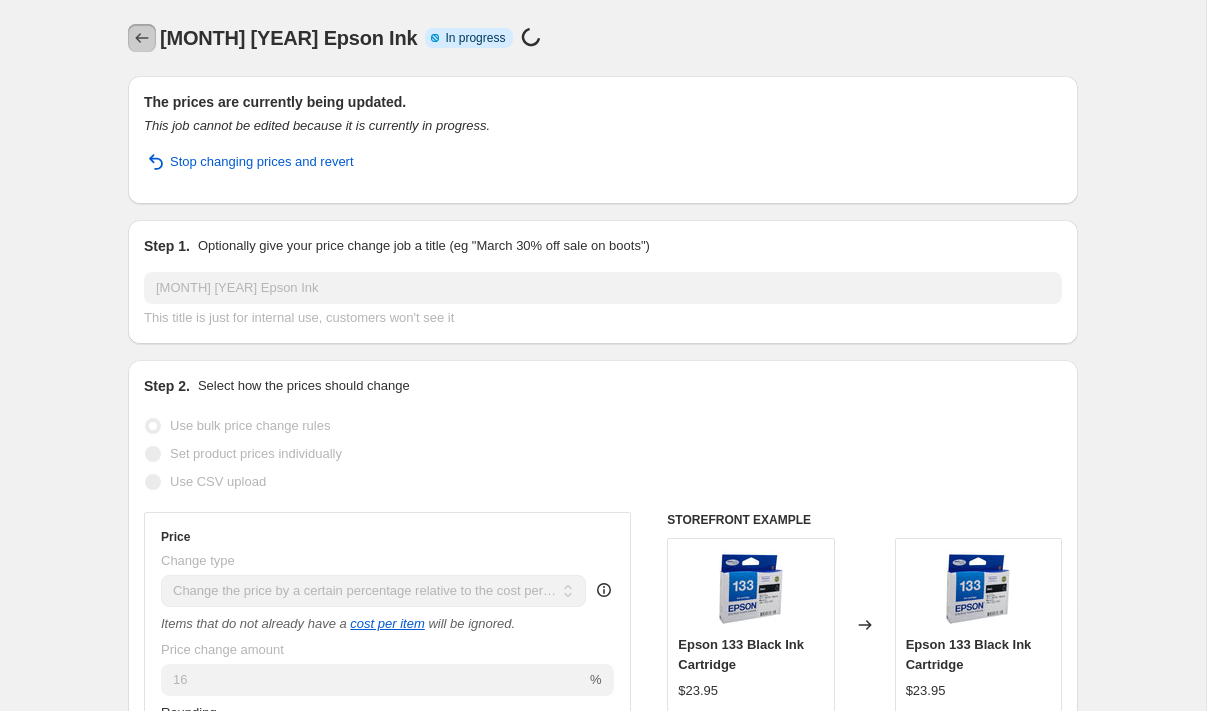 click 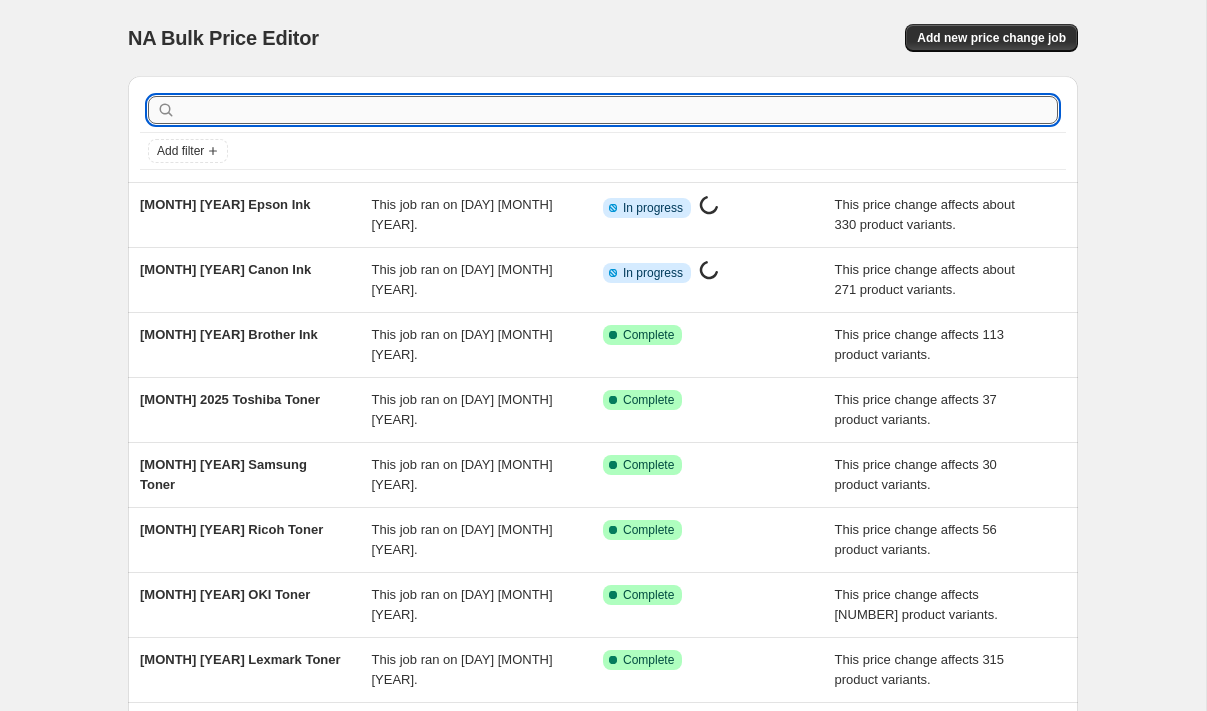 click at bounding box center (619, 110) 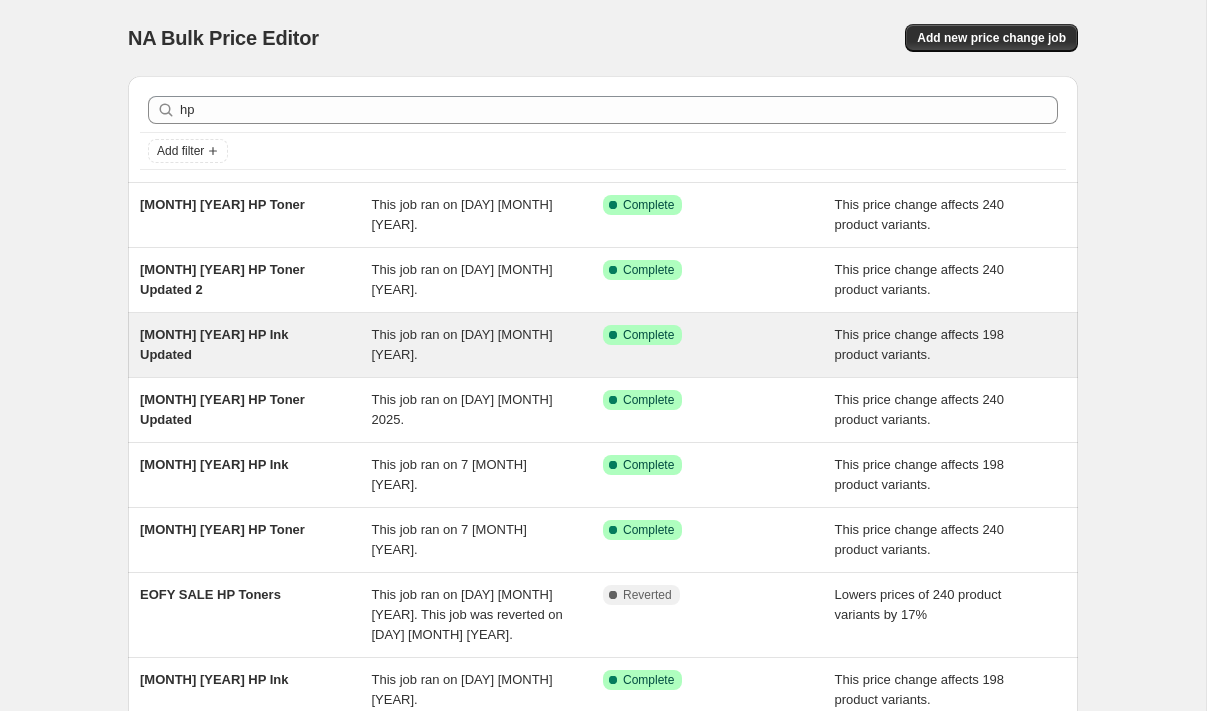 click on "[MONTH] [YEAR] HP Ink Updated" at bounding box center [214, 344] 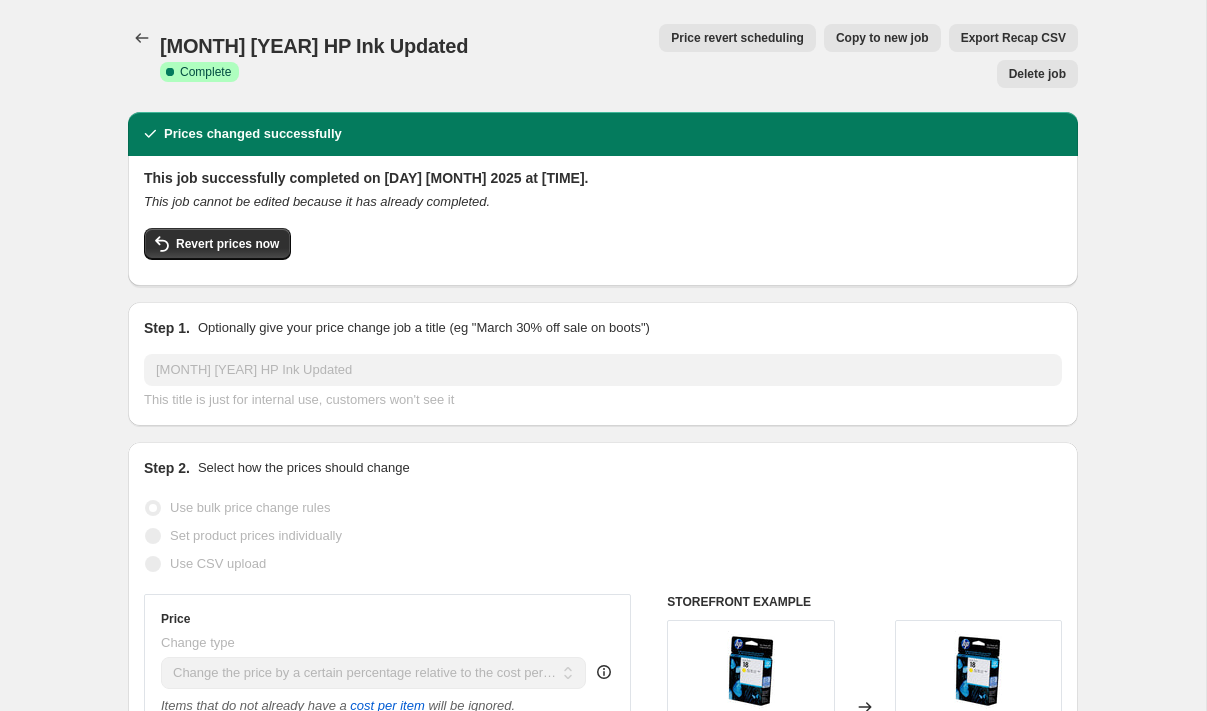 click on "Copy to new job" at bounding box center (882, 38) 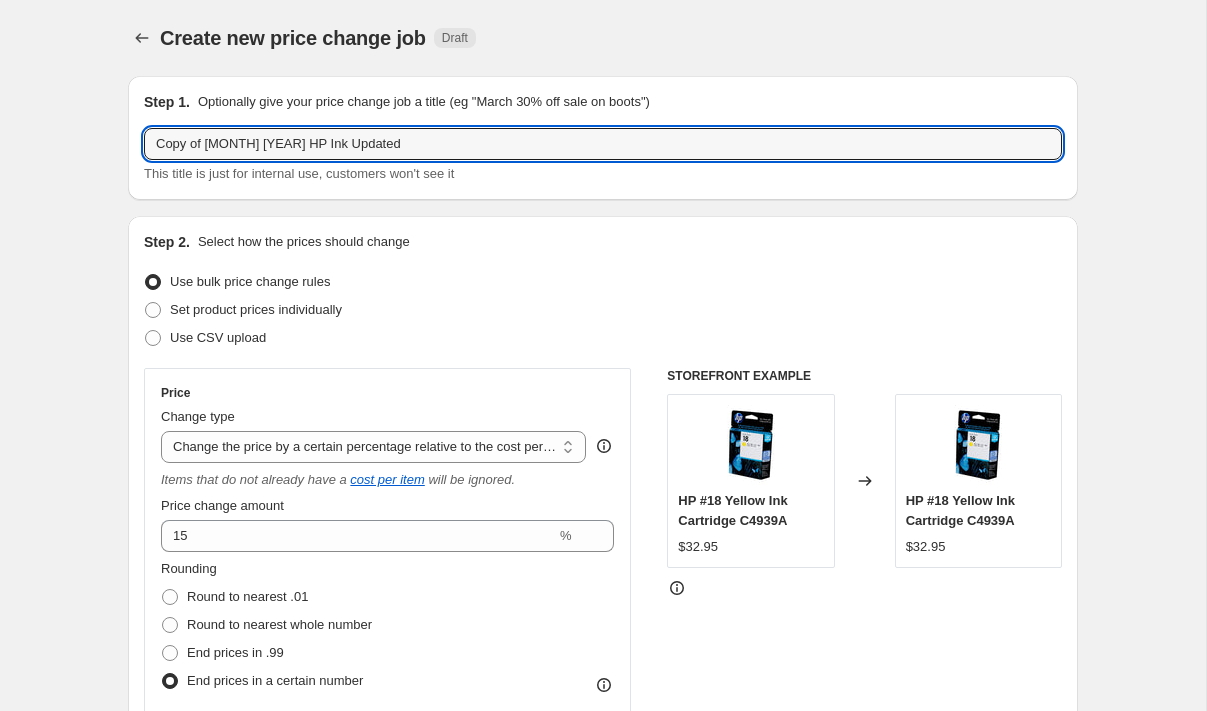 drag, startPoint x: 233, startPoint y: 147, endPoint x: 115, endPoint y: 141, distance: 118.15244 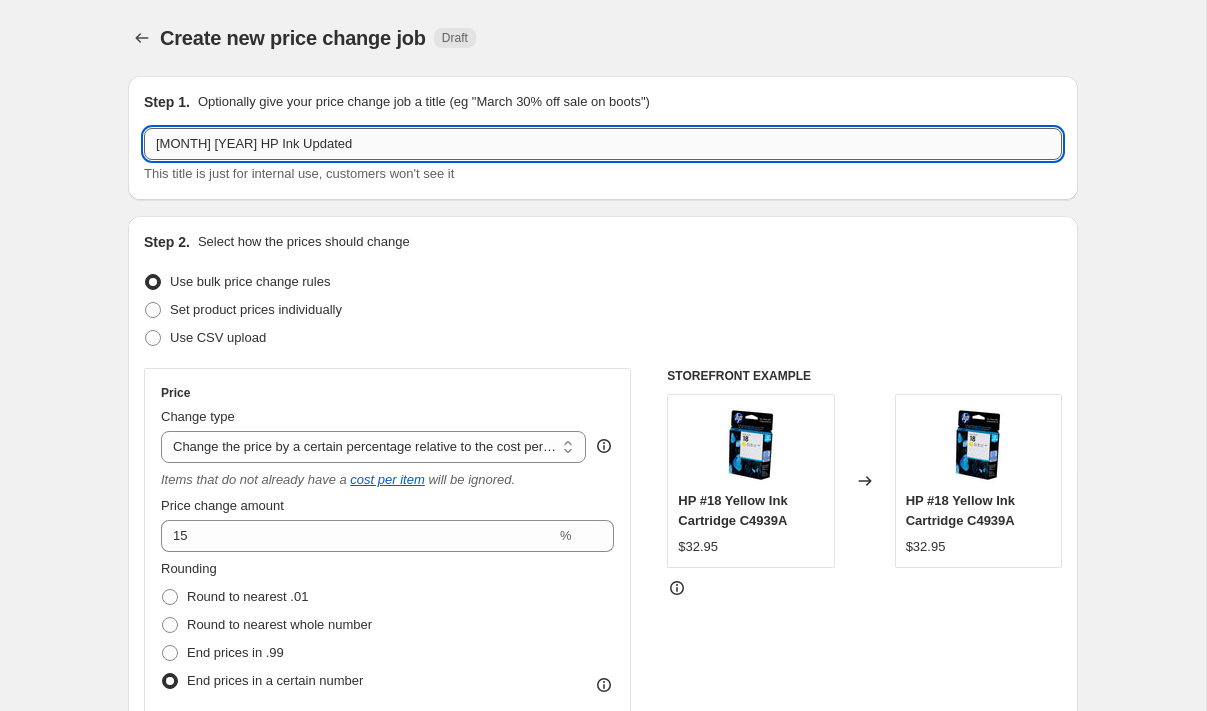click on "[MONTH] [YEAR] HP Ink Updated" at bounding box center [603, 144] 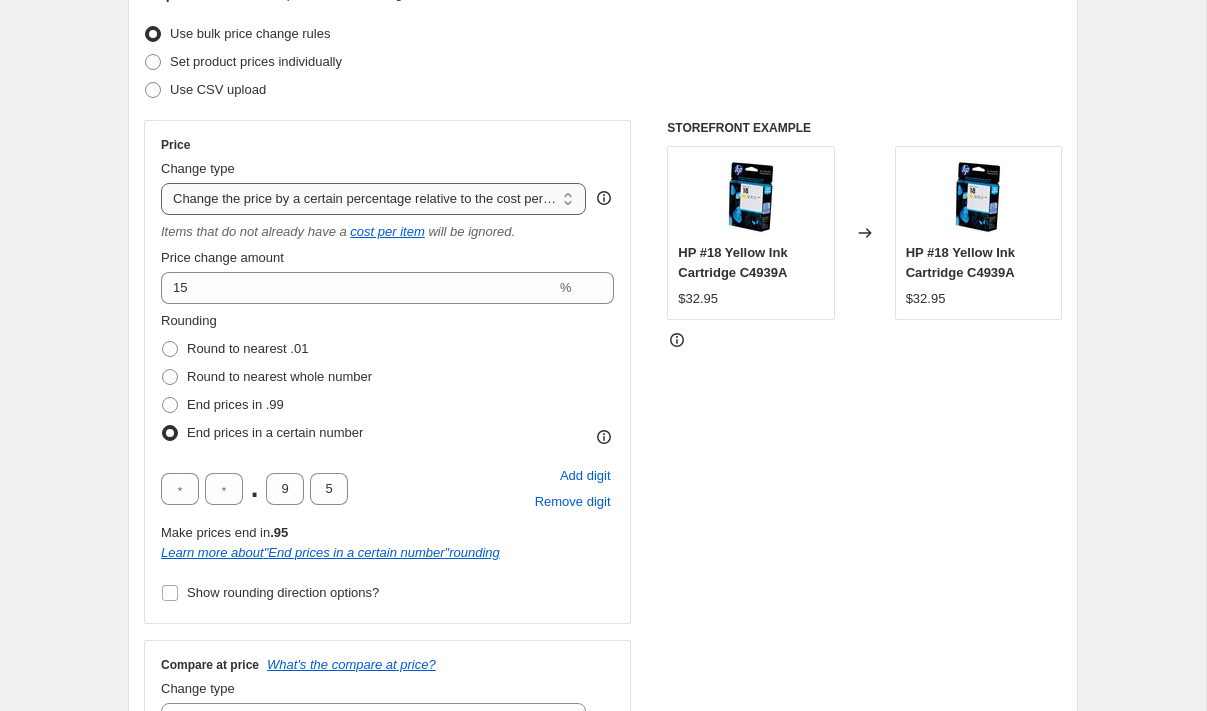 scroll, scrollTop: 274, scrollLeft: 0, axis: vertical 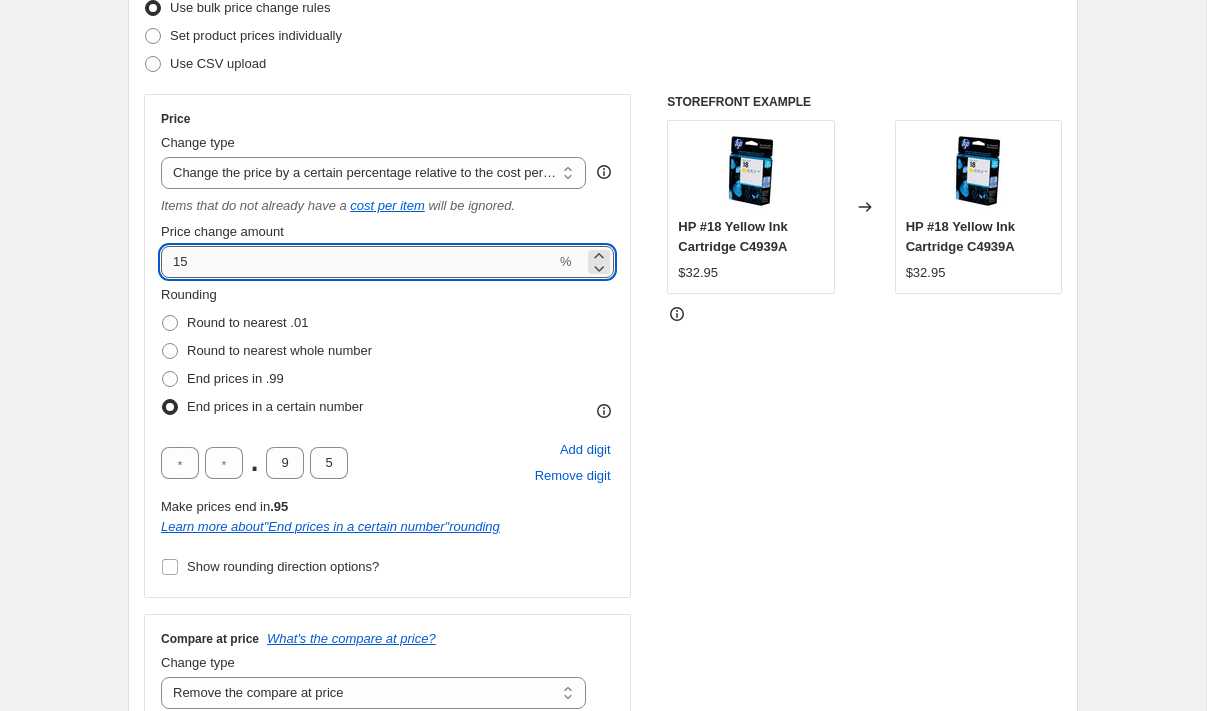 click on "15" at bounding box center (358, 262) 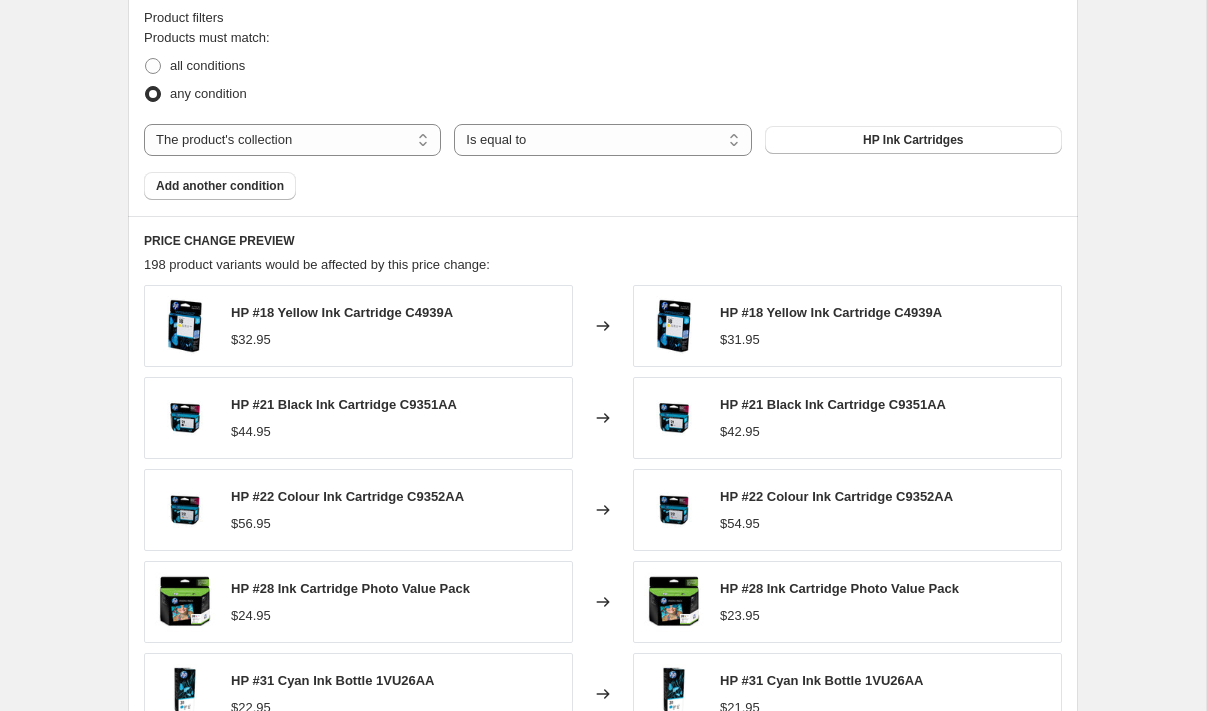 scroll, scrollTop: 1265, scrollLeft: 0, axis: vertical 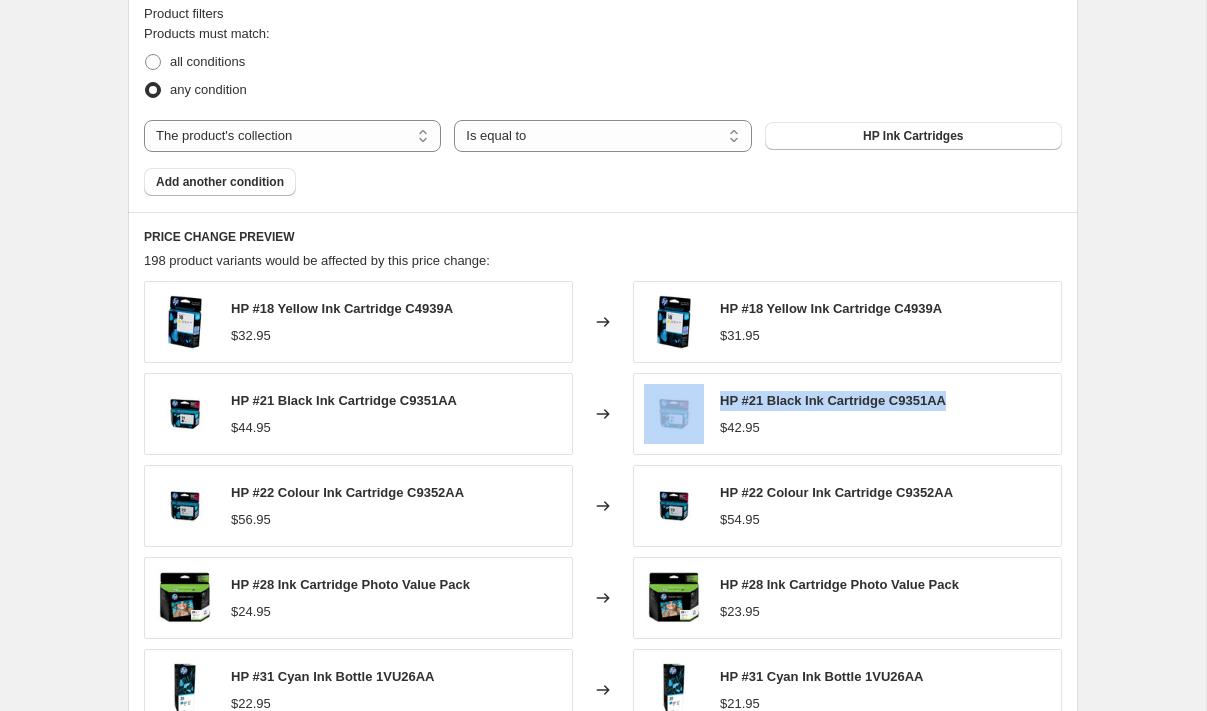 drag, startPoint x: 960, startPoint y: 400, endPoint x: 724, endPoint y: 399, distance: 236.00212 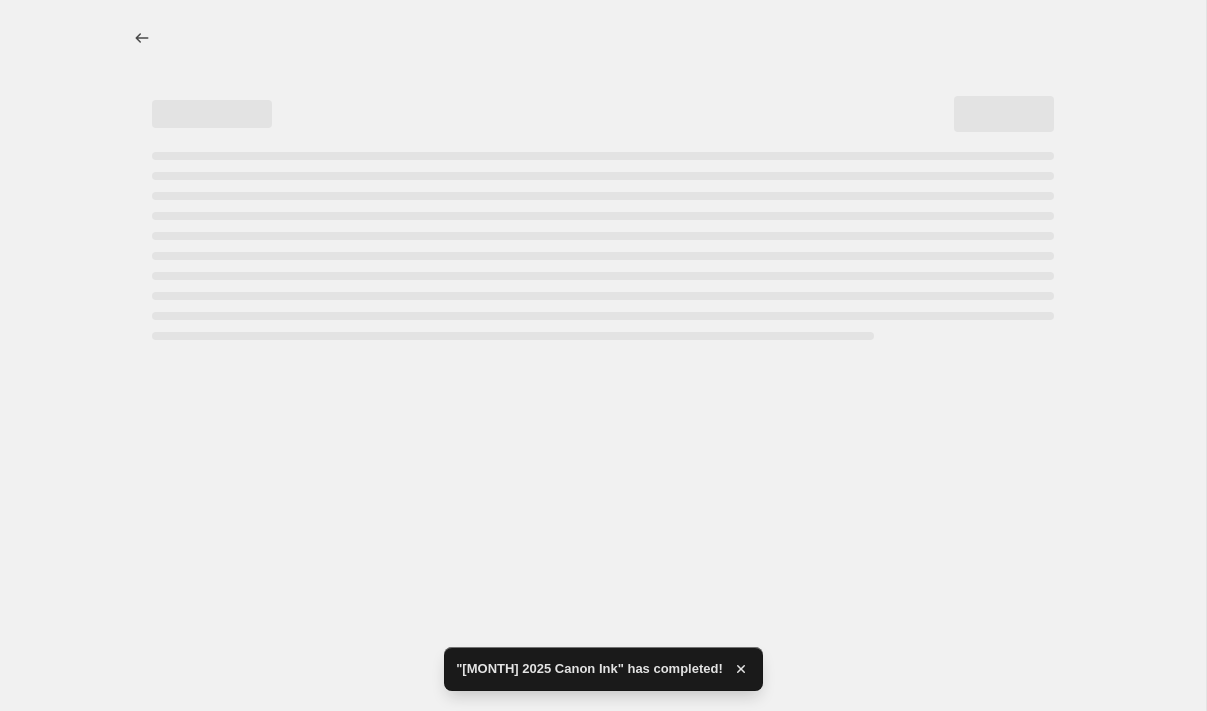 scroll, scrollTop: 0, scrollLeft: 0, axis: both 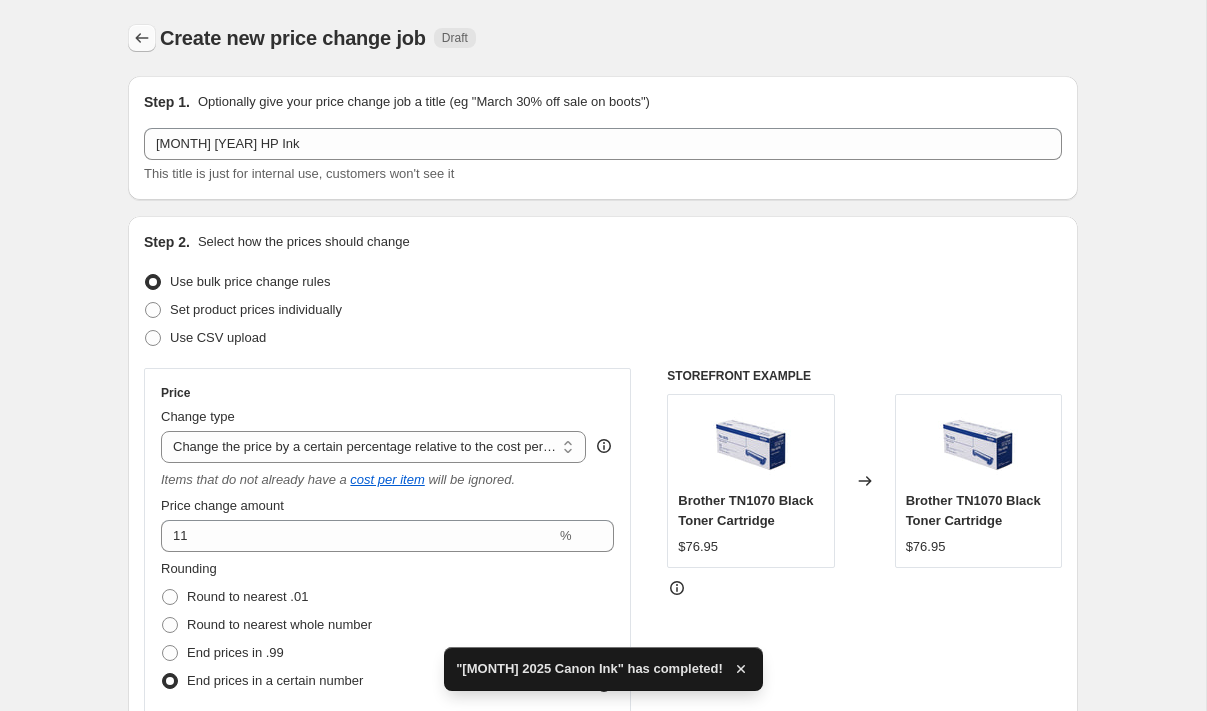 click 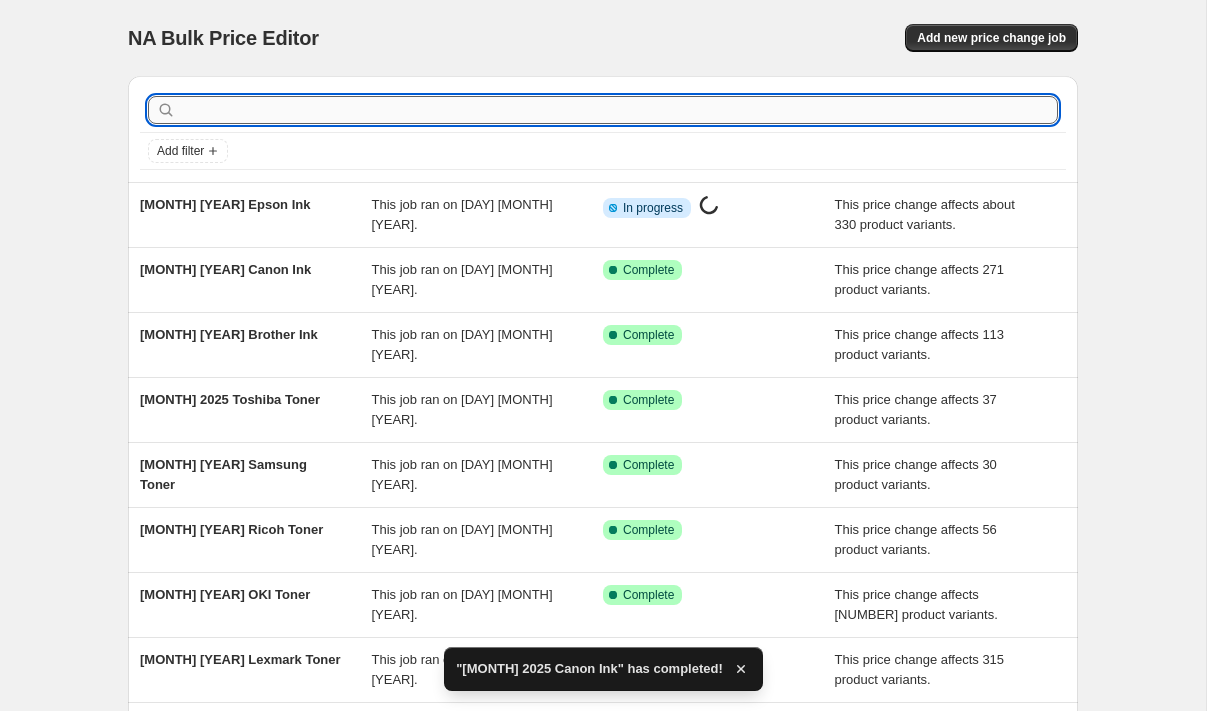 click at bounding box center (619, 110) 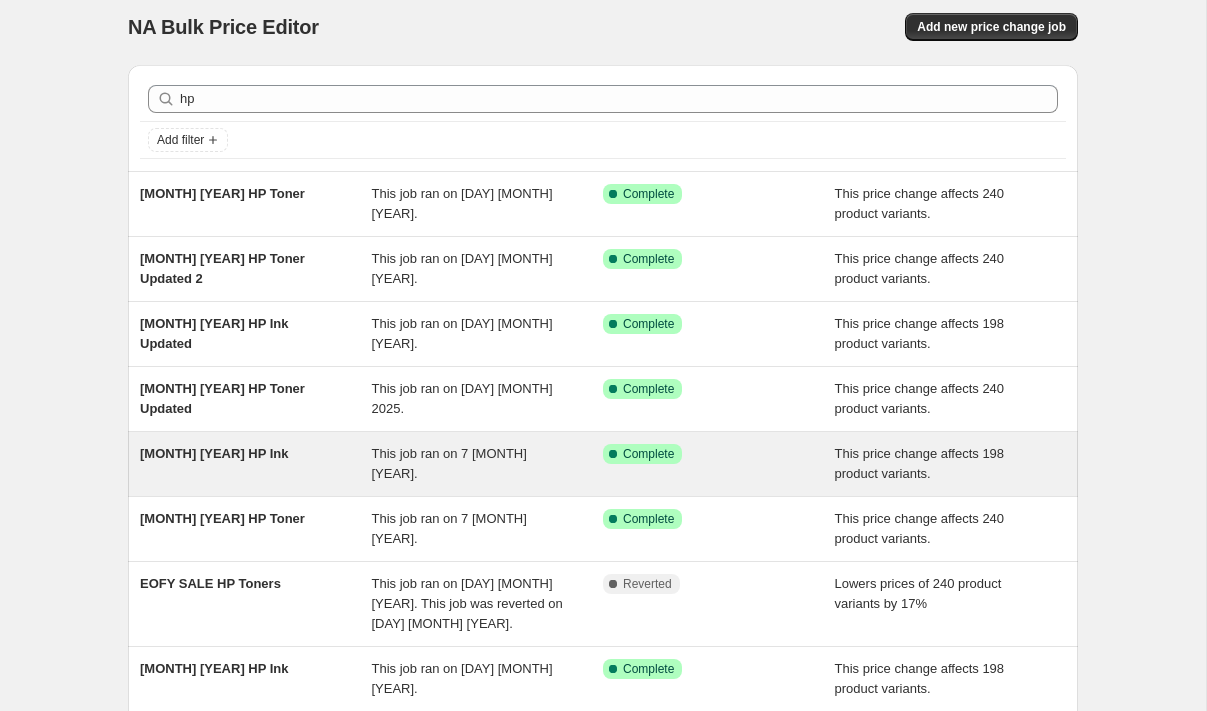 scroll, scrollTop: 9, scrollLeft: 0, axis: vertical 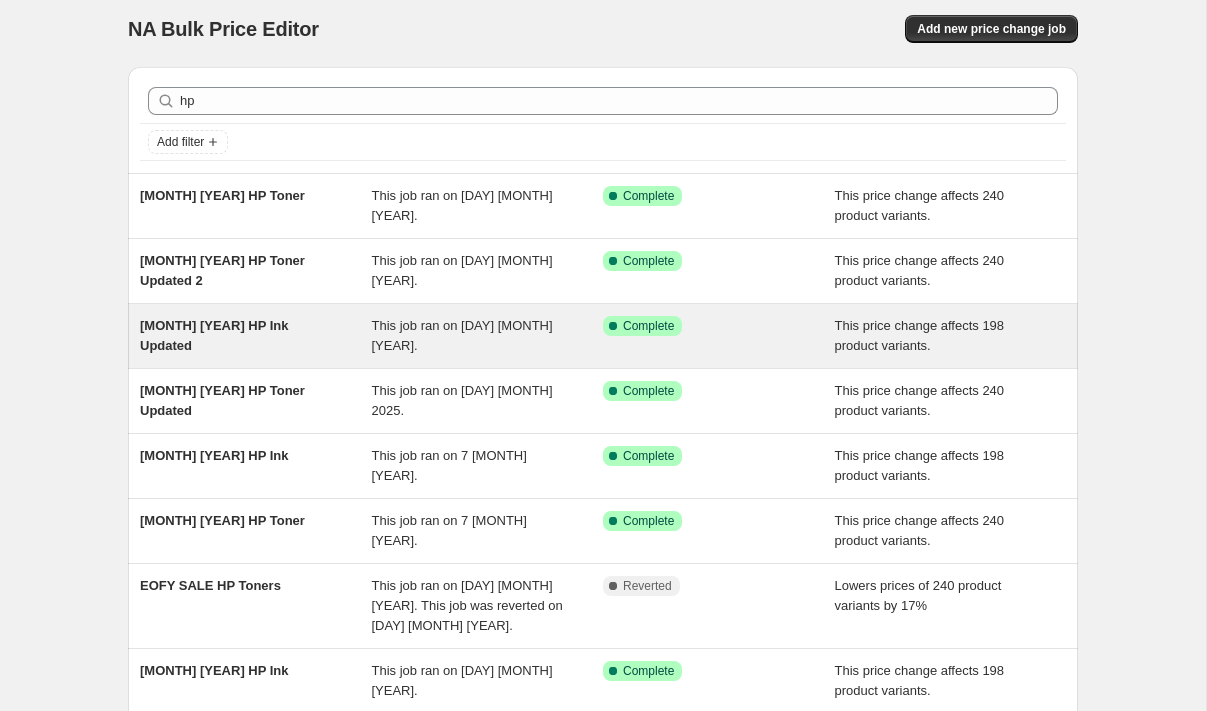 click on "[MONTH] [YEAR] HP Ink Updated" at bounding box center [214, 335] 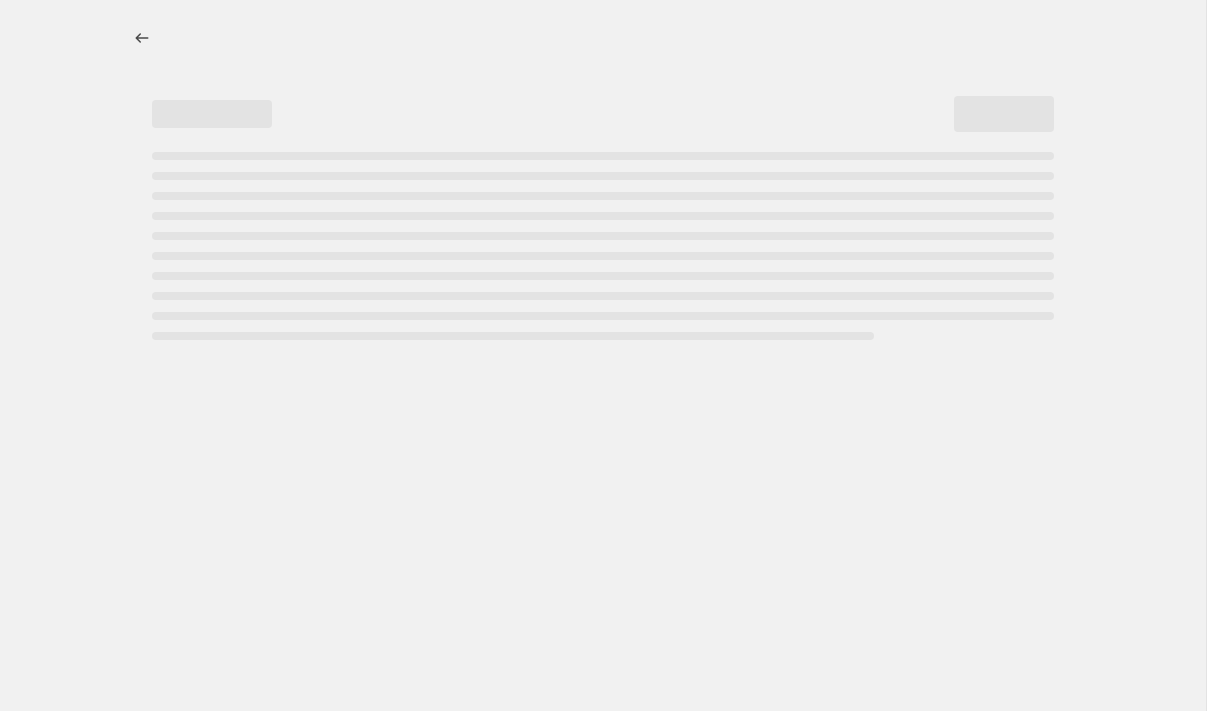 scroll, scrollTop: 0, scrollLeft: 0, axis: both 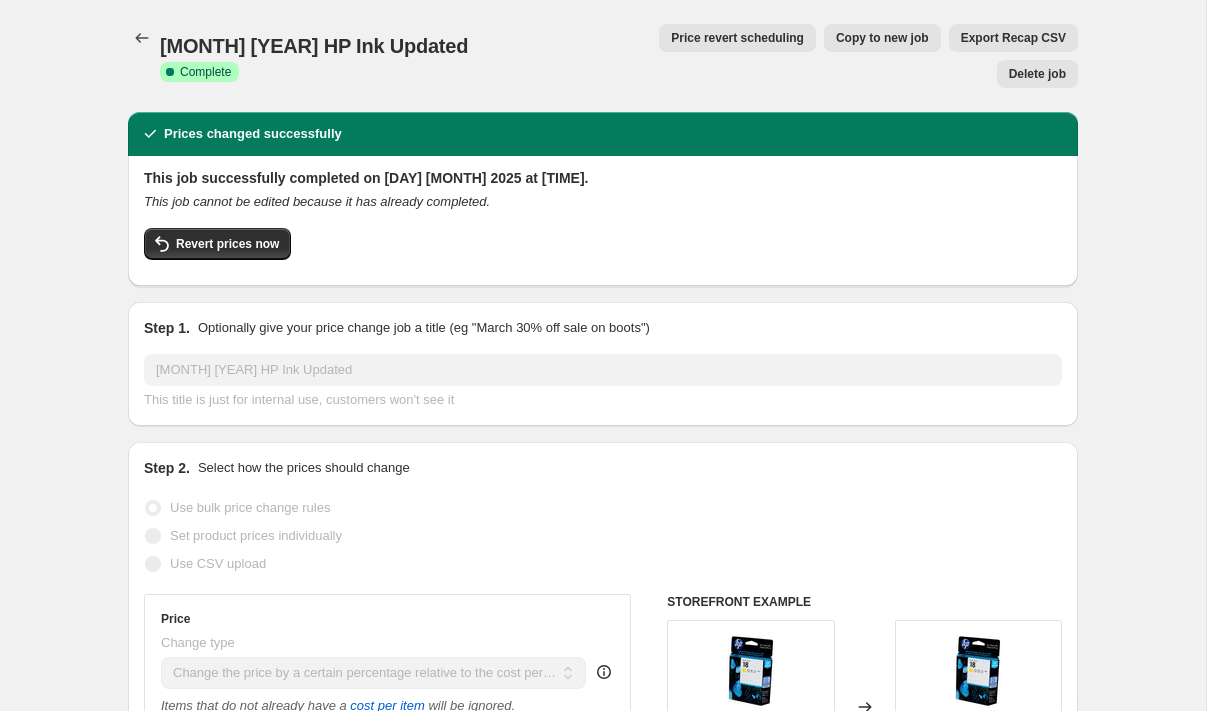 click on "Copy to new job" at bounding box center (882, 38) 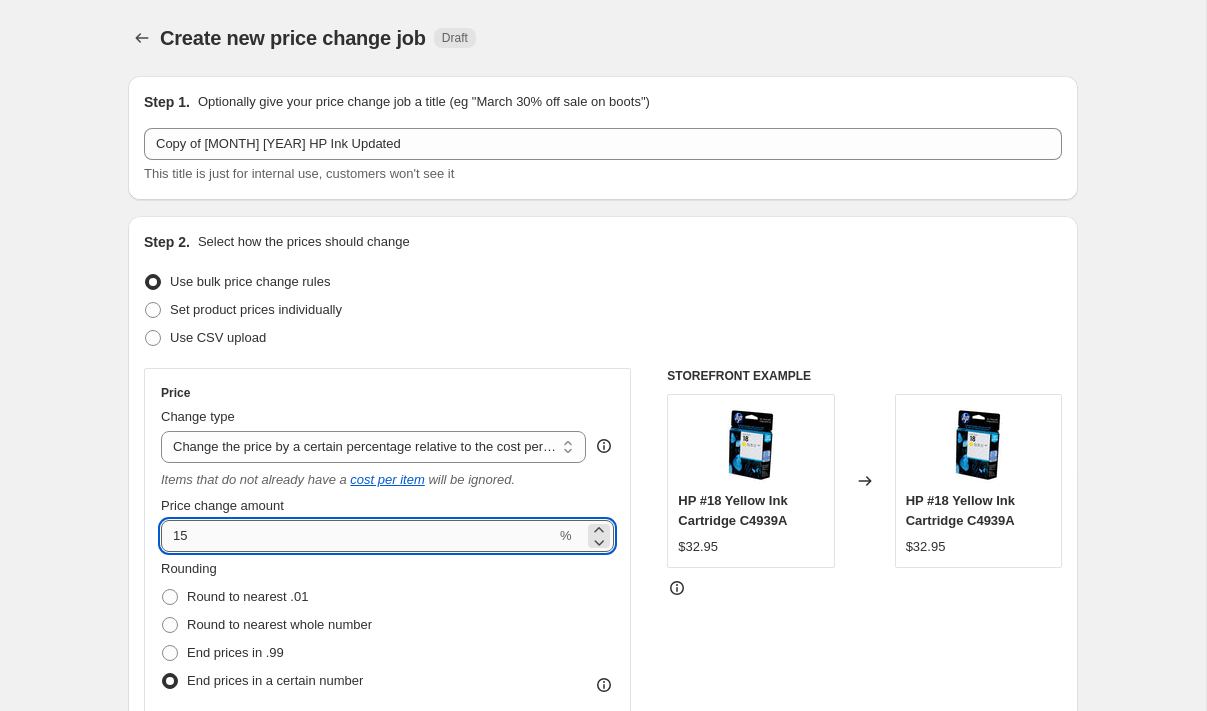 click on "15" at bounding box center (358, 536) 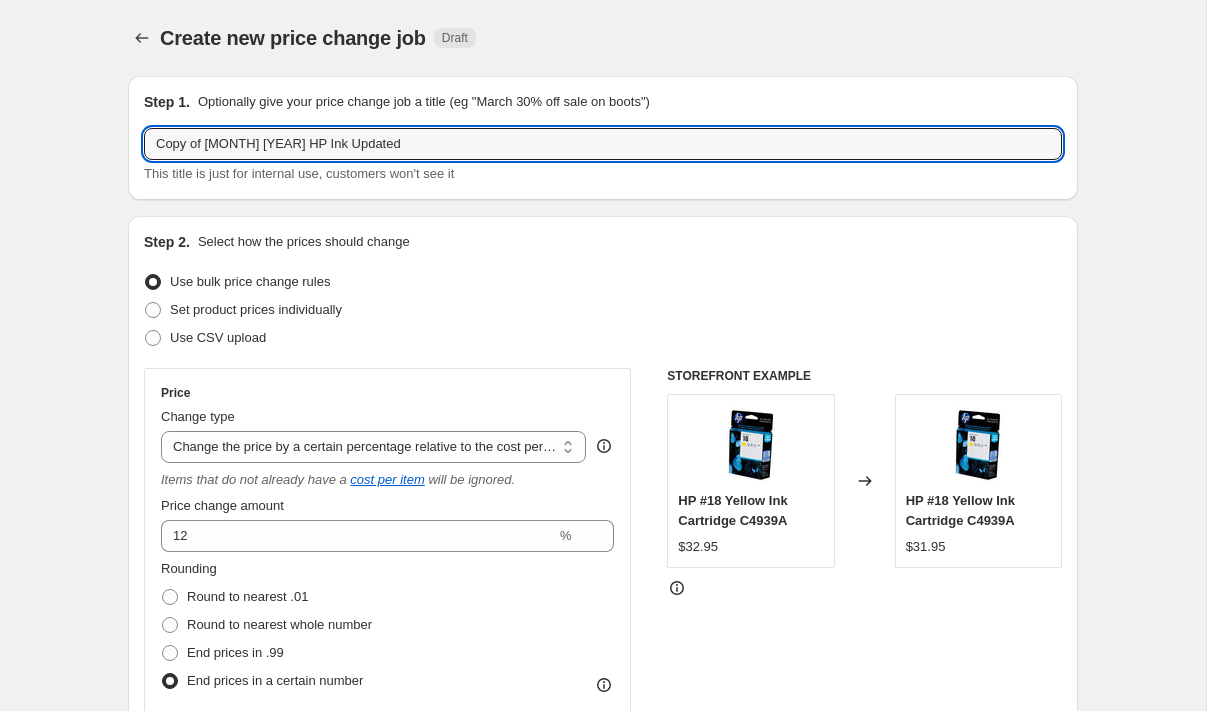 drag, startPoint x: 232, startPoint y: 144, endPoint x: 68, endPoint y: 146, distance: 164.01219 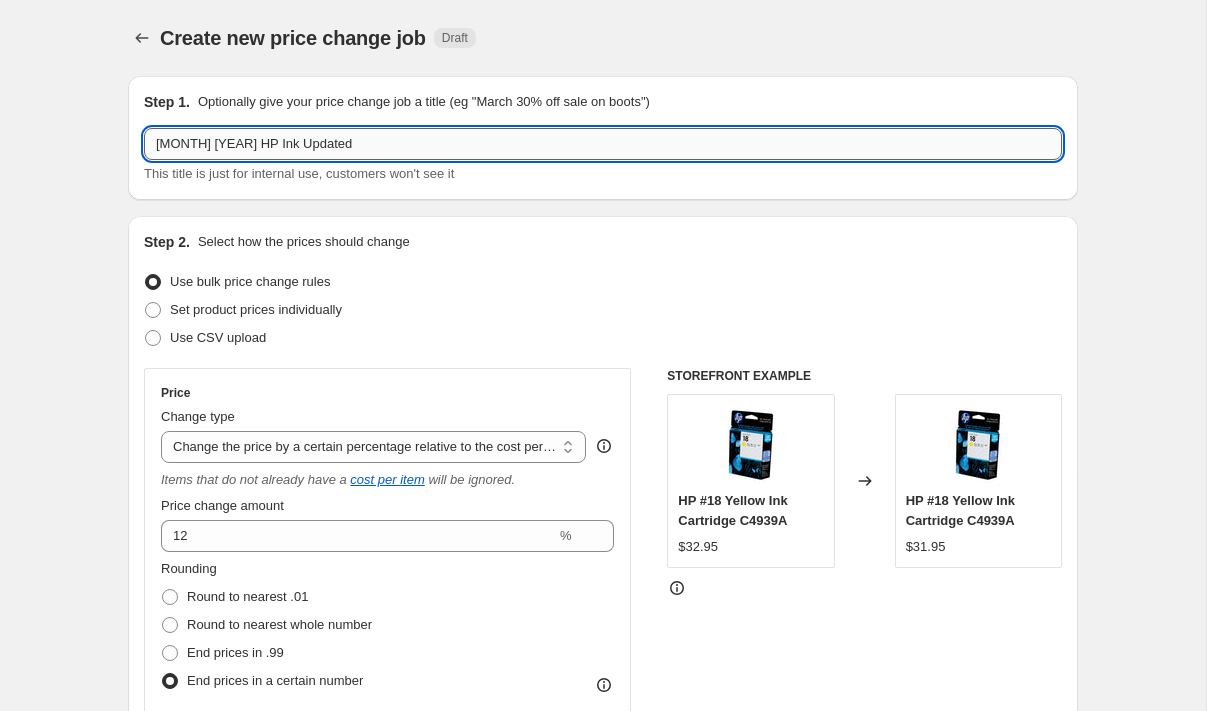 click on "[MONTH] [YEAR] HP Ink Updated" at bounding box center [603, 144] 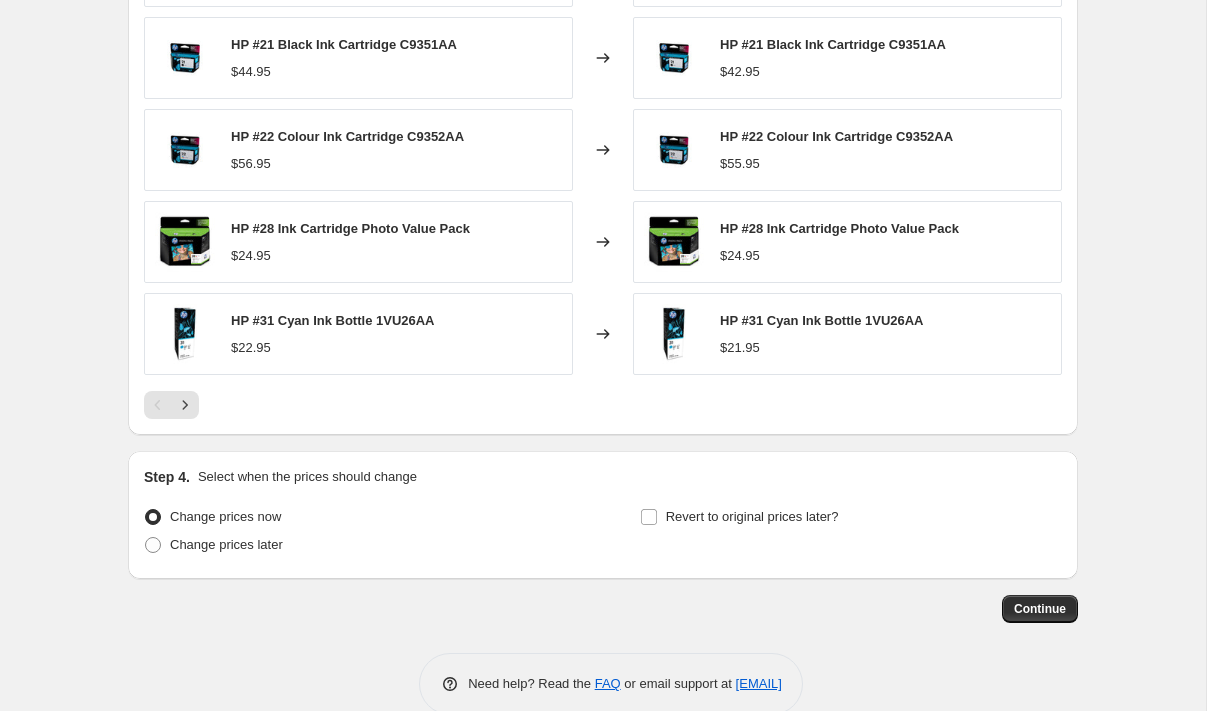 scroll, scrollTop: 1655, scrollLeft: 0, axis: vertical 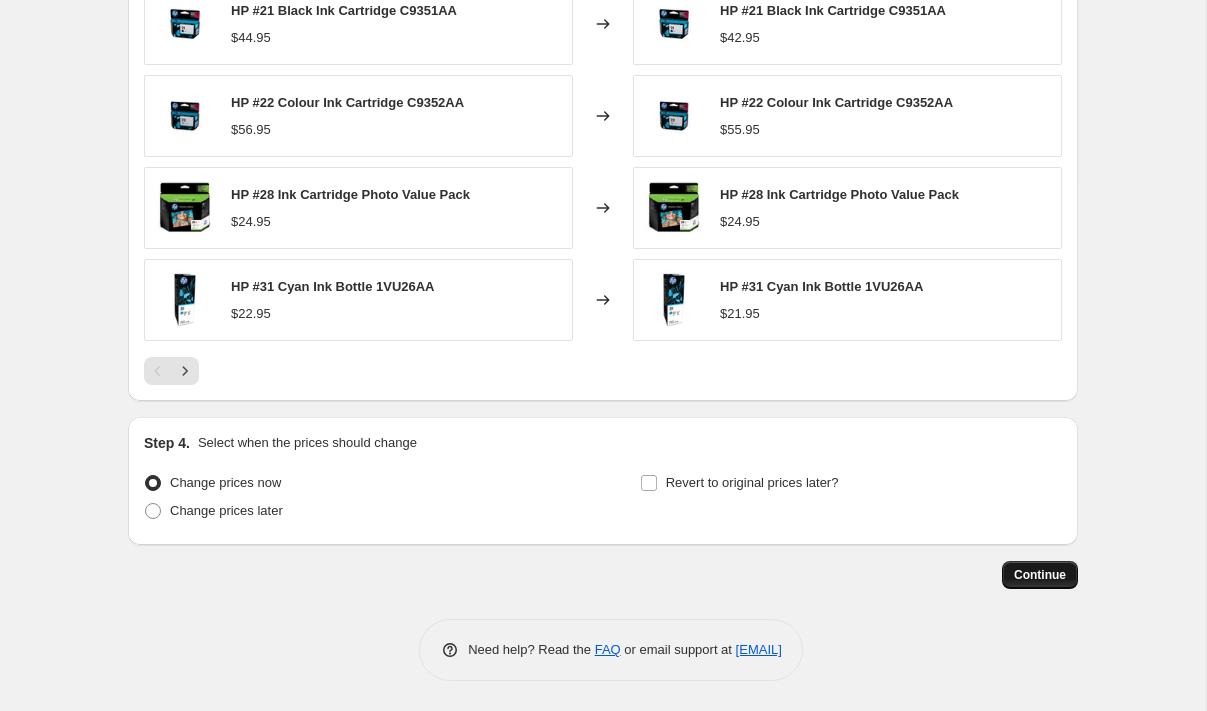 click on "Continue" at bounding box center (1040, 575) 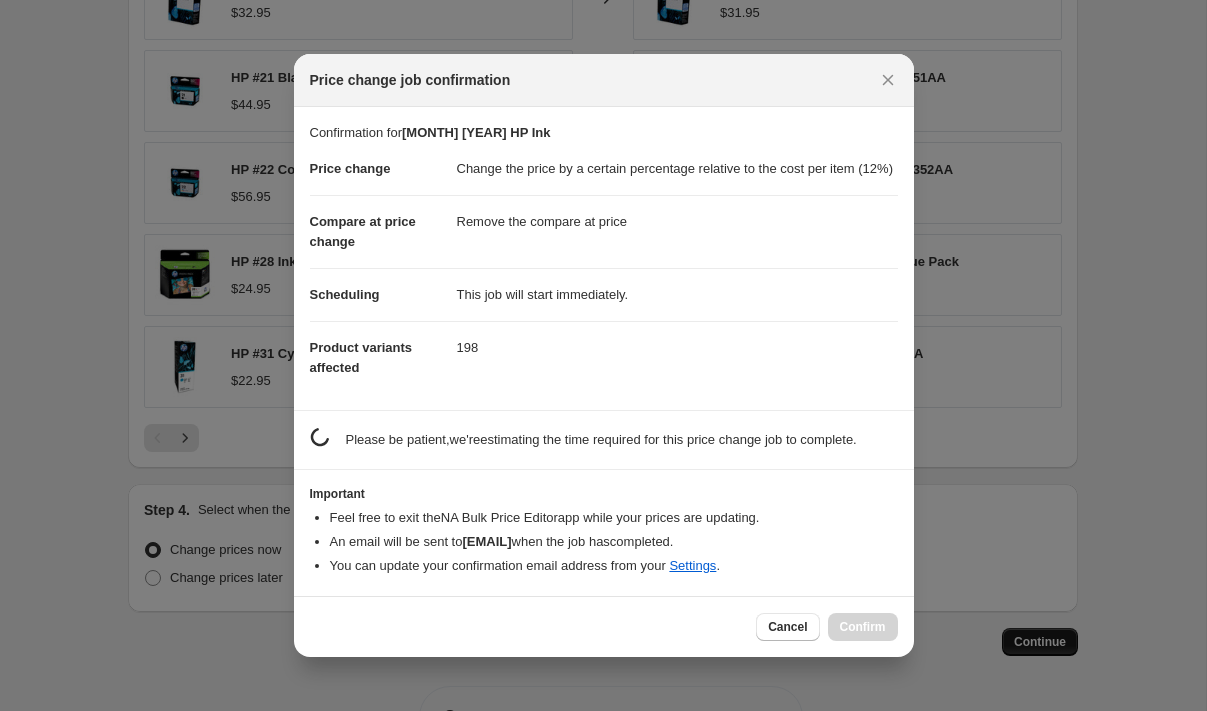 scroll, scrollTop: 0, scrollLeft: 0, axis: both 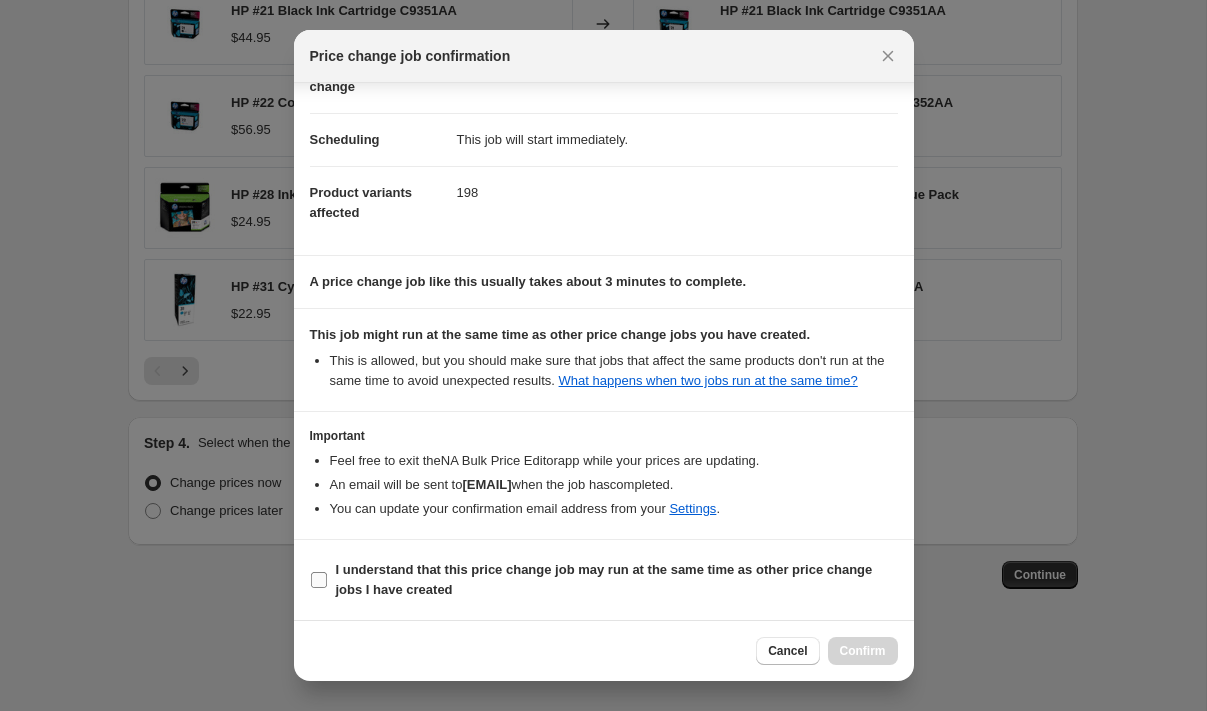 click on "I understand that this price change job may run at the same time as other price change jobs I have created" at bounding box center [319, 580] 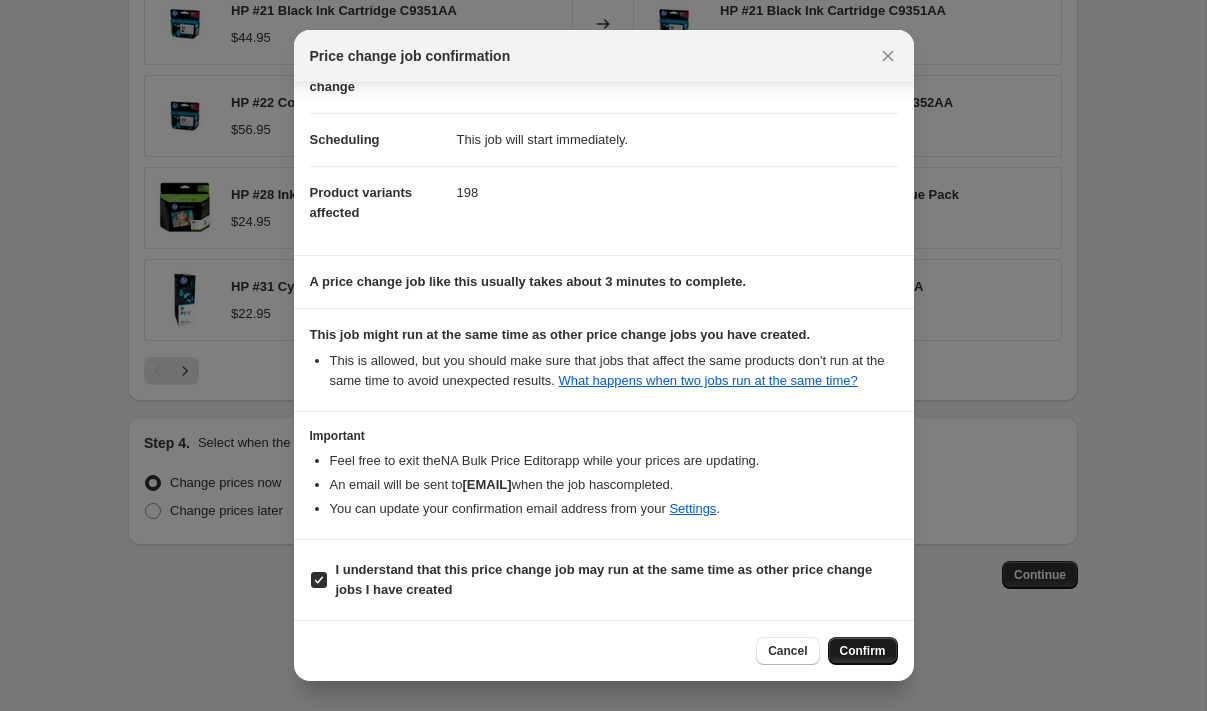 click on "Confirm" at bounding box center (863, 651) 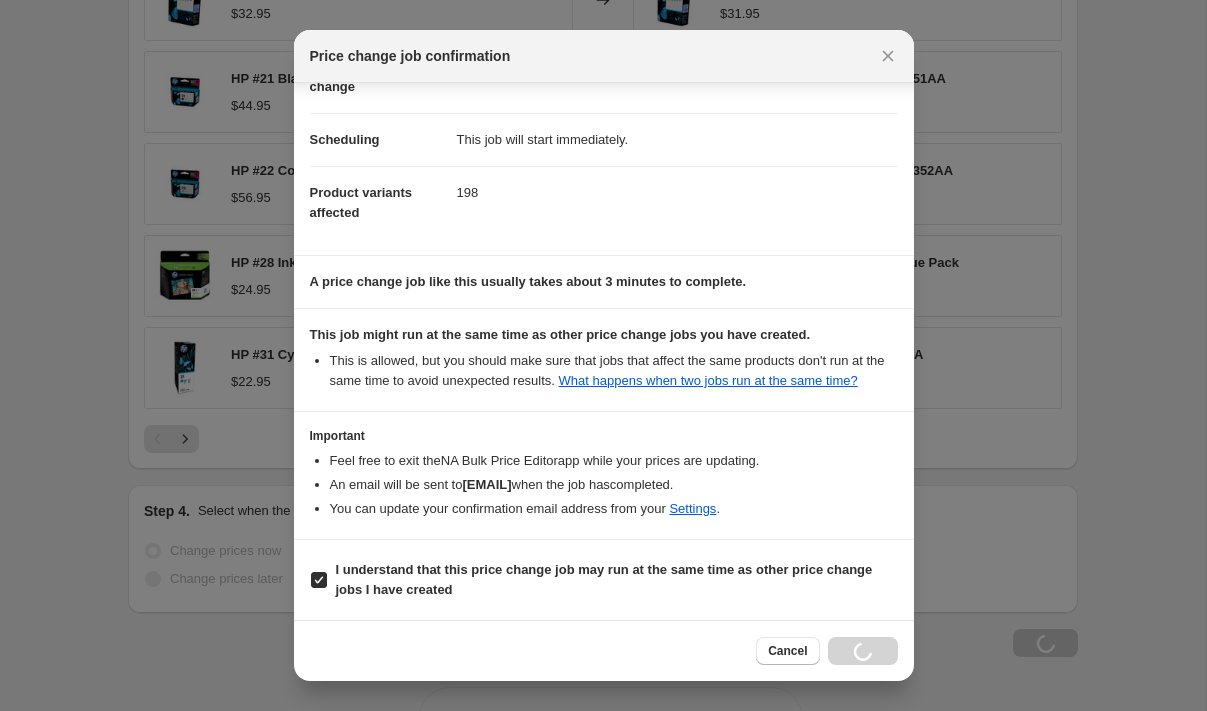 scroll, scrollTop: 1723, scrollLeft: 0, axis: vertical 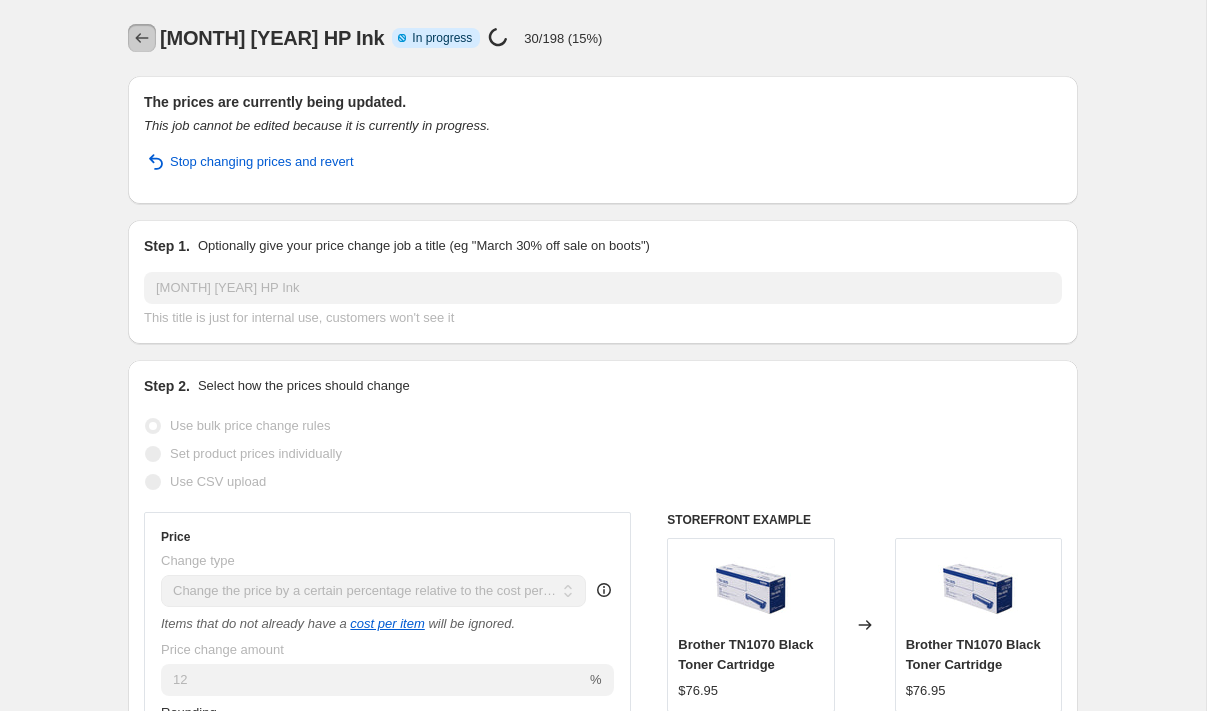 click 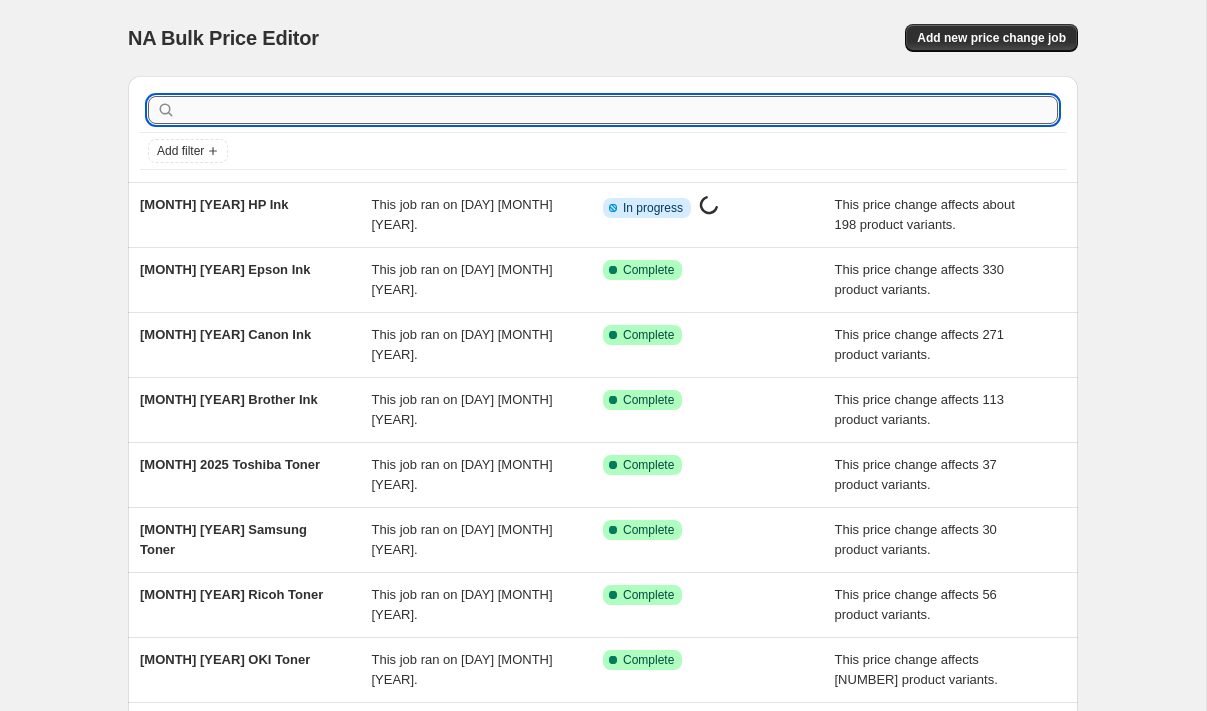 click at bounding box center [619, 110] 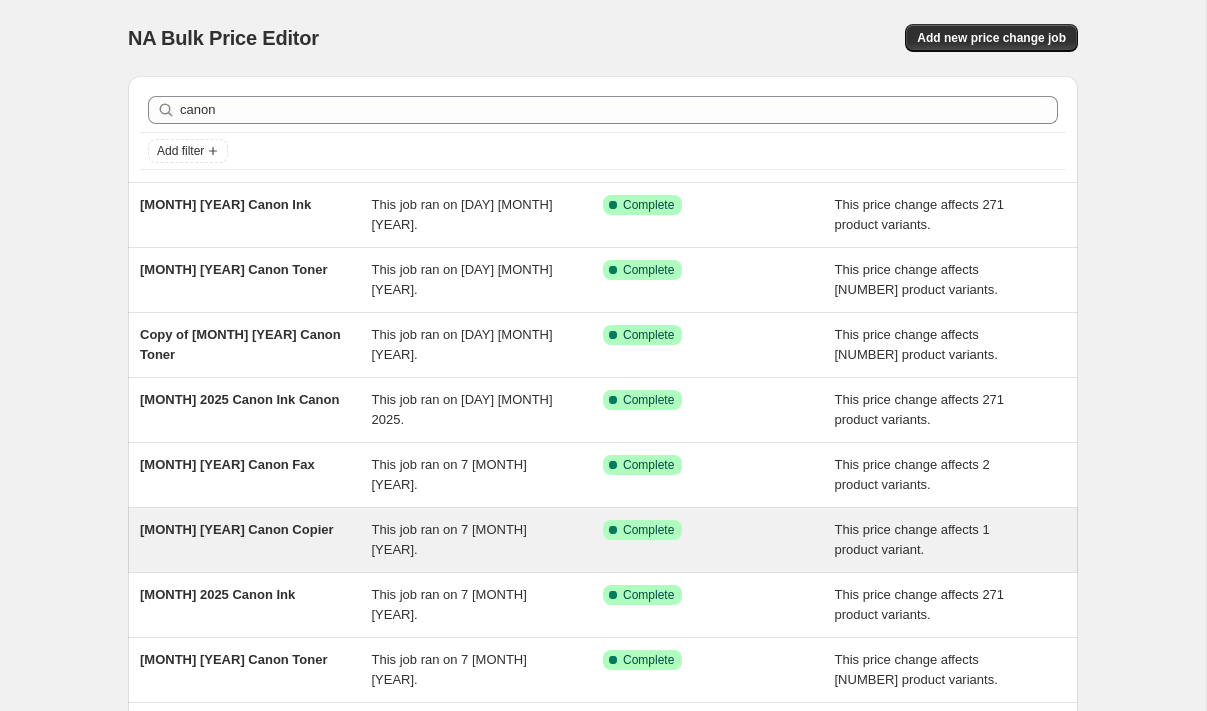 click on "[MONTH] [YEAR] Canon Copier" at bounding box center (237, 529) 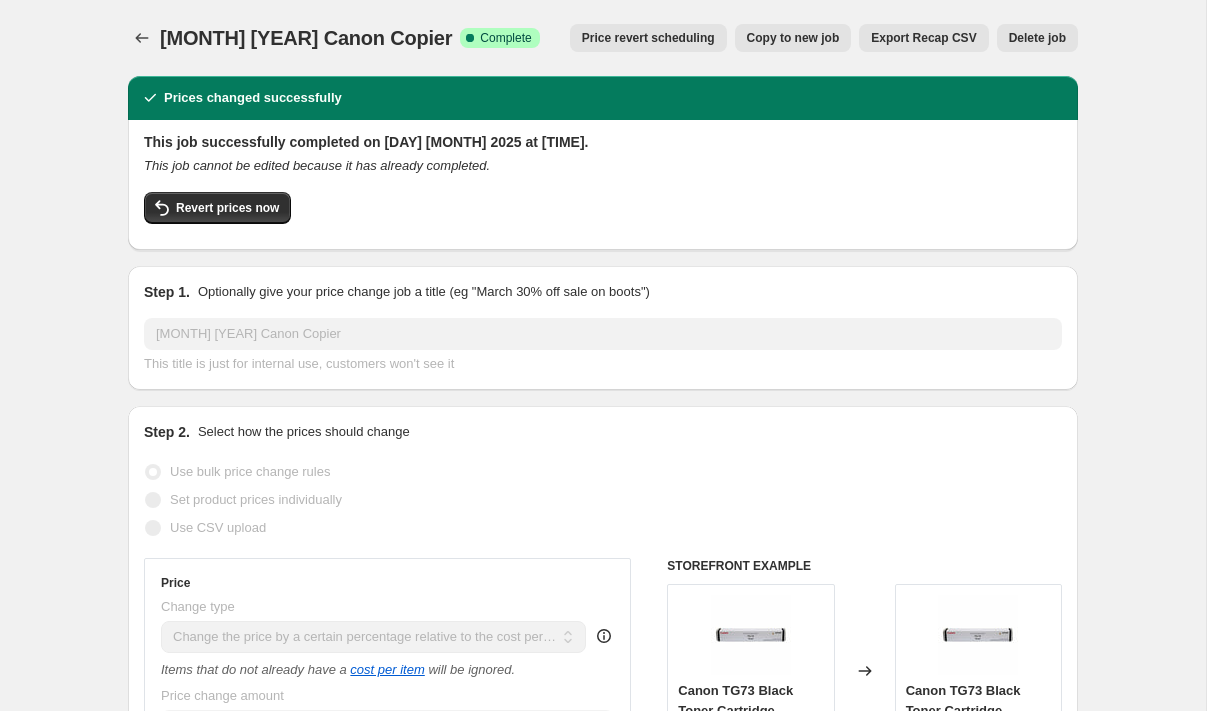 click on "Copy to new job" at bounding box center [793, 38] 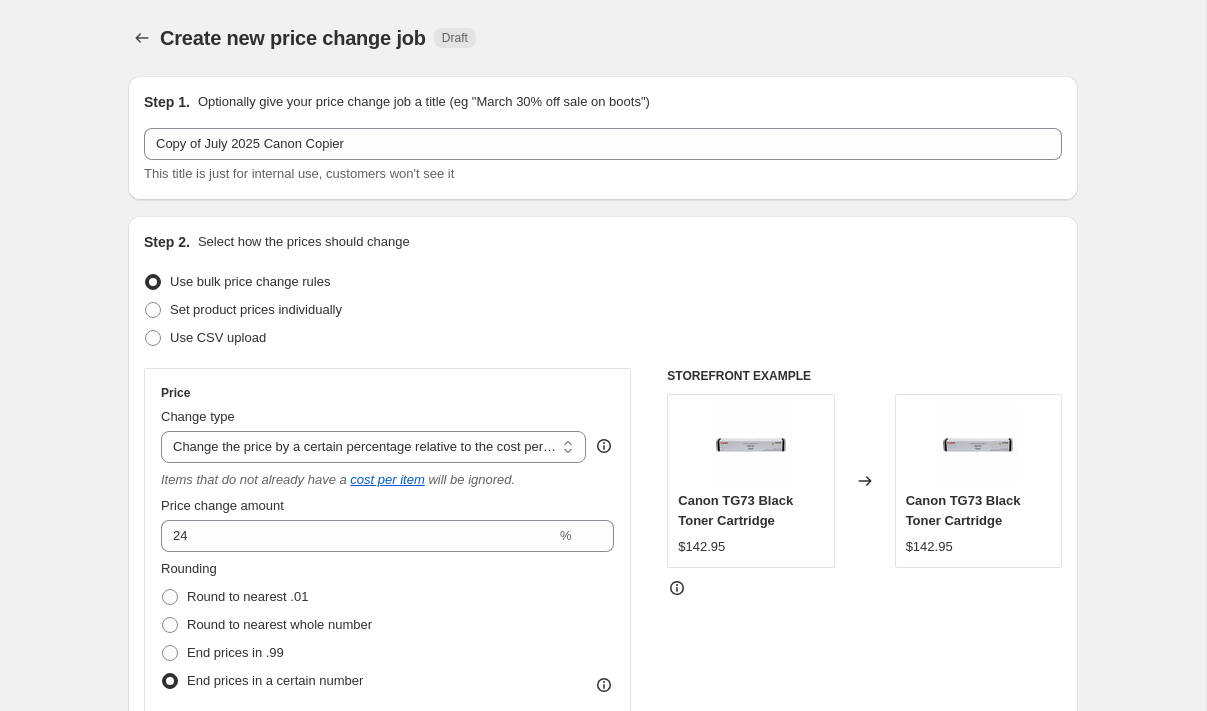 select on "pc" 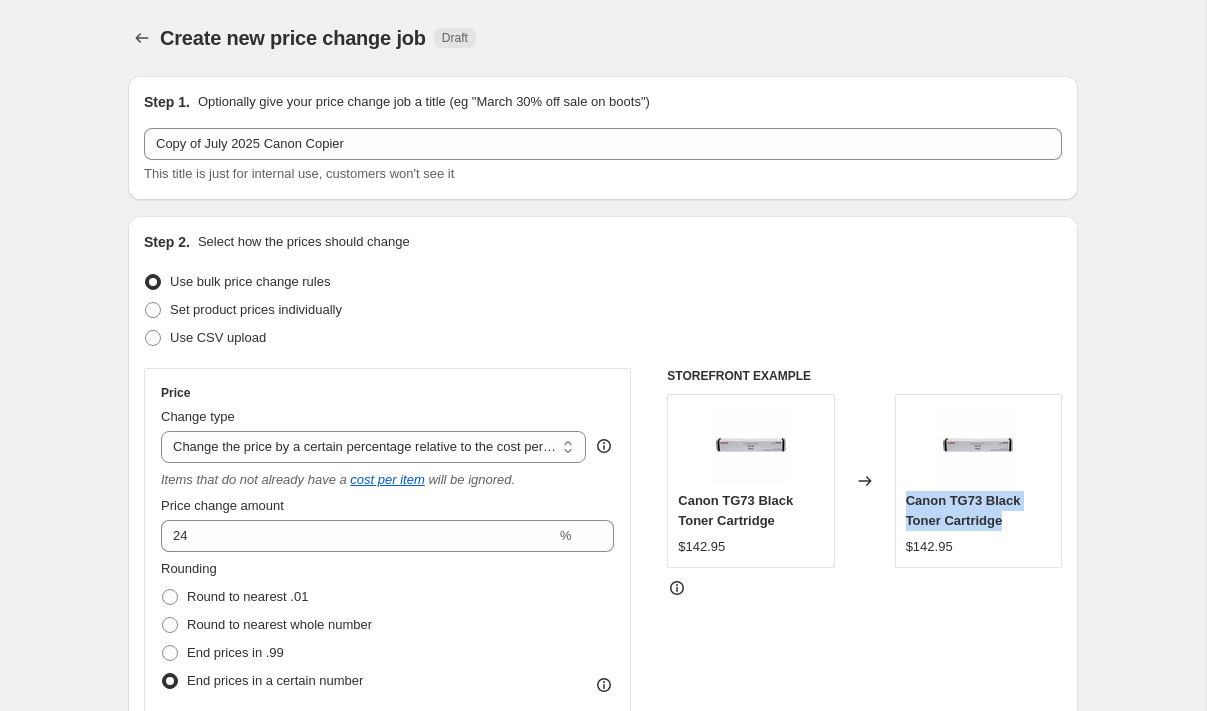 drag, startPoint x: 1009, startPoint y: 527, endPoint x: 921, endPoint y: 506, distance: 90.47099 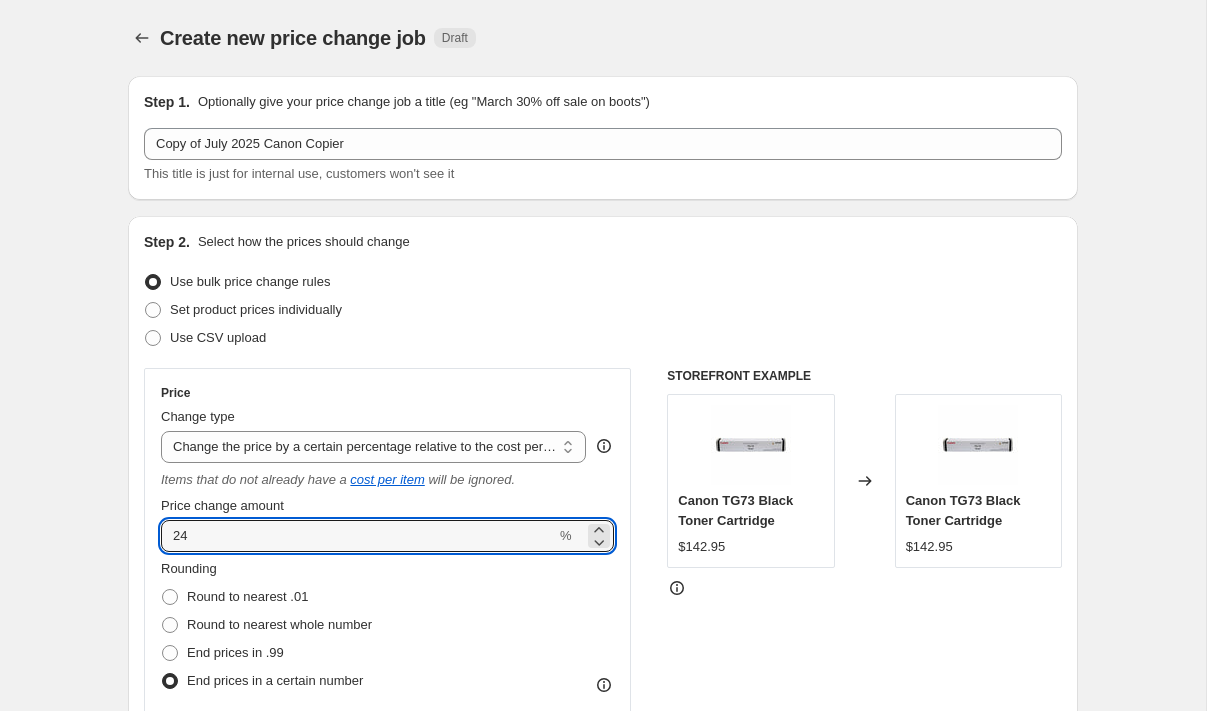 drag, startPoint x: 202, startPoint y: 537, endPoint x: 144, endPoint y: 532, distance: 58.21512 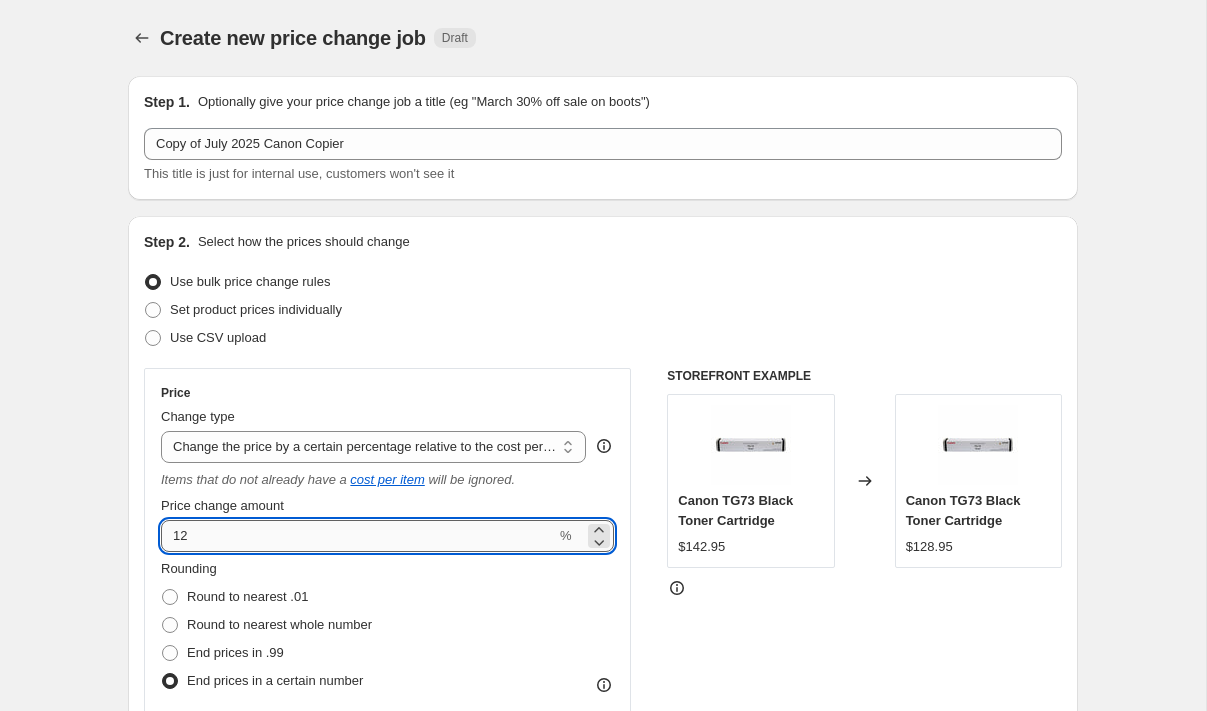 click on "12" at bounding box center [358, 536] 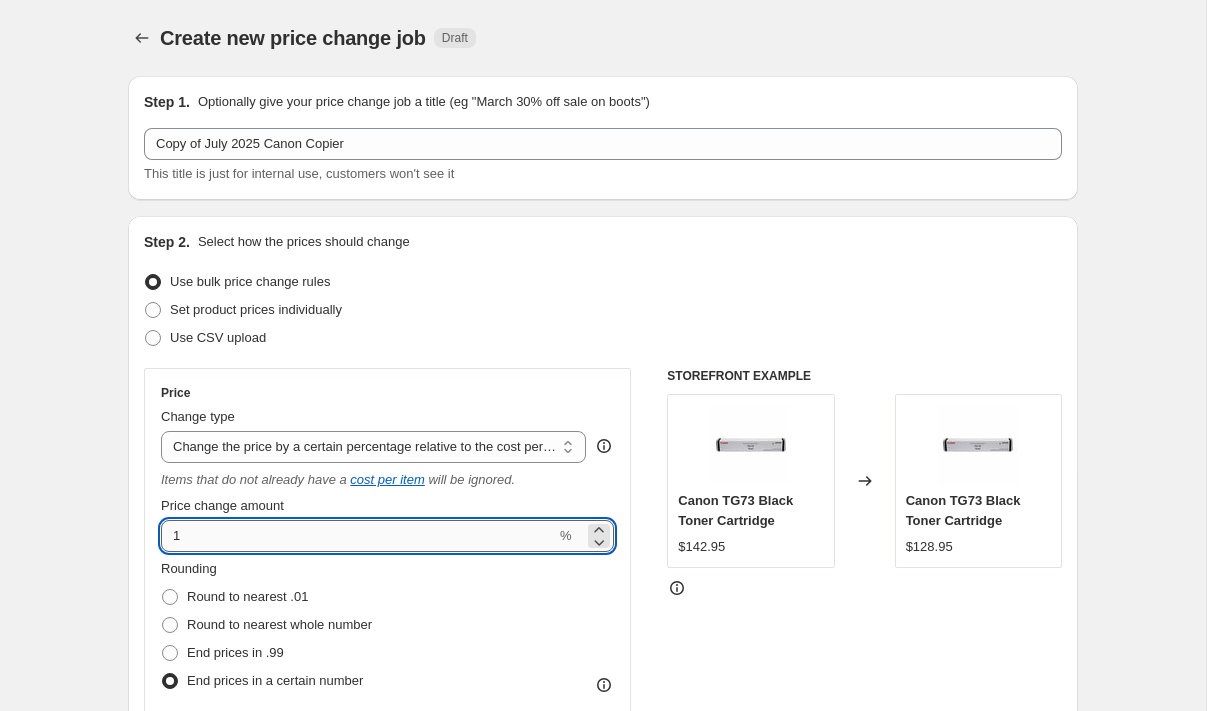 type on "13" 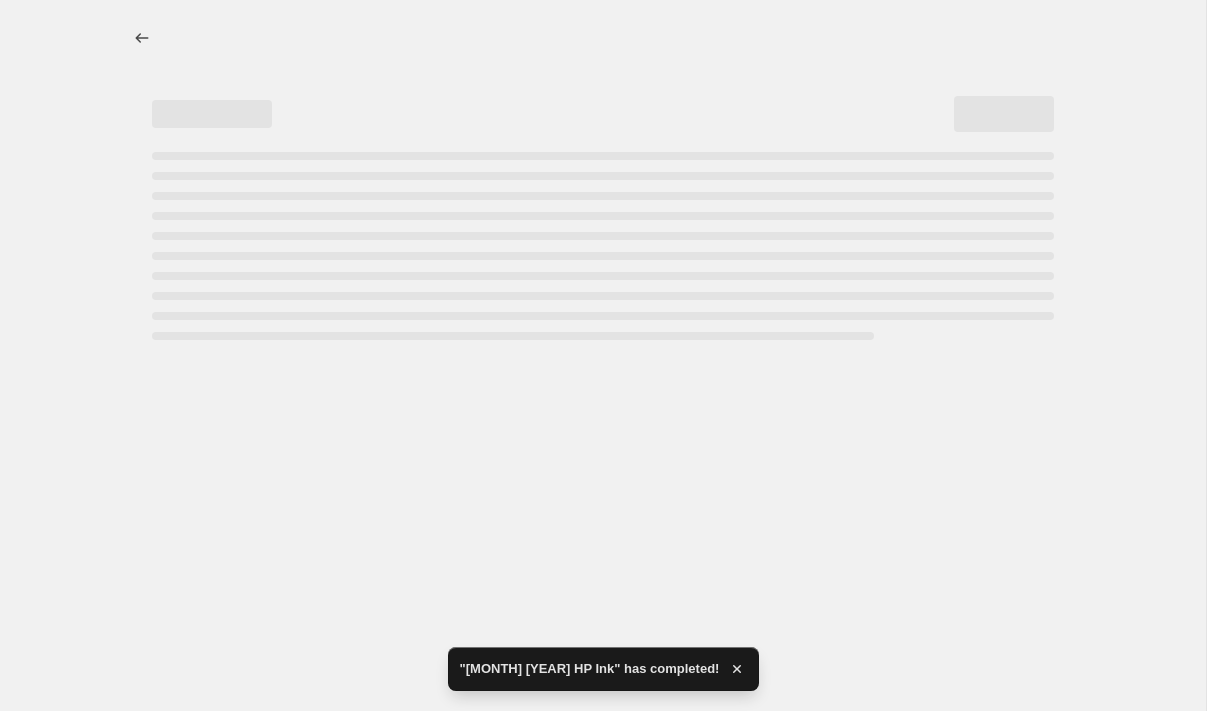 scroll, scrollTop: 0, scrollLeft: 0, axis: both 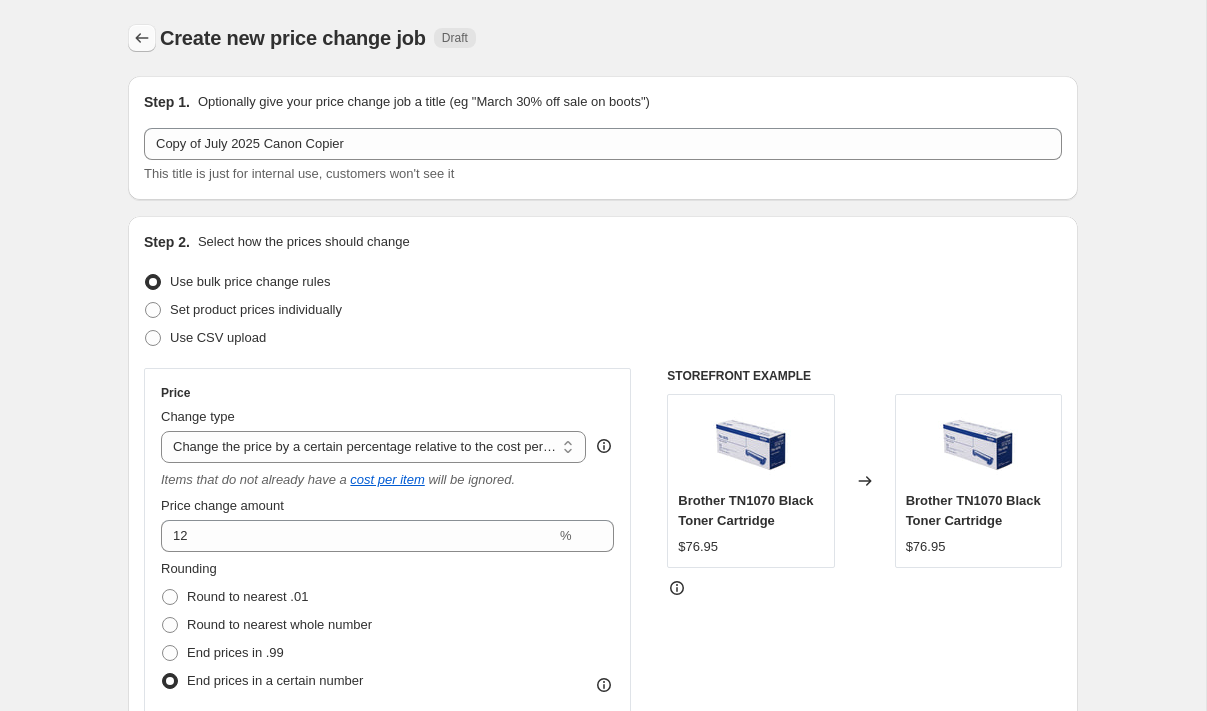 click 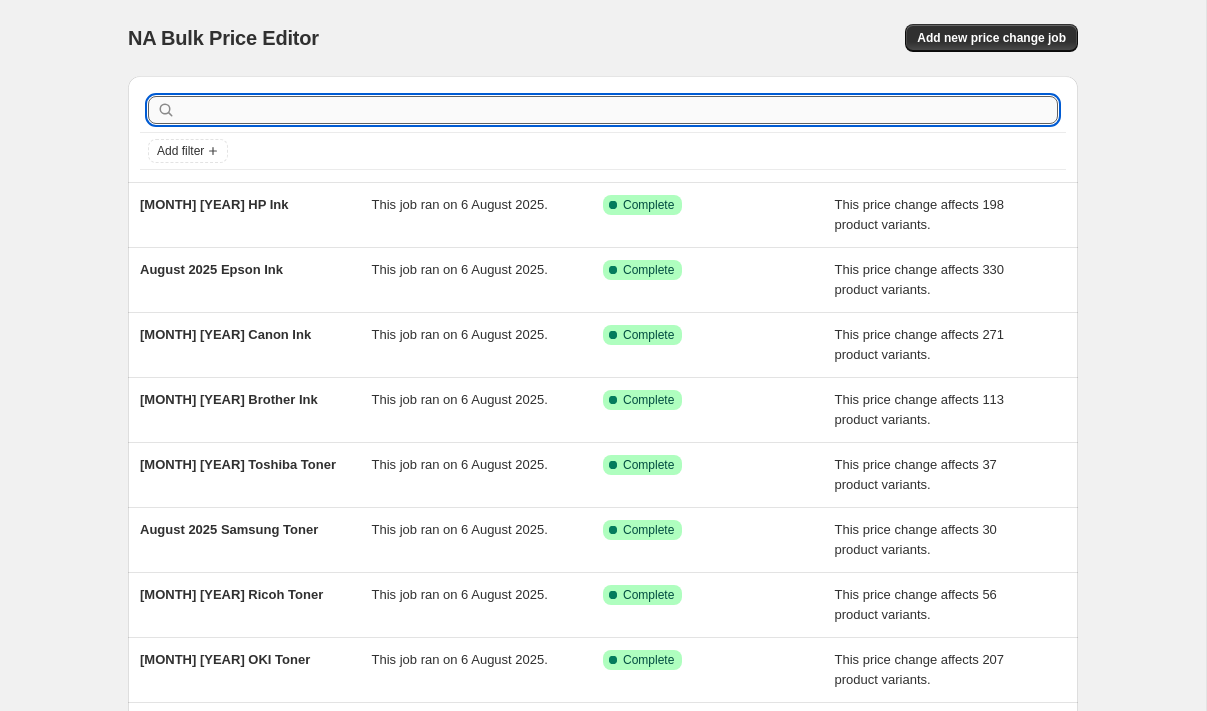 click at bounding box center [619, 110] 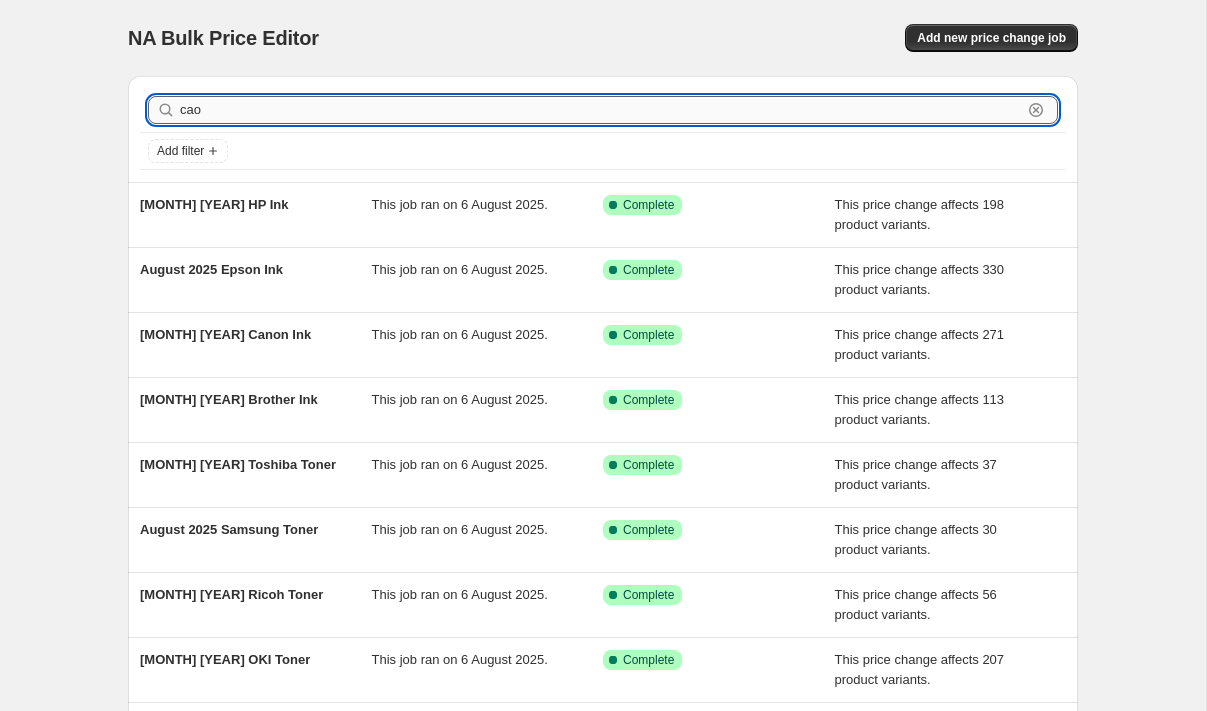 type on "caon" 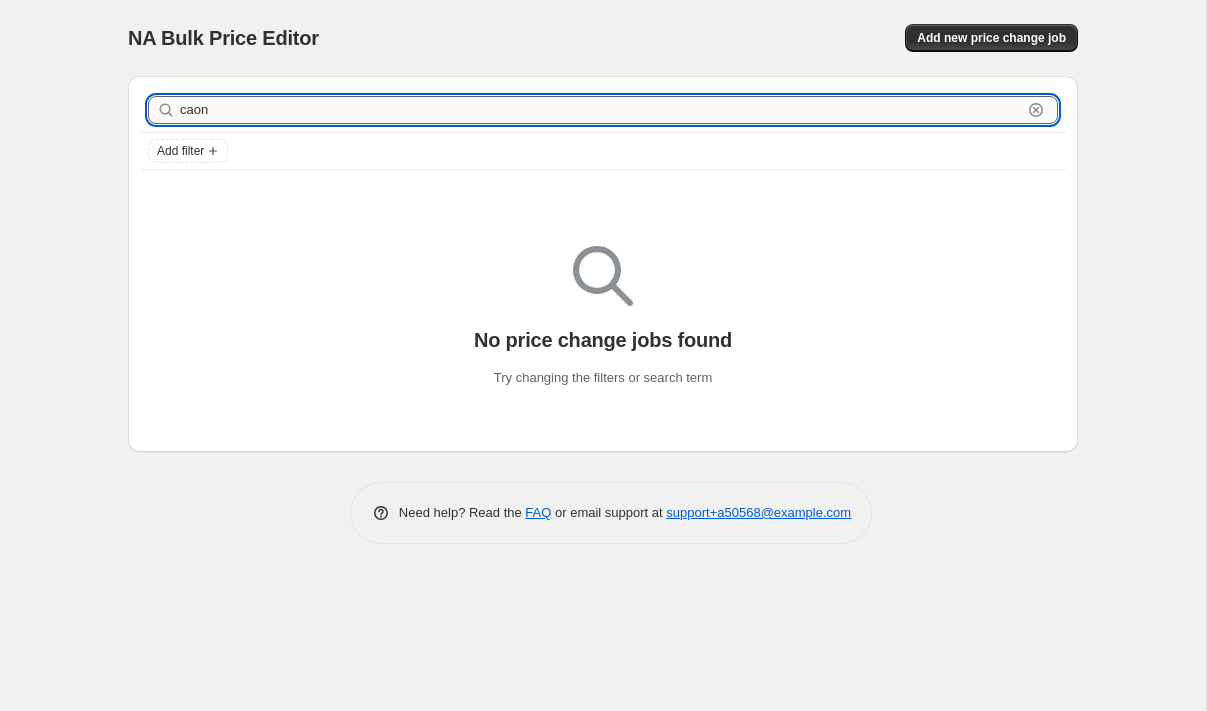 click on "caon" at bounding box center [601, 110] 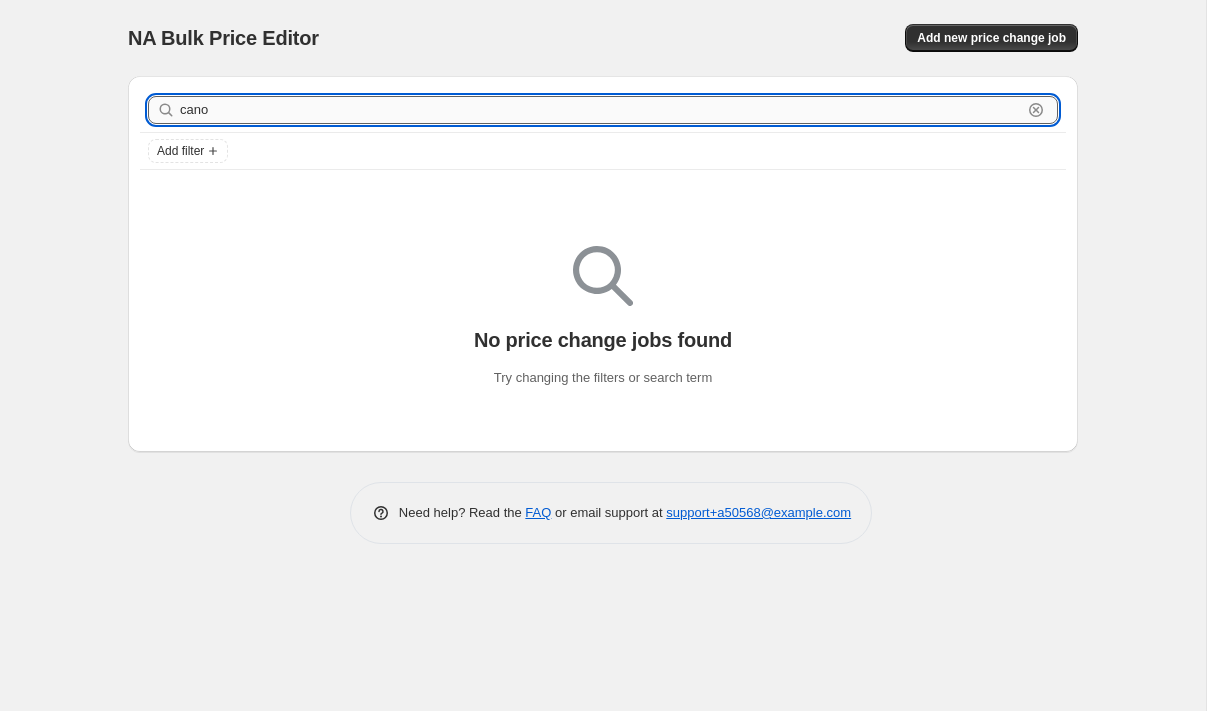 type on "canon" 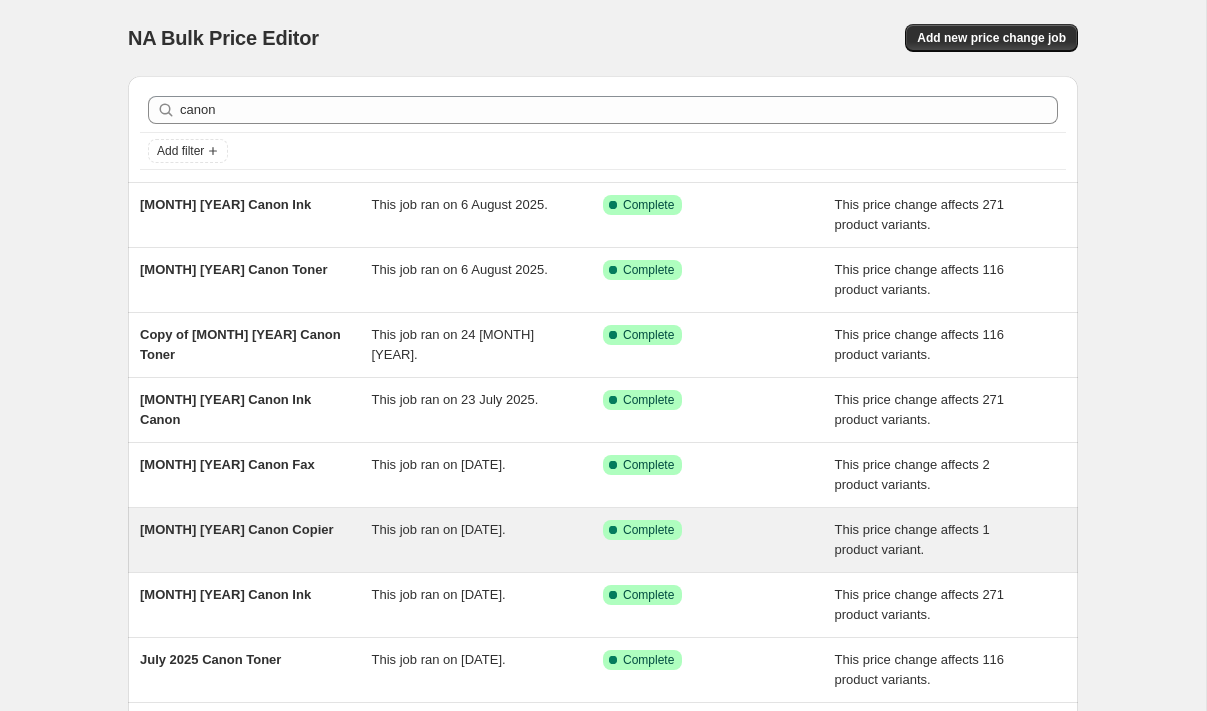 click on "July 2025 Canon Copier" at bounding box center (237, 529) 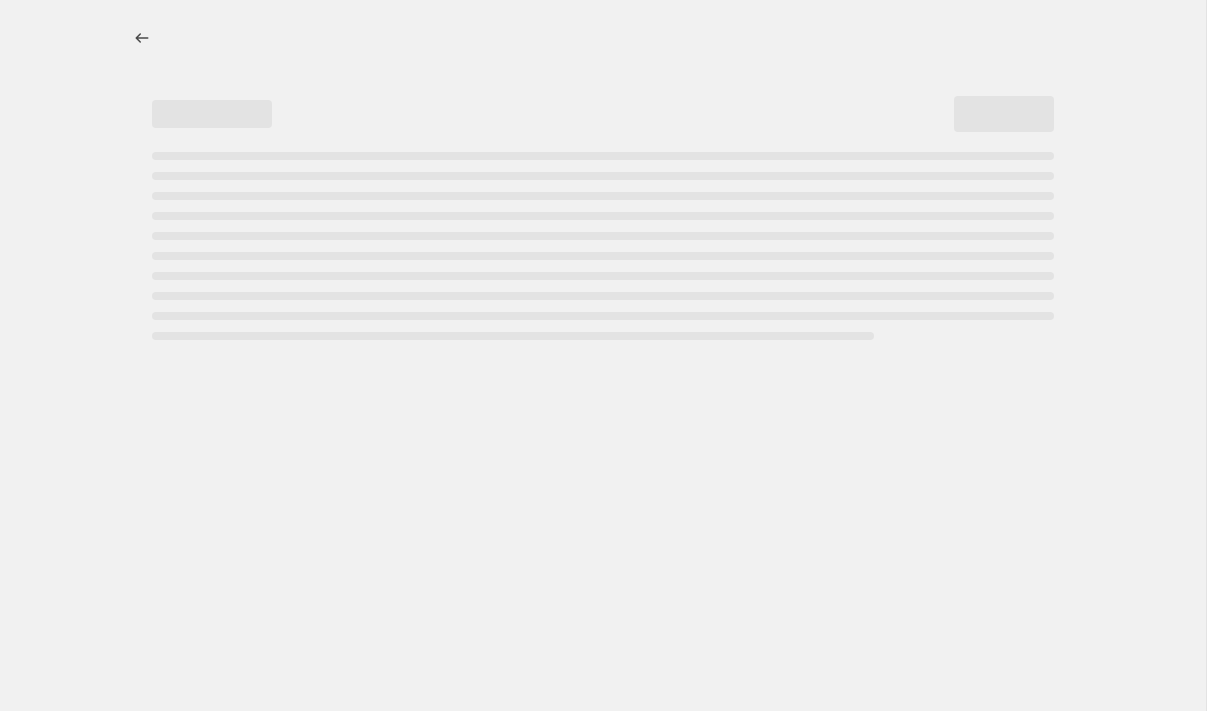 select on "pc" 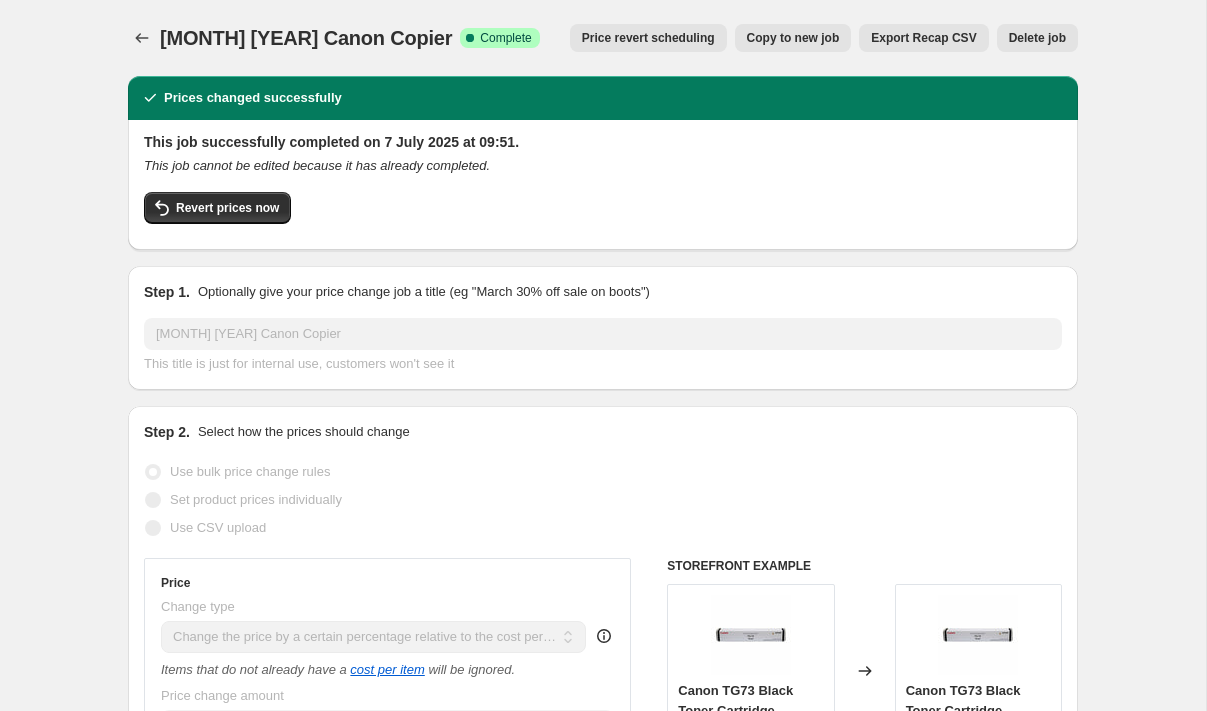 click on "Copy to new job" at bounding box center [793, 38] 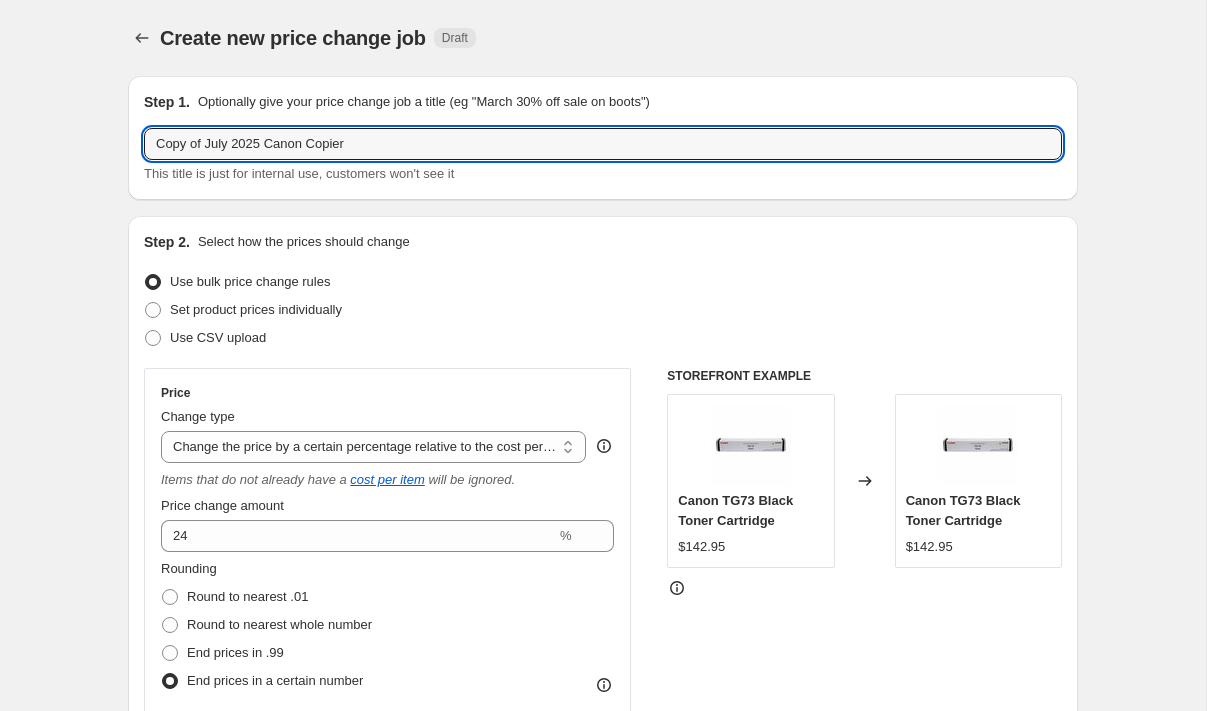 drag, startPoint x: 232, startPoint y: 146, endPoint x: 139, endPoint y: 146, distance: 93 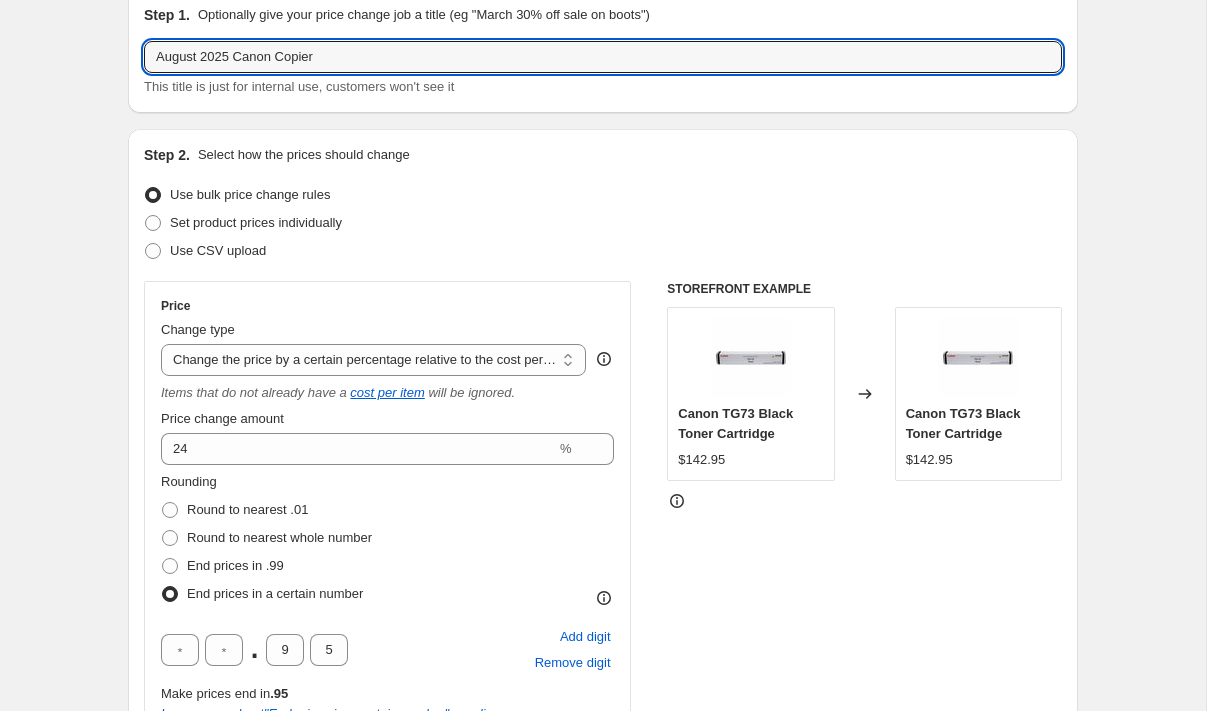 scroll, scrollTop: 116, scrollLeft: 0, axis: vertical 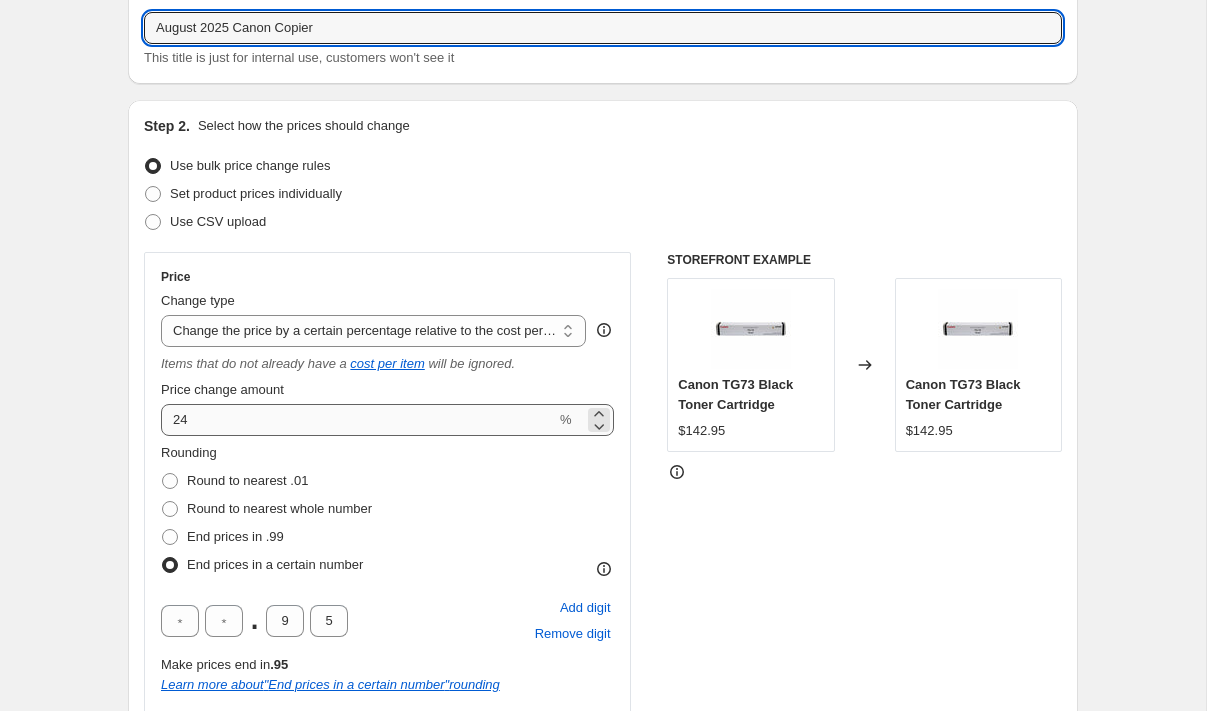 type on "[MONTH] [YEAR] [BRAND] Copier" 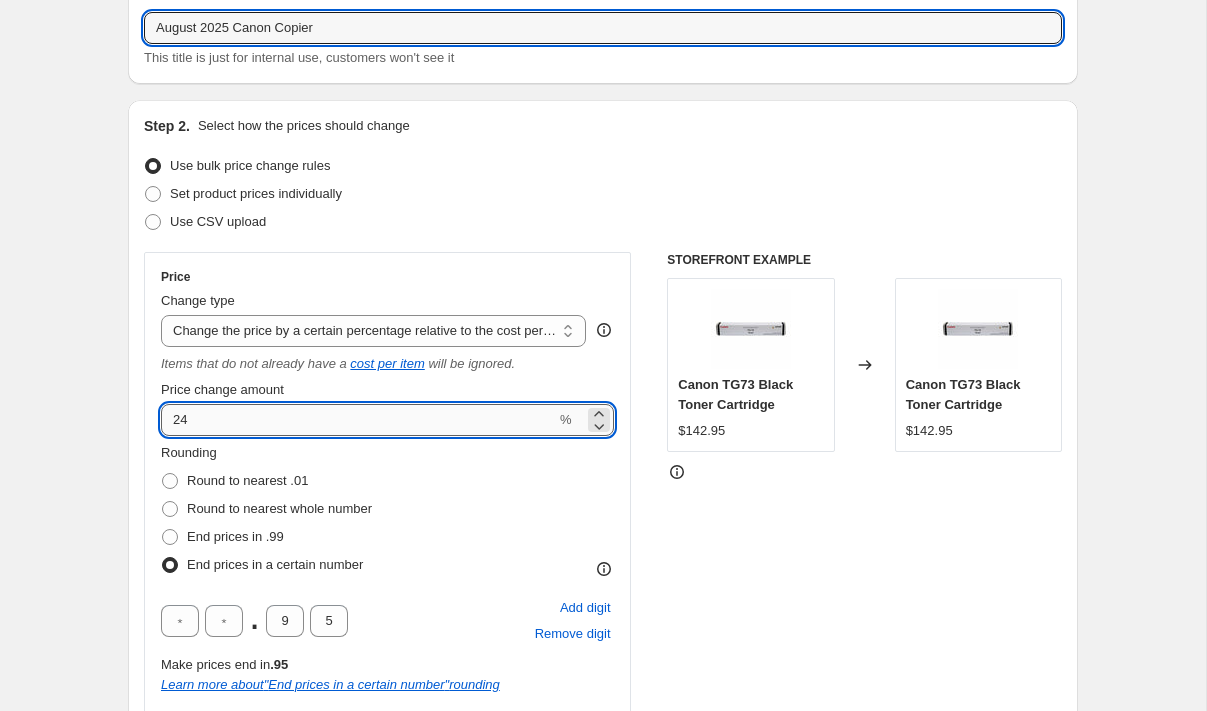 click on "24" at bounding box center [358, 420] 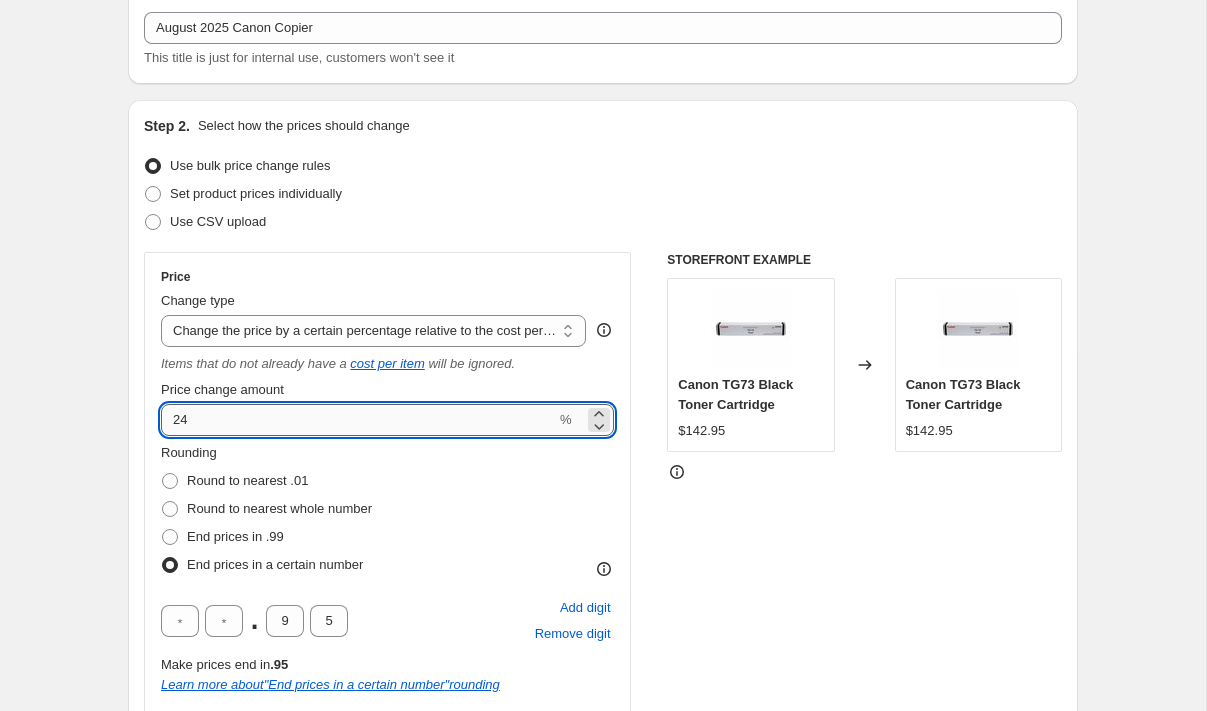 type on "2" 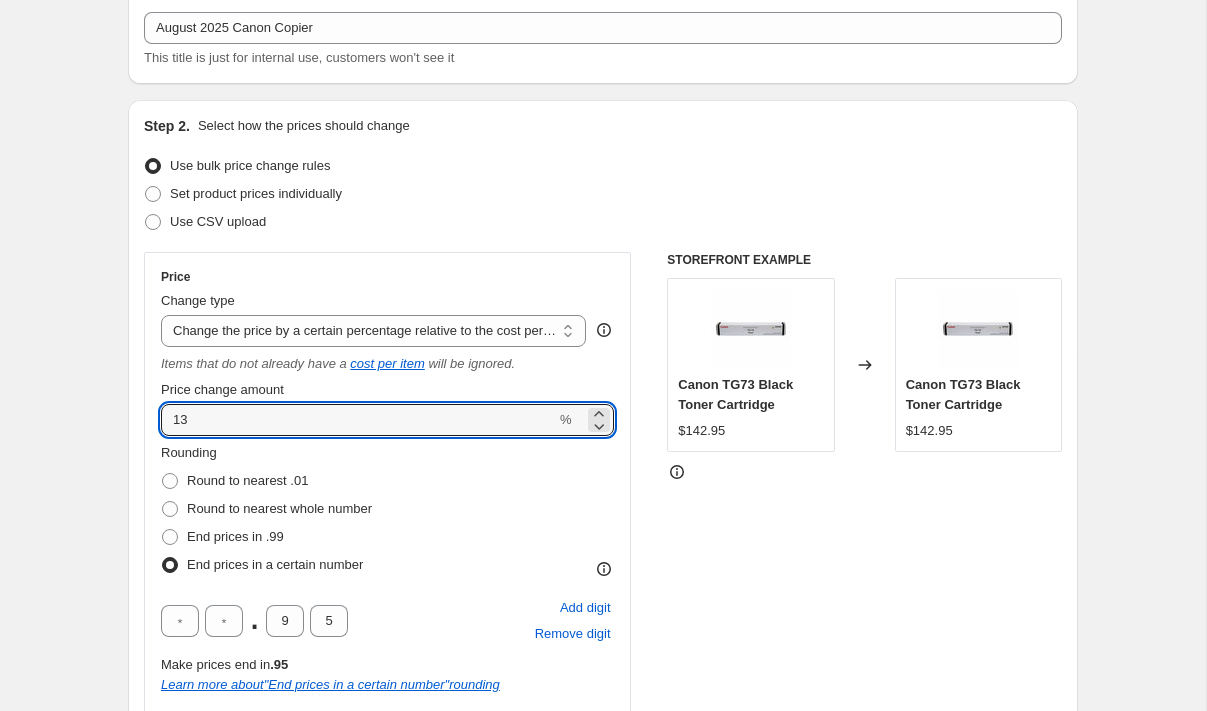 type on "13" 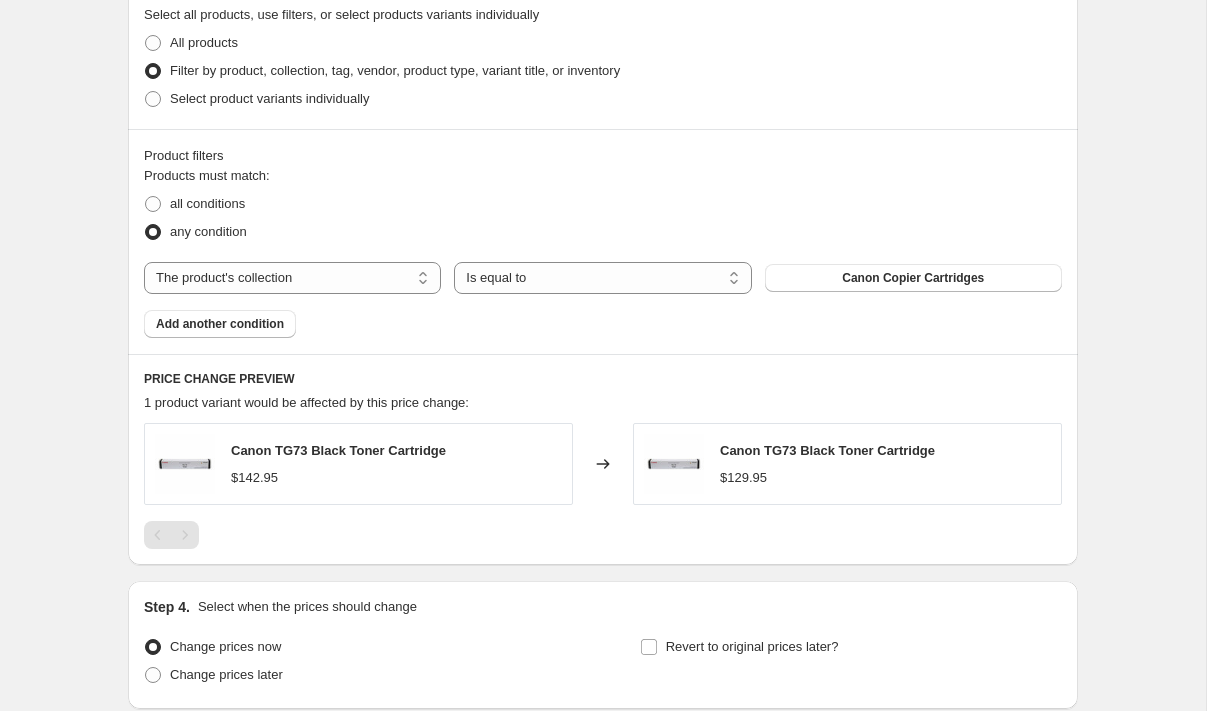 scroll, scrollTop: 1287, scrollLeft: 0, axis: vertical 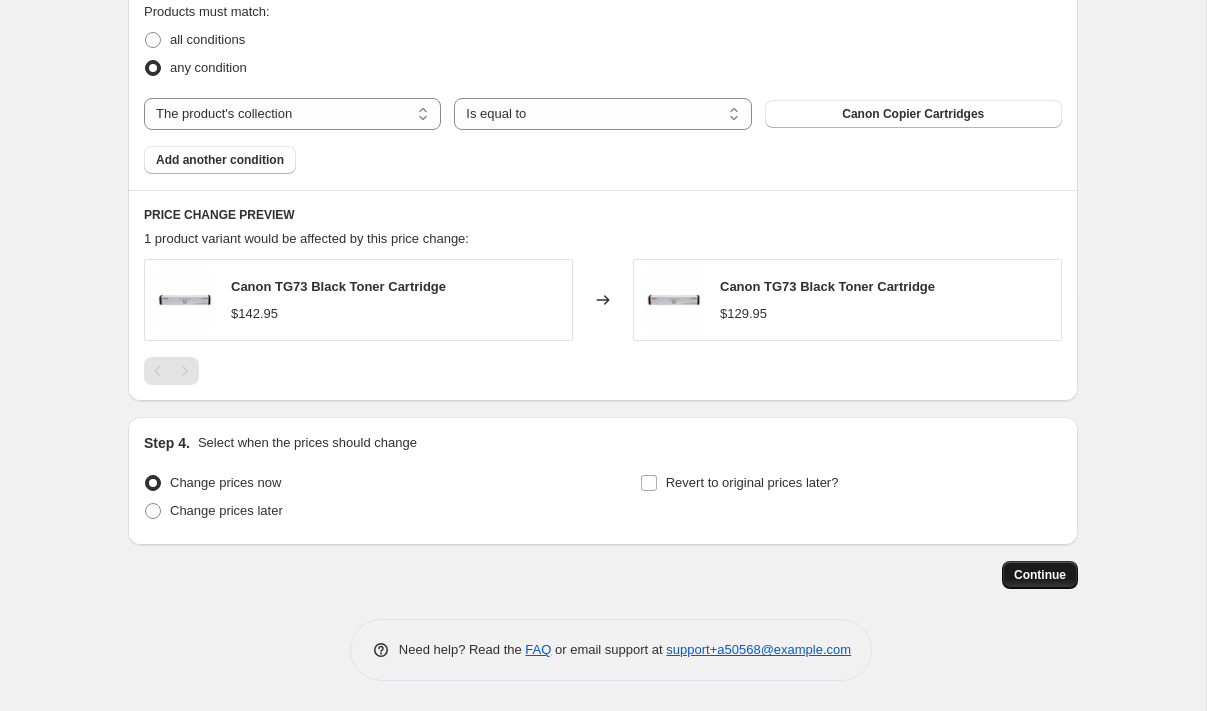 click on "Continue" at bounding box center [1040, 575] 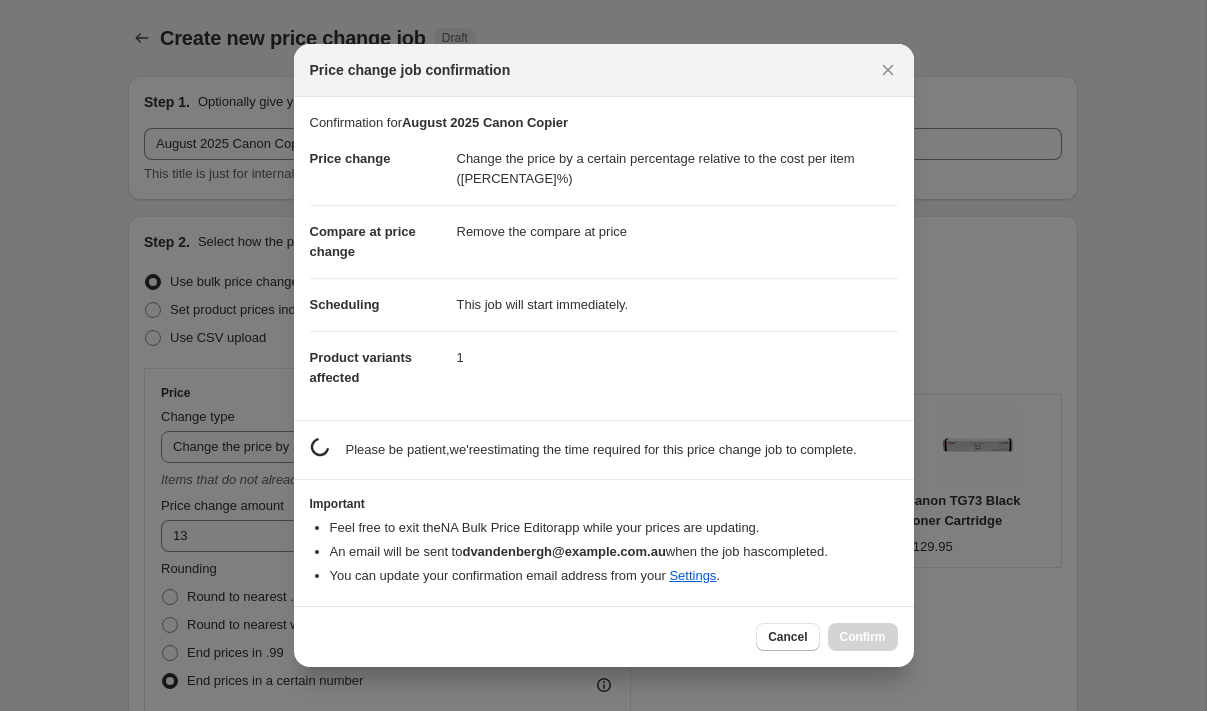 scroll, scrollTop: 0, scrollLeft: 0, axis: both 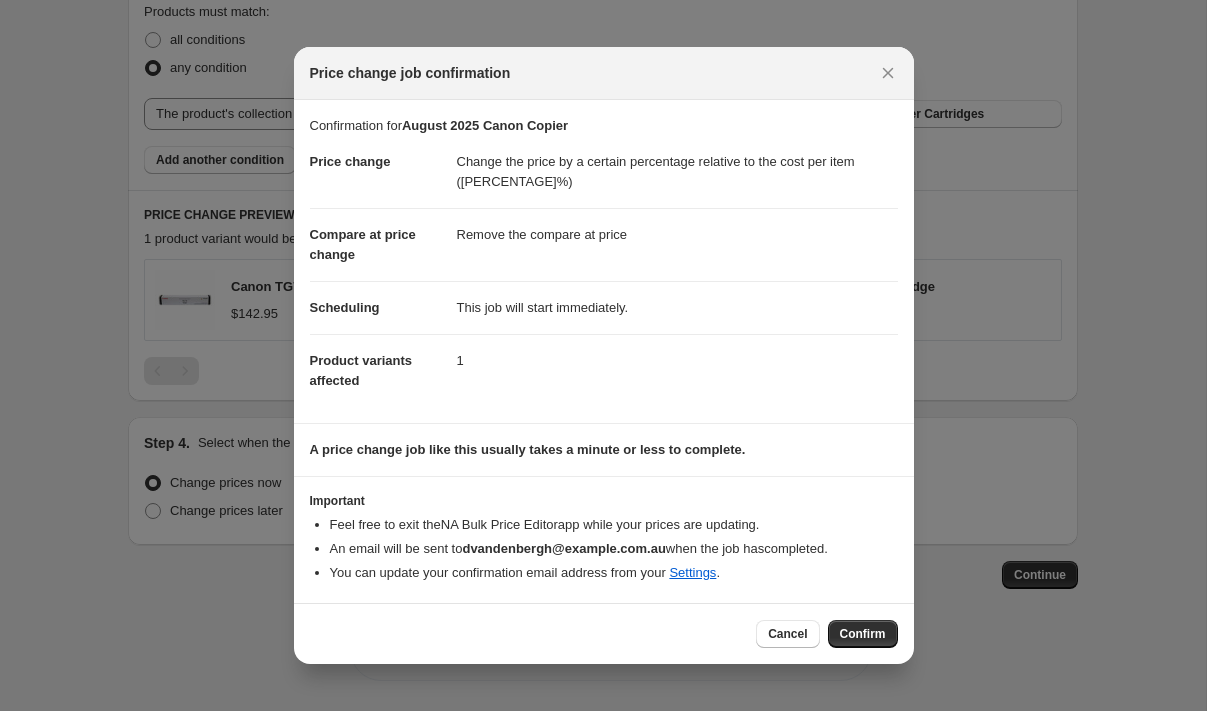 click on "Confirm" at bounding box center (863, 634) 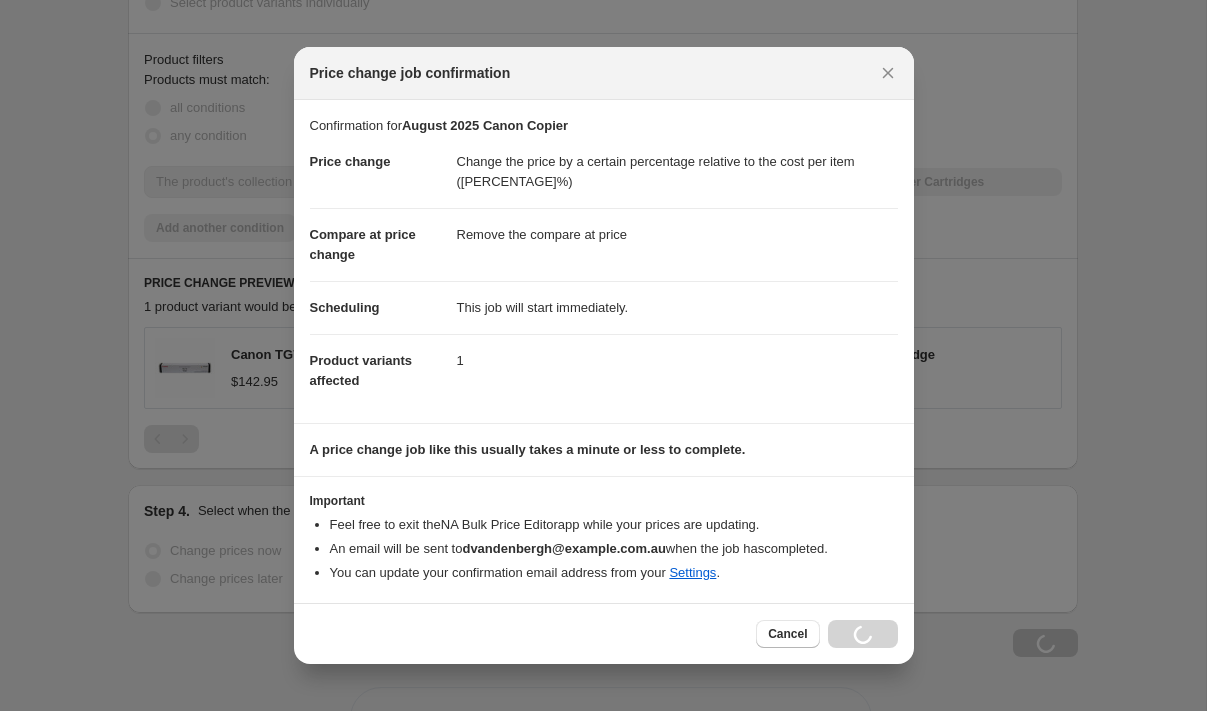 scroll, scrollTop: 1355, scrollLeft: 0, axis: vertical 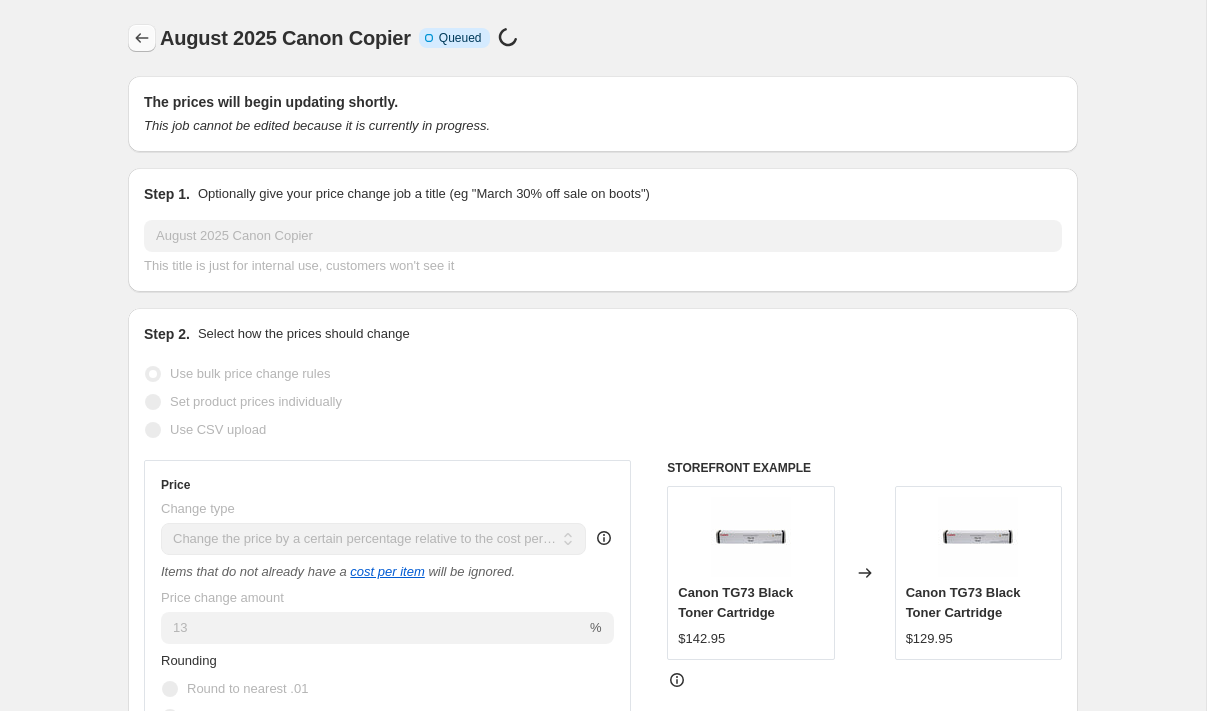 click 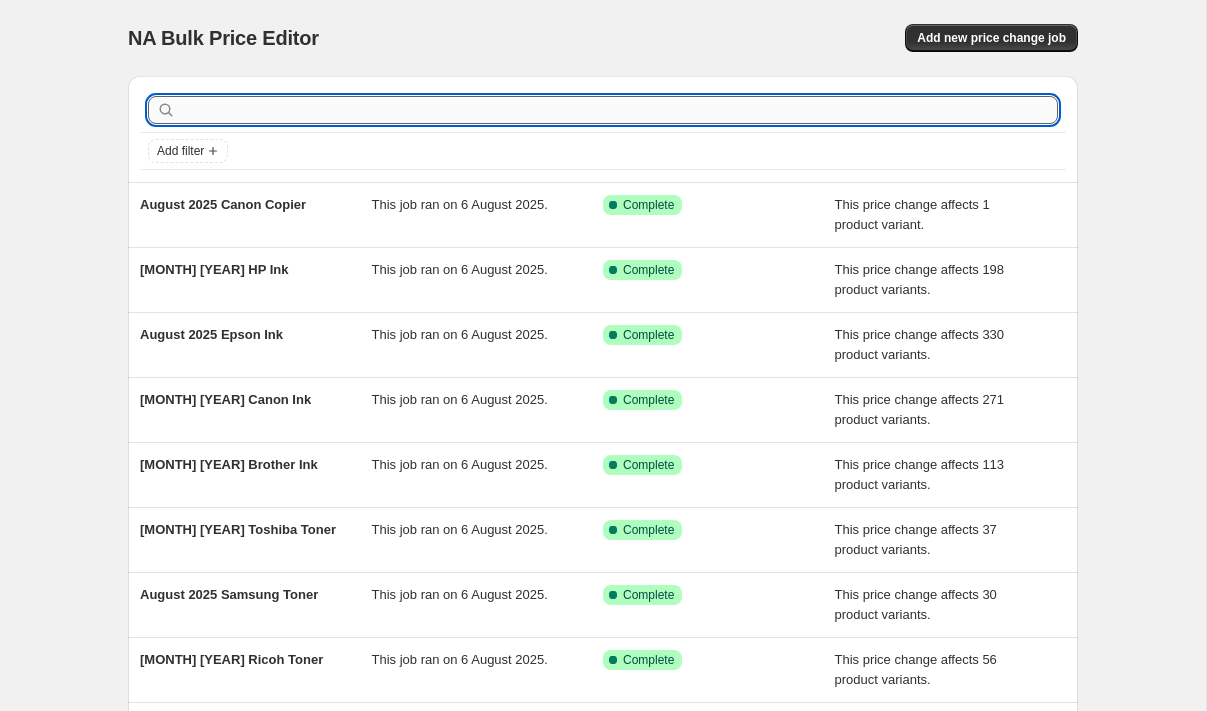 click at bounding box center (619, 110) 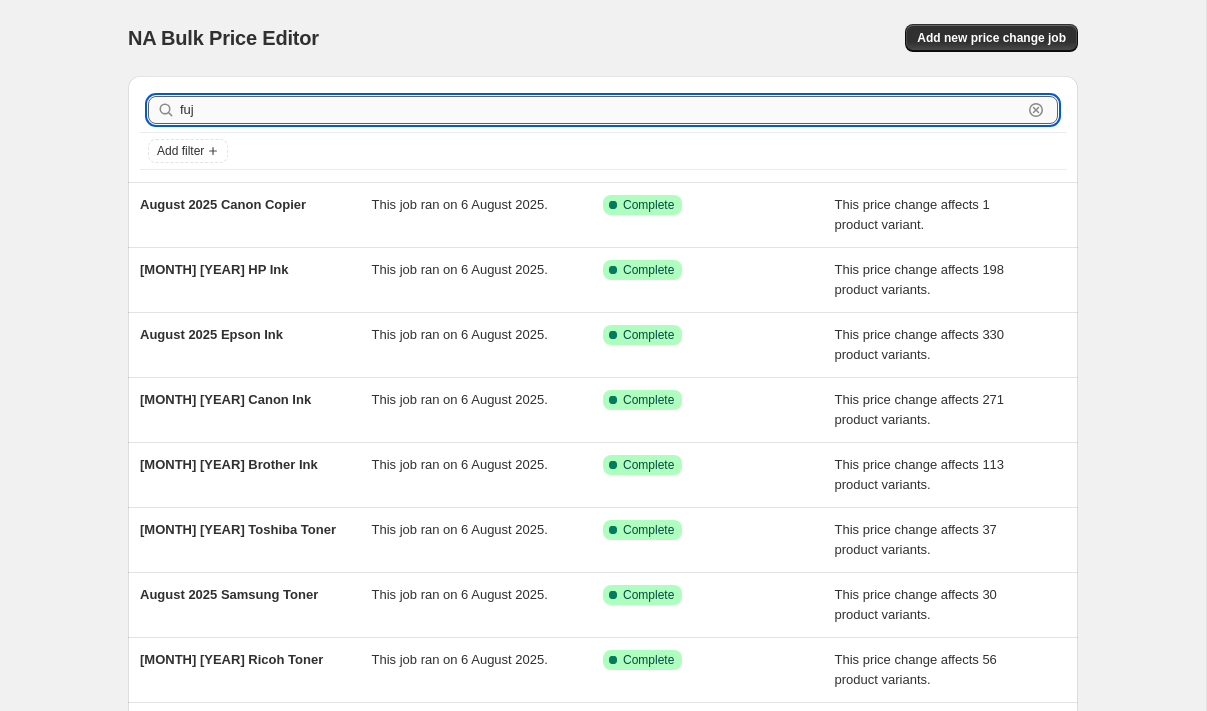 type on "fuji" 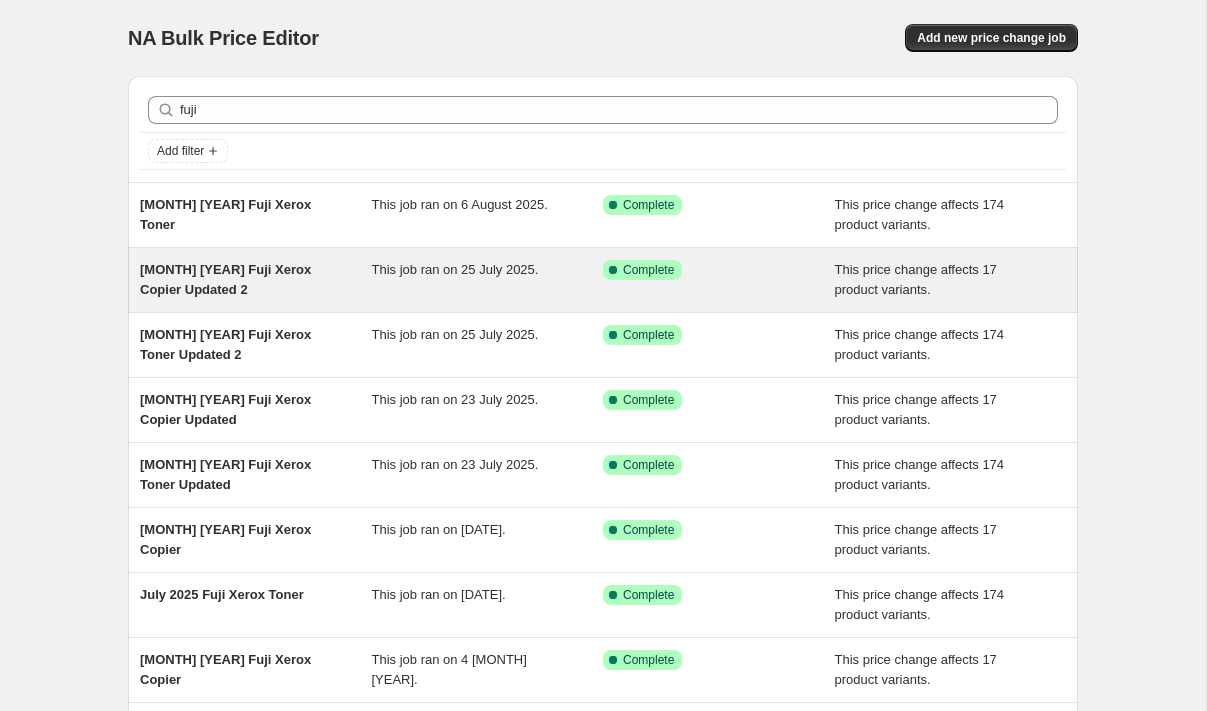 click on "[MONTH] [YEAR] Fuji Xerox Copier Updated 2" at bounding box center (225, 279) 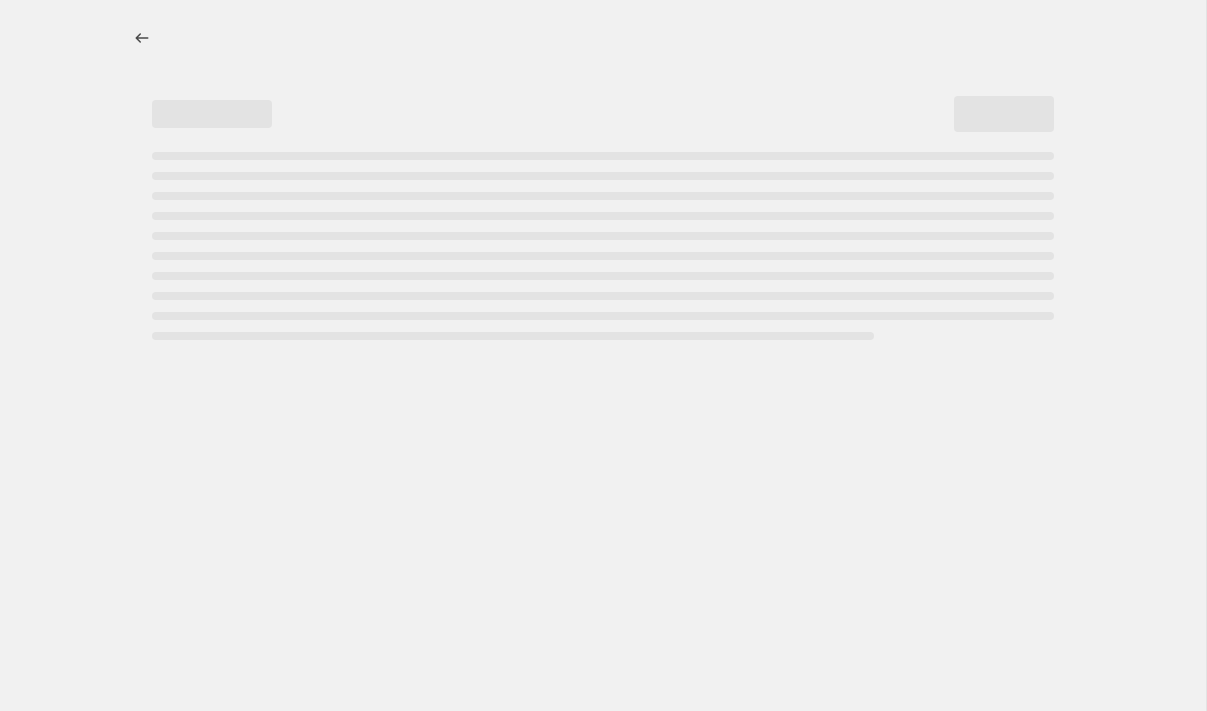 select on "pc" 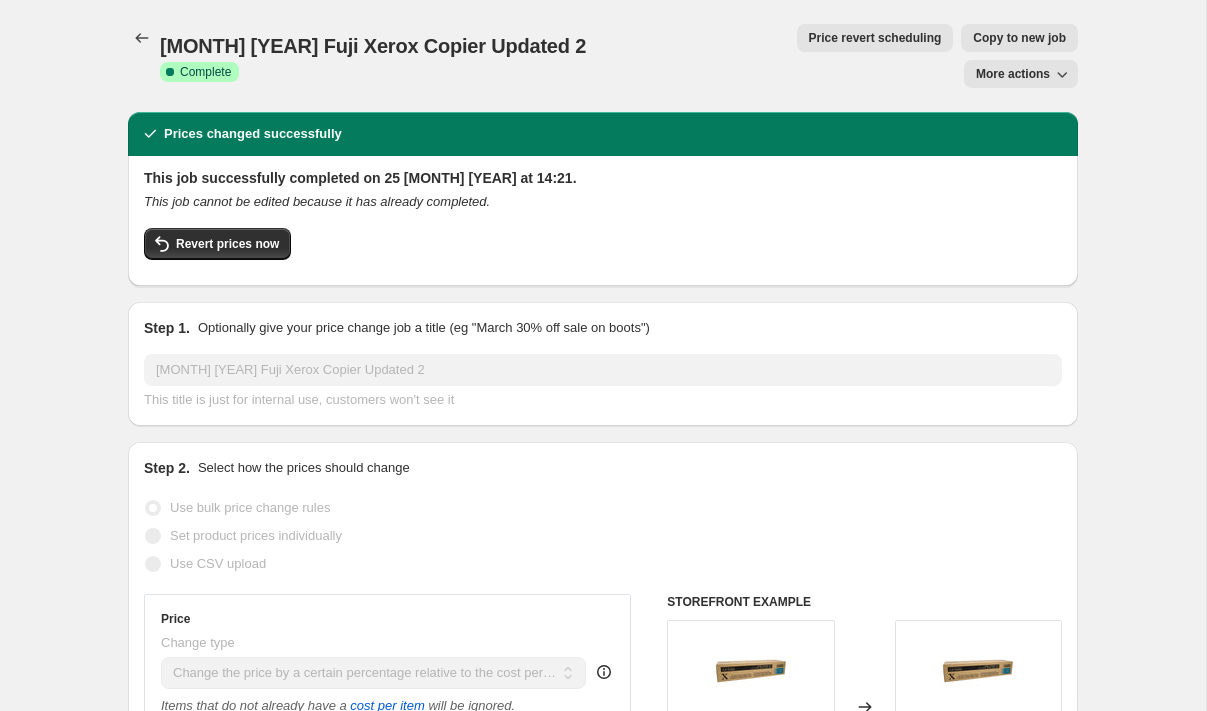 click on "Copy to new job" at bounding box center [1019, 38] 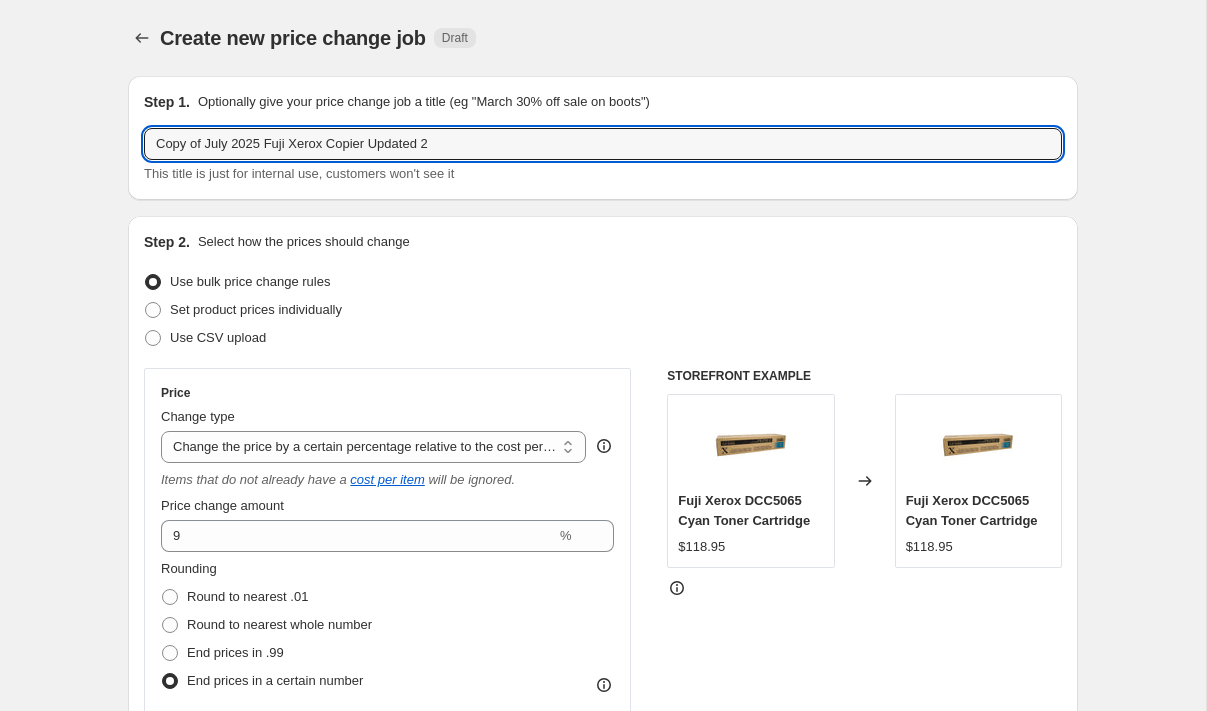 drag, startPoint x: 271, startPoint y: 146, endPoint x: 133, endPoint y: 144, distance: 138.0145 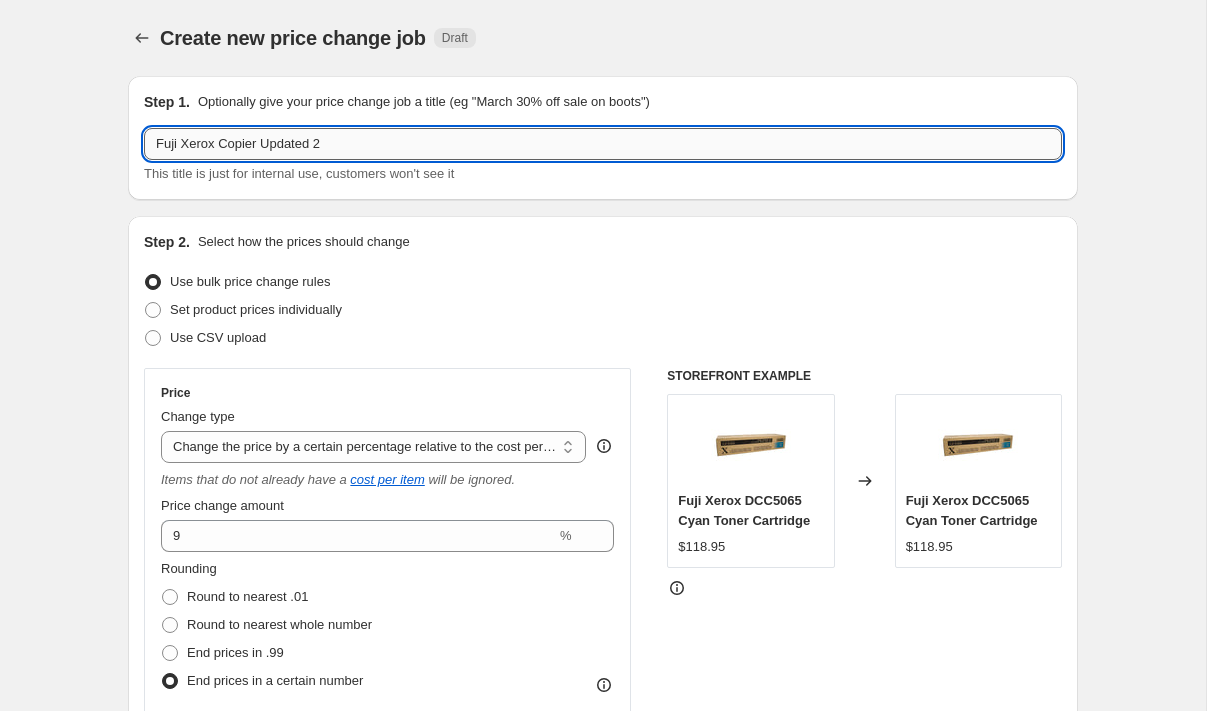 click on "Fuji Xerox Copier Updated 2" at bounding box center [603, 144] 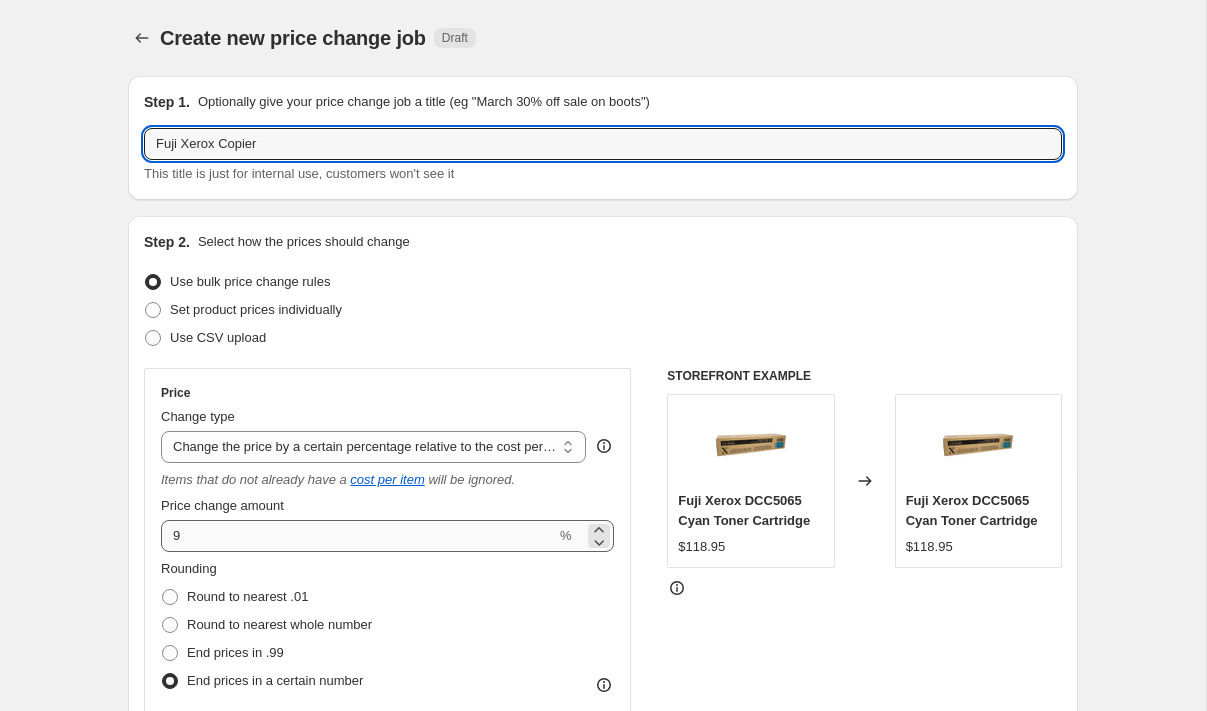 type on "Fuji Xerox Copier" 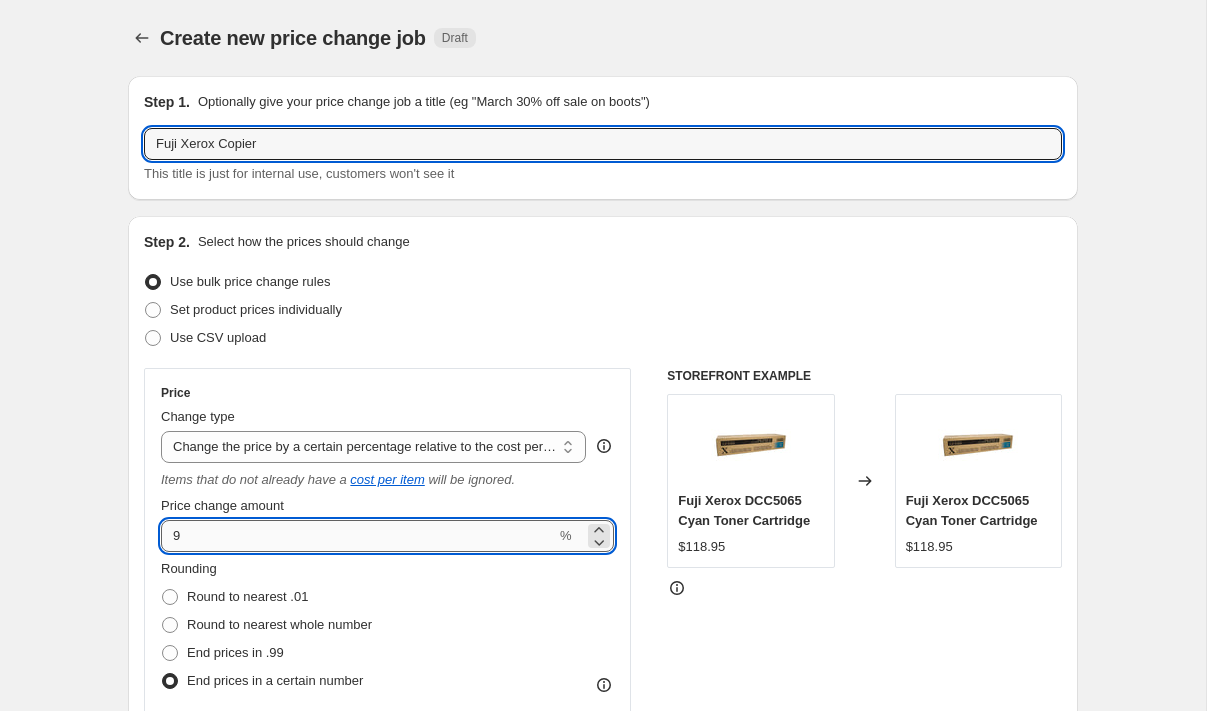 click on "9" at bounding box center (358, 536) 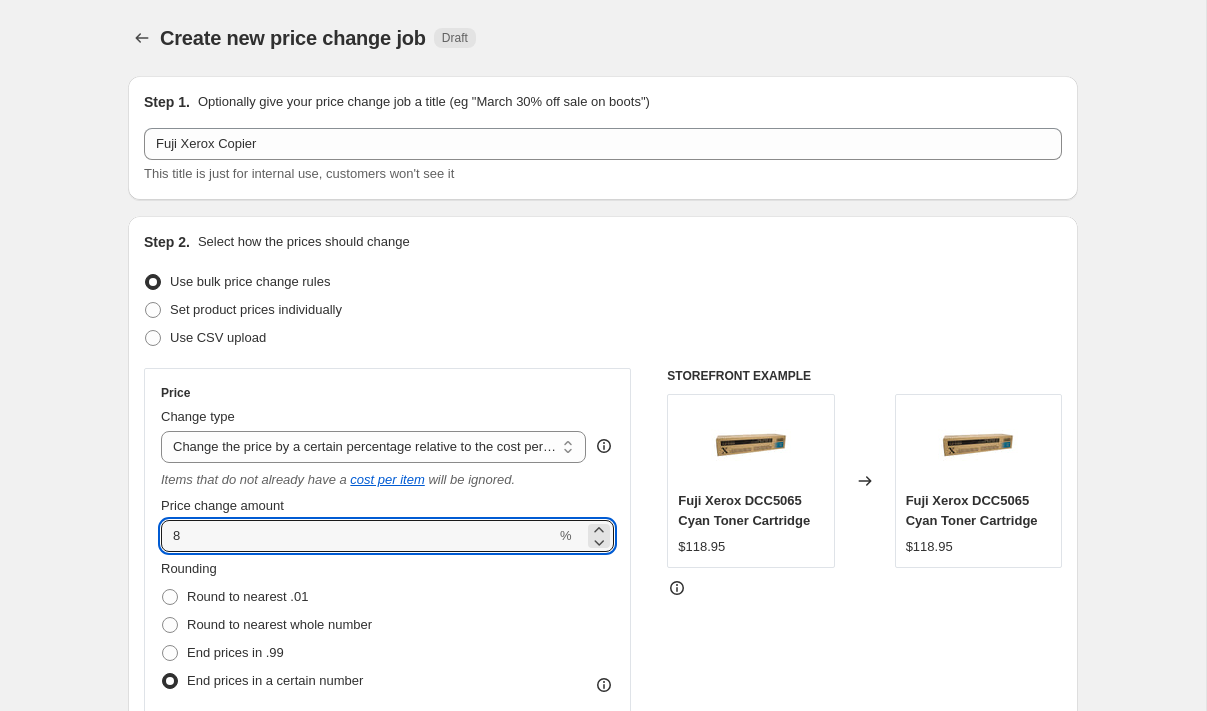 type on "8" 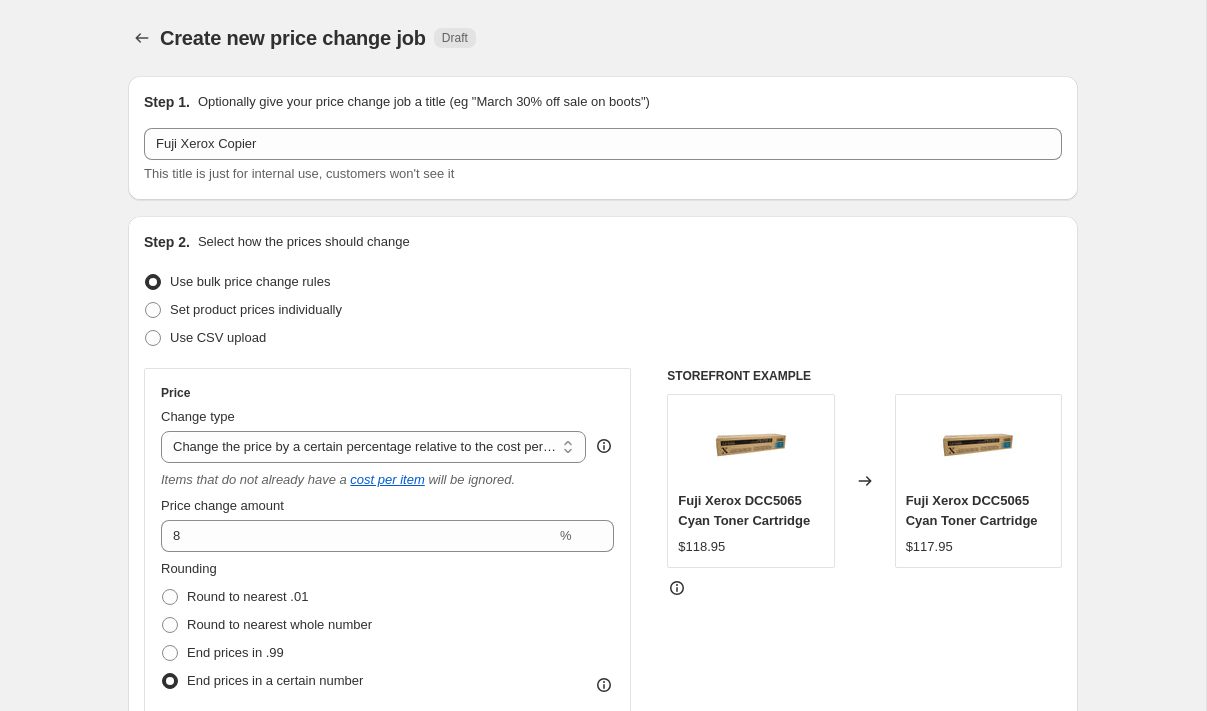 click on "STOREFRONT EXAMPLE Fuji Xerox  DCC5065 Cyan Toner Cartridge $118.95 Changed to Fuji Xerox  DCC5065 Cyan Toner Cartridge $117.95" at bounding box center [864, 684] 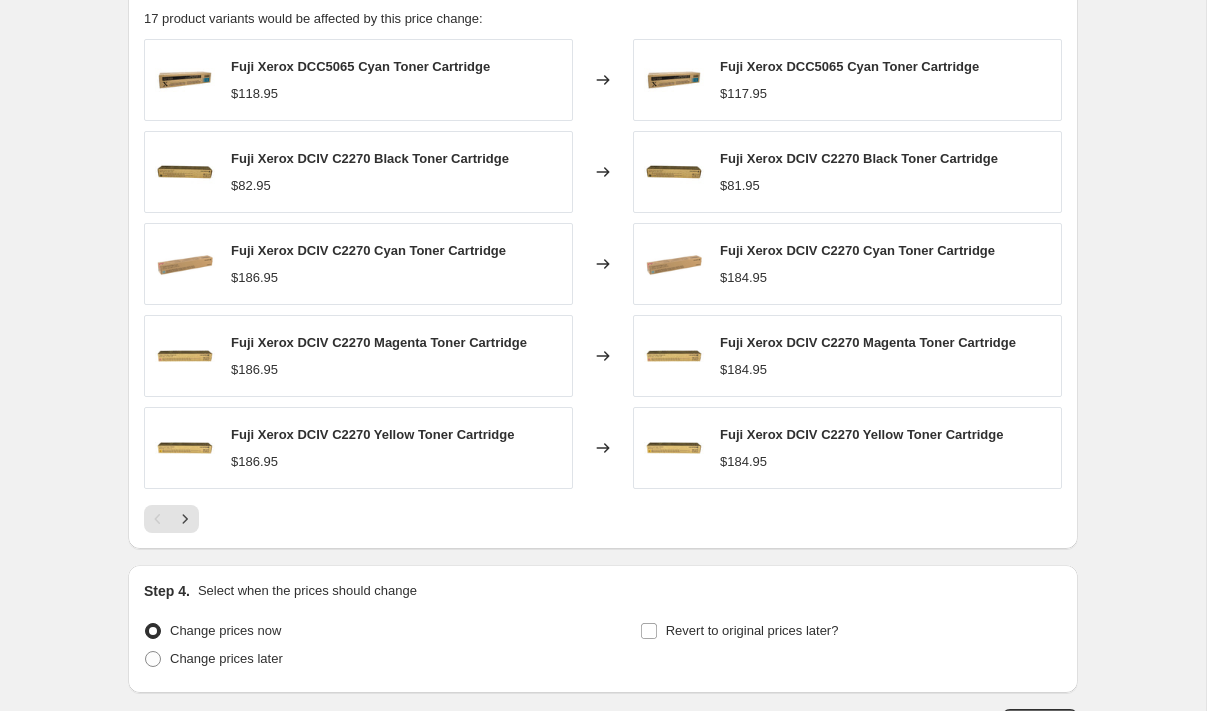 scroll, scrollTop: 1655, scrollLeft: 0, axis: vertical 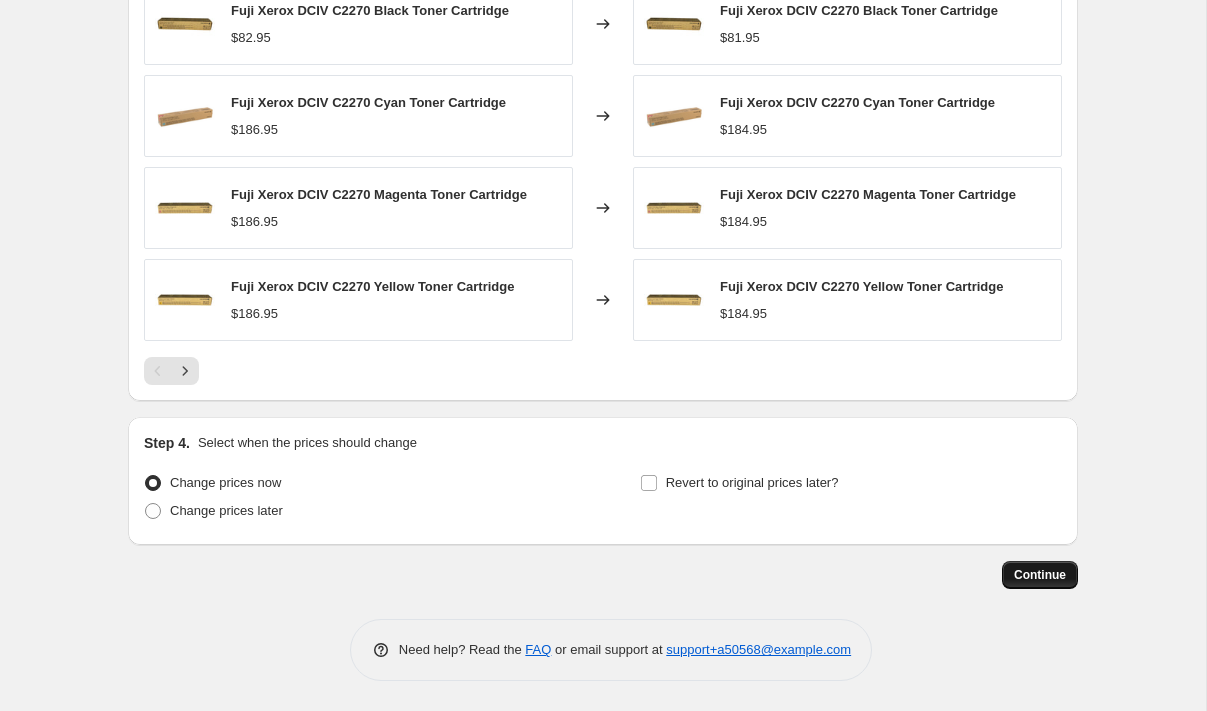 click on "Continue" at bounding box center (1040, 575) 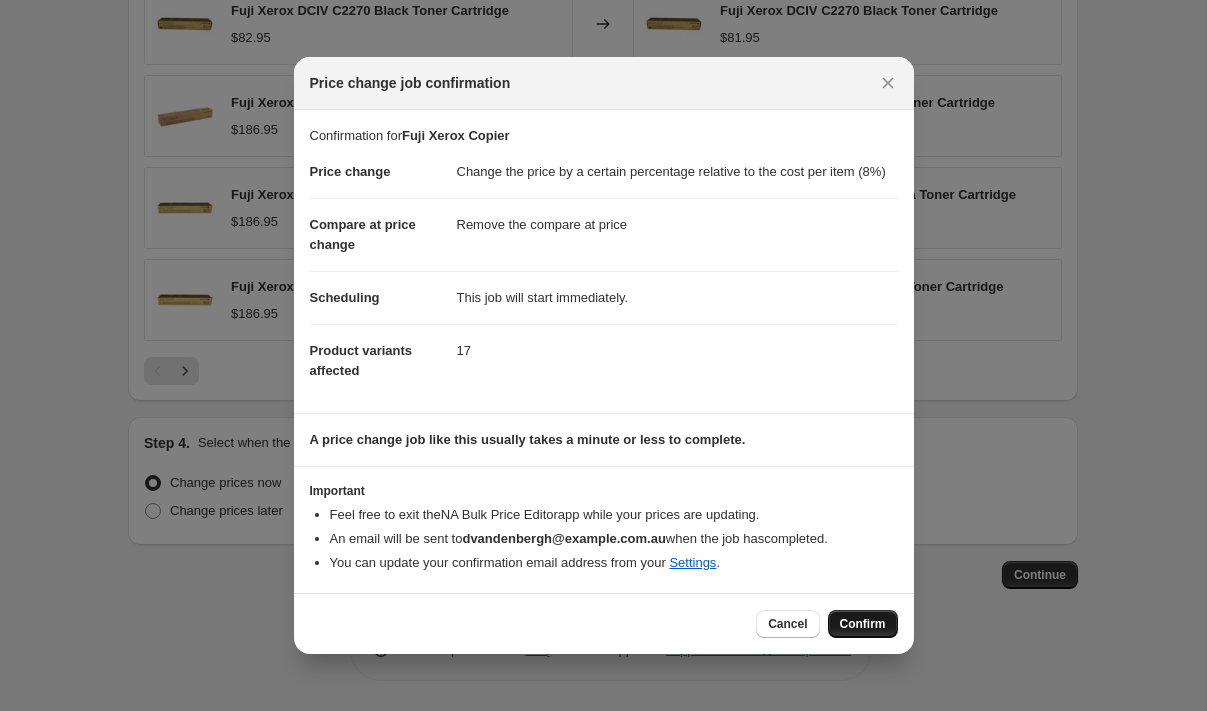 click on "Confirm" at bounding box center (863, 624) 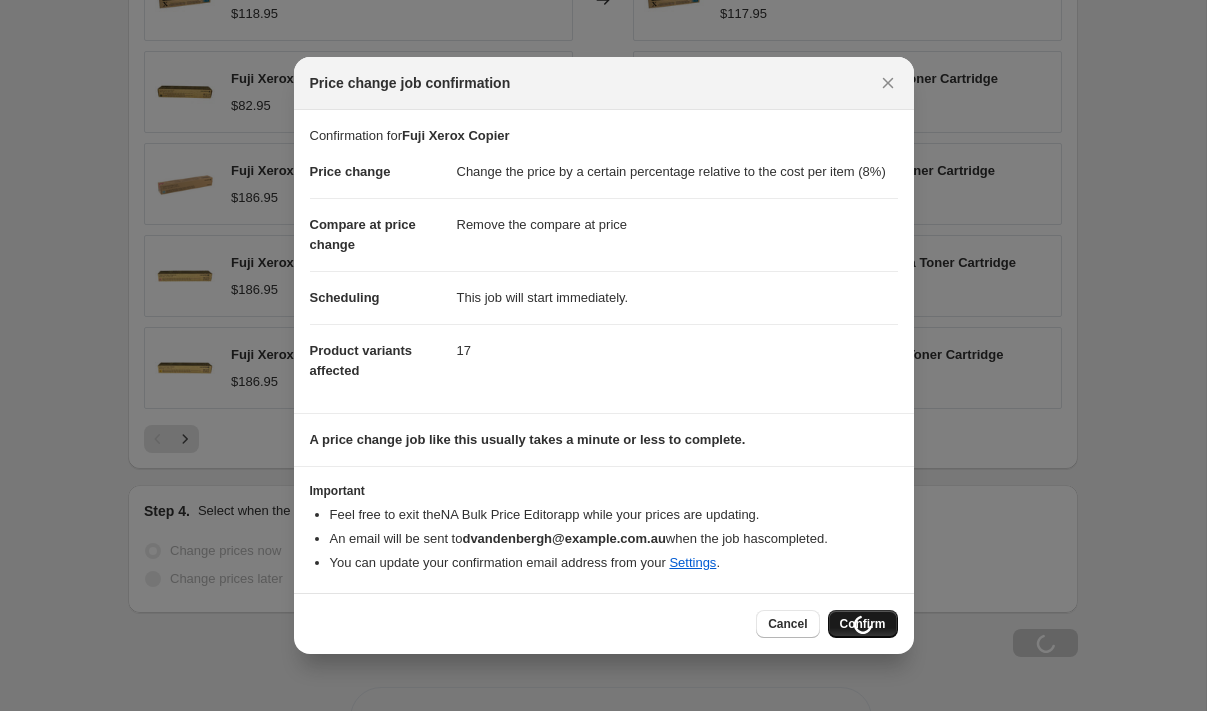 scroll, scrollTop: 1723, scrollLeft: 0, axis: vertical 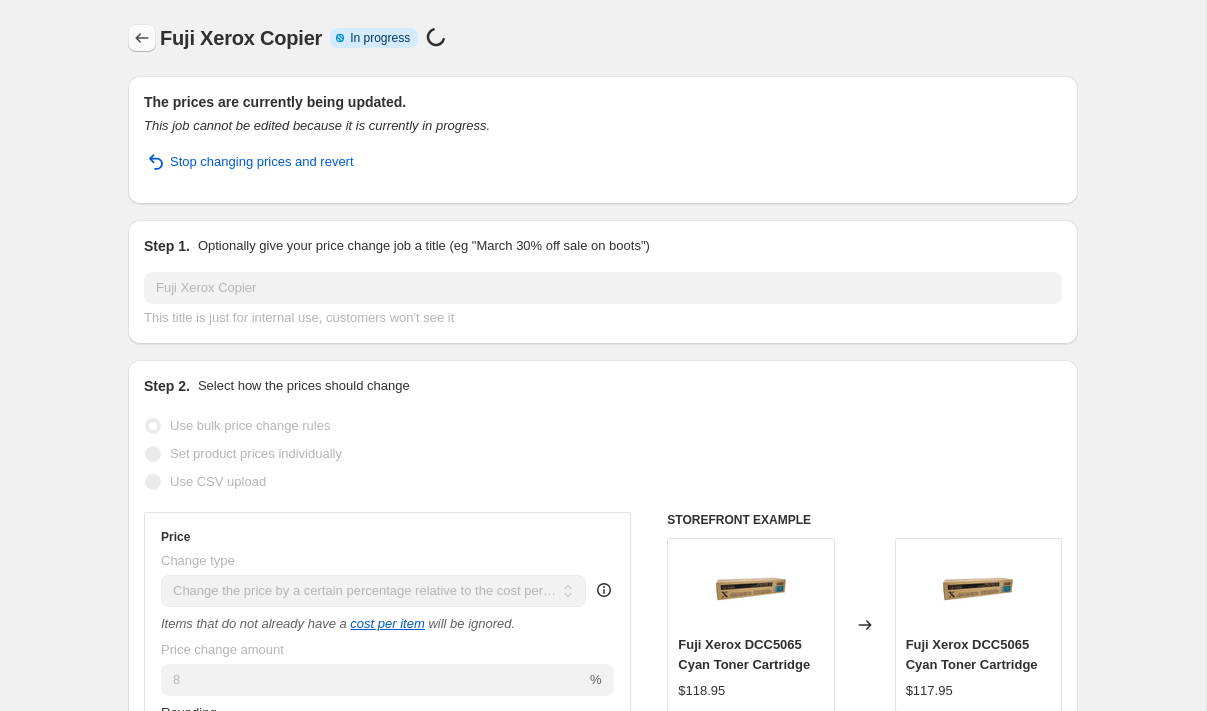 click 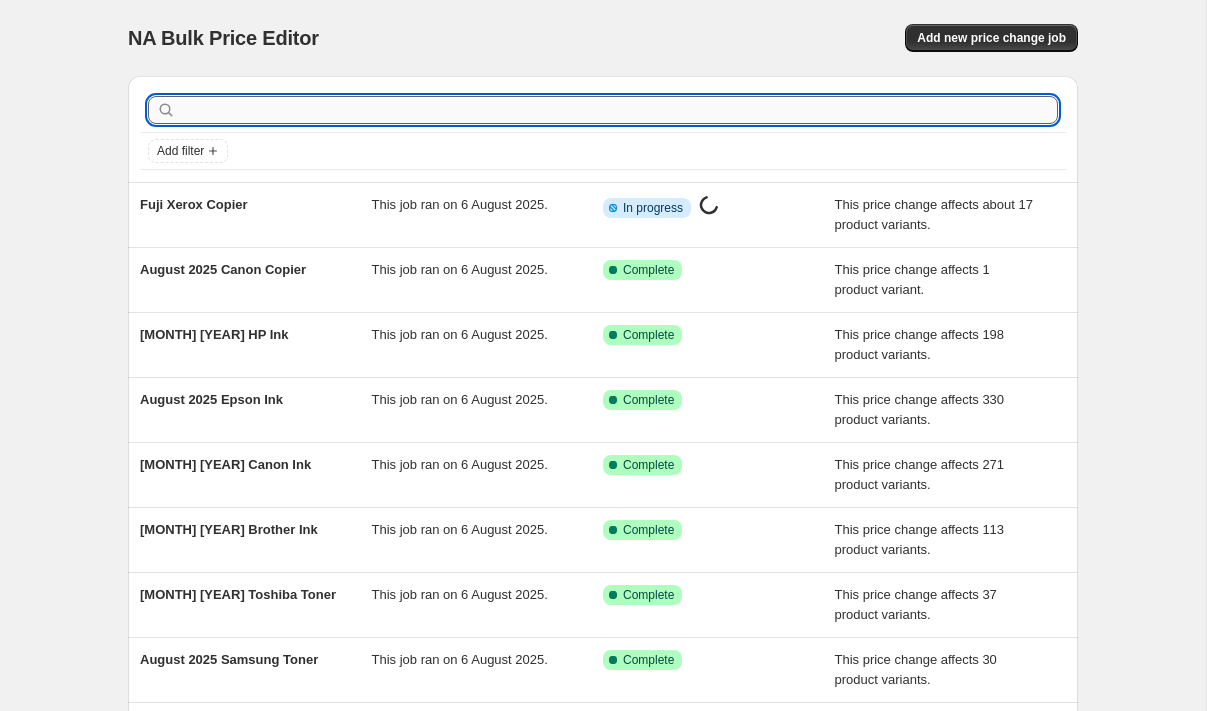 click at bounding box center [619, 110] 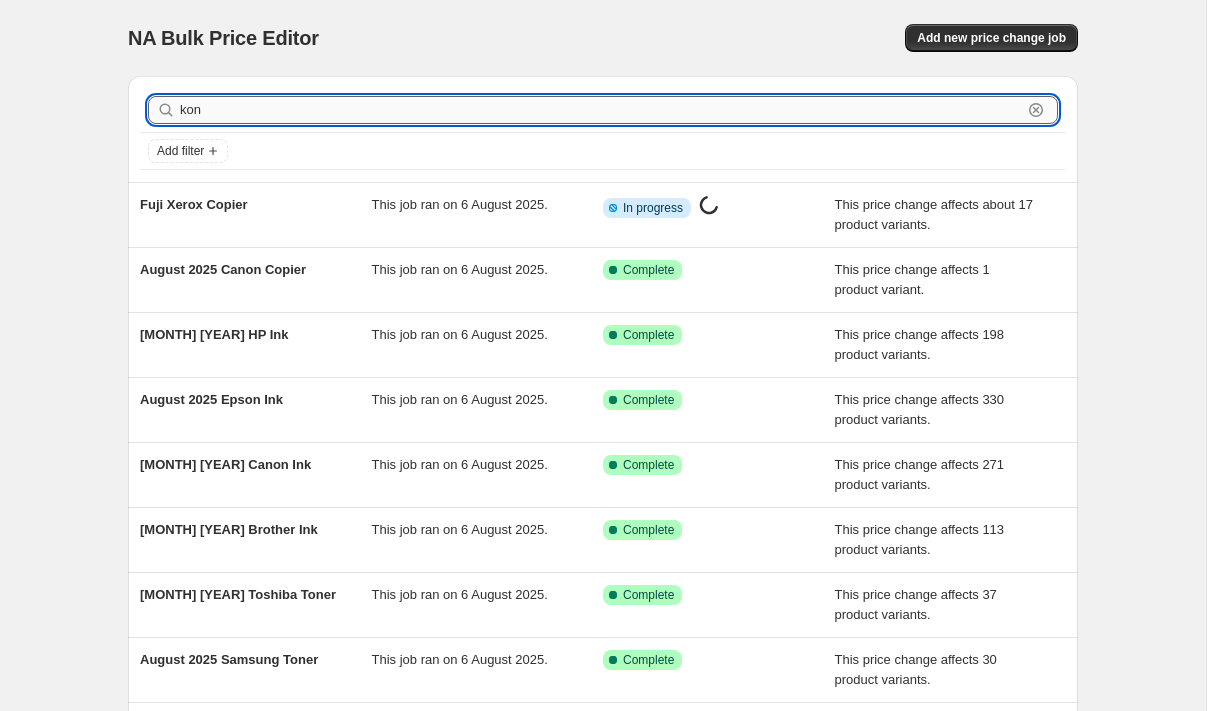 type on "koni" 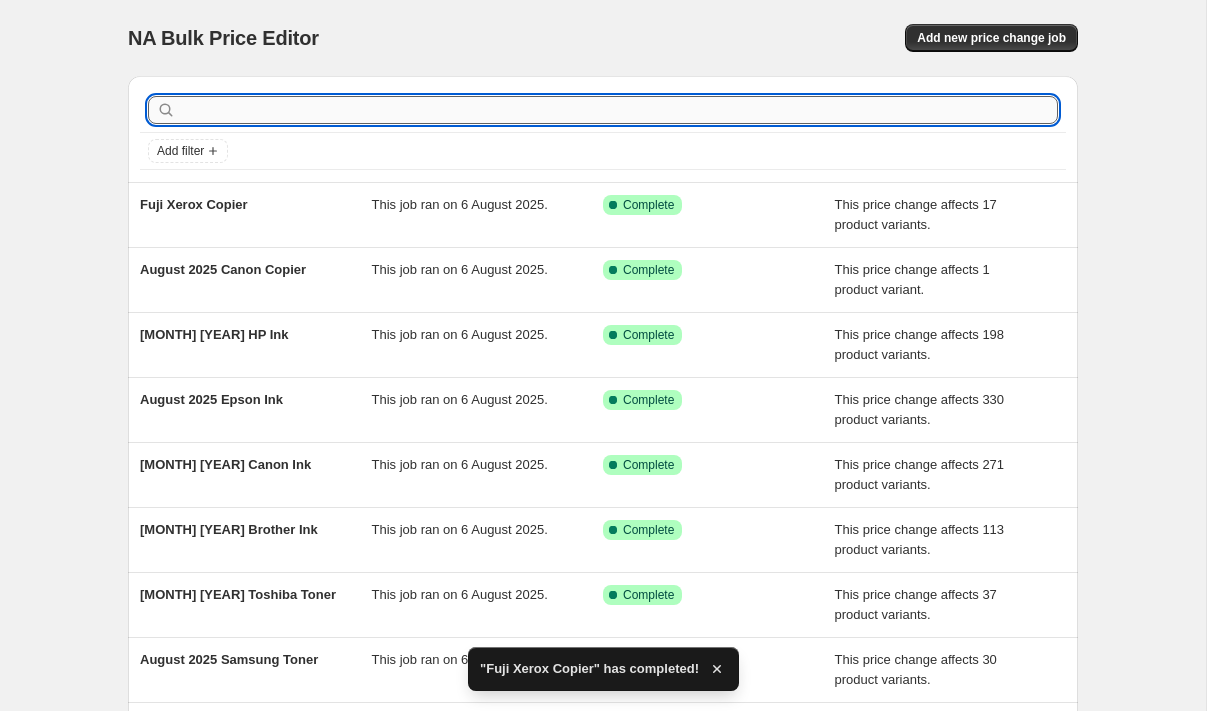 click at bounding box center (619, 110) 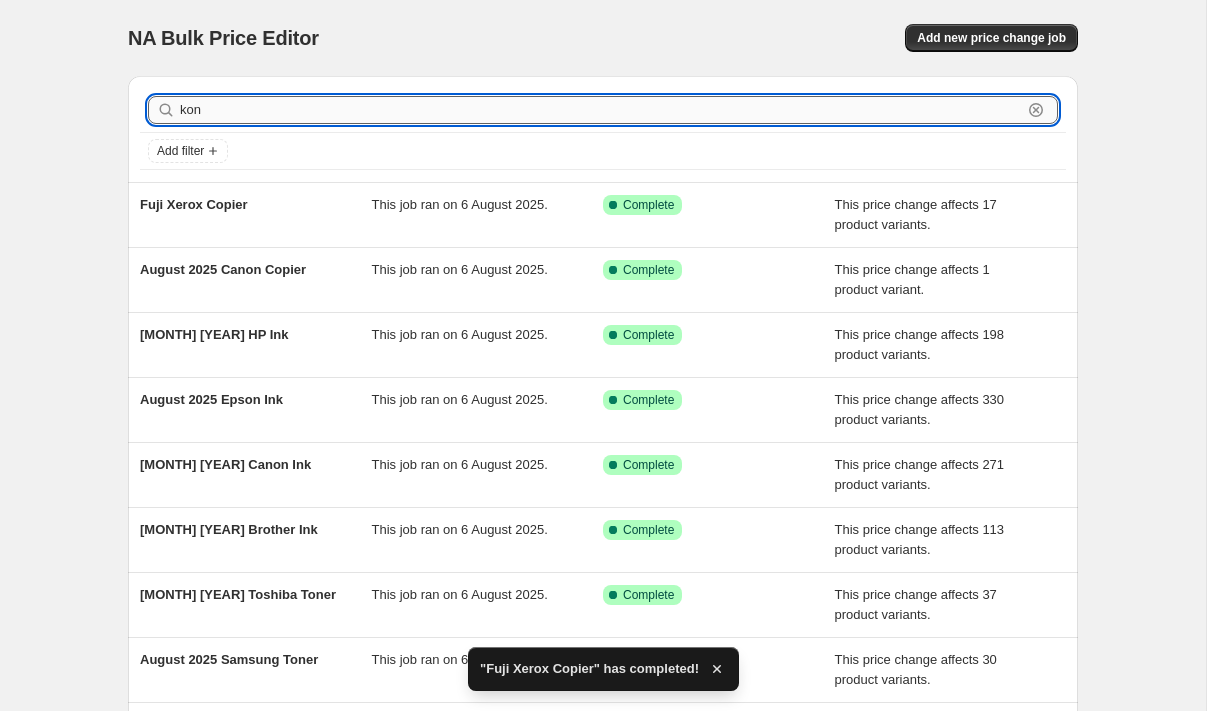 type on "kono" 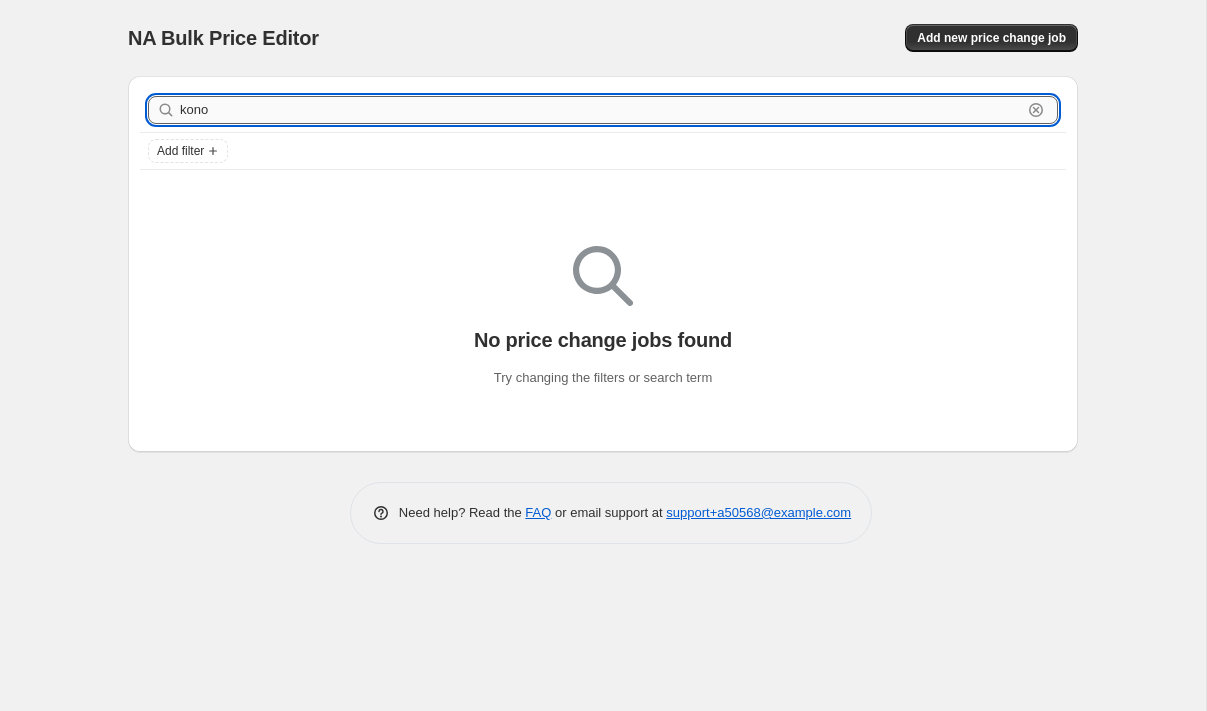 click on "kono" at bounding box center (601, 110) 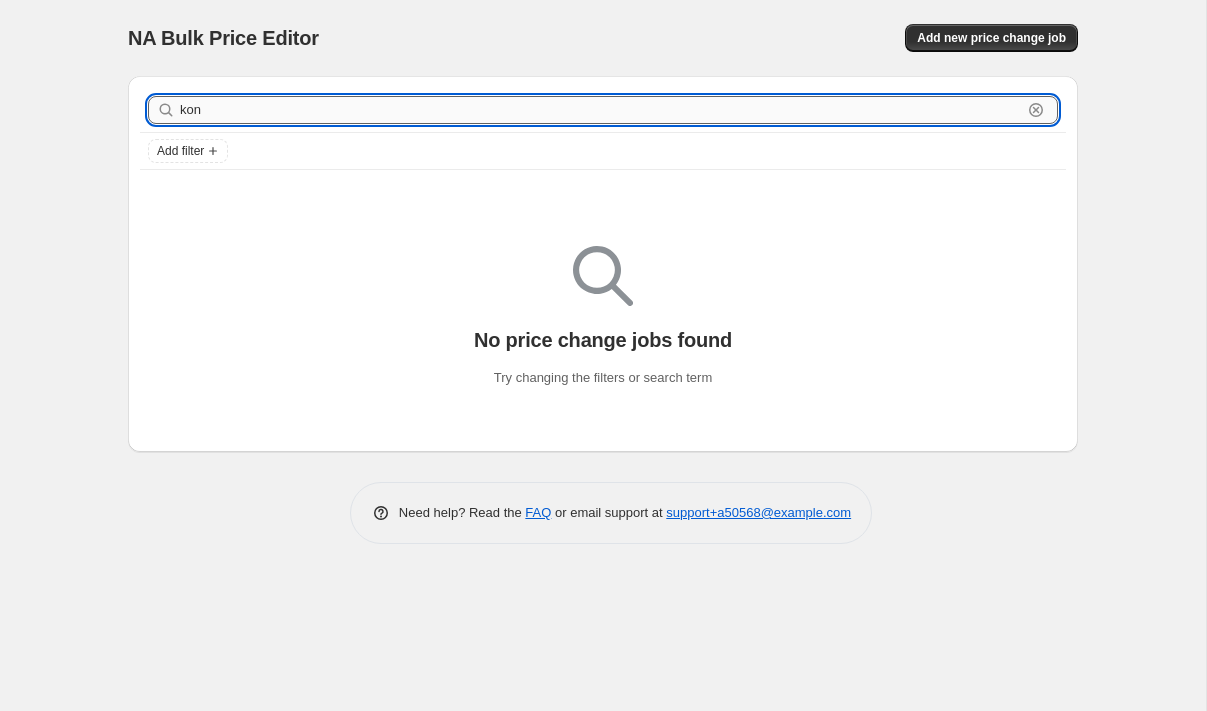 type on "koni" 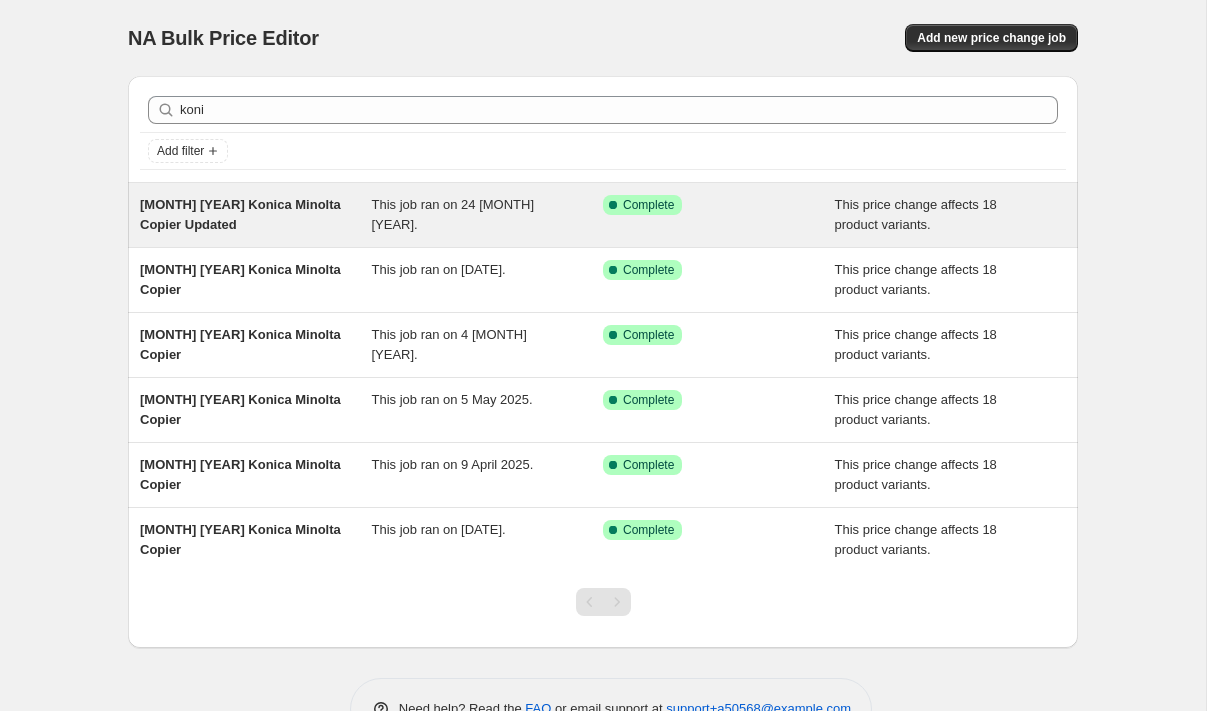 click on "[MONTH] [YEAR] Konica Minolta Copier Updated" at bounding box center [240, 214] 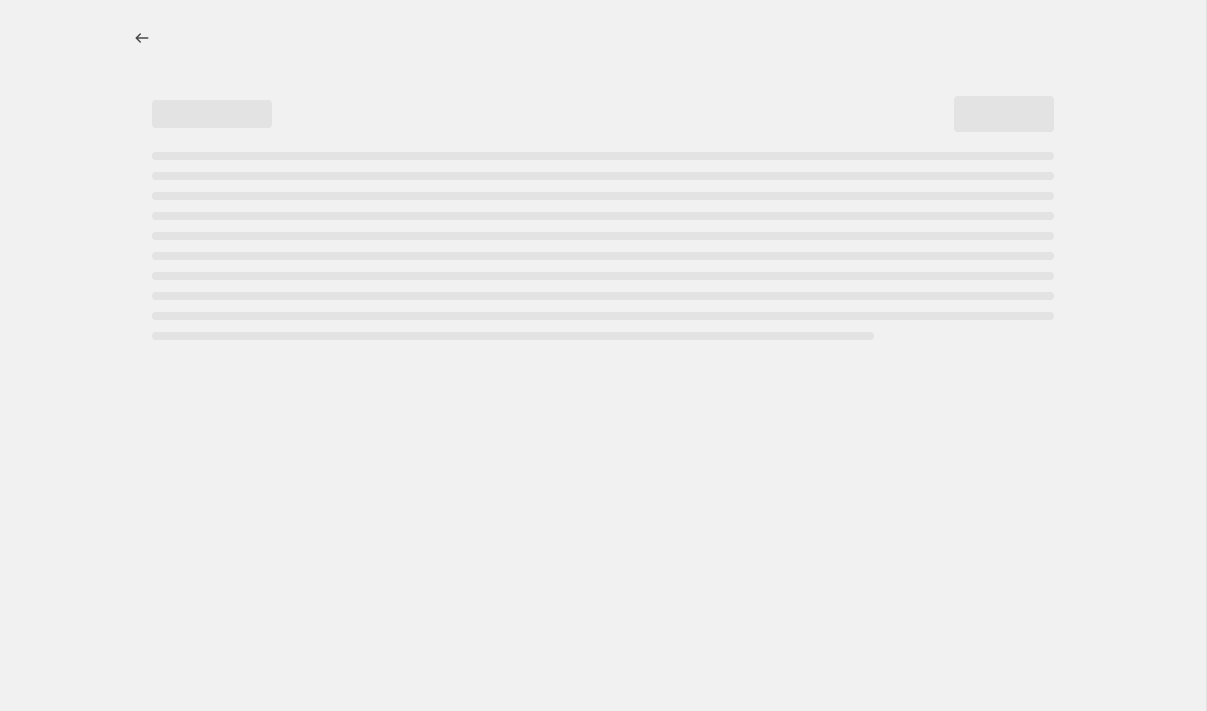 select on "pc" 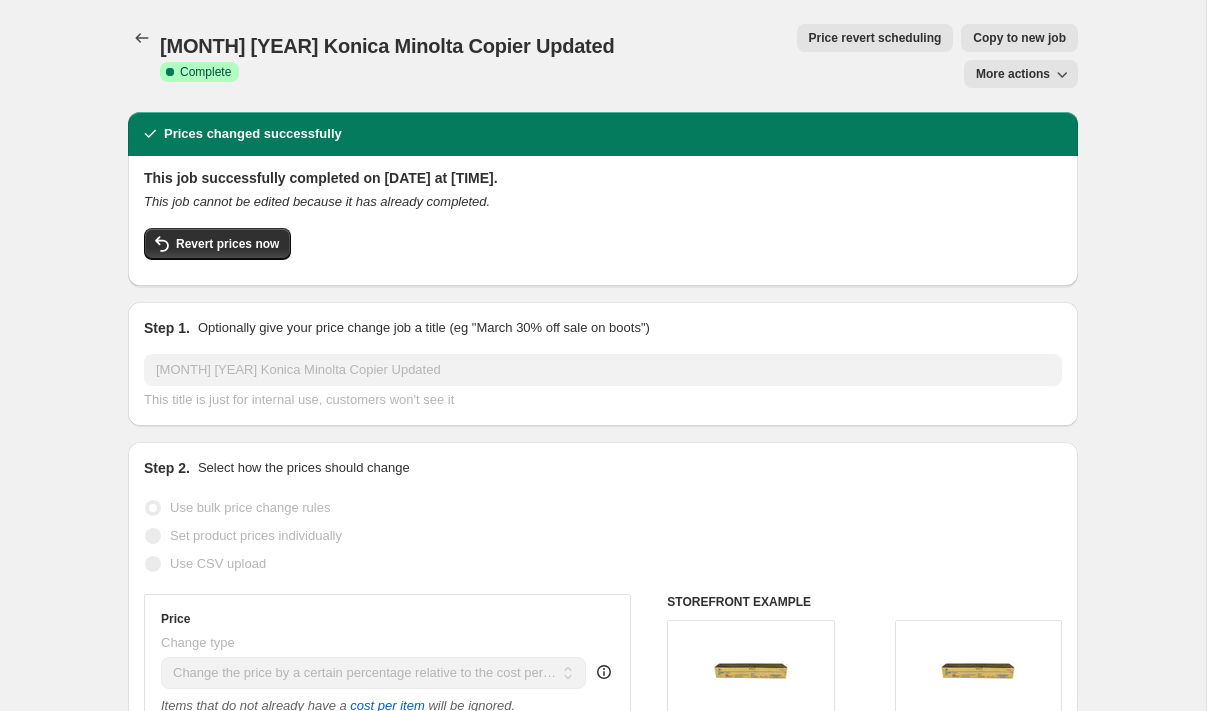 click on "Copy to new job" at bounding box center [1019, 38] 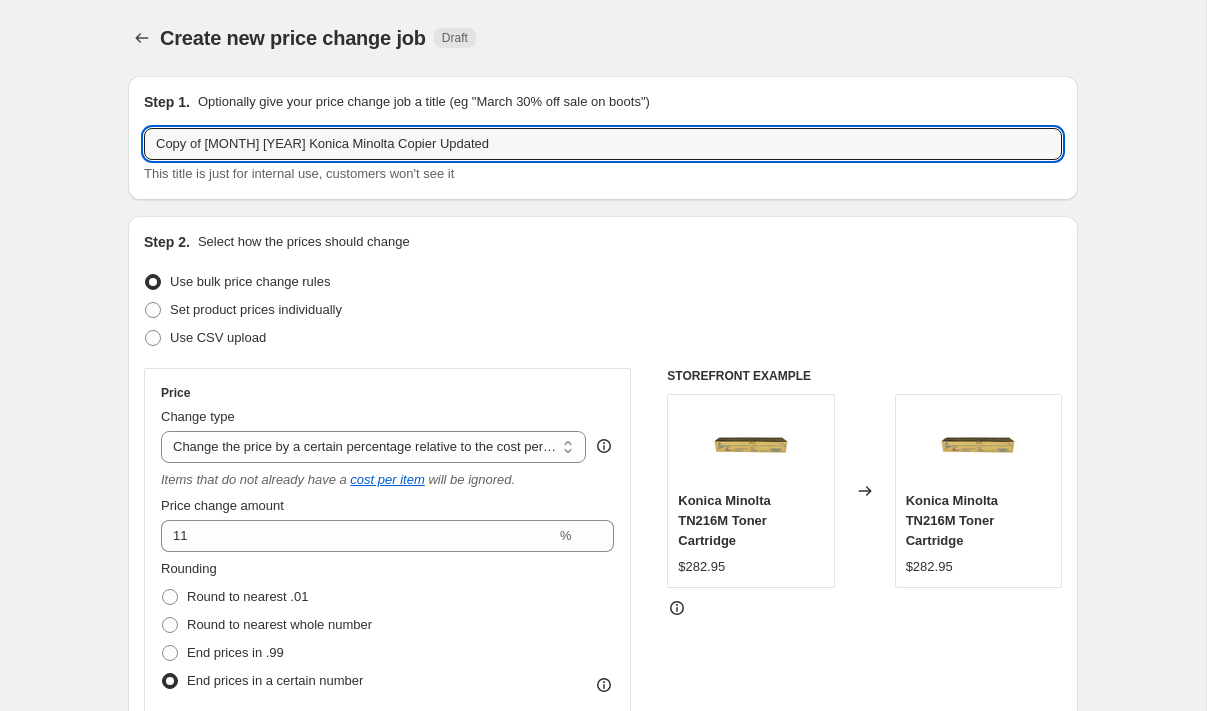 drag, startPoint x: 230, startPoint y: 144, endPoint x: 89, endPoint y: 137, distance: 141.17365 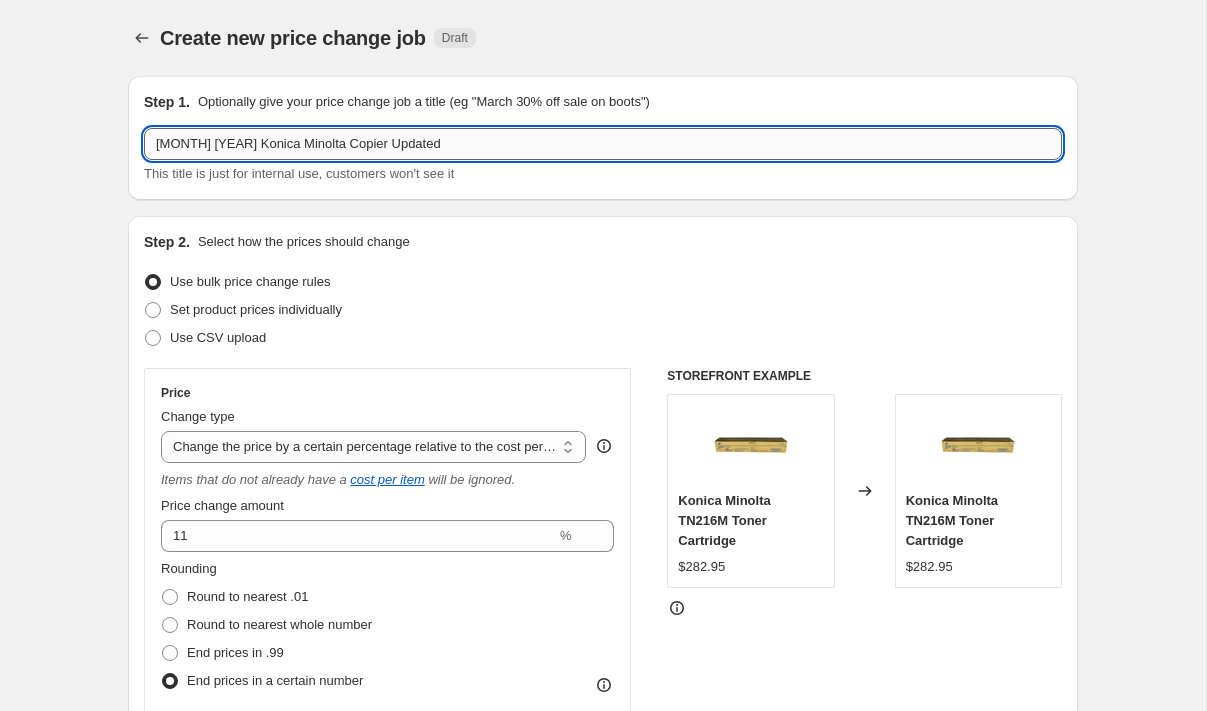 click on "August 2025 Konica Minolta Copier Updated" at bounding box center [603, 144] 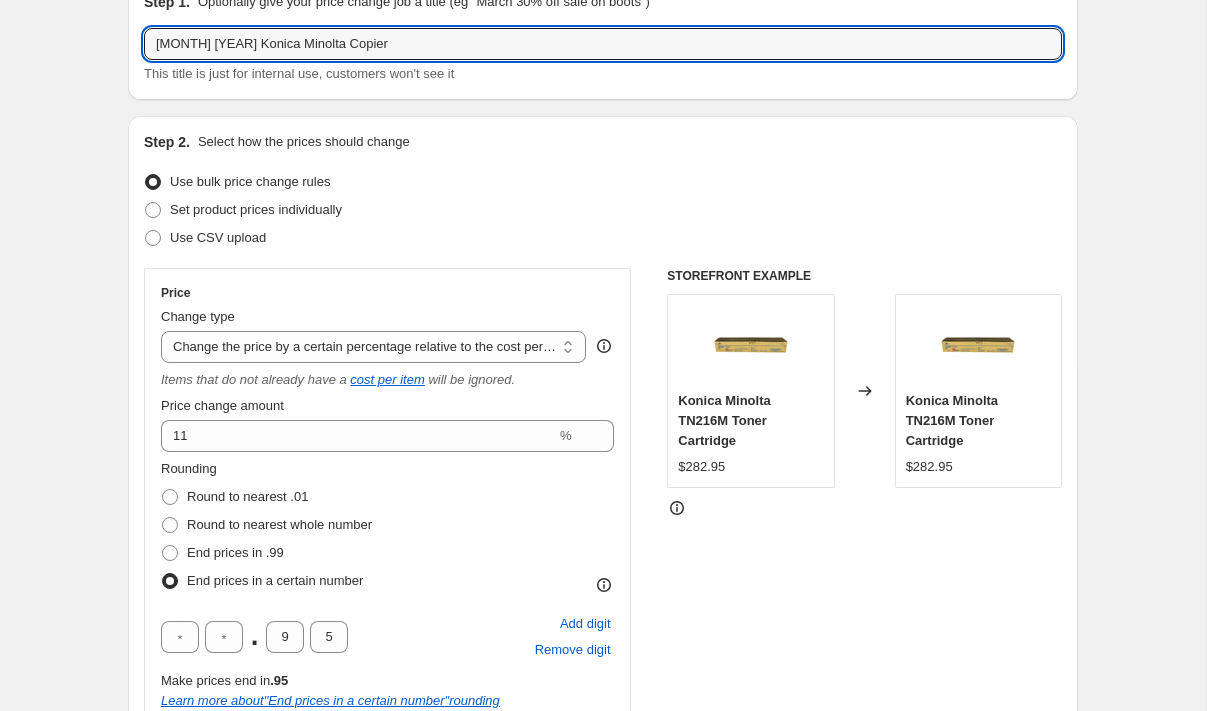 scroll, scrollTop: 120, scrollLeft: 0, axis: vertical 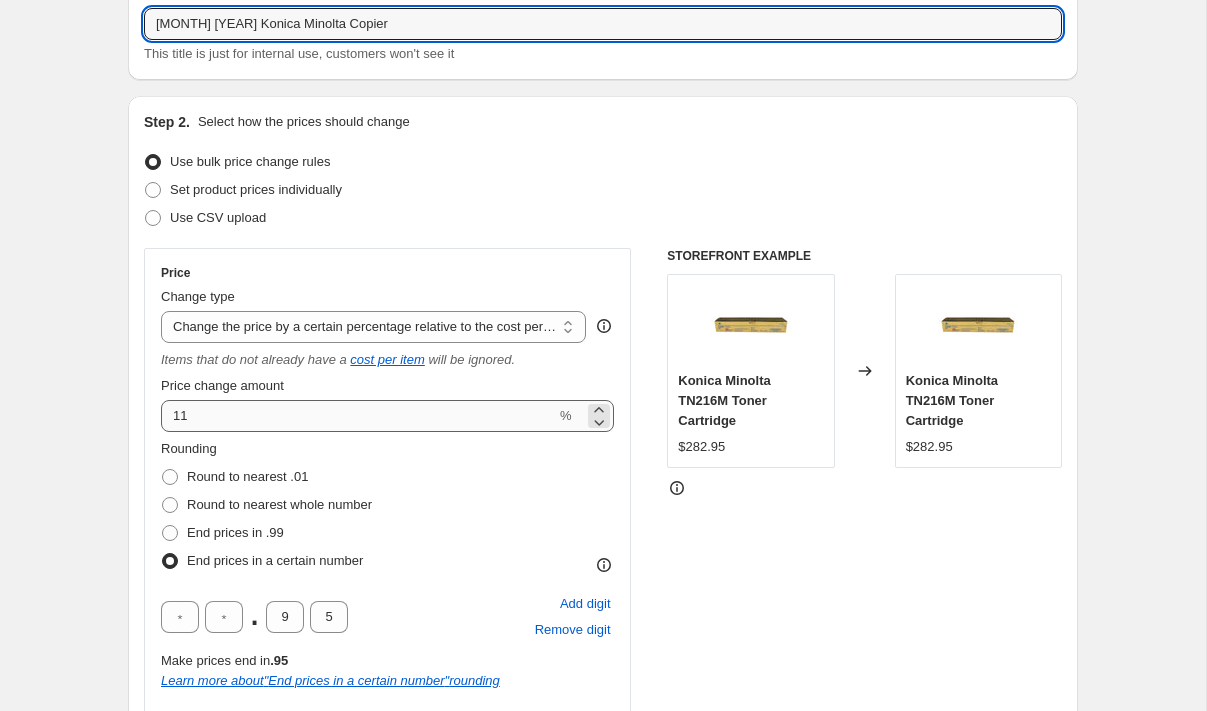 type on "August 2025 Konica Minolta Copier" 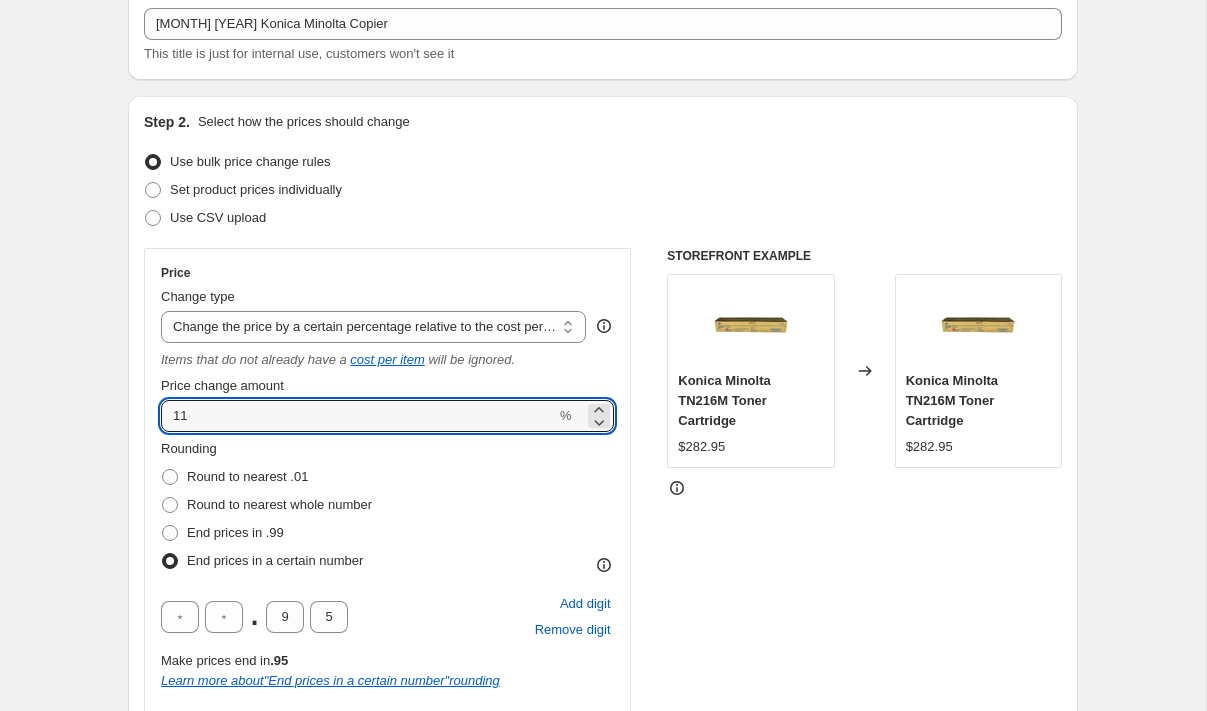 drag, startPoint x: 192, startPoint y: 422, endPoint x: 148, endPoint y: 416, distance: 44.407207 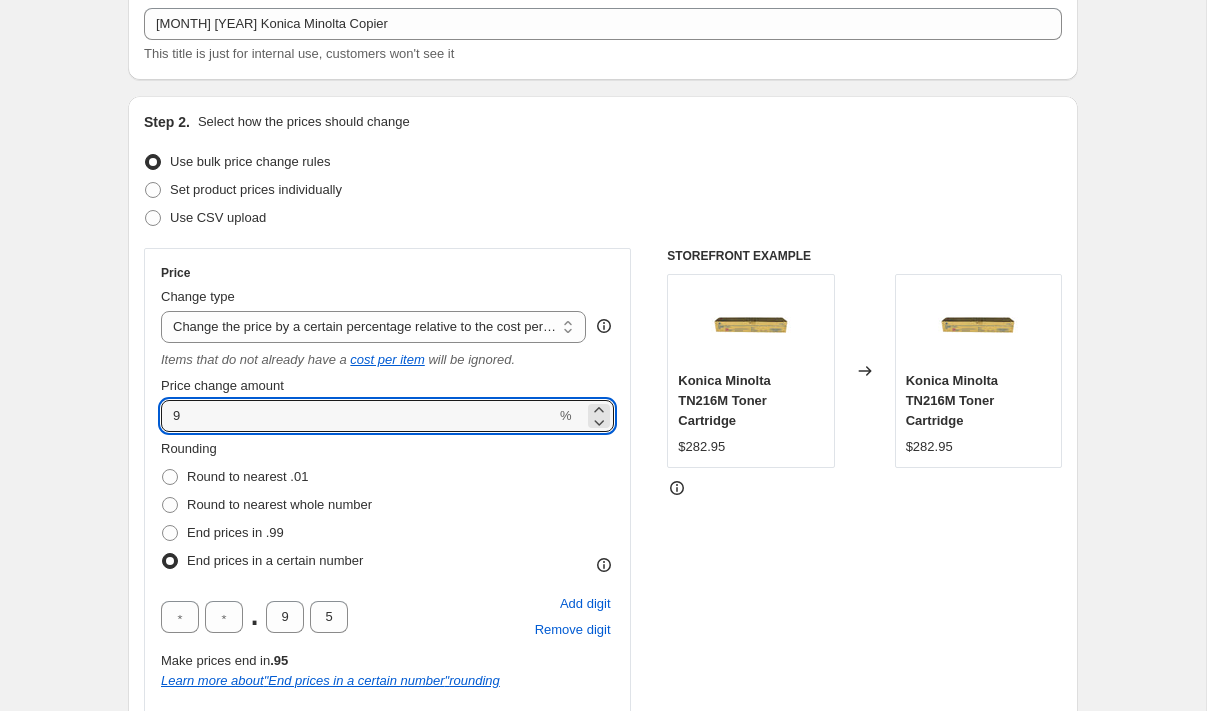 type on "9" 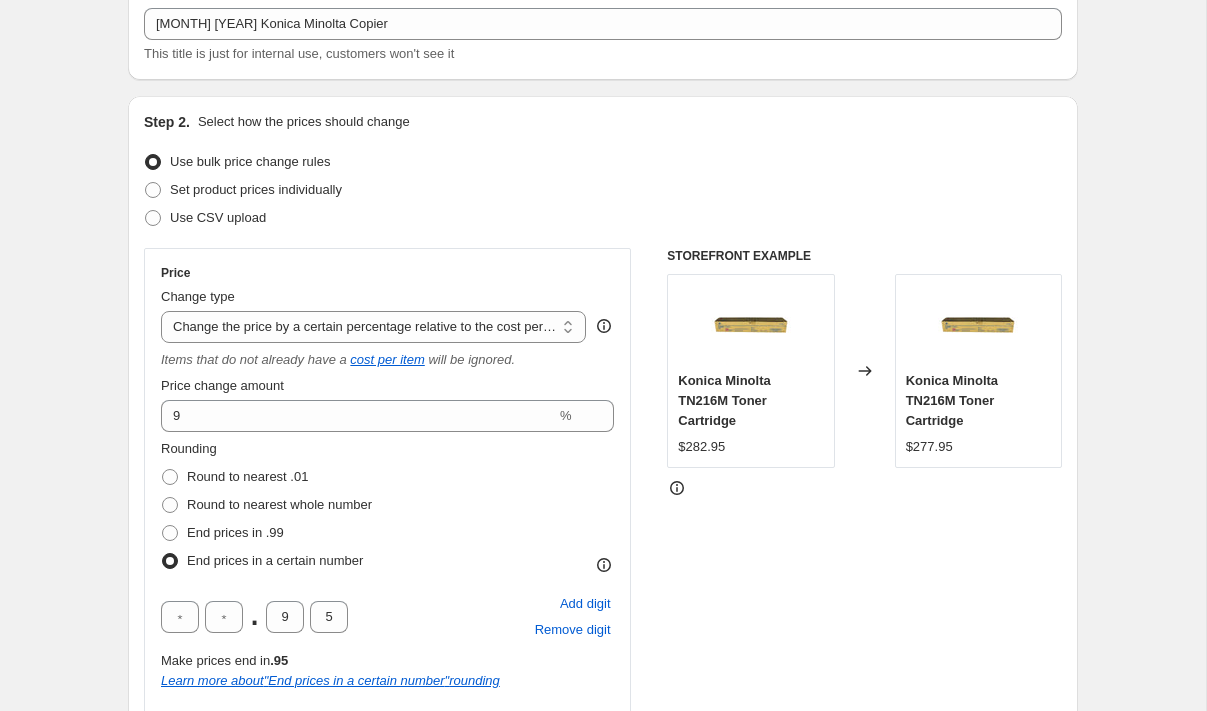 click on "Create new price change job. This page is ready Create new price change job Draft Step 1. Optionally give your price change job a title (eg "March 30% off sale on boots") August 2025 Konica Minolta Copier This title is just for internal use, customers won't see it Step 2. Select how the prices should change Use bulk price change rules Set product prices individually Use CSV upload Price Change type Change the price to a certain amount Change the price by a certain amount Change the price by a certain percentage Change the price to the current compare at price (price before sale) Change the price by a certain amount relative to the compare at price Change the price by a certain percentage relative to the compare at price Don't change the price Change the price by a certain percentage relative to the cost per item Change price to certain cost margin Change the price by a certain percentage relative to the cost per item Items that do not already have a   cost per item   will be ignored. Price change amount 9 % ." at bounding box center (603, 1063) 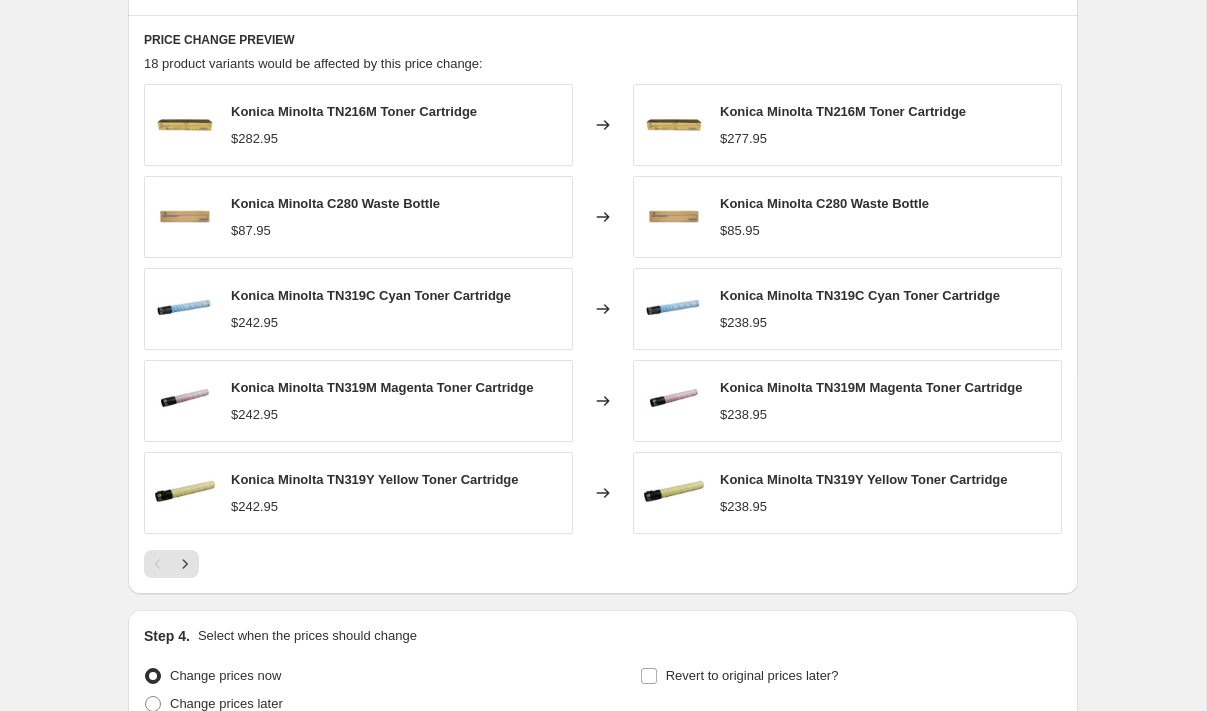 scroll, scrollTop: 1453, scrollLeft: 0, axis: vertical 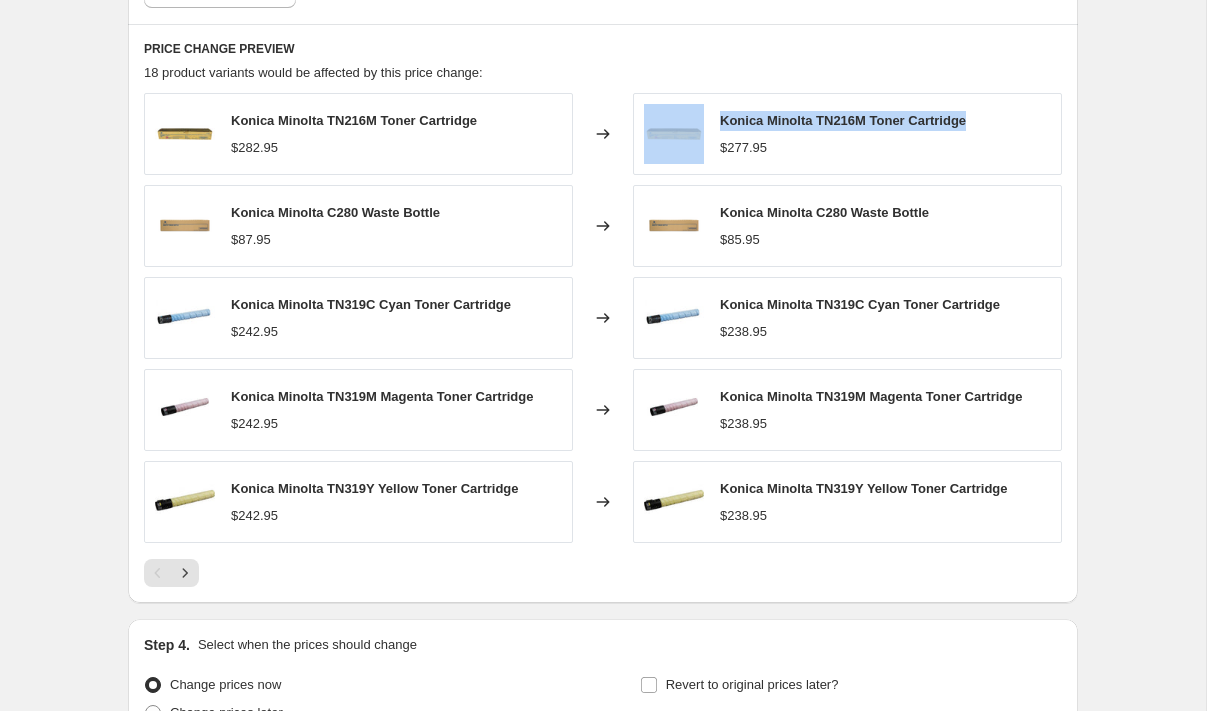 drag, startPoint x: 909, startPoint y: 120, endPoint x: 721, endPoint y: 120, distance: 188 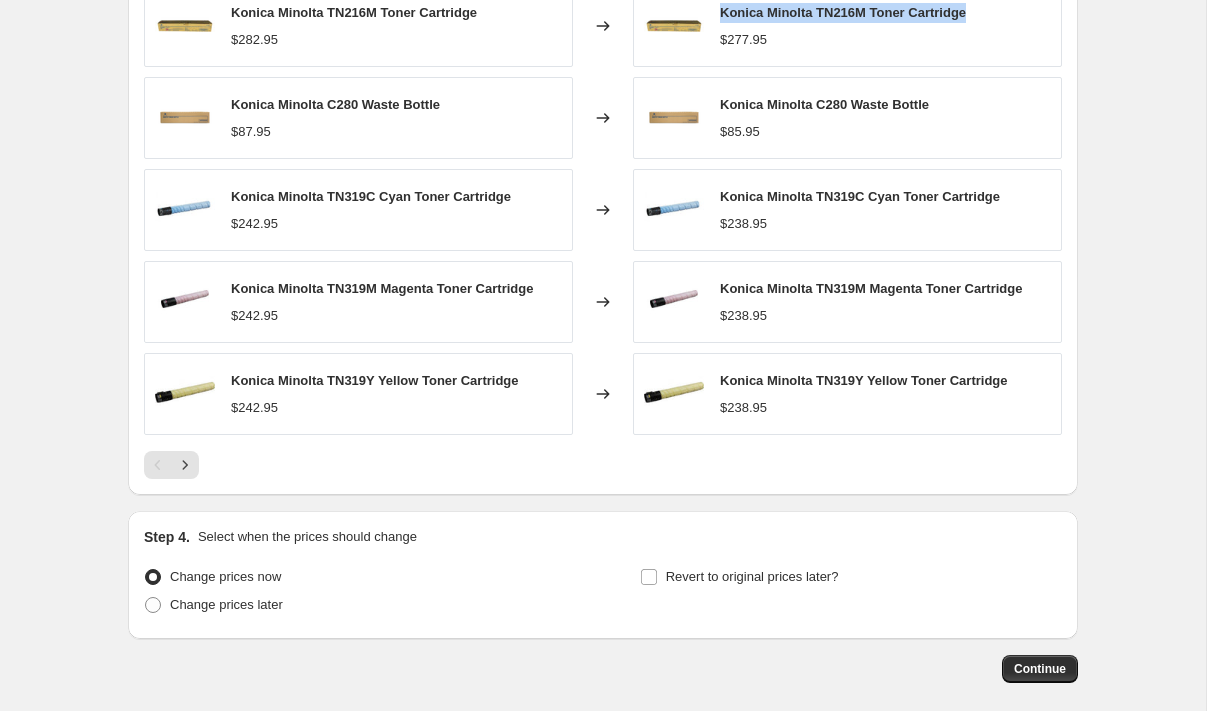 scroll, scrollTop: 1655, scrollLeft: 0, axis: vertical 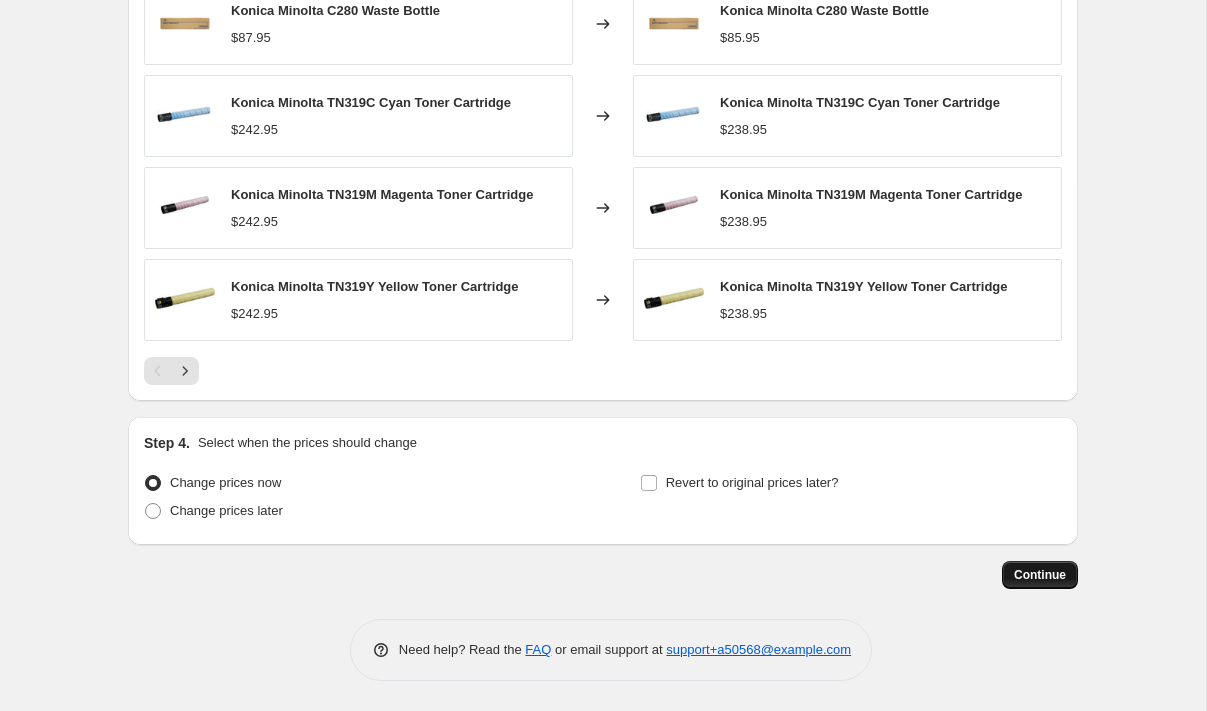 click on "Continue" at bounding box center [1040, 575] 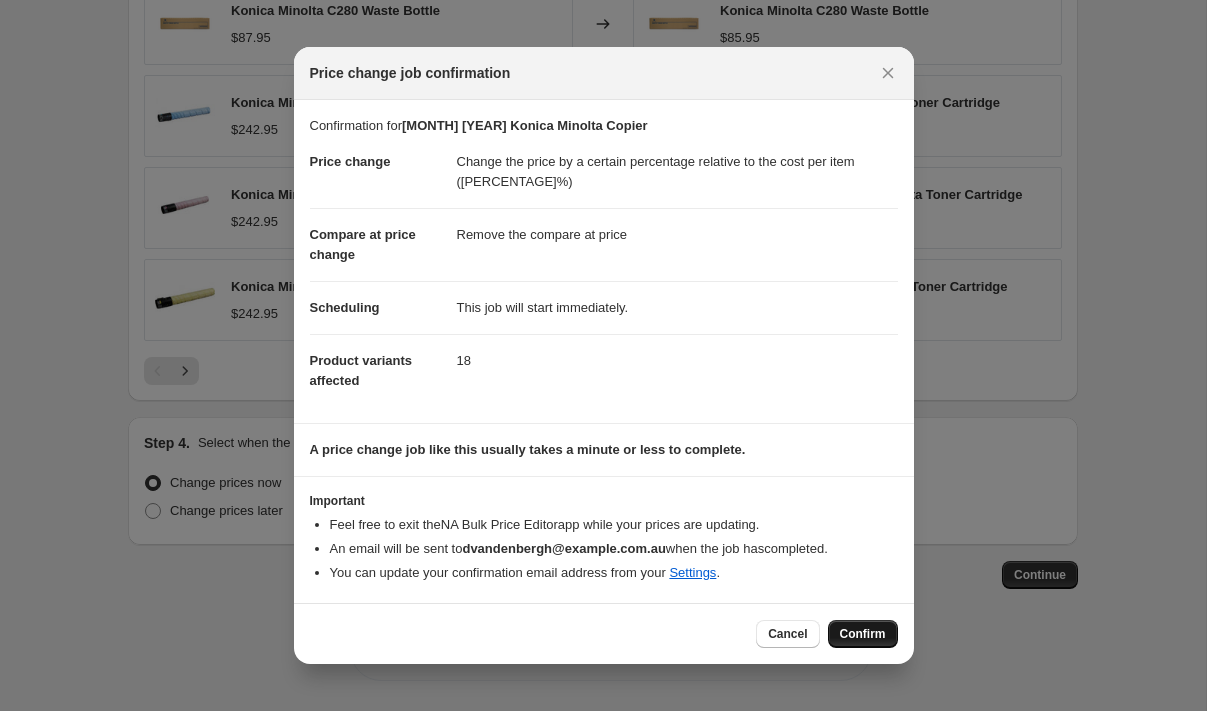 click on "Confirm" at bounding box center (863, 634) 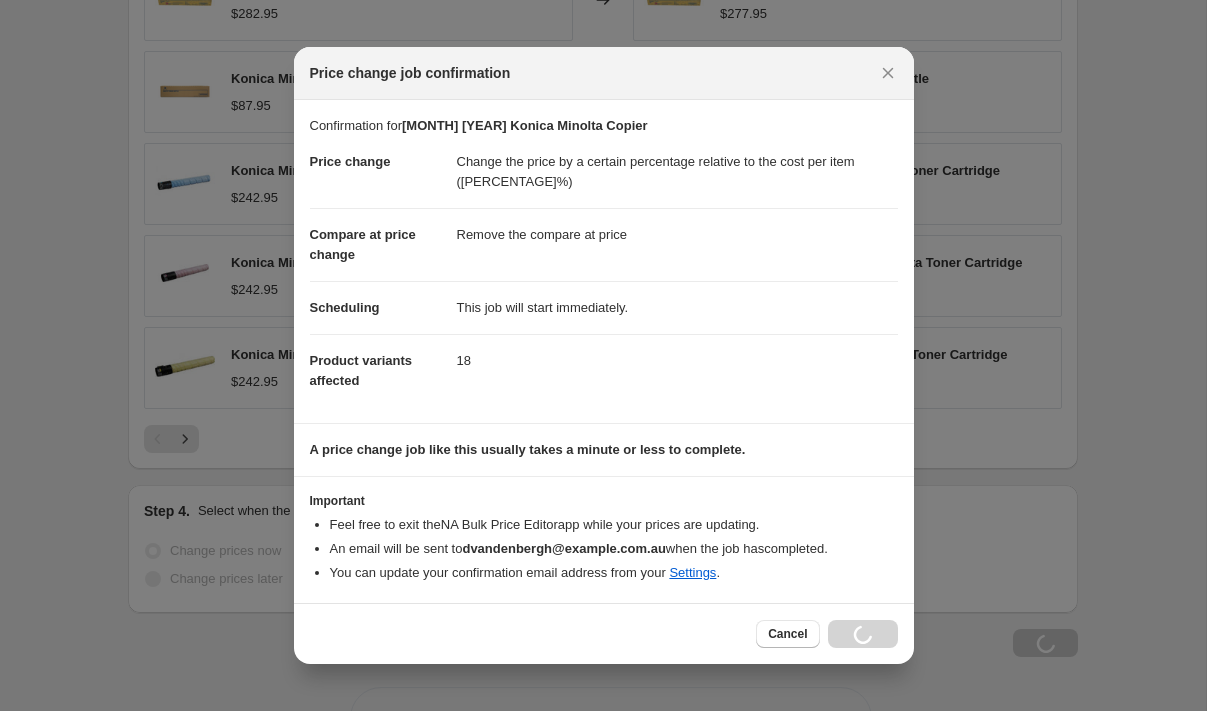 scroll, scrollTop: 1723, scrollLeft: 0, axis: vertical 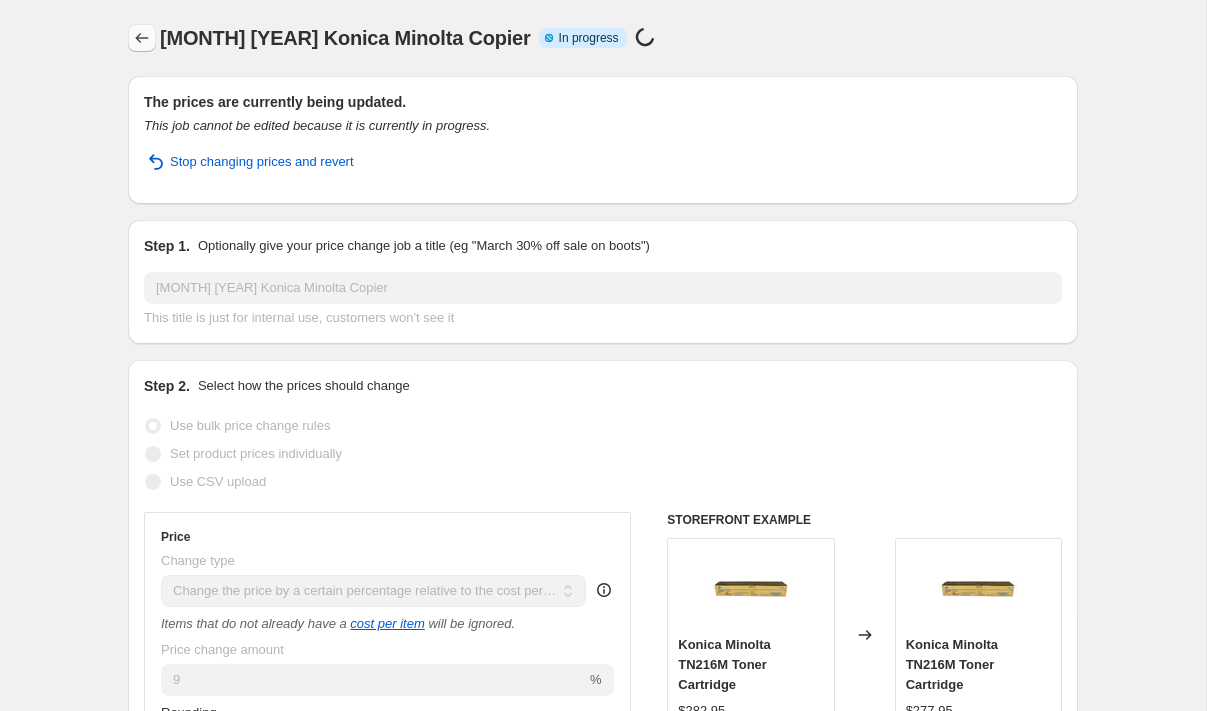 click 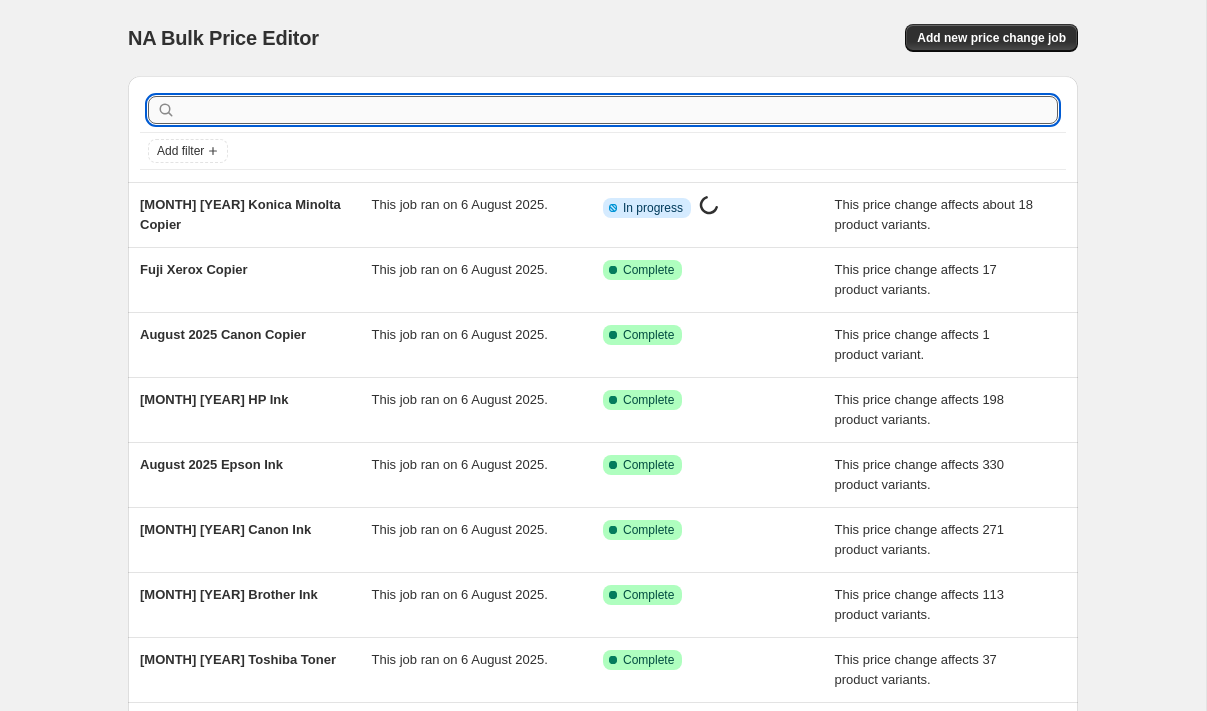 click at bounding box center [619, 110] 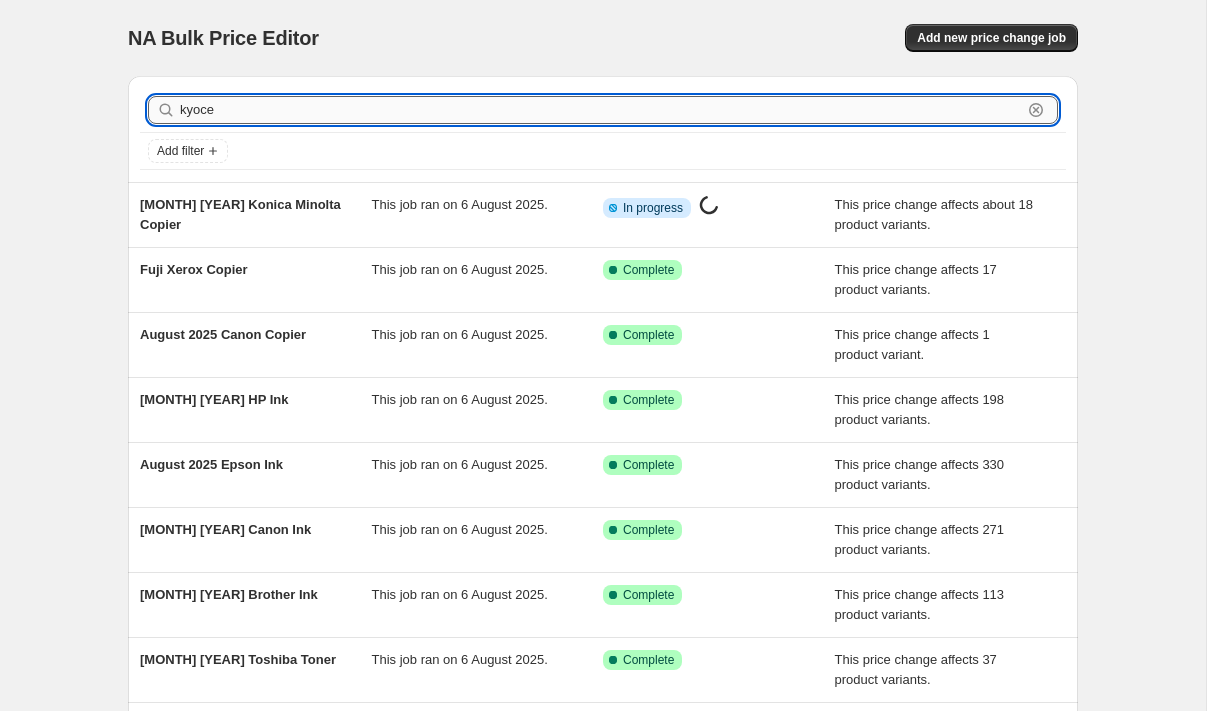 type on "kyocer" 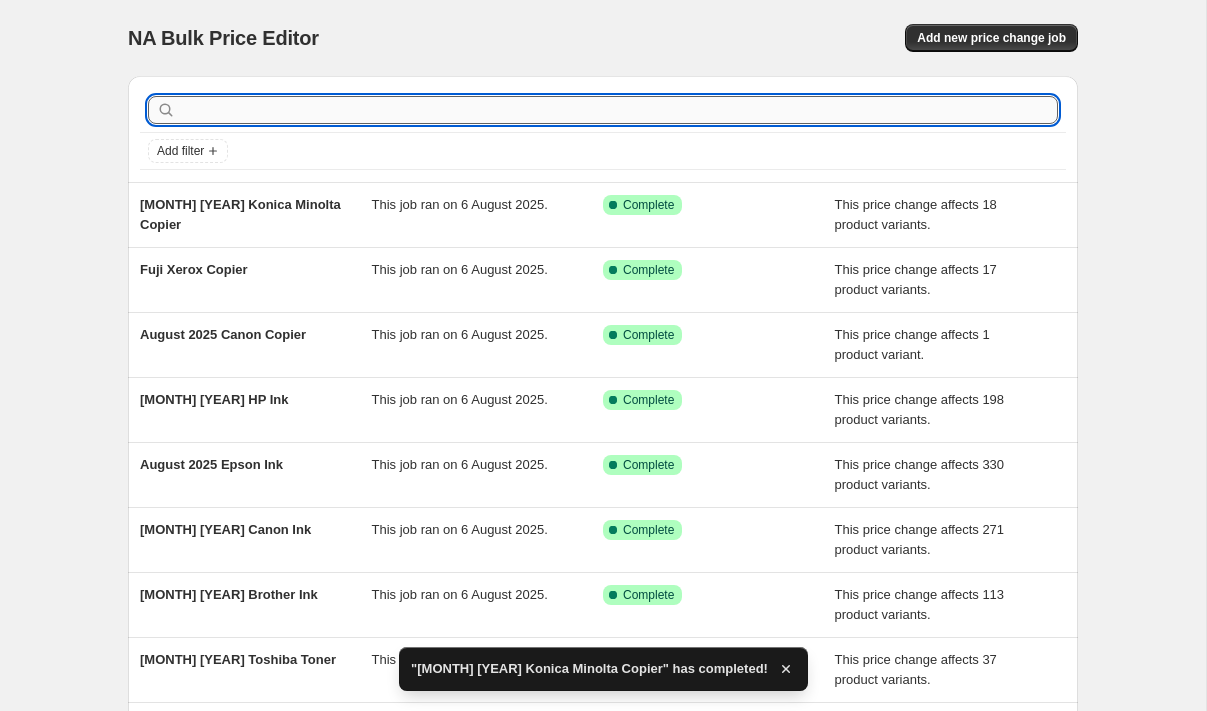 click at bounding box center [619, 110] 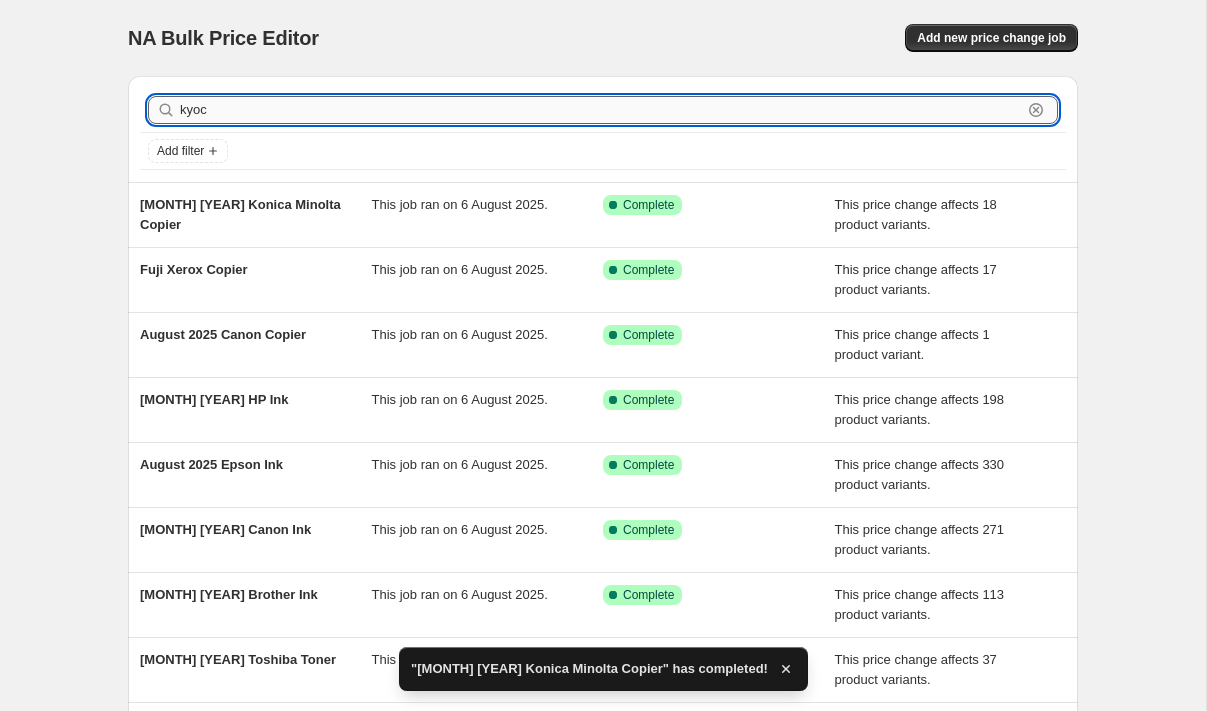 type on "kyoce" 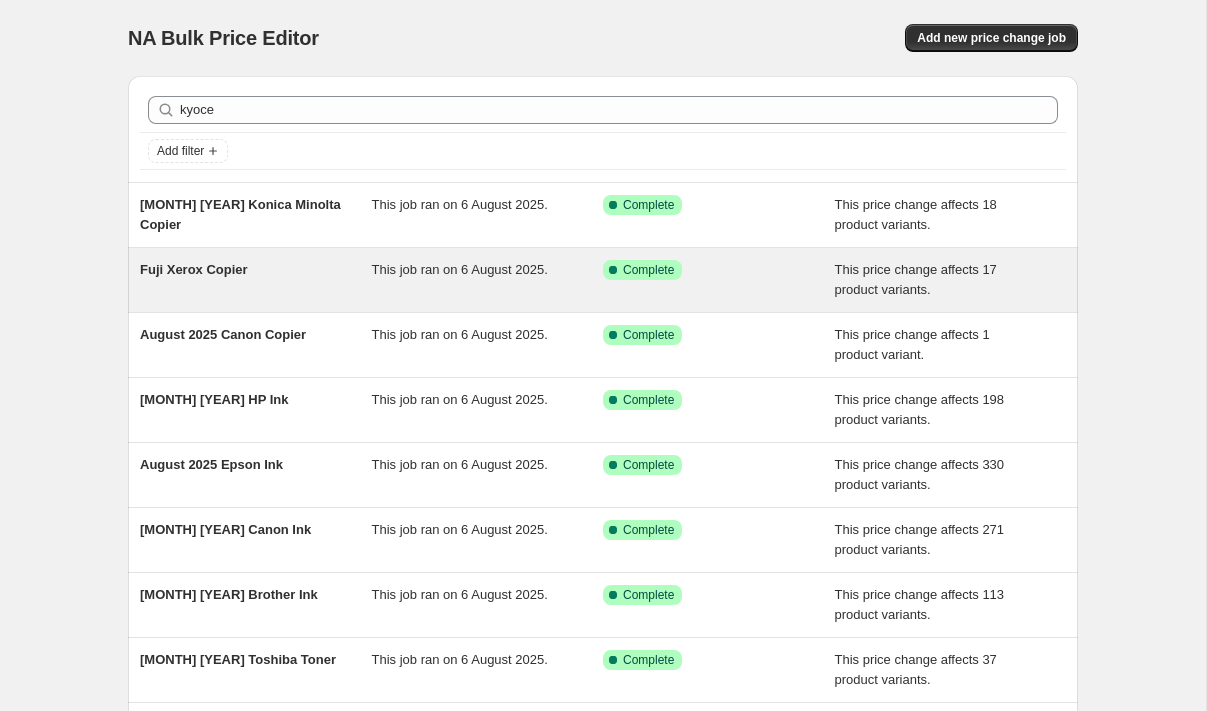 click on "Fuji Xerox Copier" at bounding box center (256, 280) 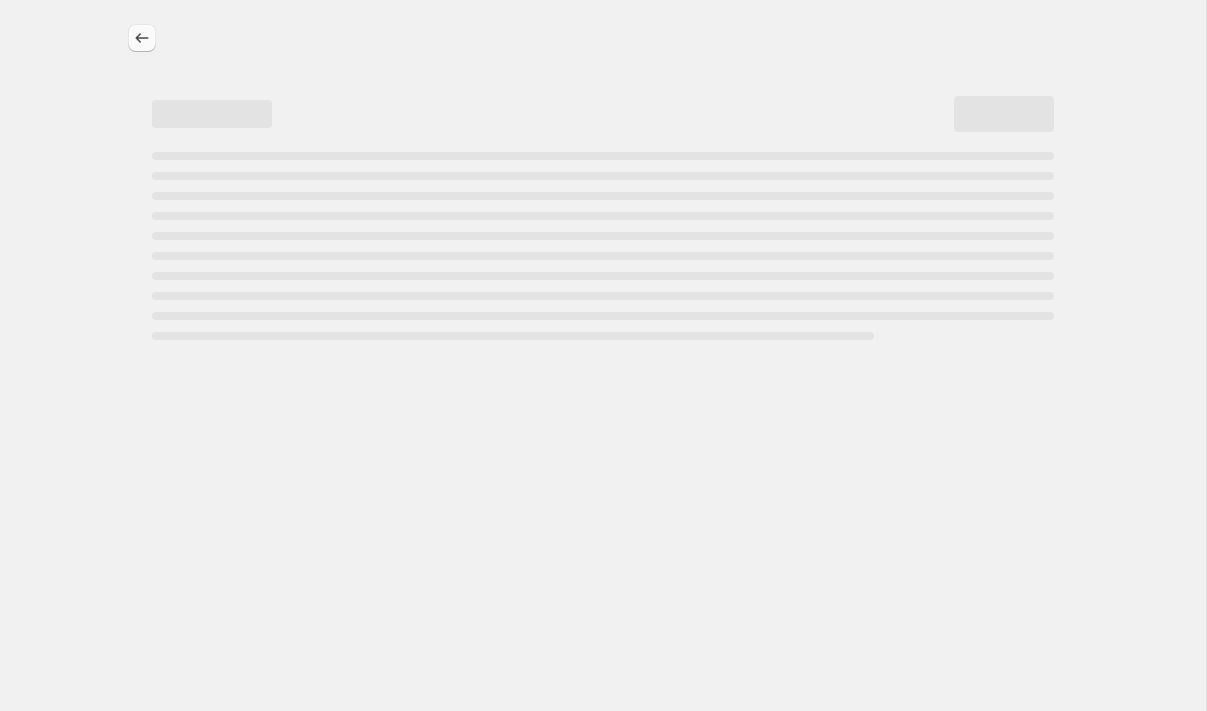 select on "pc" 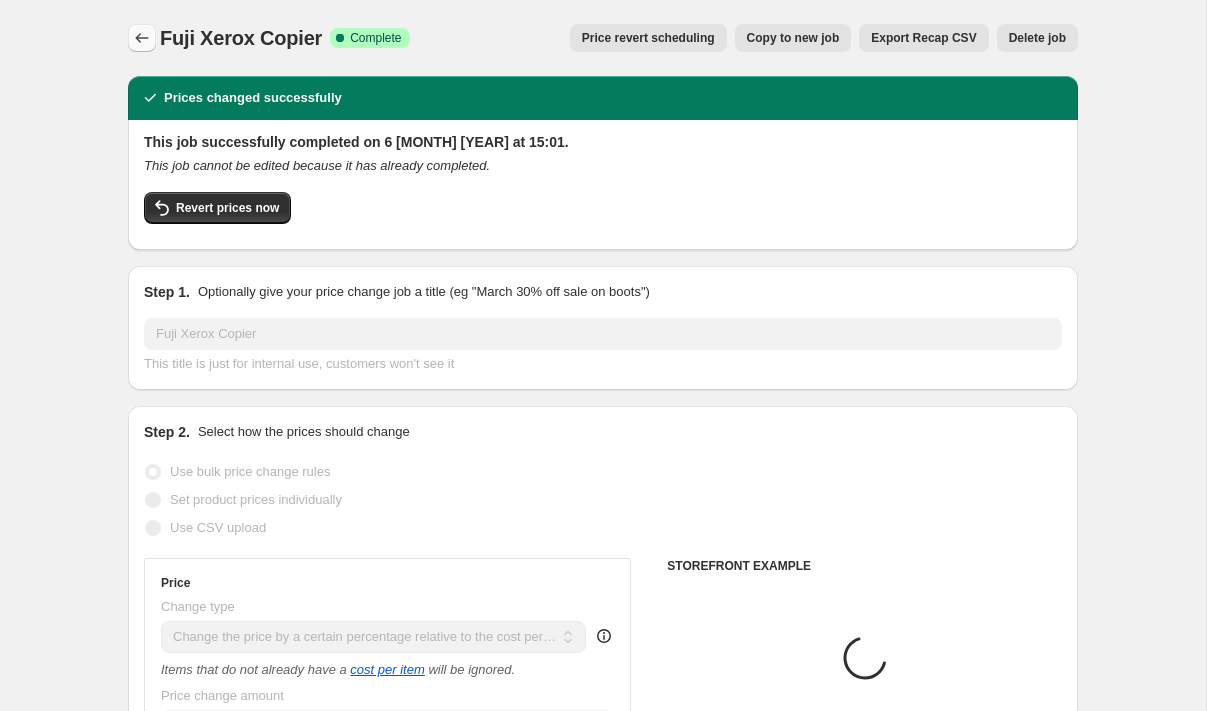 click 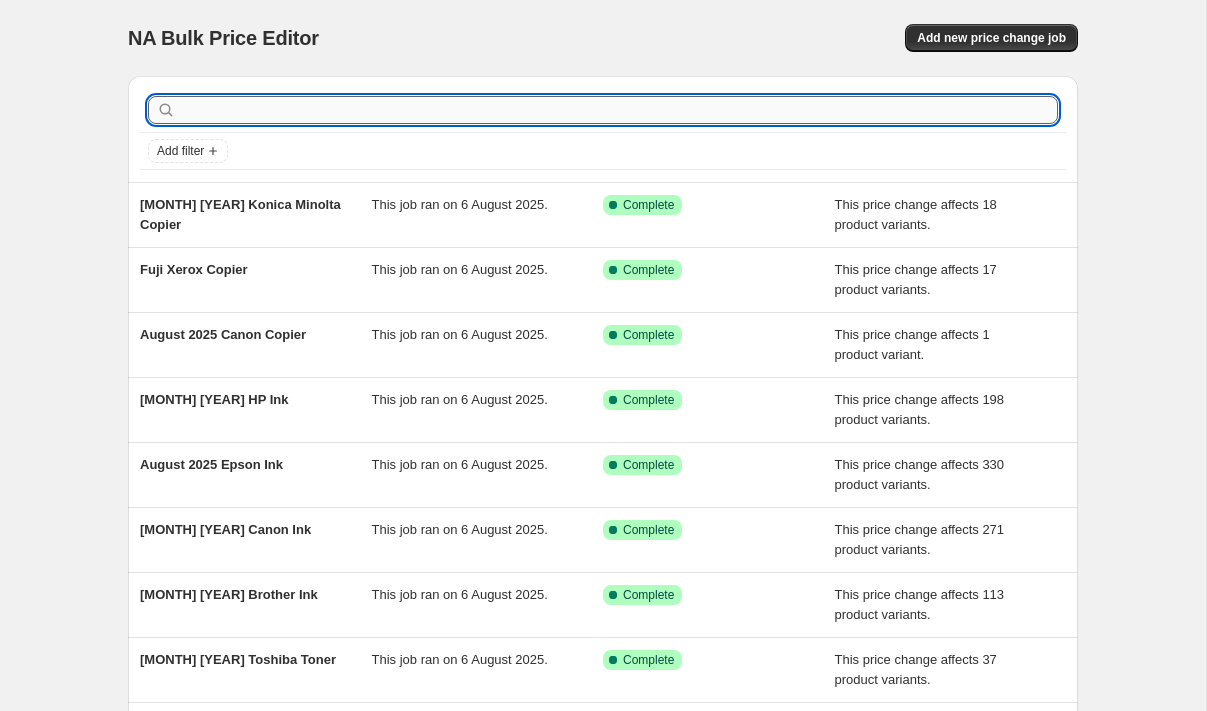 click at bounding box center [619, 110] 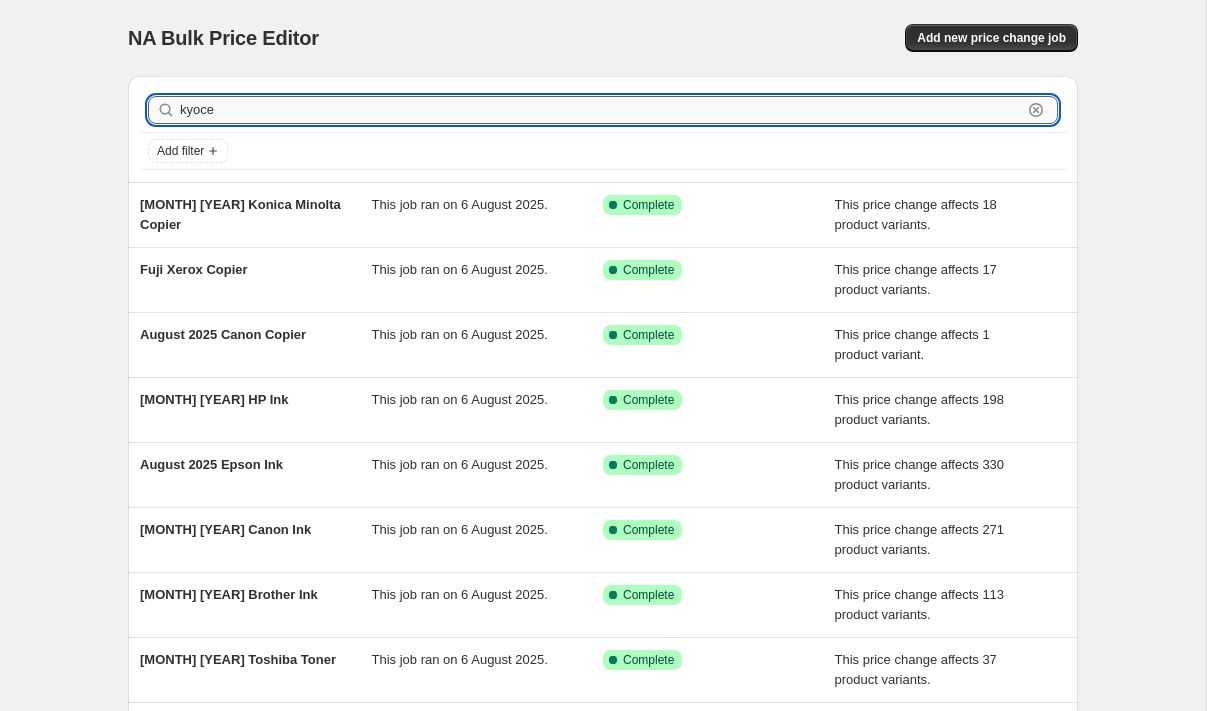 type on "kyocer" 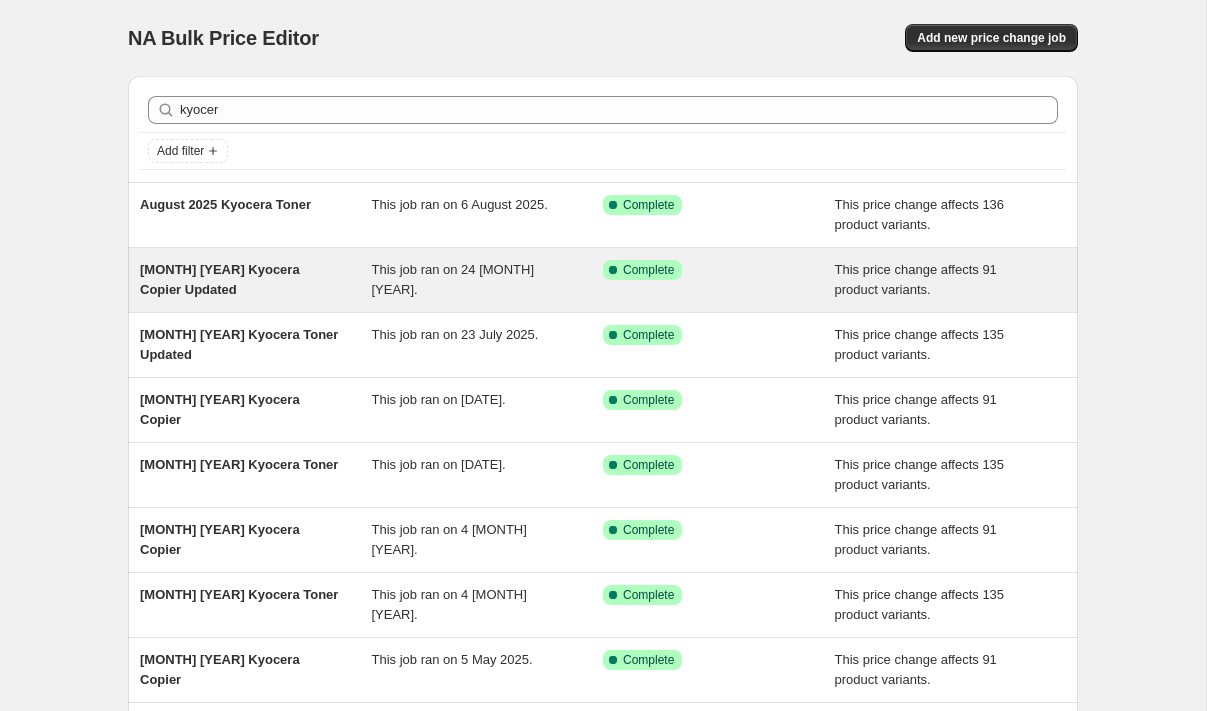 click on "[MONTH] [YEAR] Kyocera Copier Updated" at bounding box center [220, 279] 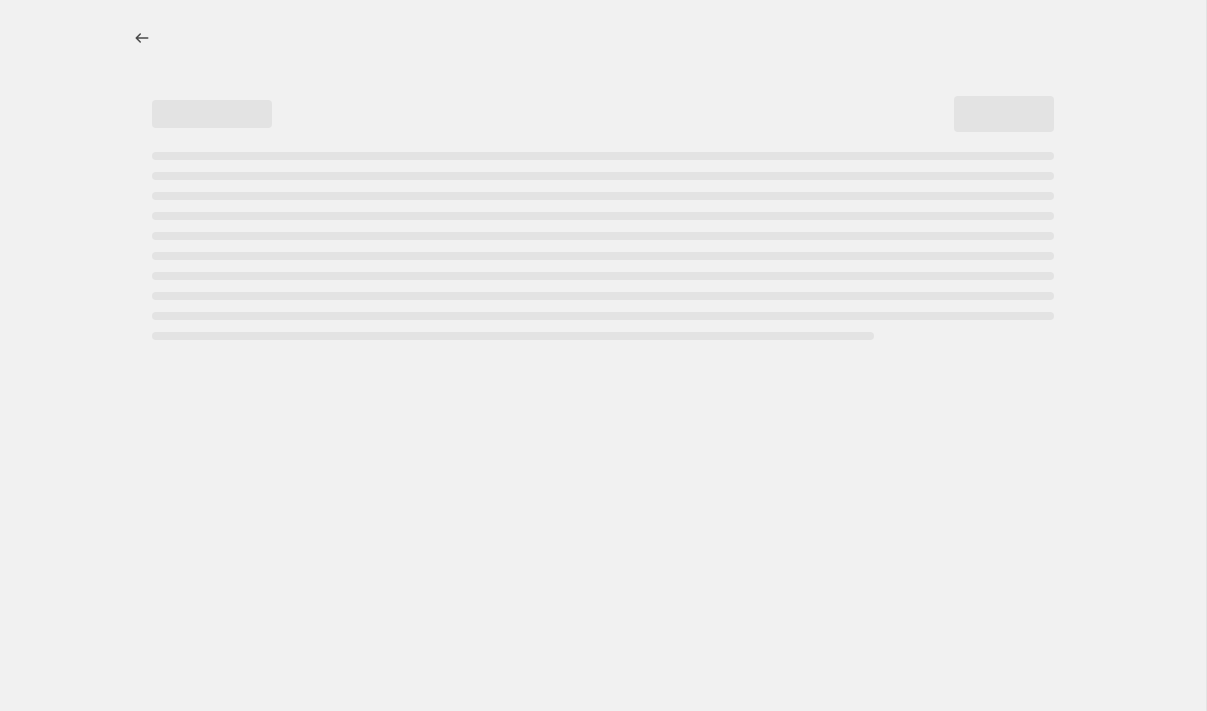 select on "pc" 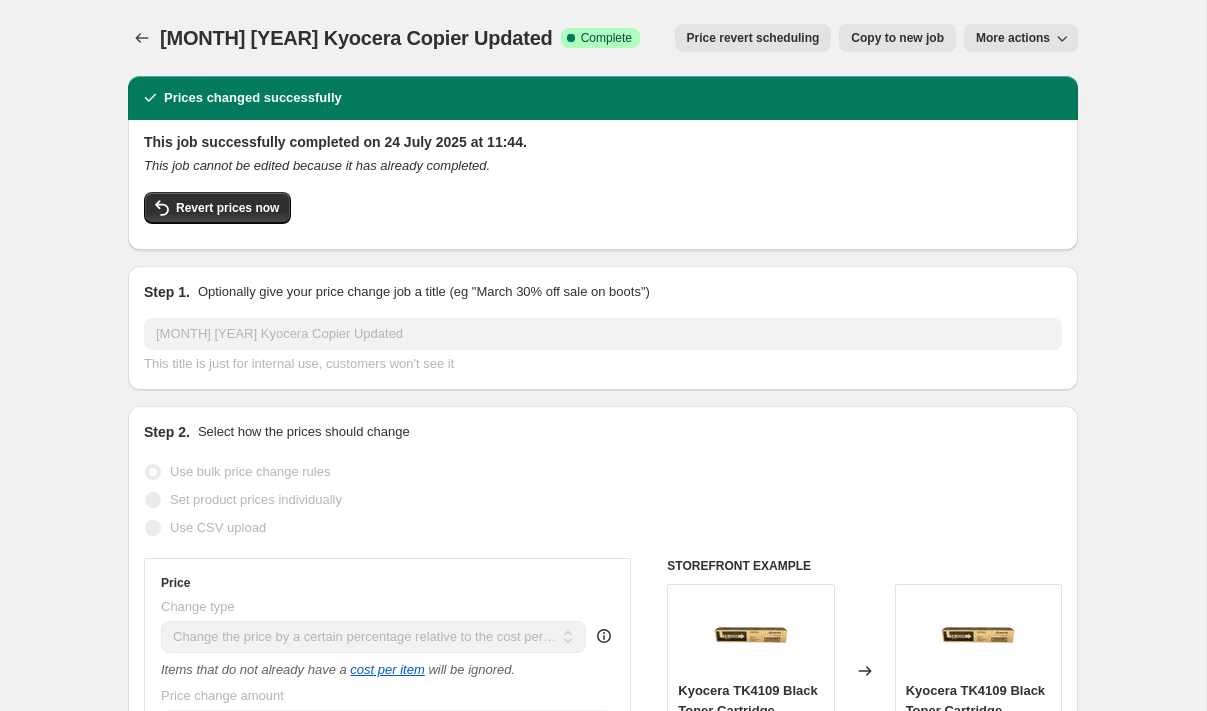 click on "Copy to new job" at bounding box center (897, 38) 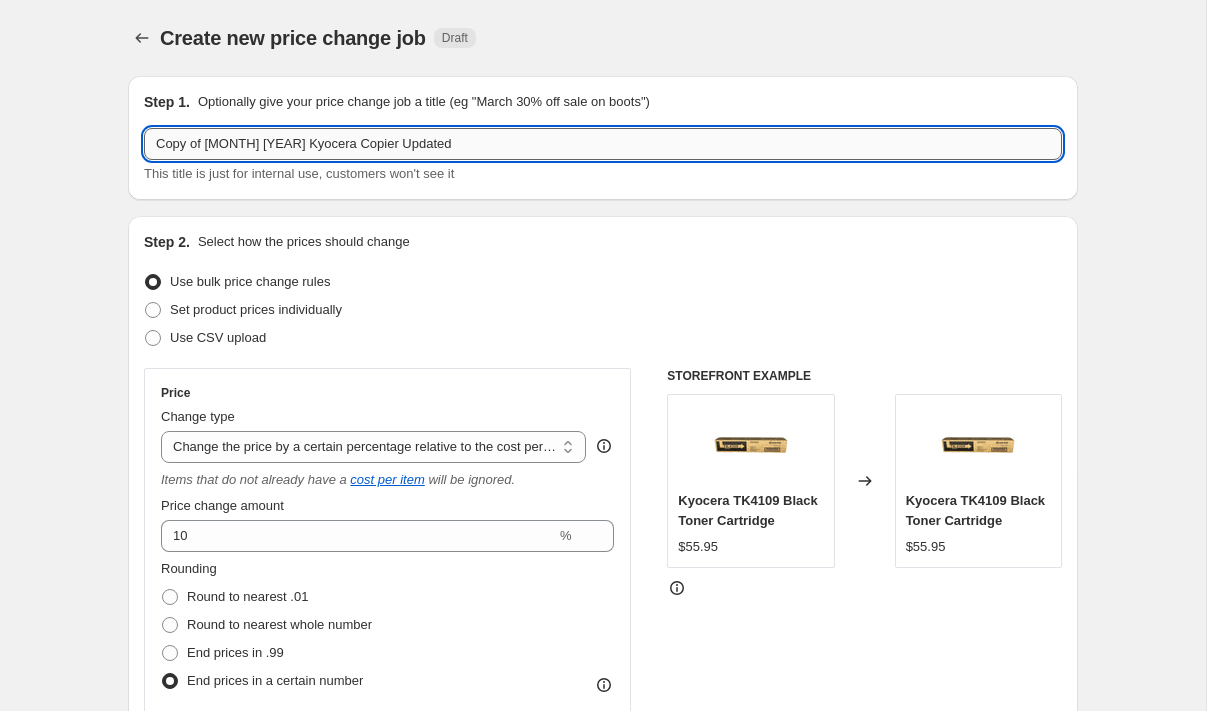 drag, startPoint x: 272, startPoint y: 144, endPoint x: 185, endPoint y: 146, distance: 87.02299 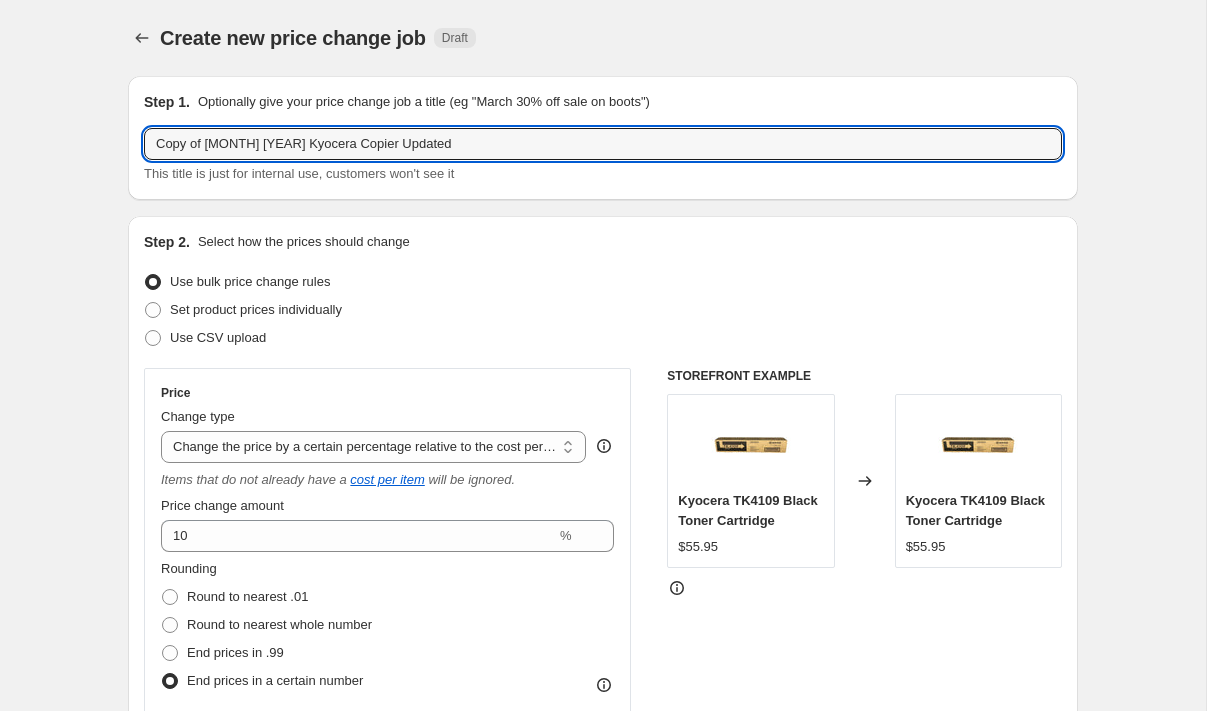 drag, startPoint x: 223, startPoint y: 143, endPoint x: 124, endPoint y: 143, distance: 99 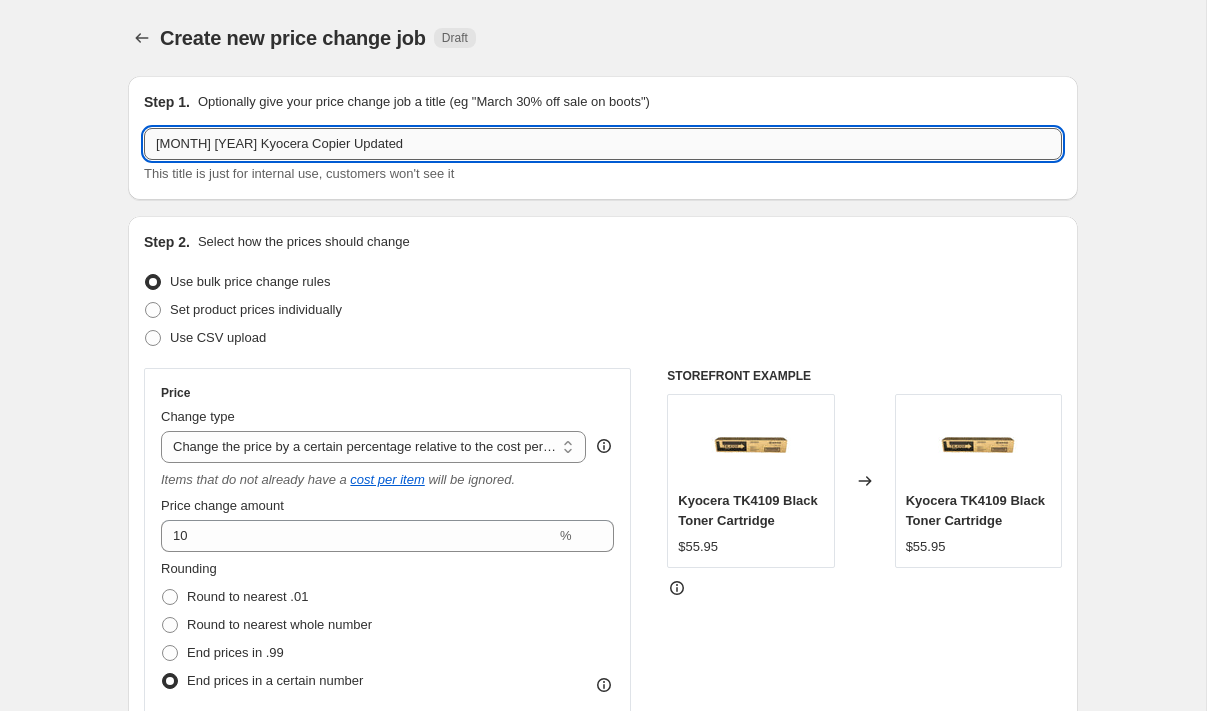 click on "August 2025 Kyocera Copier Updated" at bounding box center (603, 144) 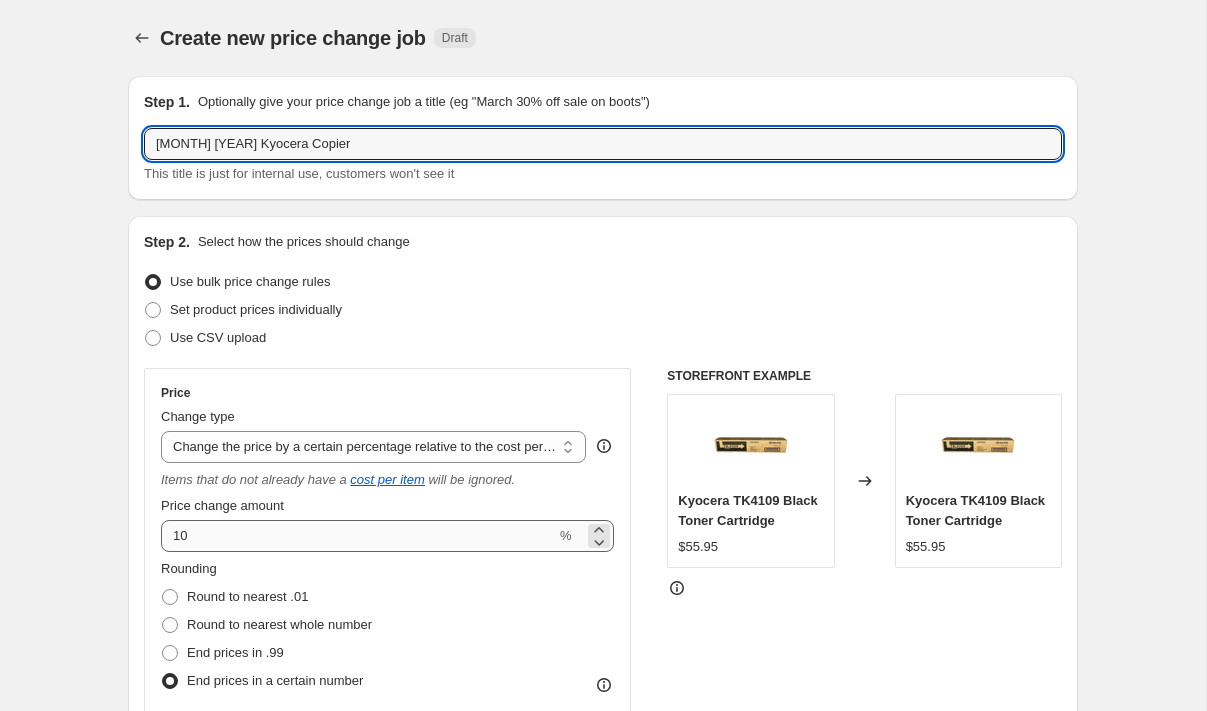 type on "August 2025 Kyocera Copier" 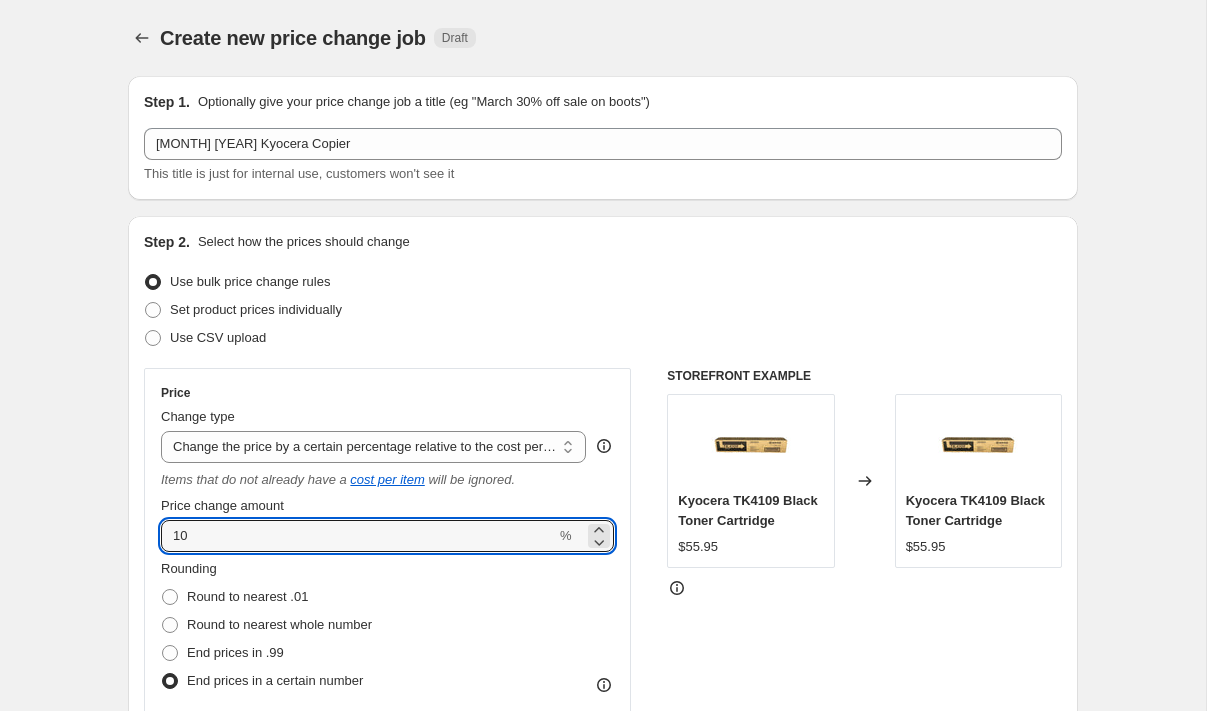 drag, startPoint x: 204, startPoint y: 536, endPoint x: 118, endPoint y: 540, distance: 86.09297 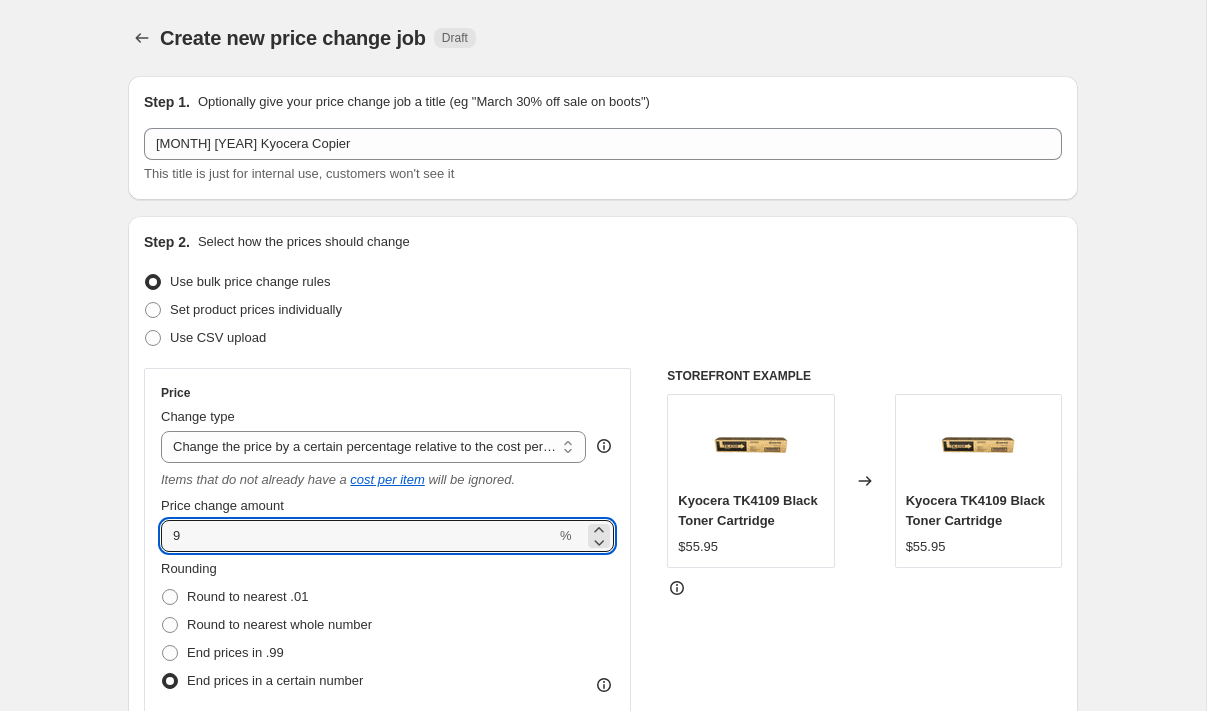 type on "9" 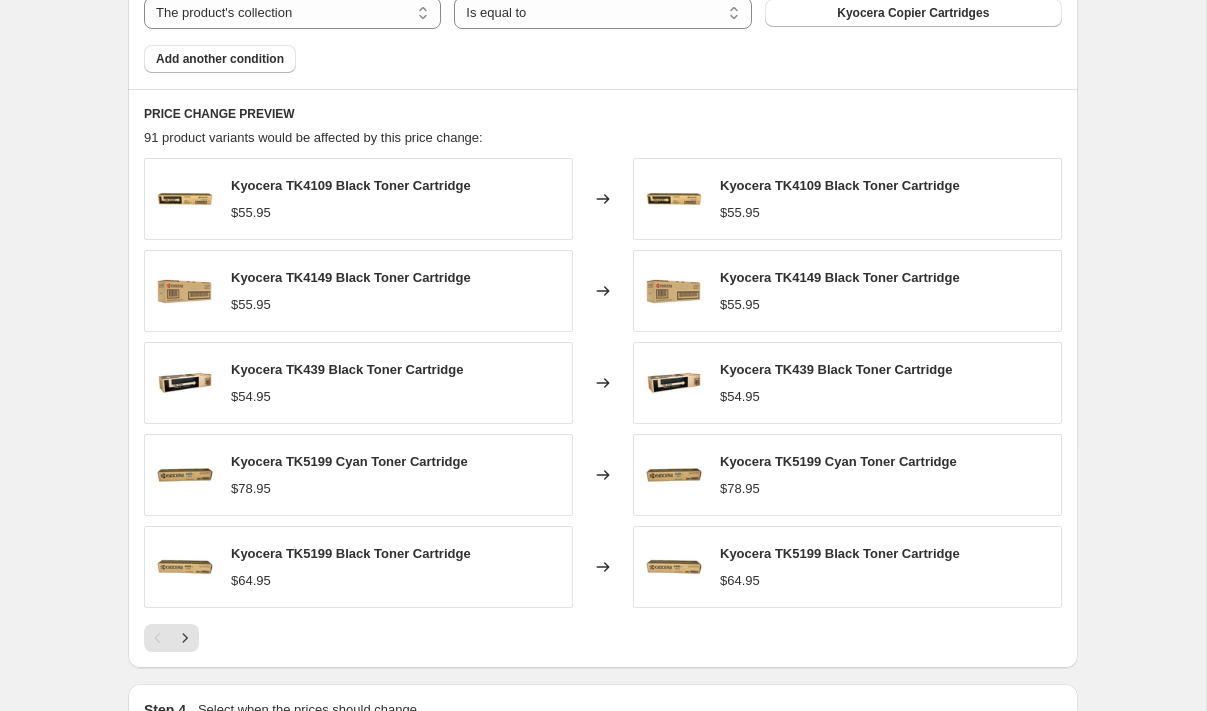 scroll, scrollTop: 0, scrollLeft: 0, axis: both 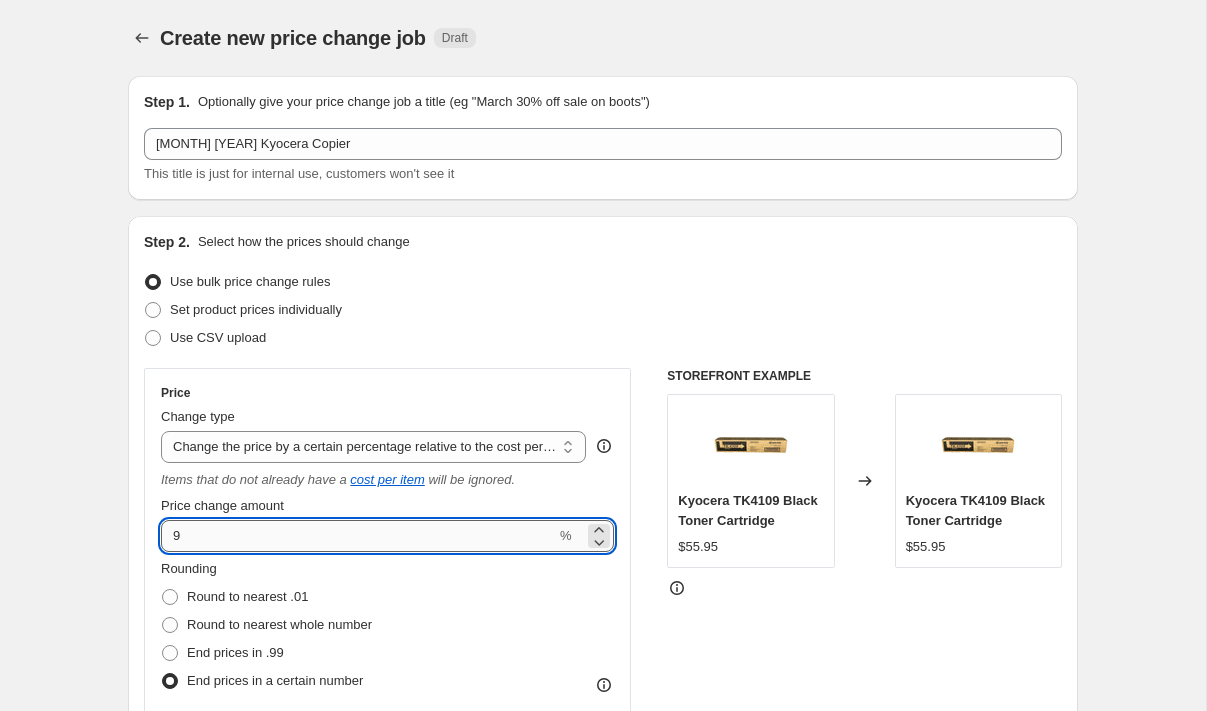 click on "9" at bounding box center (358, 536) 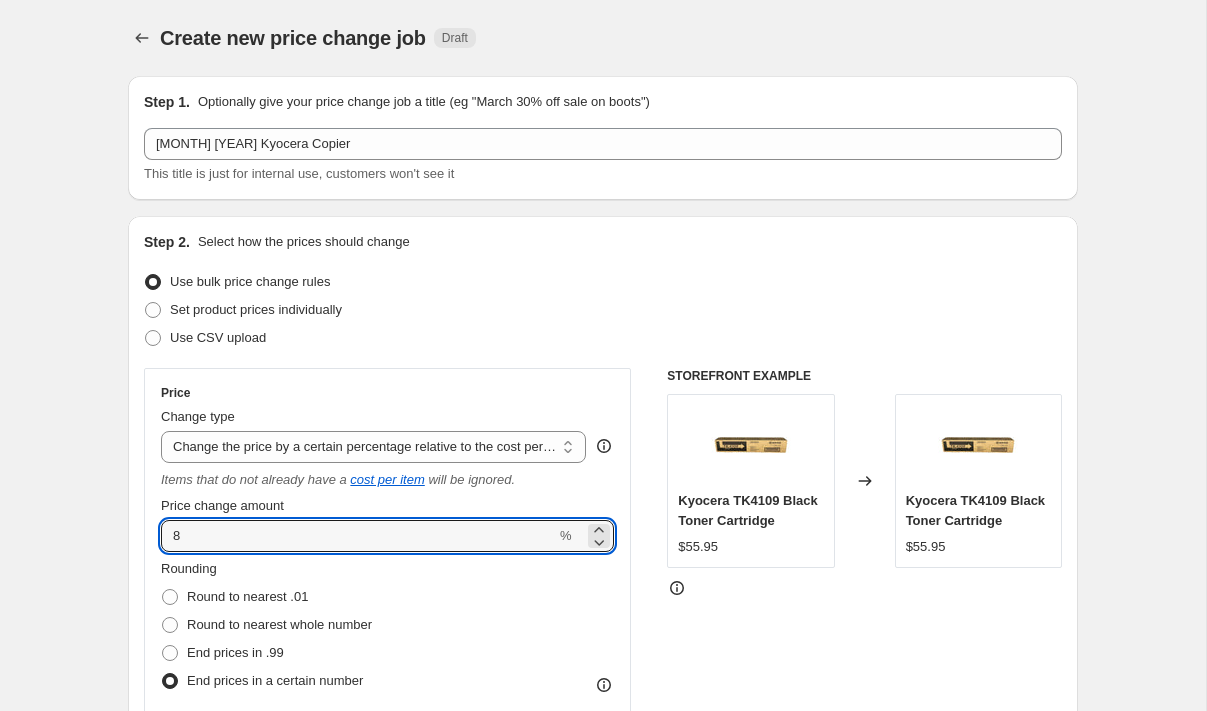 type on "8" 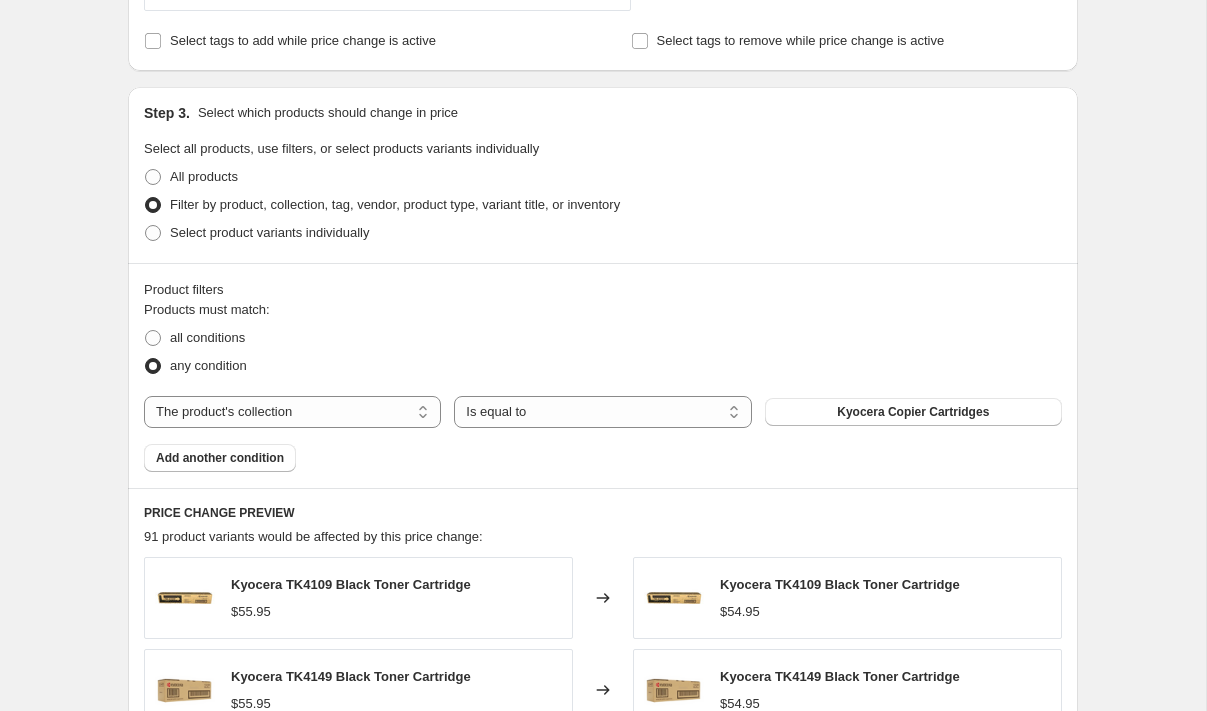 scroll, scrollTop: 1655, scrollLeft: 0, axis: vertical 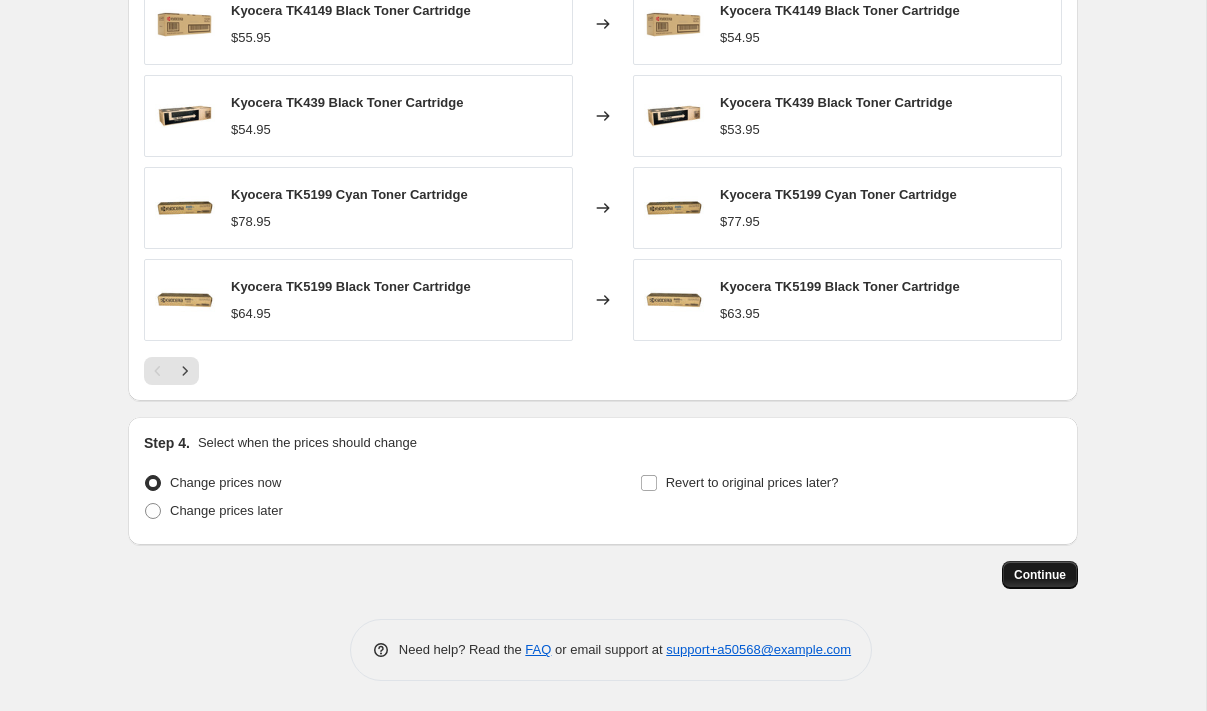 click on "Continue" at bounding box center [1040, 575] 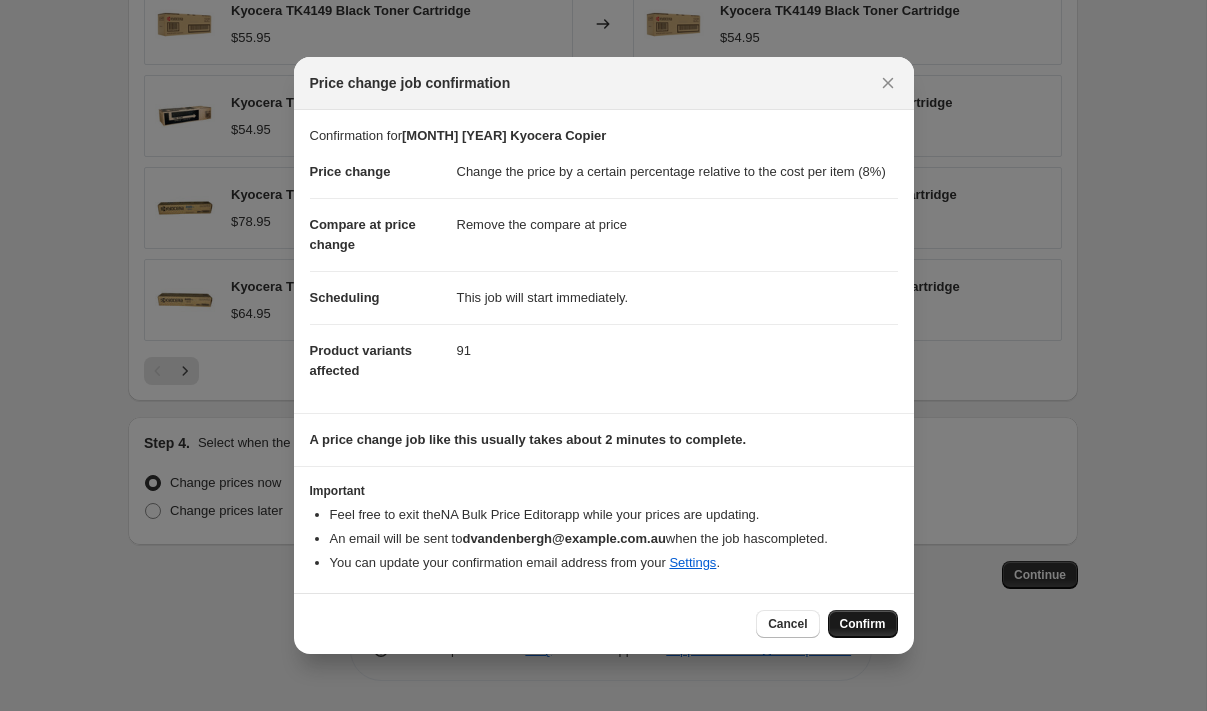 click on "Confirm" at bounding box center [863, 624] 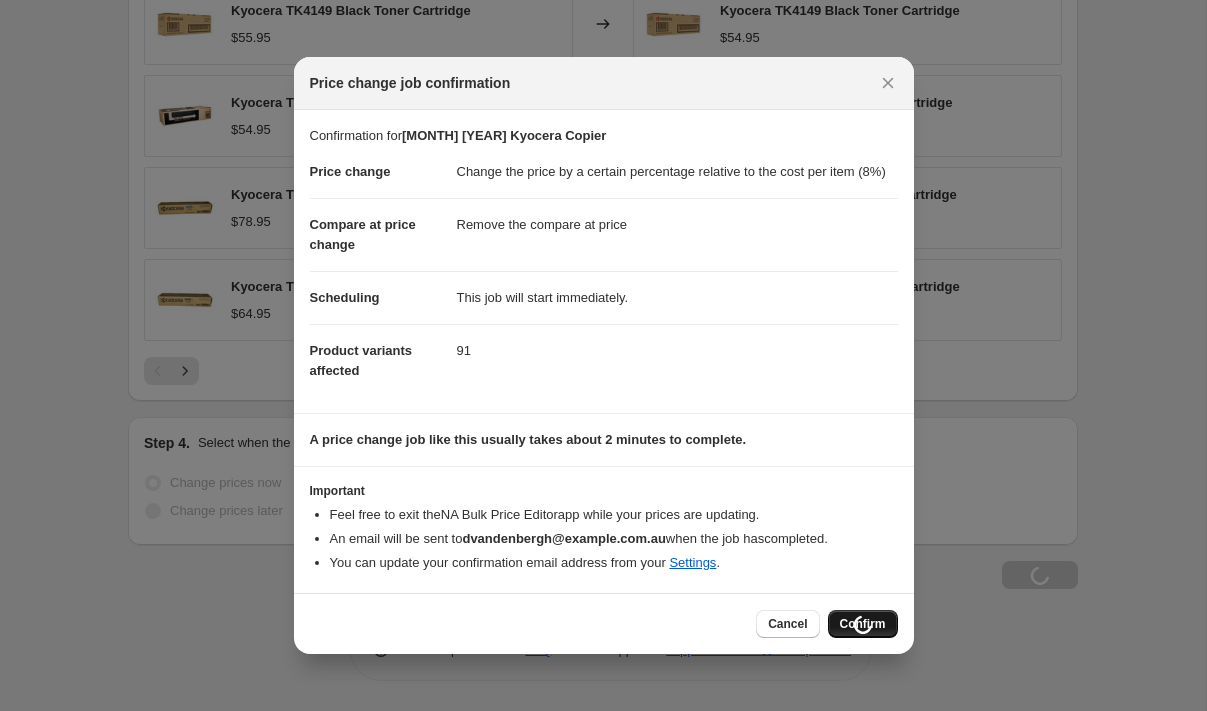 scroll, scrollTop: 1723, scrollLeft: 0, axis: vertical 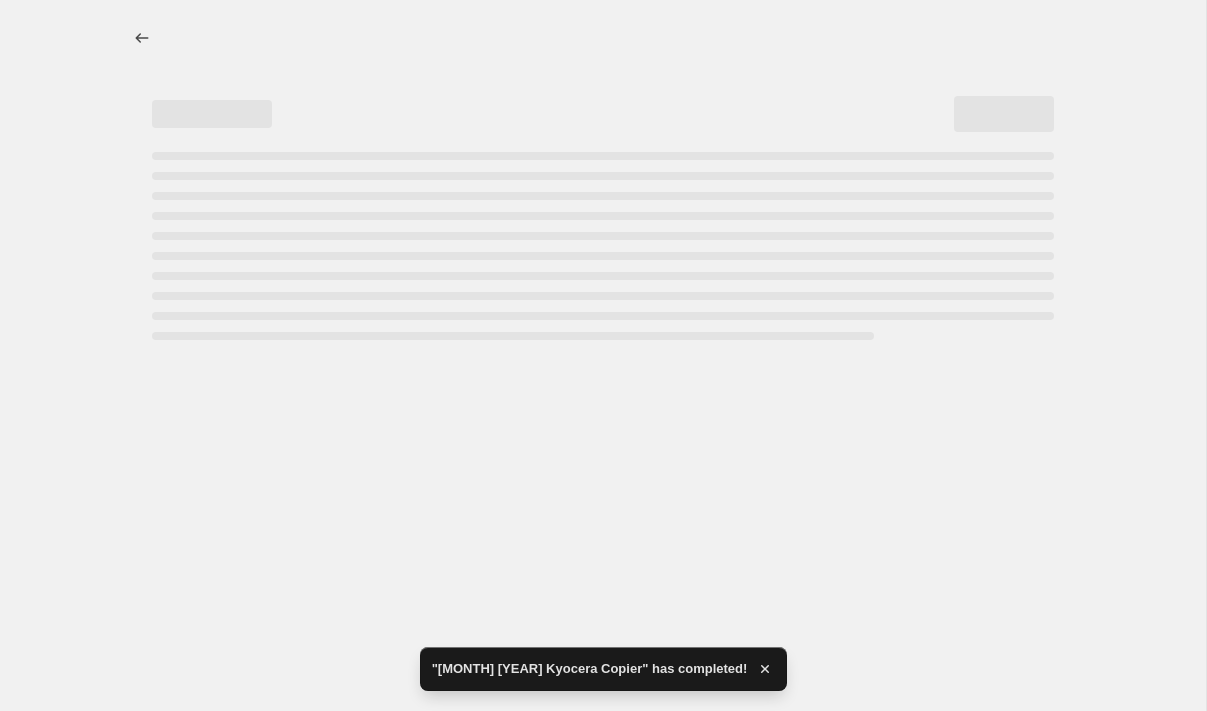 select on "pc" 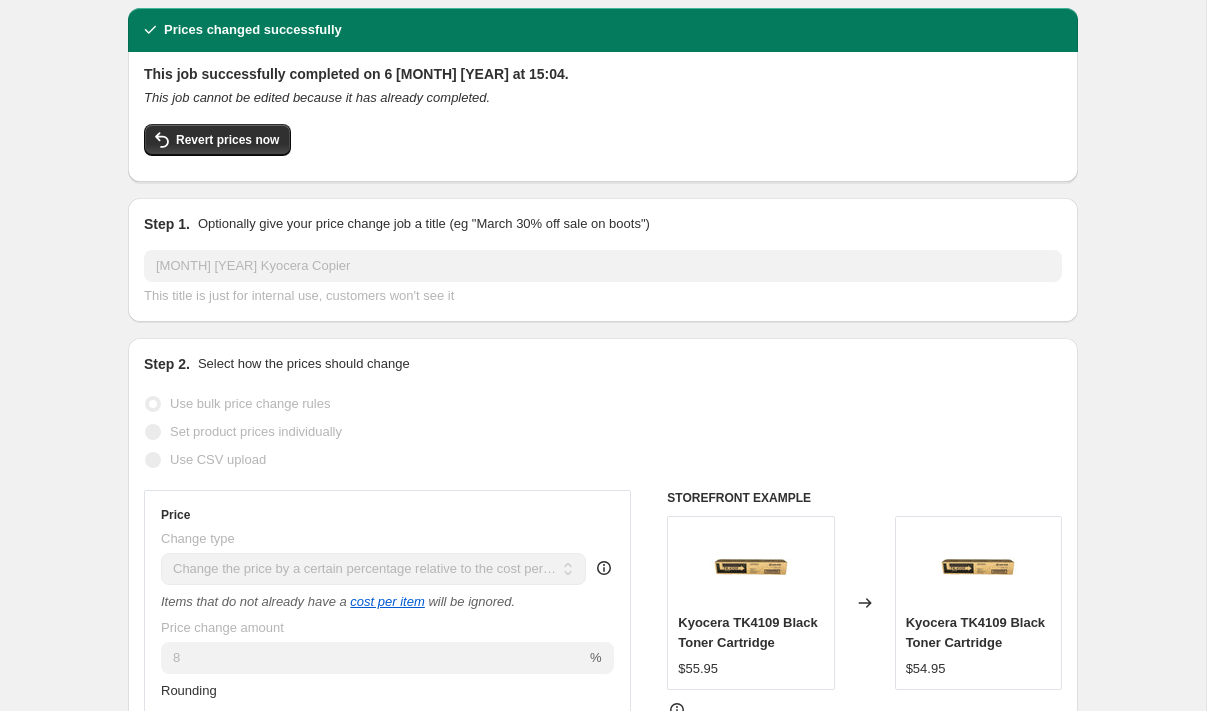 scroll, scrollTop: 0, scrollLeft: 0, axis: both 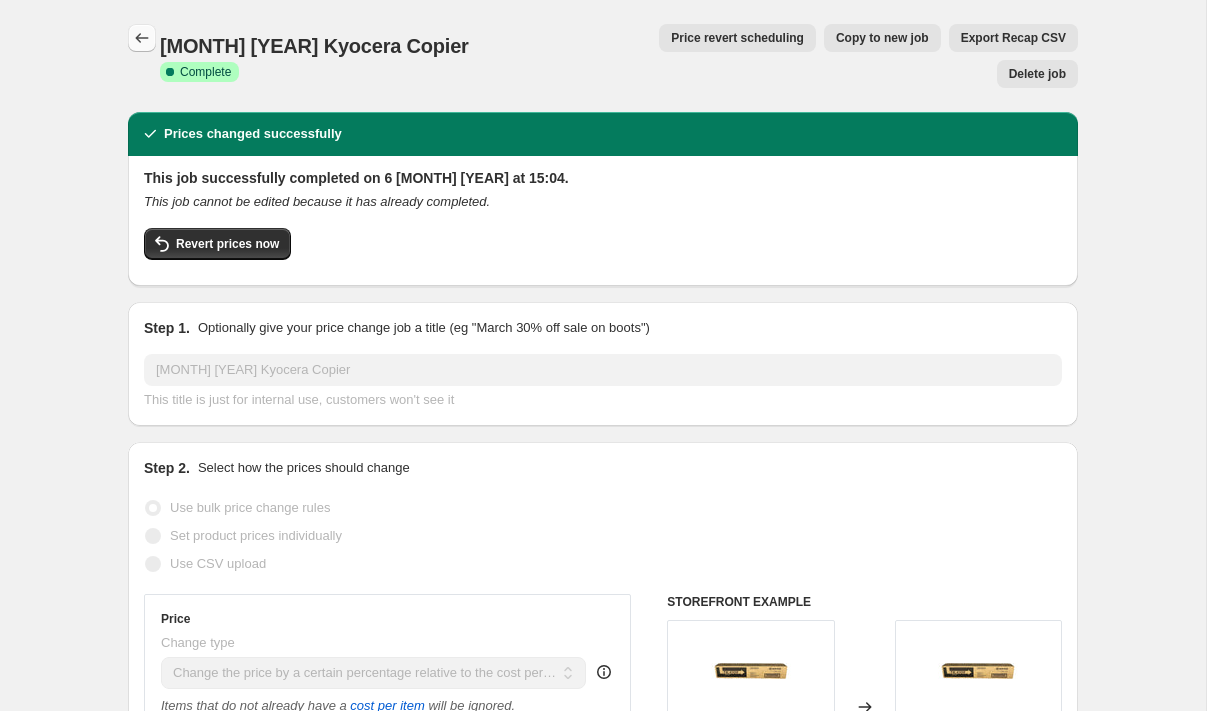 click 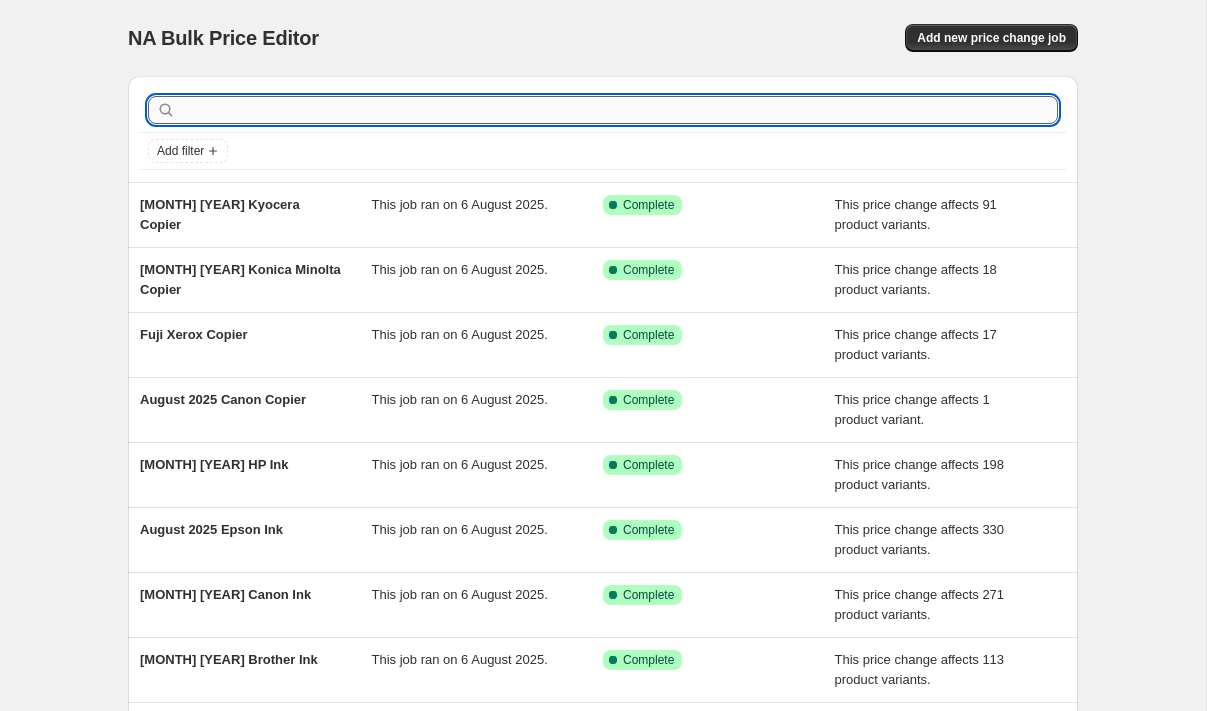click at bounding box center [619, 110] 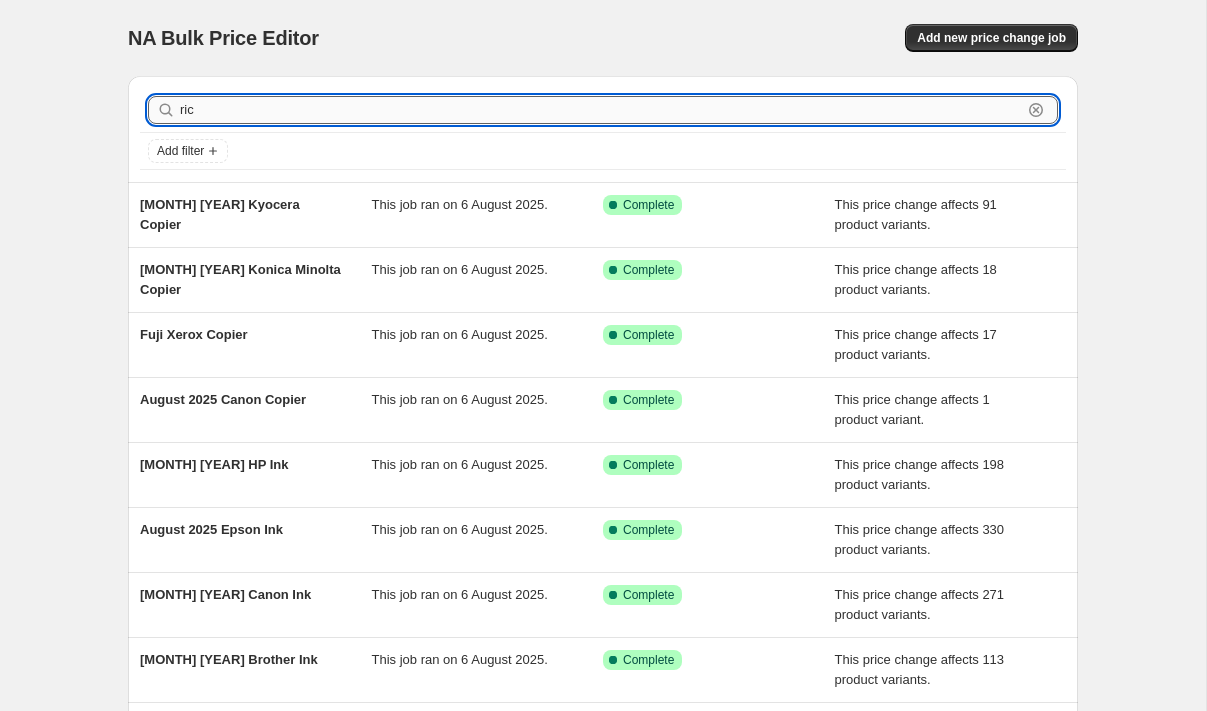 type on "rico" 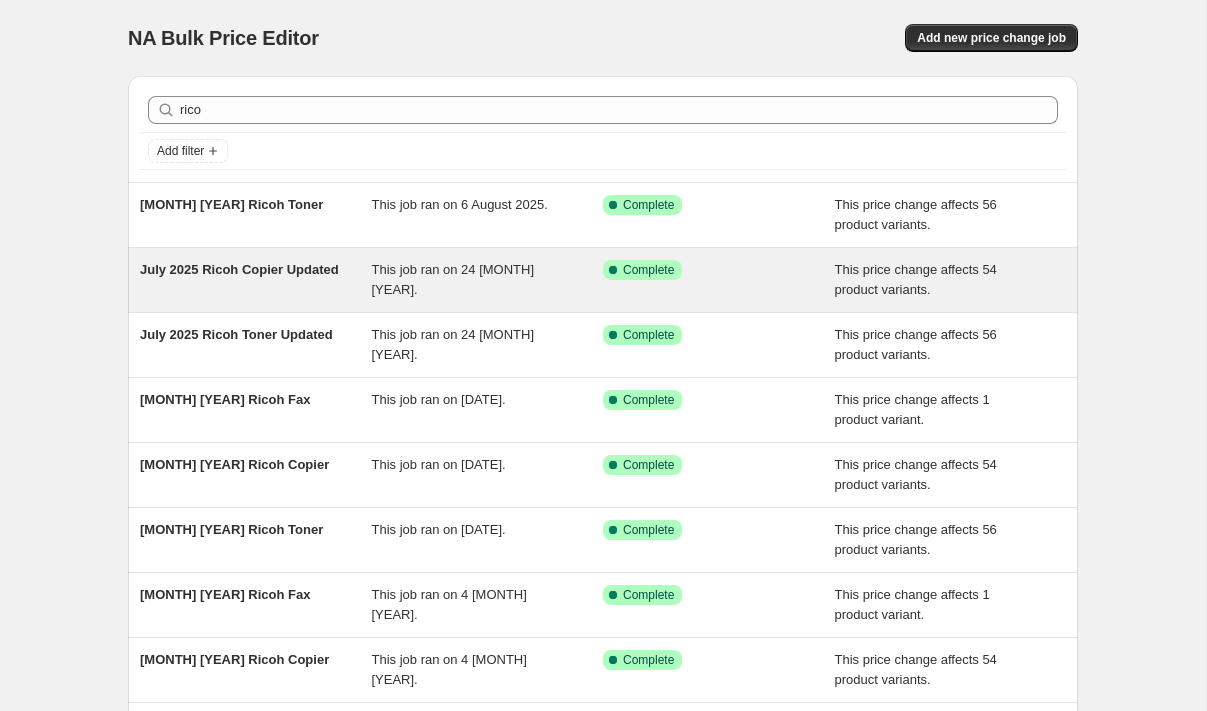 click on "[MONTH] [YEAR] Ricoh Copier Updated" at bounding box center (239, 269) 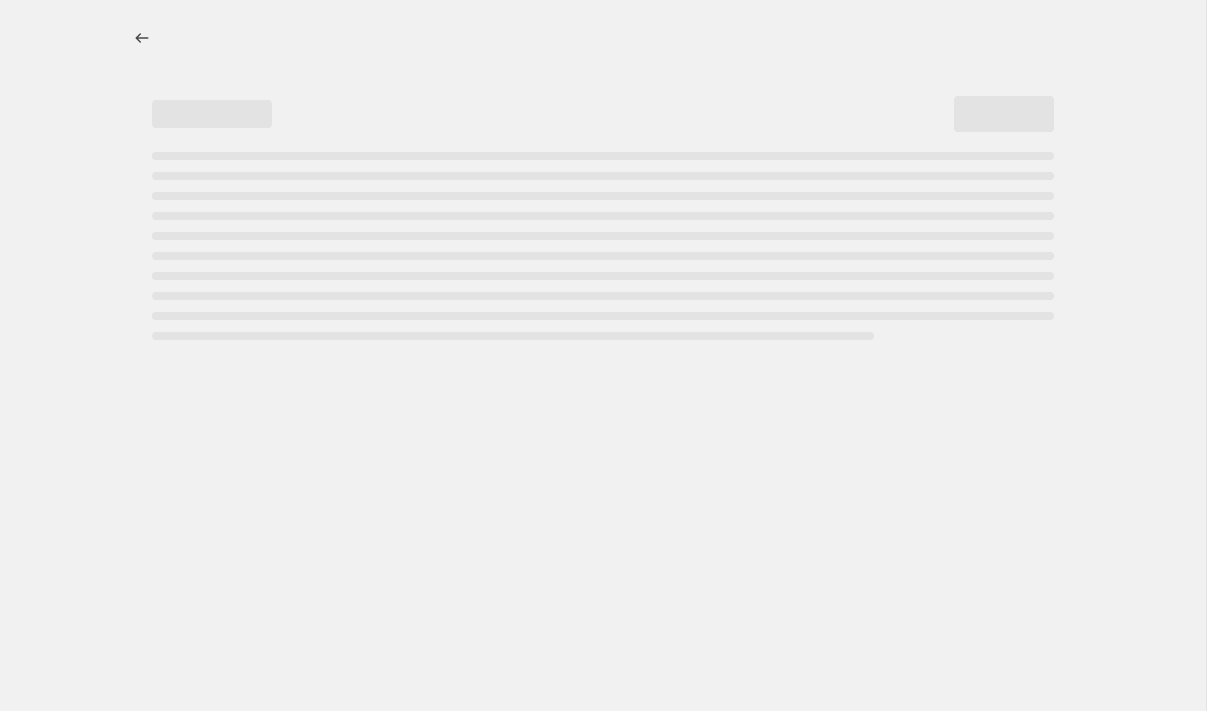select on "pc" 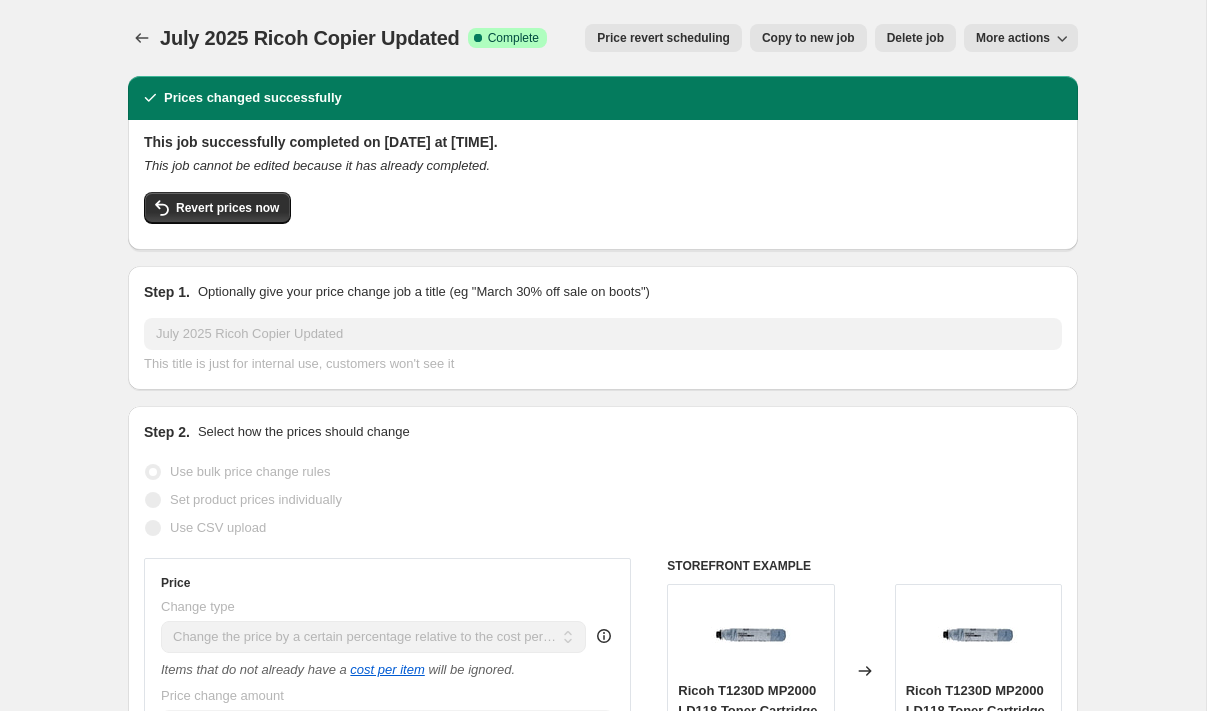 click on "Copy to new job" at bounding box center (808, 38) 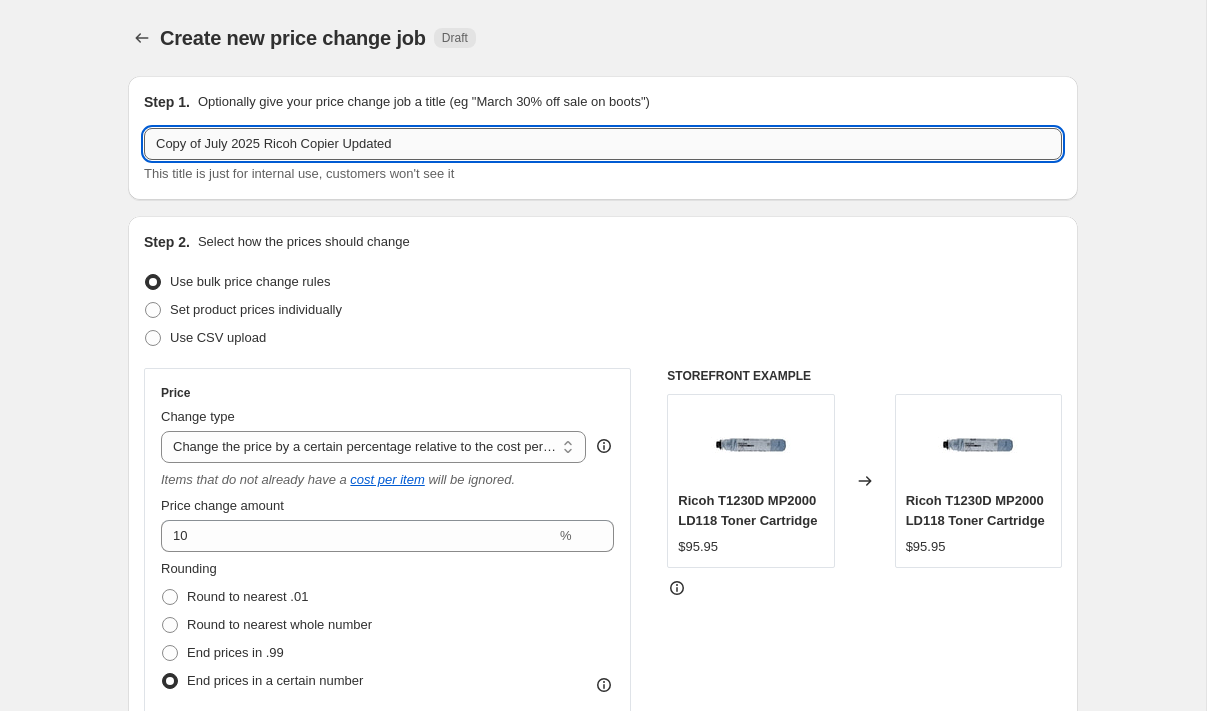 drag, startPoint x: 203, startPoint y: 143, endPoint x: 170, endPoint y: 142, distance: 33.01515 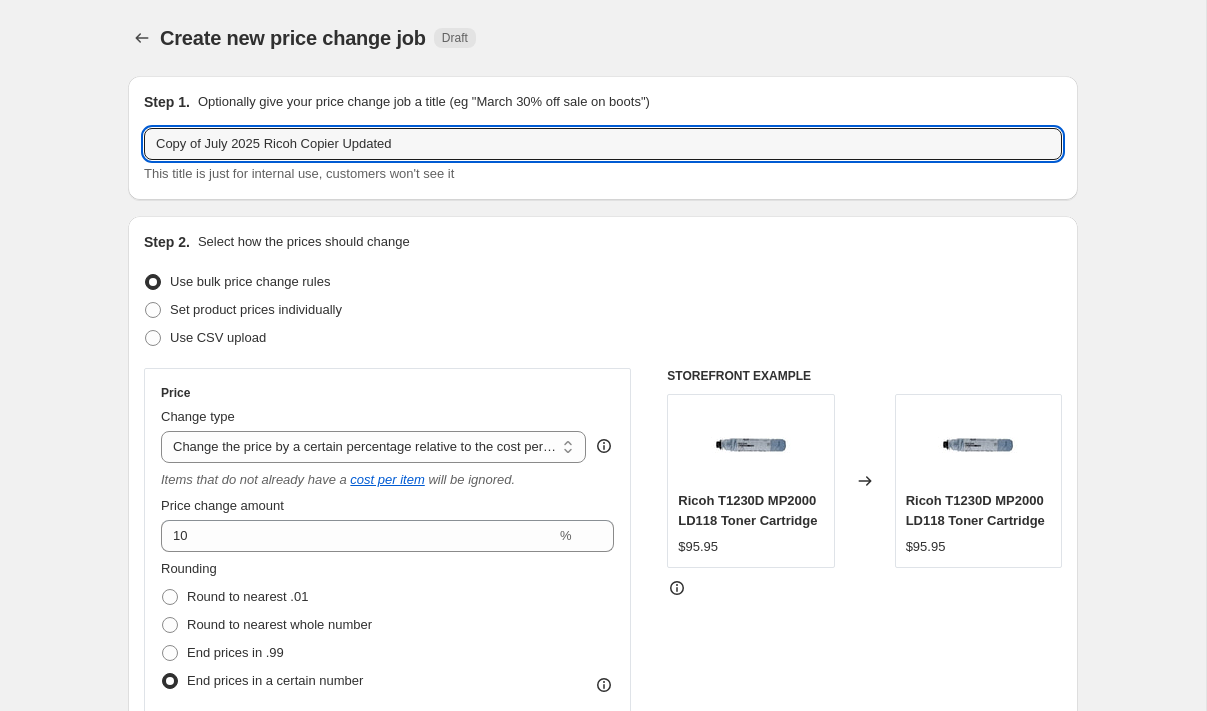 drag, startPoint x: 230, startPoint y: 146, endPoint x: 92, endPoint y: 136, distance: 138.36185 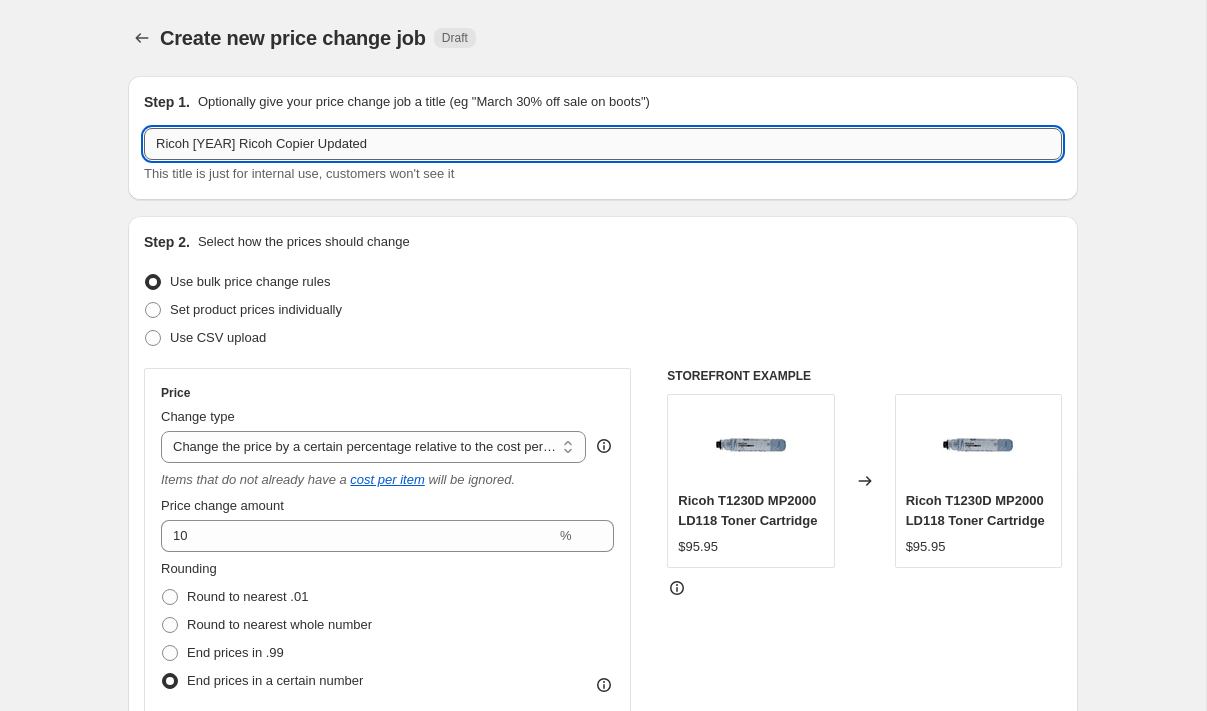 click on "Ricoh 2025 Ricoh Copier Updated" at bounding box center [603, 144] 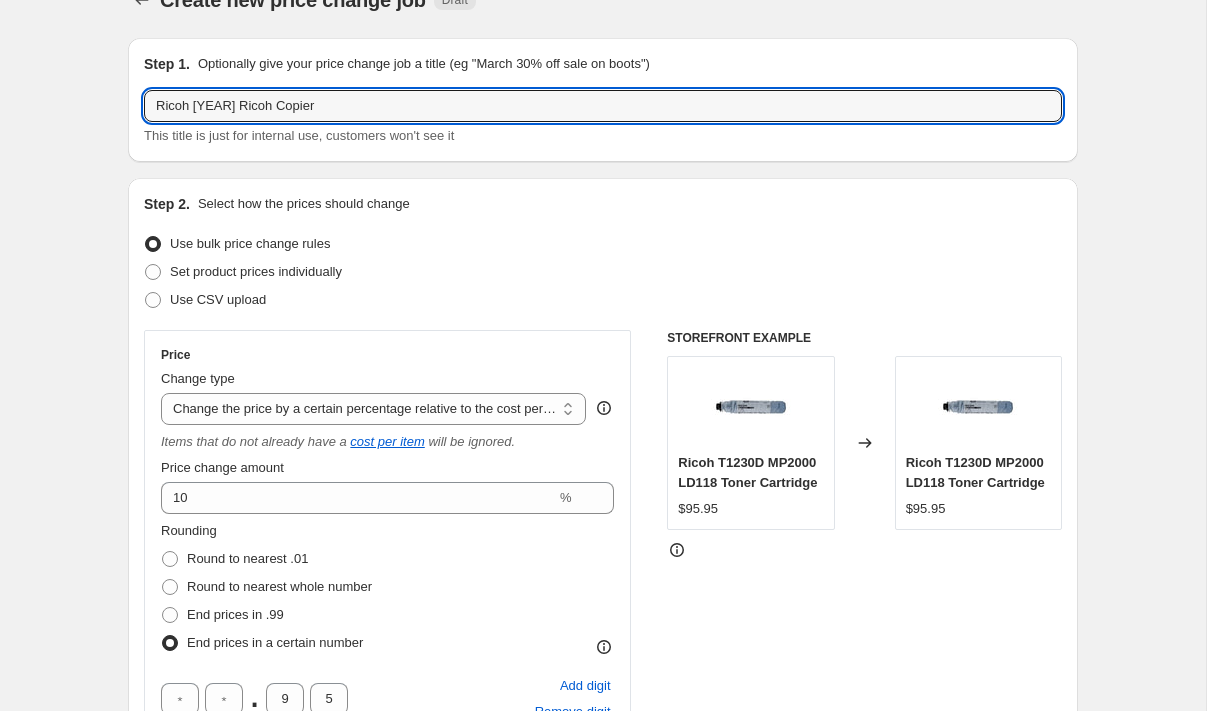 scroll, scrollTop: 45, scrollLeft: 0, axis: vertical 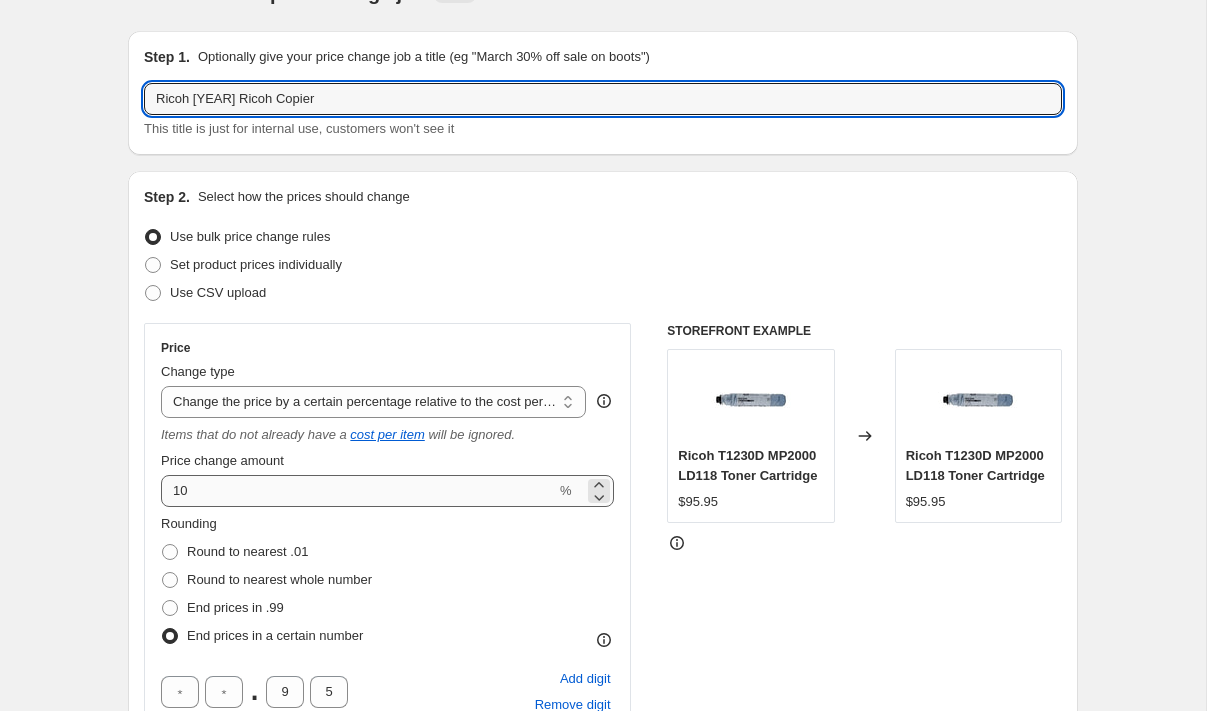 type on "Ricoh 2025 Ricoh Copier" 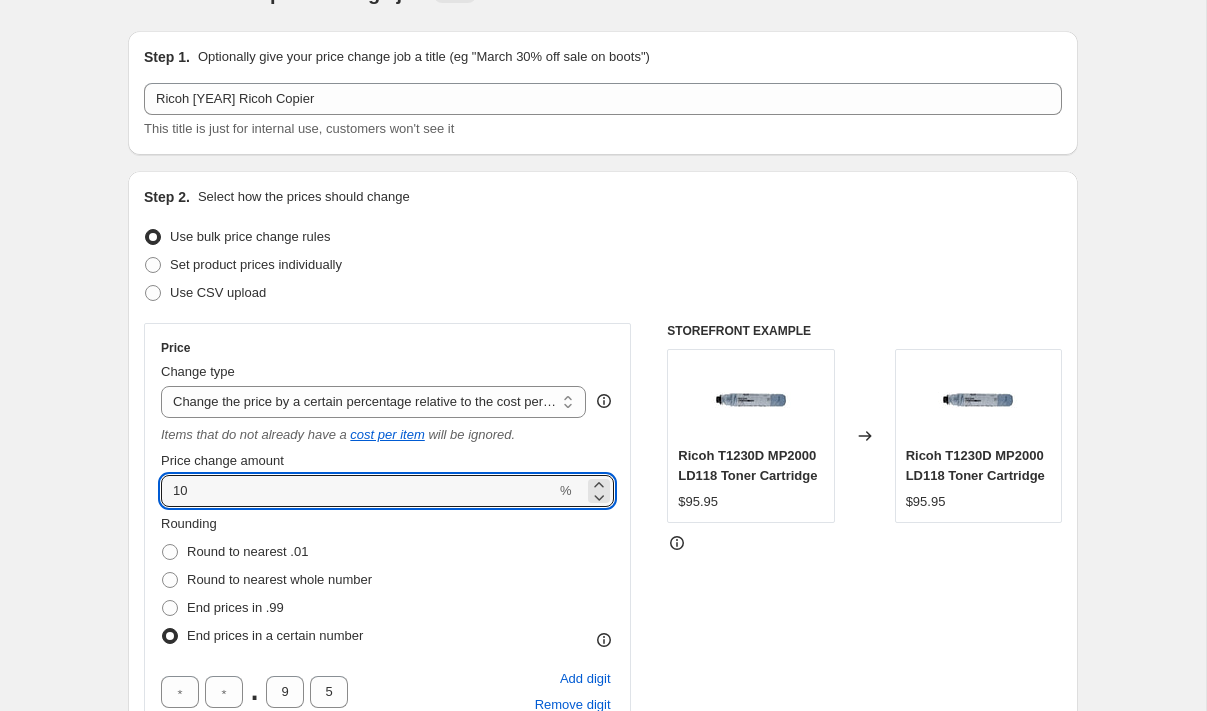 drag, startPoint x: 215, startPoint y: 495, endPoint x: 146, endPoint y: 488, distance: 69.354164 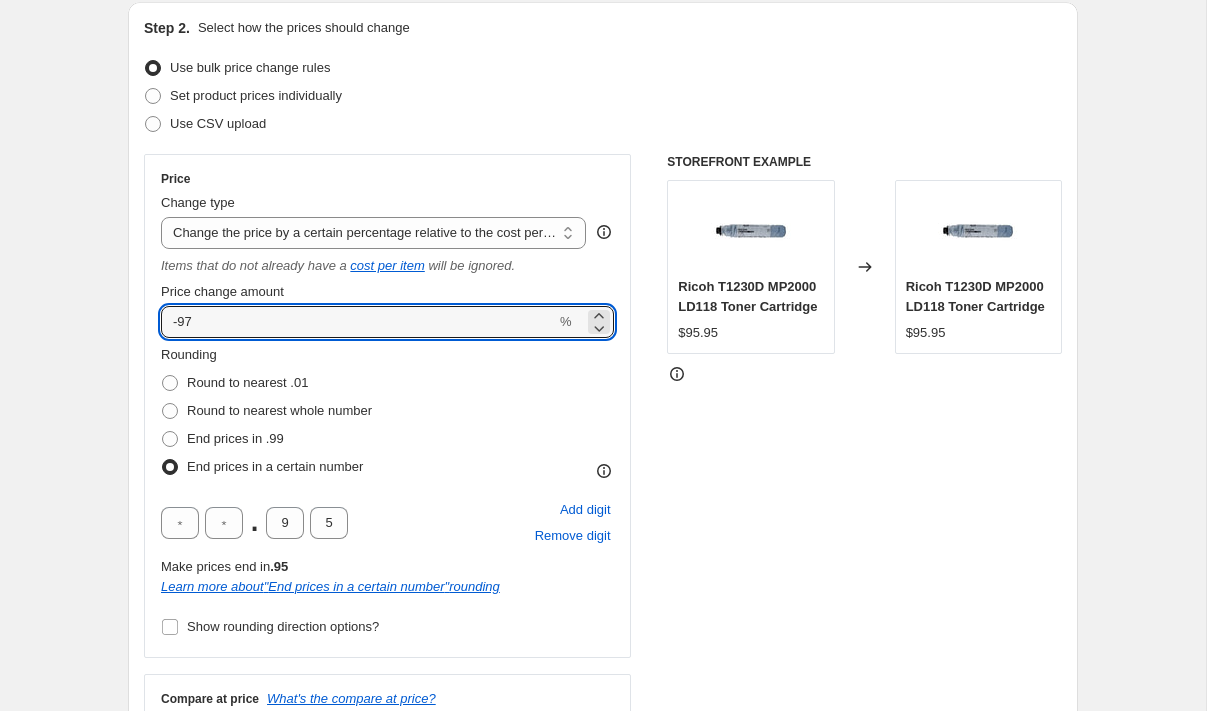 scroll, scrollTop: 215, scrollLeft: 0, axis: vertical 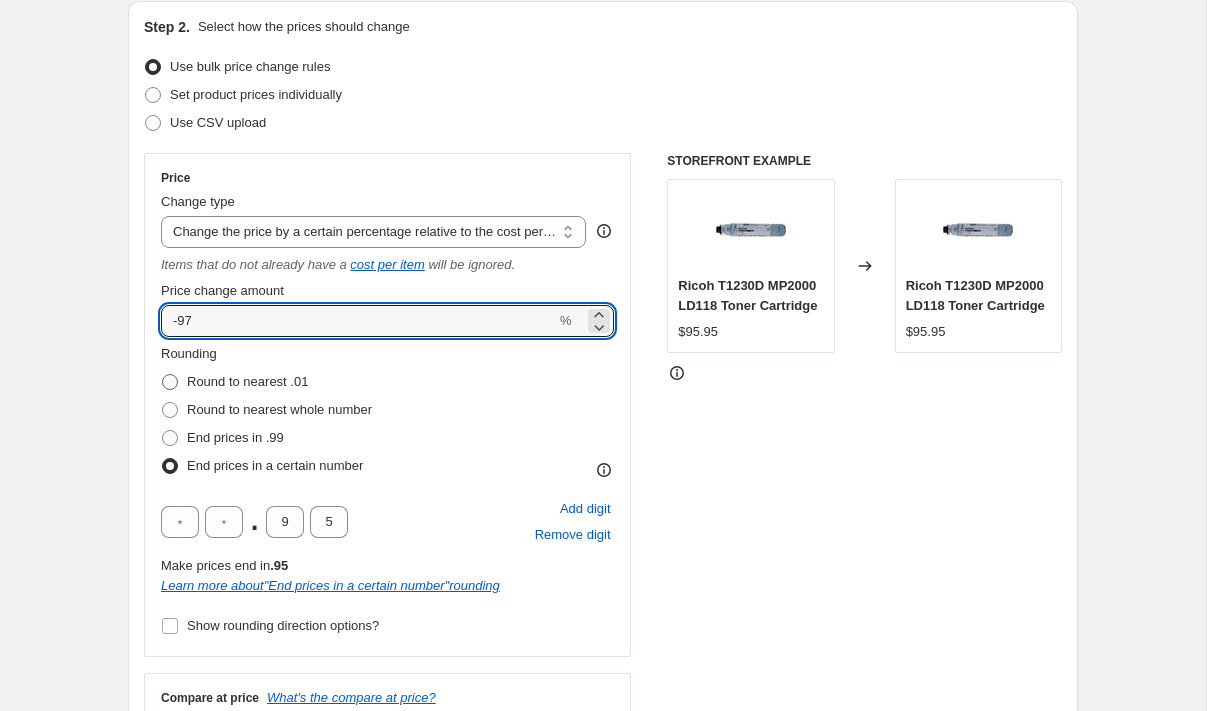 type on "-9" 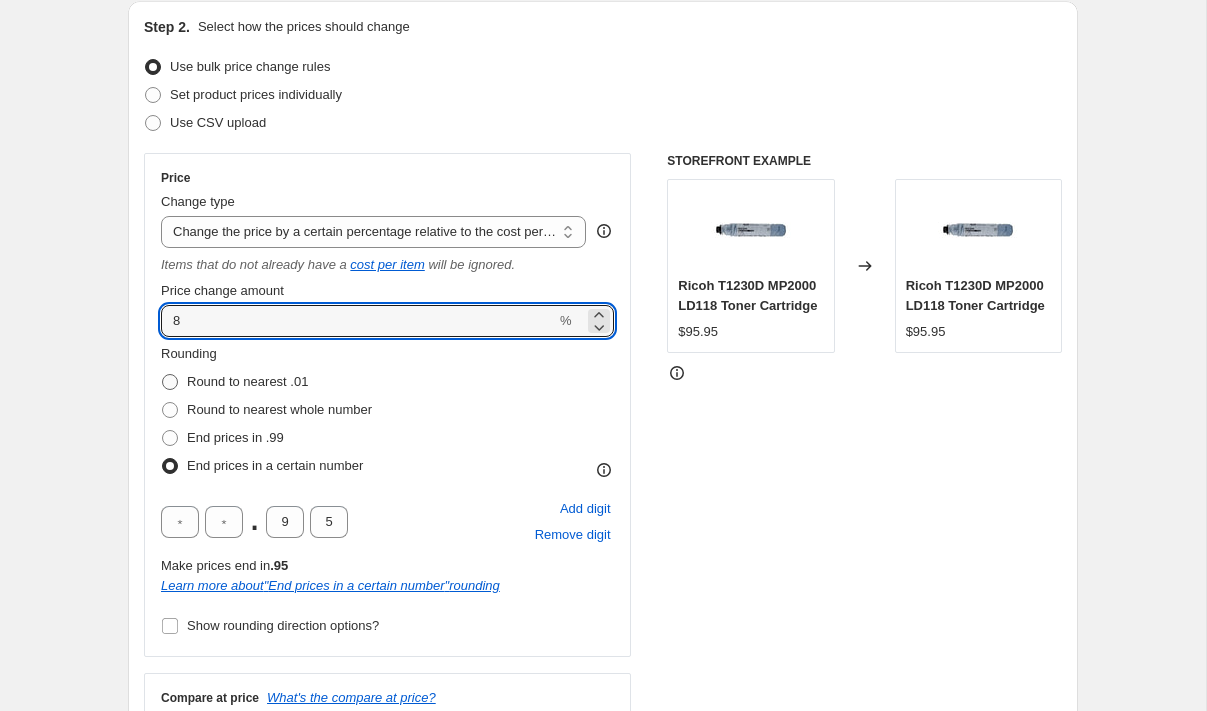 type on "8" 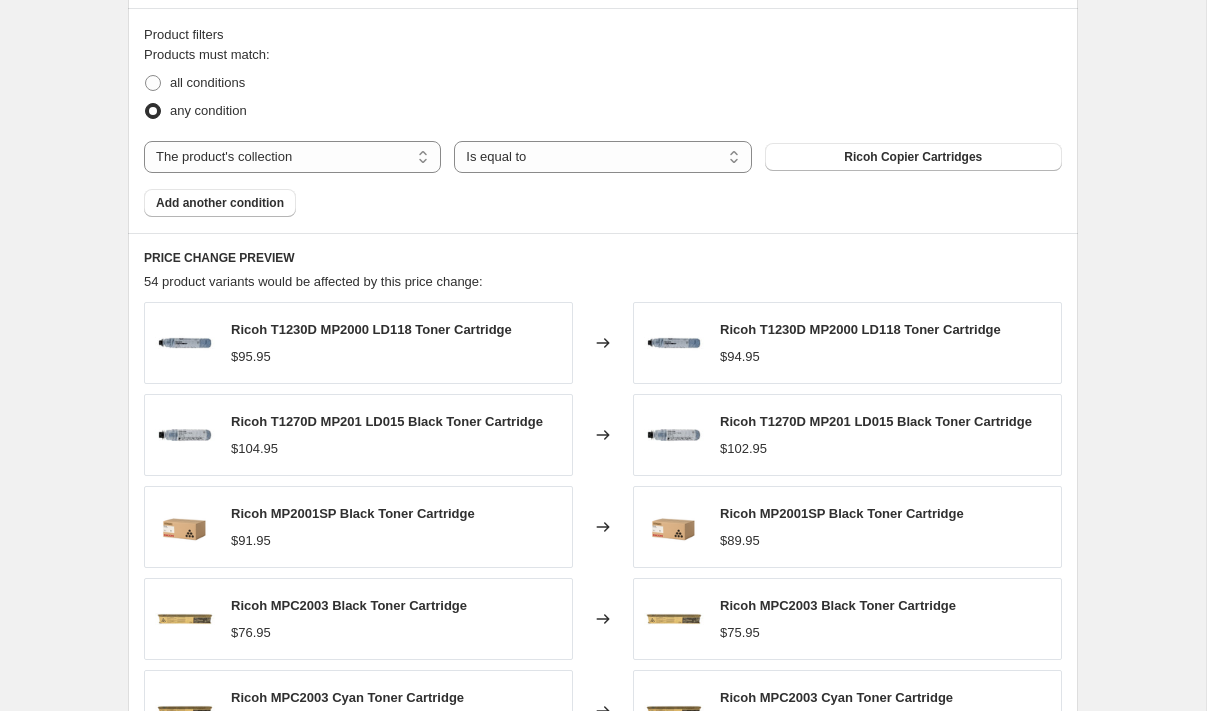 scroll, scrollTop: 1655, scrollLeft: 0, axis: vertical 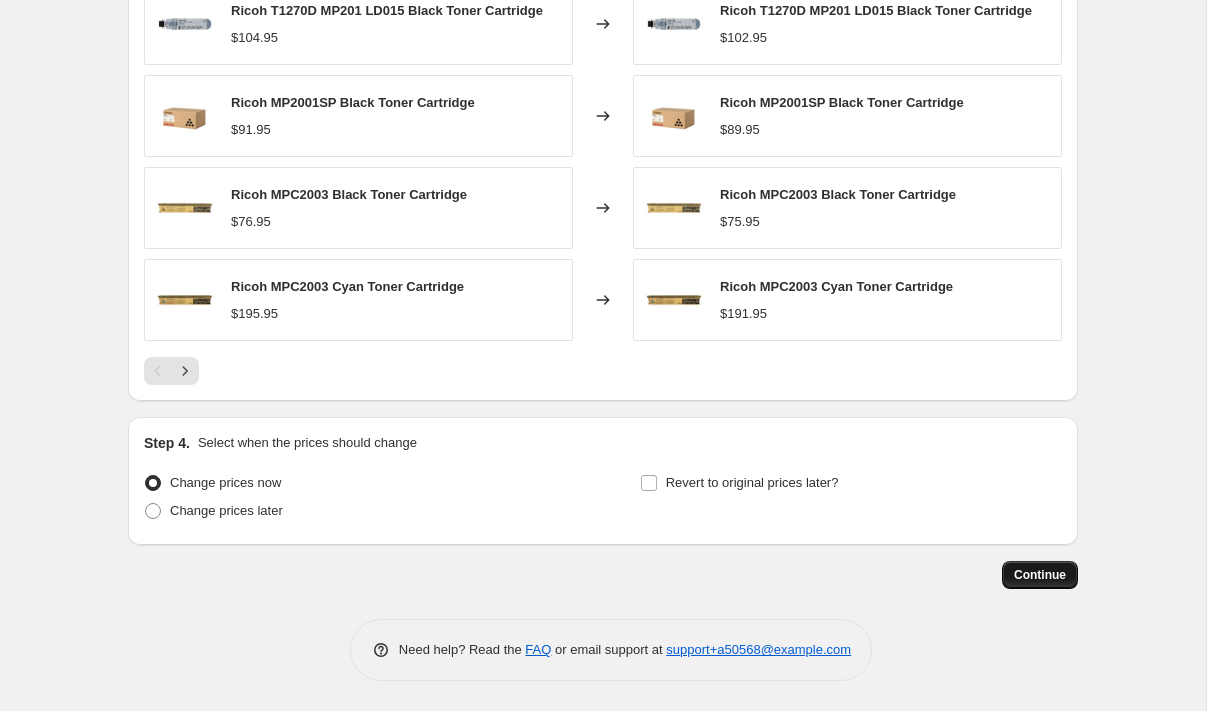 click on "Continue" at bounding box center [1040, 575] 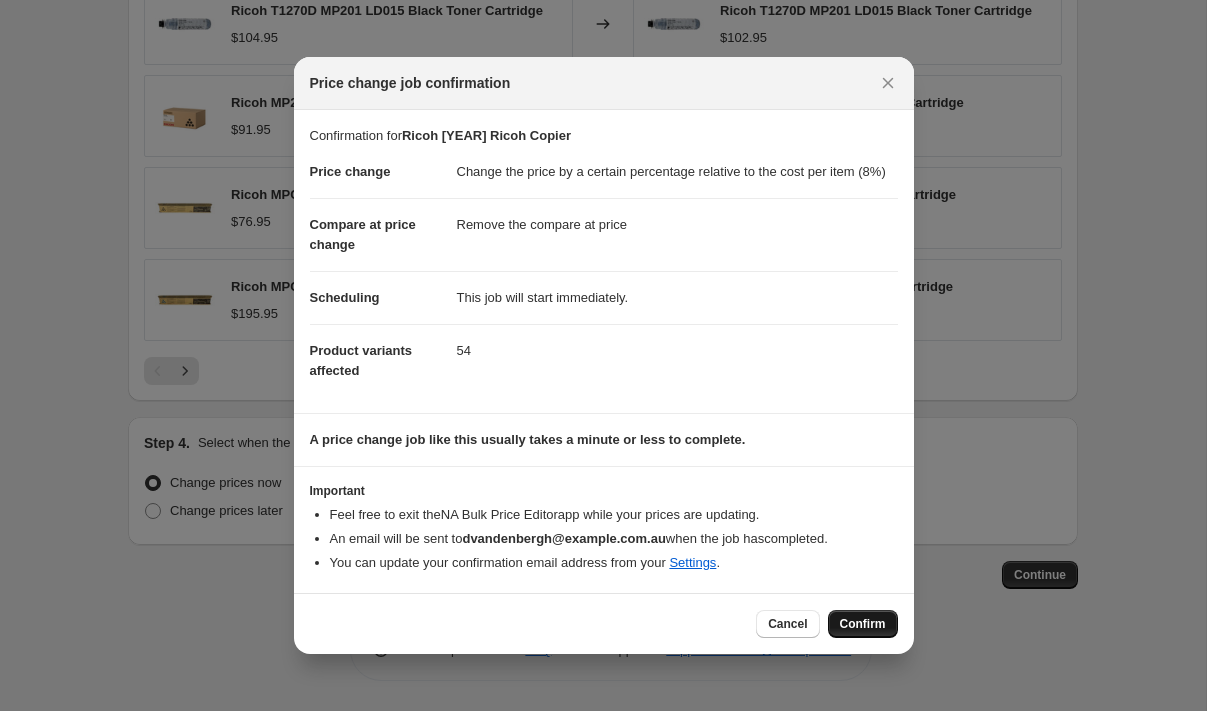 click on "Confirm" at bounding box center (863, 624) 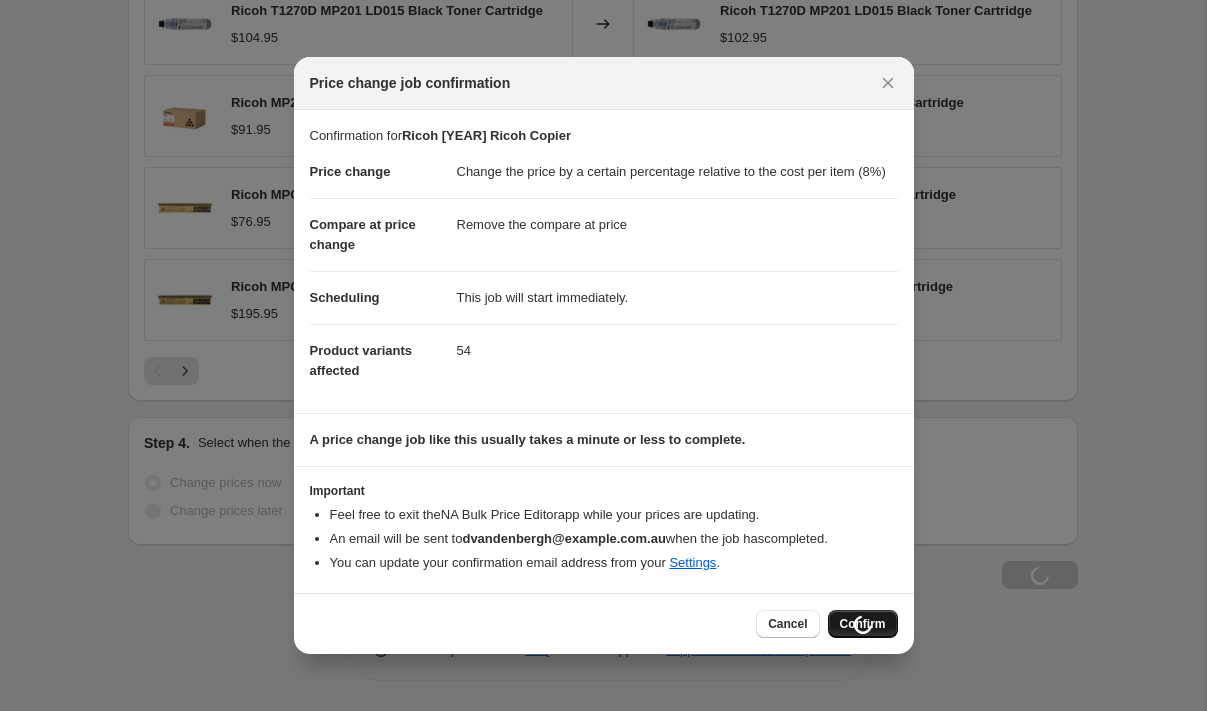 scroll, scrollTop: 1723, scrollLeft: 0, axis: vertical 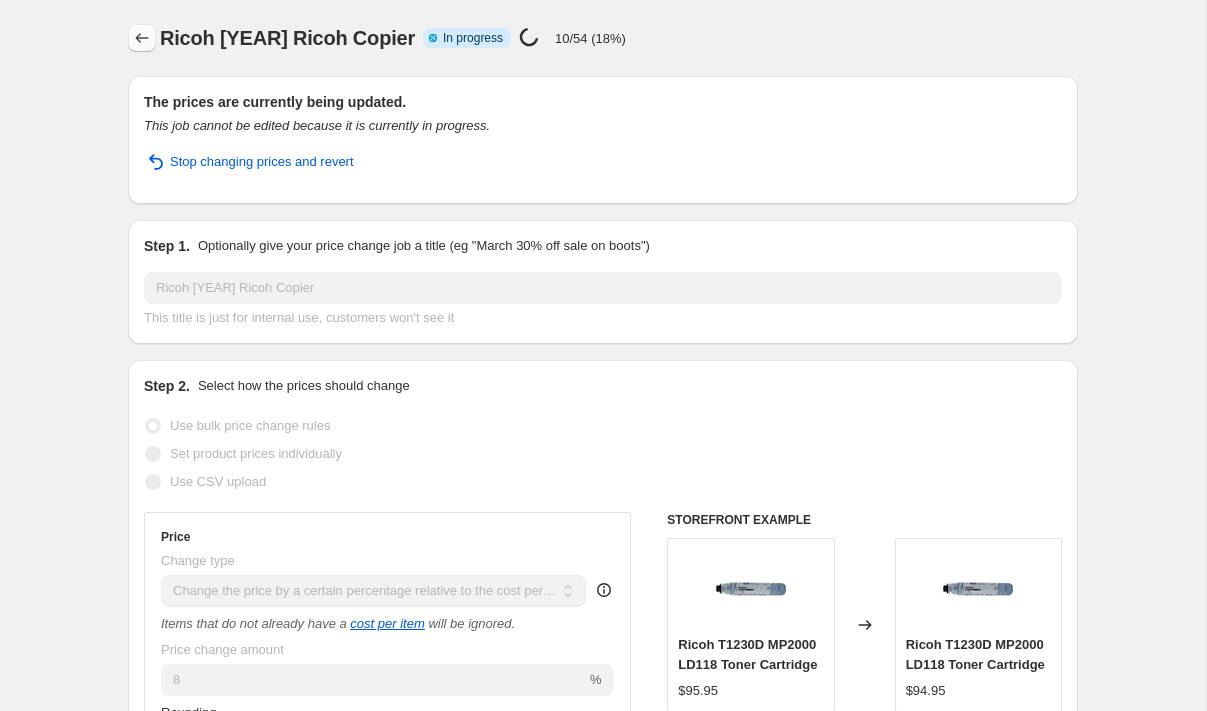 click 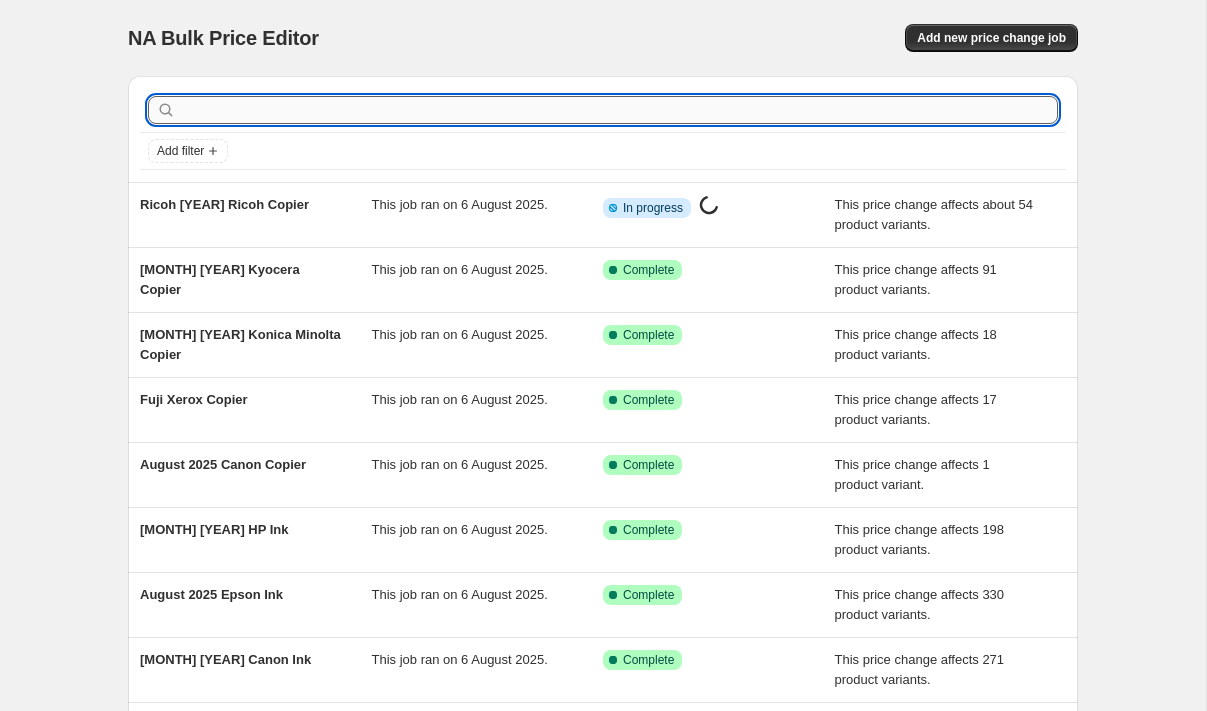 click at bounding box center [619, 110] 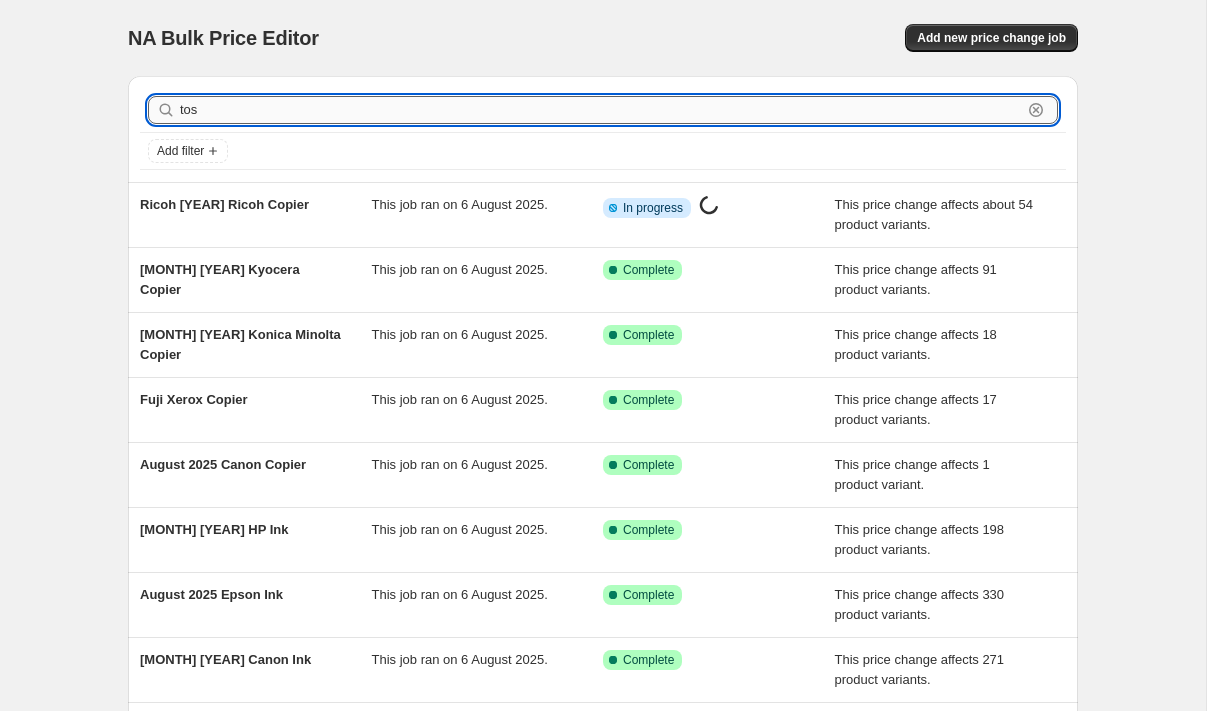 type on "tosh" 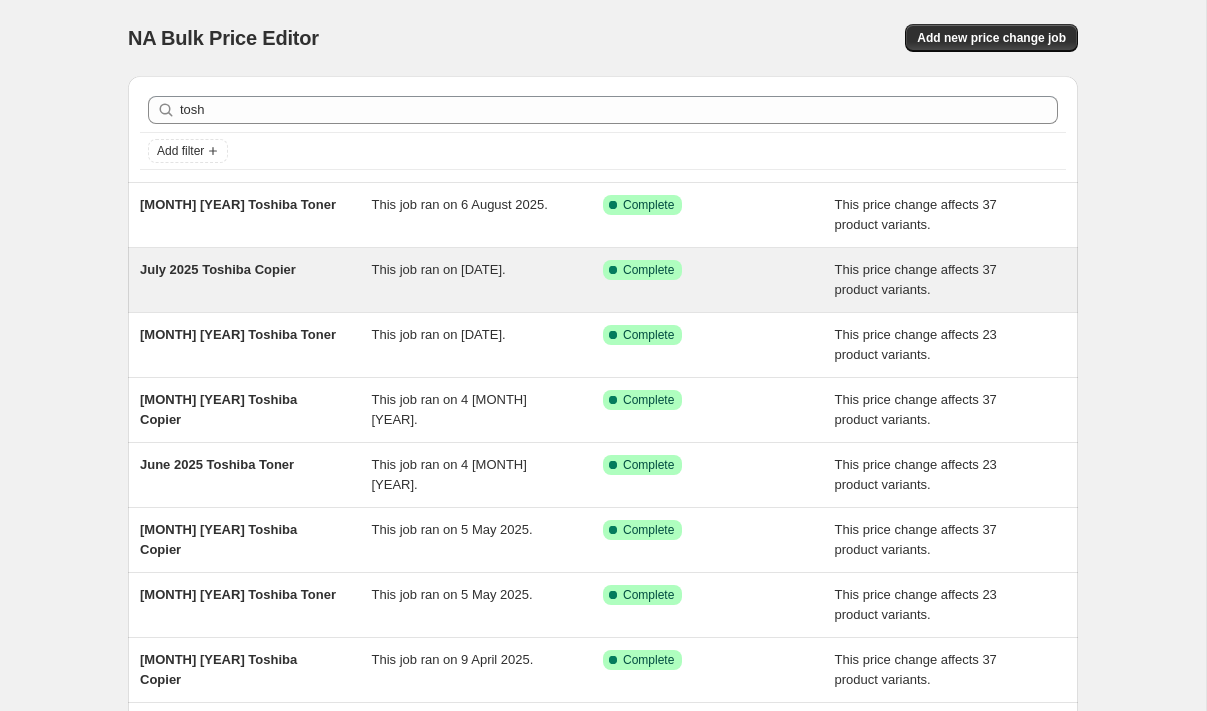 click on "[MONTH] [YEAR] Toshiba Copier" at bounding box center [218, 269] 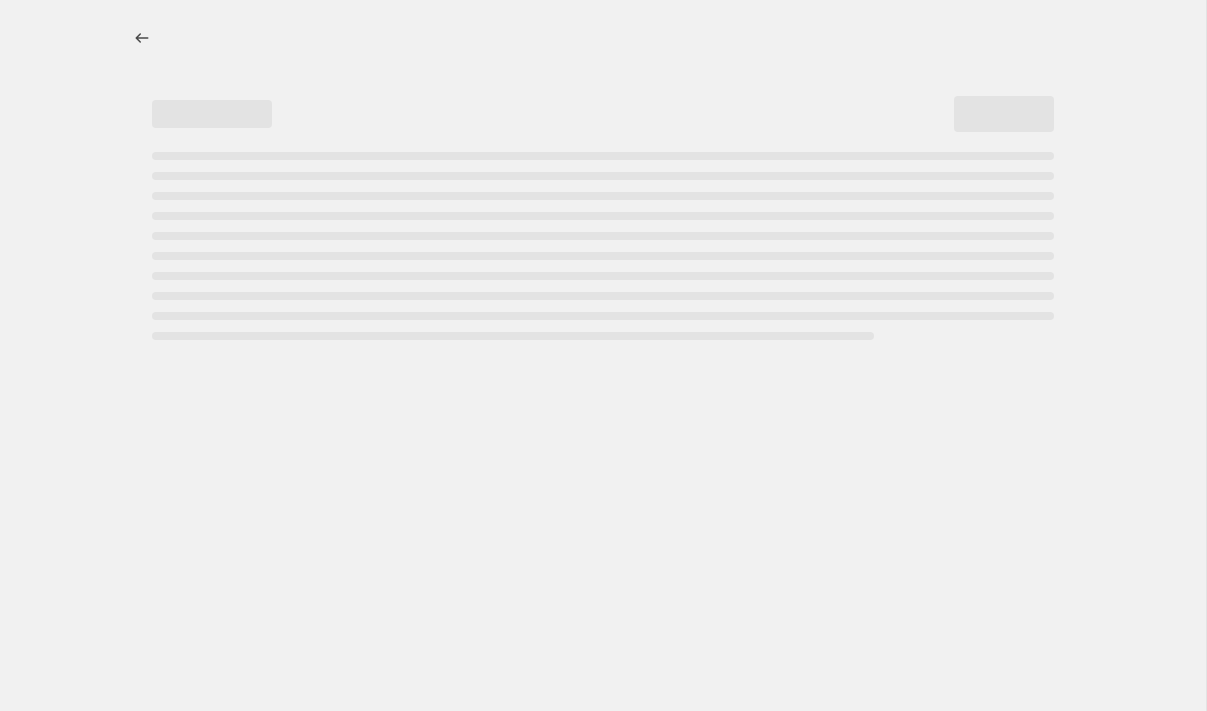 select on "pc" 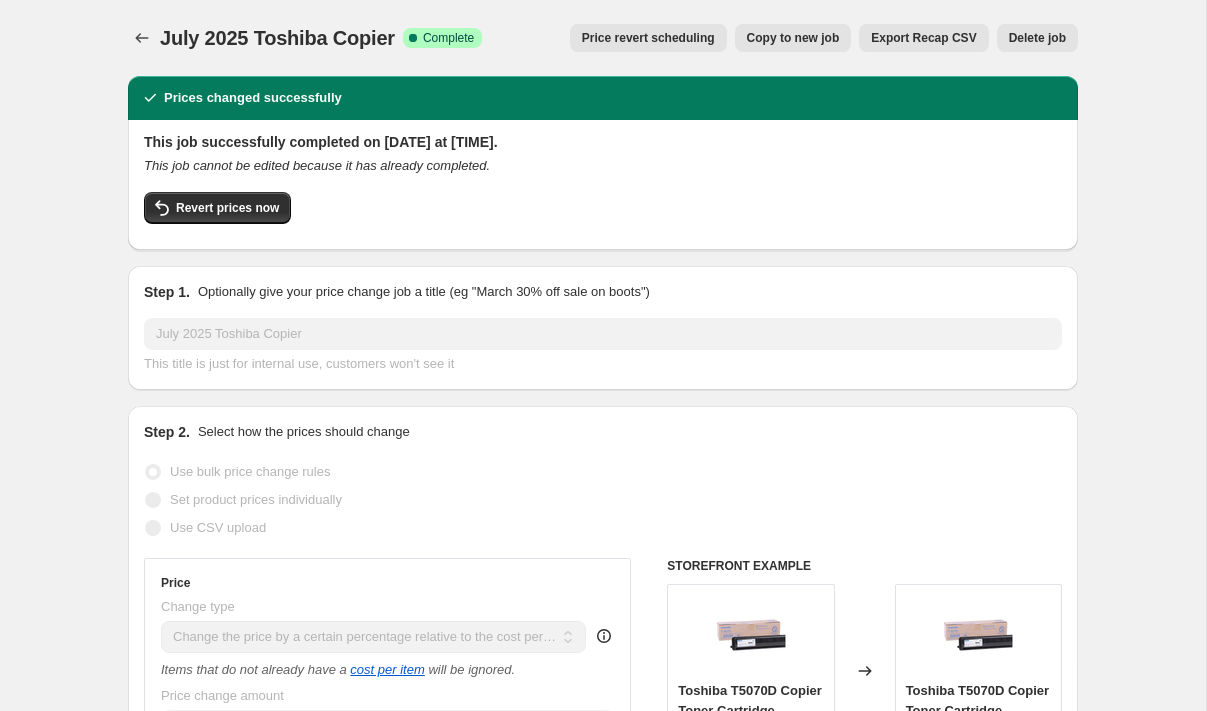 click on "Copy to new job" at bounding box center [793, 38] 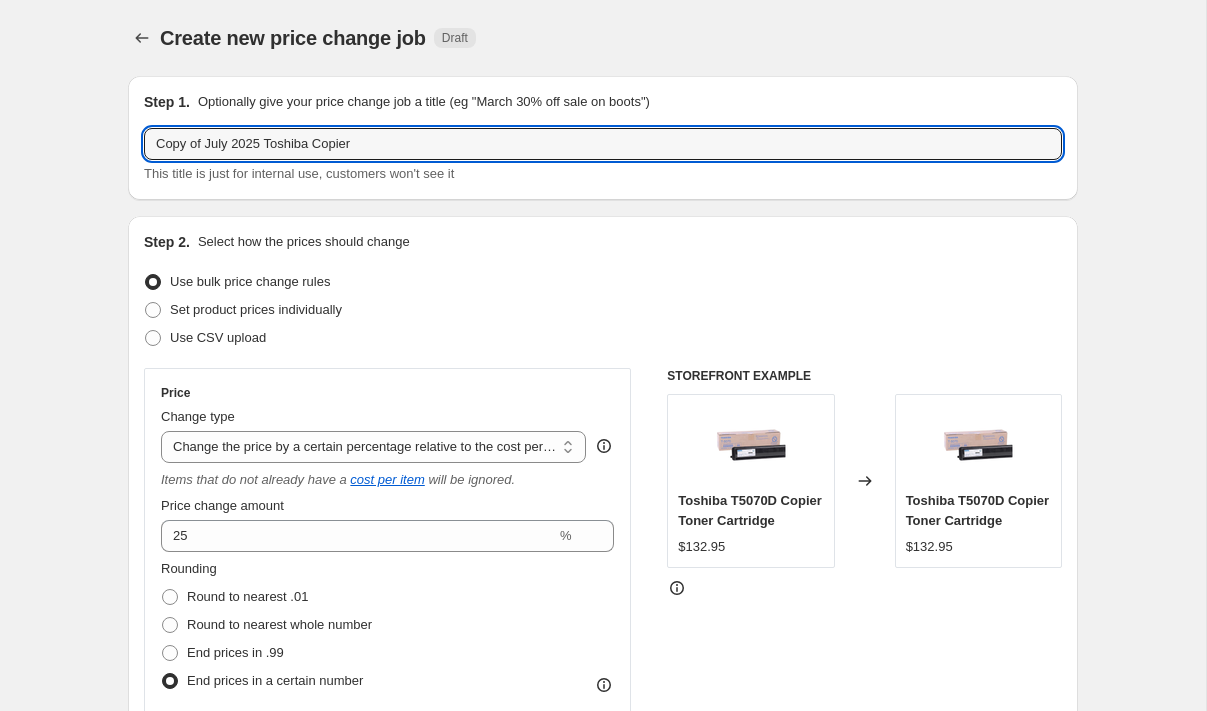 drag, startPoint x: 231, startPoint y: 145, endPoint x: 104, endPoint y: 135, distance: 127.39309 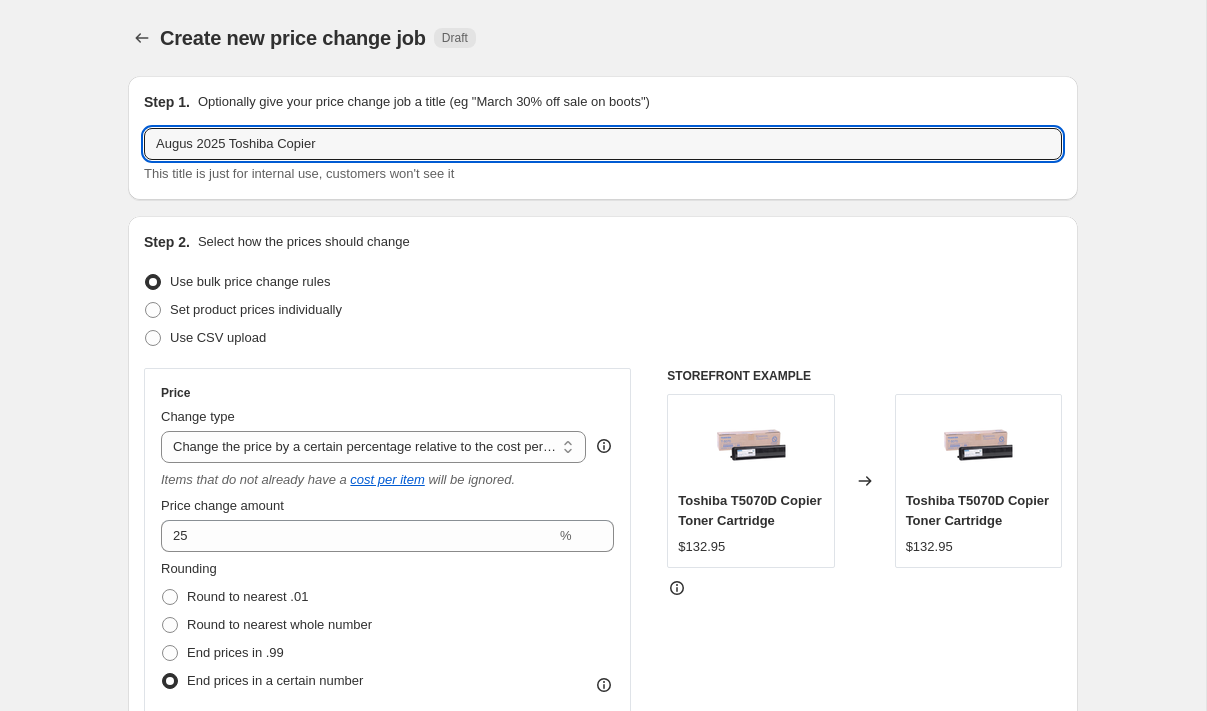 type on "August 2025 Toshiba Copier" 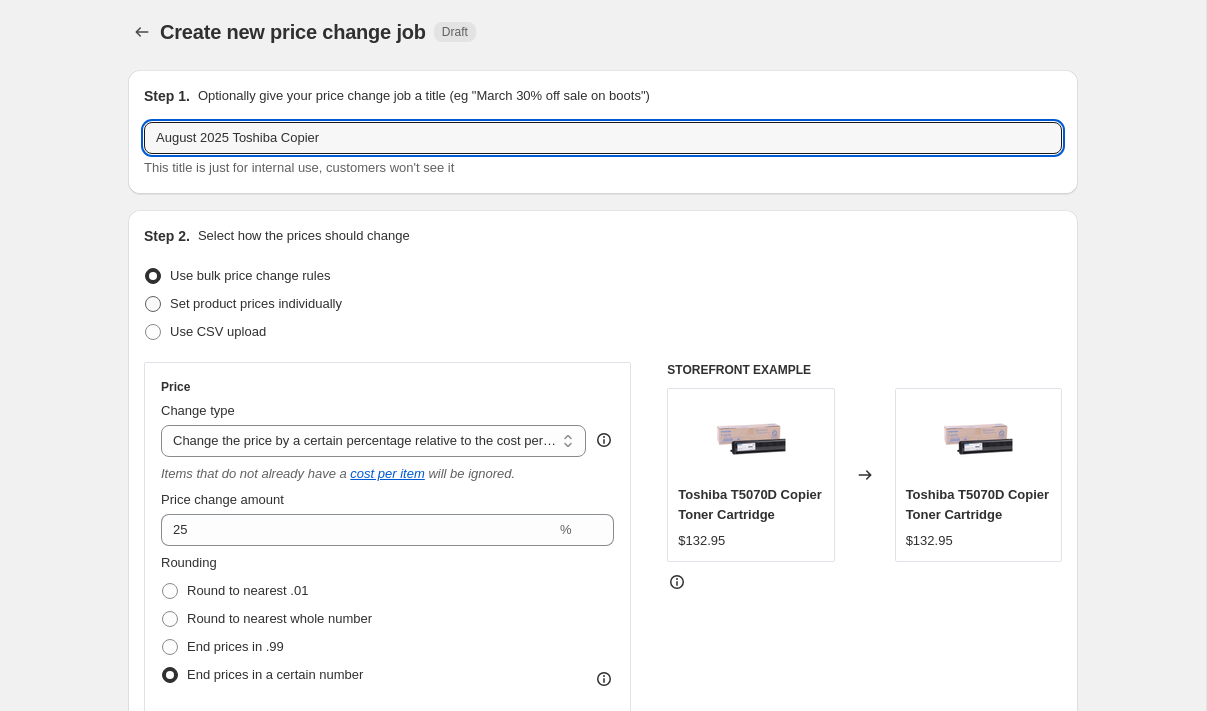scroll, scrollTop: 0, scrollLeft: 0, axis: both 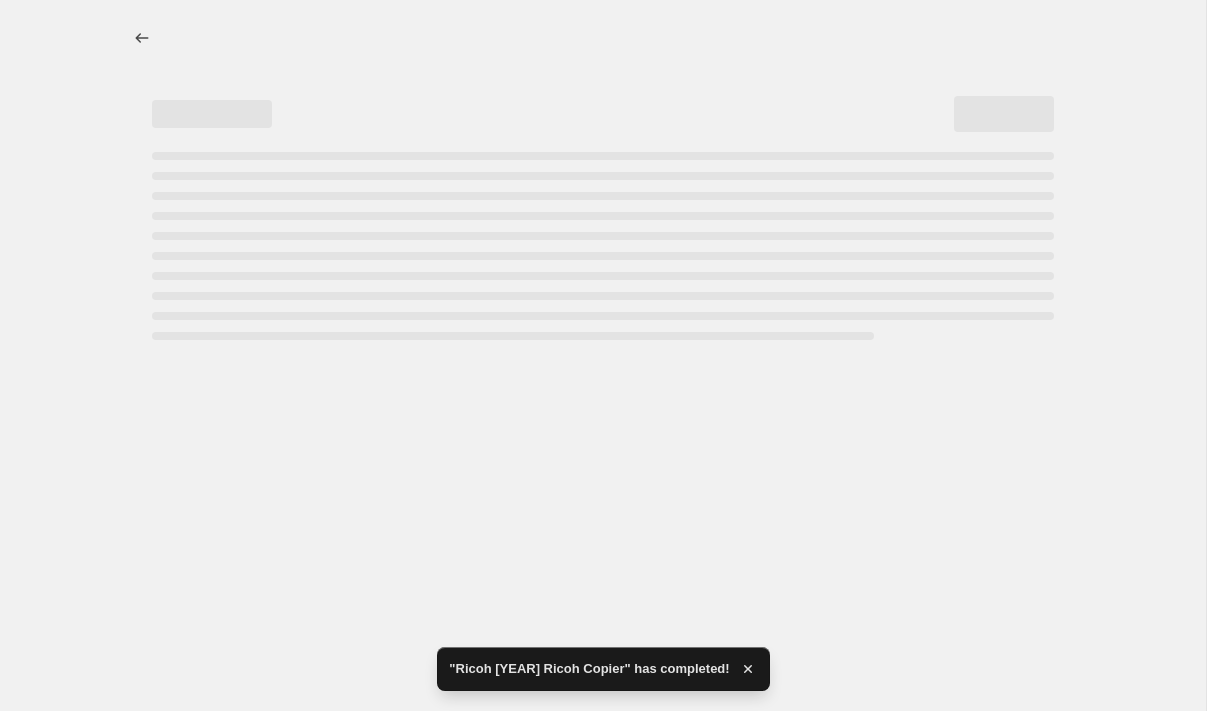 select on "pc" 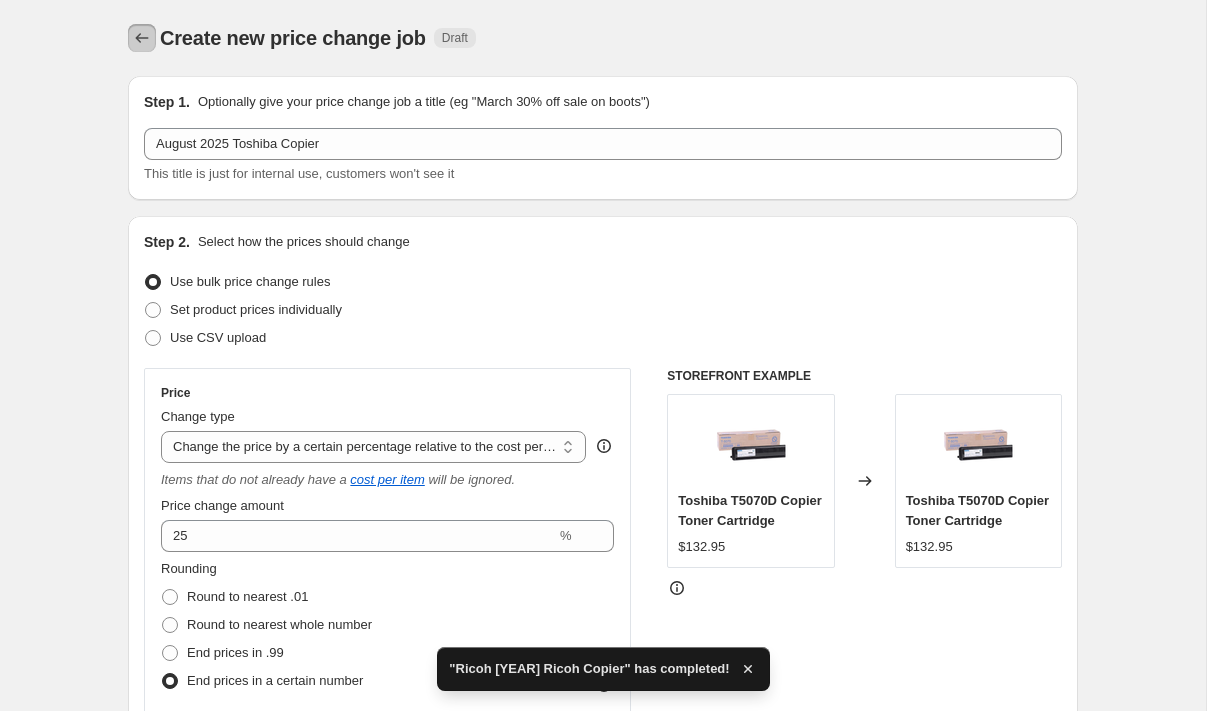 click 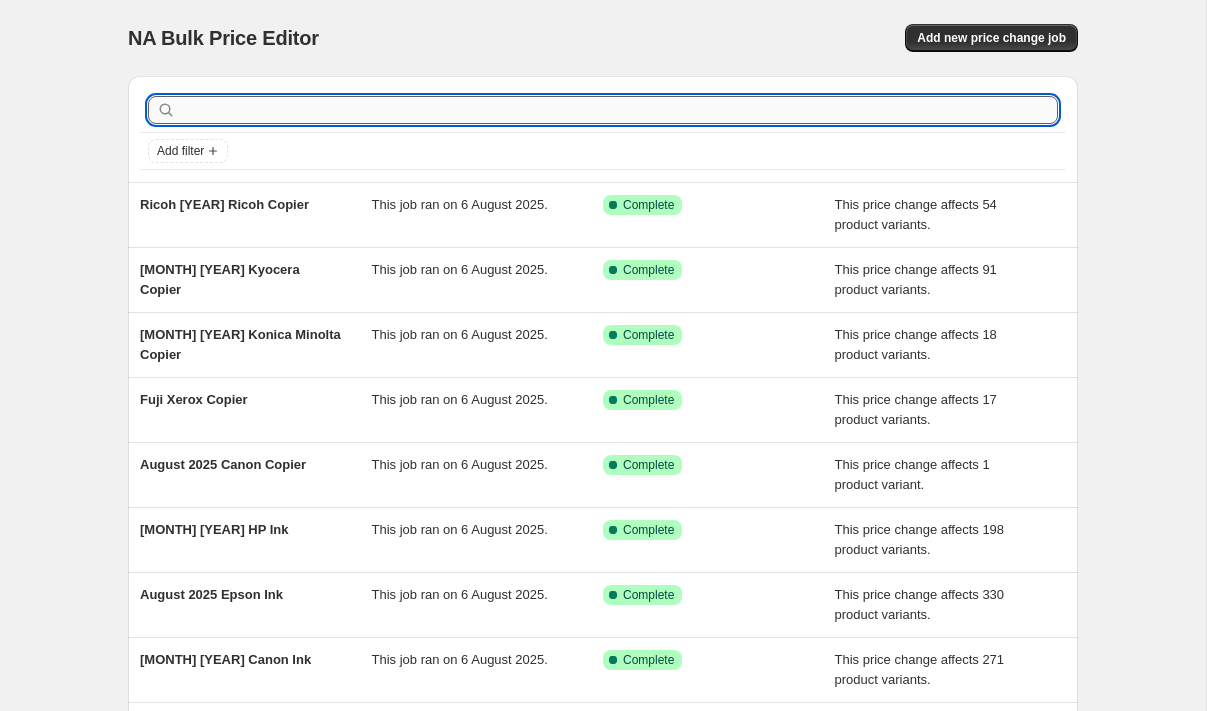 click at bounding box center [619, 110] 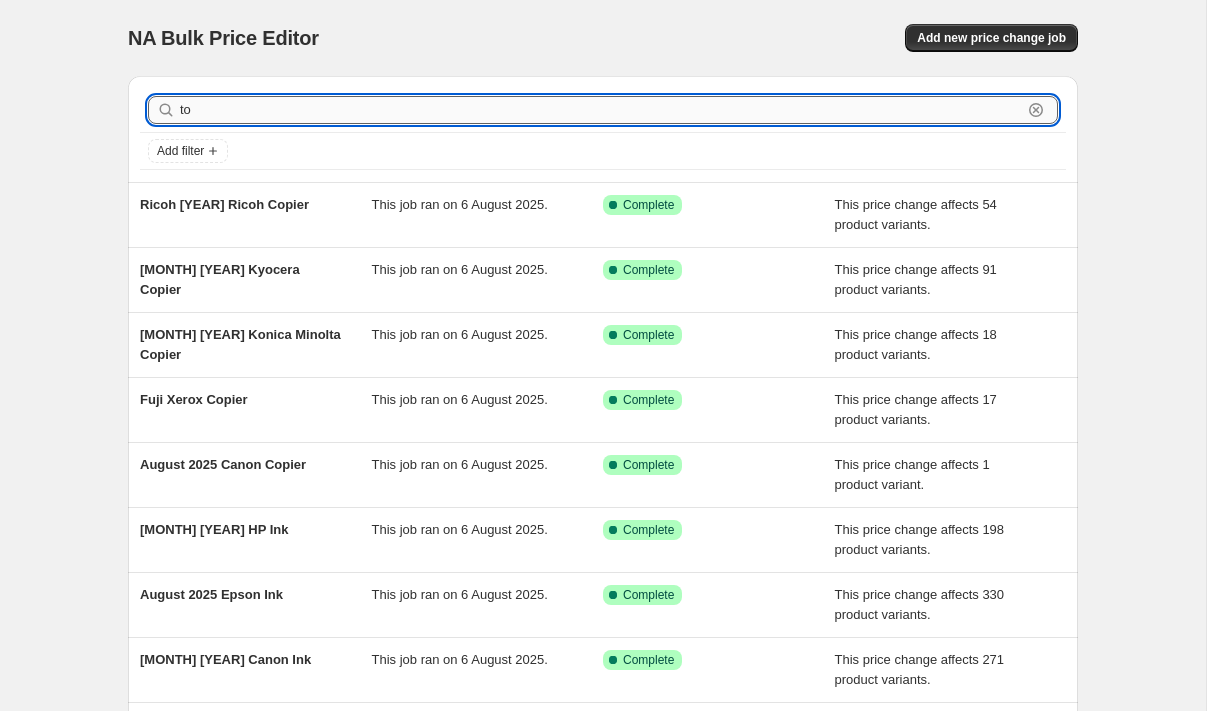 type on "tos" 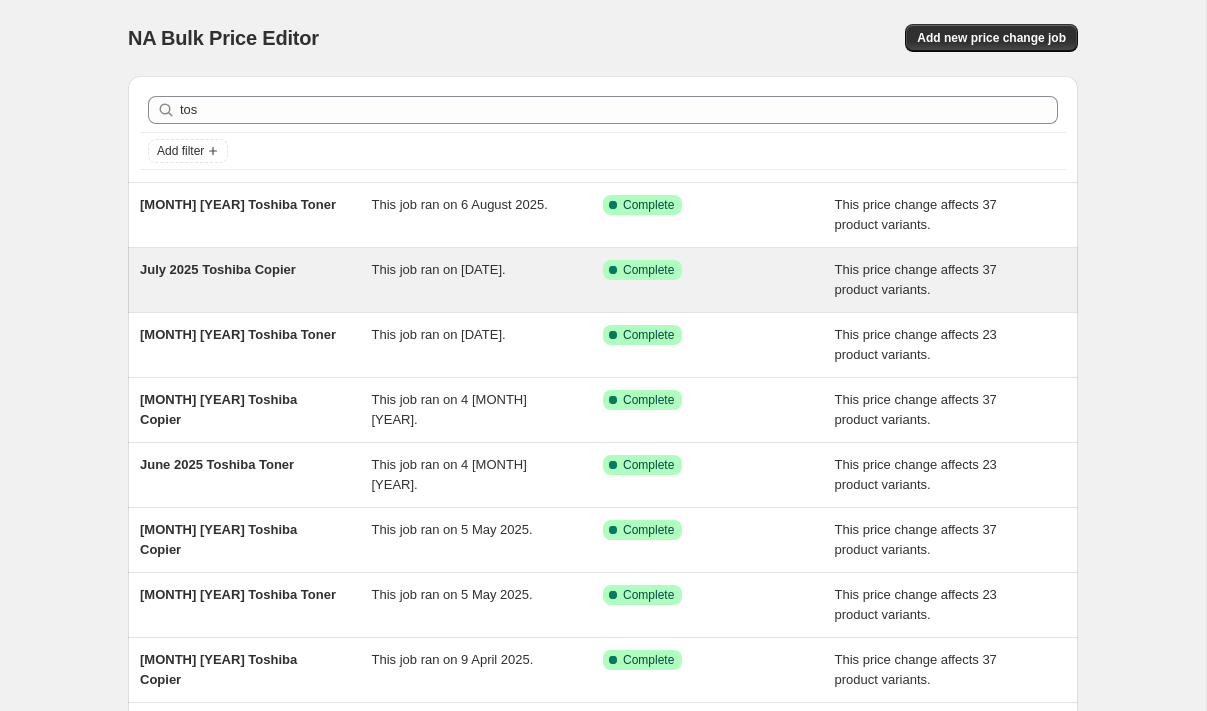 click on "[MONTH] [YEAR] Toshiba Copier" at bounding box center [218, 269] 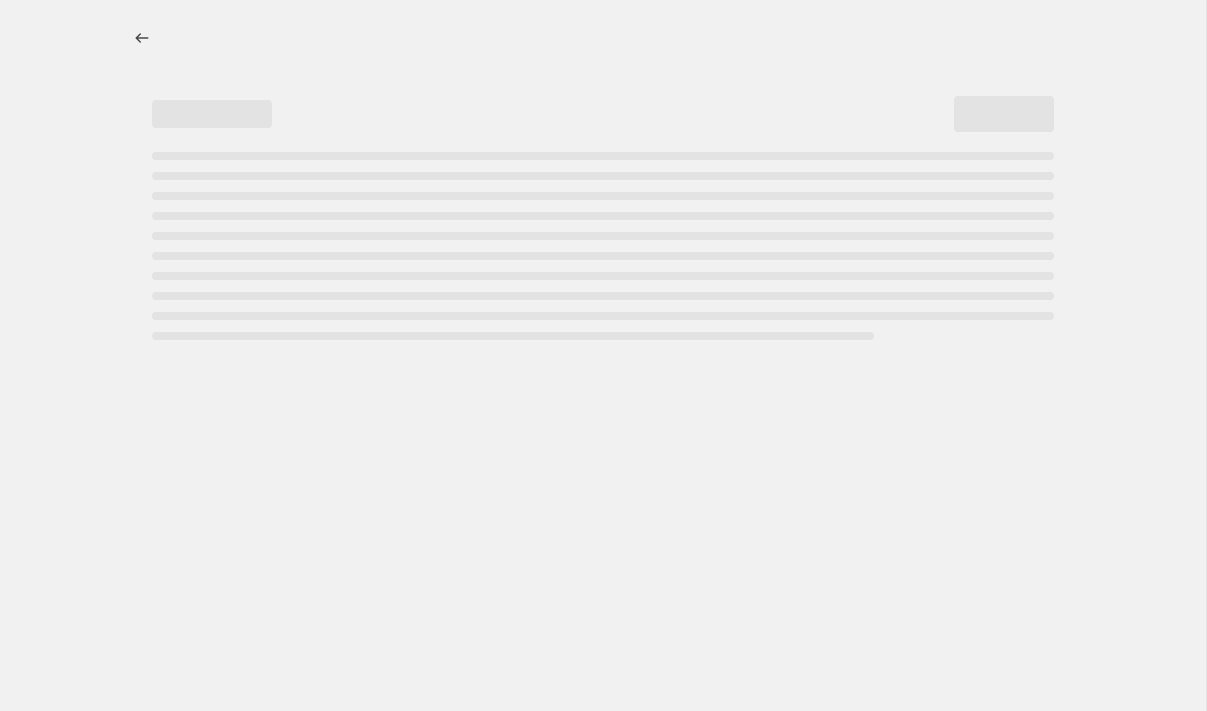 select on "pc" 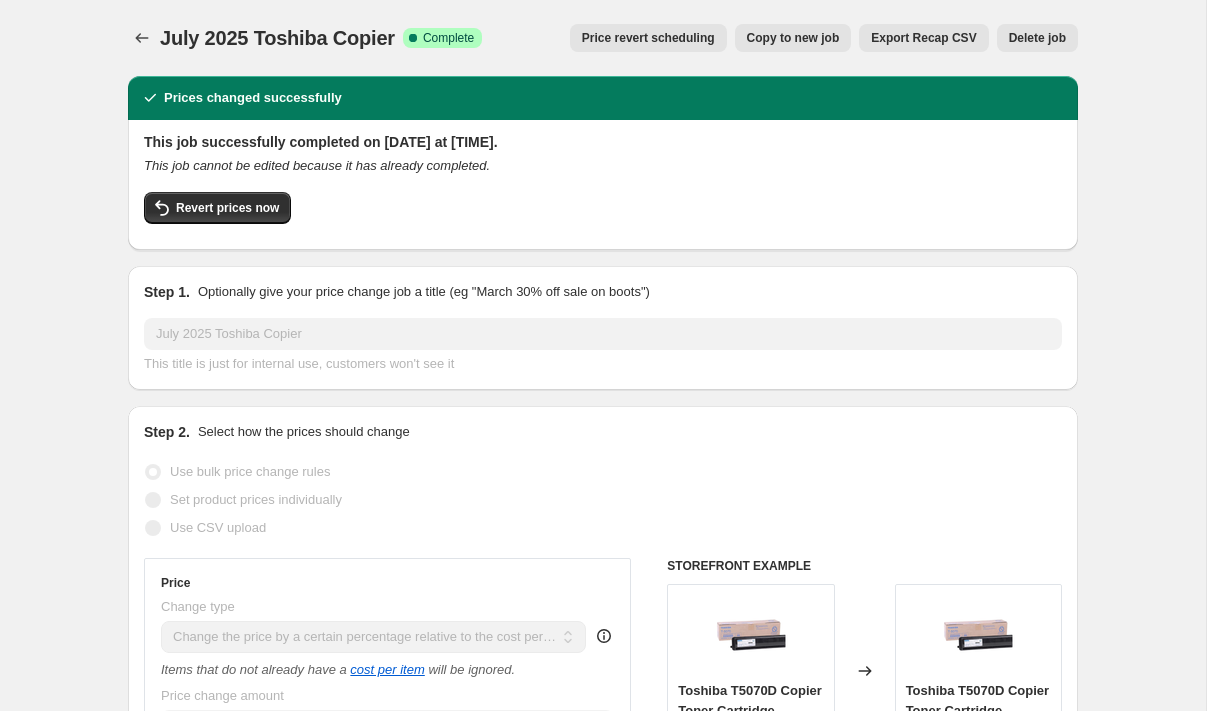 click on "Copy to new job" at bounding box center (793, 38) 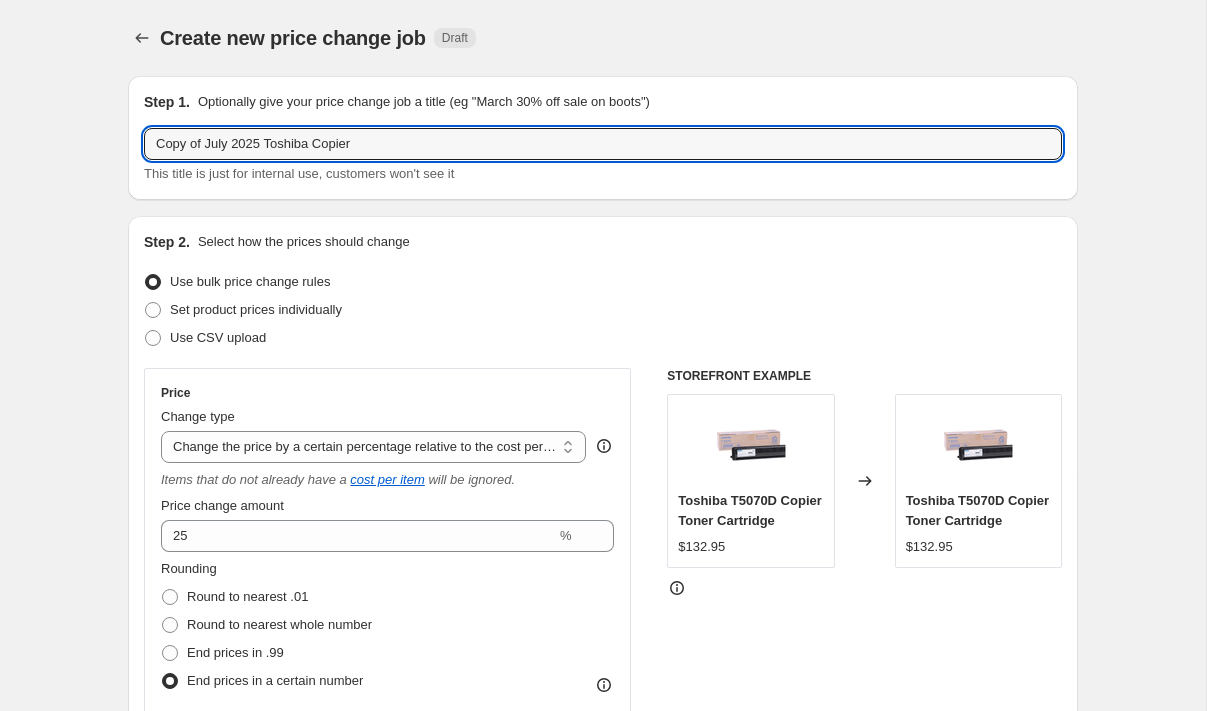 drag, startPoint x: 231, startPoint y: 143, endPoint x: 112, endPoint y: 143, distance: 119 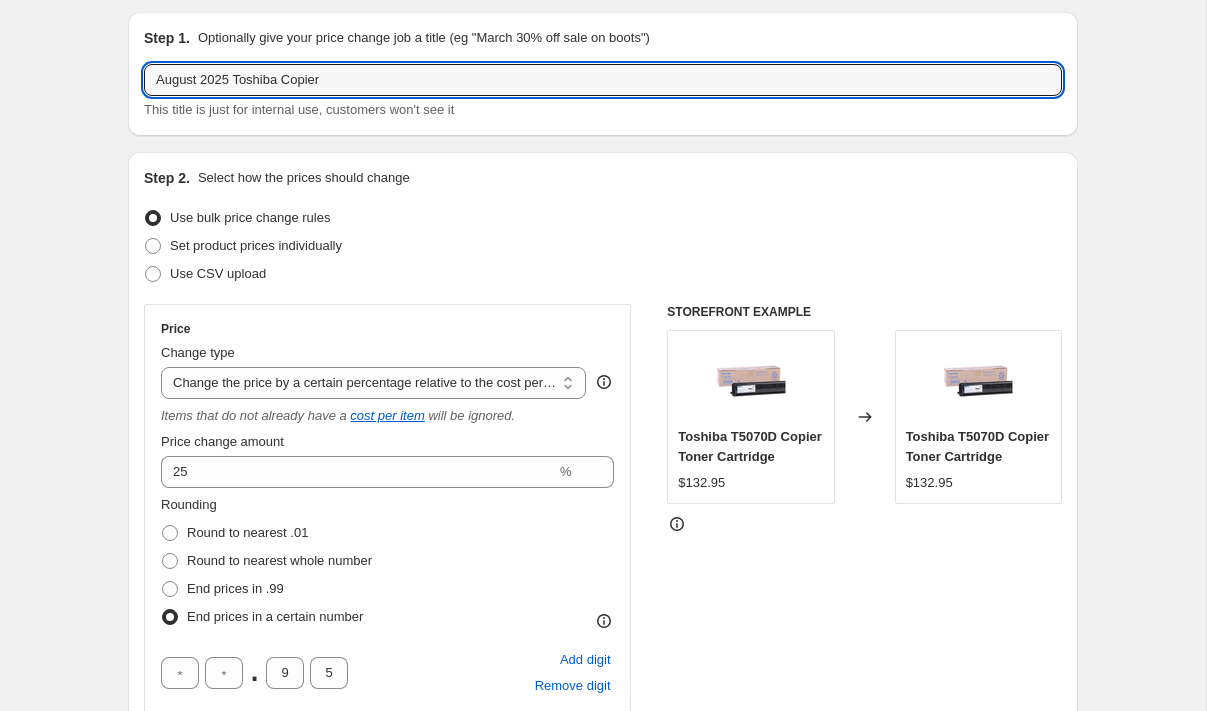 scroll, scrollTop: 81, scrollLeft: 0, axis: vertical 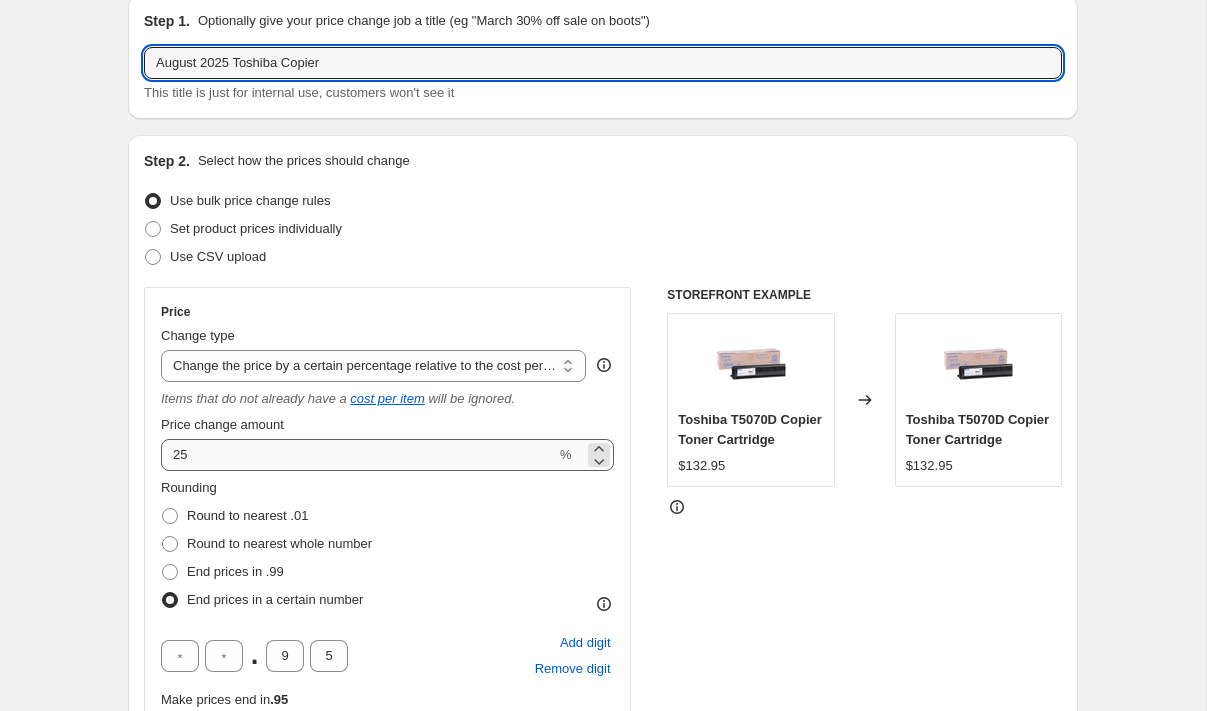 type on "August 2025 Toshiba Copier" 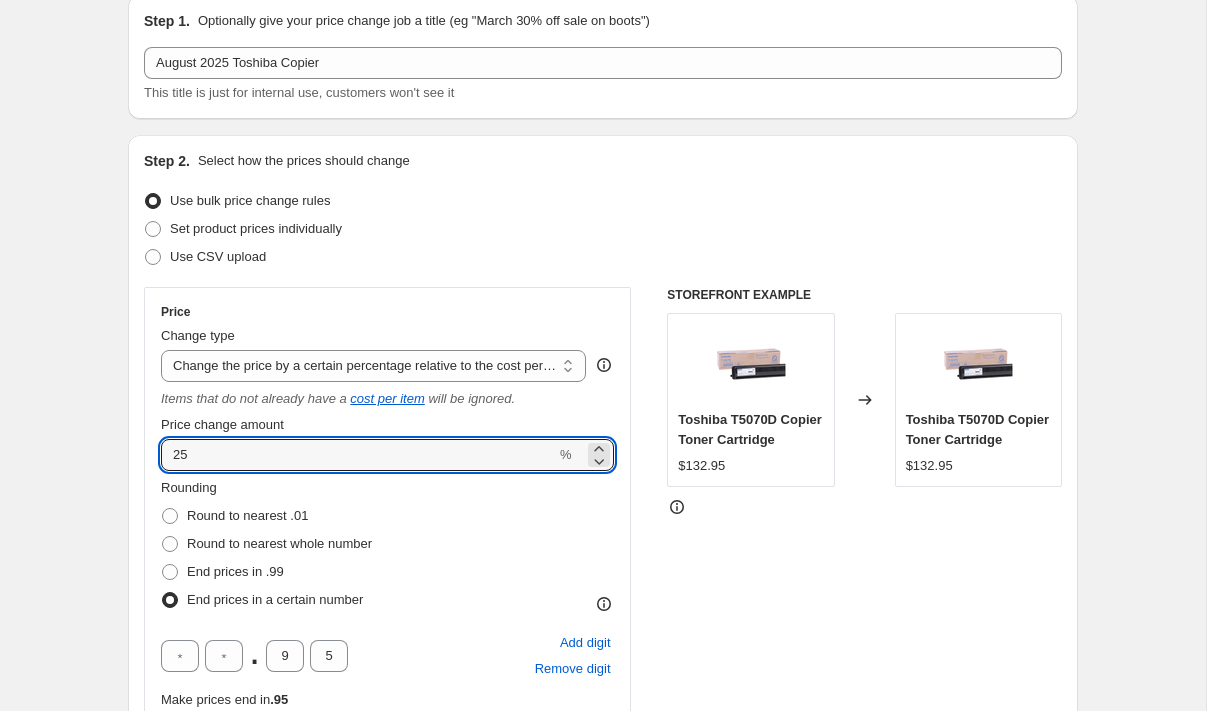 drag, startPoint x: 196, startPoint y: 458, endPoint x: 151, endPoint y: 456, distance: 45.044422 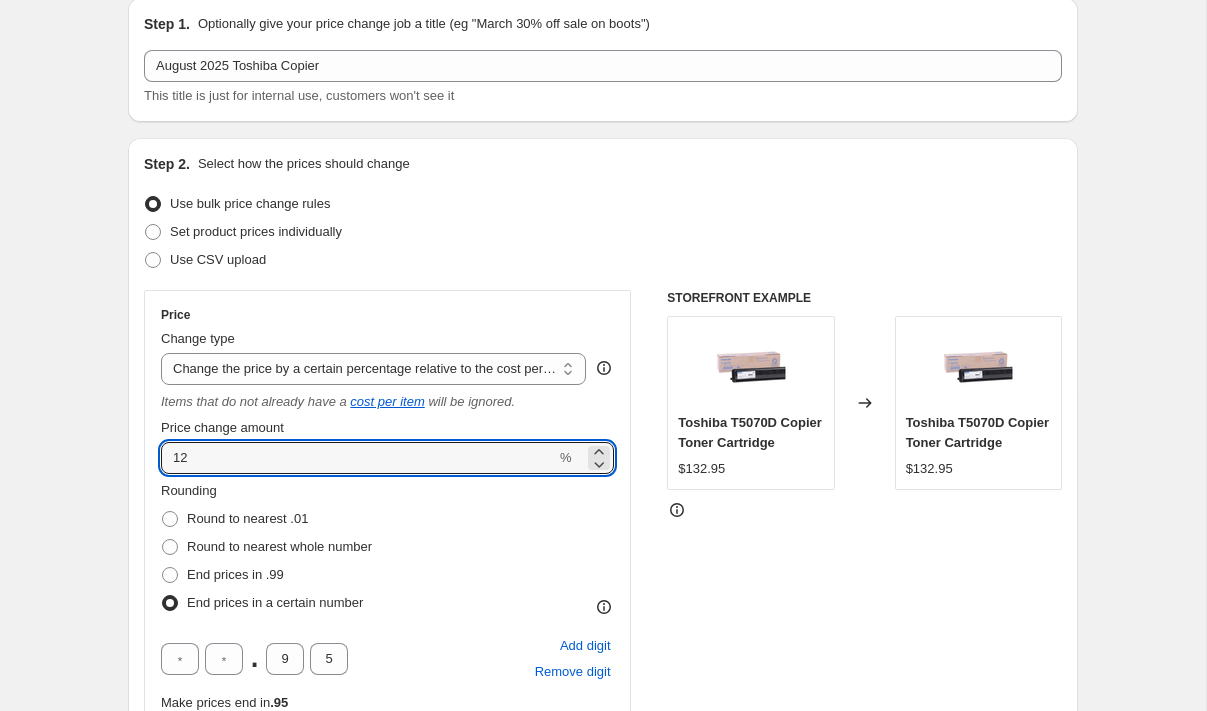 type on "12" 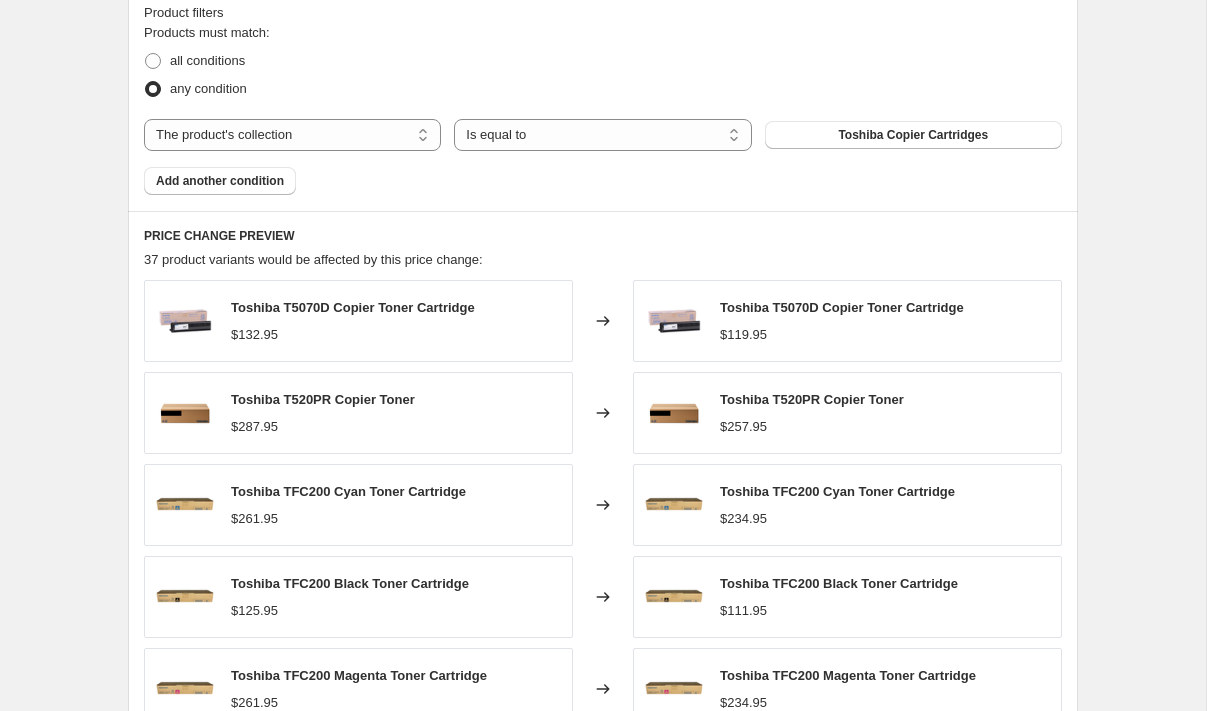 scroll, scrollTop: 1298, scrollLeft: 0, axis: vertical 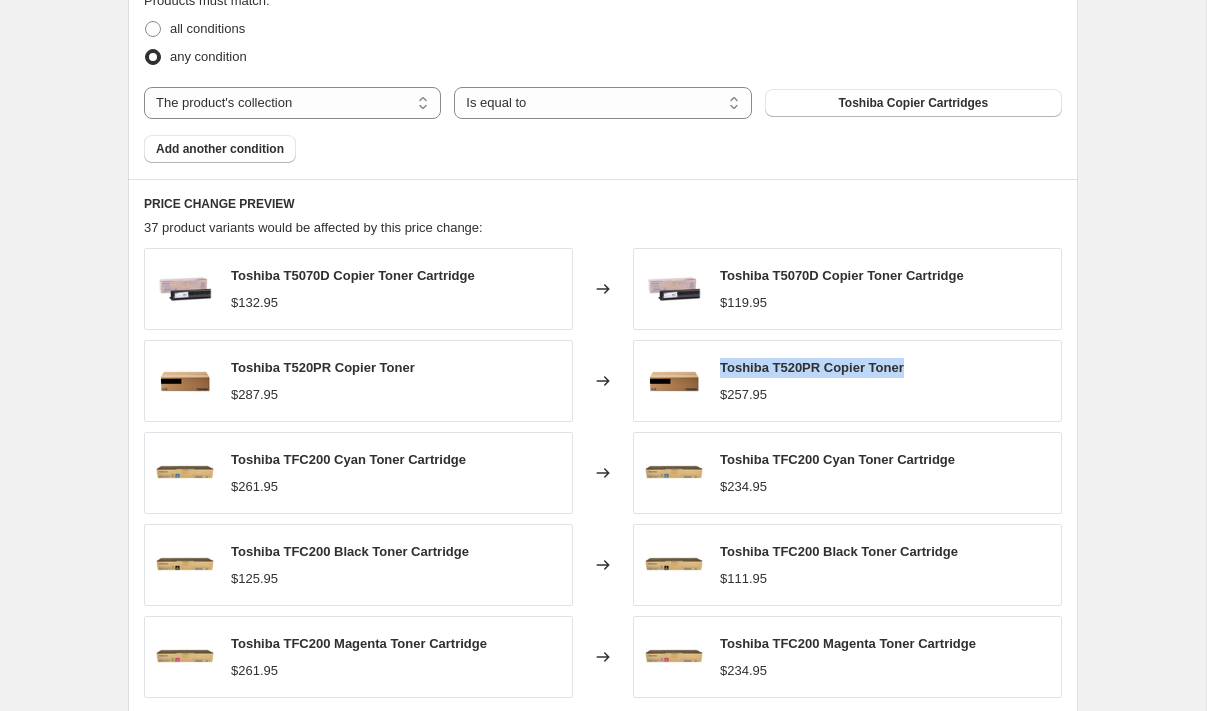drag, startPoint x: 927, startPoint y: 367, endPoint x: 719, endPoint y: 363, distance: 208.03845 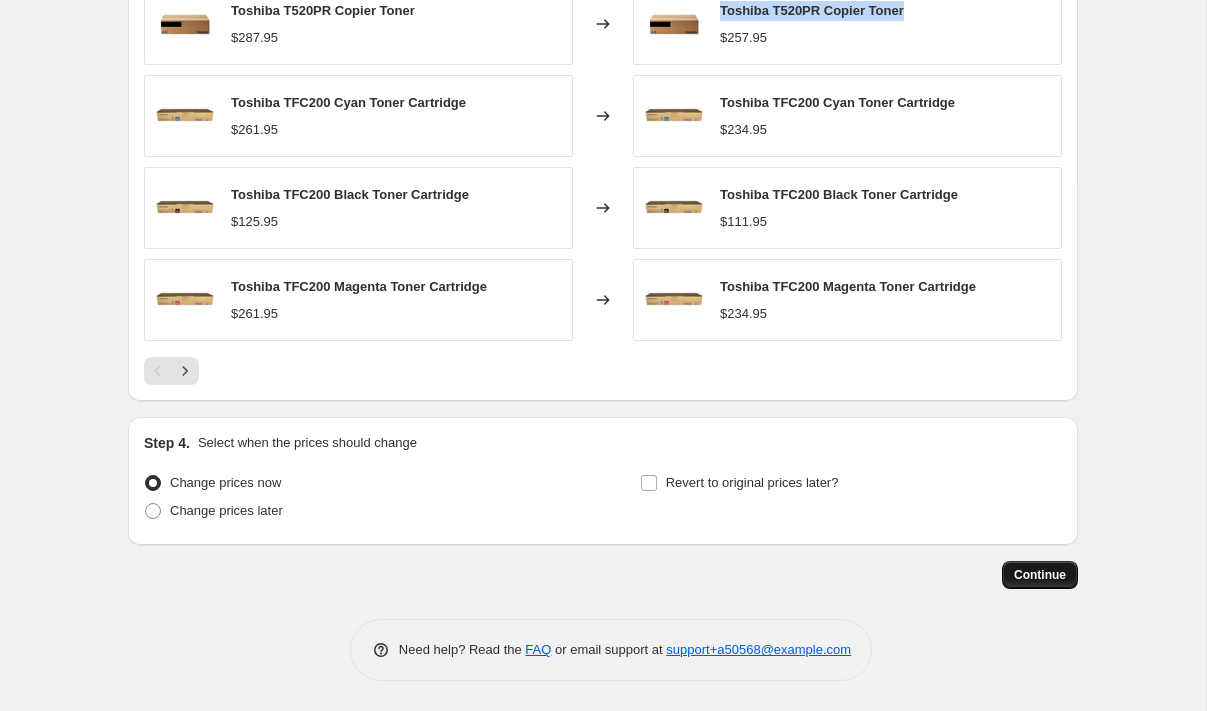 click on "Continue" at bounding box center (1040, 575) 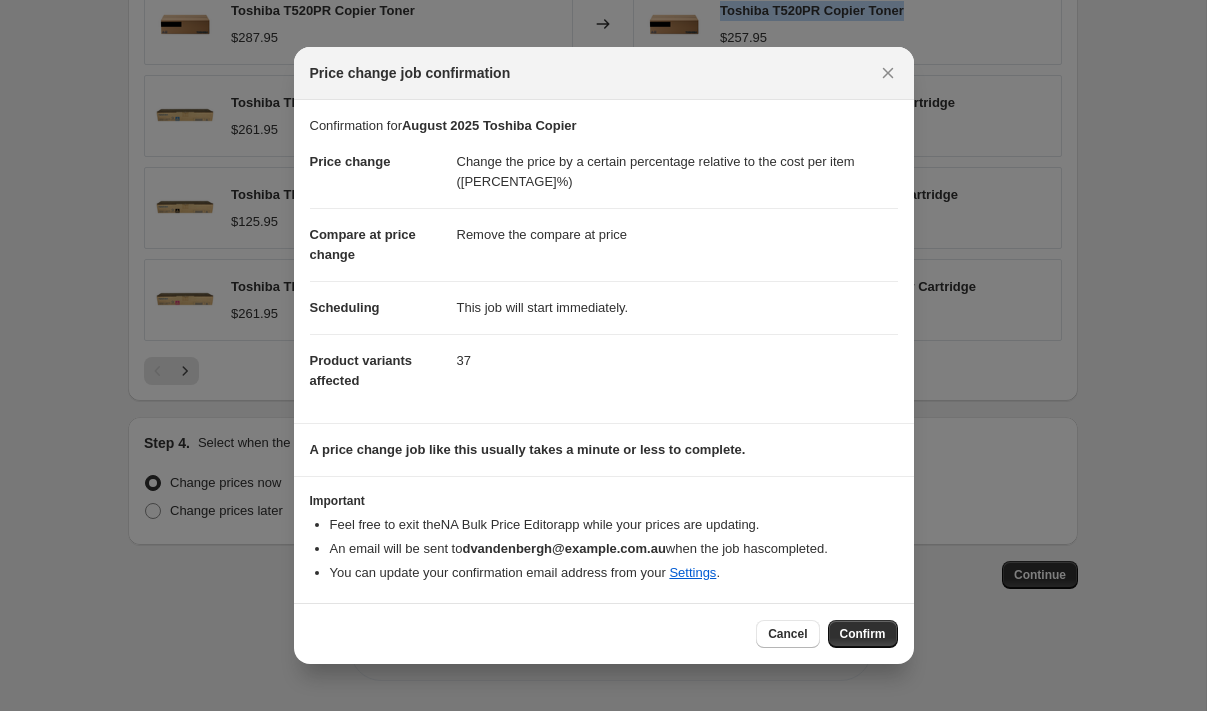 click on "Confirm" at bounding box center (863, 634) 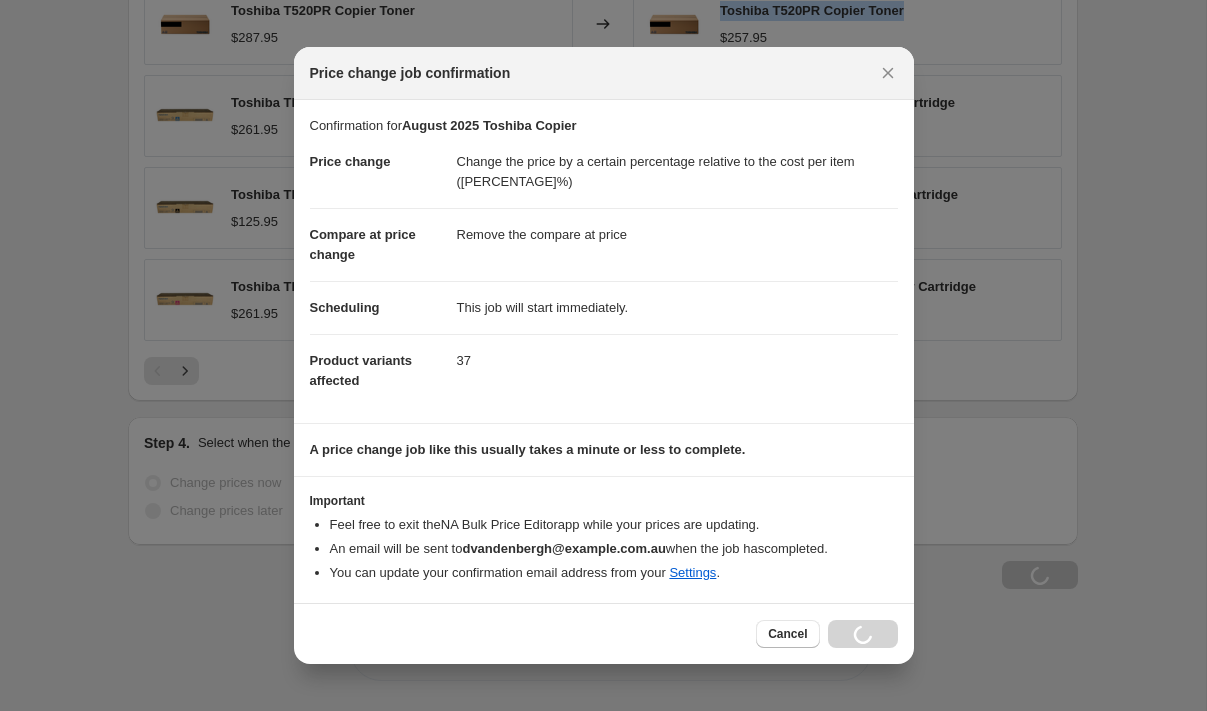 scroll, scrollTop: 1723, scrollLeft: 0, axis: vertical 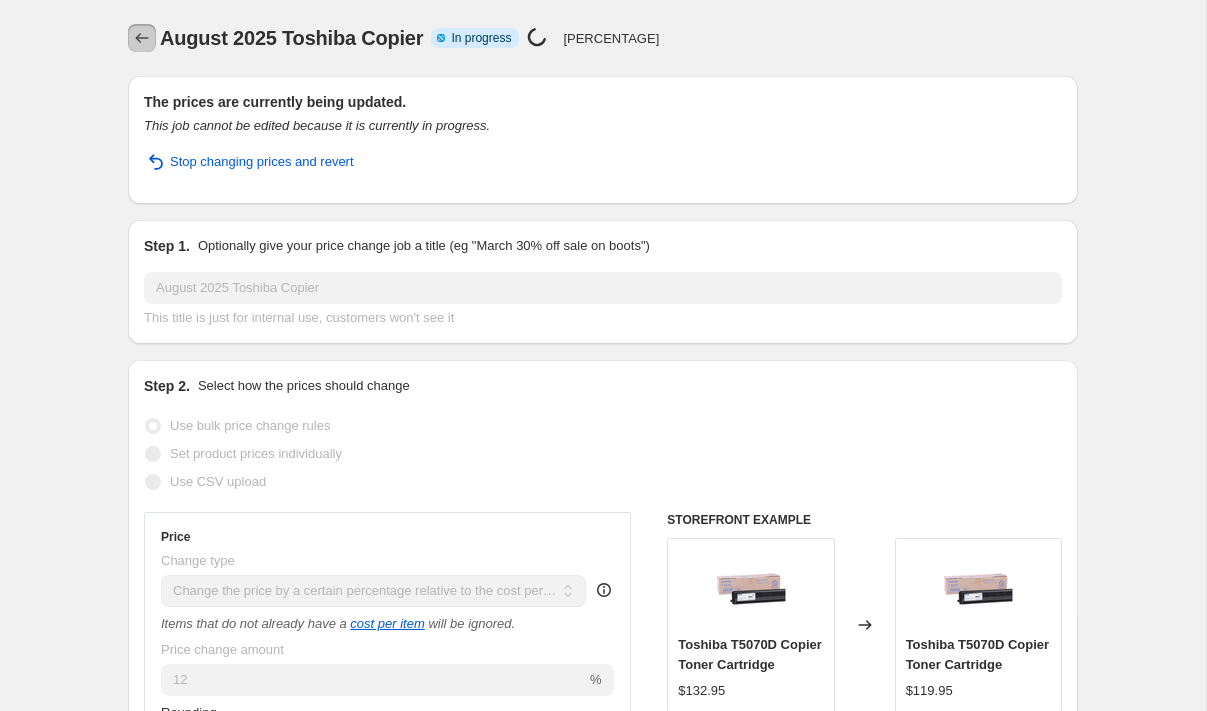 click 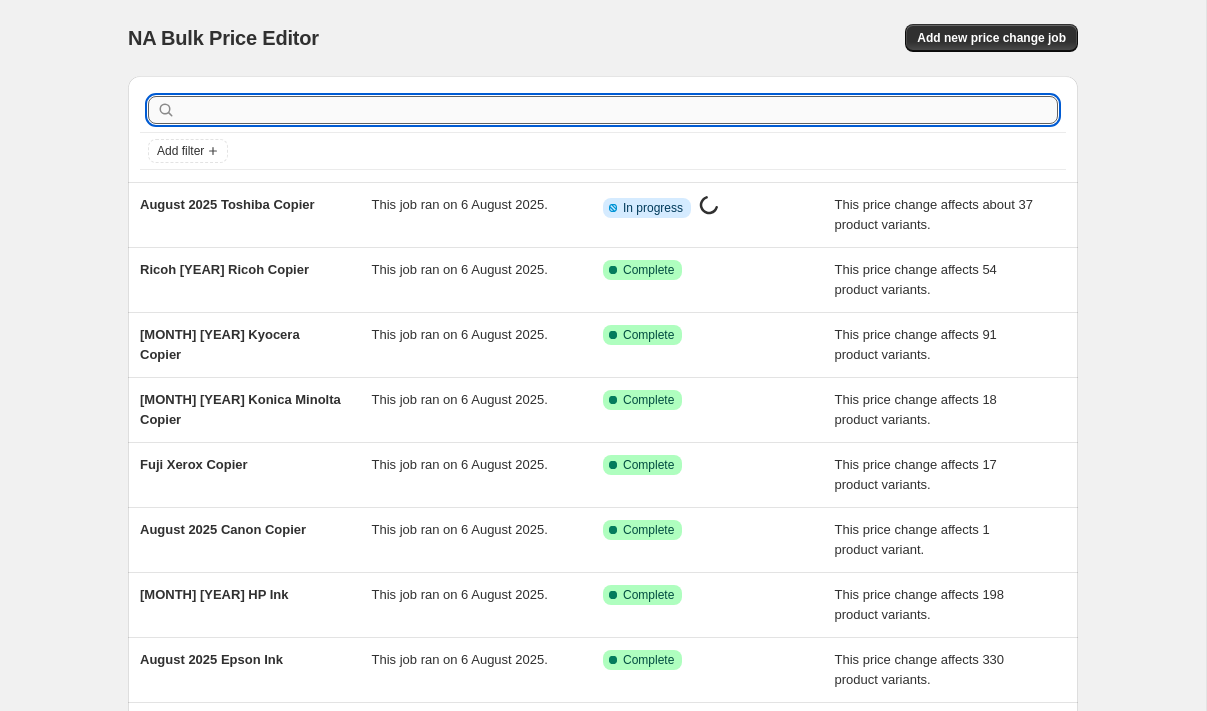 click at bounding box center [619, 110] 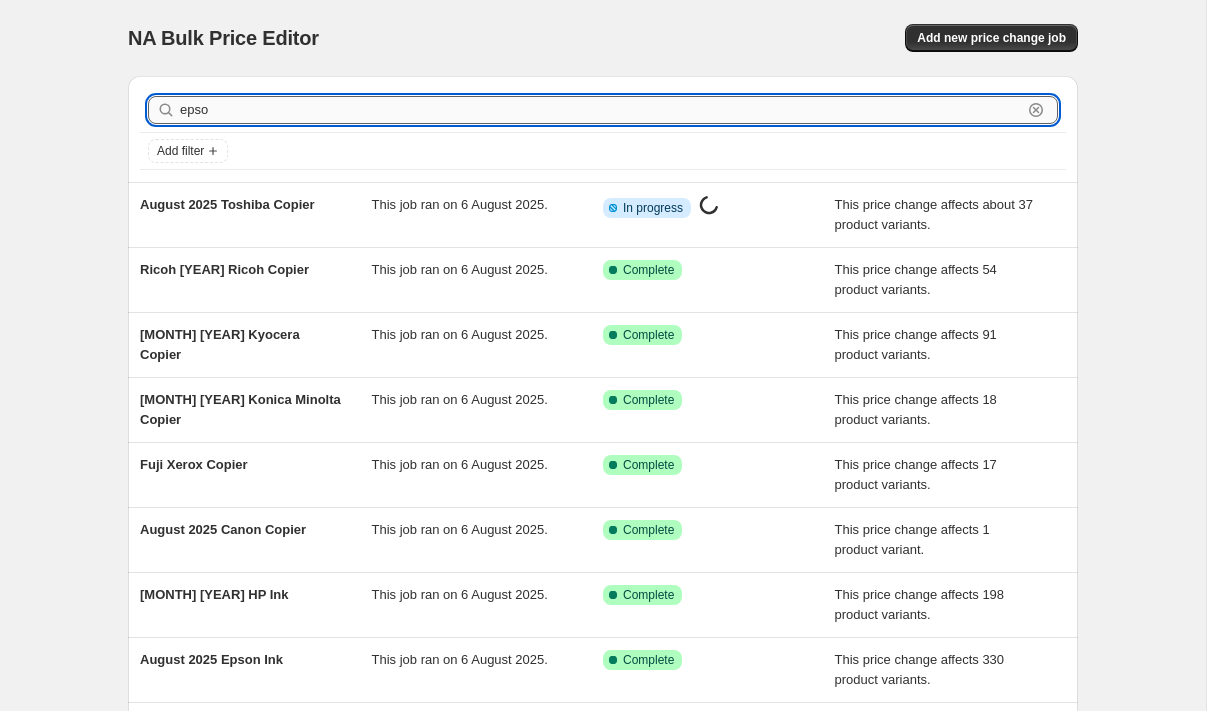 type on "epson" 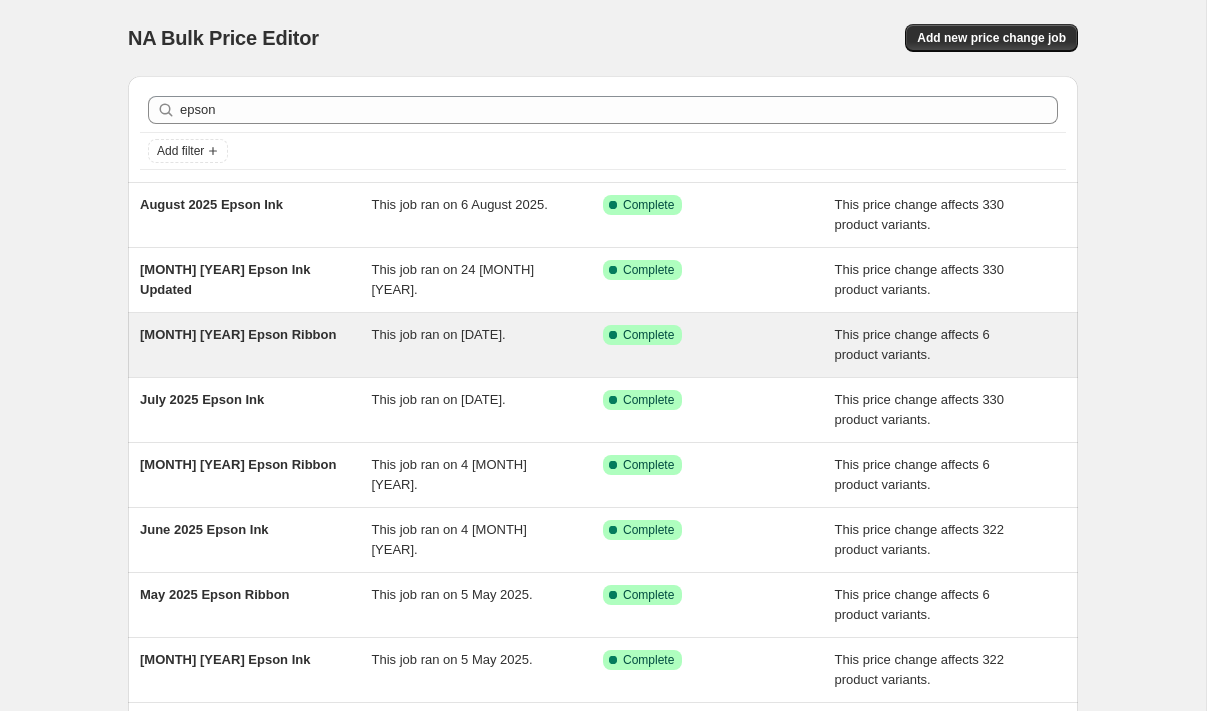 click on "[MONTH] [YEAR] Epson Ribbon" at bounding box center (238, 334) 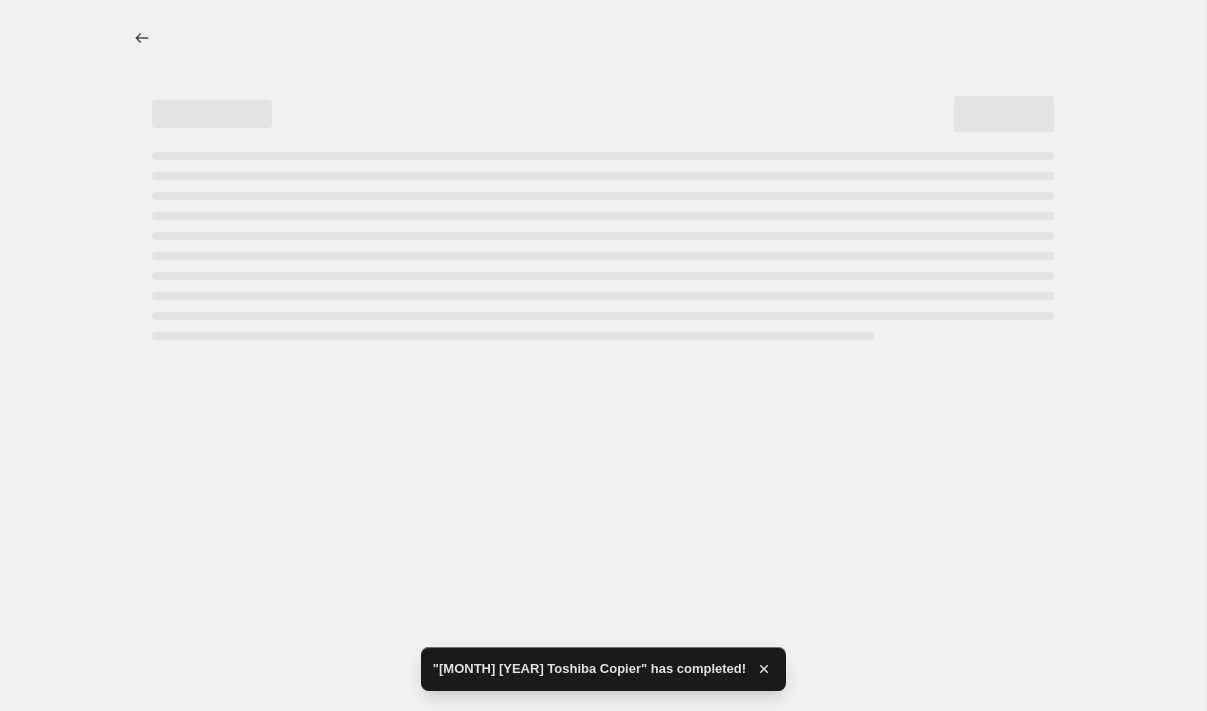 select on "pc" 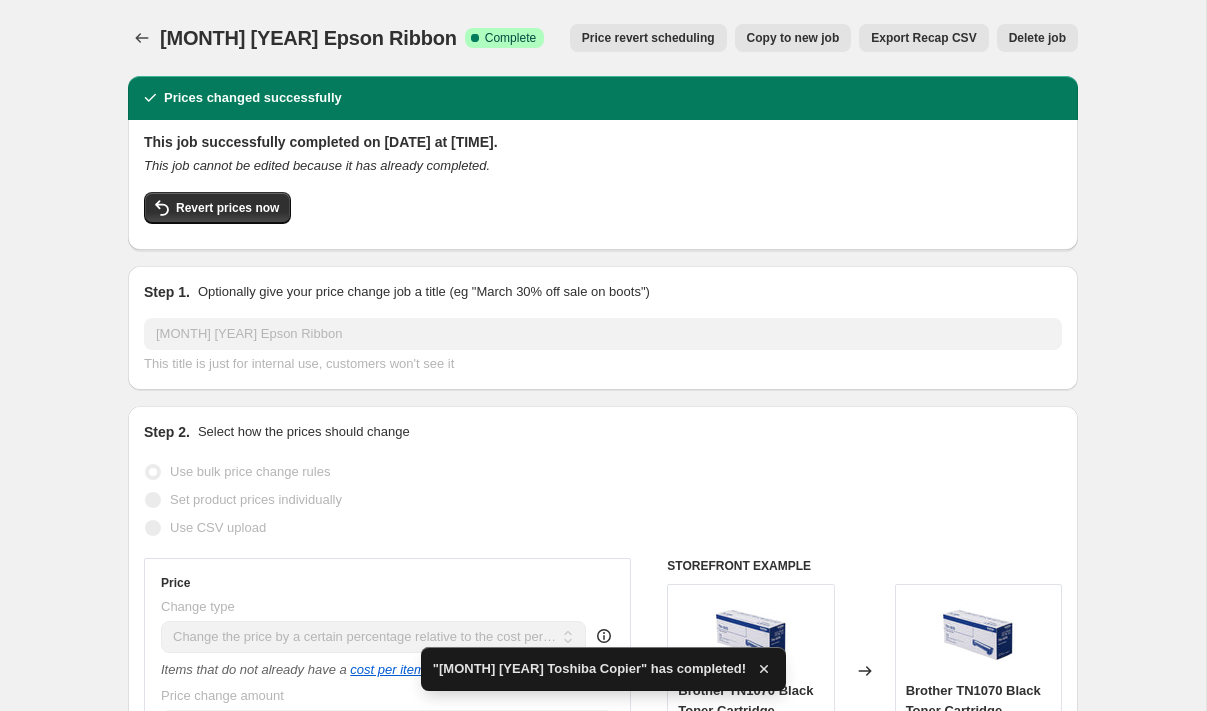 click on "Copy to new job" at bounding box center (793, 38) 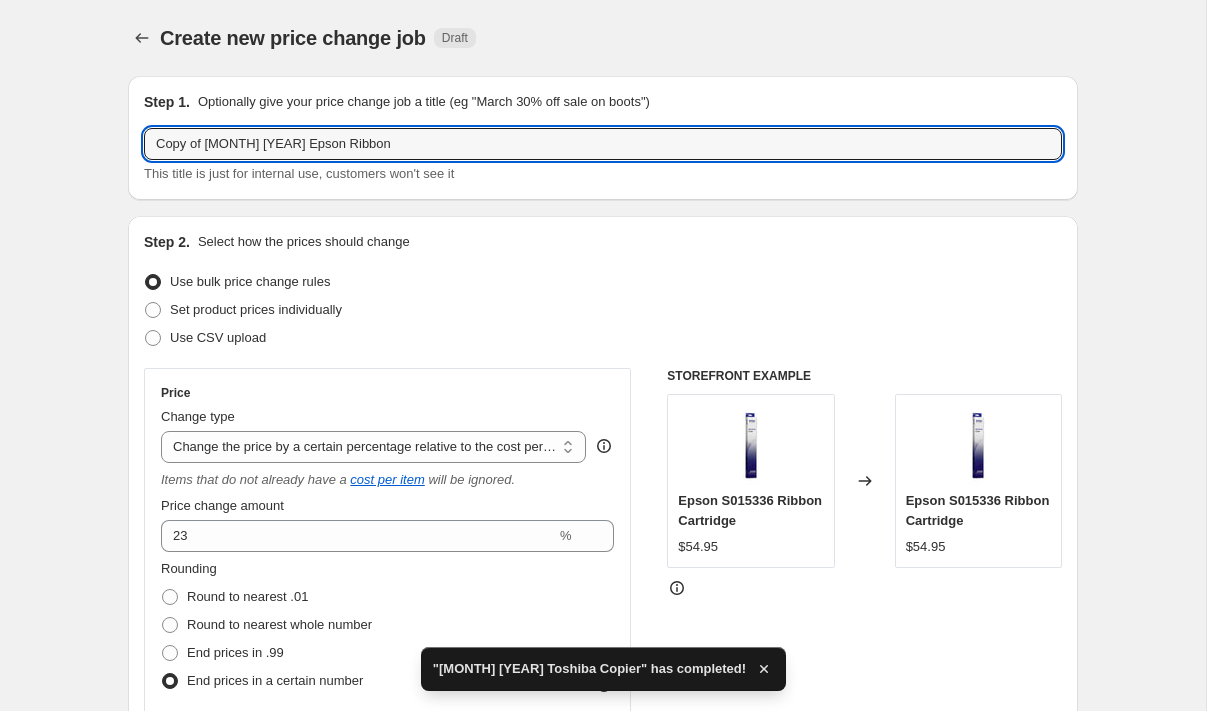 drag, startPoint x: 220, startPoint y: 146, endPoint x: 109, endPoint y: 140, distance: 111.16204 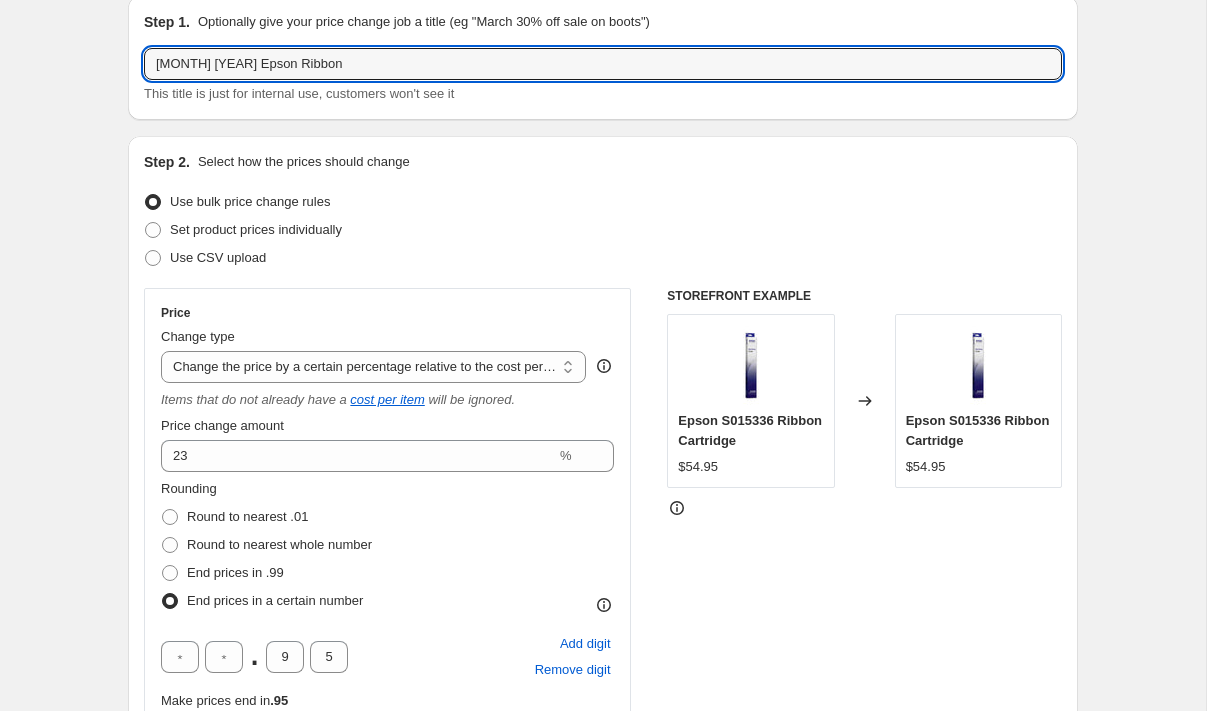 scroll, scrollTop: 0, scrollLeft: 0, axis: both 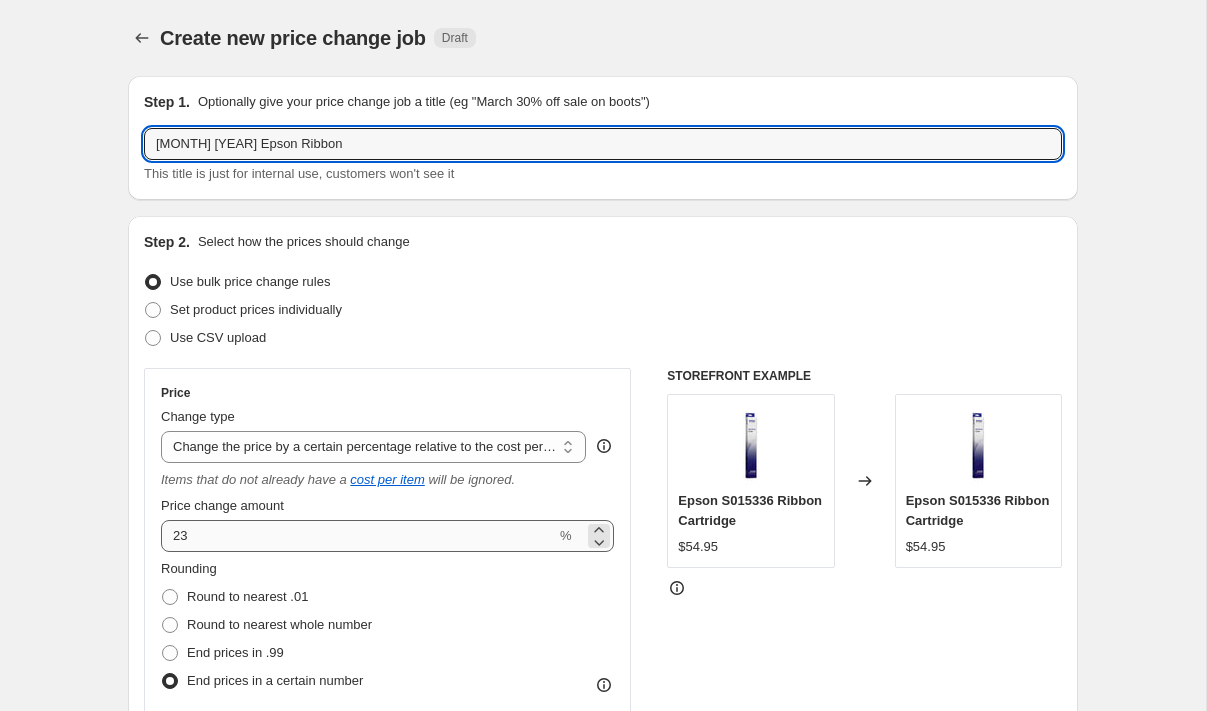 type on "August 2025 Epson Ribbon" 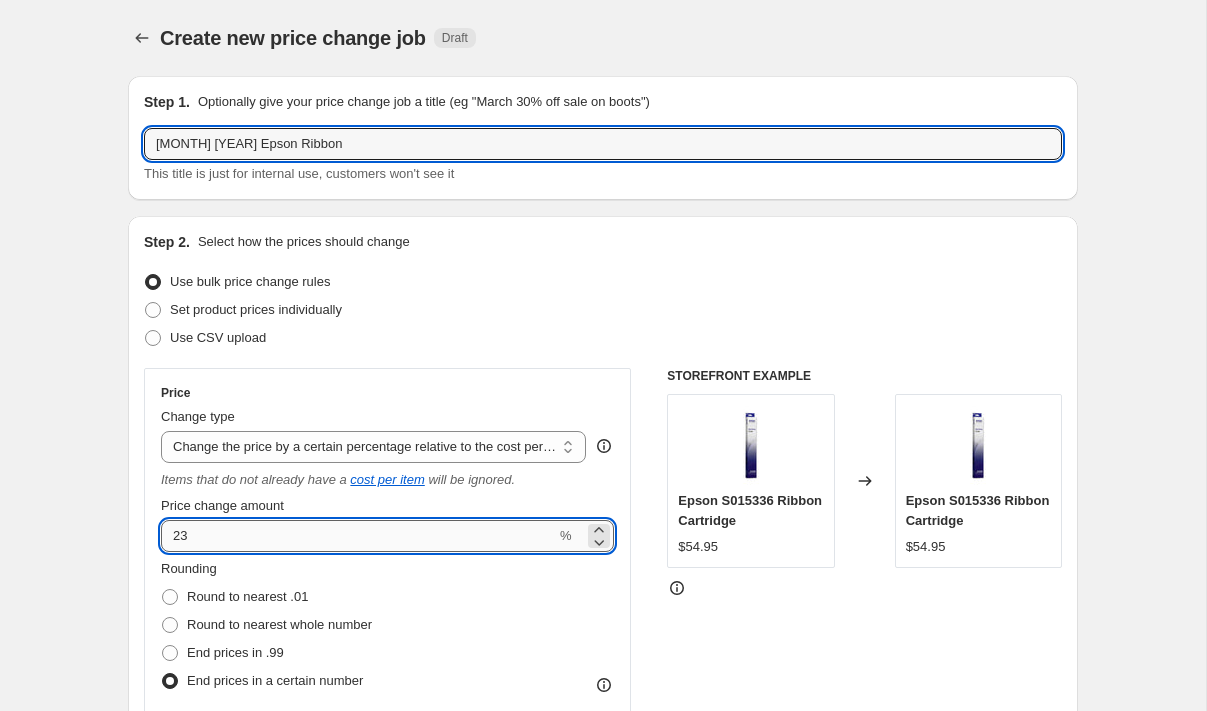 click on "23" at bounding box center [358, 536] 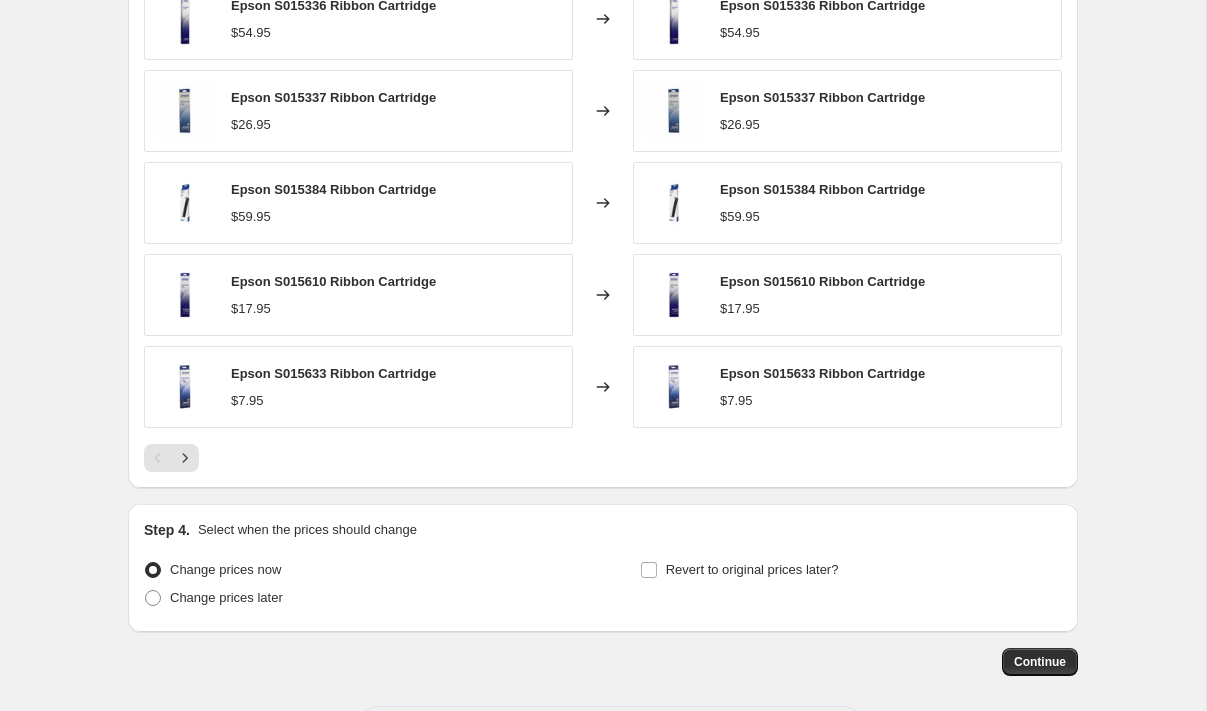 scroll, scrollTop: 1576, scrollLeft: 0, axis: vertical 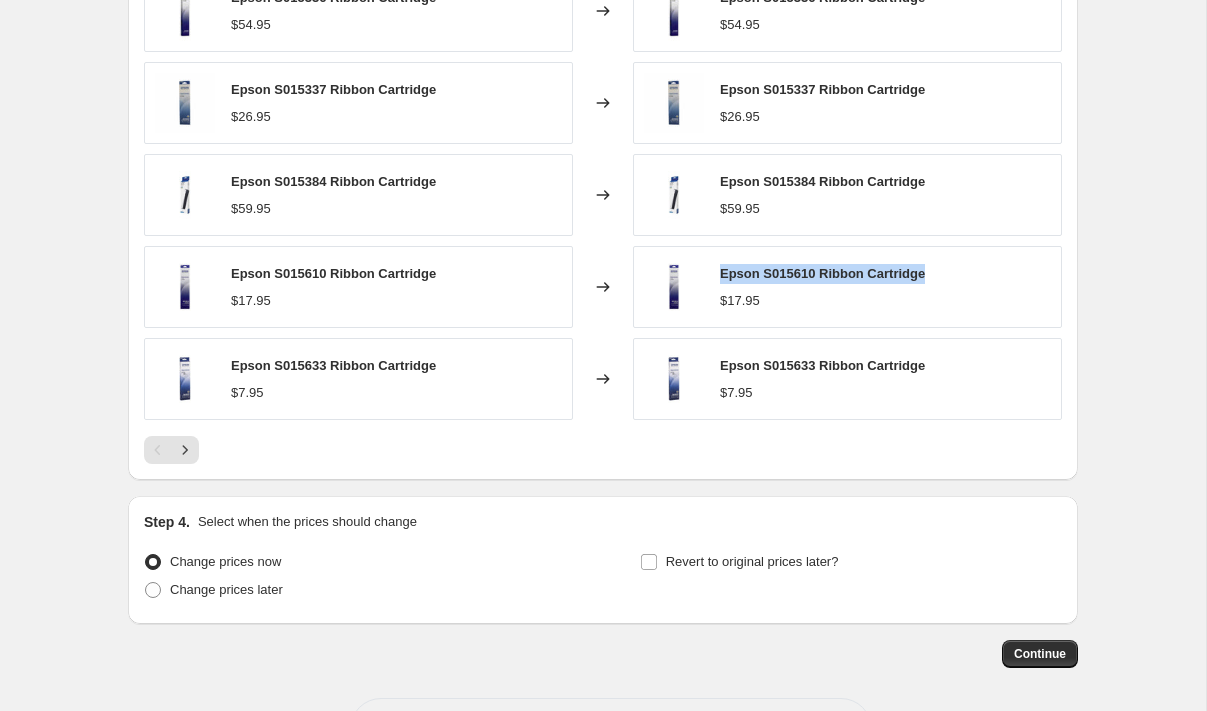drag, startPoint x: 937, startPoint y: 273, endPoint x: 797, endPoint y: 277, distance: 140.05713 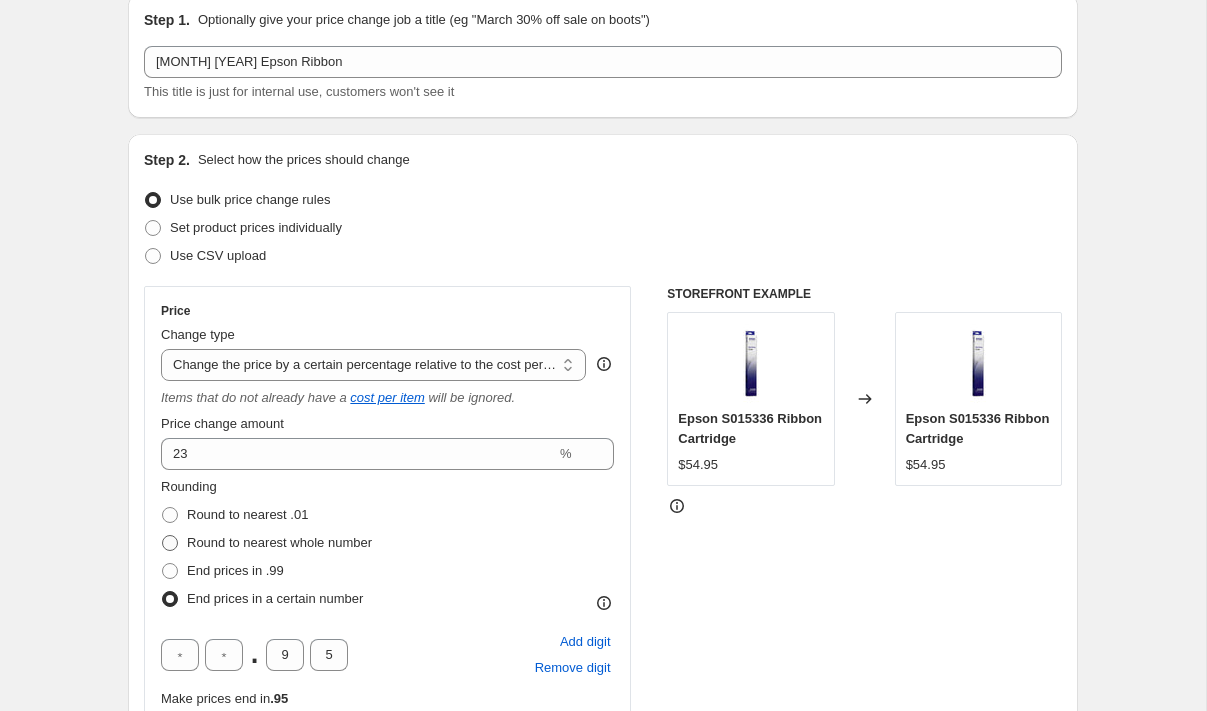scroll, scrollTop: 0, scrollLeft: 0, axis: both 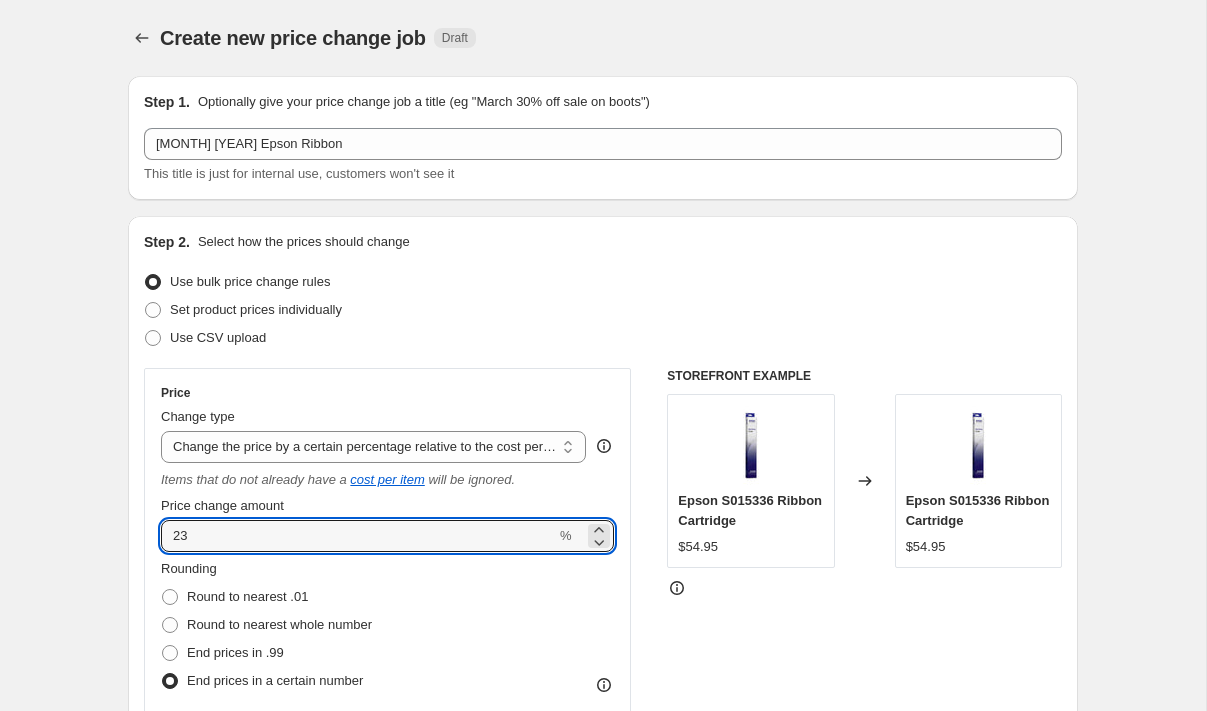 drag, startPoint x: 205, startPoint y: 541, endPoint x: 130, endPoint y: 535, distance: 75.23962 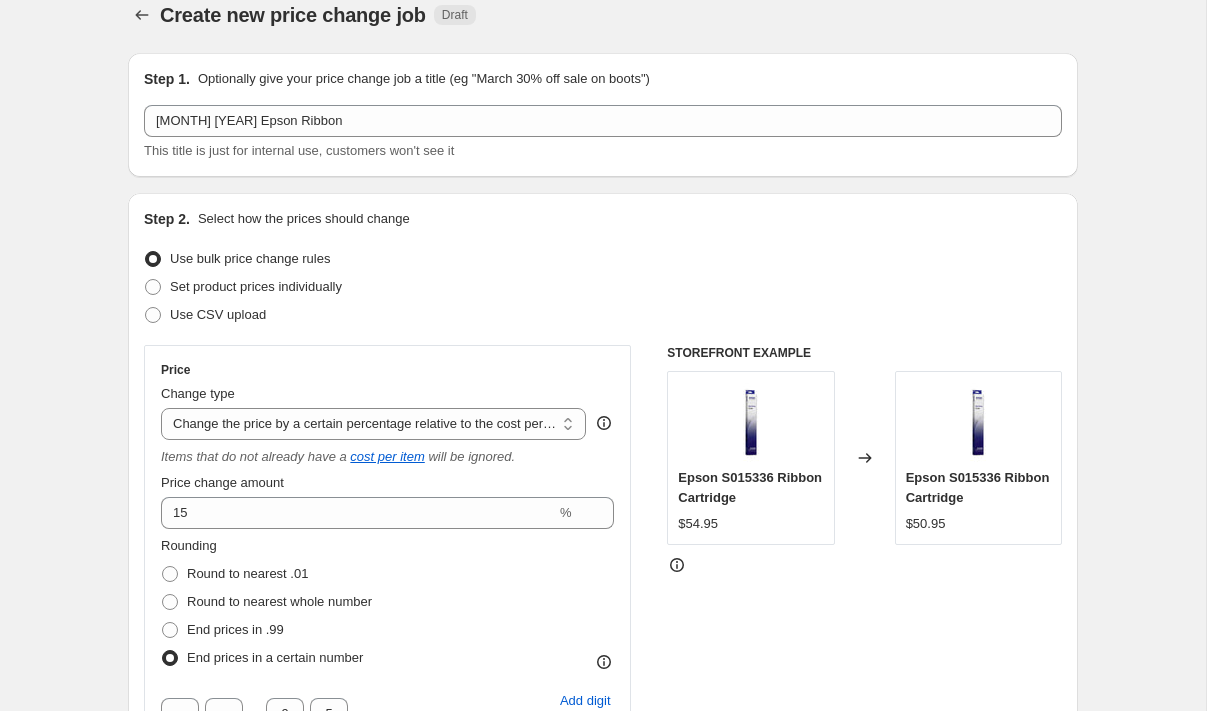 scroll, scrollTop: 0, scrollLeft: 0, axis: both 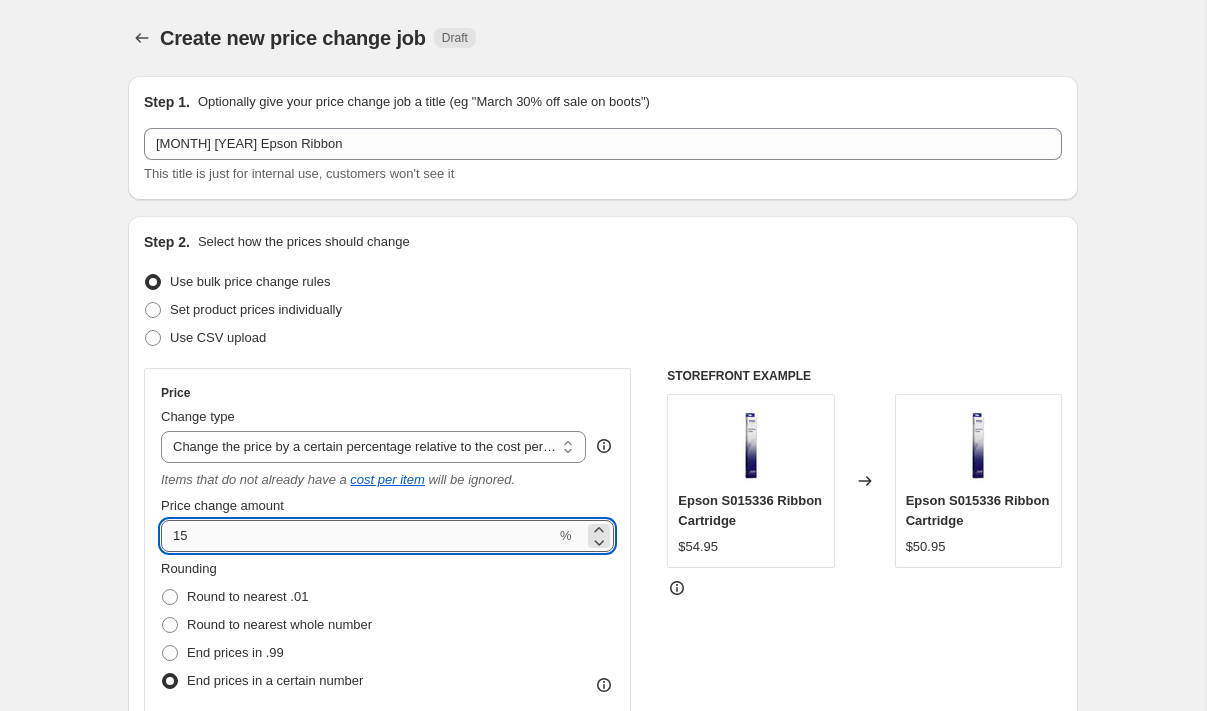 drag, startPoint x: 176, startPoint y: 537, endPoint x: 164, endPoint y: 530, distance: 13.892444 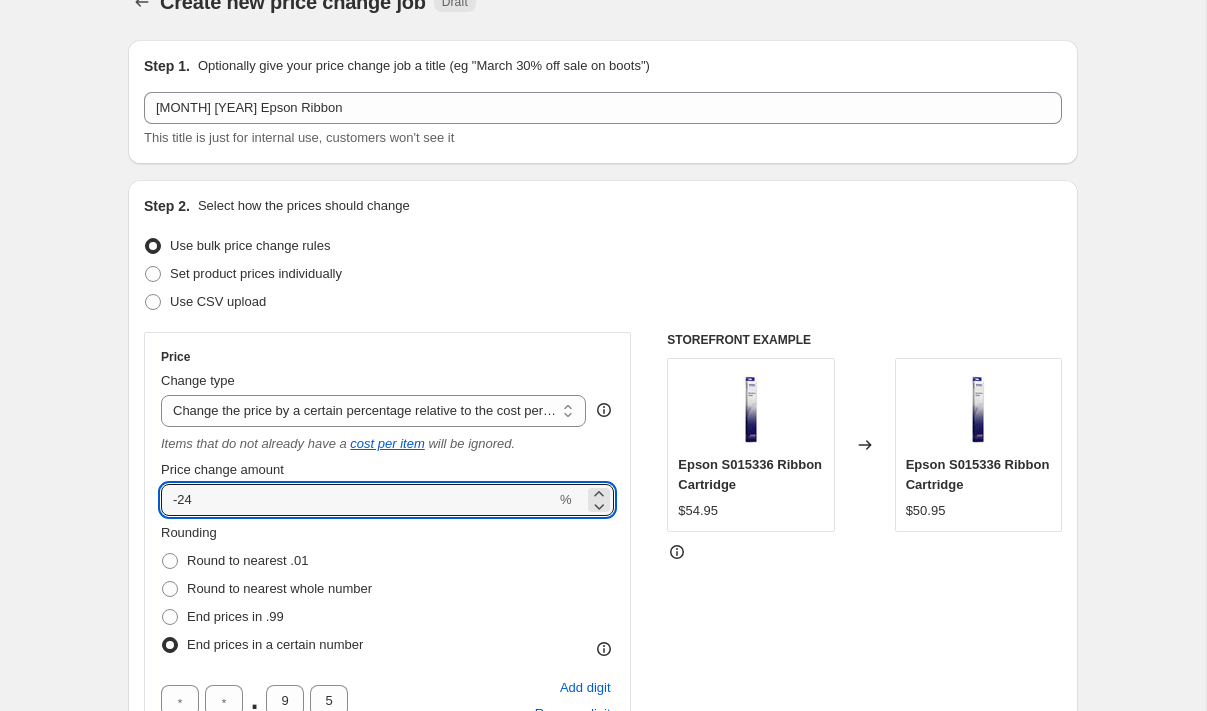 scroll, scrollTop: 81, scrollLeft: 0, axis: vertical 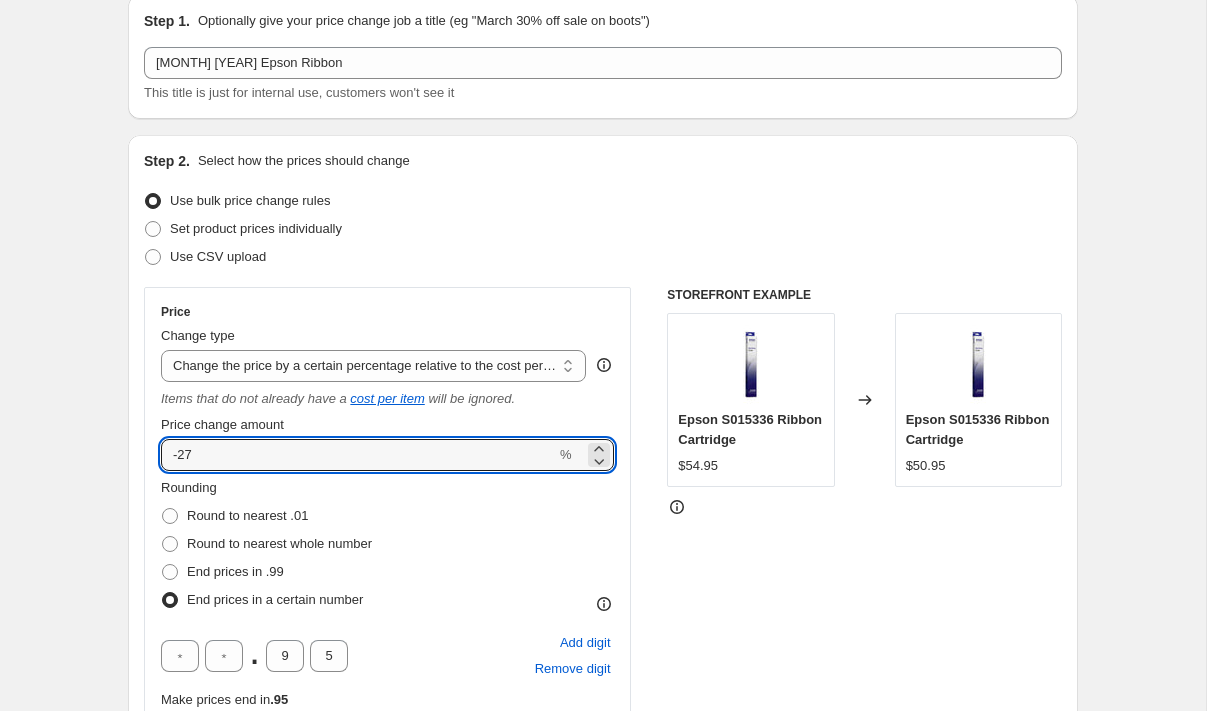 drag, startPoint x: 209, startPoint y: 457, endPoint x: 119, endPoint y: 447, distance: 90.55385 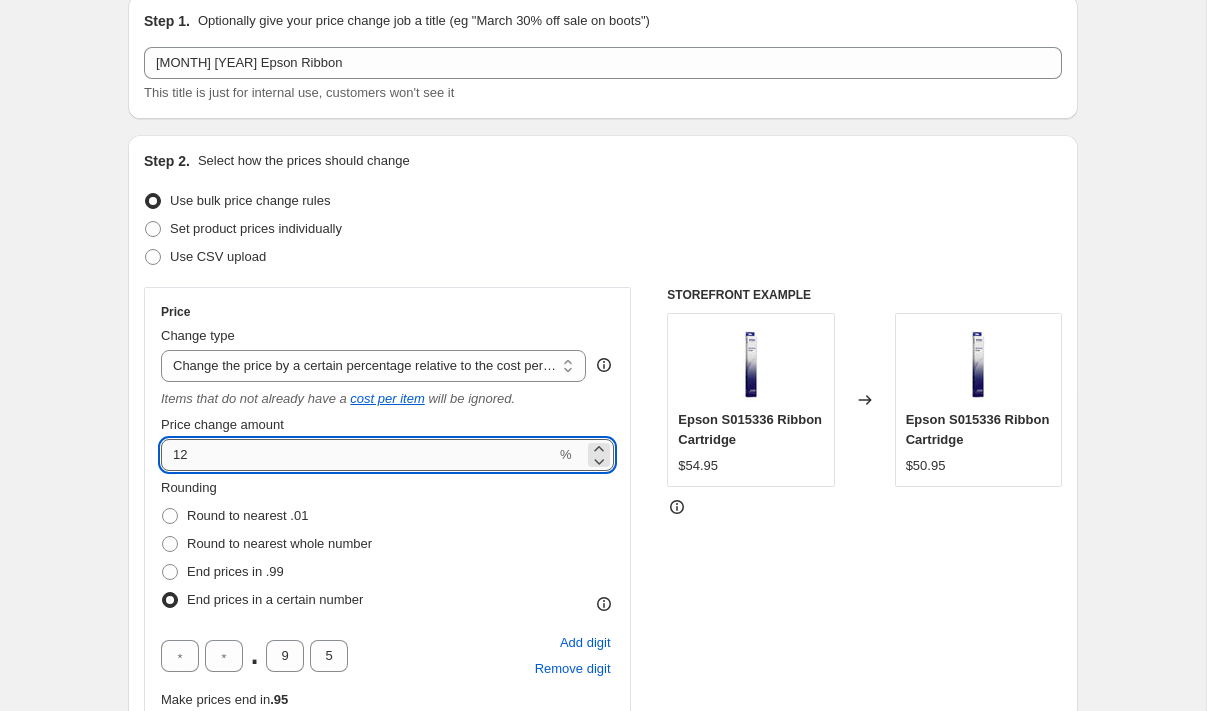 type on "12" 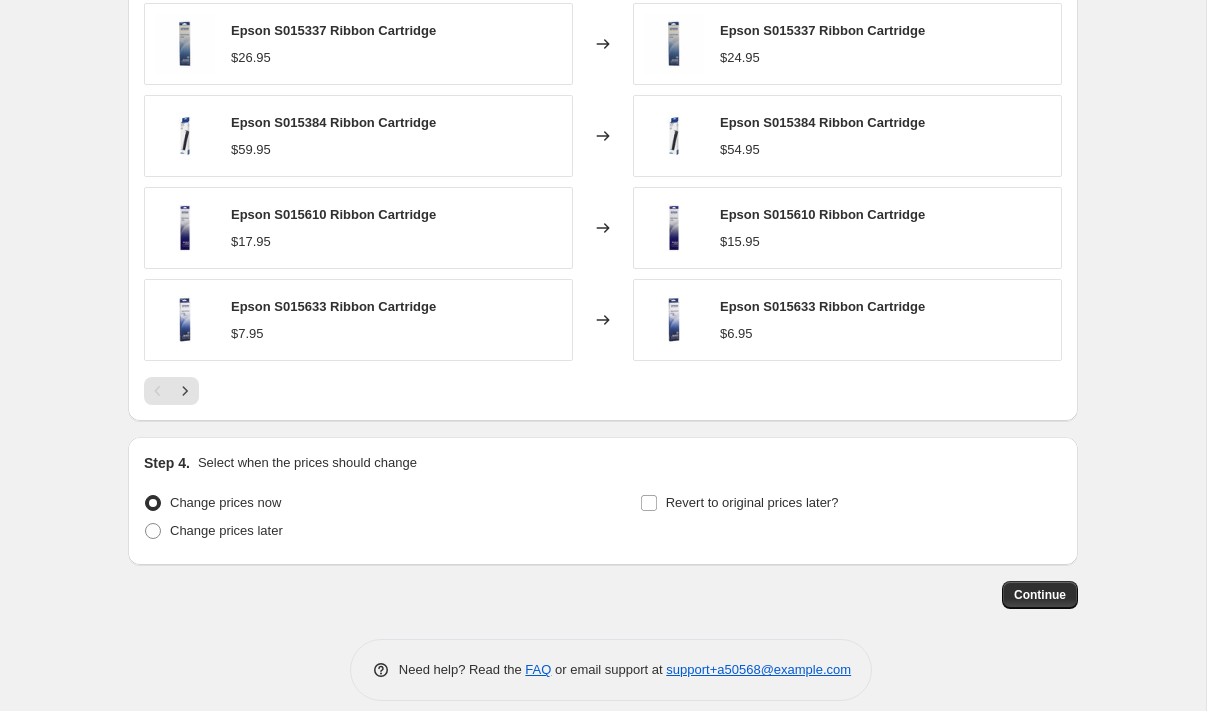 scroll, scrollTop: 1655, scrollLeft: 0, axis: vertical 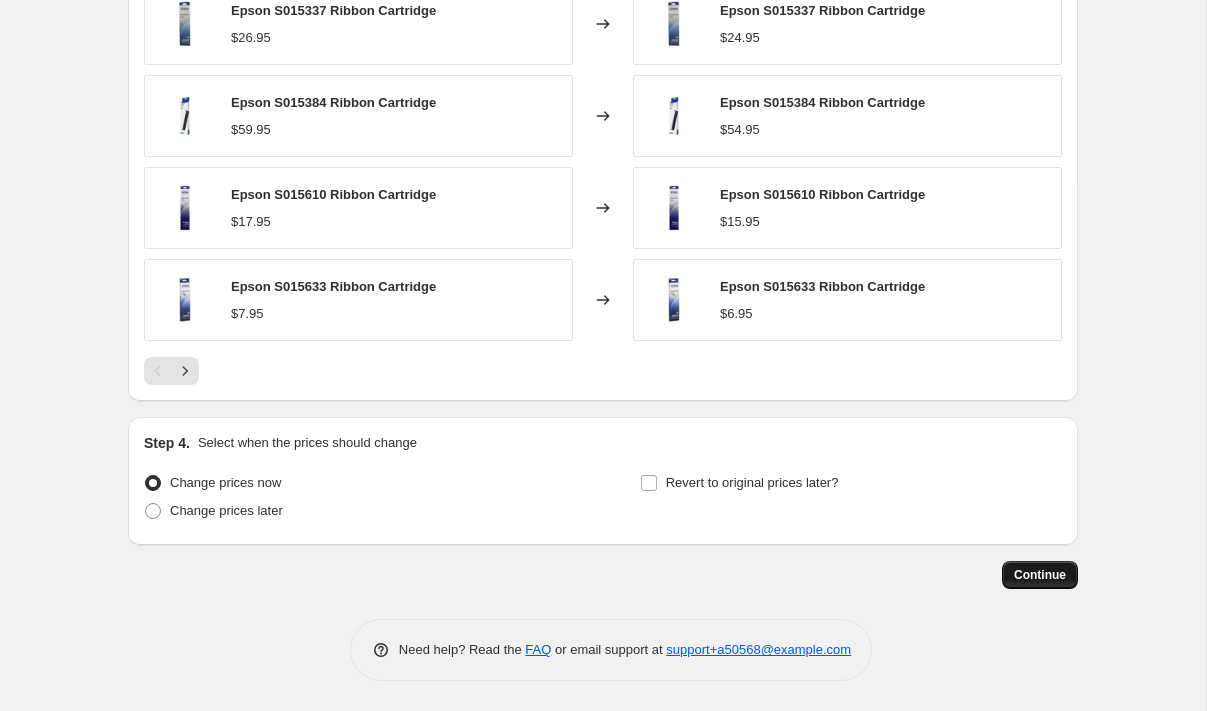 click on "Continue" at bounding box center [1040, 575] 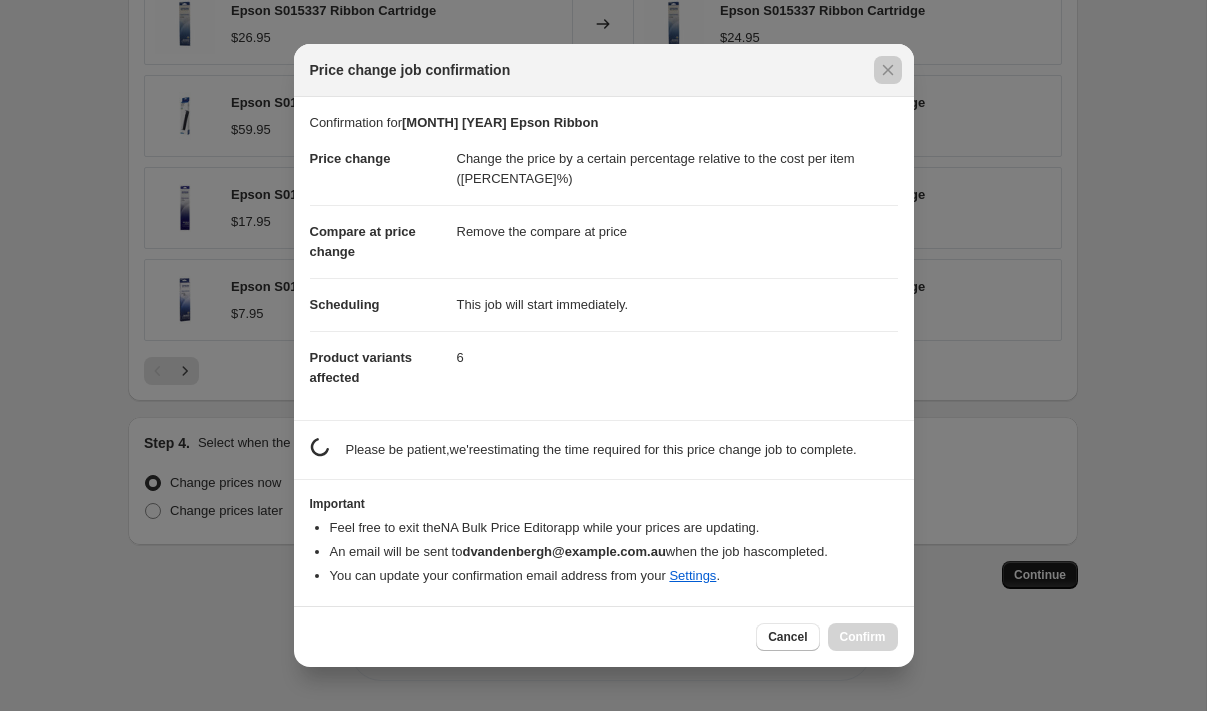 scroll, scrollTop: 1655, scrollLeft: 0, axis: vertical 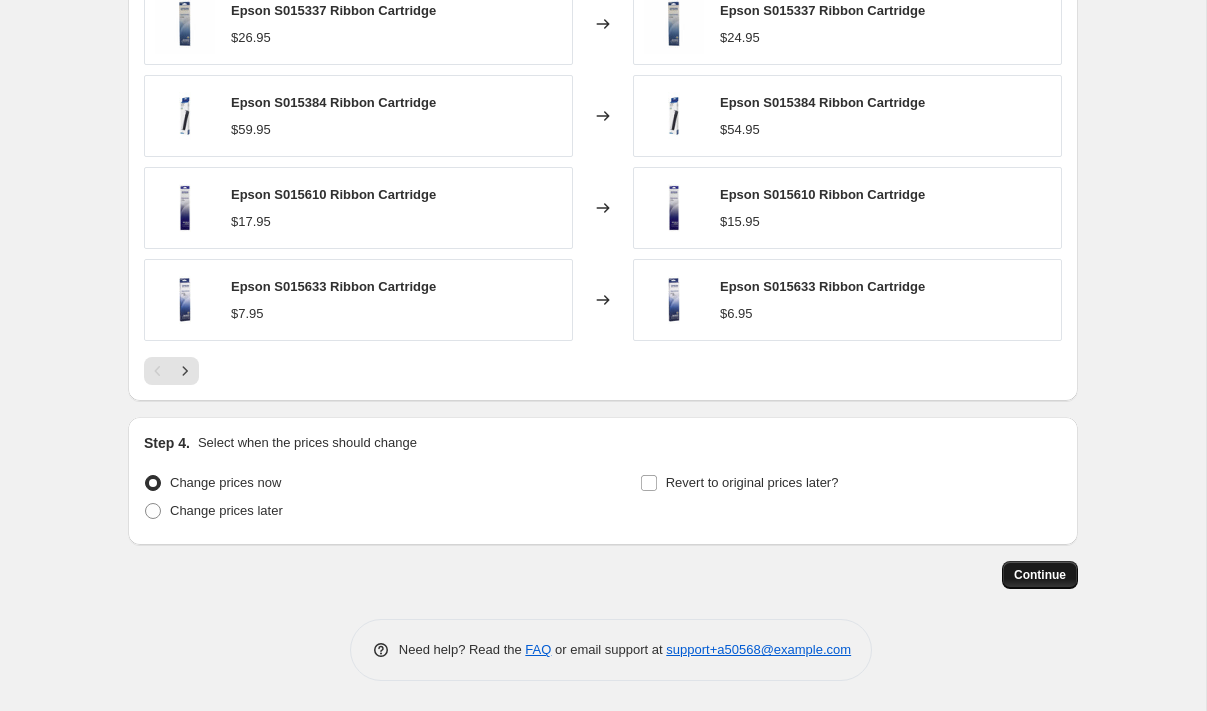 click on "Continue" at bounding box center (1040, 575) 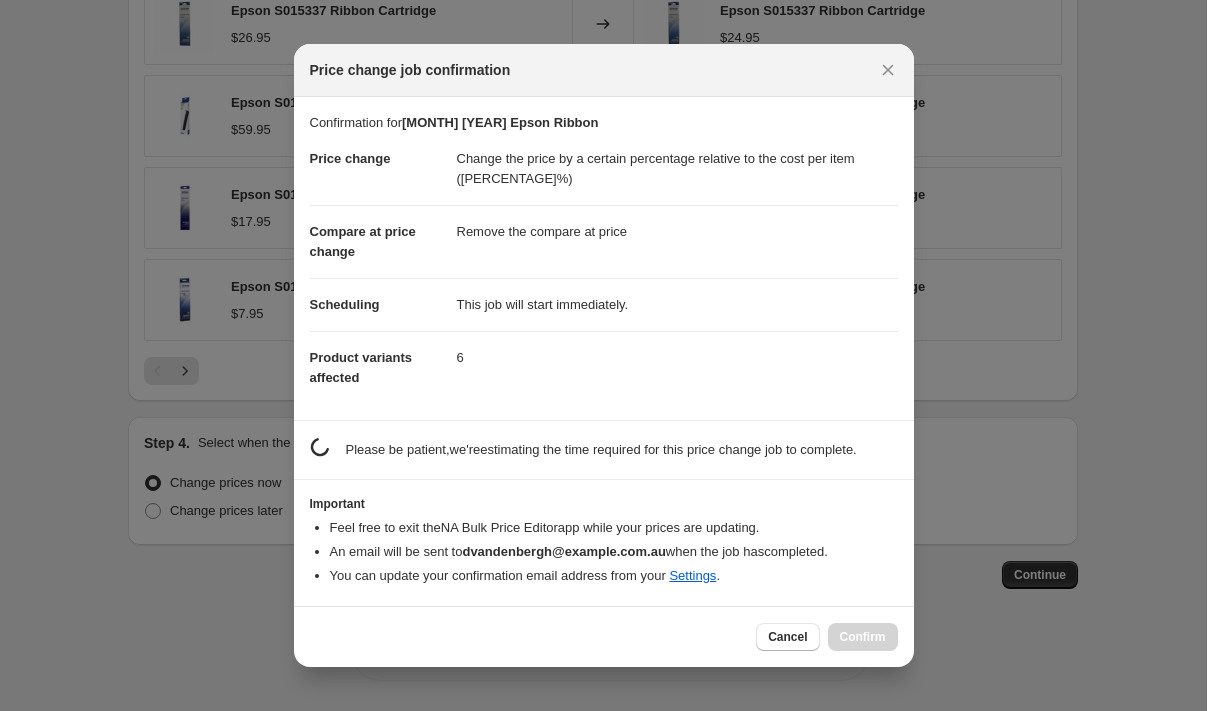scroll, scrollTop: 0, scrollLeft: 0, axis: both 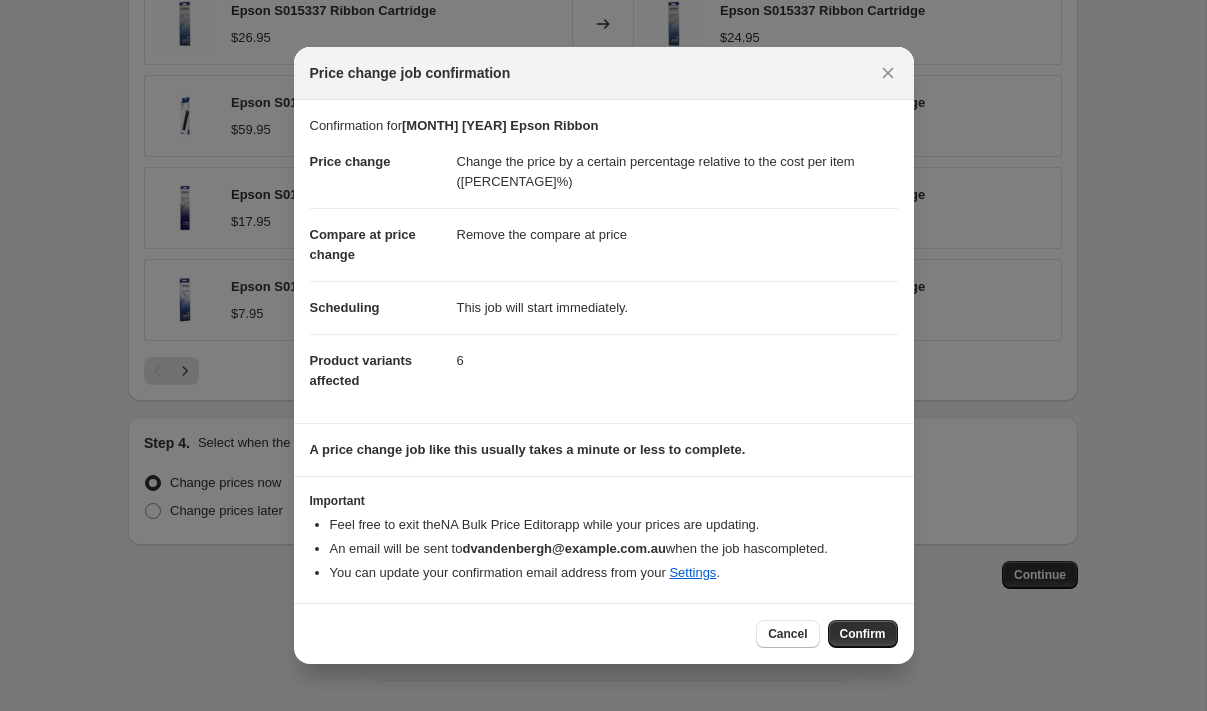 click on "Confirm" at bounding box center [863, 634] 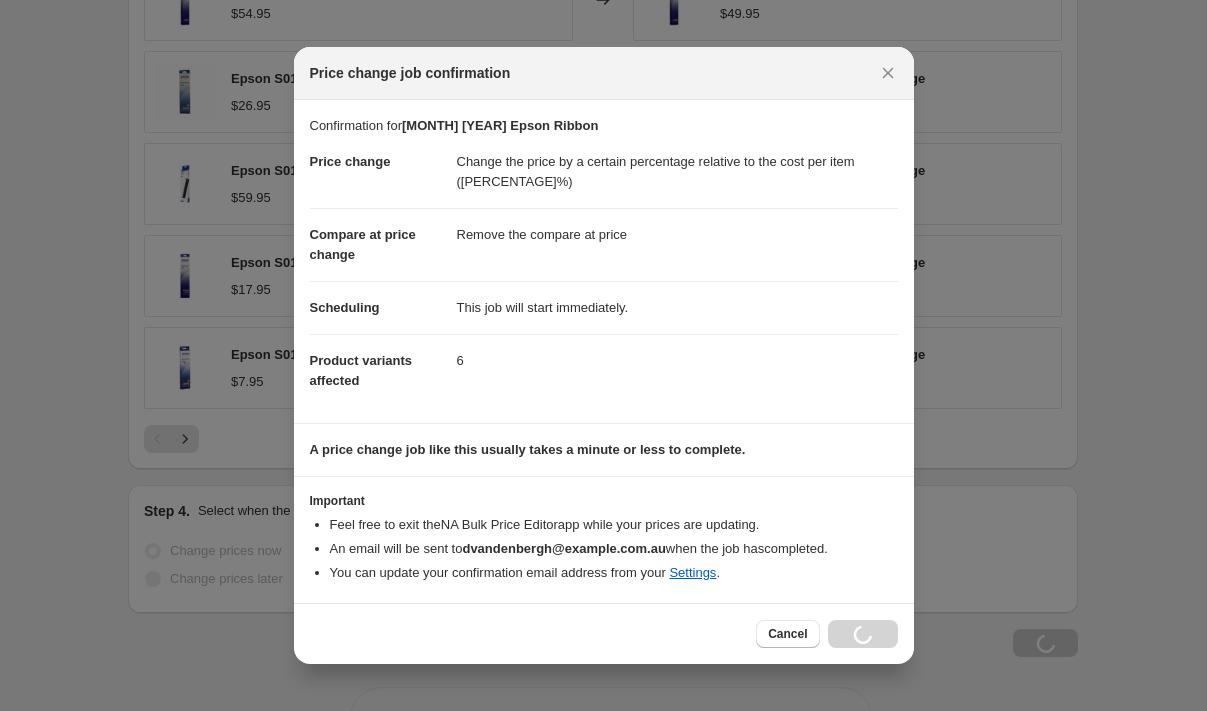 scroll, scrollTop: 1723, scrollLeft: 0, axis: vertical 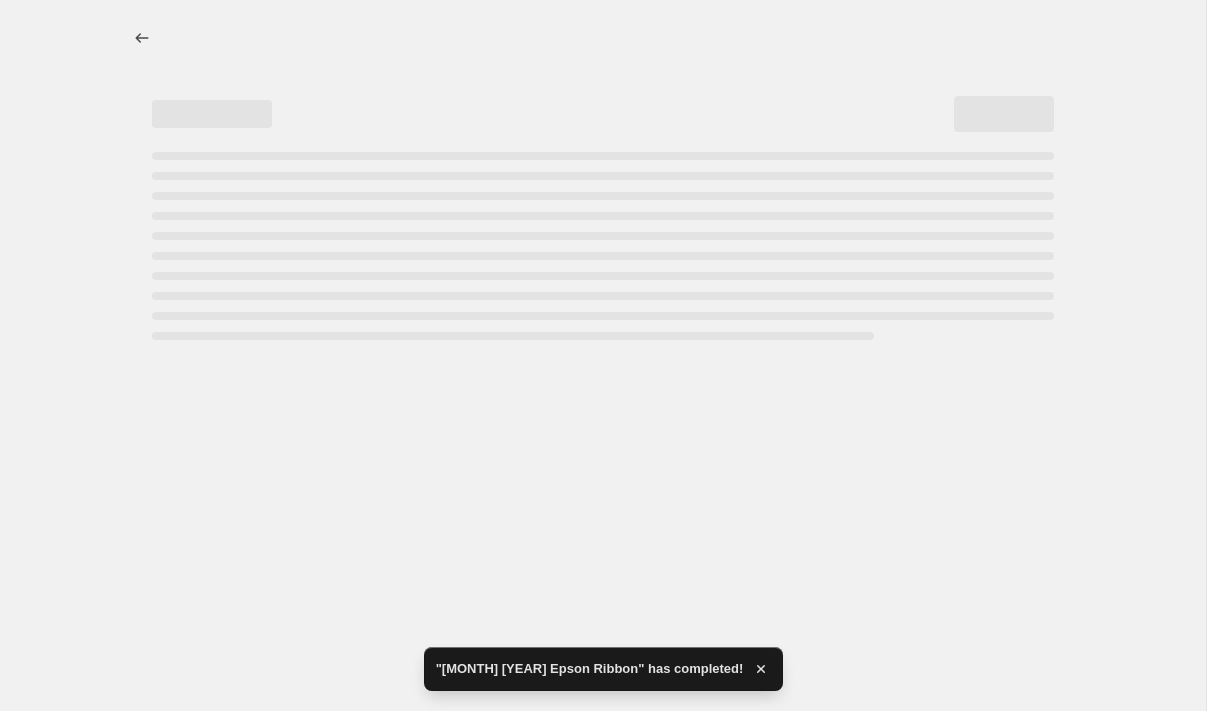 select on "pc" 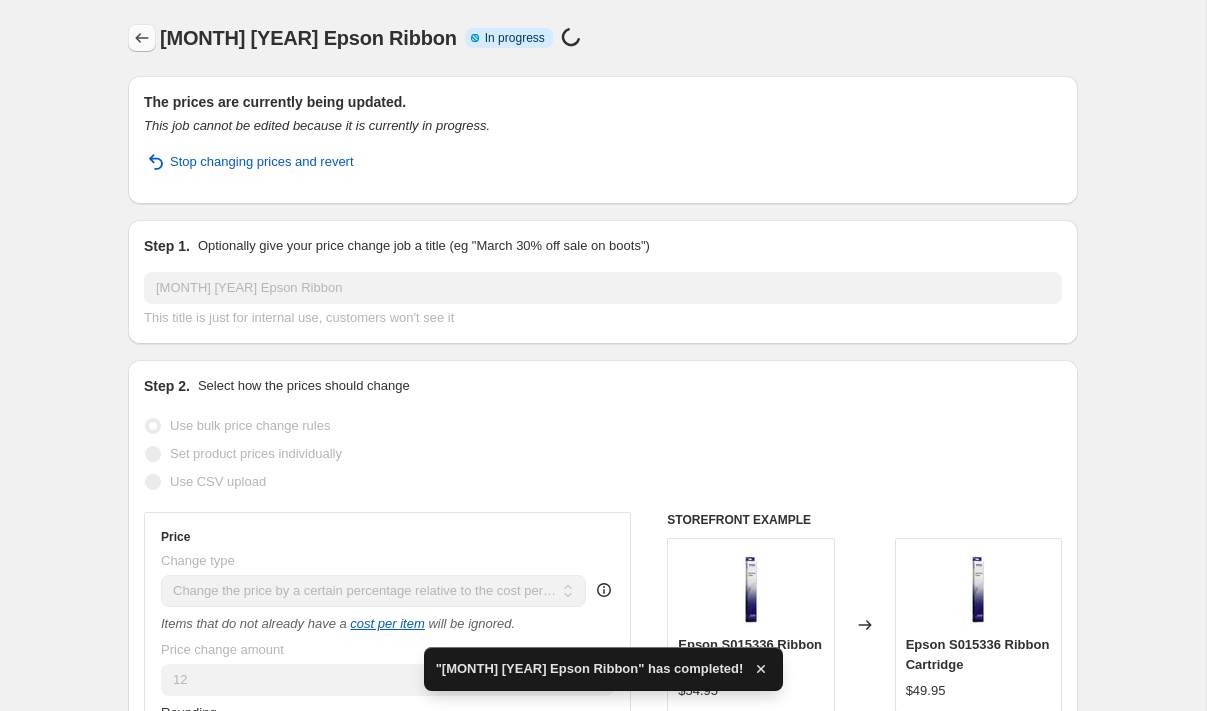 click 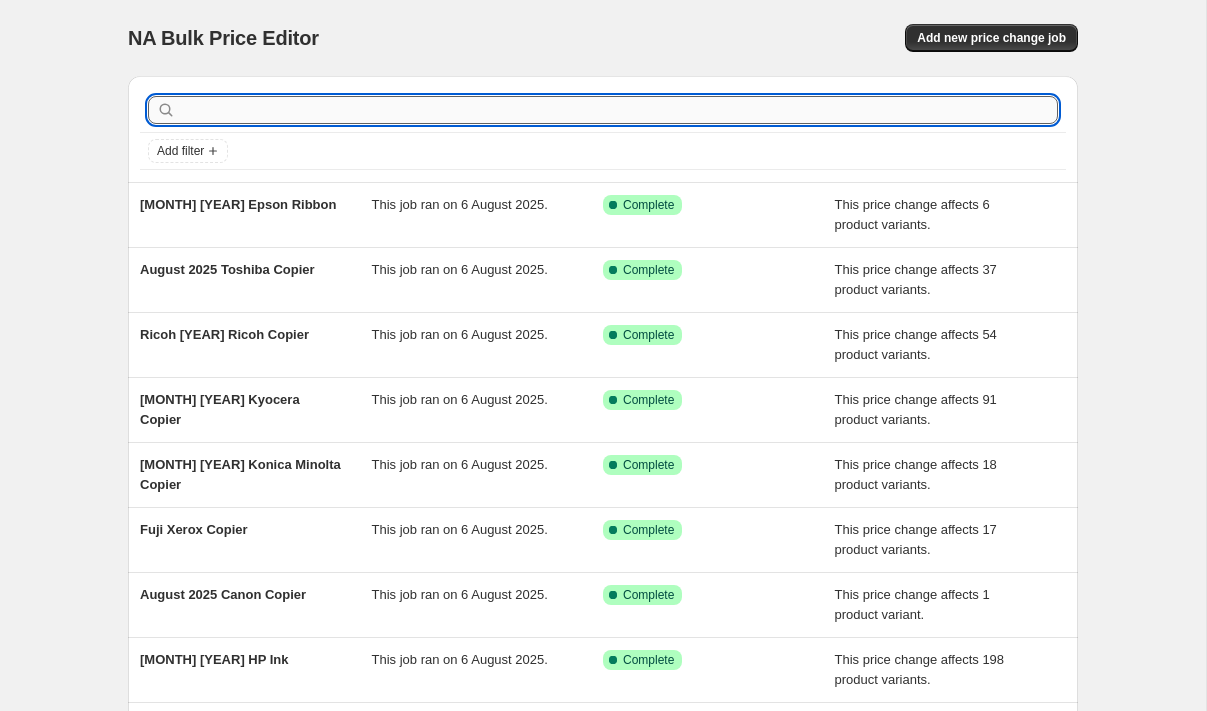 click at bounding box center [619, 110] 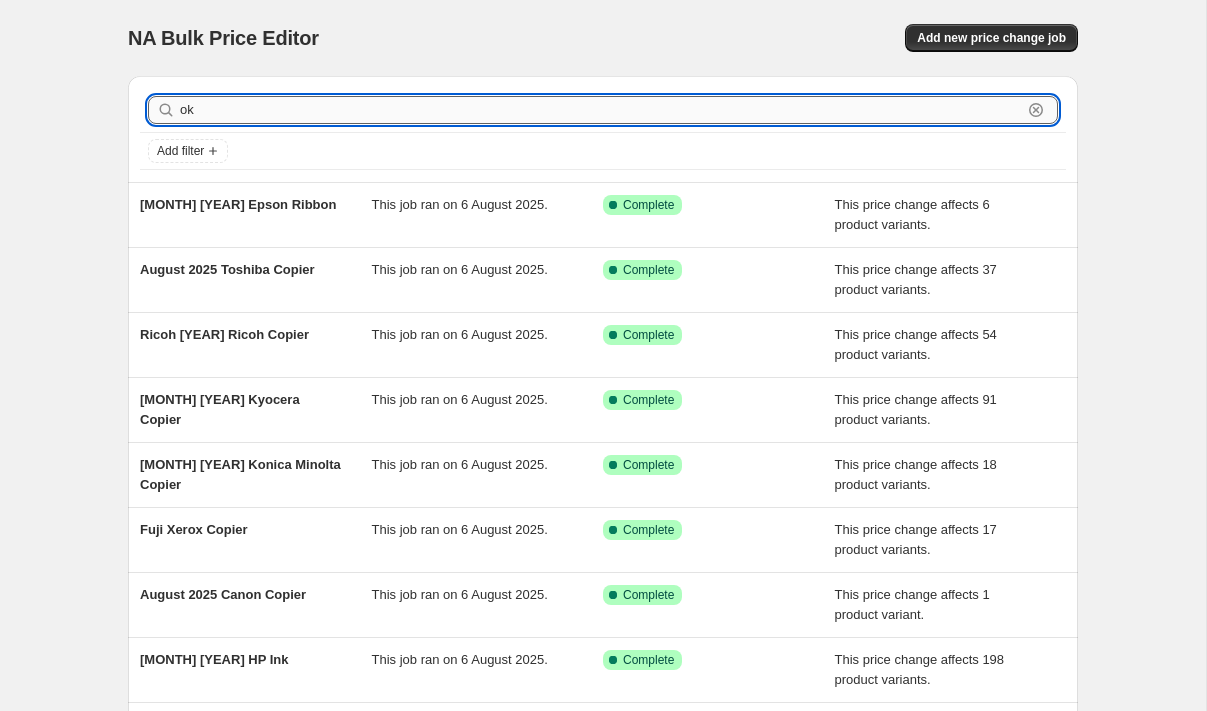 type on "oki" 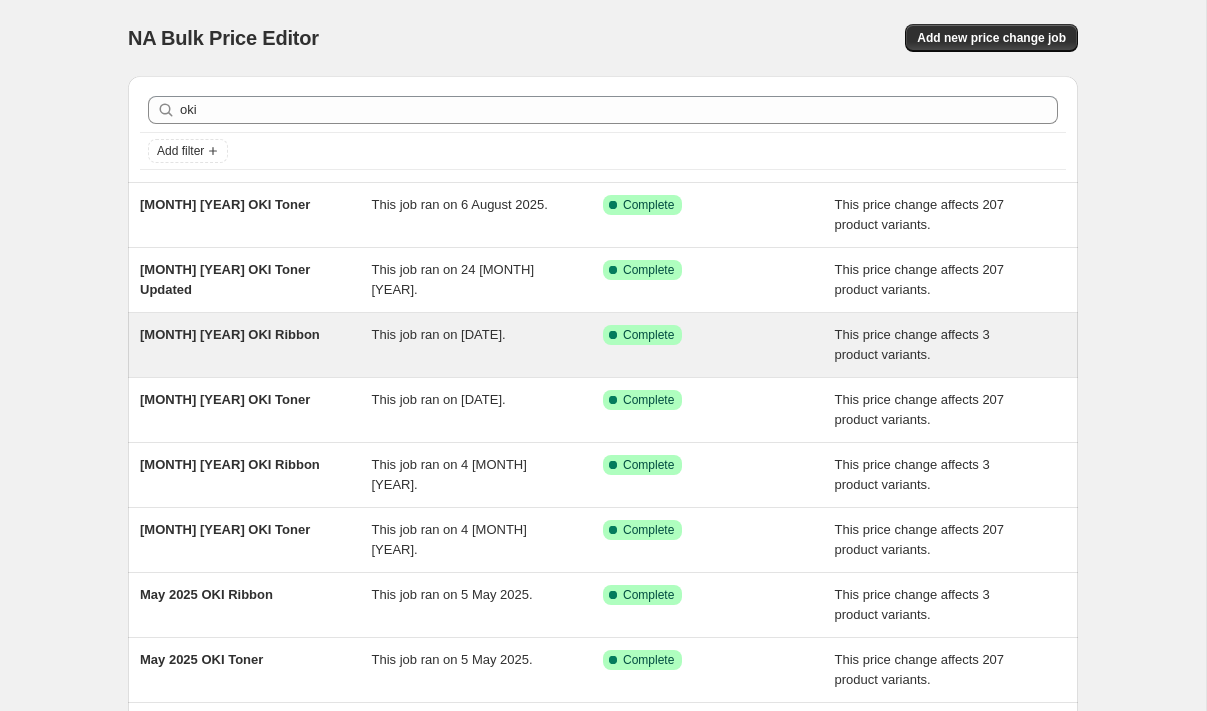 click on "[MONTH] [YEAR] OKI Ribbon" at bounding box center (230, 334) 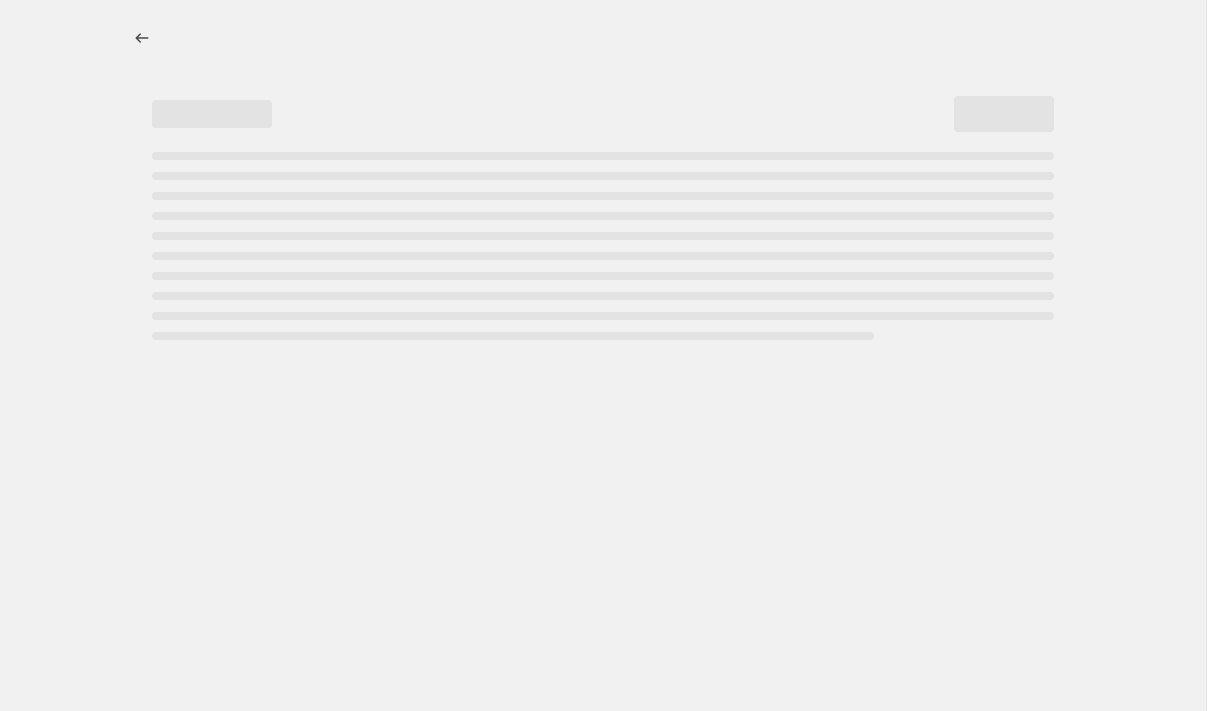 select on "pc" 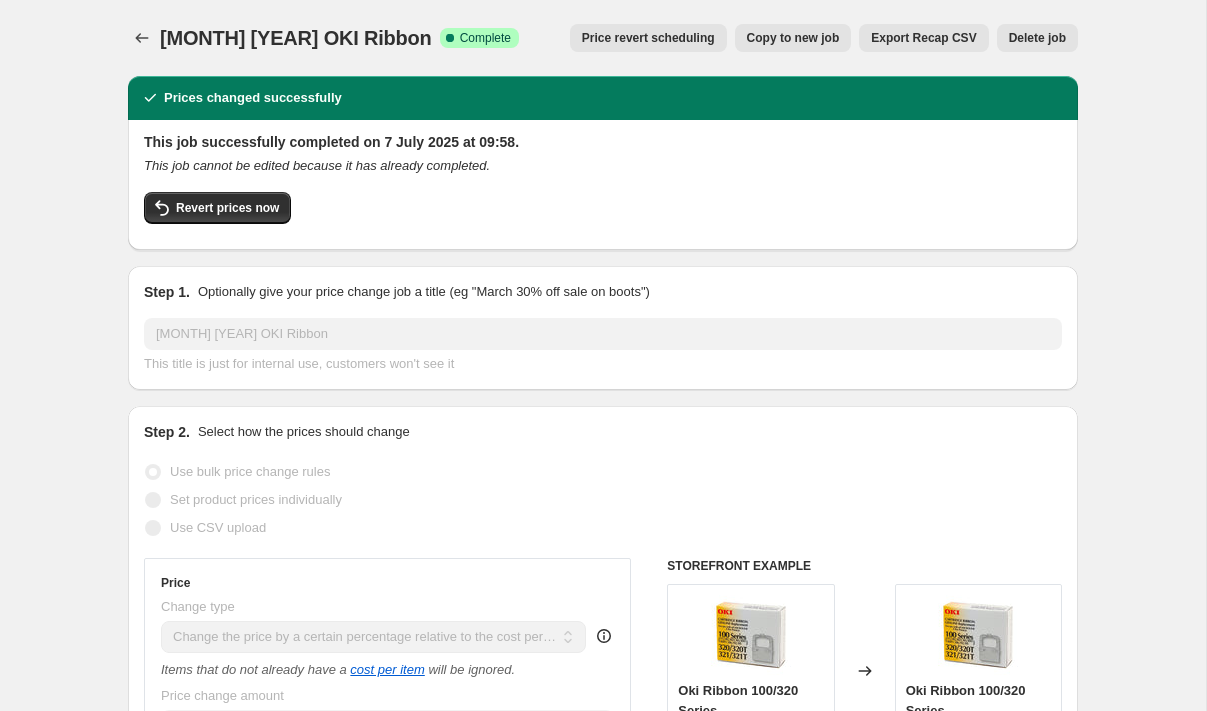 click on "Copy to new job" at bounding box center (793, 38) 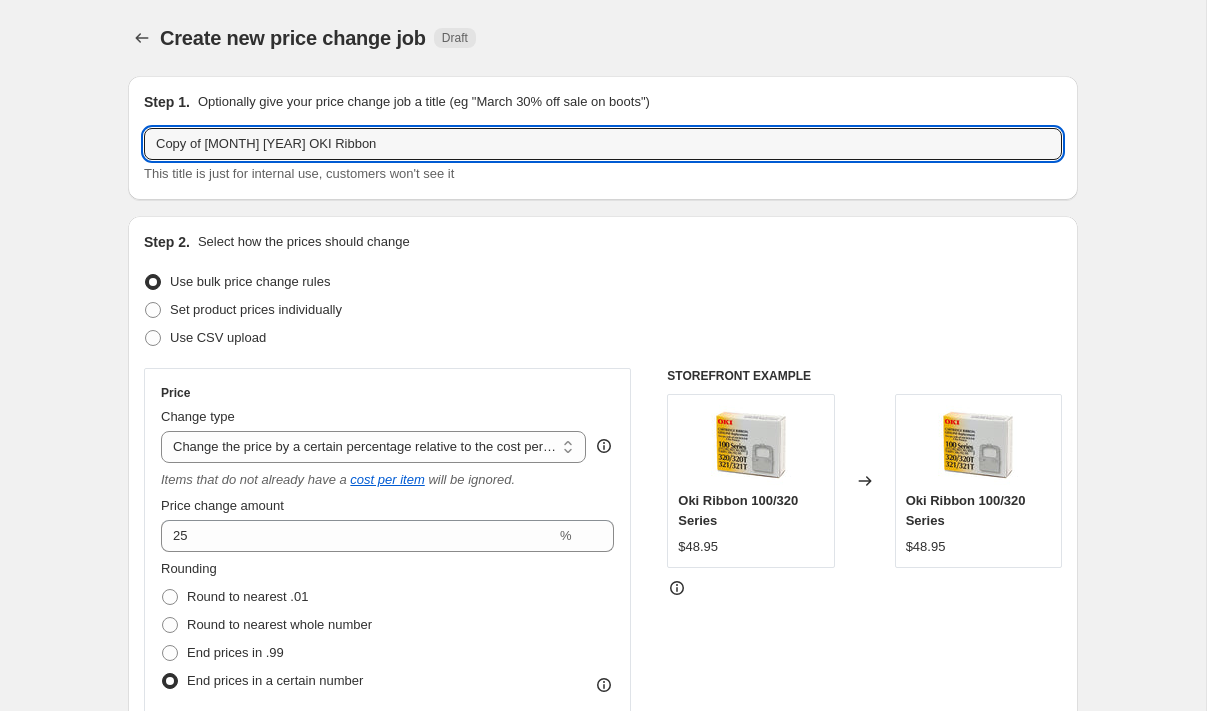 drag, startPoint x: 232, startPoint y: 146, endPoint x: 100, endPoint y: 146, distance: 132 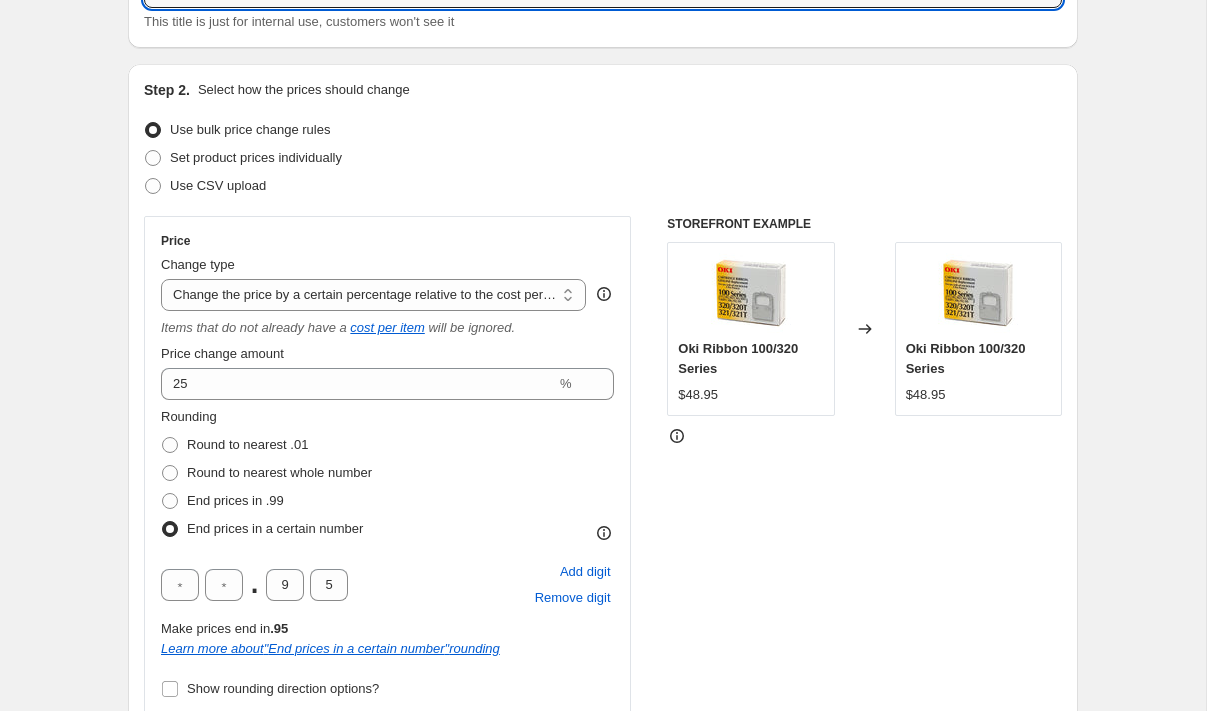 scroll, scrollTop: 175, scrollLeft: 0, axis: vertical 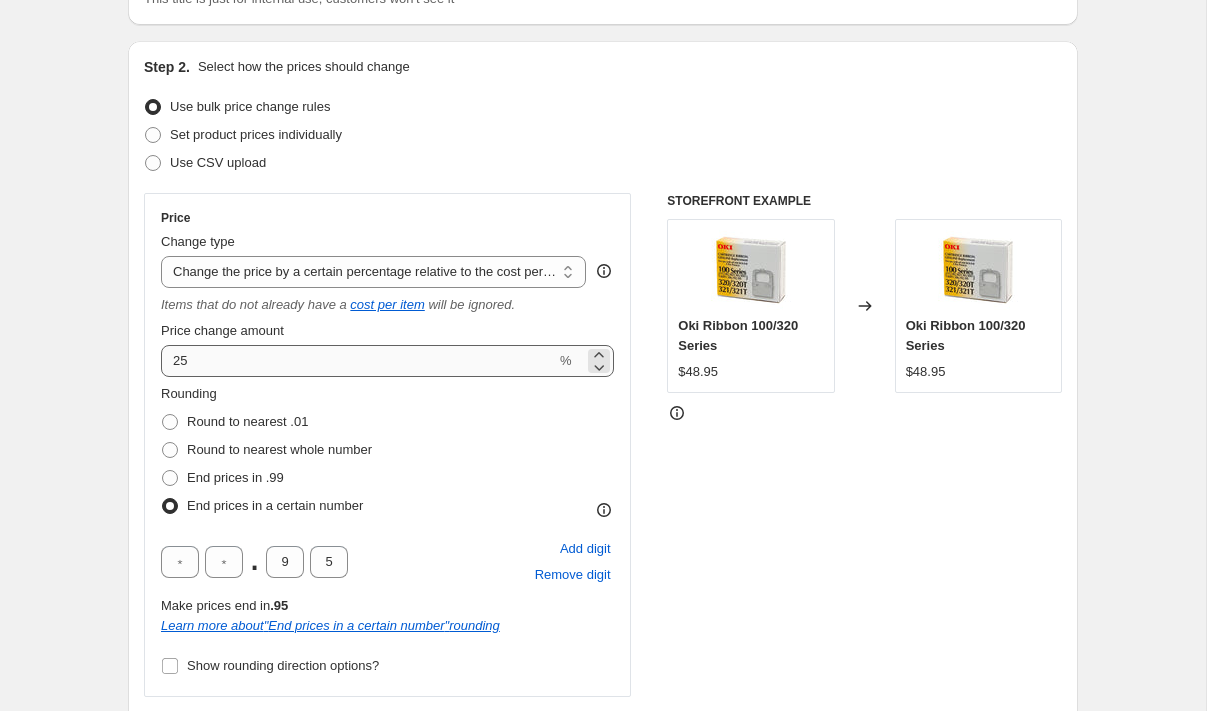 type on "August 2025 OKI Ribbon" 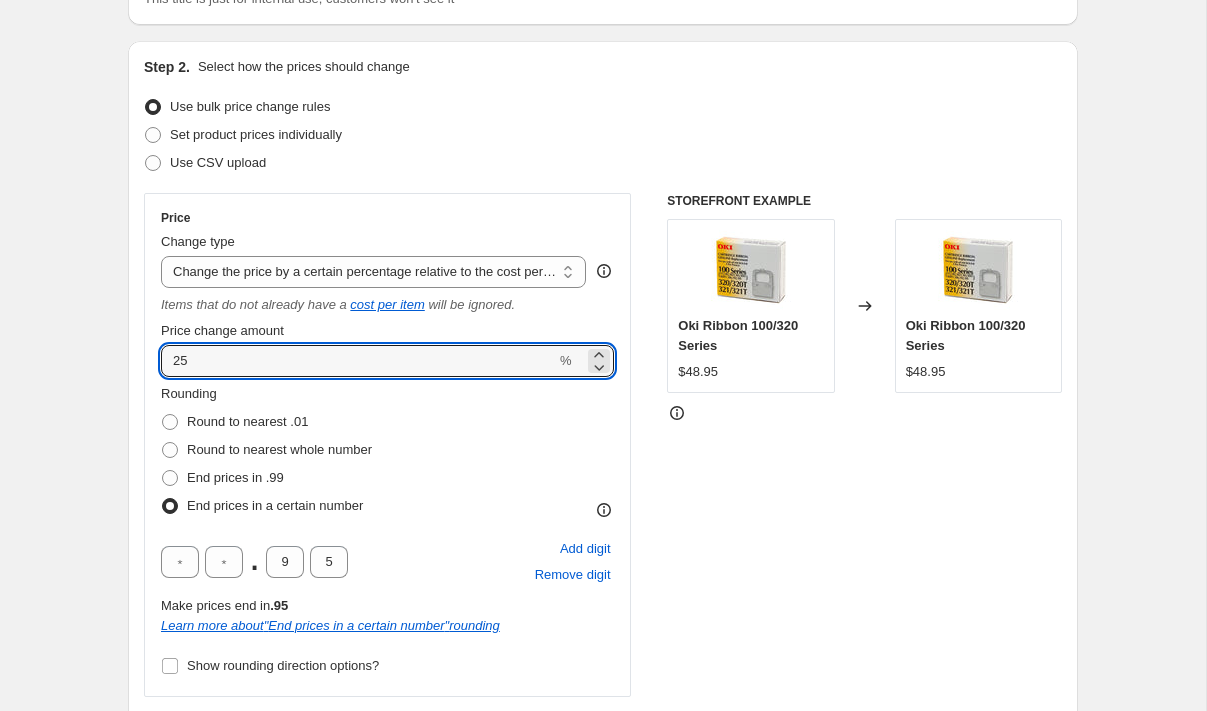 drag, startPoint x: 195, startPoint y: 365, endPoint x: 152, endPoint y: 364, distance: 43.011627 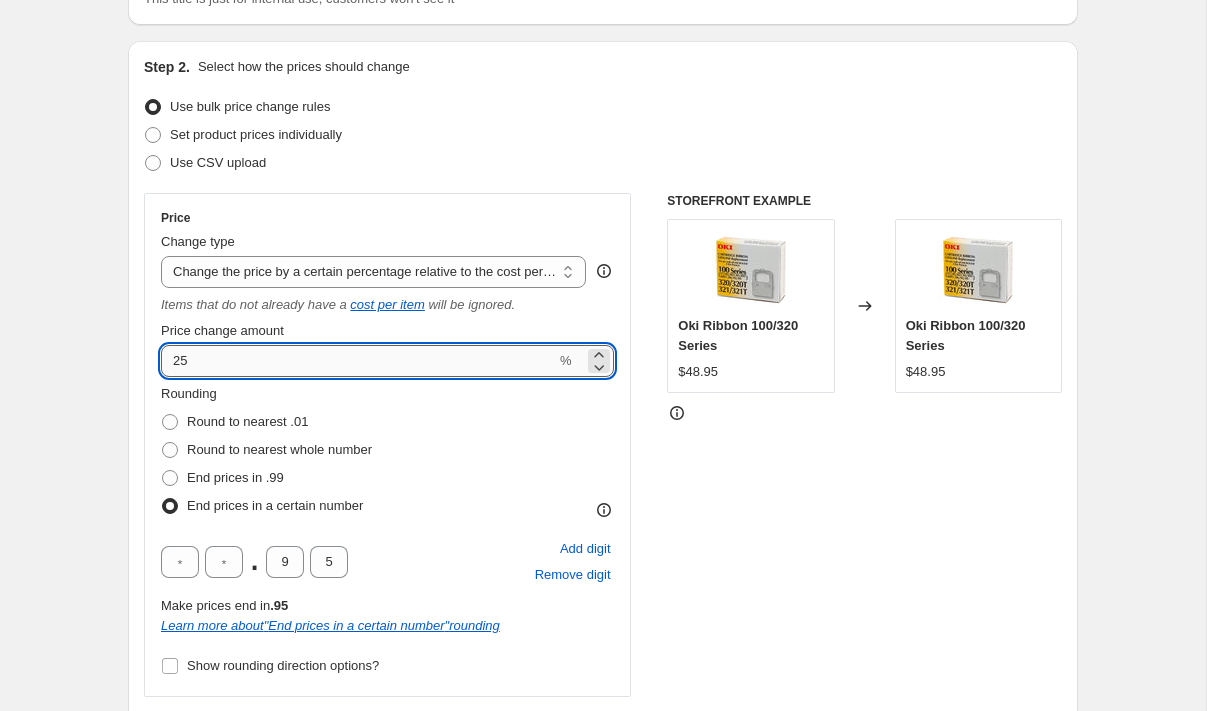 scroll, scrollTop: 174, scrollLeft: 0, axis: vertical 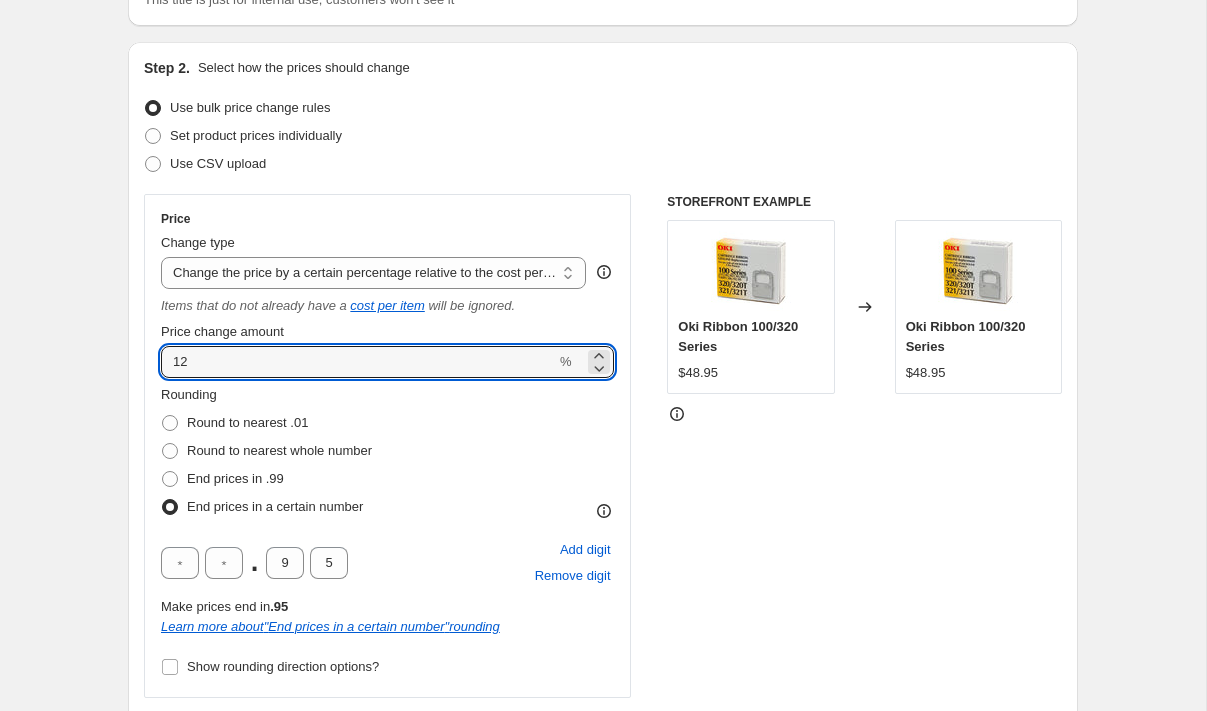 type on "12" 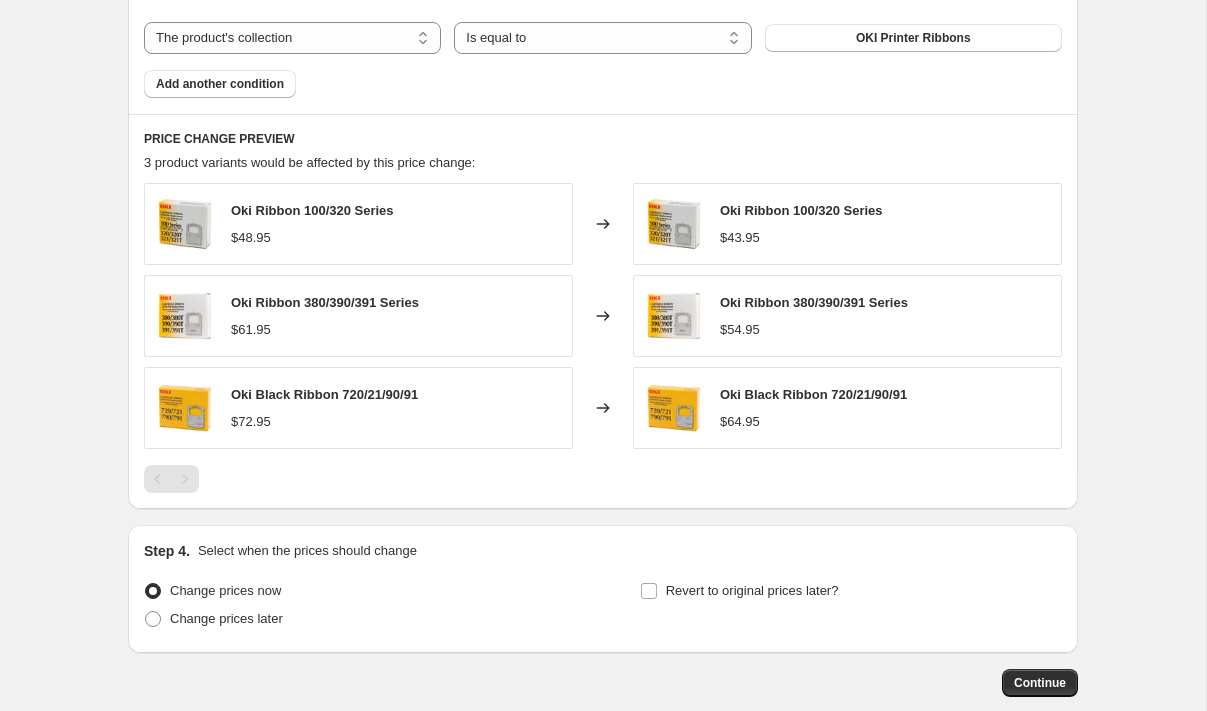 scroll, scrollTop: 1368, scrollLeft: 0, axis: vertical 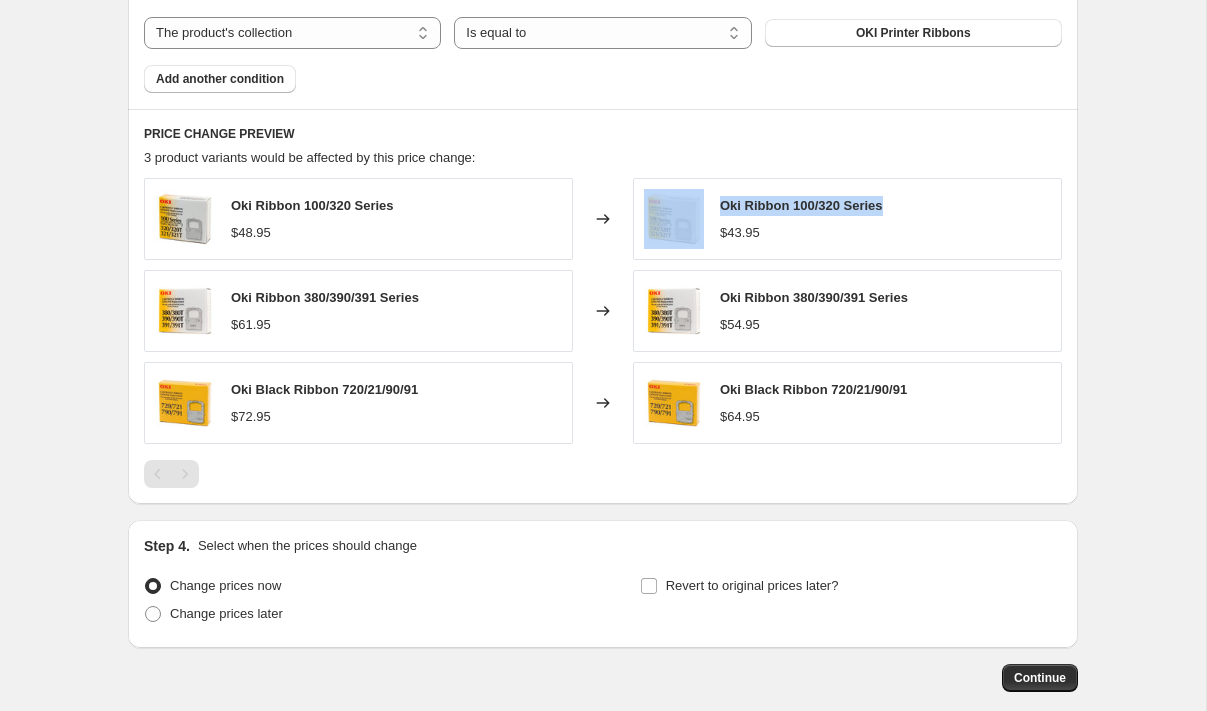 drag, startPoint x: 846, startPoint y: 205, endPoint x: 747, endPoint y: 205, distance: 99 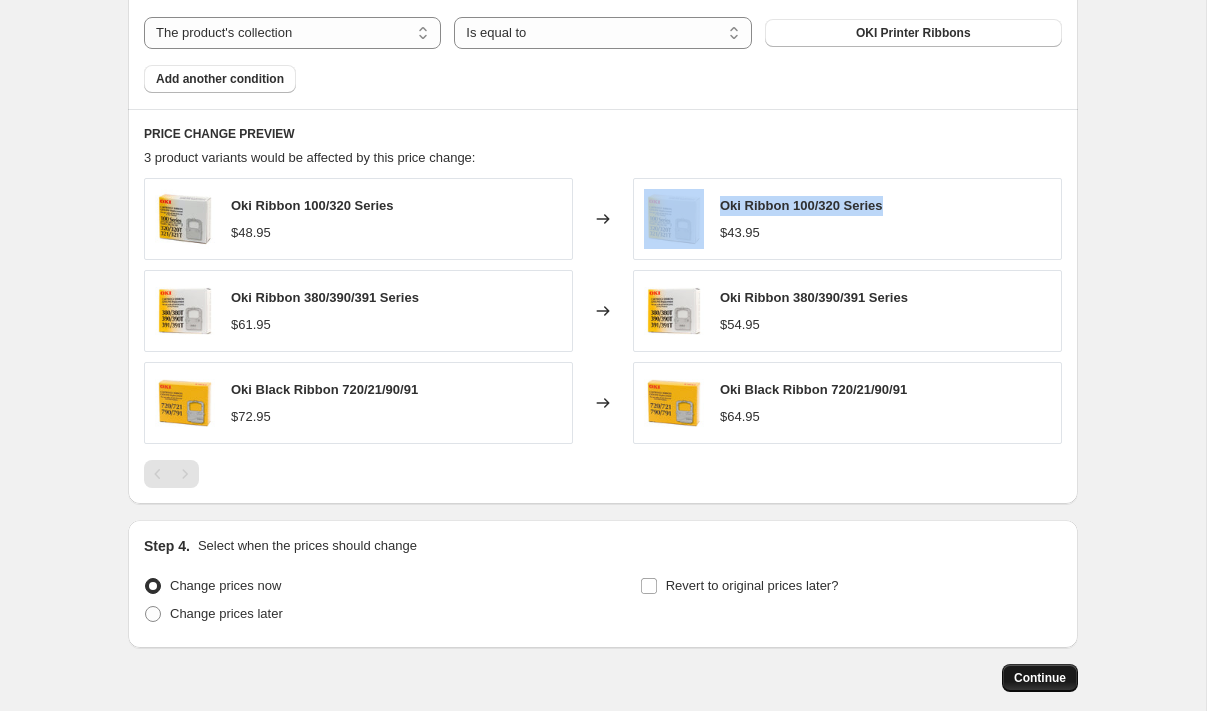 click on "Continue" at bounding box center (1040, 678) 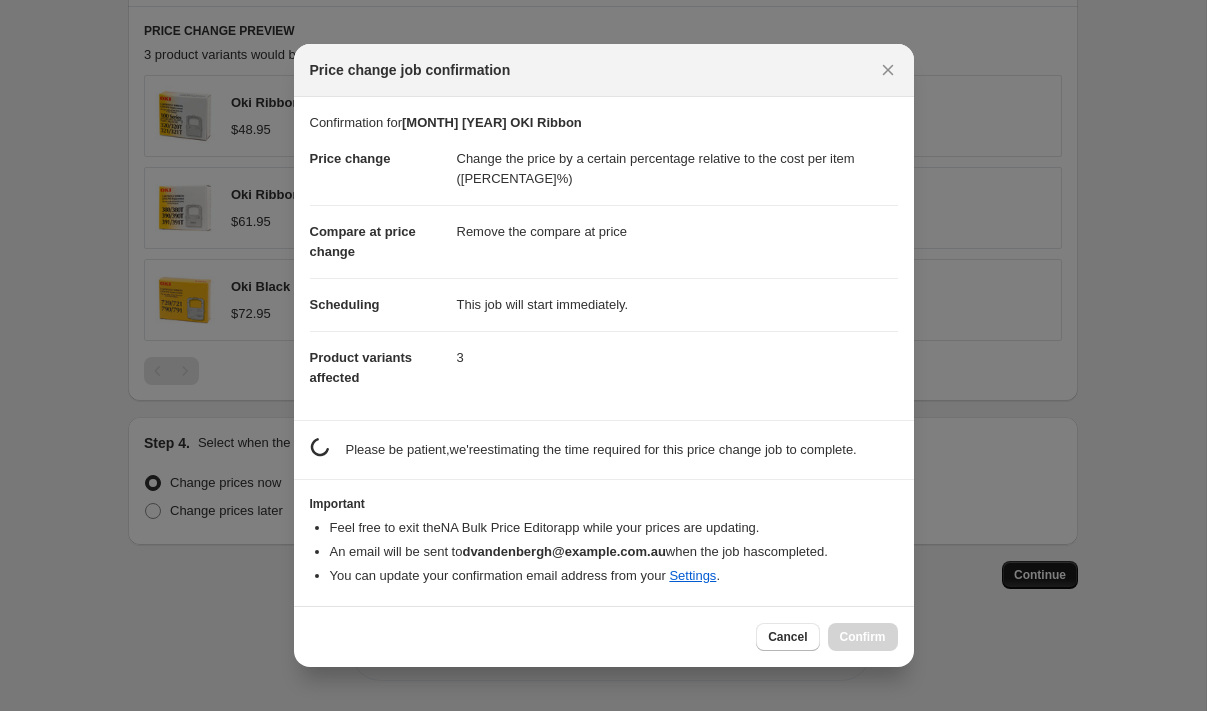 scroll, scrollTop: 0, scrollLeft: 0, axis: both 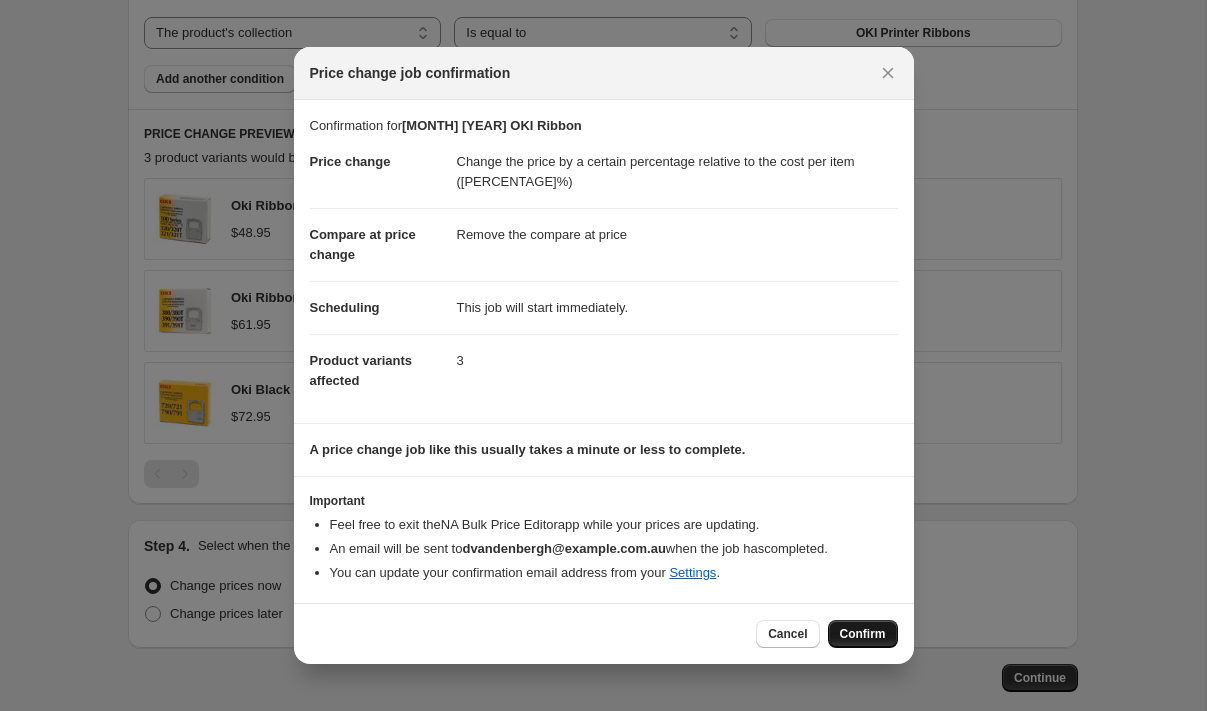 click on "Confirm" at bounding box center (863, 634) 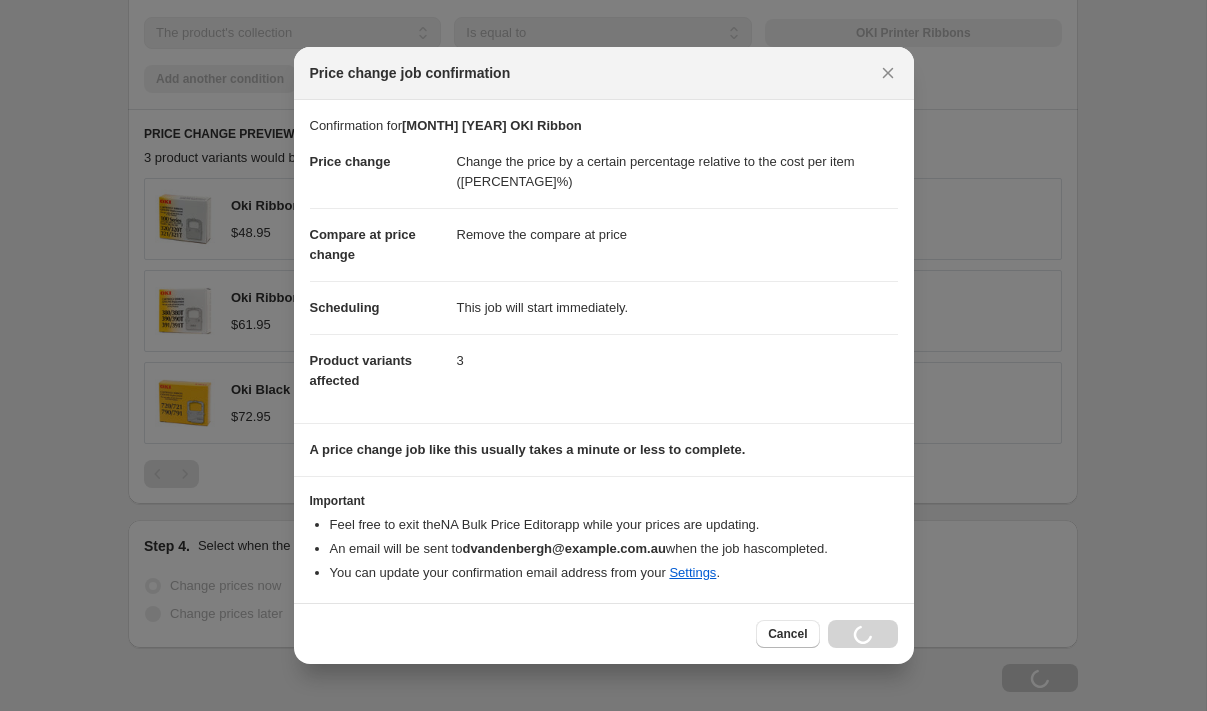 scroll, scrollTop: 1436, scrollLeft: 0, axis: vertical 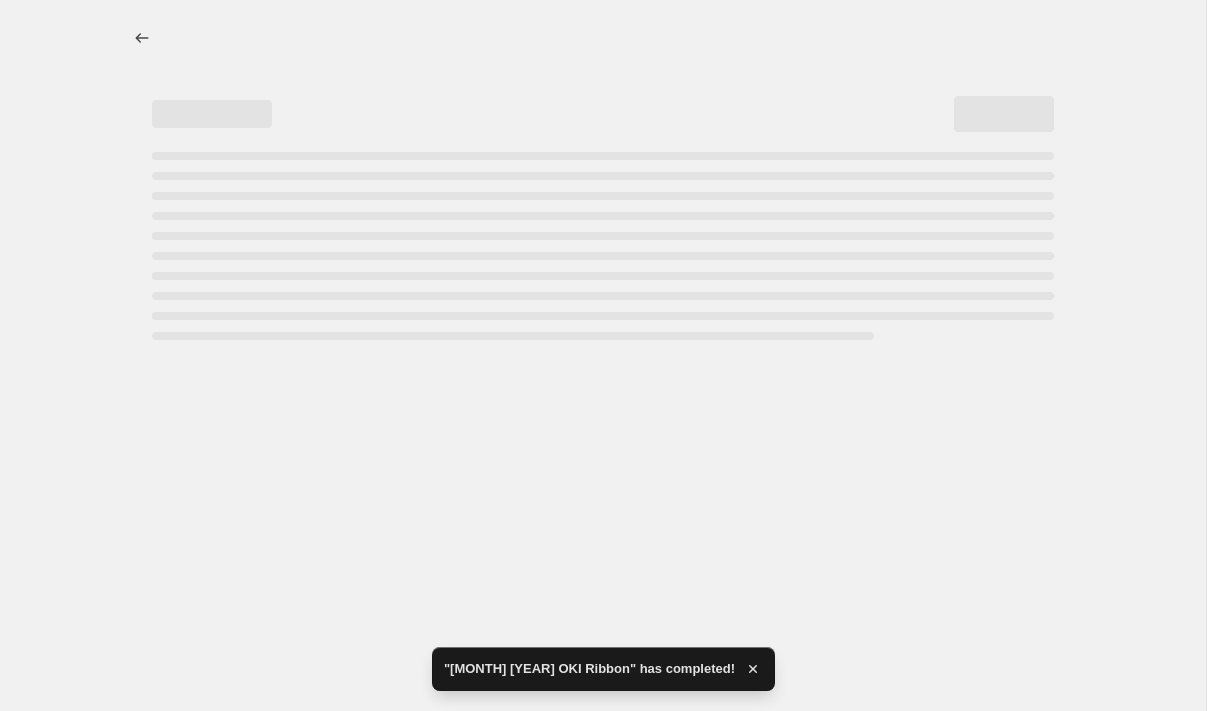 select on "pc" 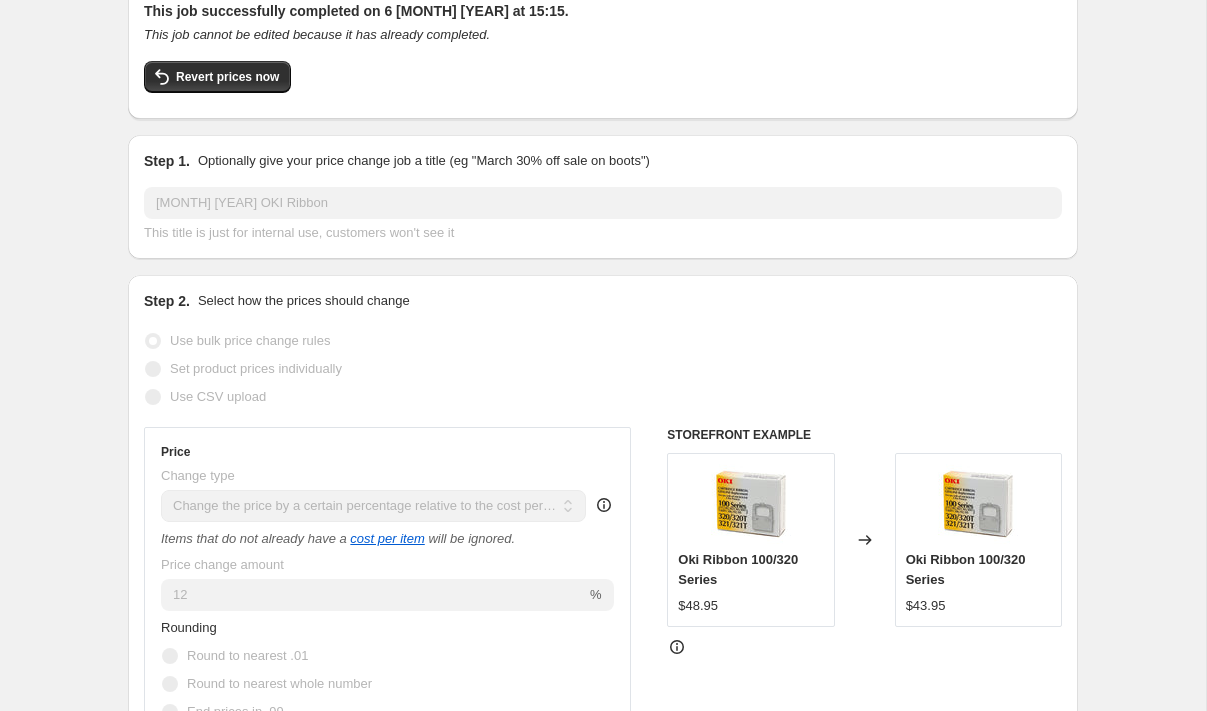 scroll, scrollTop: 0, scrollLeft: 0, axis: both 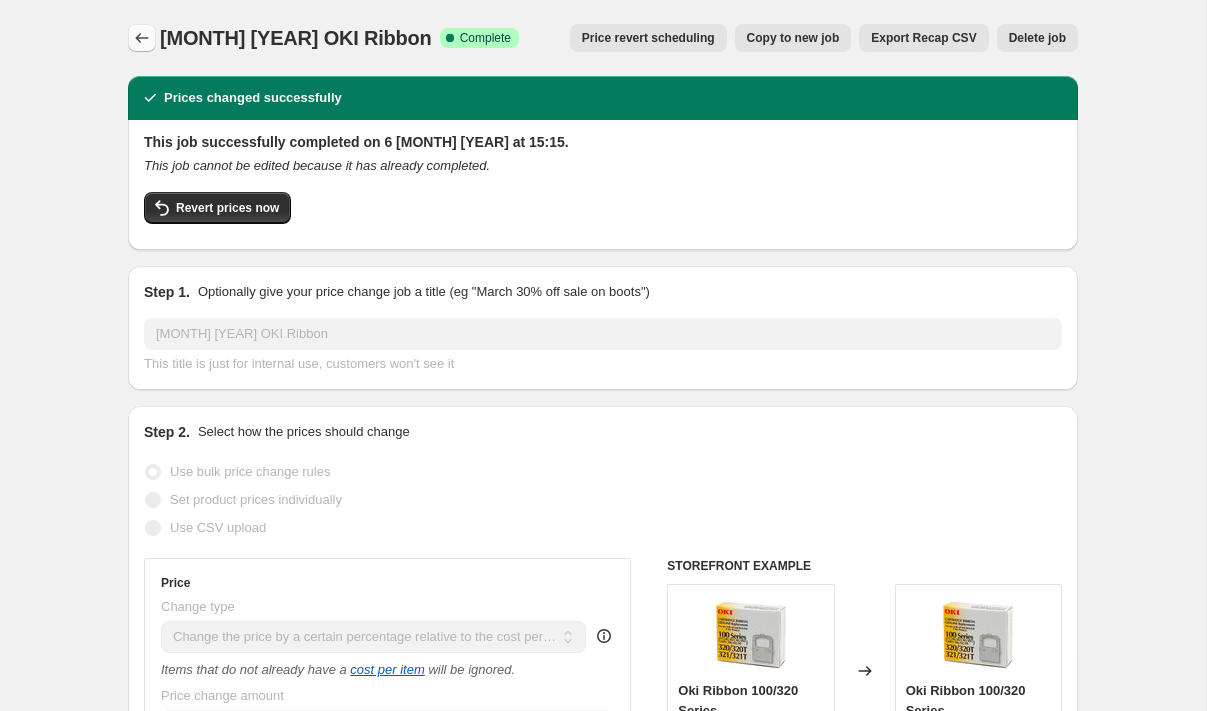click 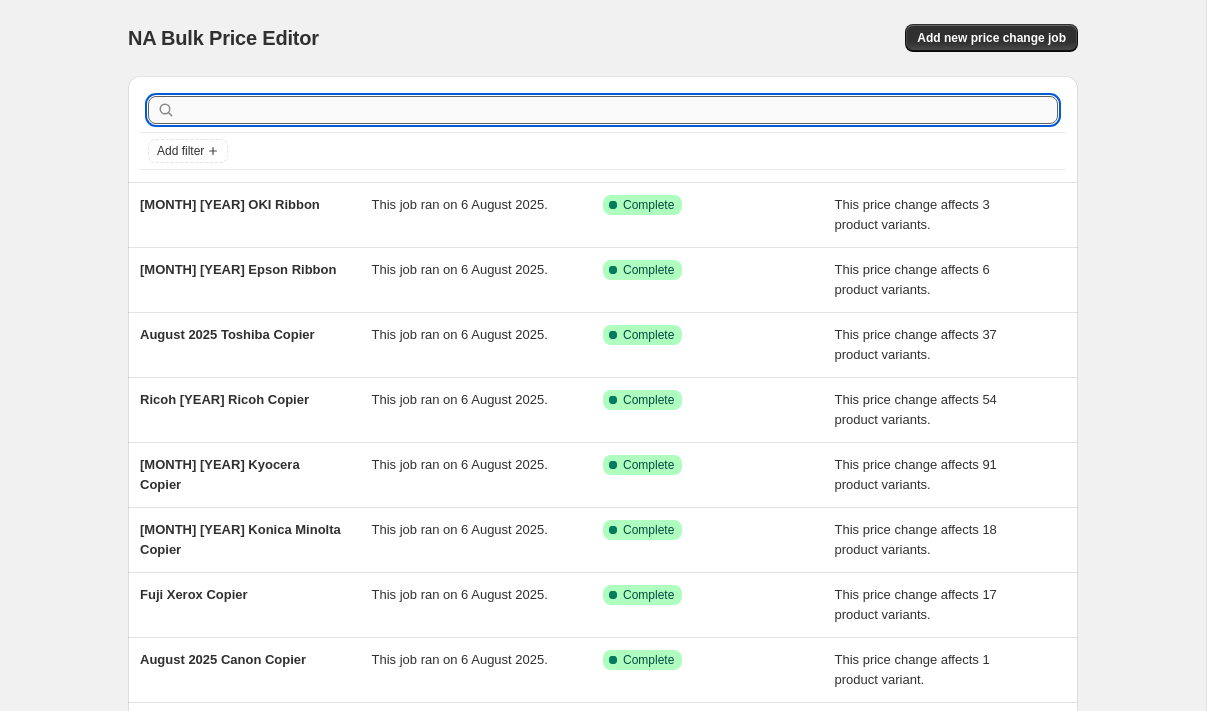 click at bounding box center [619, 110] 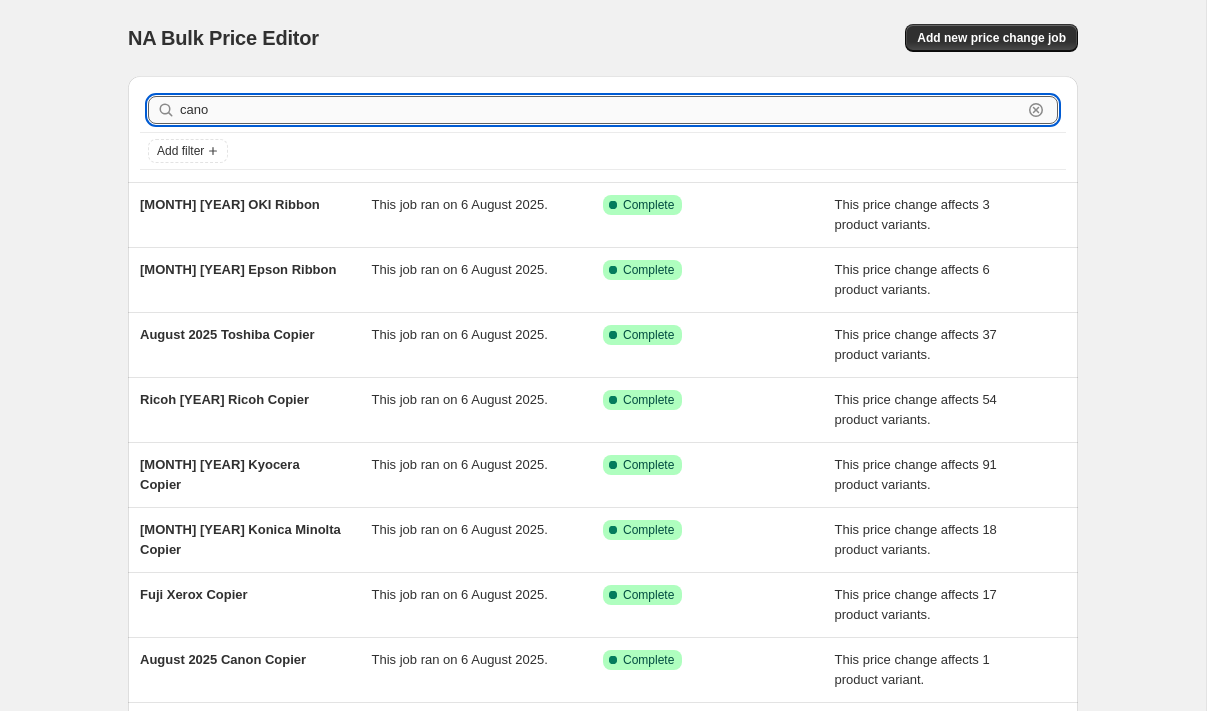 type on "canon" 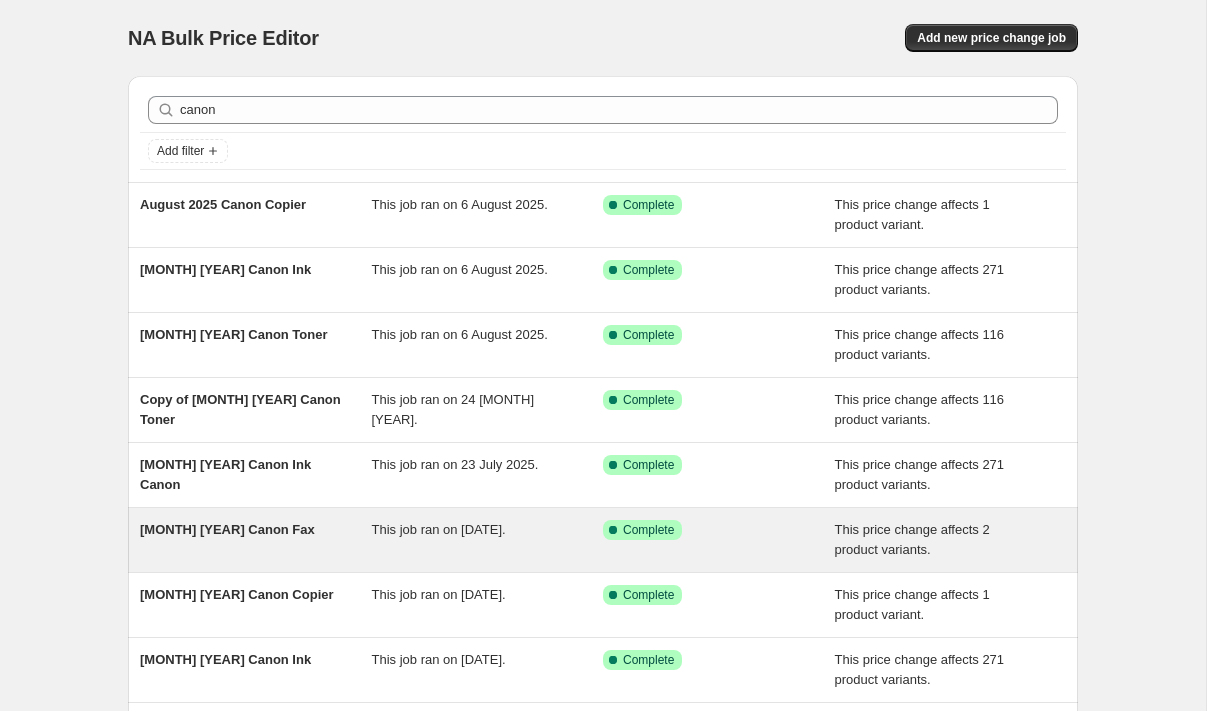 click on "[MONTH] [YEAR] Canon Fax" at bounding box center (227, 529) 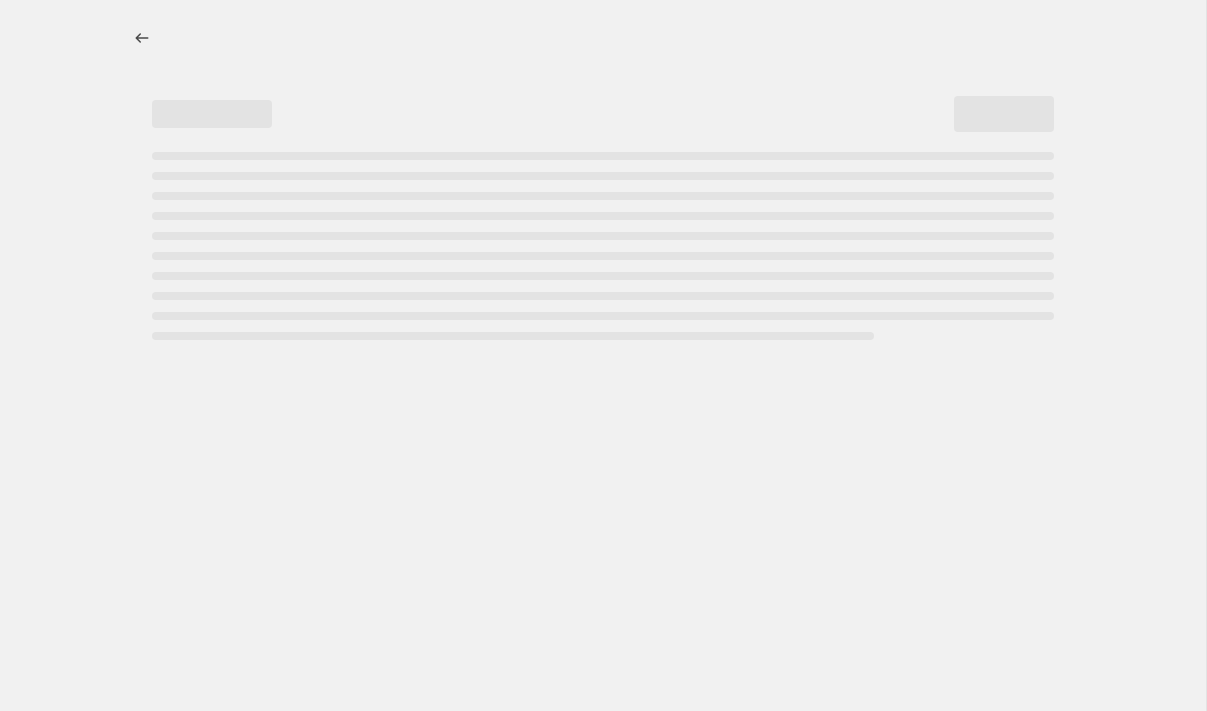 select on "pc" 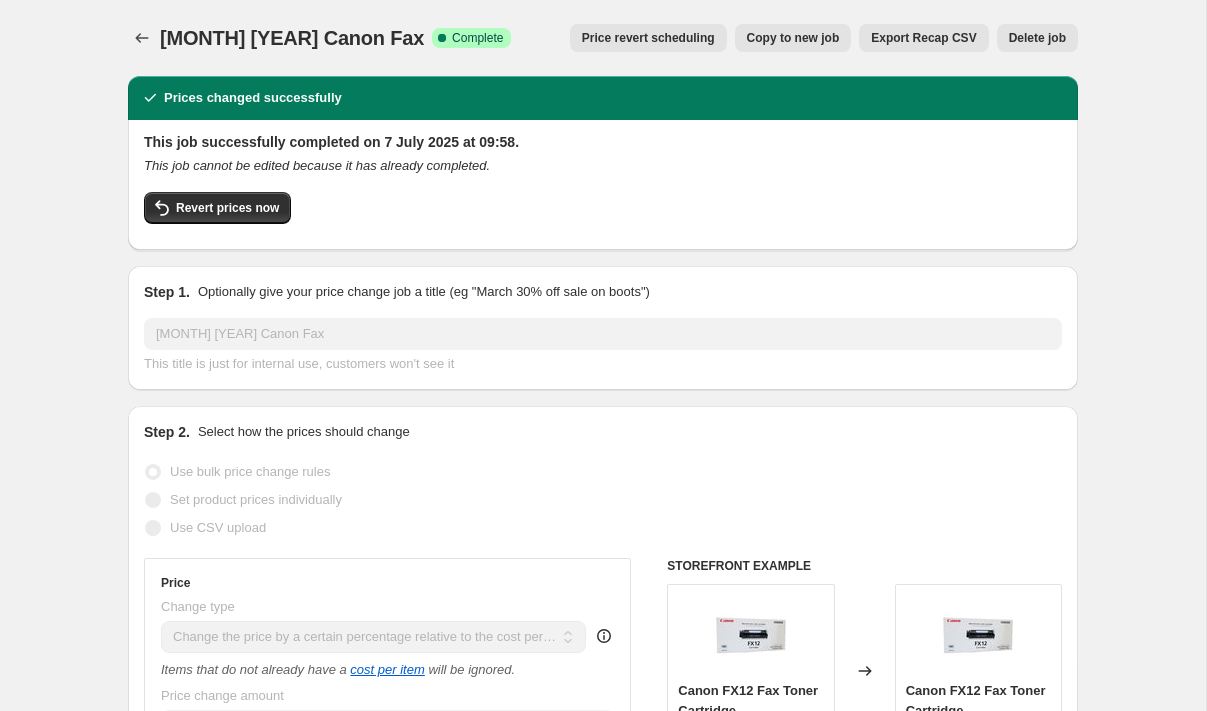 click on "Copy to new job" at bounding box center [793, 38] 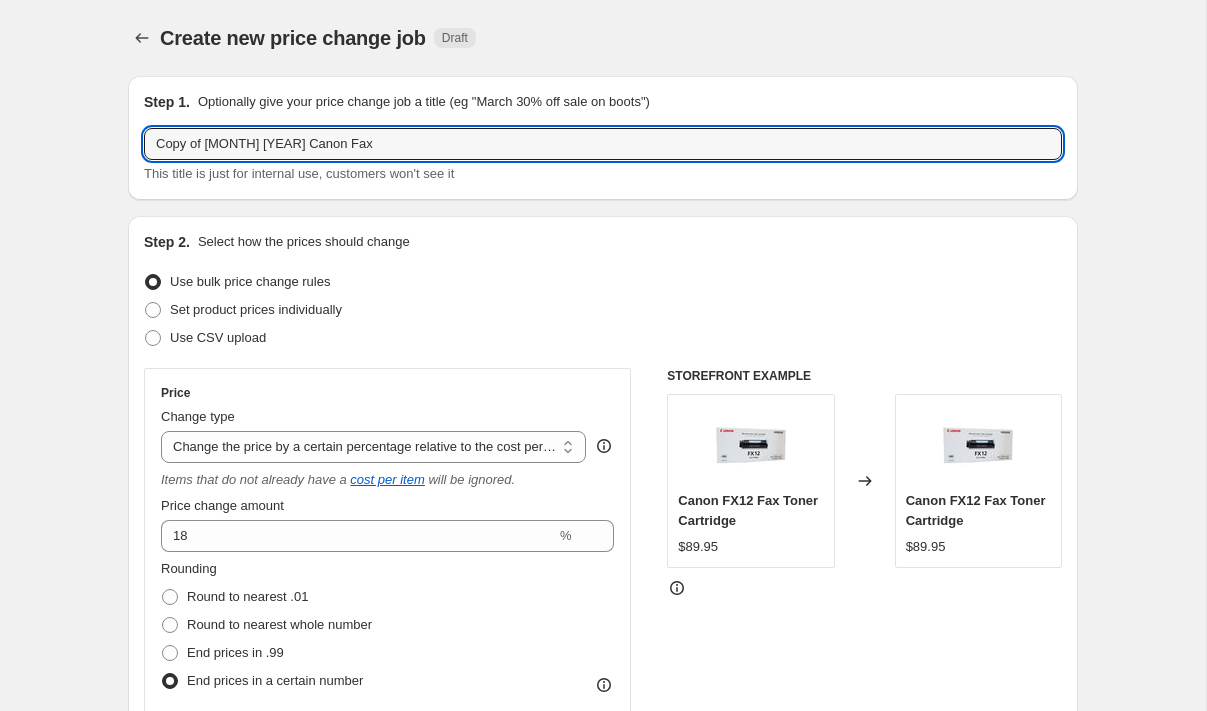 drag, startPoint x: 234, startPoint y: 145, endPoint x: 110, endPoint y: 144, distance: 124.004036 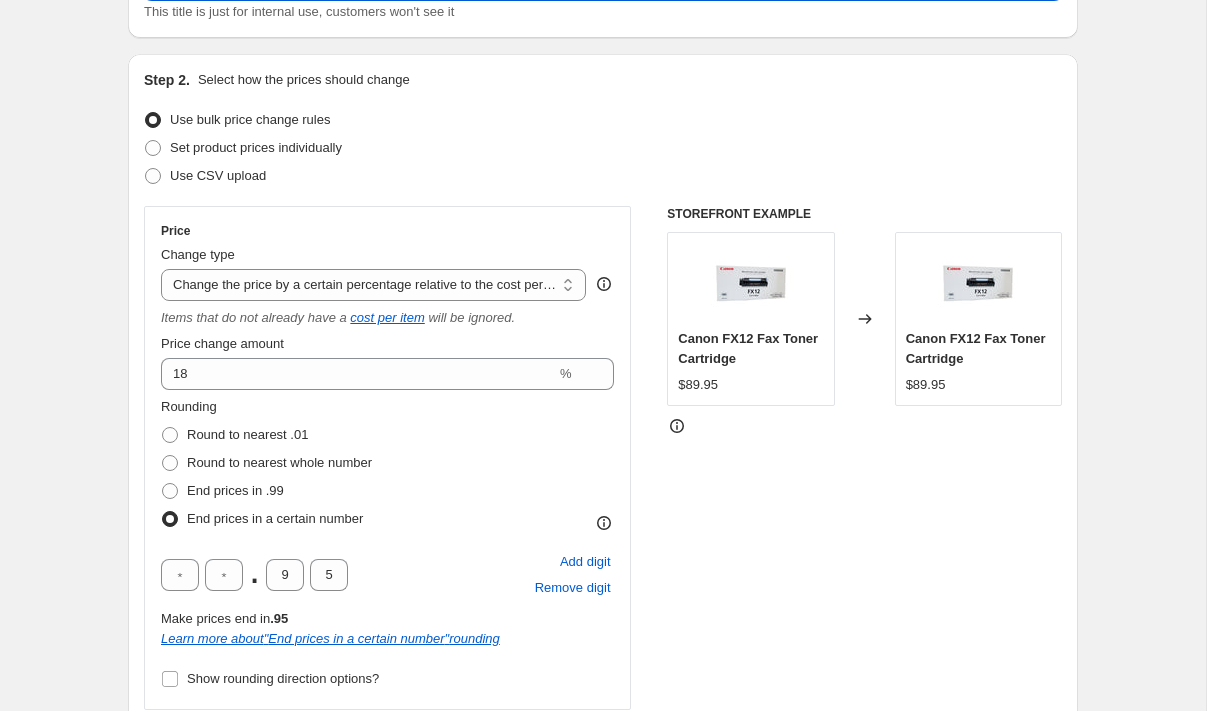 scroll, scrollTop: 147, scrollLeft: 0, axis: vertical 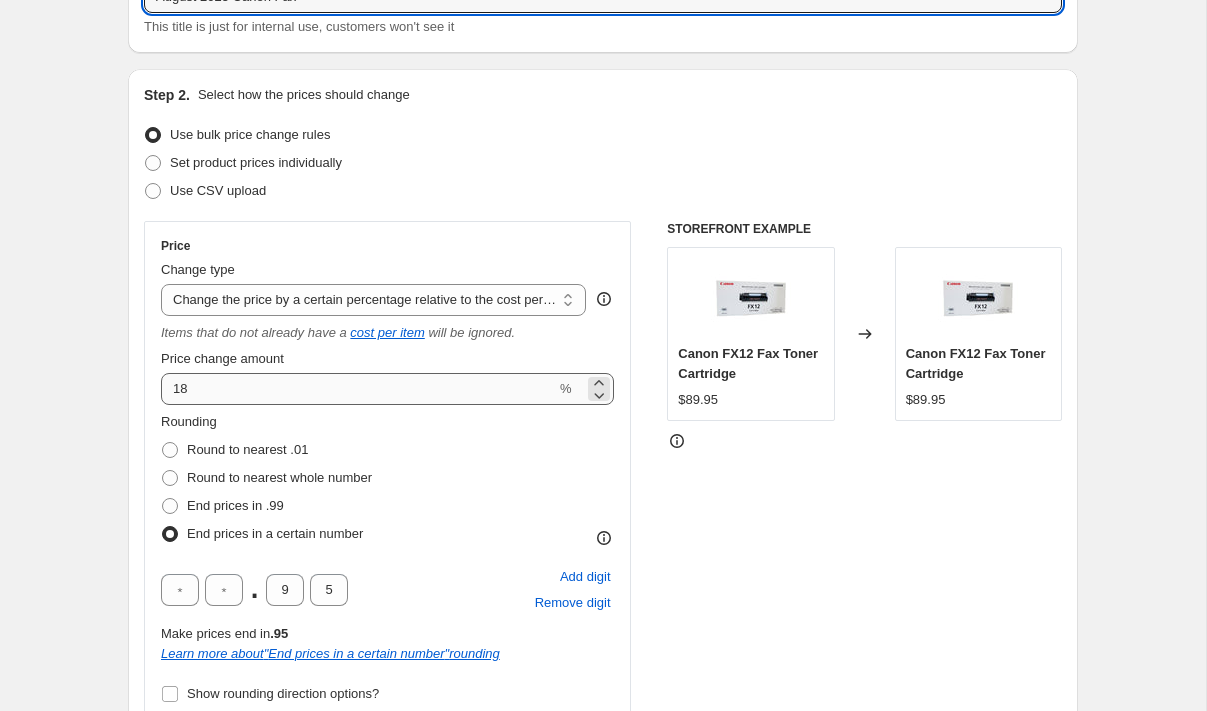 type on "August 2025 Canon Fax" 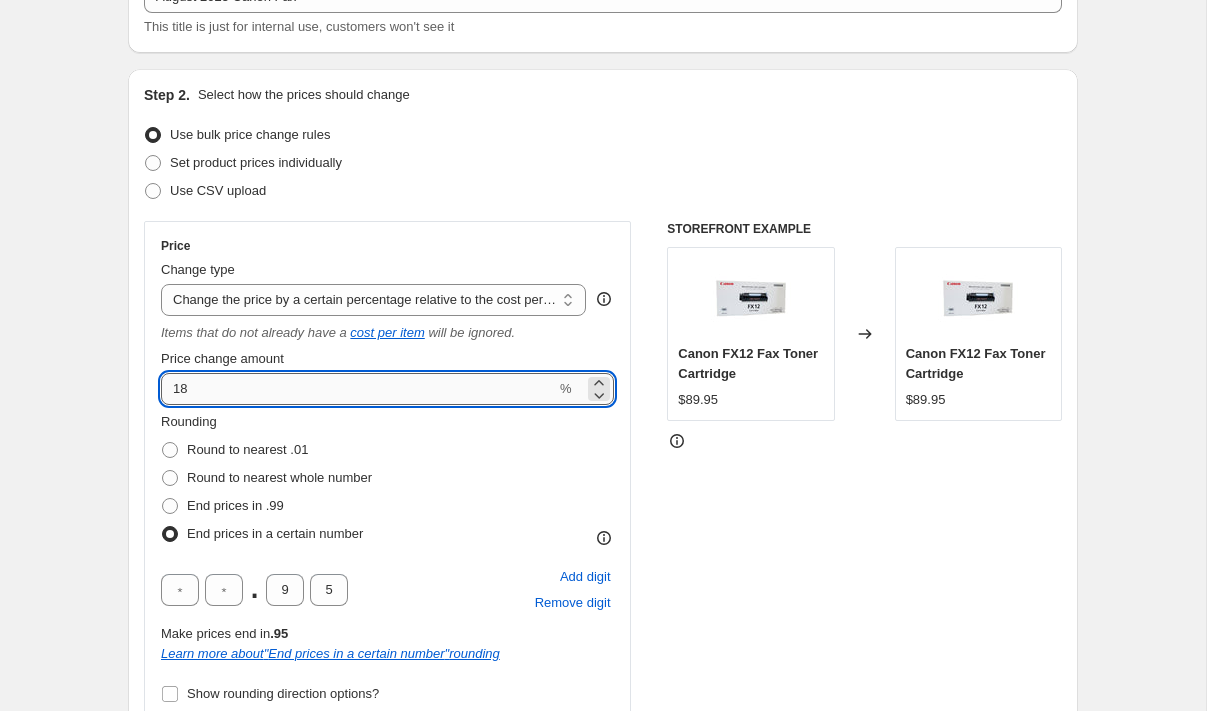 click on "18" at bounding box center (358, 389) 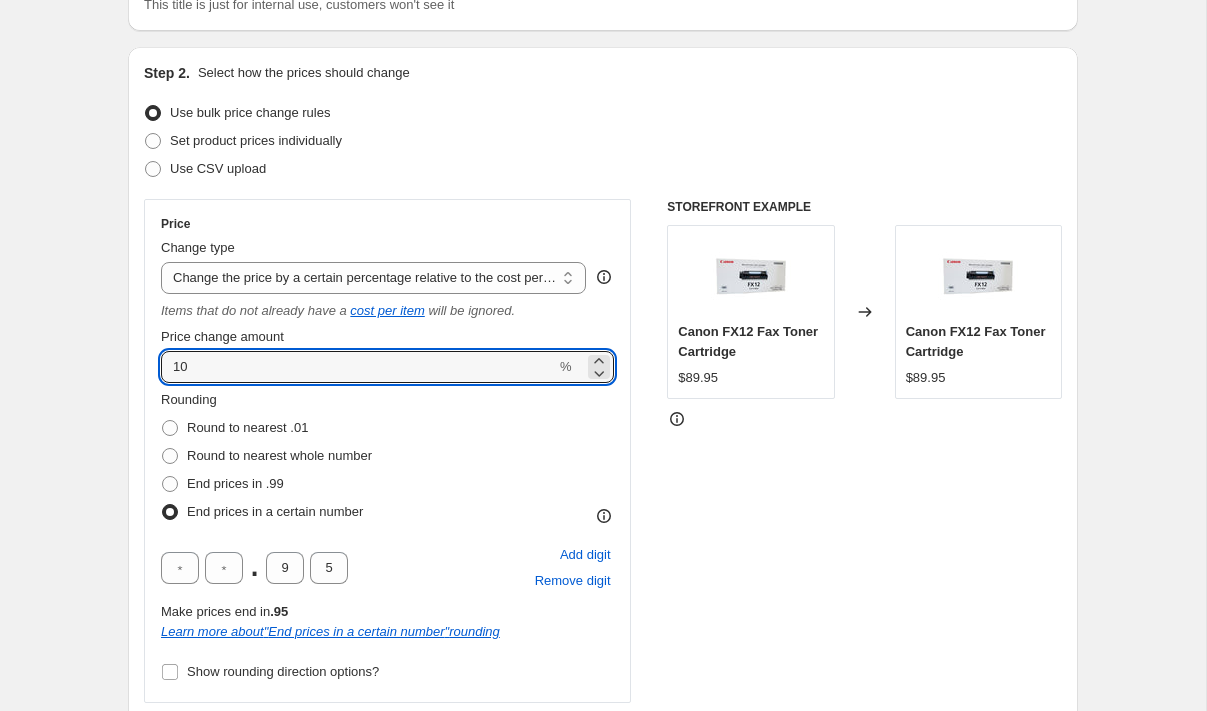 type on "10" 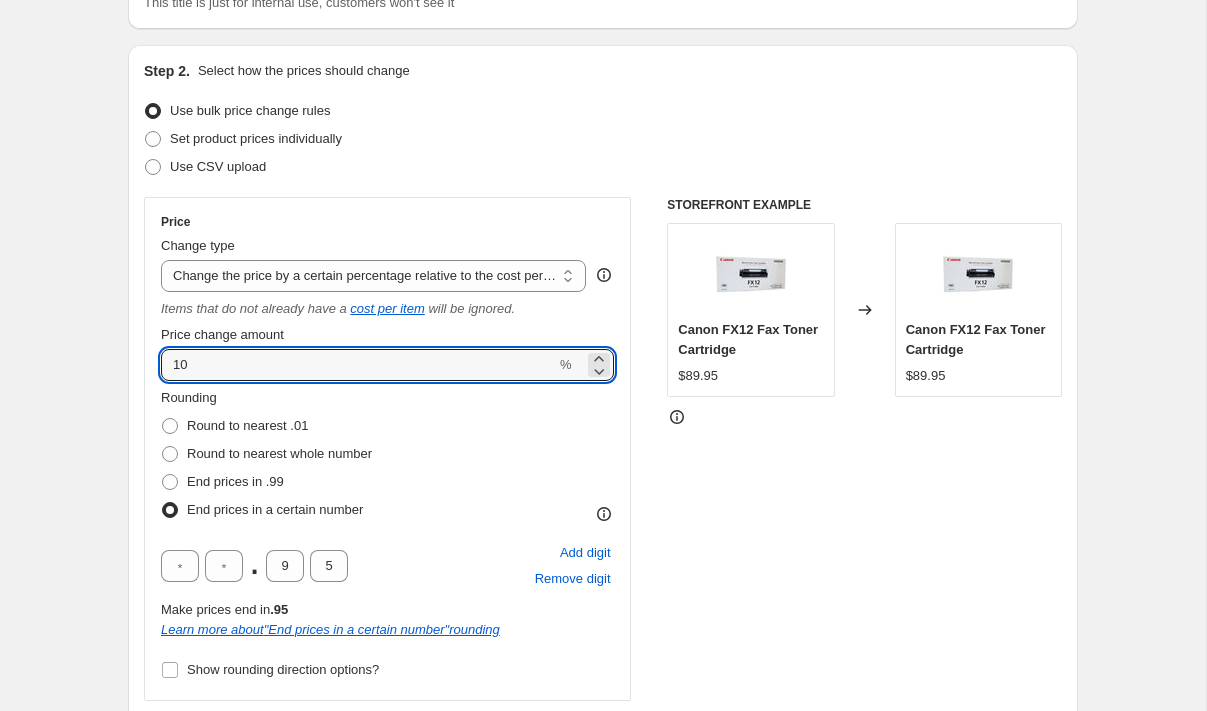 click on "Create new price change job. This page is ready Create new price change job Draft Step 1. Optionally give your price change job a title (eg "March 30% off sale on boots") August 2025 Canon Fax This title is just for internal use, customers won't see it Step 2. Select how the prices should change Use bulk price change rules Set product prices individually Use CSV upload Price Change type Change the price to a certain amount Change the price by a certain amount Change the price by a certain percentage Change the price to the current compare at price (price before sale) Change the price by a certain amount relative to the compare at price Change the price by a certain percentage relative to the compare at price Don't change the price Change the price by a certain percentage relative to the cost per item Change price to certain cost margin Change the price by a certain percentage relative to the cost per item Items that do not already have a   cost per item   will be ignored. Price change amount 10 % Rounding . 9" at bounding box center (603, 874) 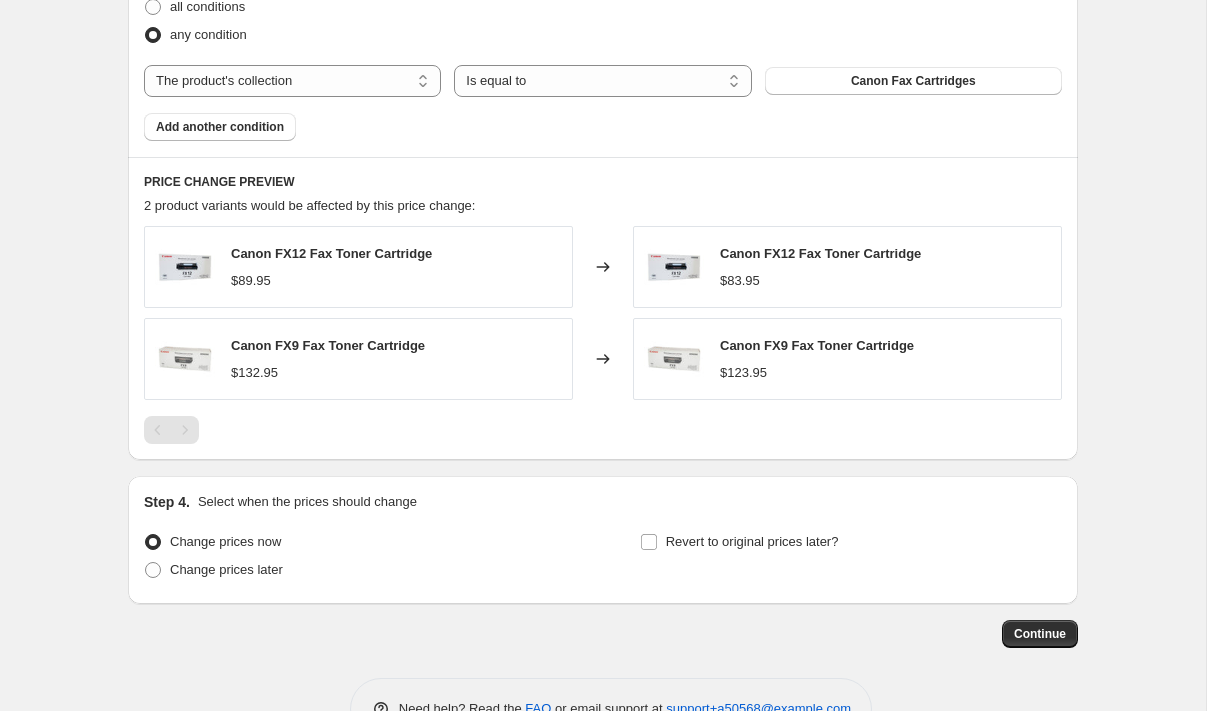 scroll, scrollTop: 1379, scrollLeft: 0, axis: vertical 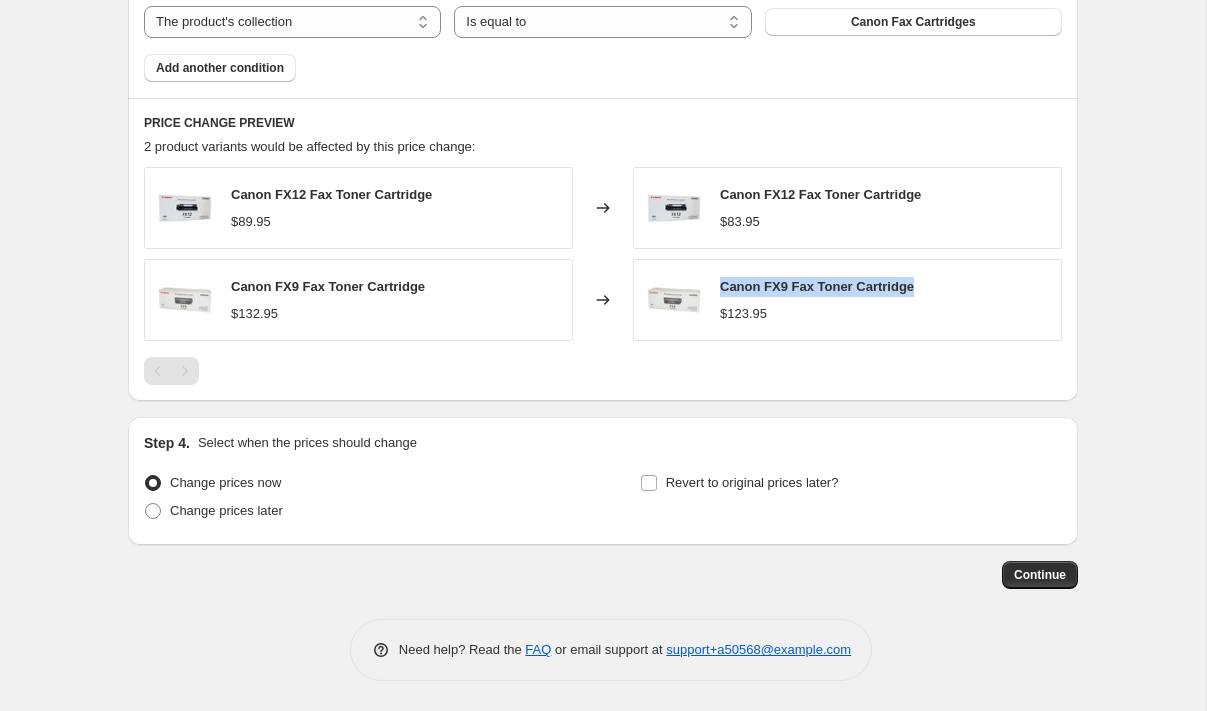 drag, startPoint x: 933, startPoint y: 289, endPoint x: 716, endPoint y: 283, distance: 217.08293 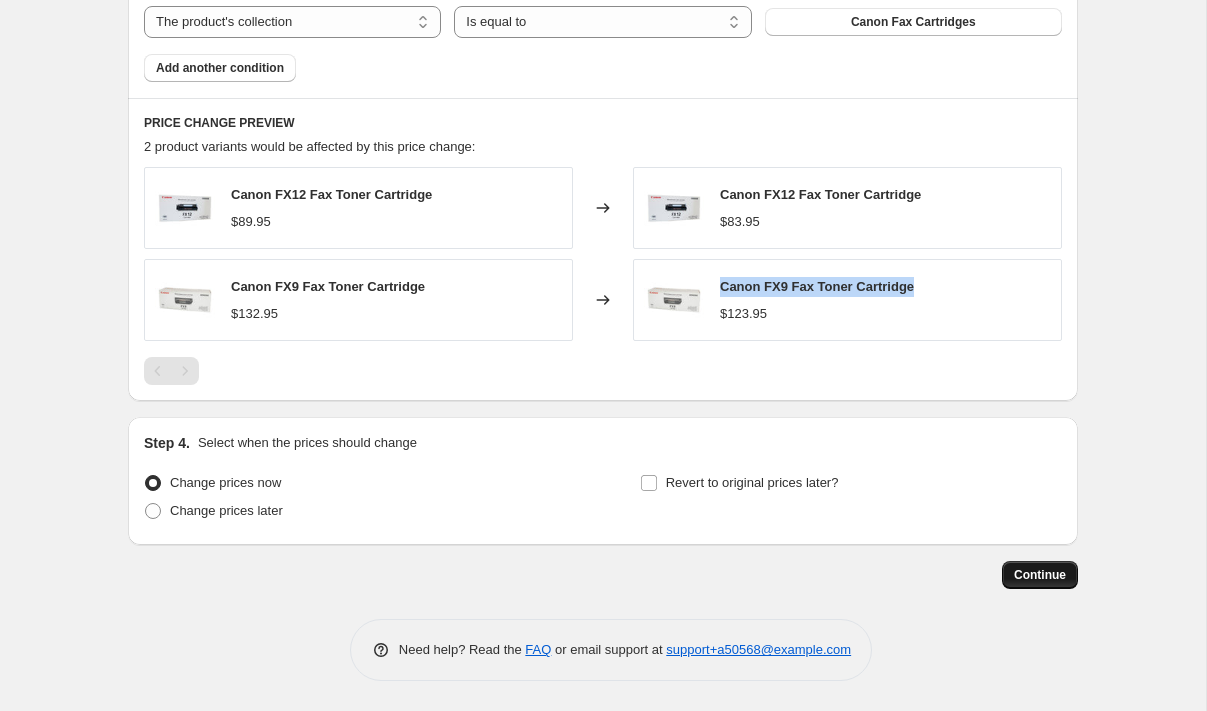 scroll, scrollTop: 1375, scrollLeft: 0, axis: vertical 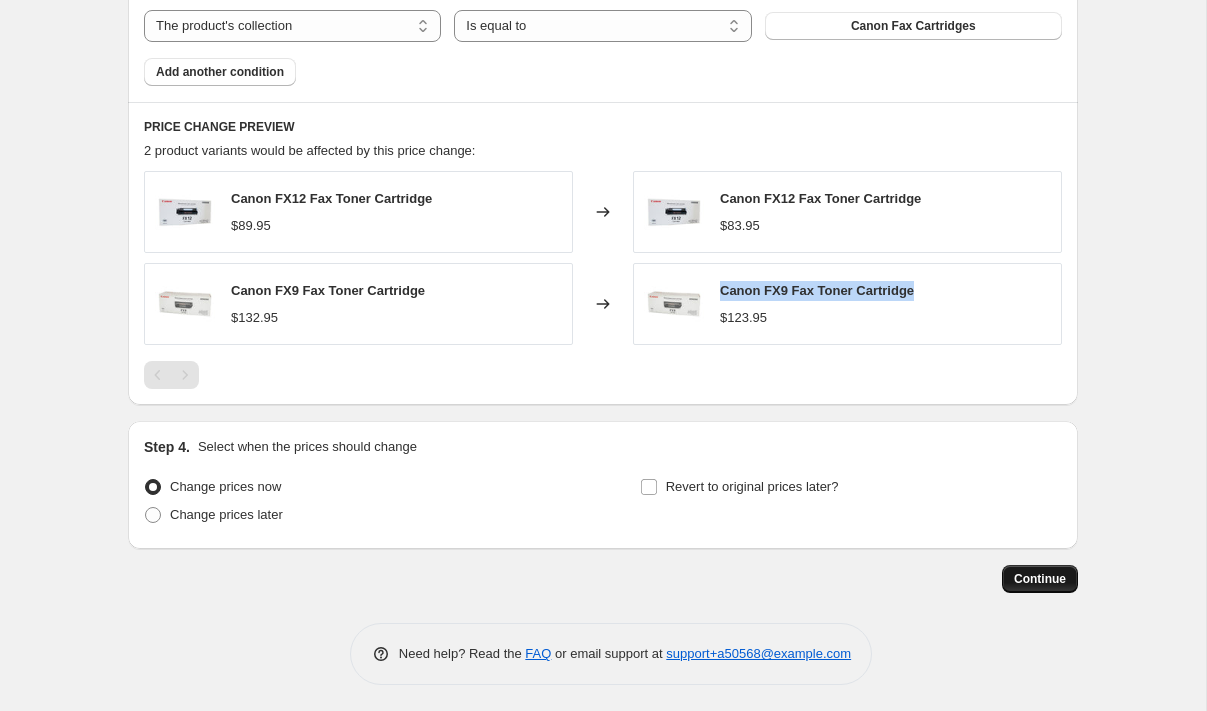 click on "Continue" at bounding box center (1040, 579) 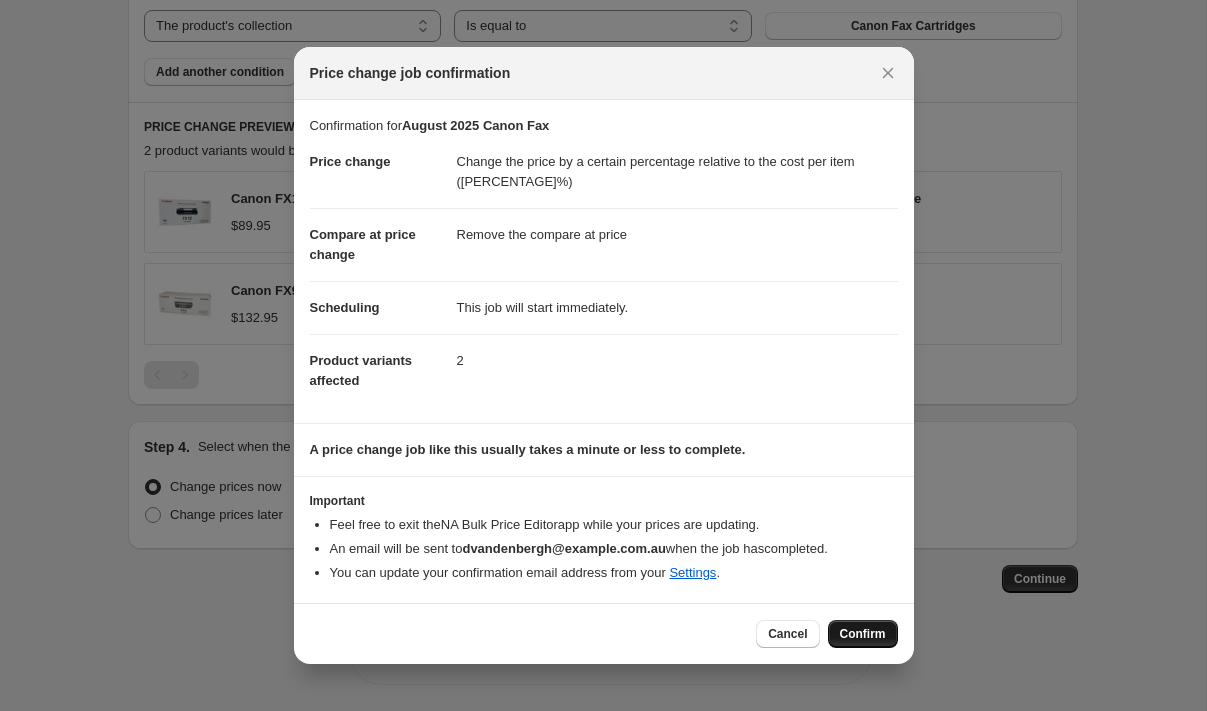 click on "Confirm" at bounding box center [863, 634] 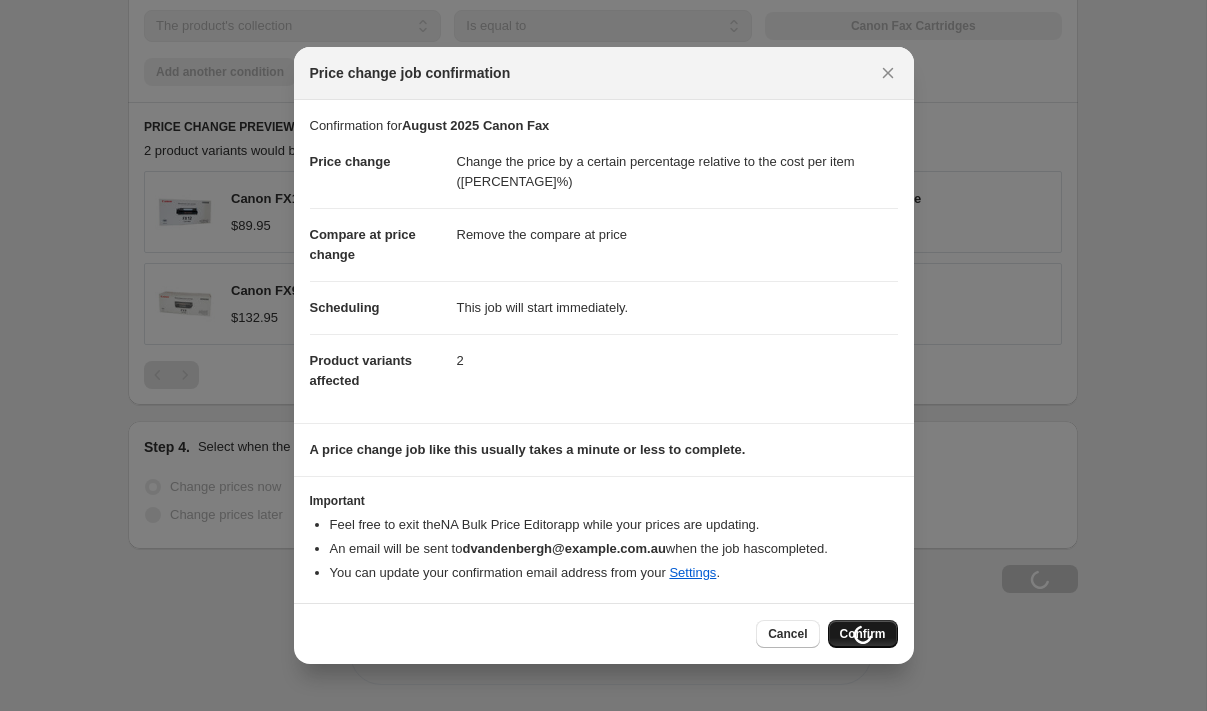 scroll, scrollTop: 1443, scrollLeft: 0, axis: vertical 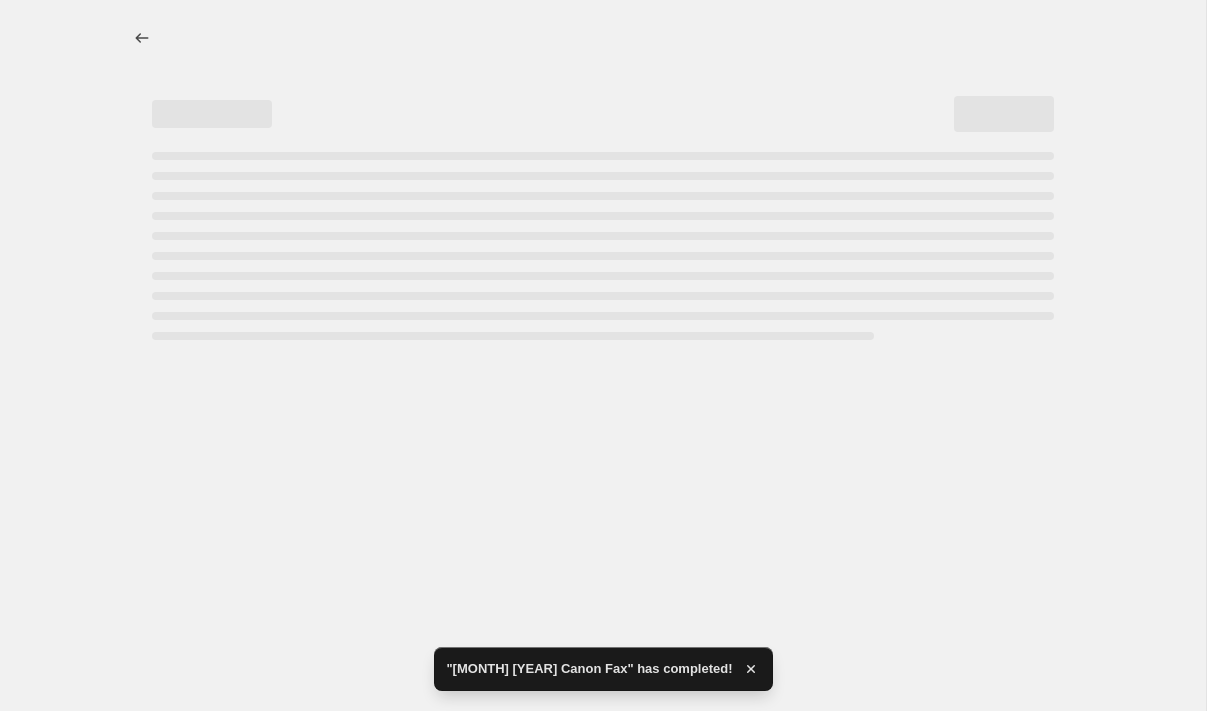 select on "pc" 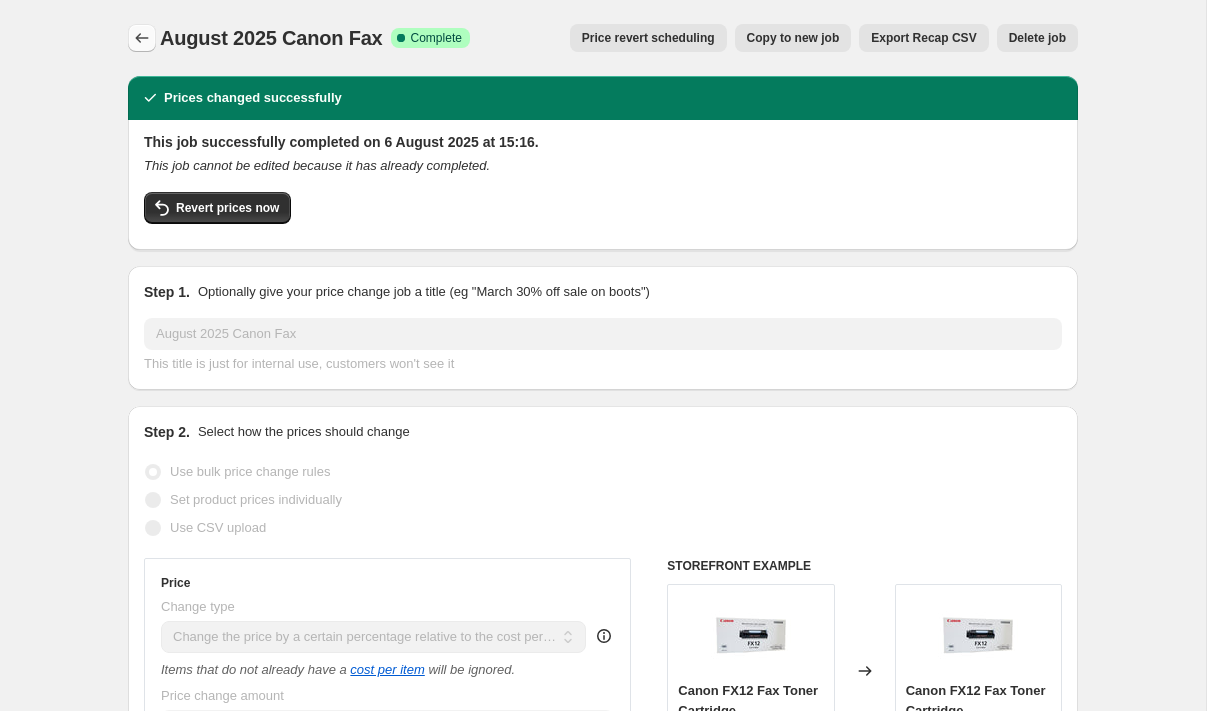 click 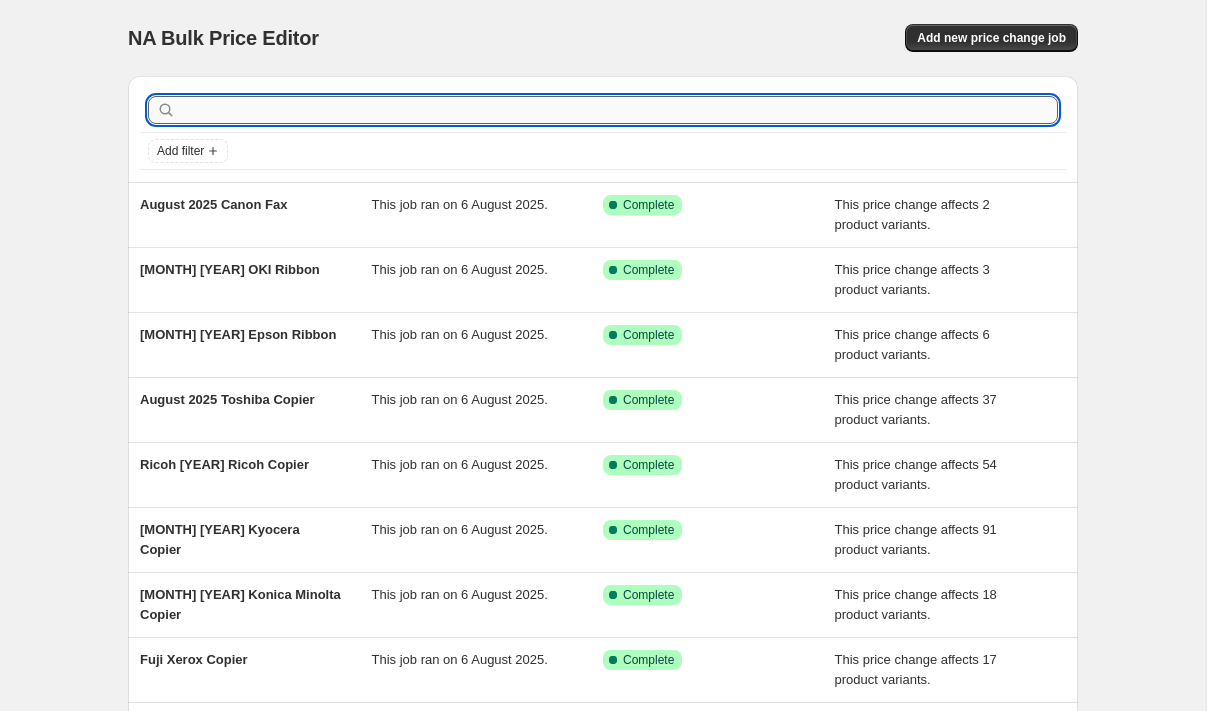 click at bounding box center [619, 110] 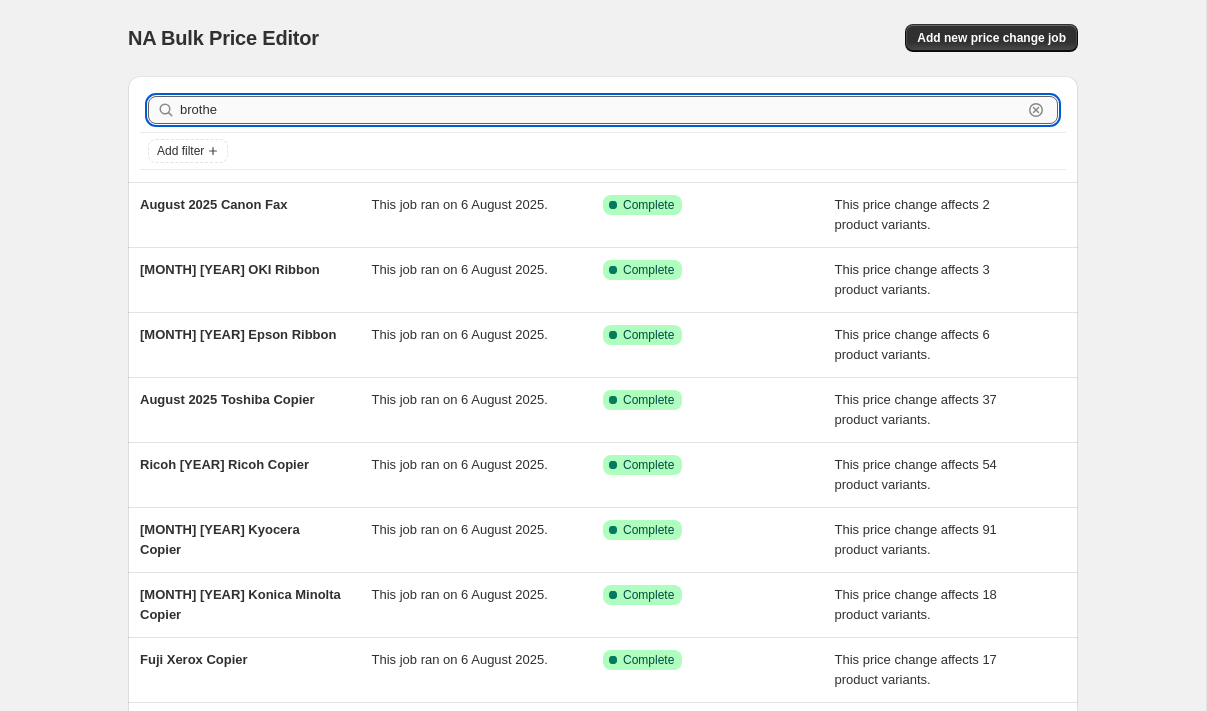 type on "brother" 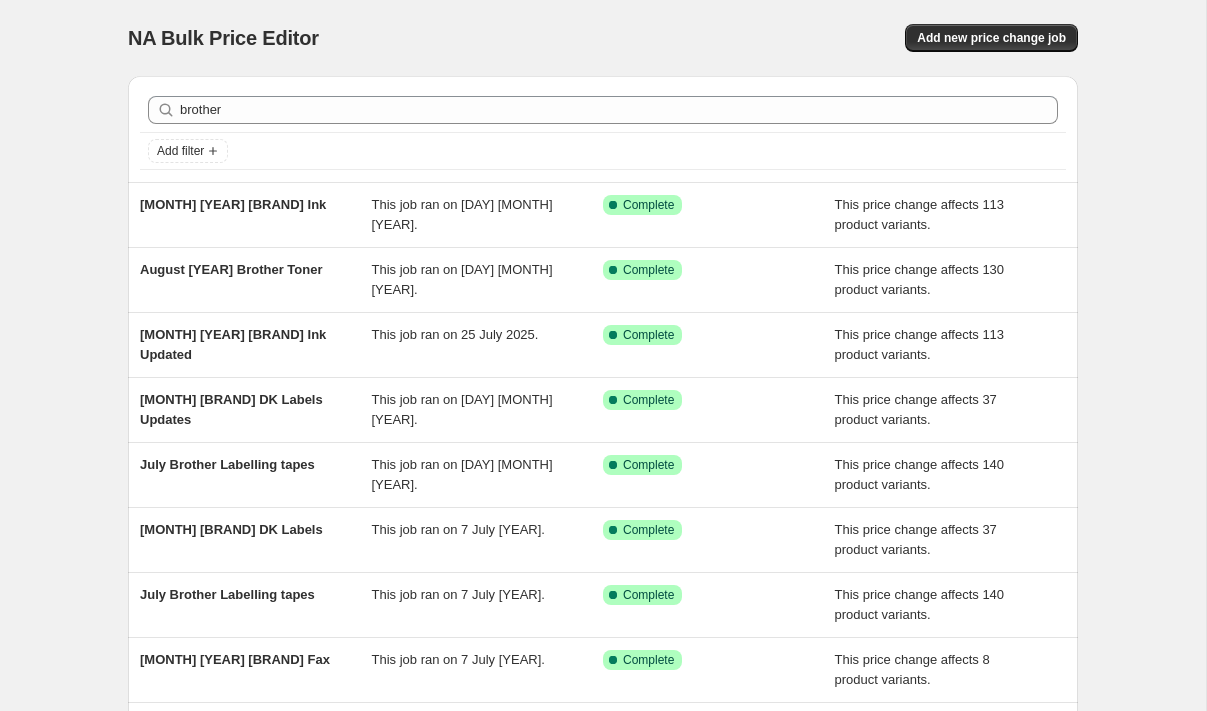 scroll, scrollTop: 0, scrollLeft: 0, axis: both 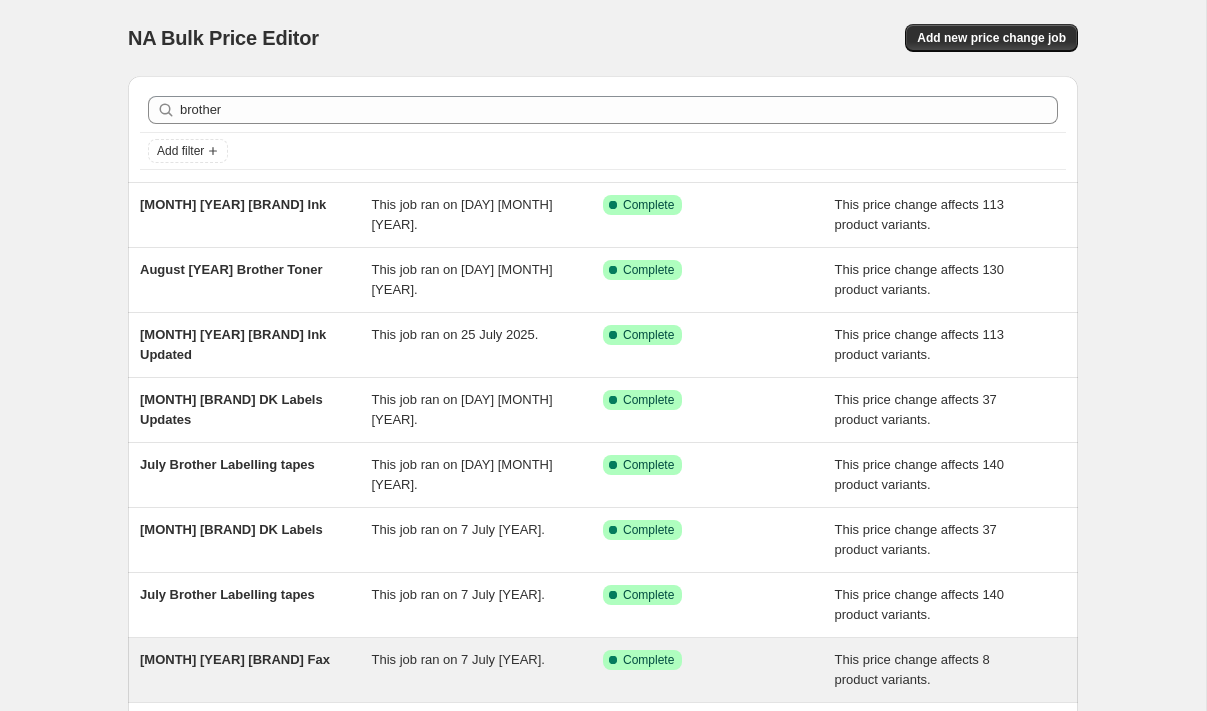 click on "[MONTH] [YEAR] [BRAND] Fax" at bounding box center (235, 659) 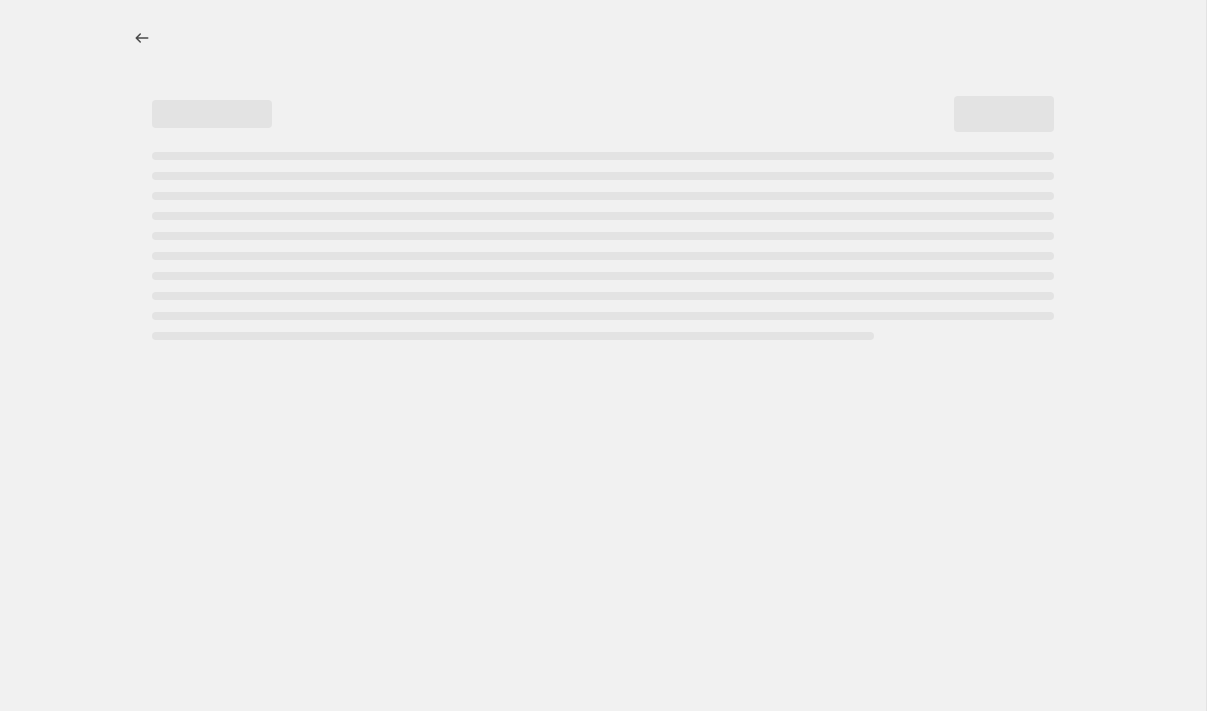 select on "pc" 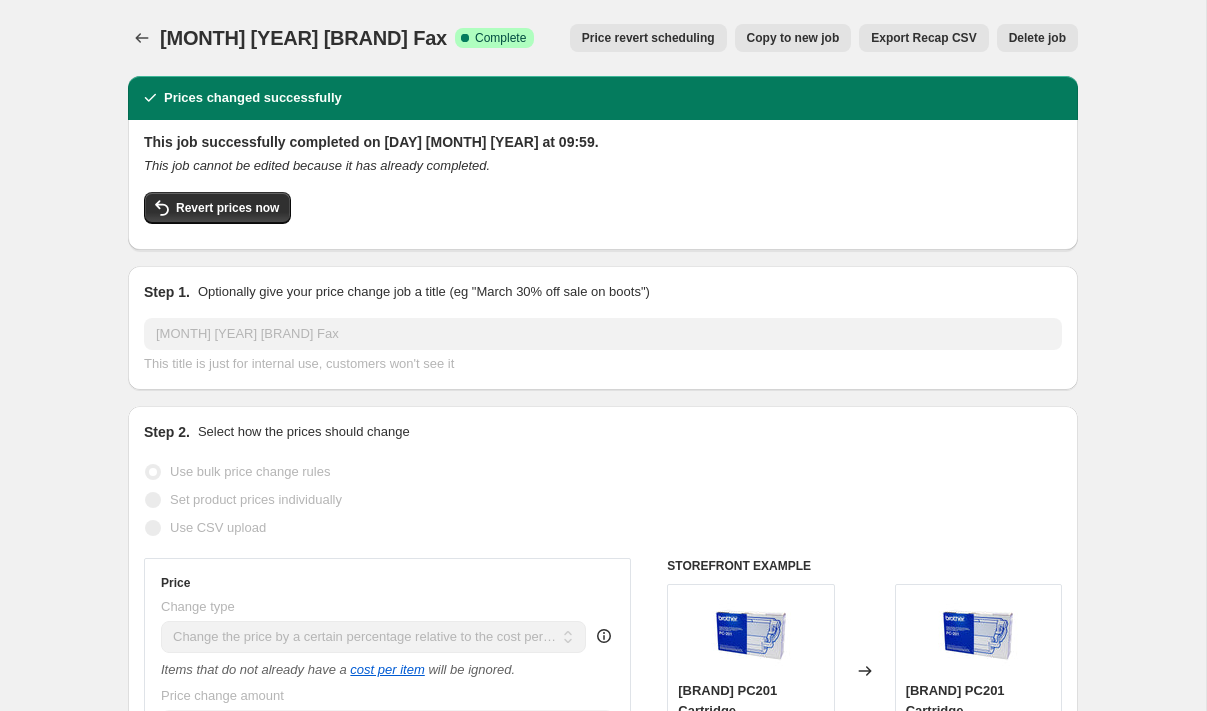 click on "Copy to new job" at bounding box center [793, 38] 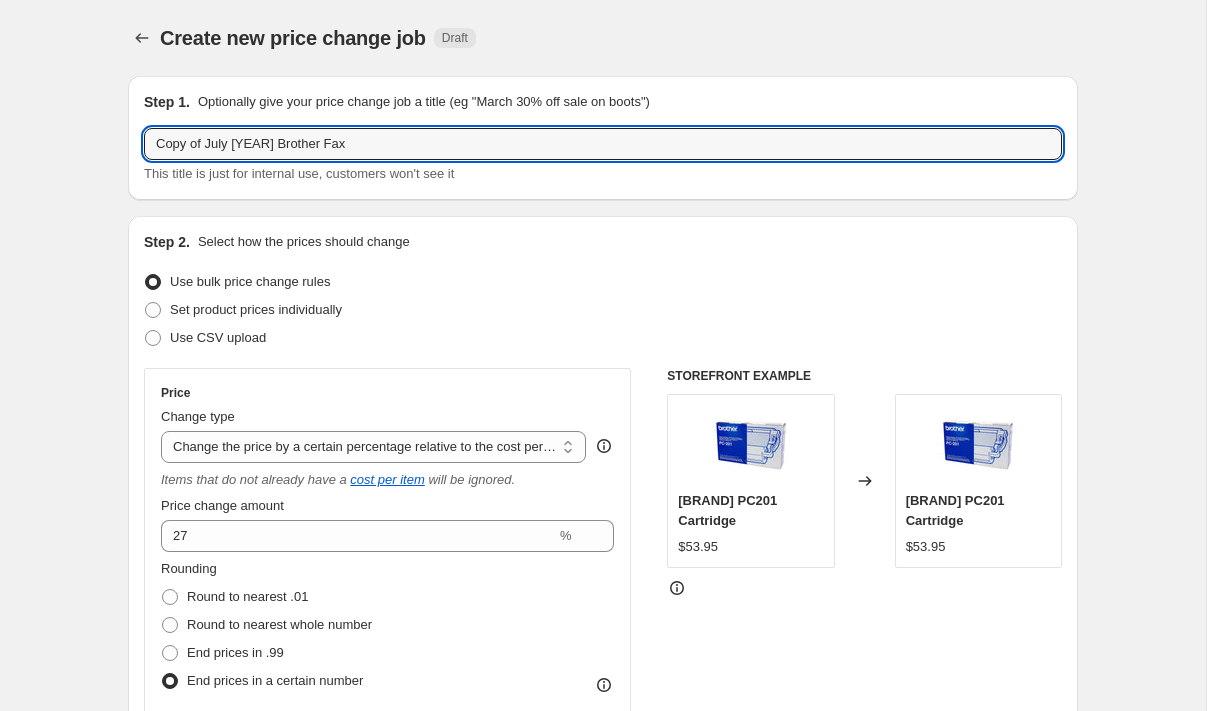 drag, startPoint x: 233, startPoint y: 141, endPoint x: 70, endPoint y: 133, distance: 163.1962 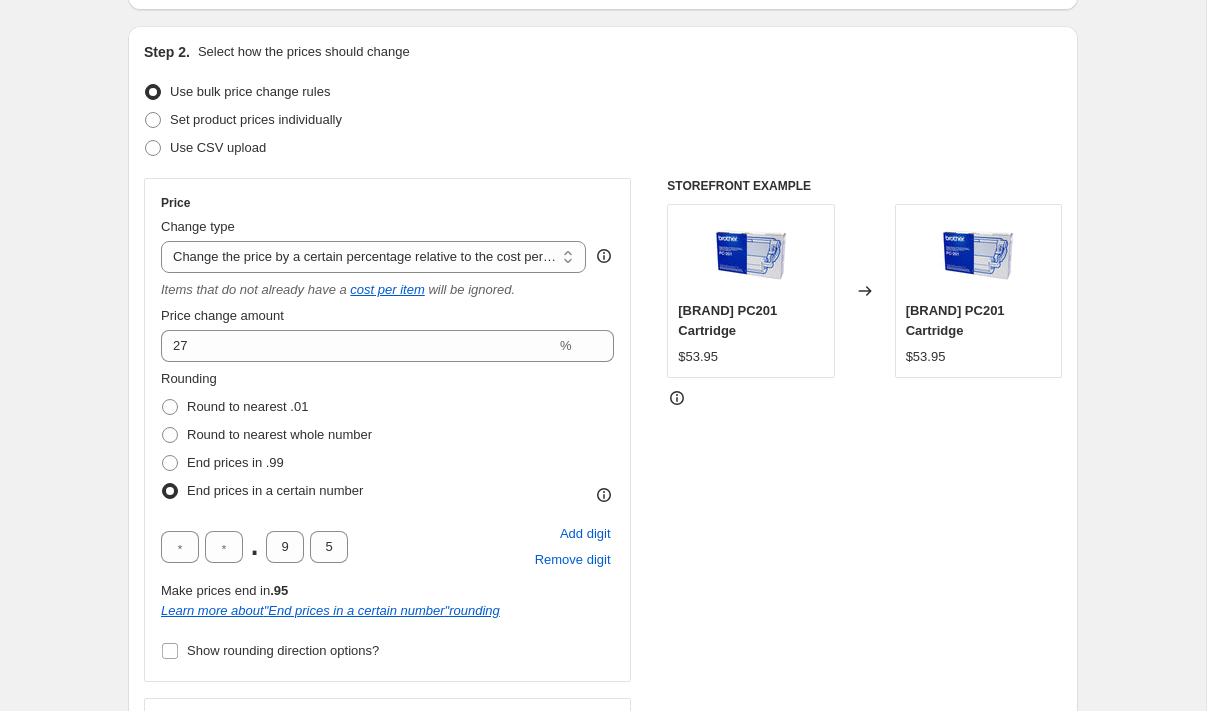 scroll, scrollTop: 196, scrollLeft: 0, axis: vertical 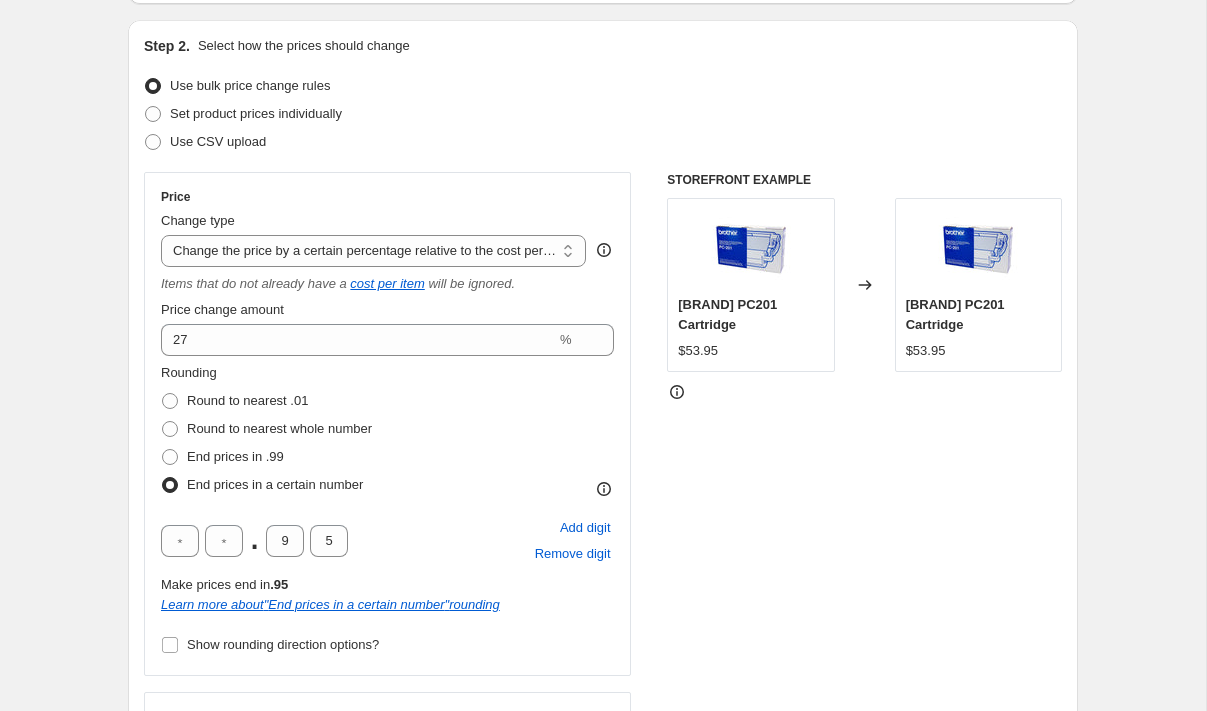 type on "[MONTH] [YEAR] [BRAND] Fax" 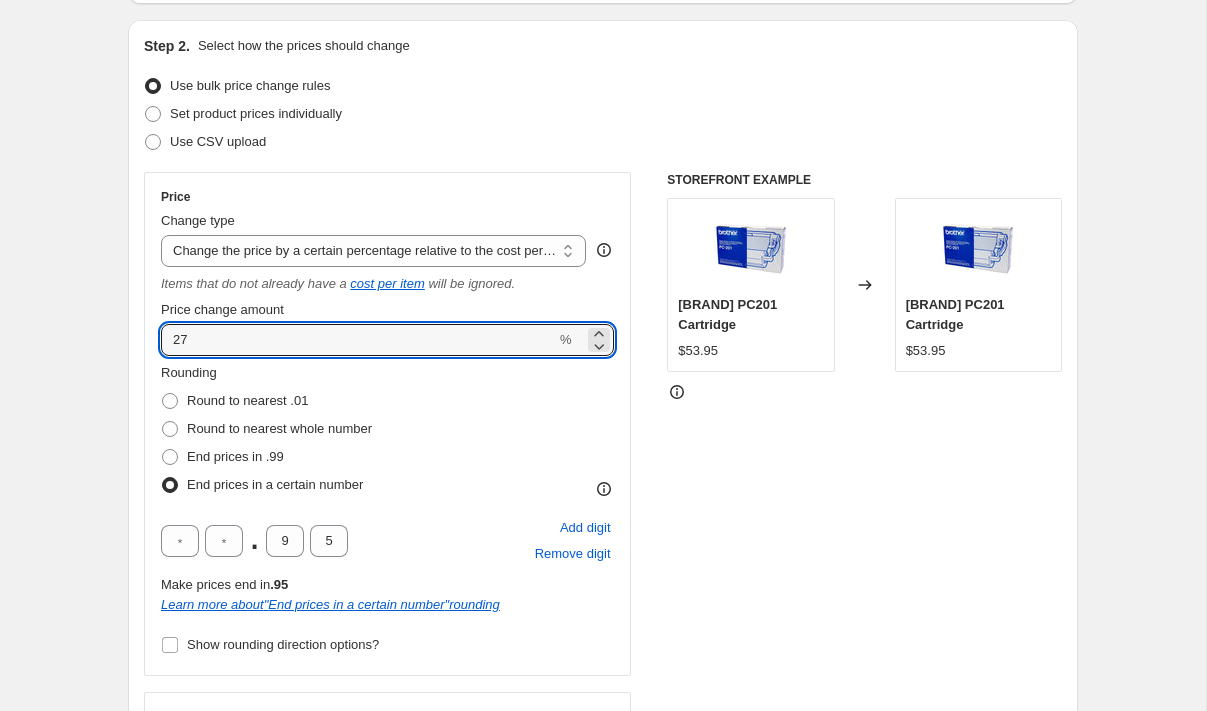 click on "Step 2. Select how the prices should change Use bulk price change rules Set product prices individually Use CSV upload Price Change type Change the price to a certain amount Change the price by a certain amount Change the price by a certain percentage Change the price to the current compare at price (price before sale) Change the price by a certain amount relative to the compare at price Change the price by a certain percentage relative to the compare at price Don't change the price Change the price by a certain percentage relative to the cost per item Change price to certain cost margin Change the price by a certain percentage relative to the cost per item Items that do not already have a   cost per item   will be ignored. Price change amount 27 % Rounding Round to nearest .01 Round to nearest whole number End prices in .99 End prices in a certain number . 9 5 Add digit Remove digit Make prices end in  .95 Learn more about  " End prices in a certain number "  rounding Show rounding direction options? $53.95" at bounding box center [603, 442] 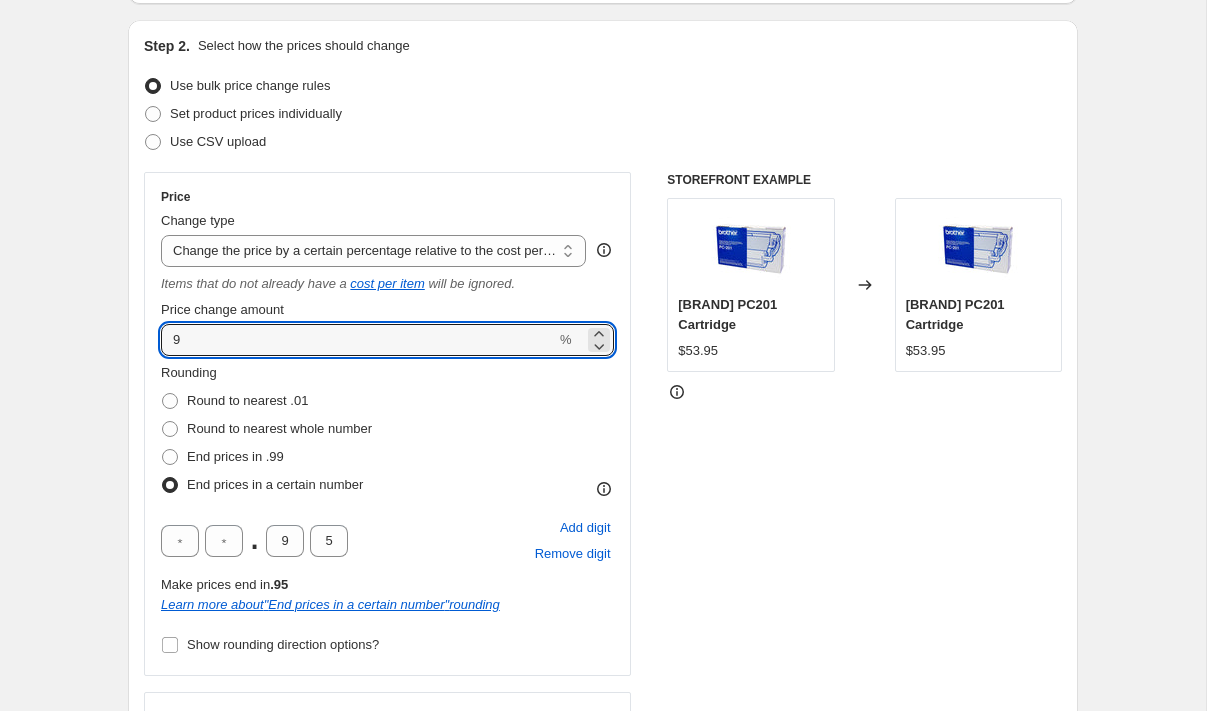 type on "9" 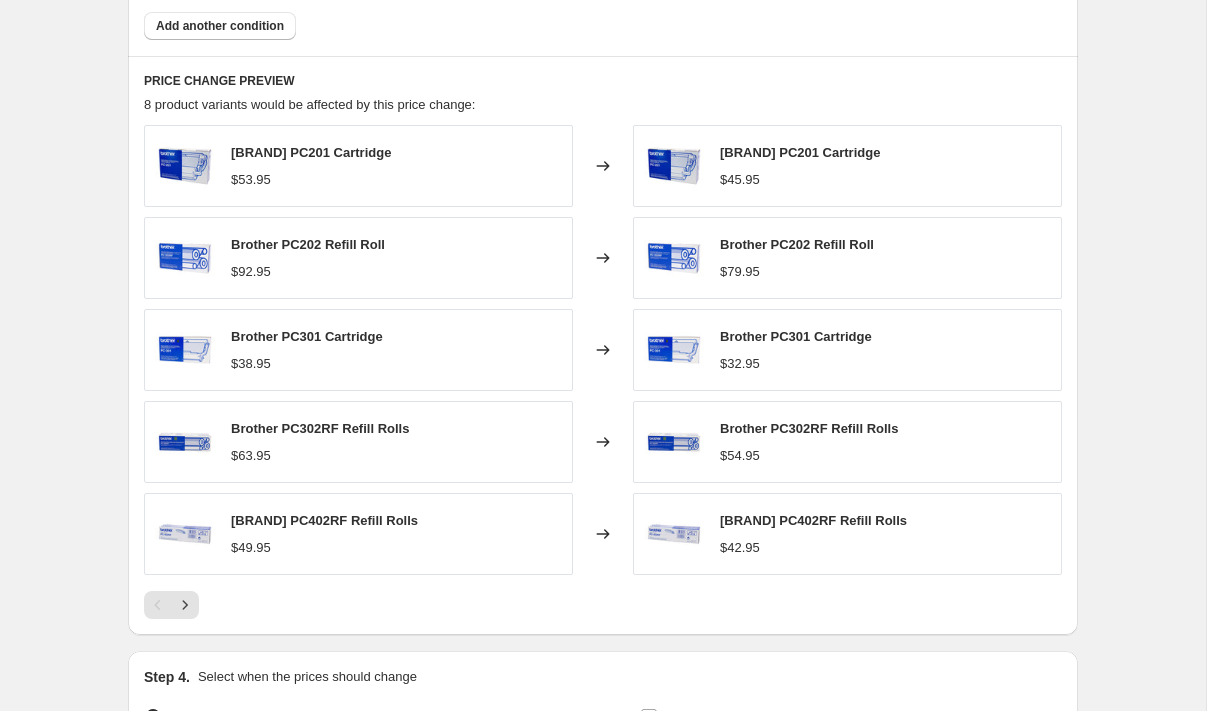 scroll, scrollTop: 1491, scrollLeft: 0, axis: vertical 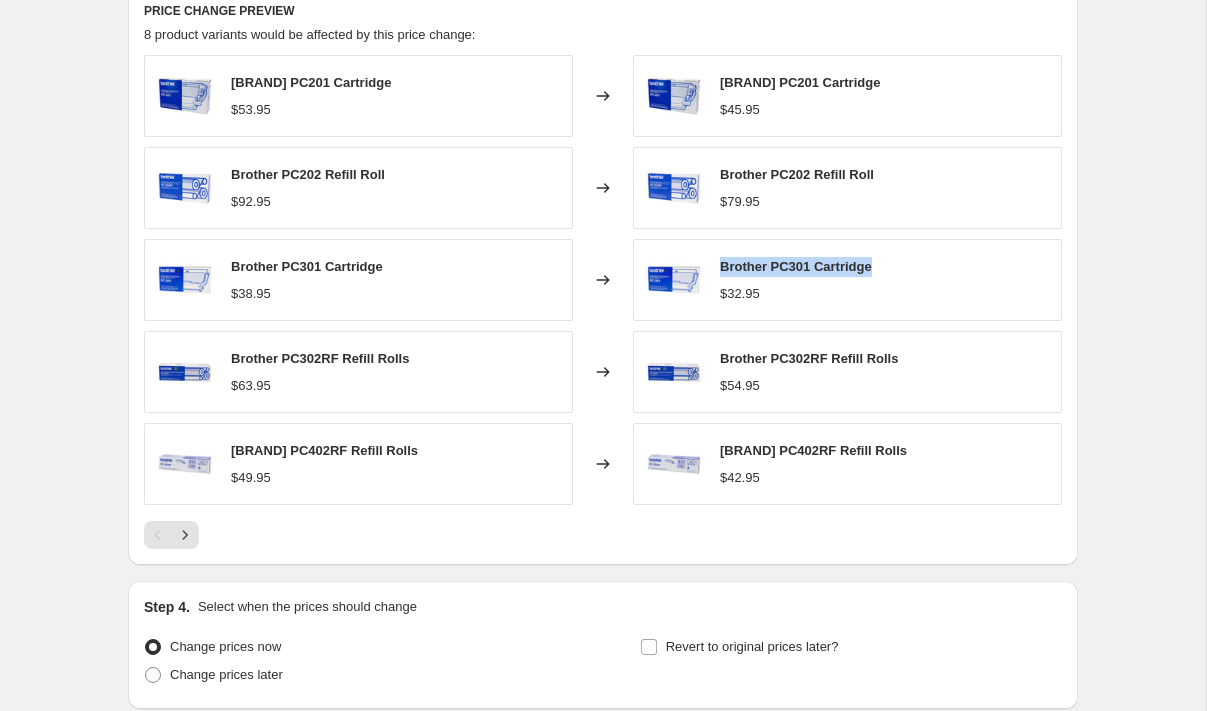 drag, startPoint x: 859, startPoint y: 268, endPoint x: 719, endPoint y: 271, distance: 140.03214 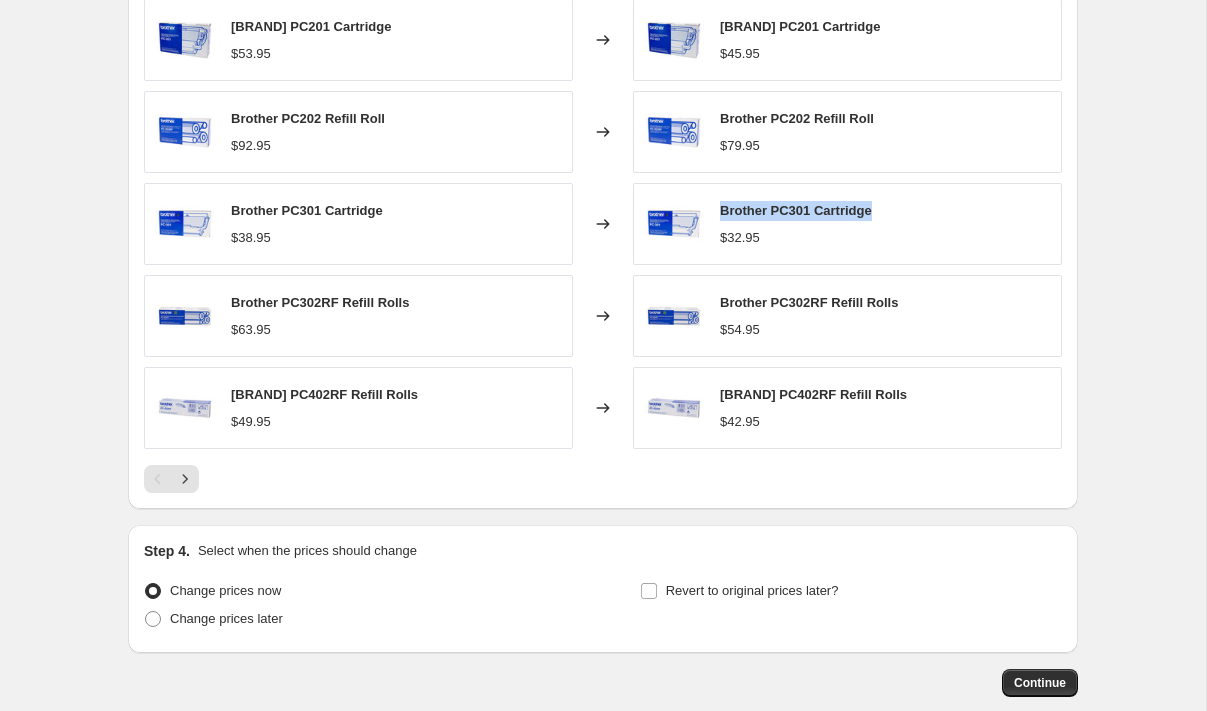 scroll, scrollTop: 1655, scrollLeft: 0, axis: vertical 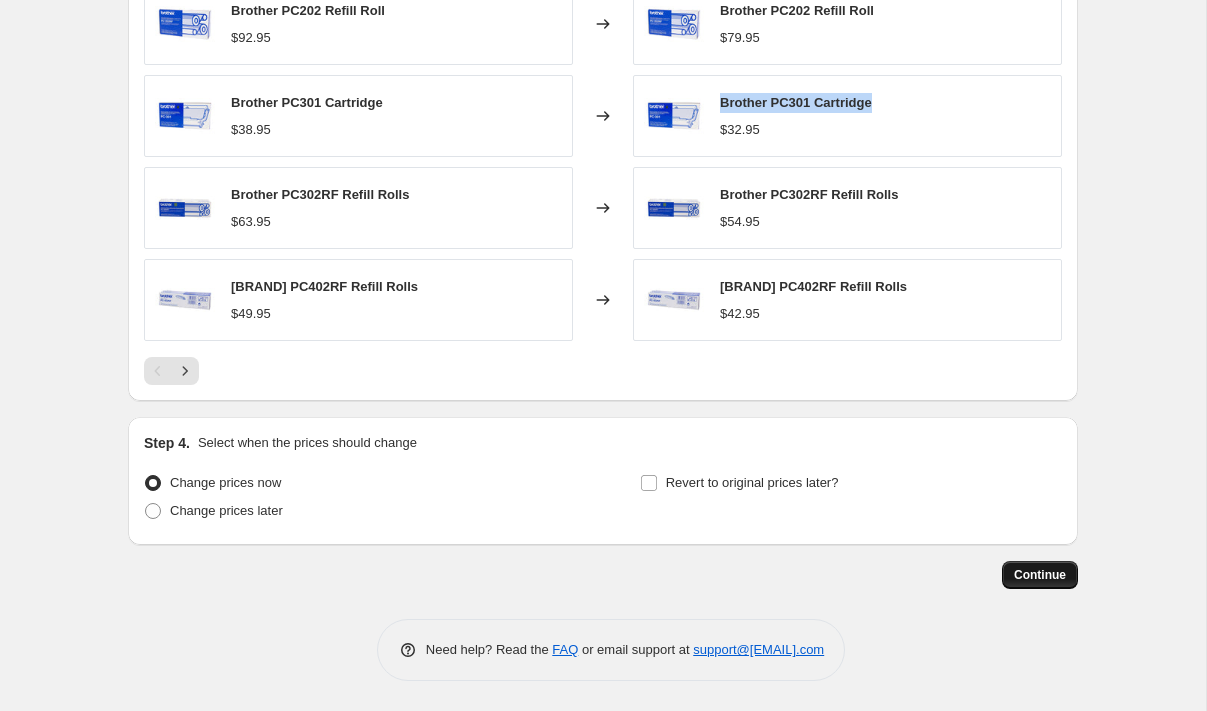 click on "Continue" at bounding box center (1040, 575) 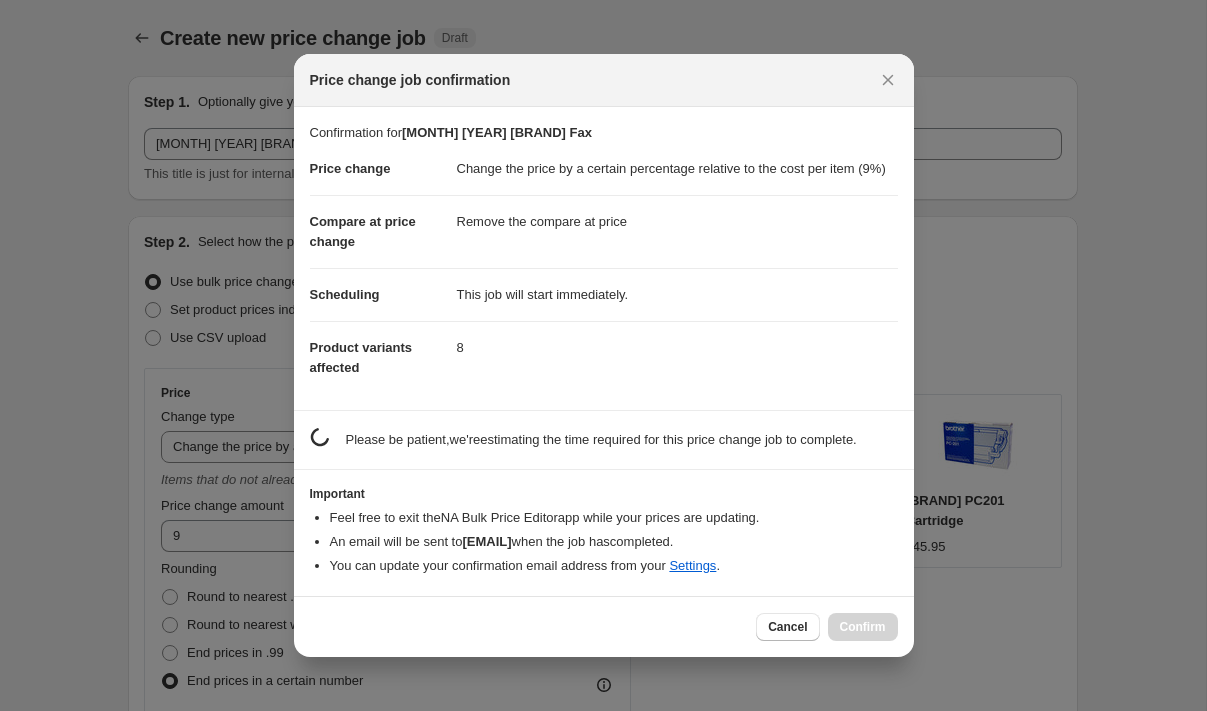 scroll, scrollTop: 1655, scrollLeft: 0, axis: vertical 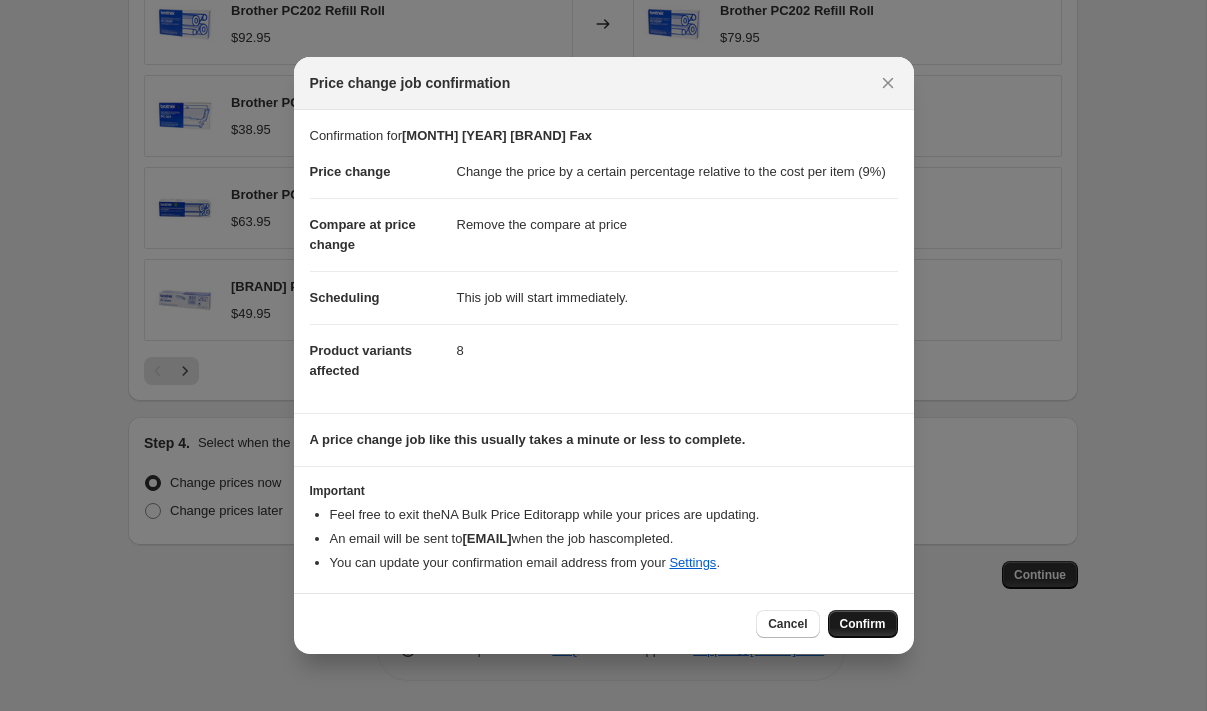 click on "Confirm" at bounding box center (863, 624) 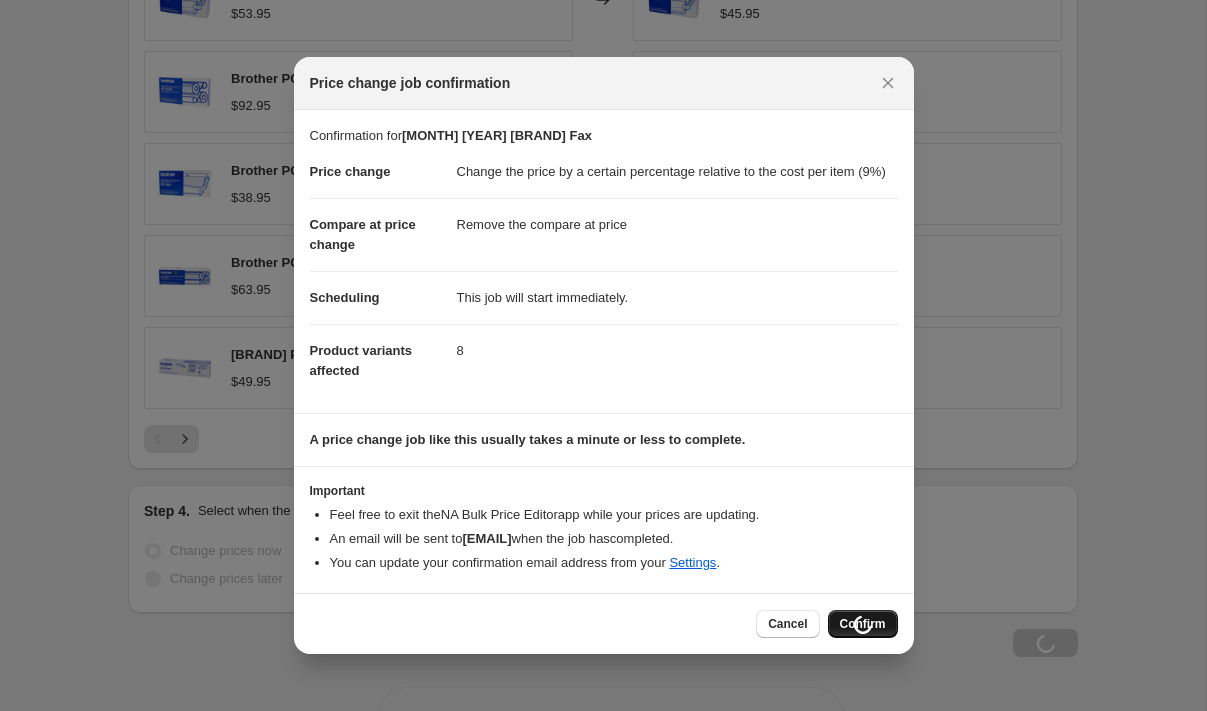scroll, scrollTop: 1723, scrollLeft: 0, axis: vertical 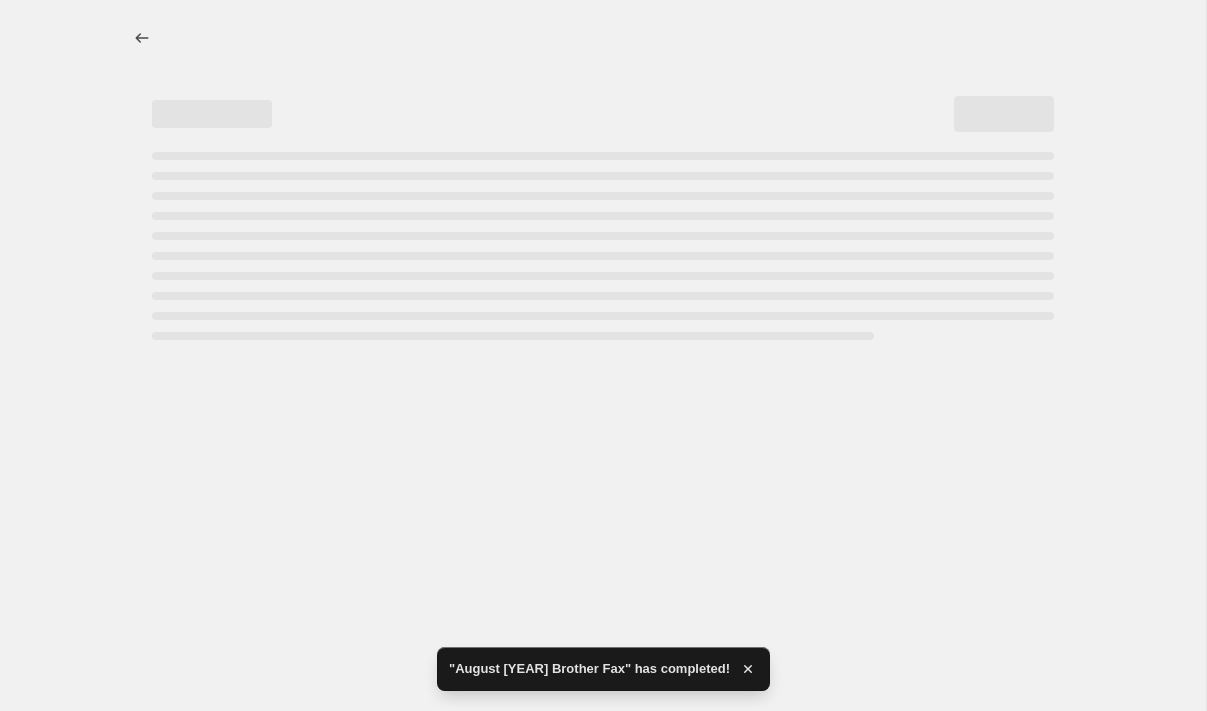 select on "pc" 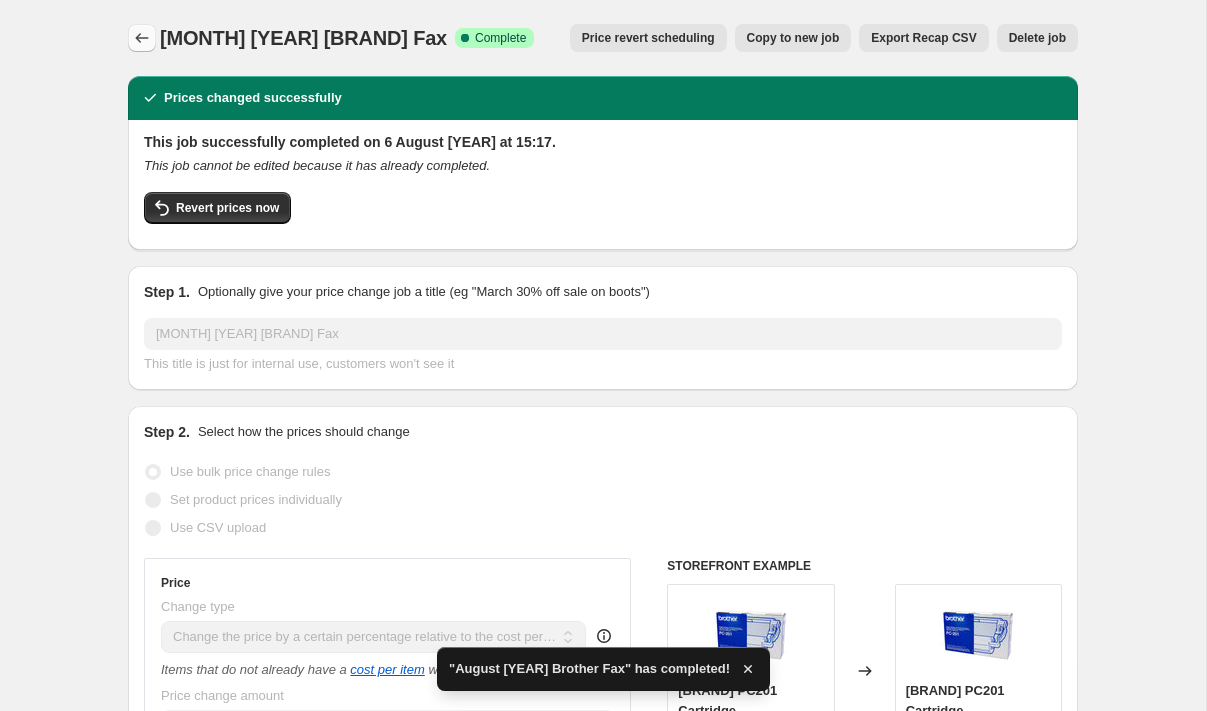 click 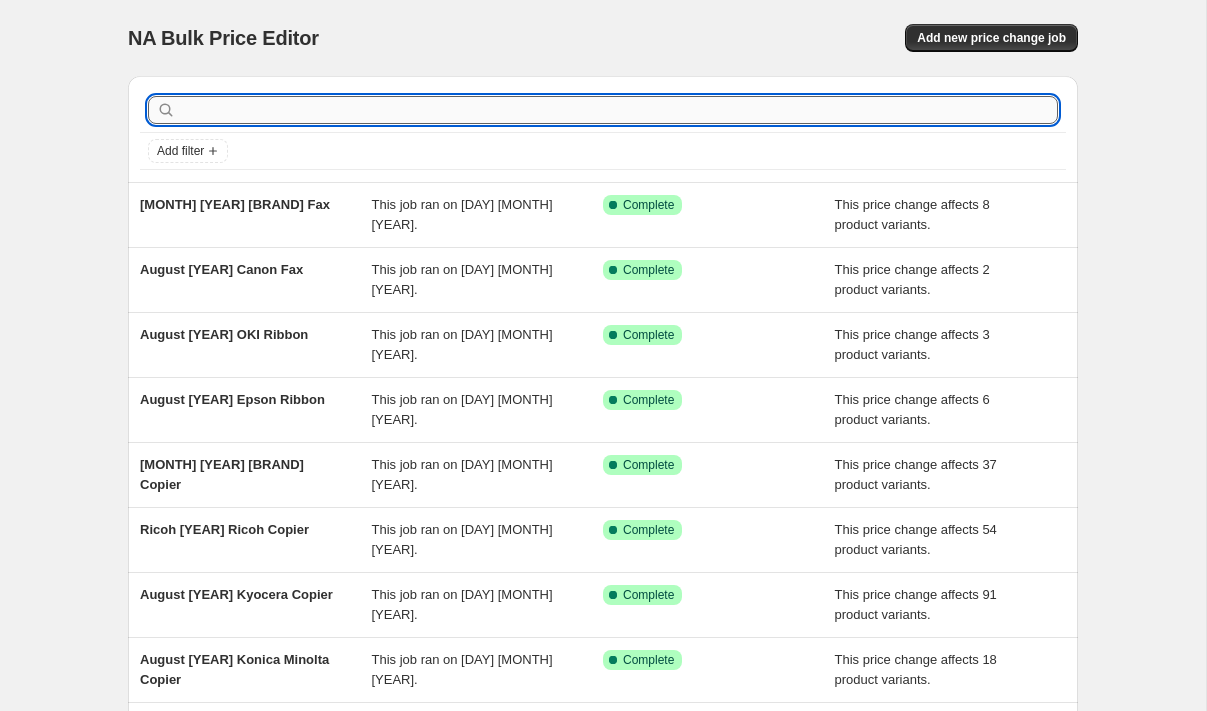 click at bounding box center (619, 110) 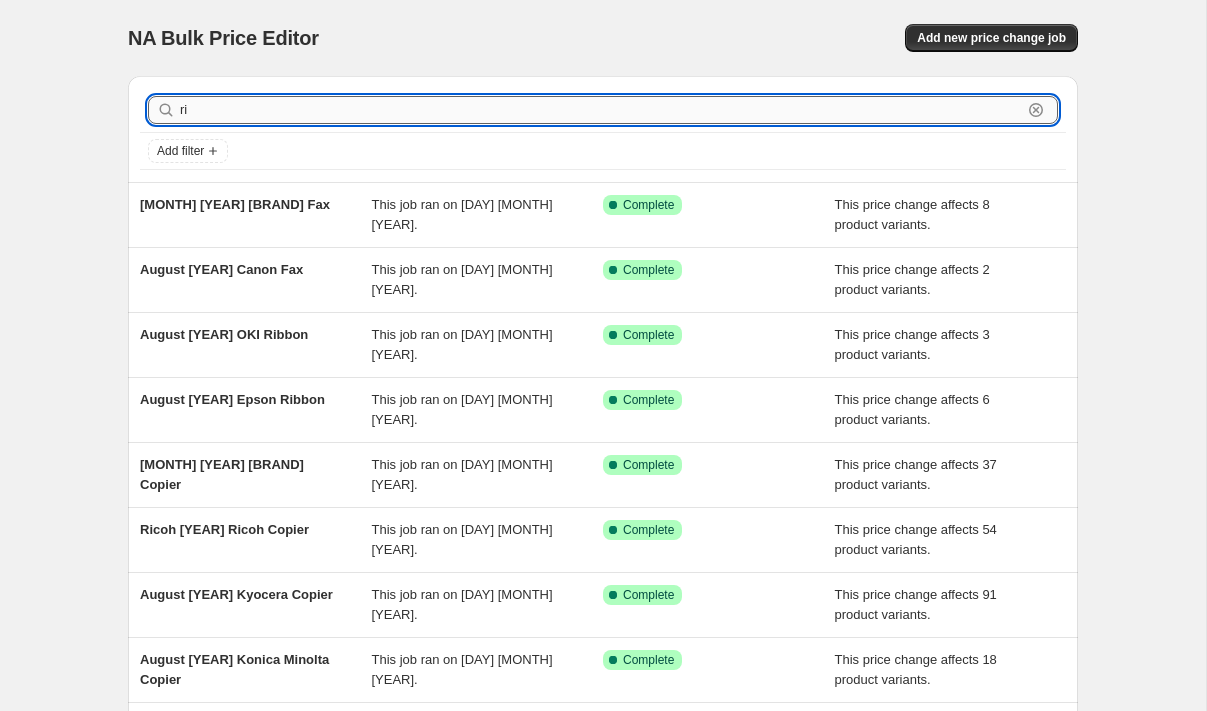 type on "ric" 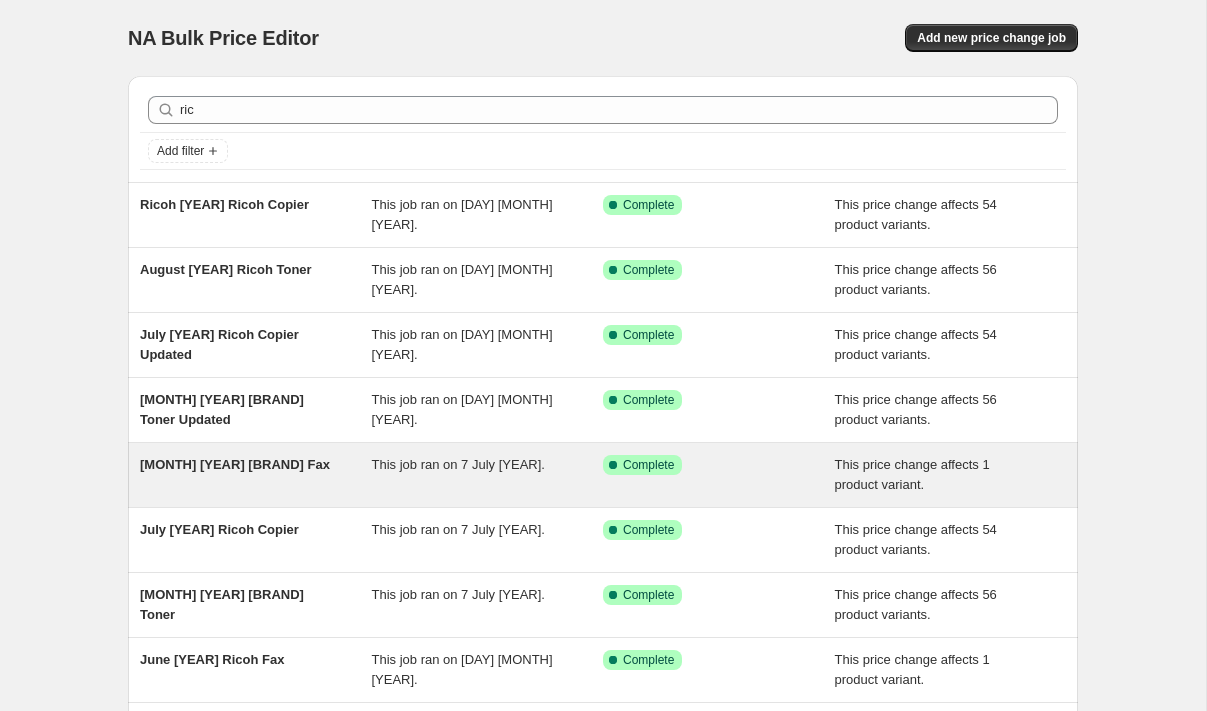 click on "[MONTH] [YEAR] Ricoh Fax" at bounding box center [235, 464] 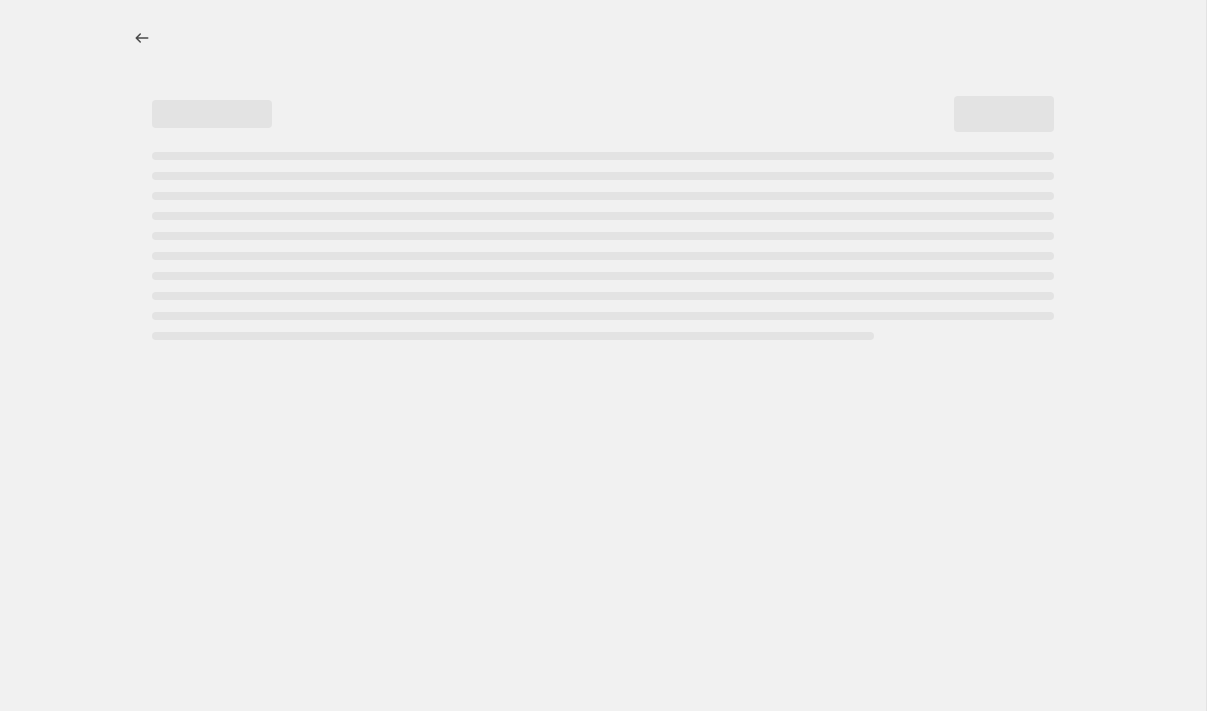 select on "pc" 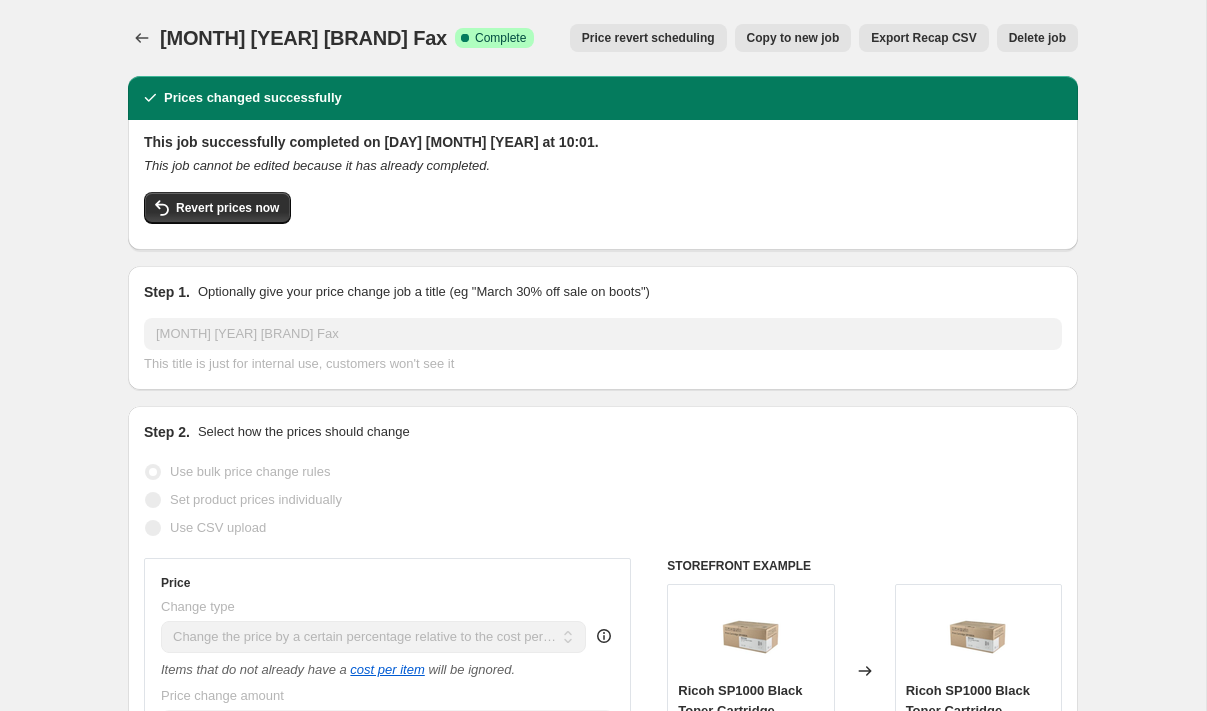 click on "Copy to new job" at bounding box center (793, 38) 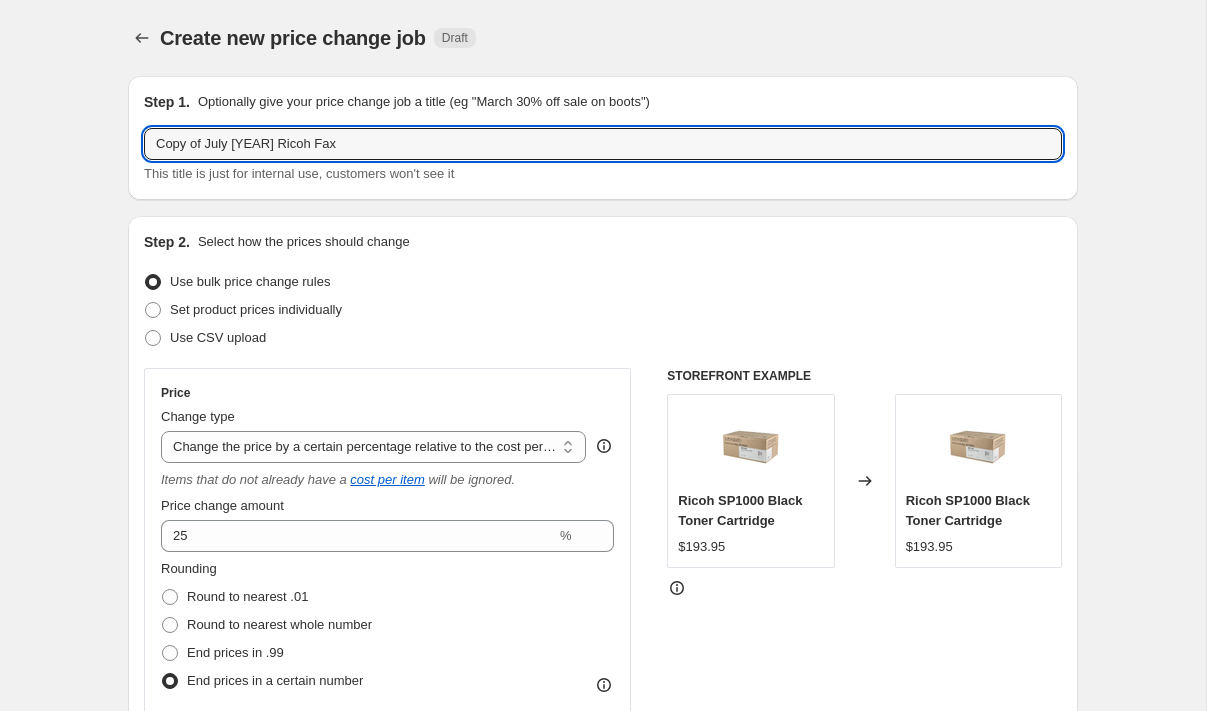 drag, startPoint x: 231, startPoint y: 146, endPoint x: 45, endPoint y: 153, distance: 186.13167 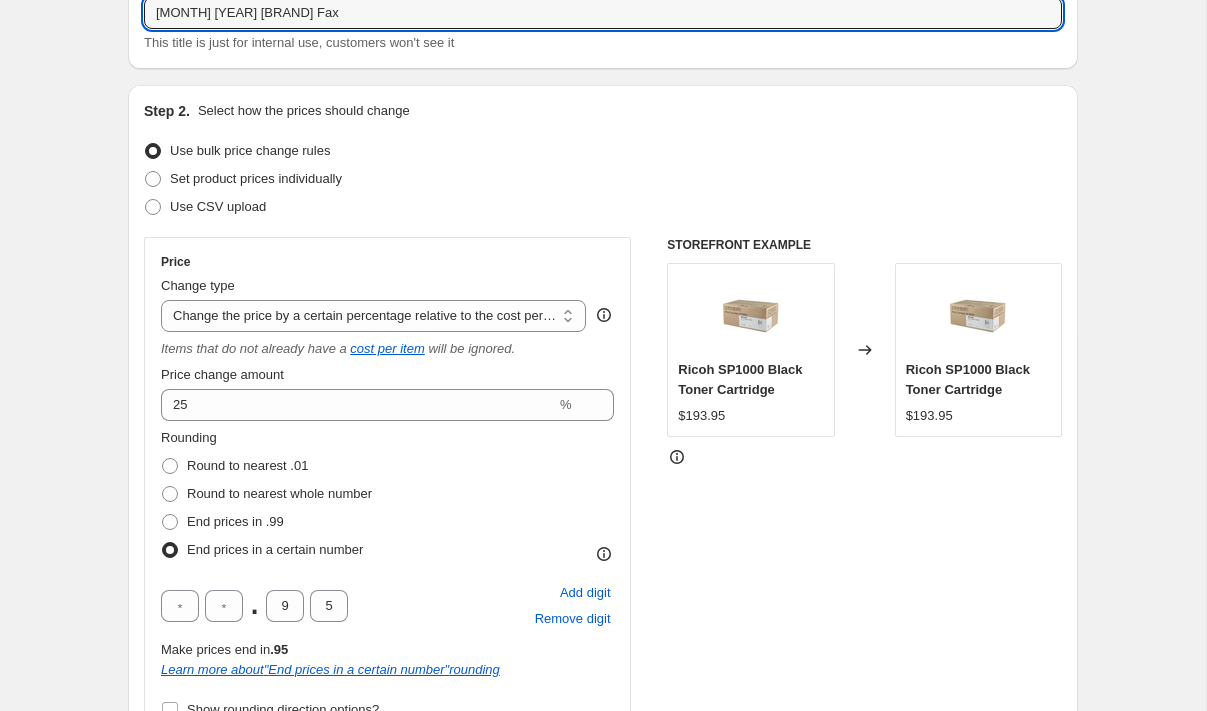 scroll, scrollTop: 164, scrollLeft: 0, axis: vertical 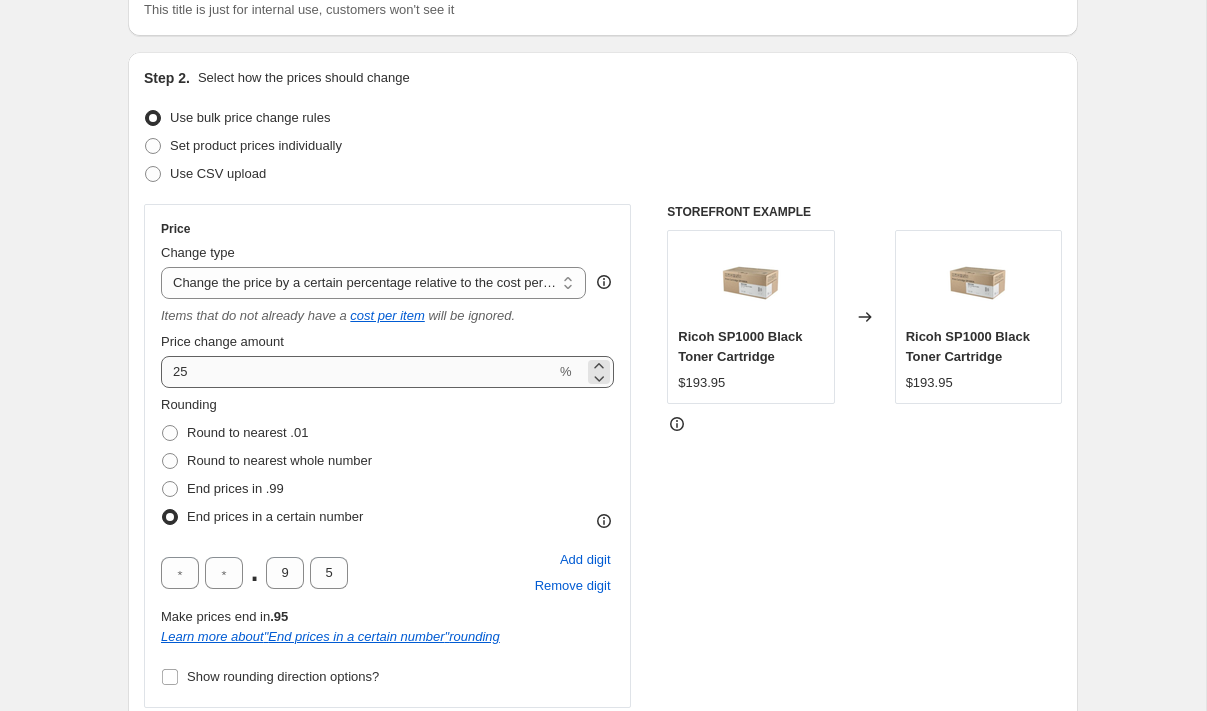 type on "August 2025 Ricoh Fax" 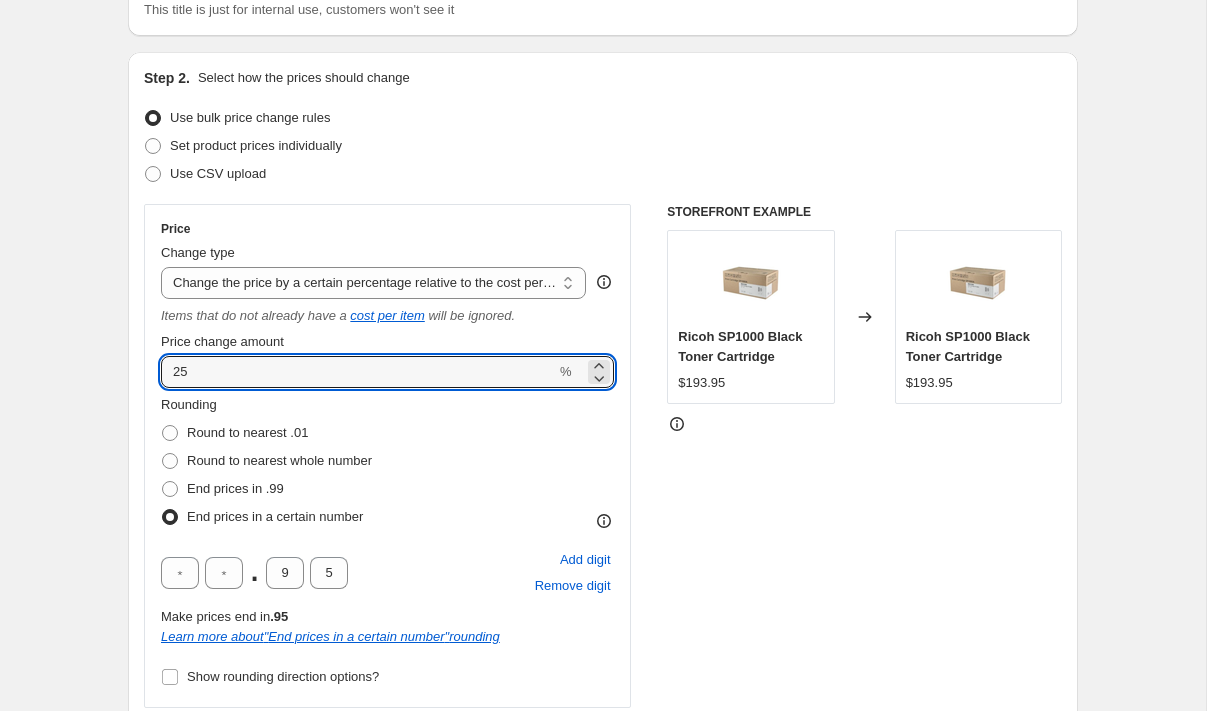 click on "Price Change type Change the price to a certain amount Change the price by a certain amount Change the price by a certain percentage Change the price to the current compare at price (price before sale) Change the price by a certain amount relative to the compare at price Change the price by a certain percentage relative to the compare at price Don't change the price Change the price by a certain percentage relative to the cost per item Change price to certain cost margin Change the price by a certain percentage relative to the cost per item Items that do not already have a   cost per item   will be ignored. Price change amount 25 % Rounding Round to nearest .01 Round to nearest whole number End prices in .99 End prices in a certain number . 9 5 Add digit Remove digit Make prices end in  .95 Learn more about  " End prices in a certain number "  rounding Show rounding direction options?" at bounding box center [387, 456] 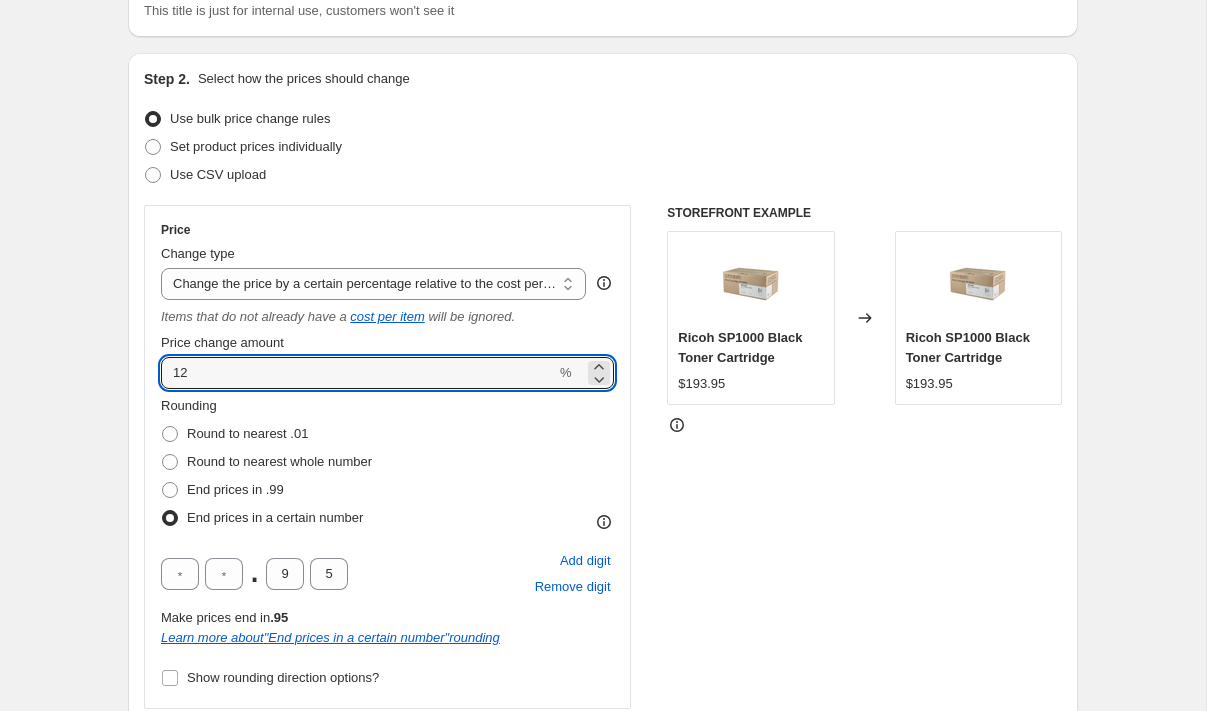 type on "12" 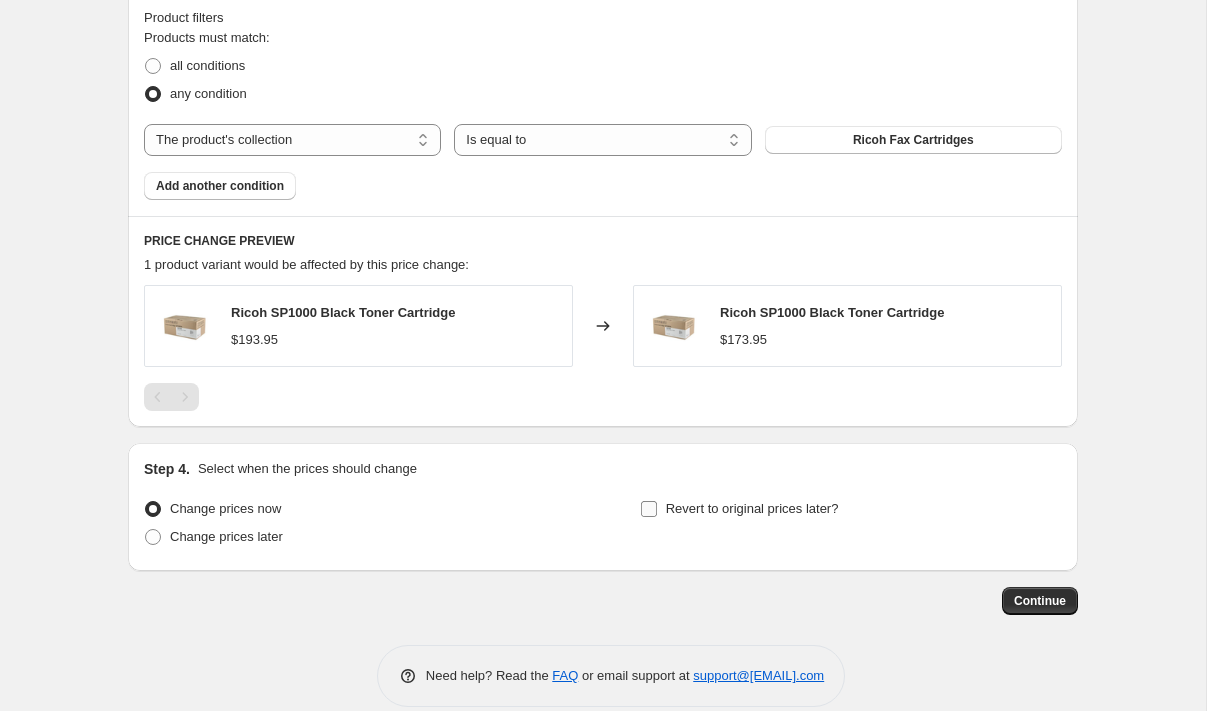 scroll, scrollTop: 1268, scrollLeft: 0, axis: vertical 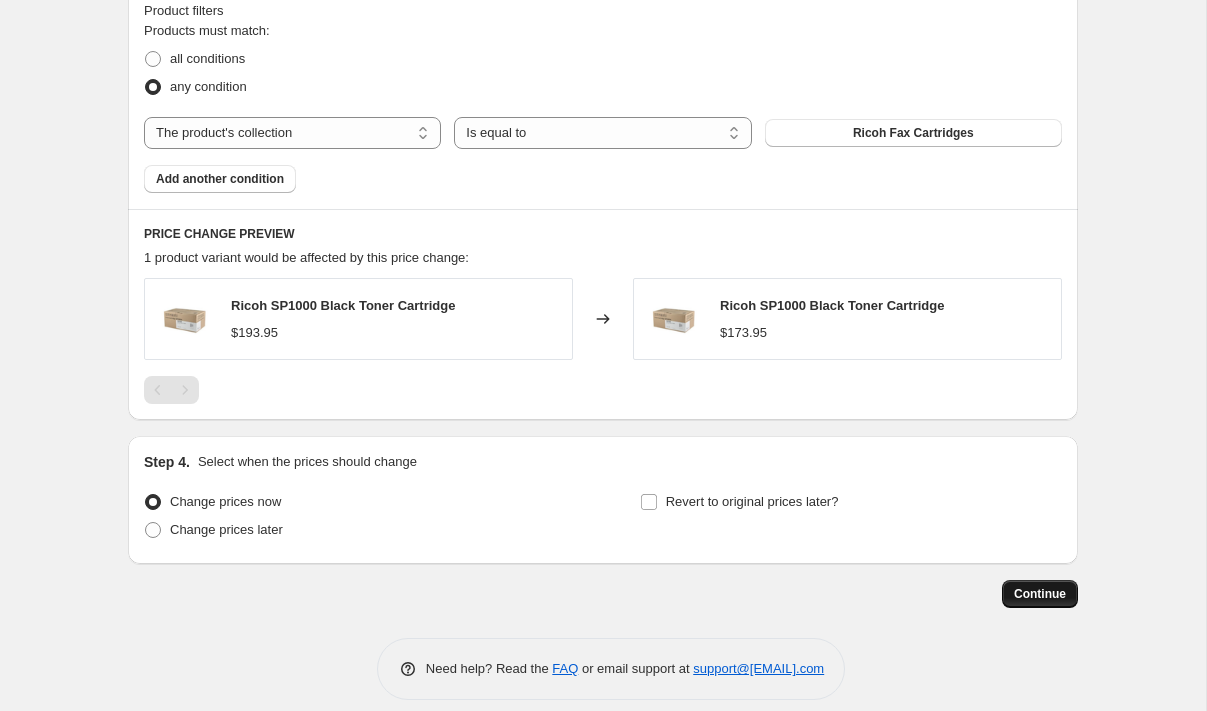 click on "Continue" at bounding box center [1040, 594] 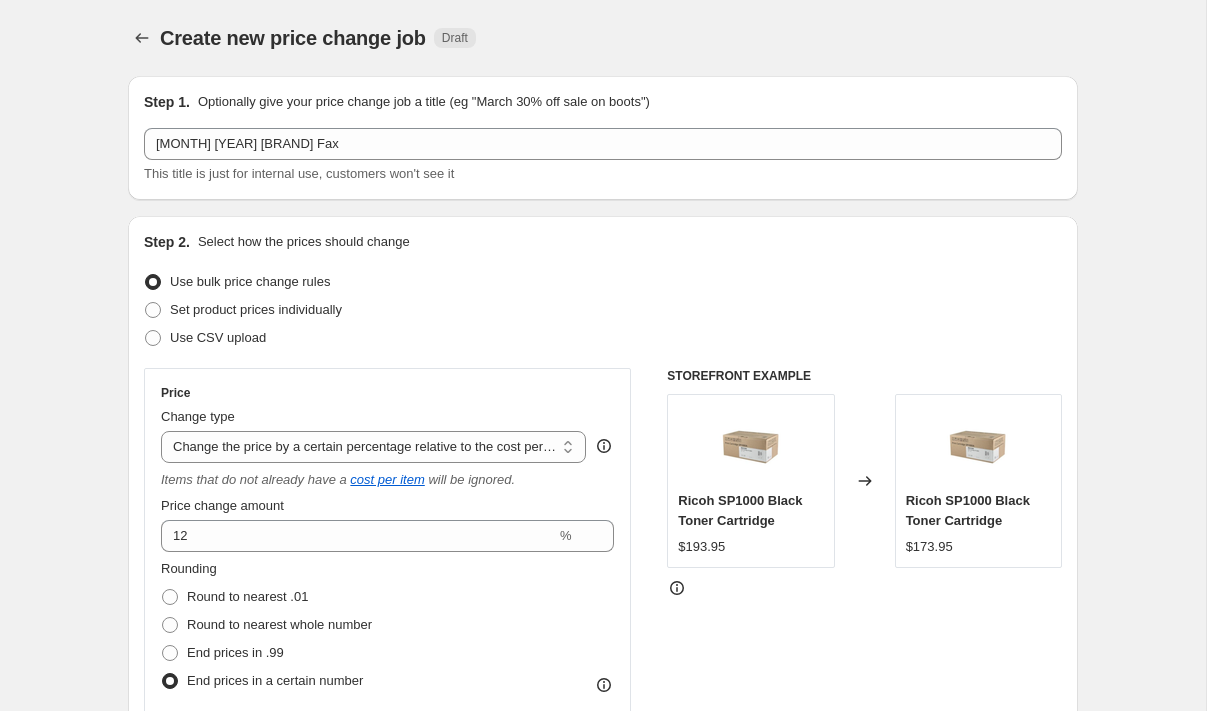 scroll, scrollTop: 1268, scrollLeft: 0, axis: vertical 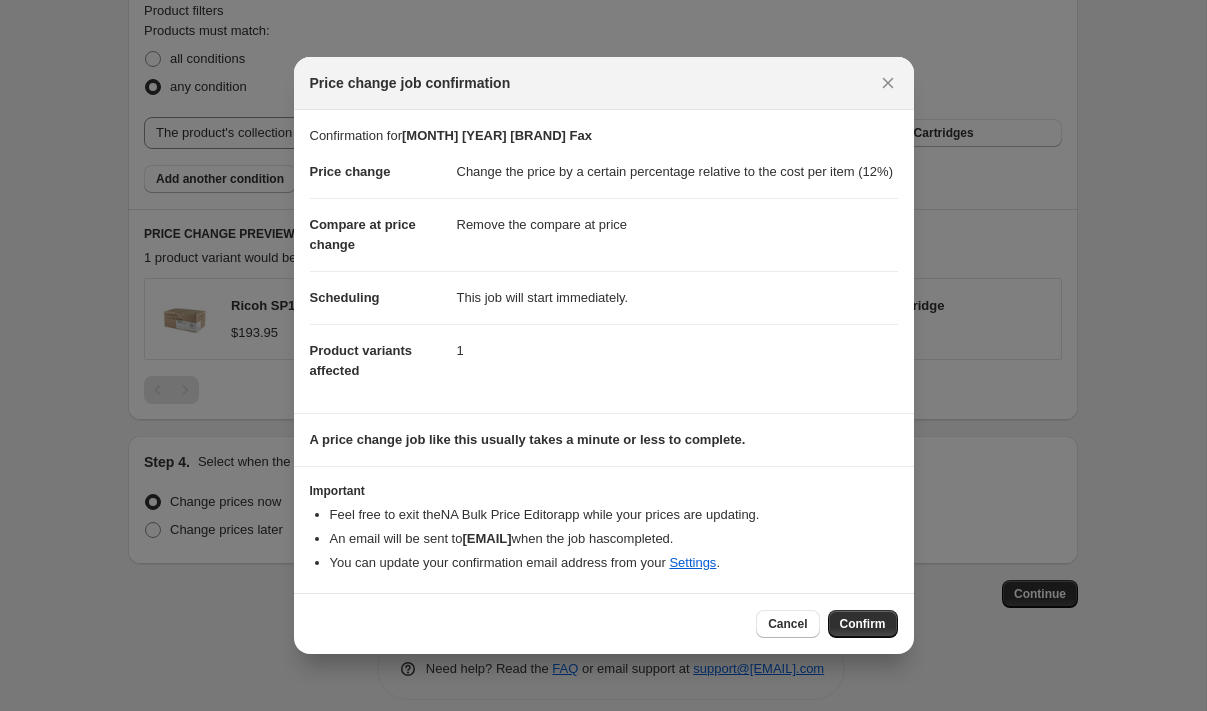click on "Confirm" at bounding box center (863, 624) 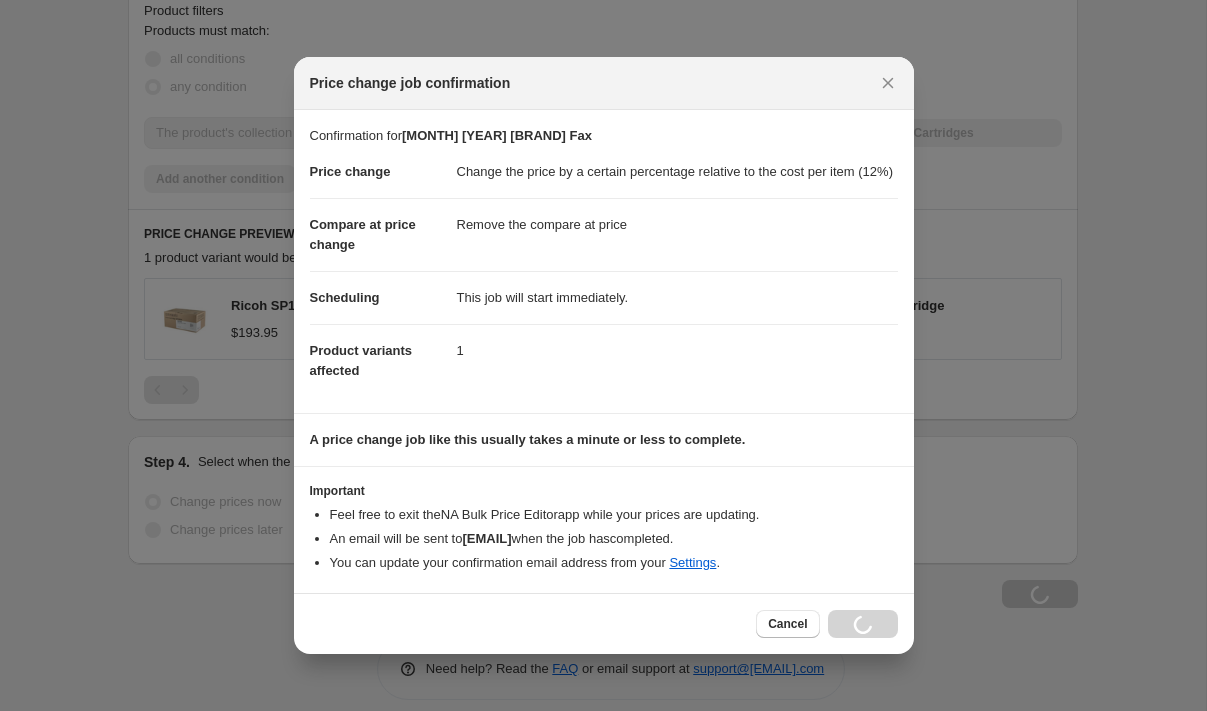 scroll, scrollTop: 1336, scrollLeft: 0, axis: vertical 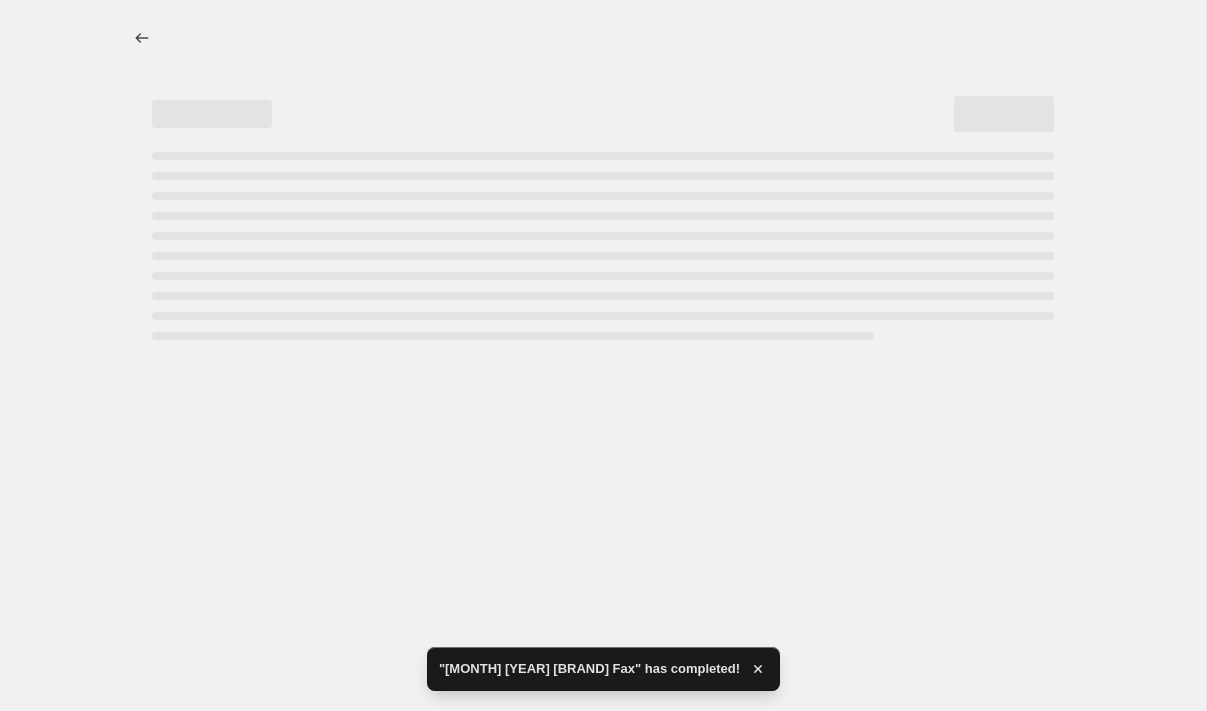 select on "pc" 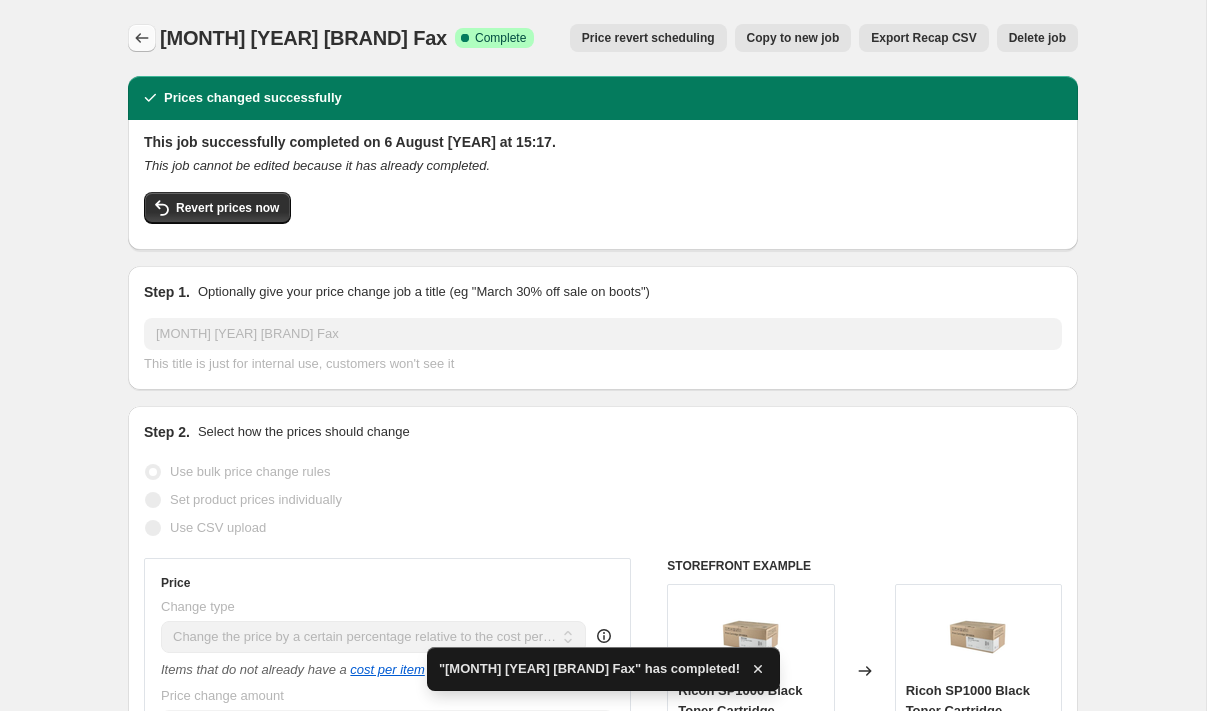 click 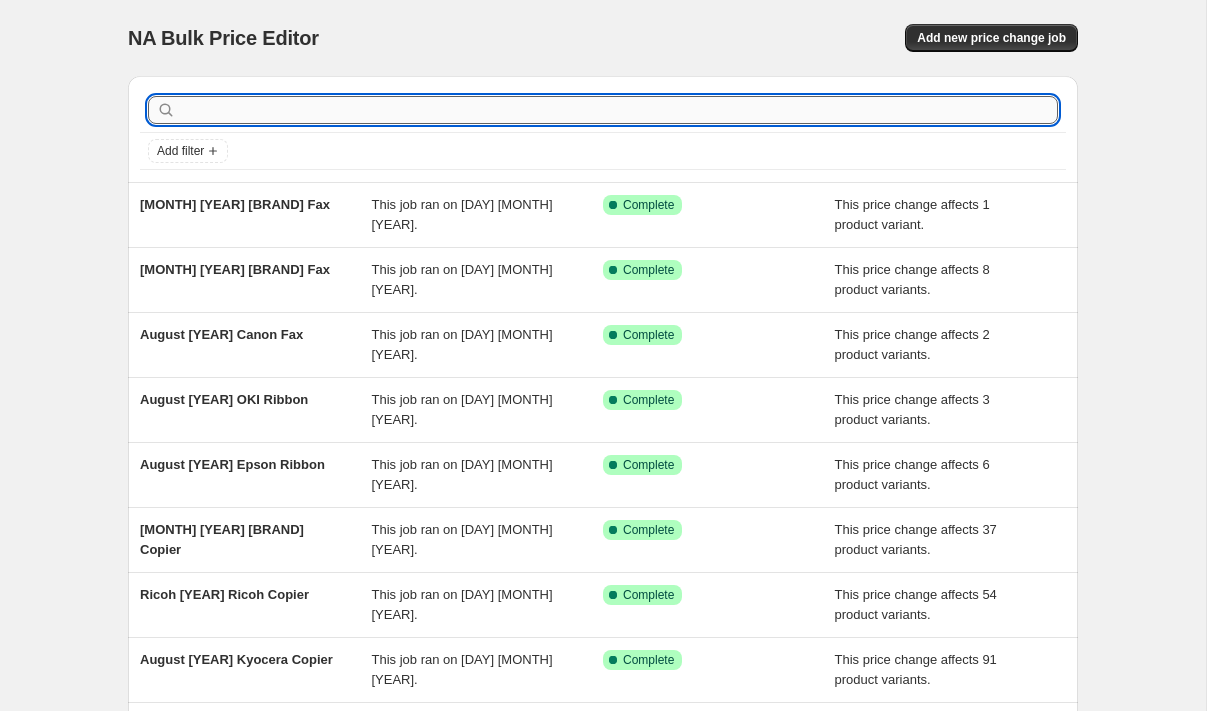 click at bounding box center [619, 110] 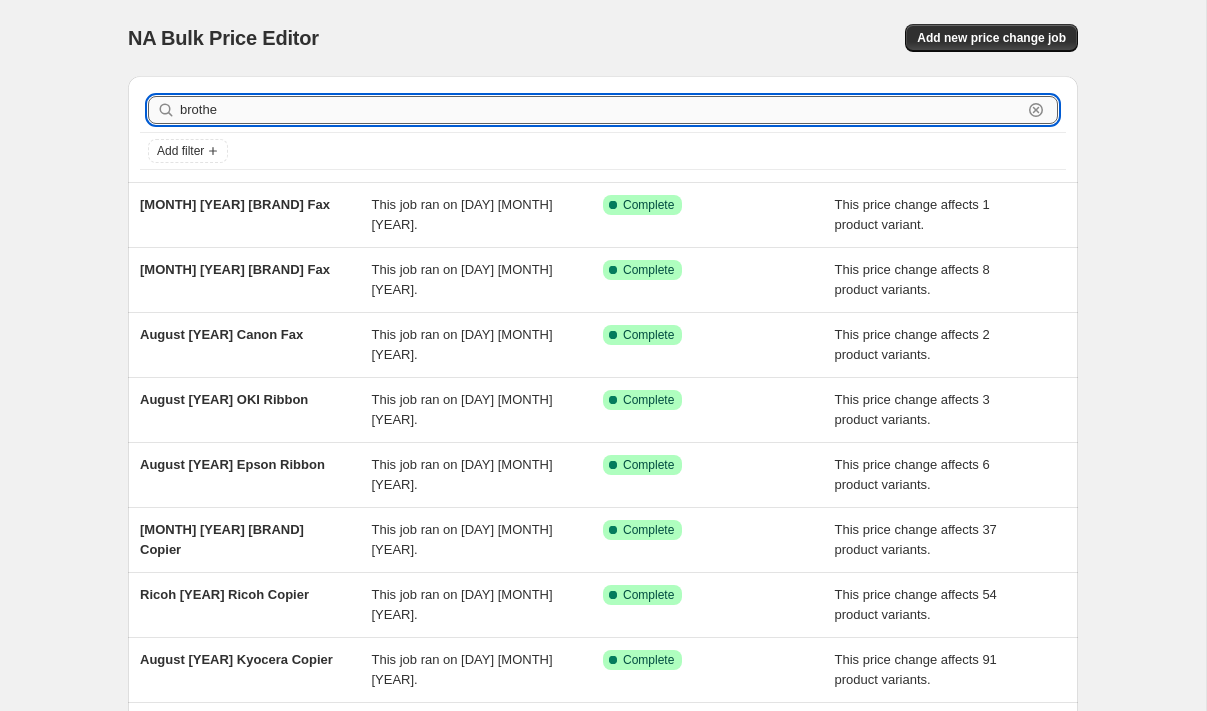 type on "brother" 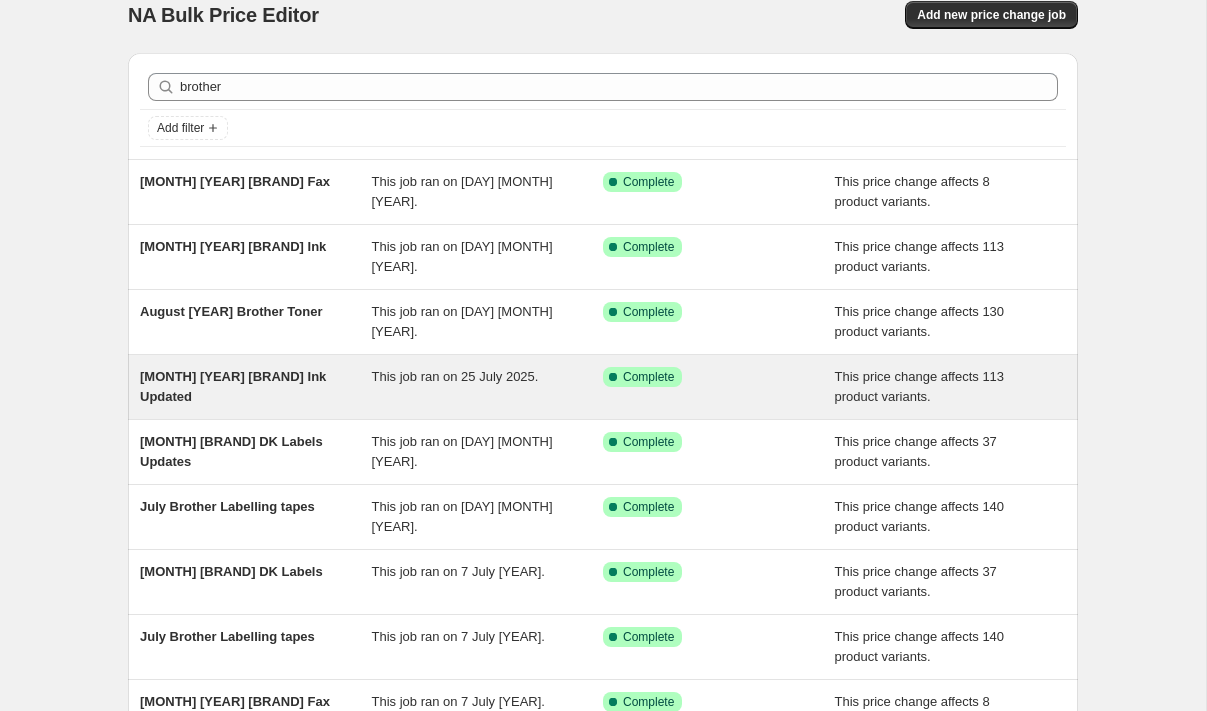 scroll, scrollTop: 31, scrollLeft: 0, axis: vertical 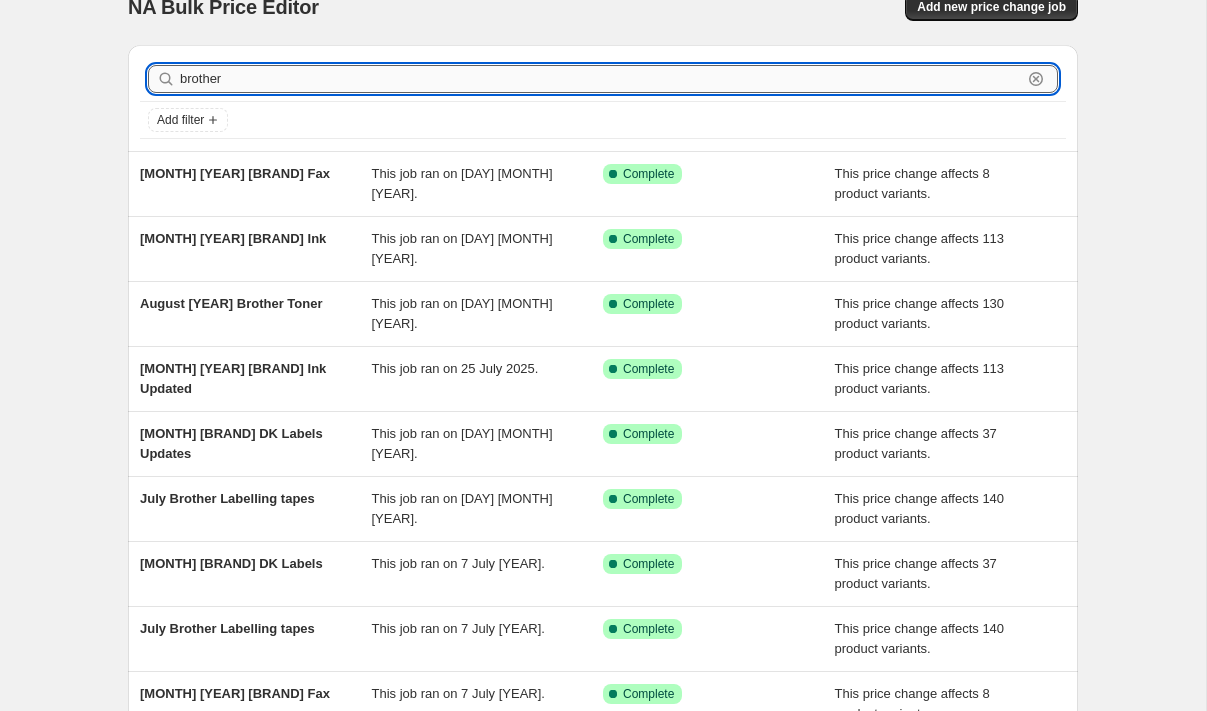 click on "brother" at bounding box center [601, 79] 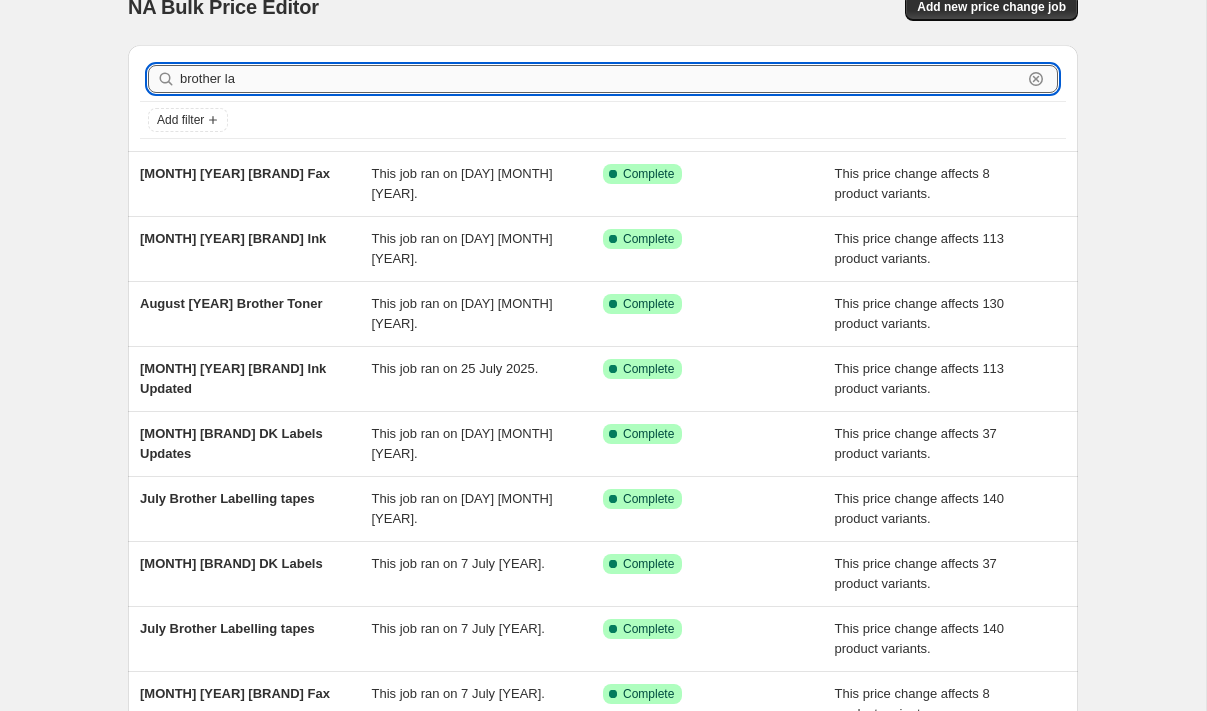 type on "brother lab" 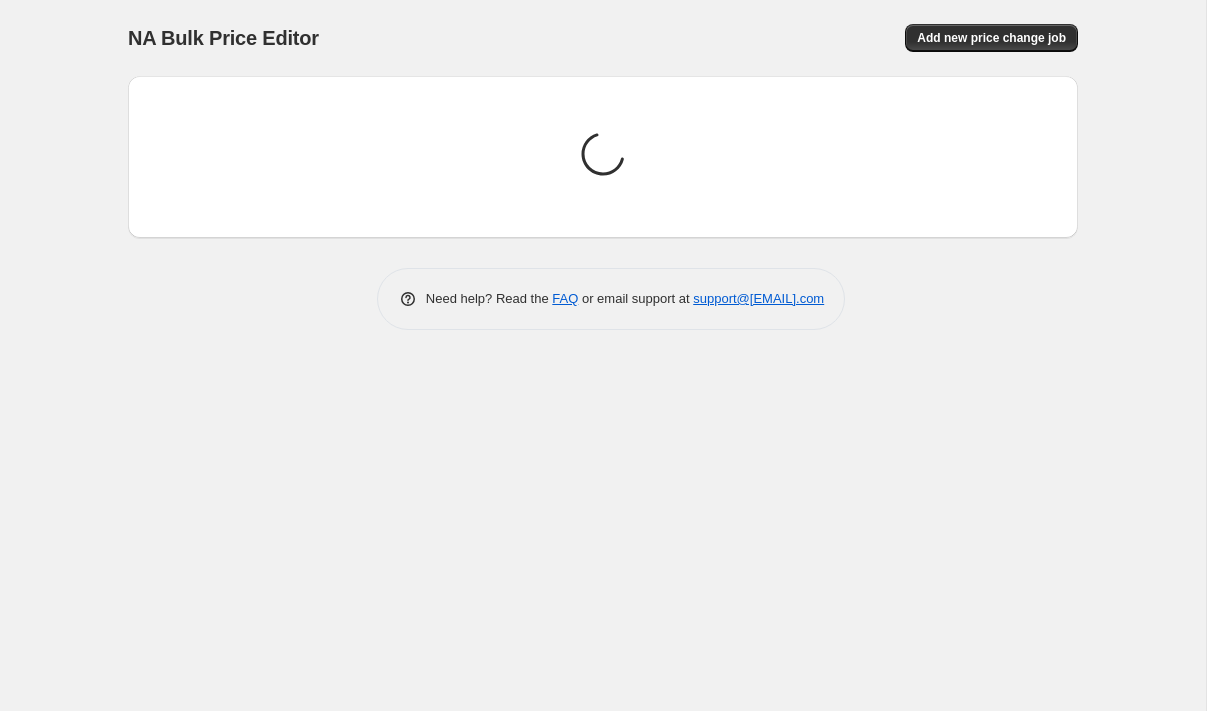 scroll, scrollTop: 0, scrollLeft: 0, axis: both 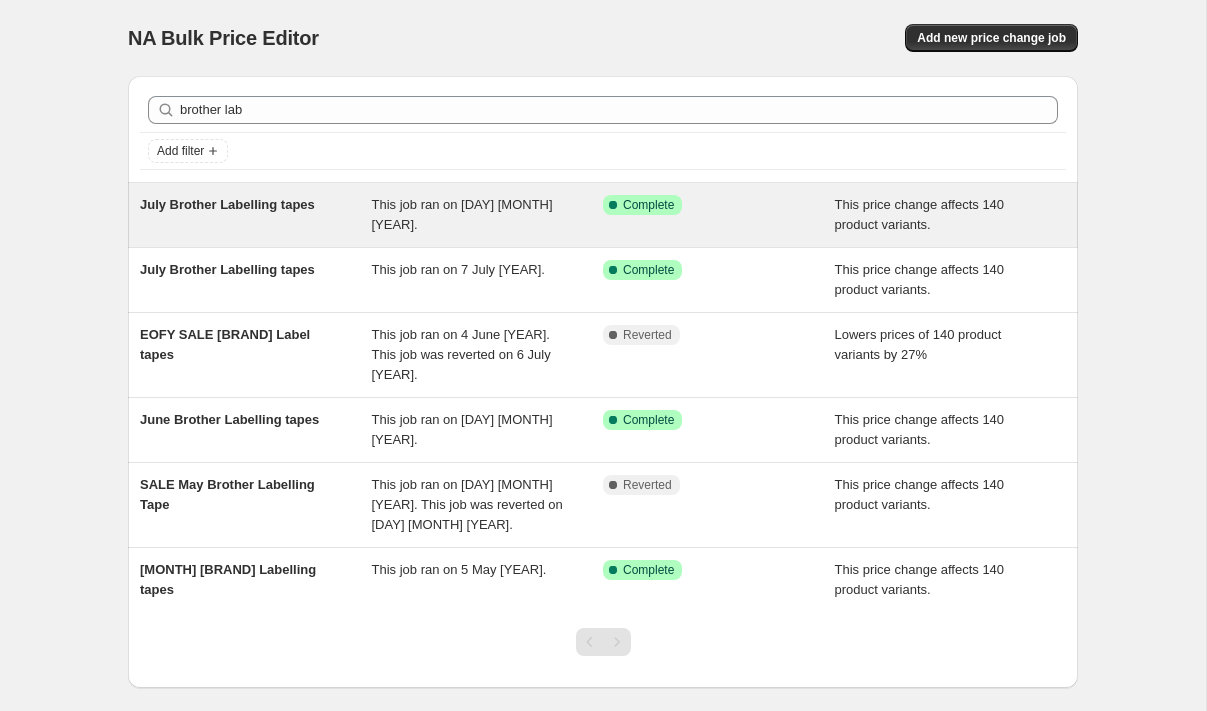 click on "[MONTH] Brother Labelling tapes" at bounding box center (227, 204) 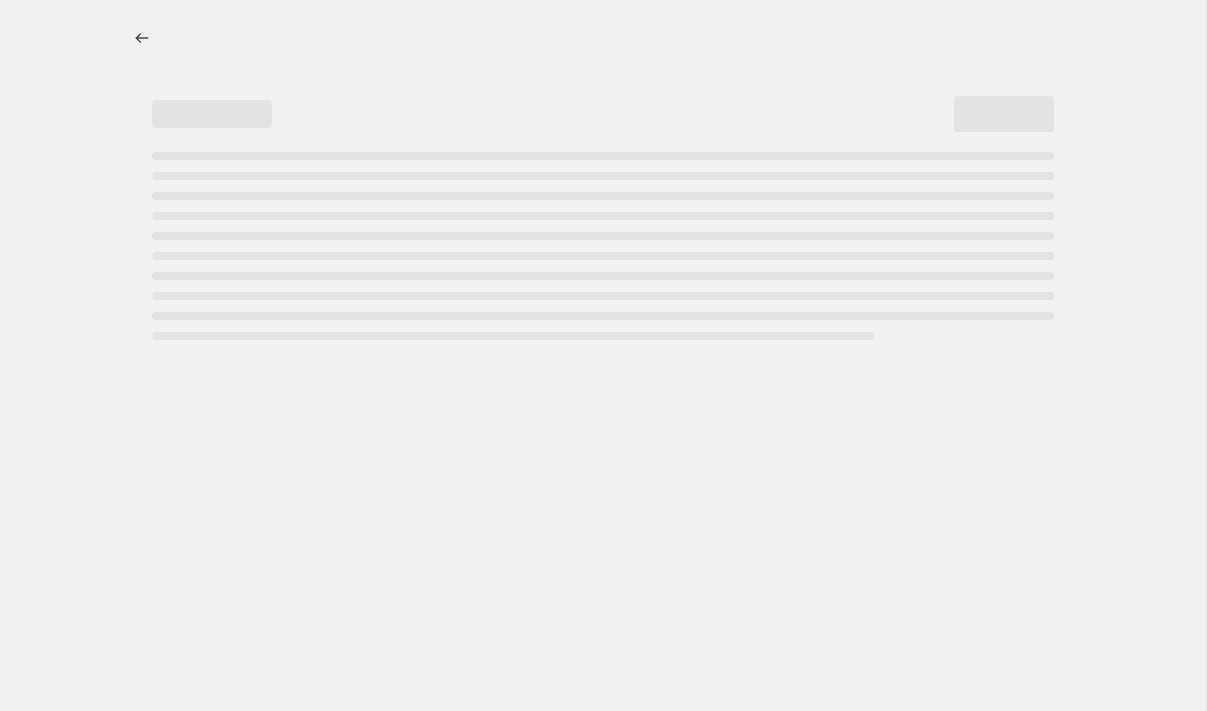 select on "pc" 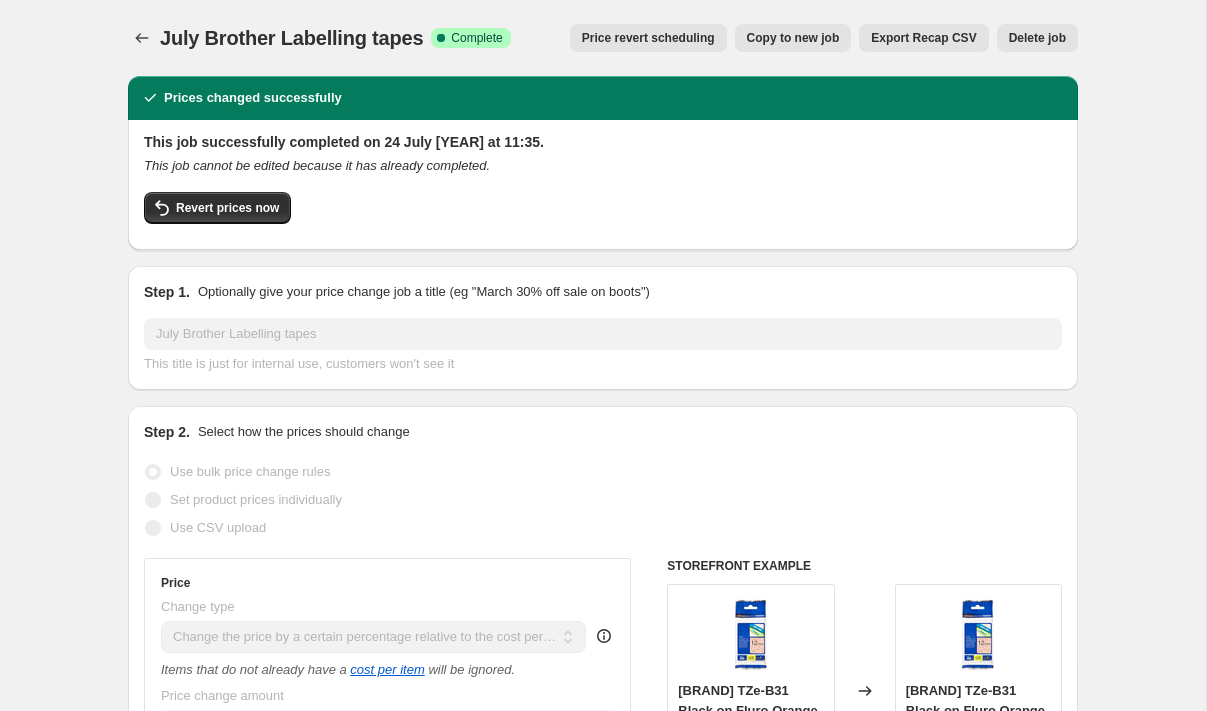 click on "Copy to new job" at bounding box center [793, 38] 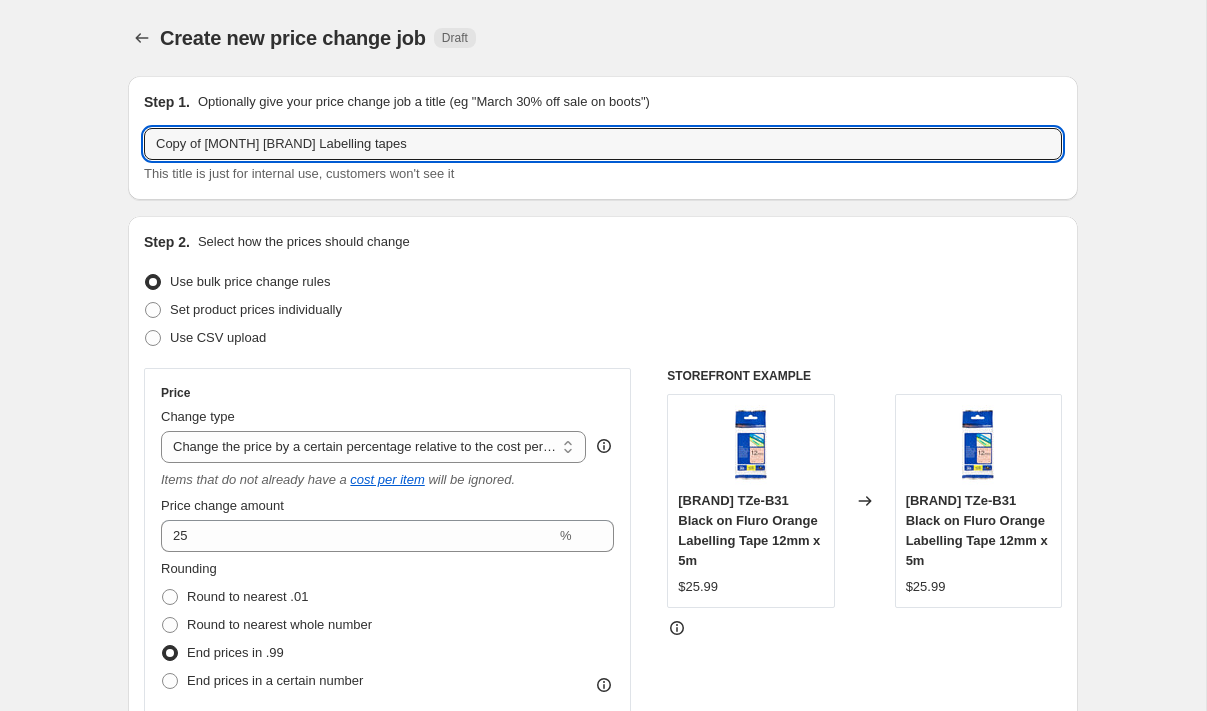 drag, startPoint x: 210, startPoint y: 144, endPoint x: 75, endPoint y: 133, distance: 135.4474 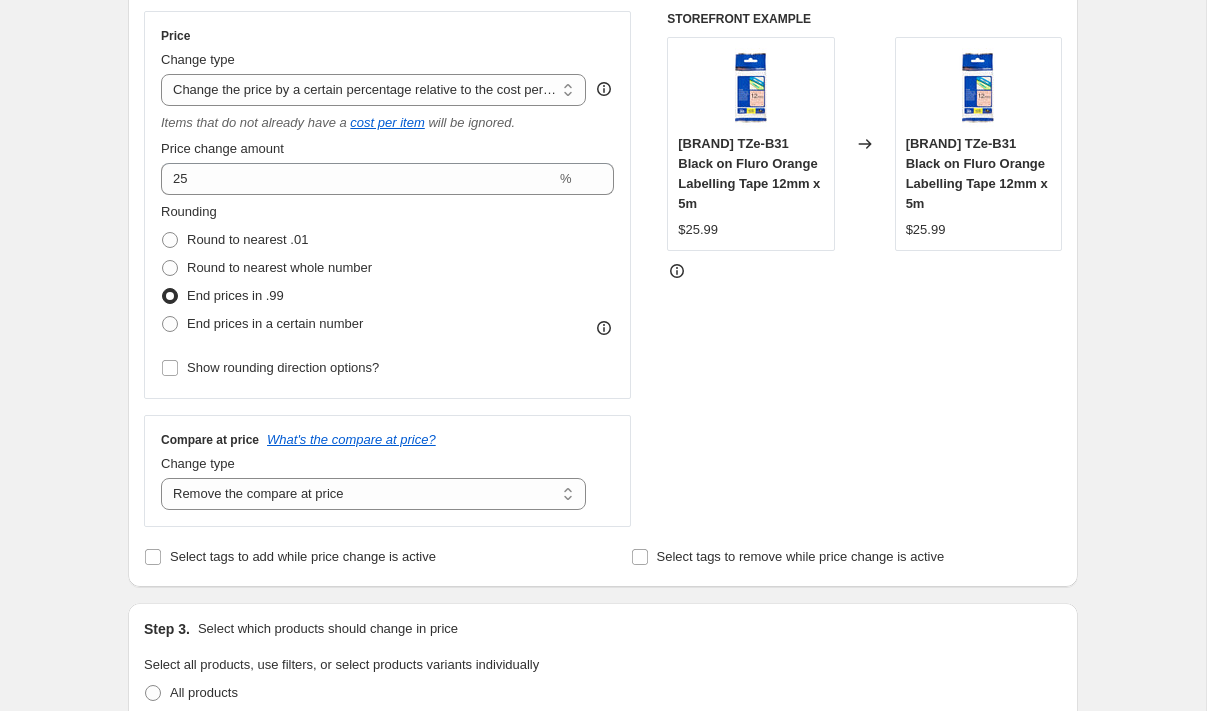 scroll, scrollTop: 364, scrollLeft: 0, axis: vertical 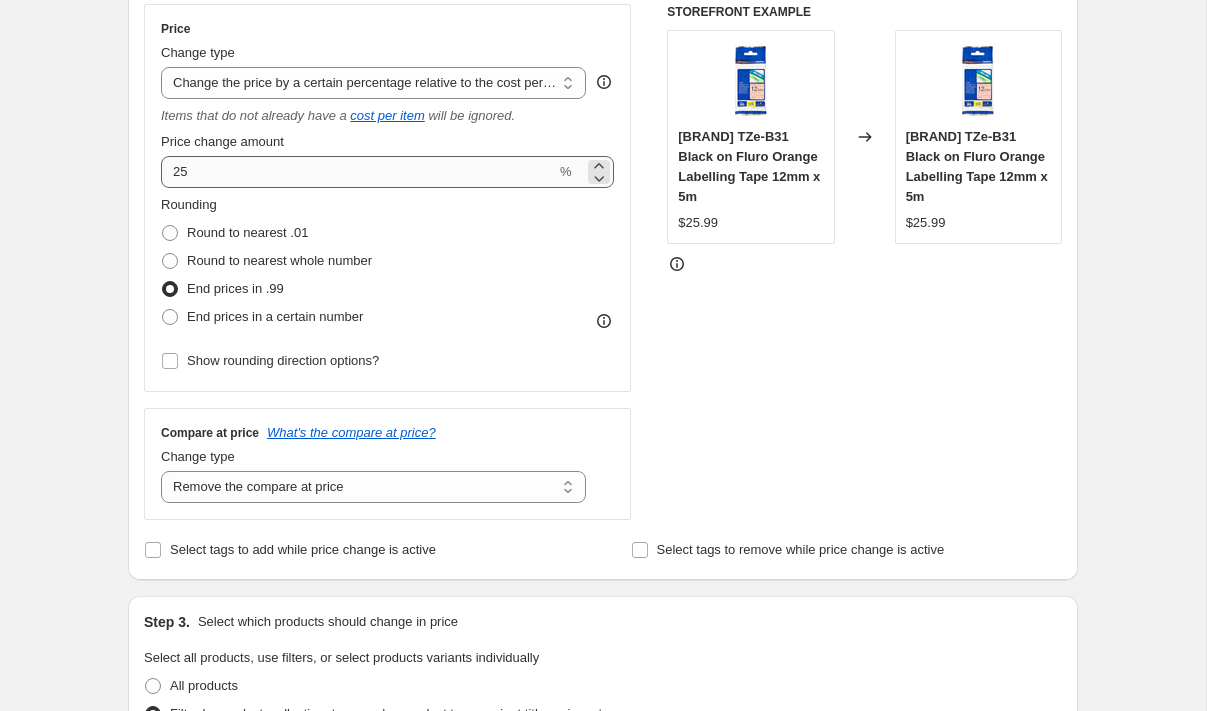 type on "August Brother Labelling tapes" 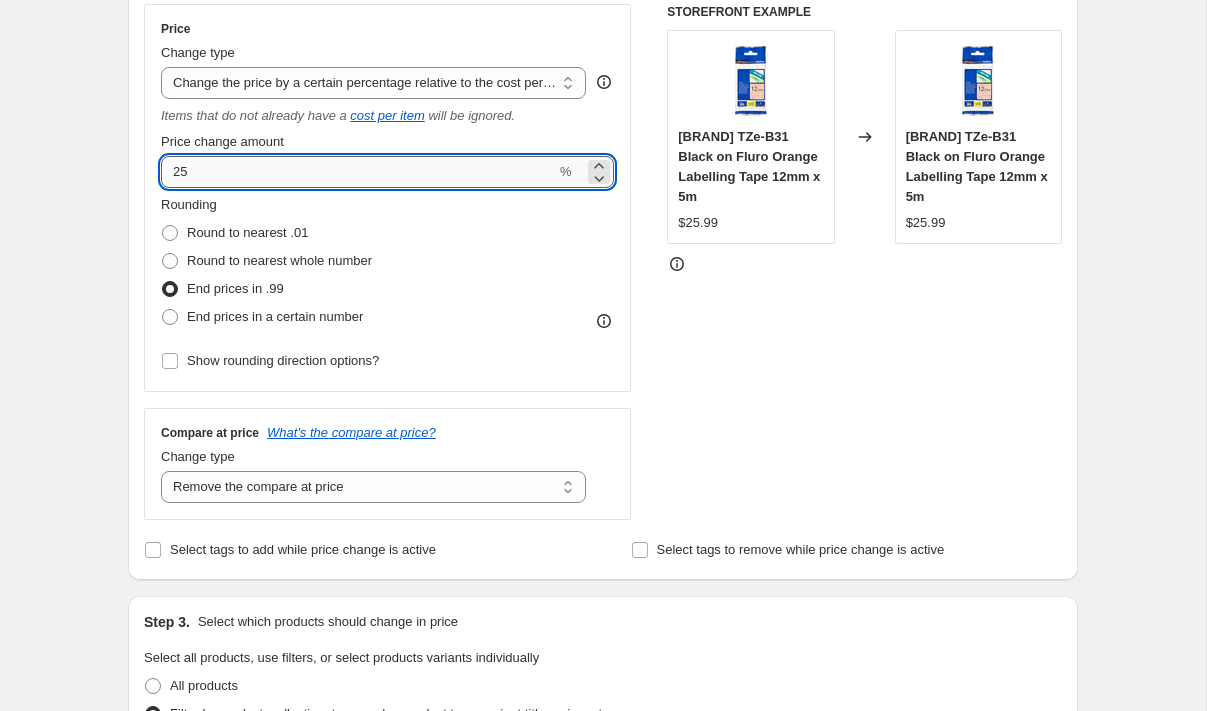 click on "25" at bounding box center (358, 172) 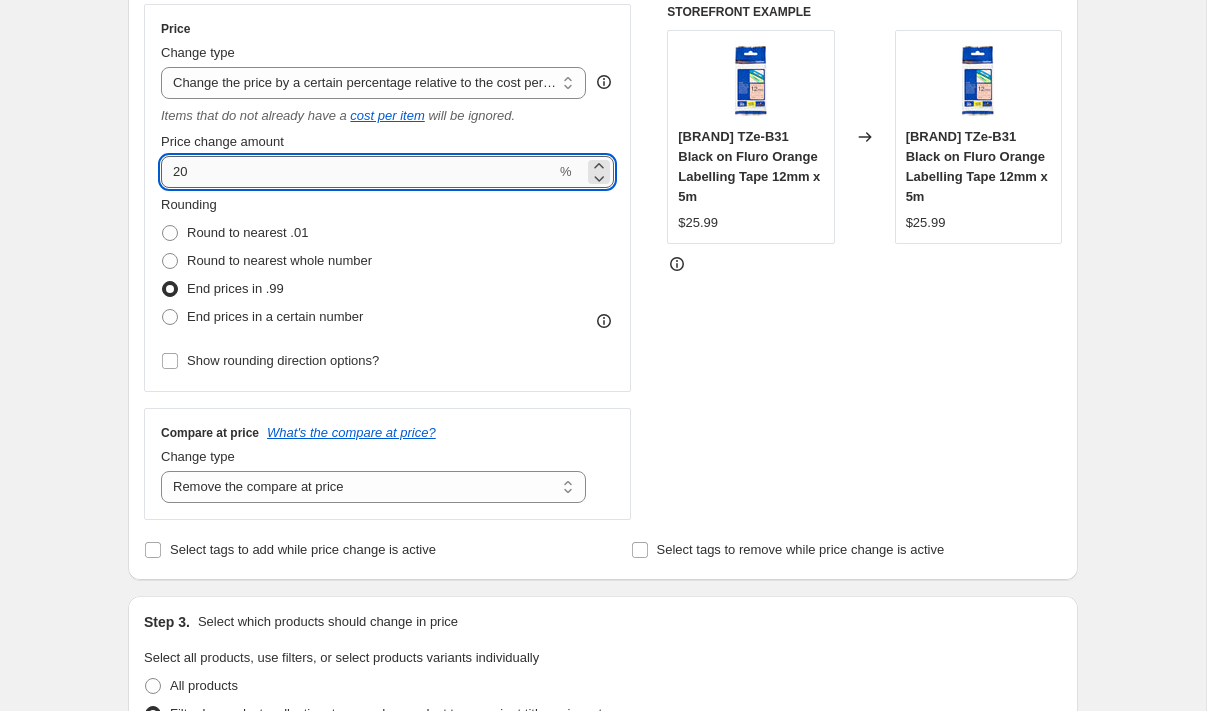 type on "20" 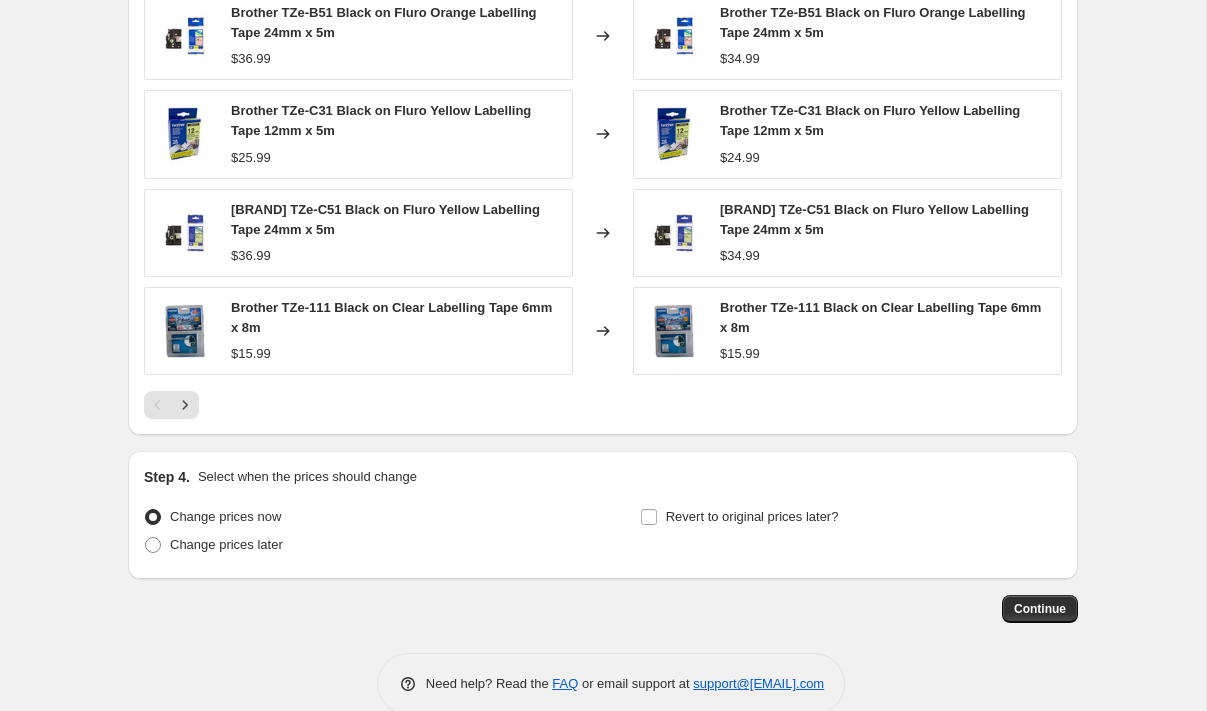 scroll, scrollTop: 1538, scrollLeft: 0, axis: vertical 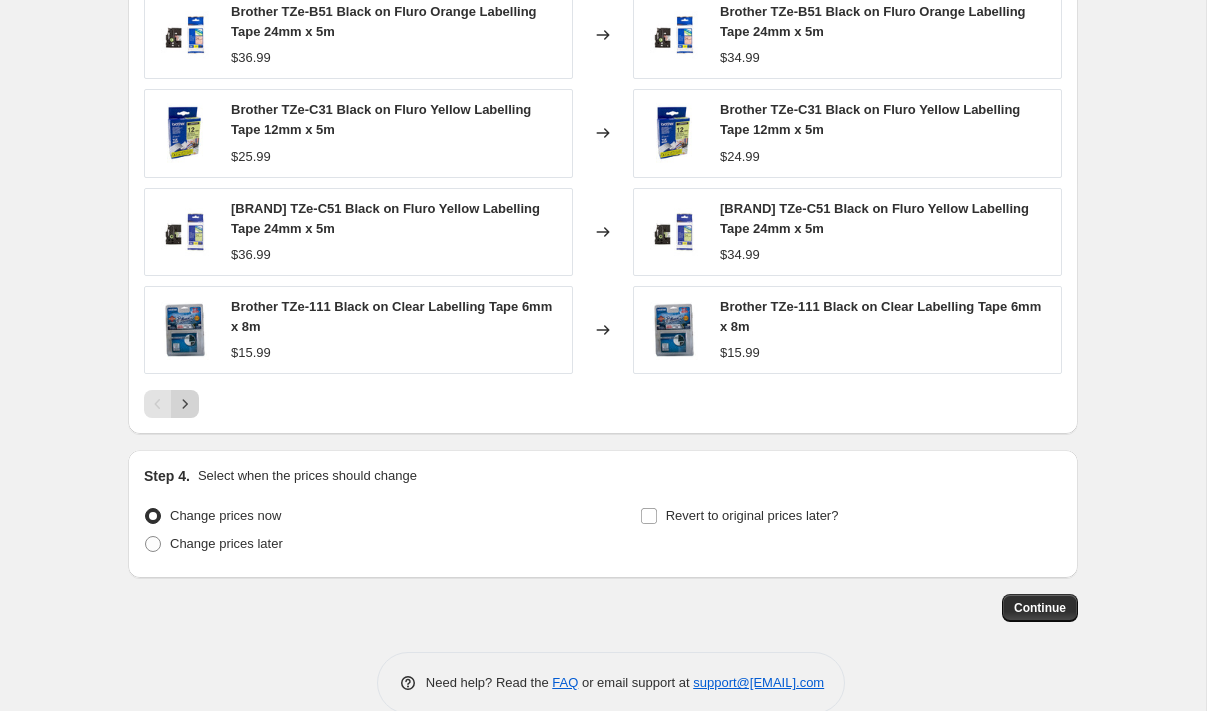 click 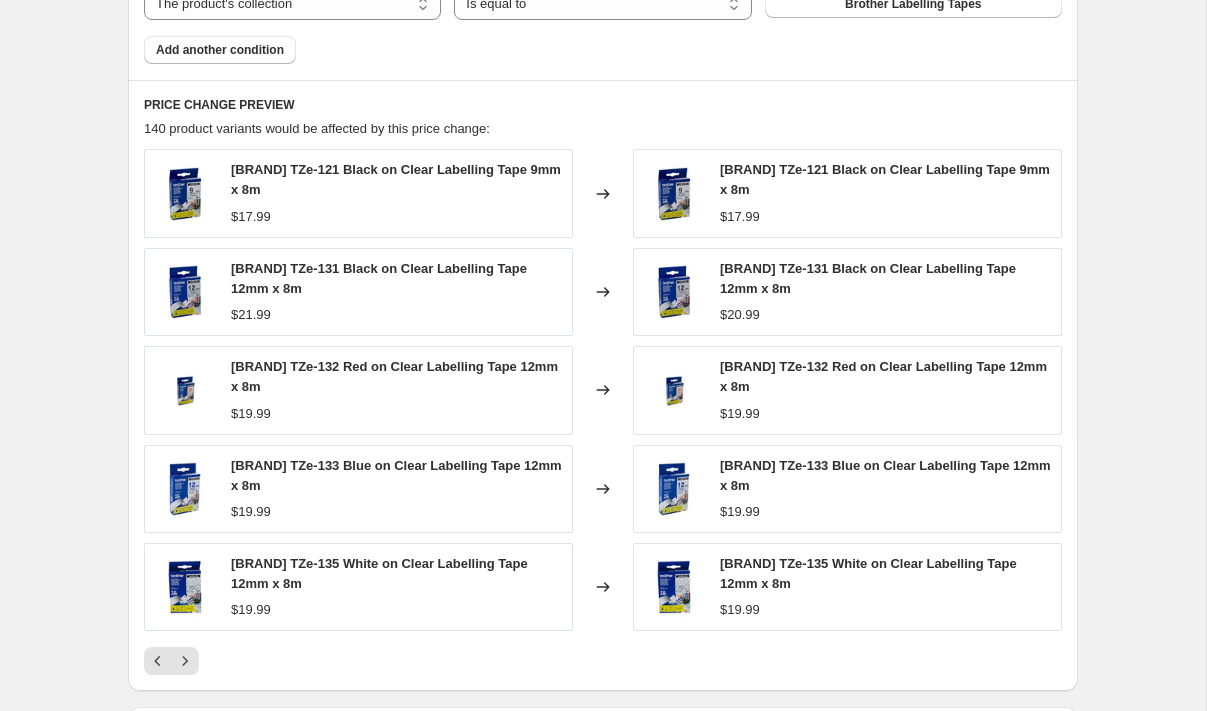 scroll, scrollTop: 1280, scrollLeft: 0, axis: vertical 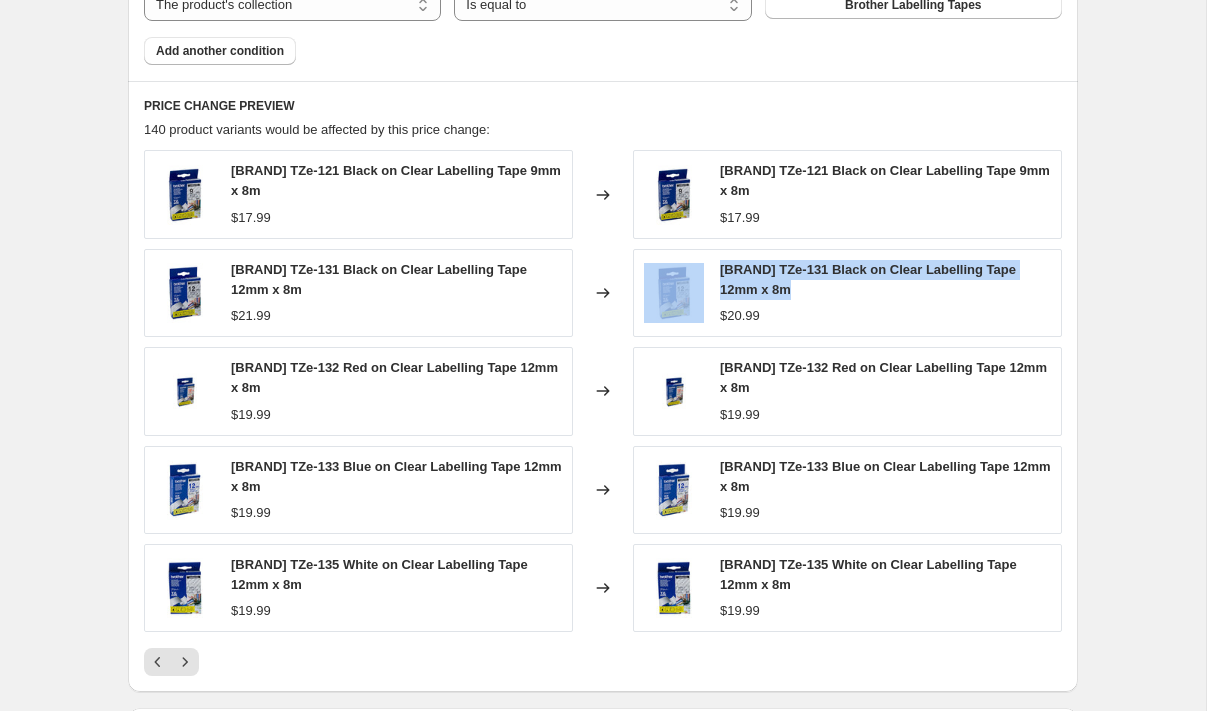 drag, startPoint x: 816, startPoint y: 290, endPoint x: 725, endPoint y: 275, distance: 92.22798 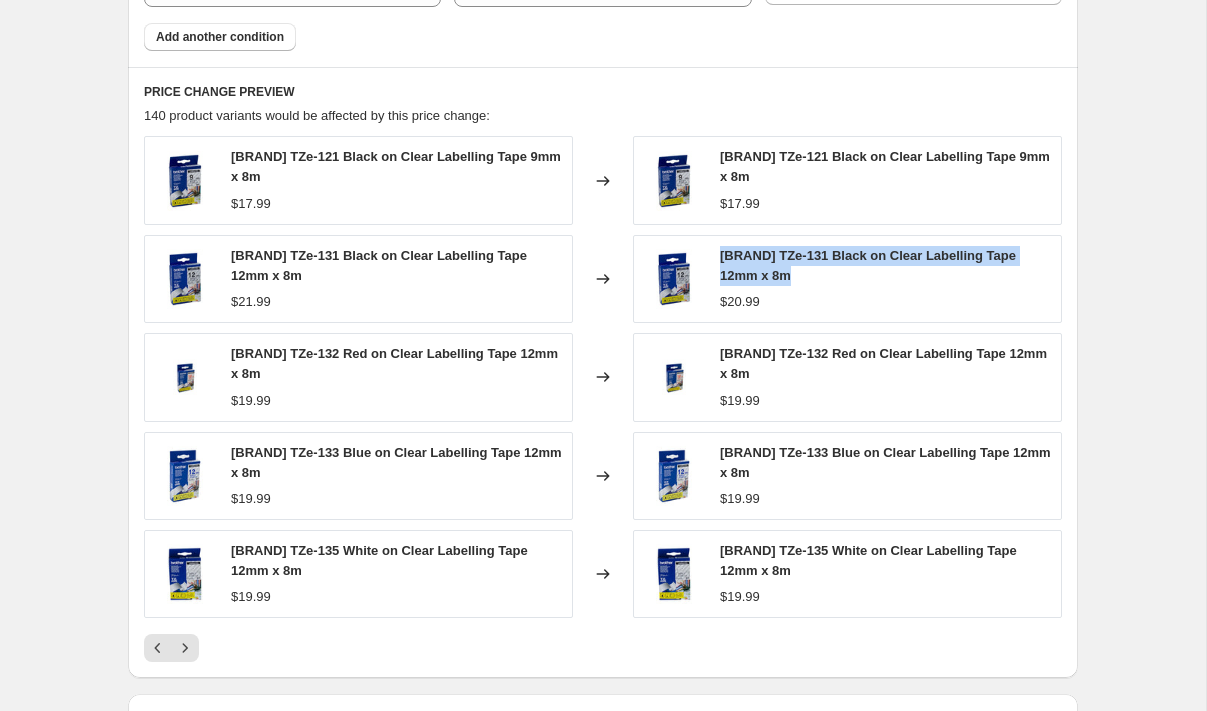 scroll, scrollTop: 1571, scrollLeft: 0, axis: vertical 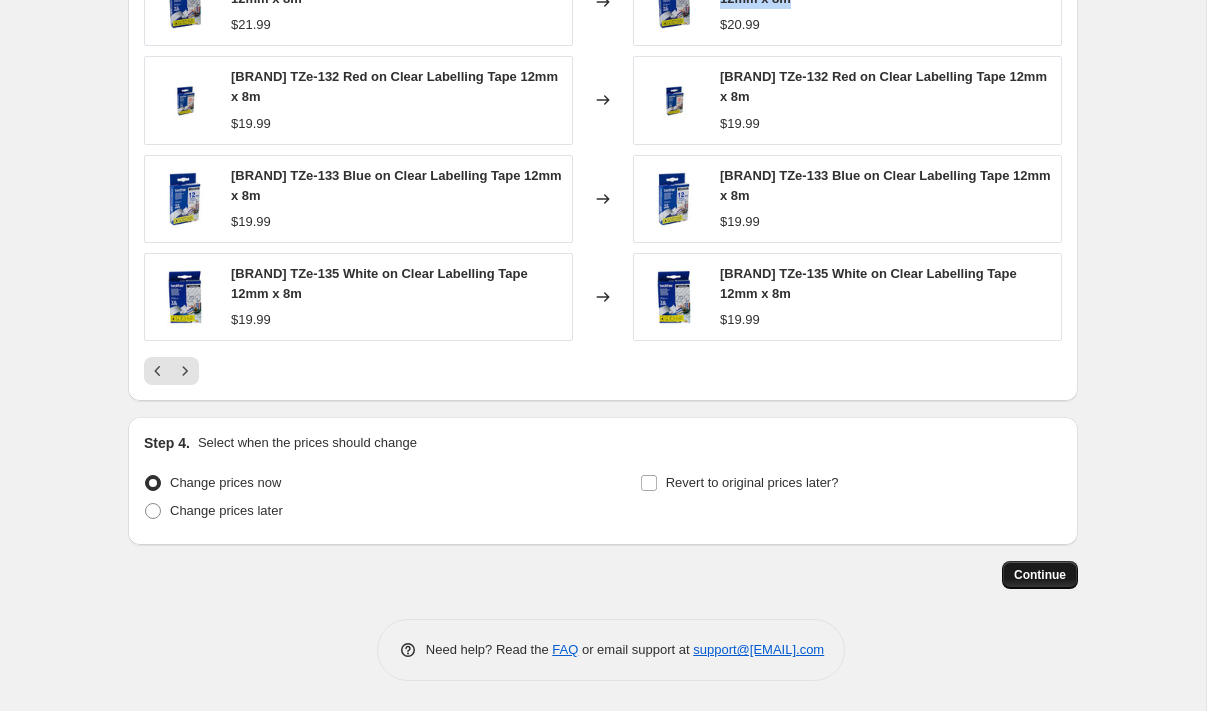 click on "Continue" at bounding box center (1040, 575) 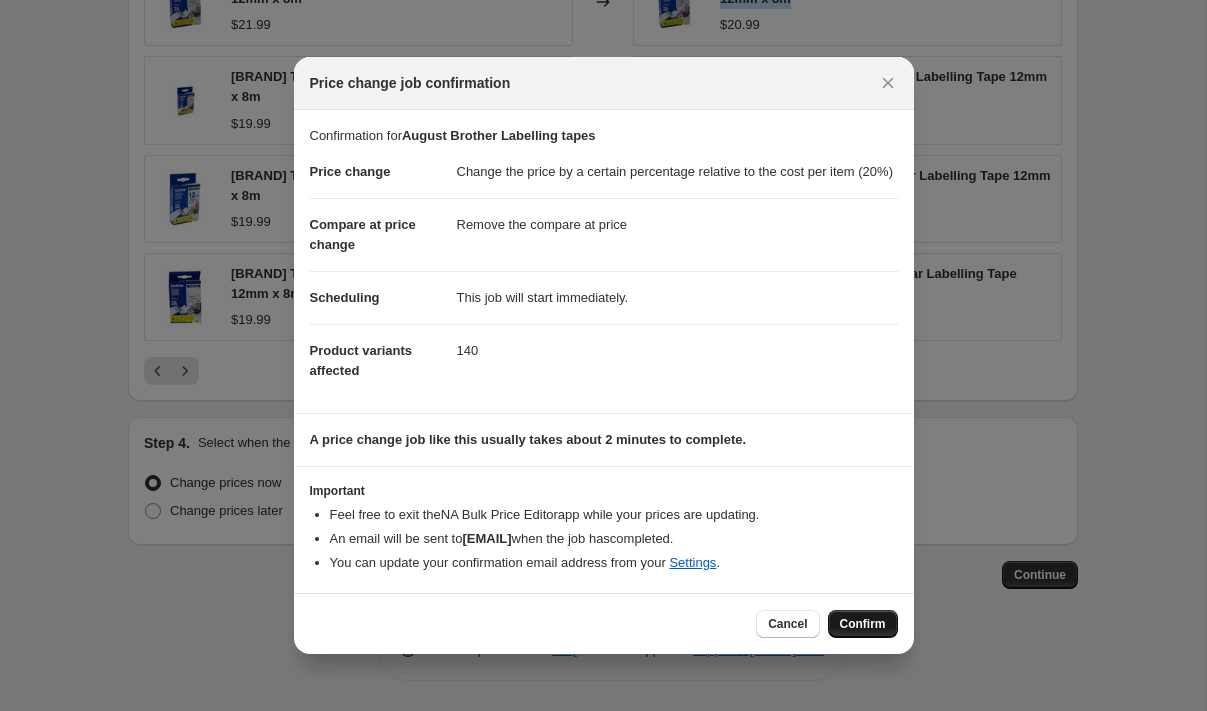 click on "Confirm" at bounding box center [863, 624] 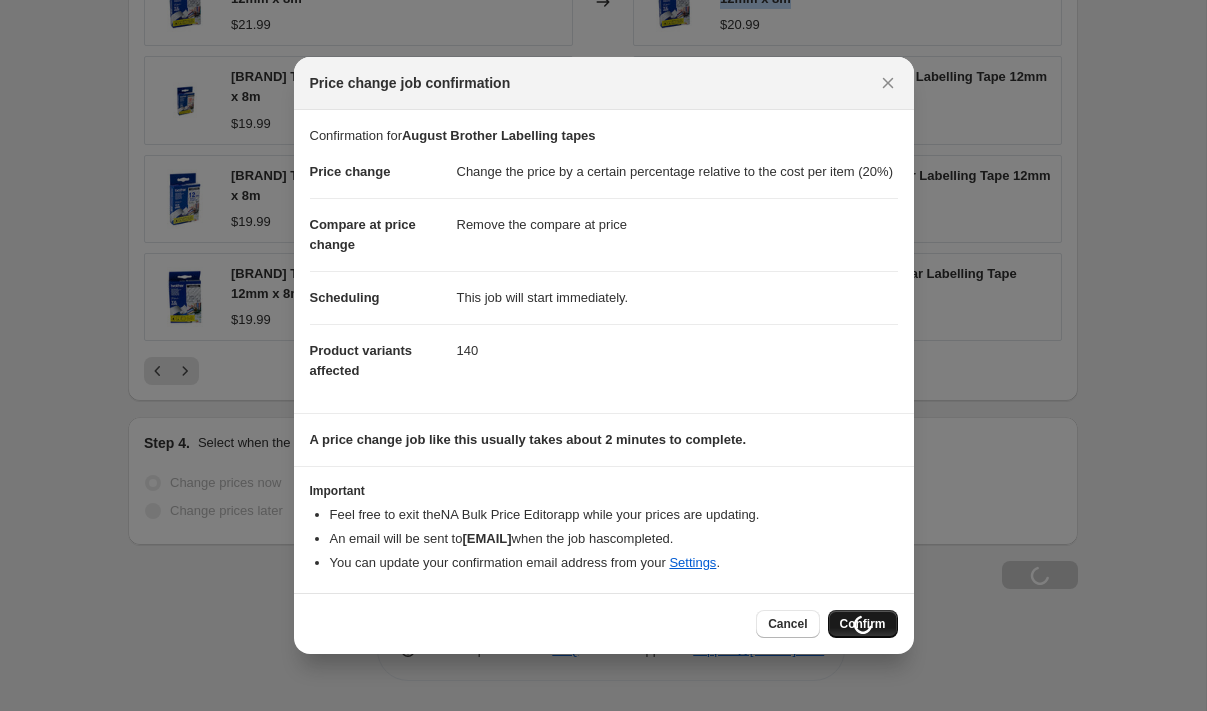 scroll, scrollTop: 1639, scrollLeft: 0, axis: vertical 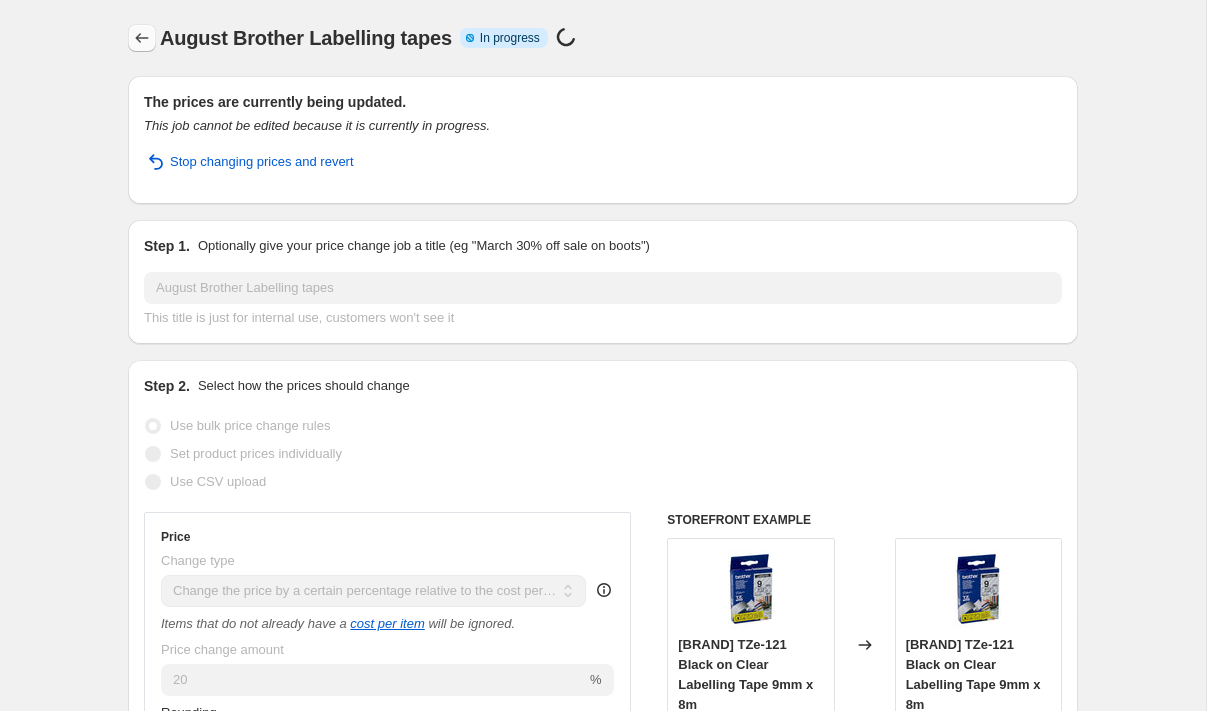 click 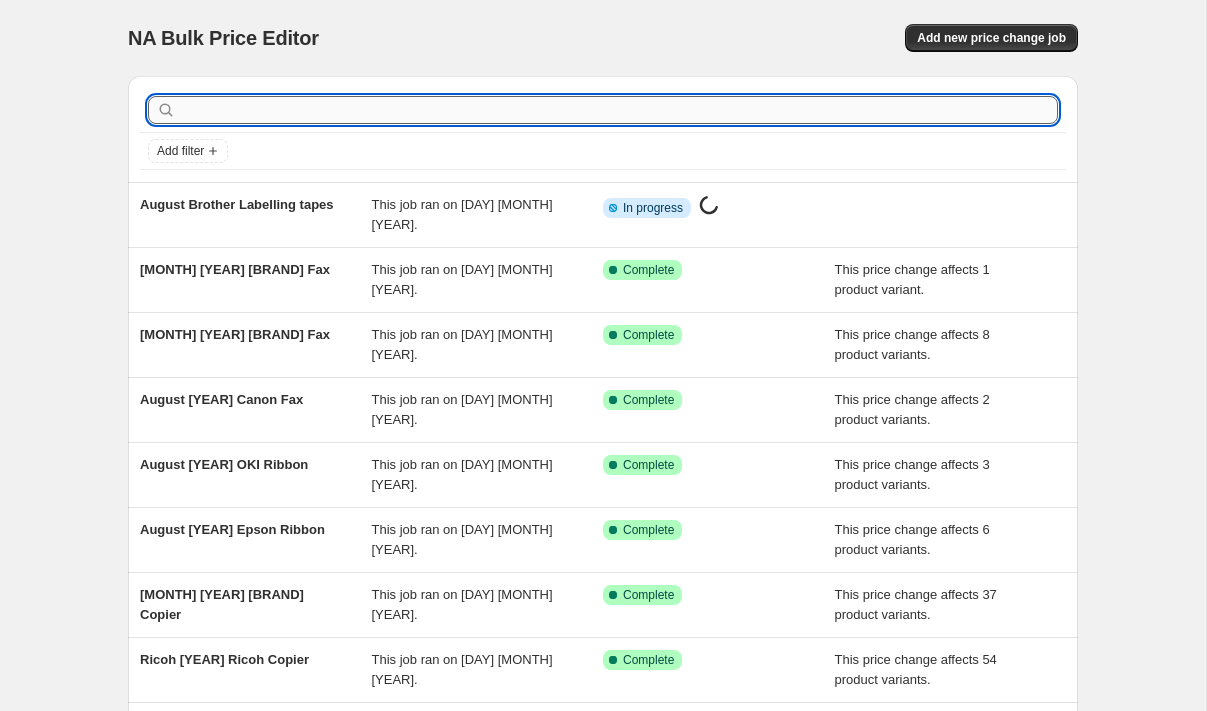 click at bounding box center [619, 110] 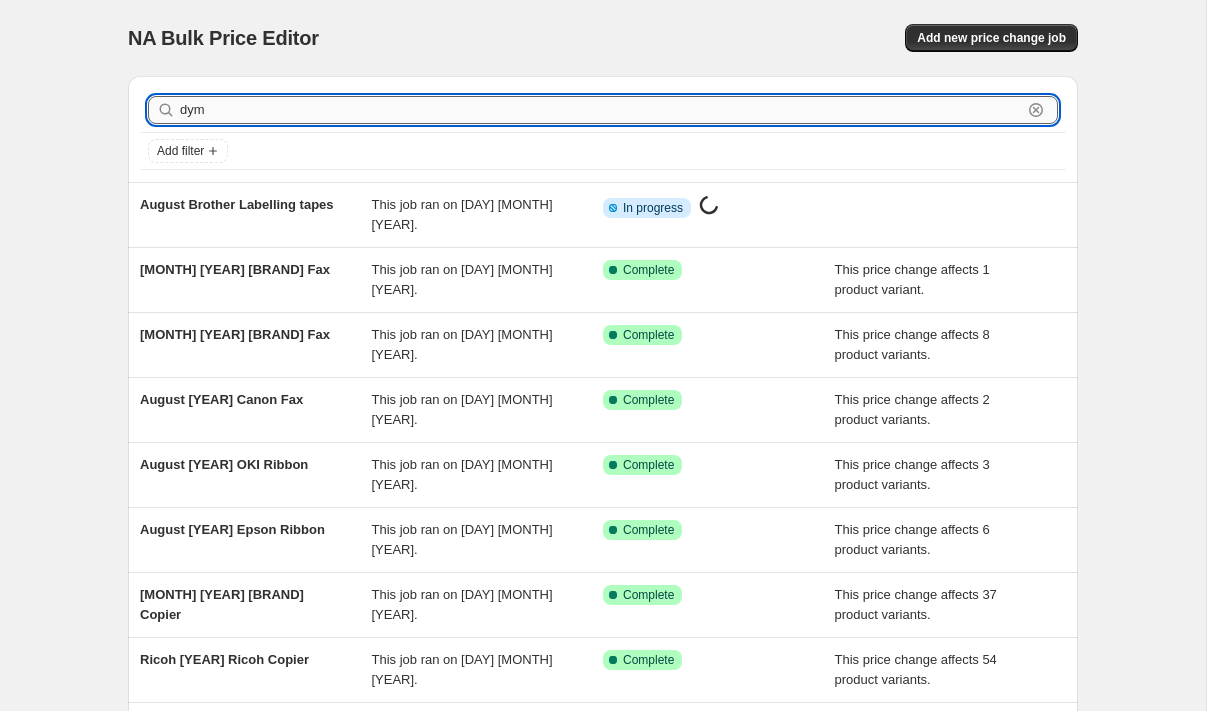 type on "dymo" 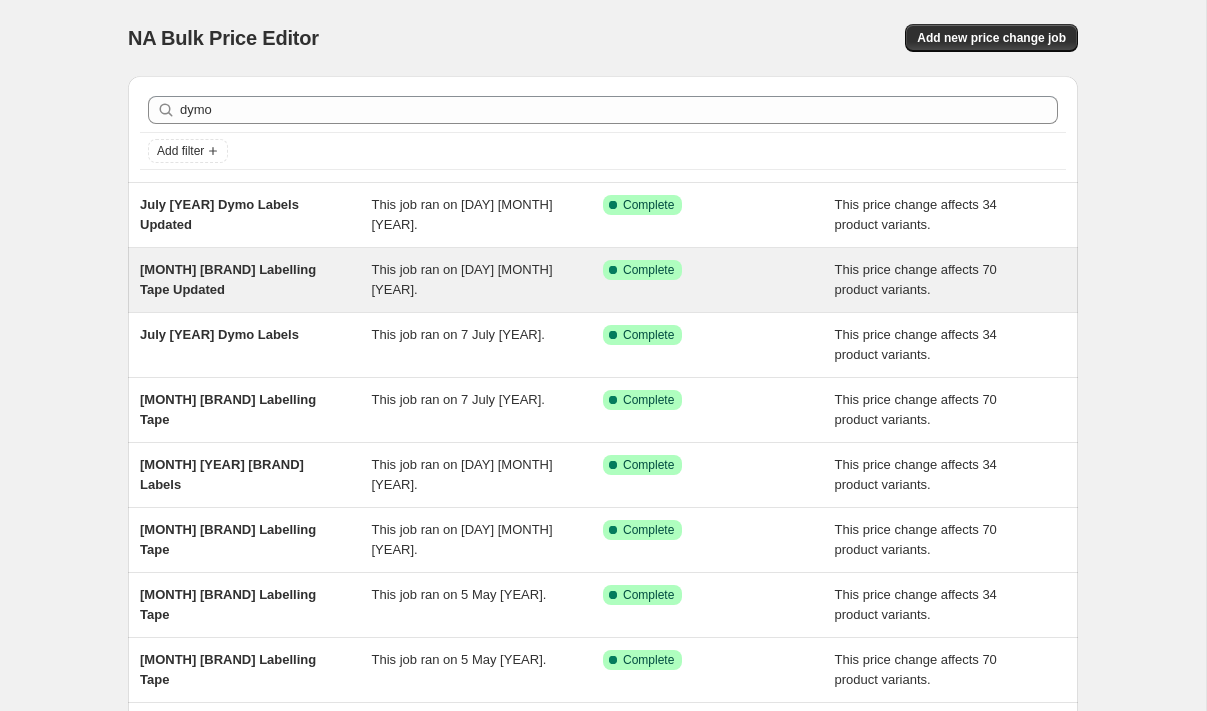 click on "July Dymo Labelling Tape Updated" at bounding box center [228, 279] 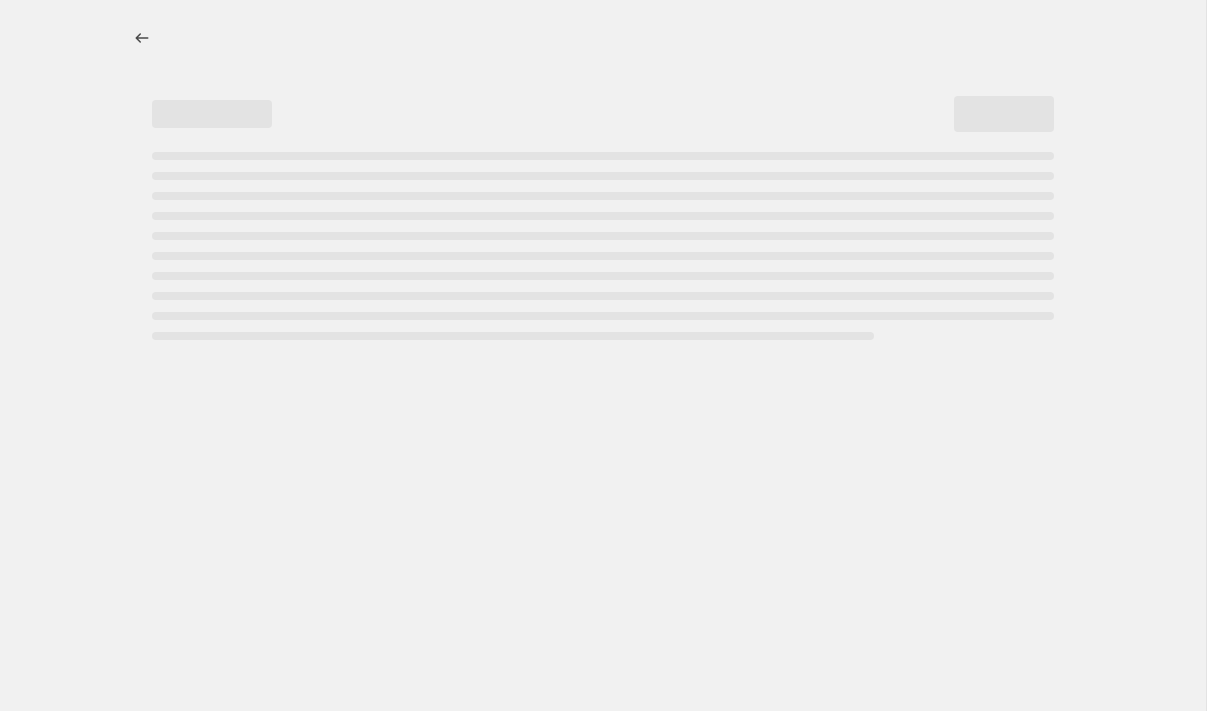 select on "pc" 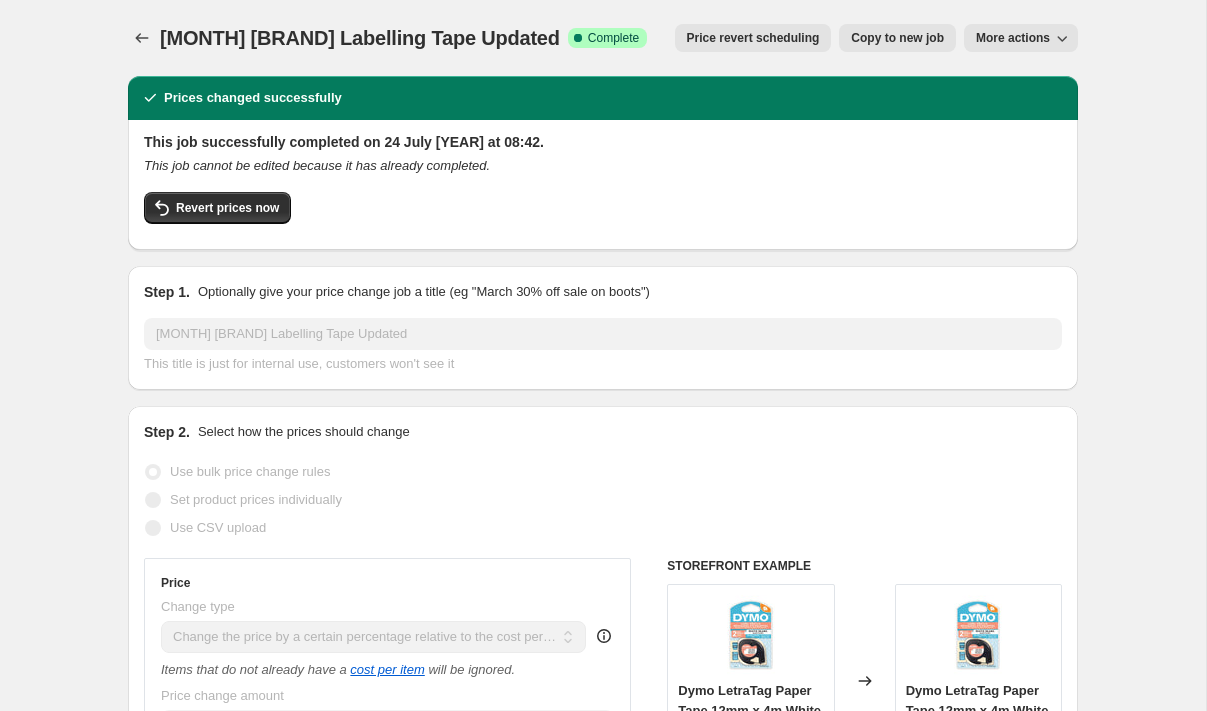 click on "Copy to new job" at bounding box center (897, 38) 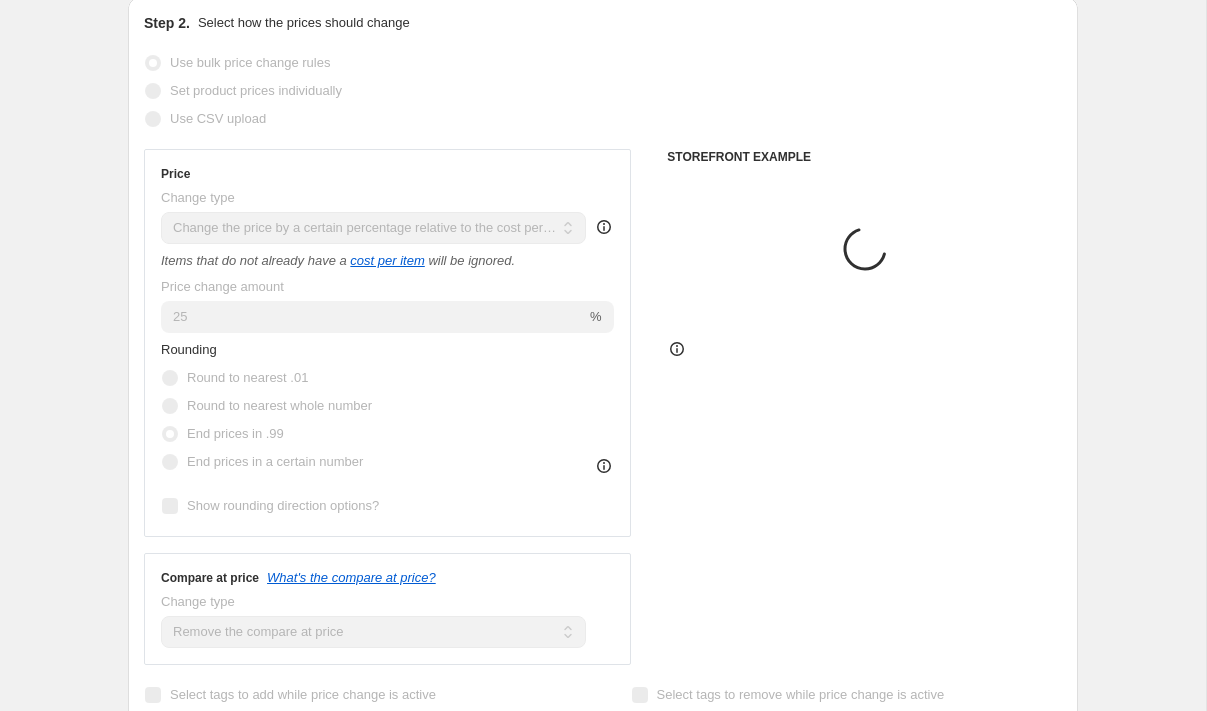 scroll, scrollTop: 254, scrollLeft: 0, axis: vertical 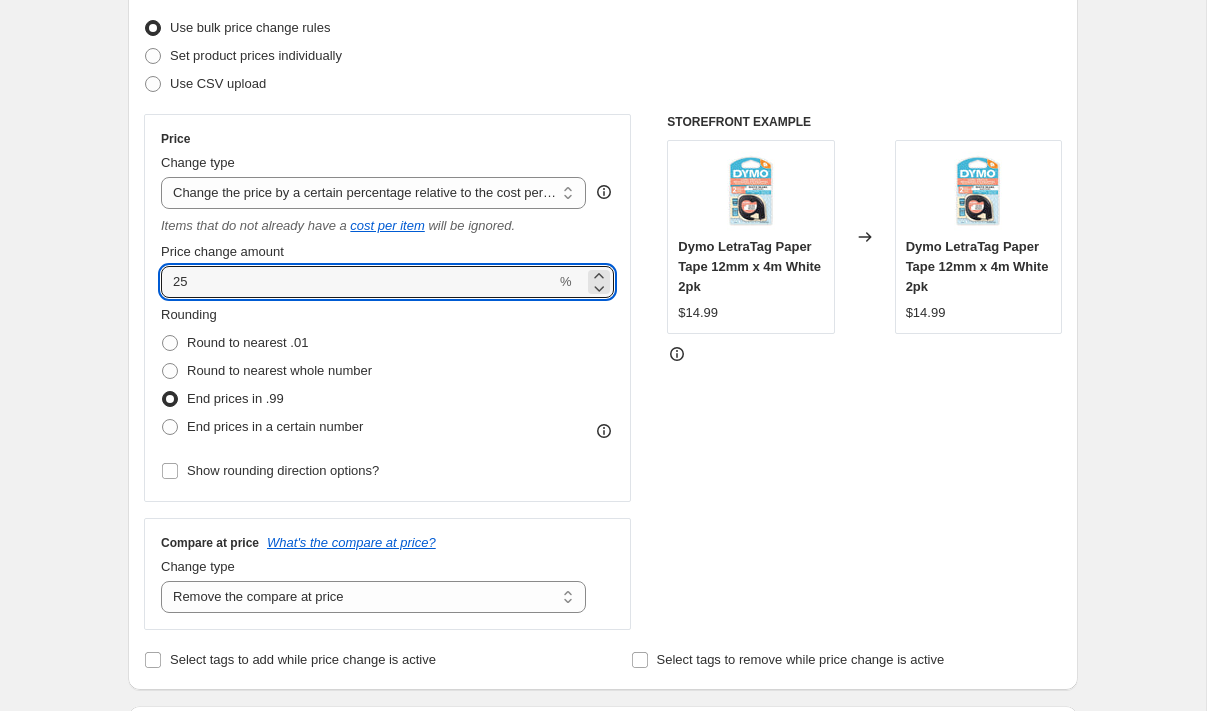drag, startPoint x: 198, startPoint y: 283, endPoint x: 112, endPoint y: 278, distance: 86.145226 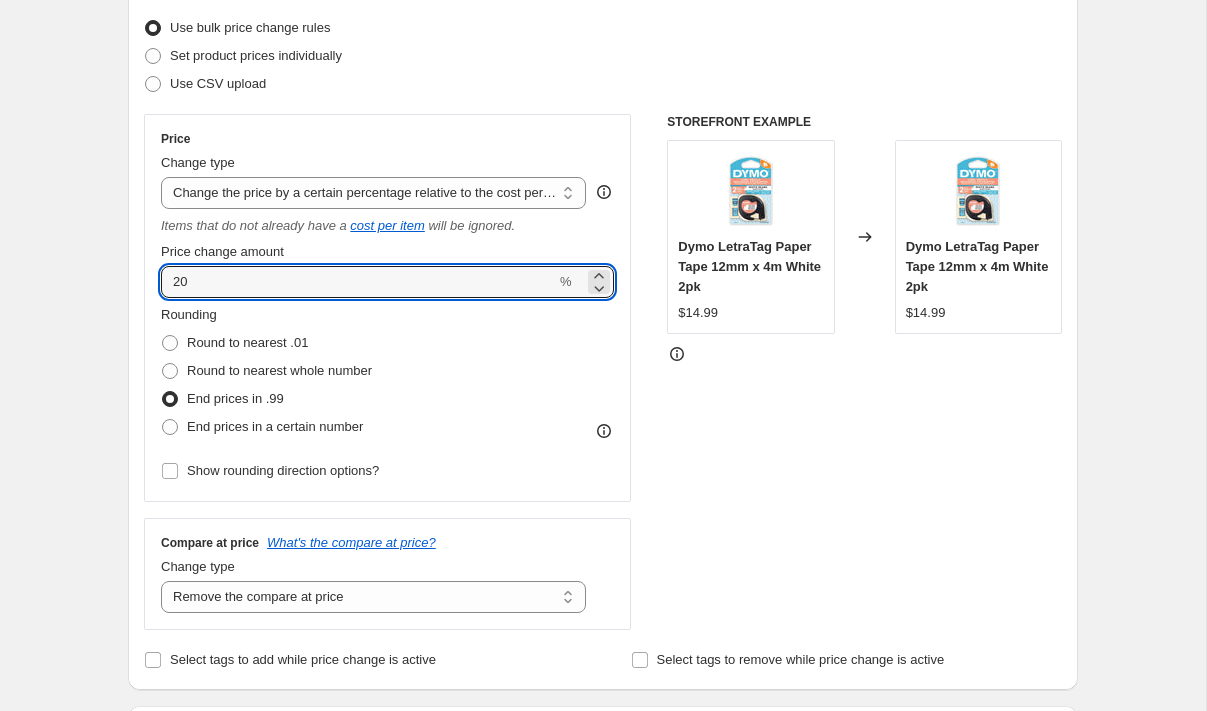 type on "20" 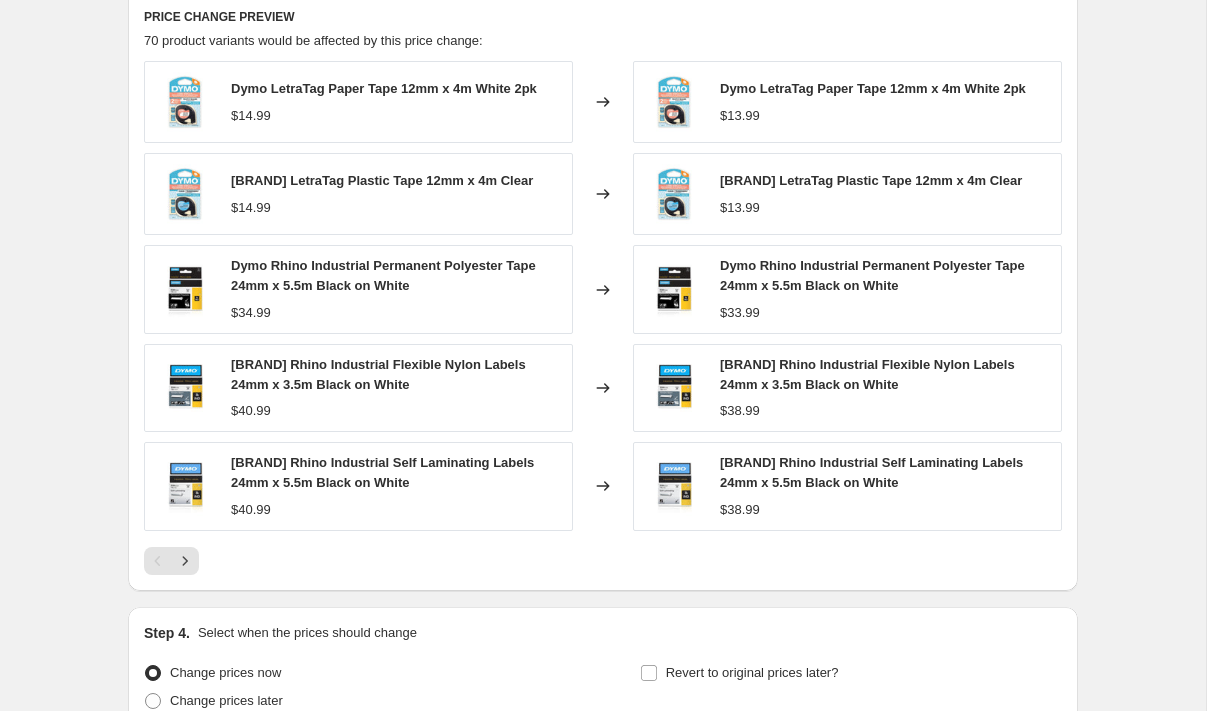scroll, scrollTop: 1450, scrollLeft: 0, axis: vertical 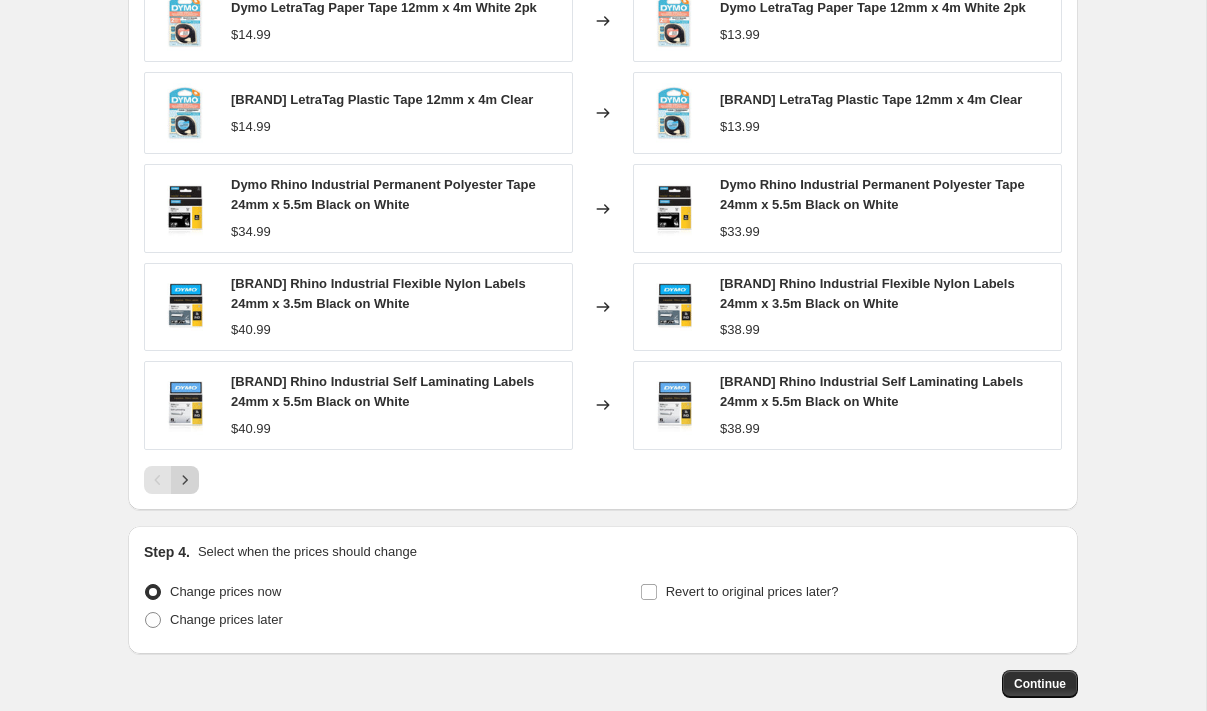 click 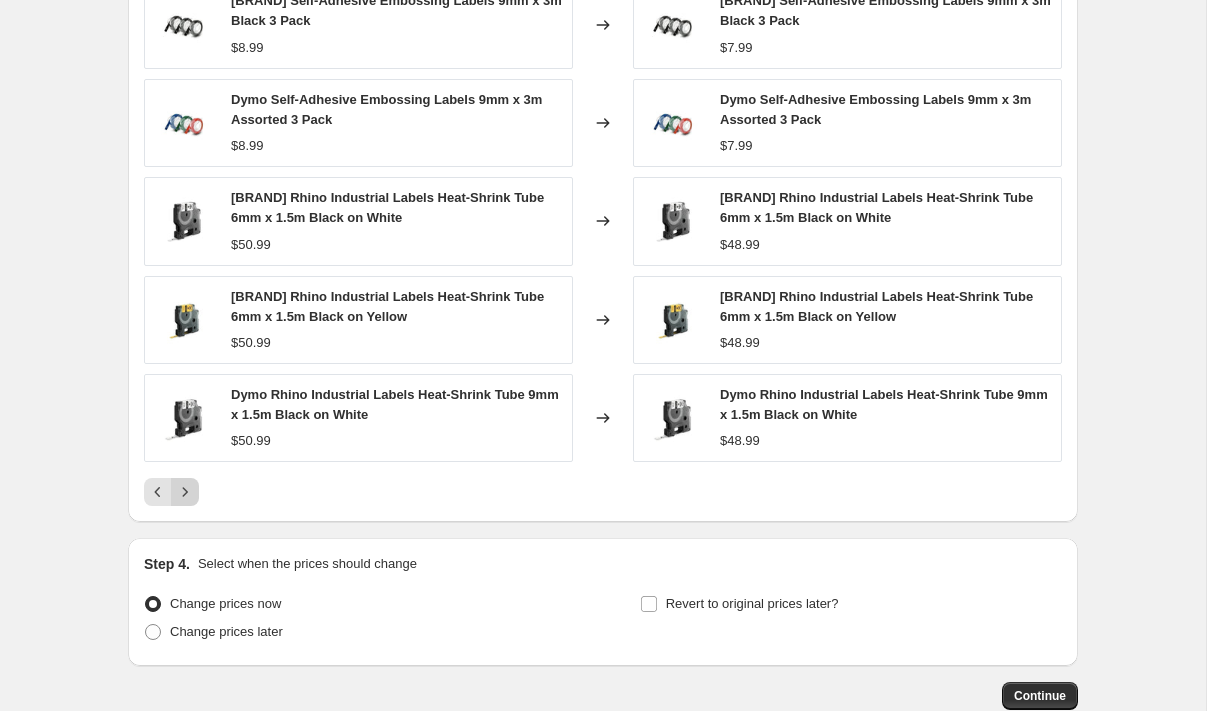 scroll, scrollTop: 1453, scrollLeft: 0, axis: vertical 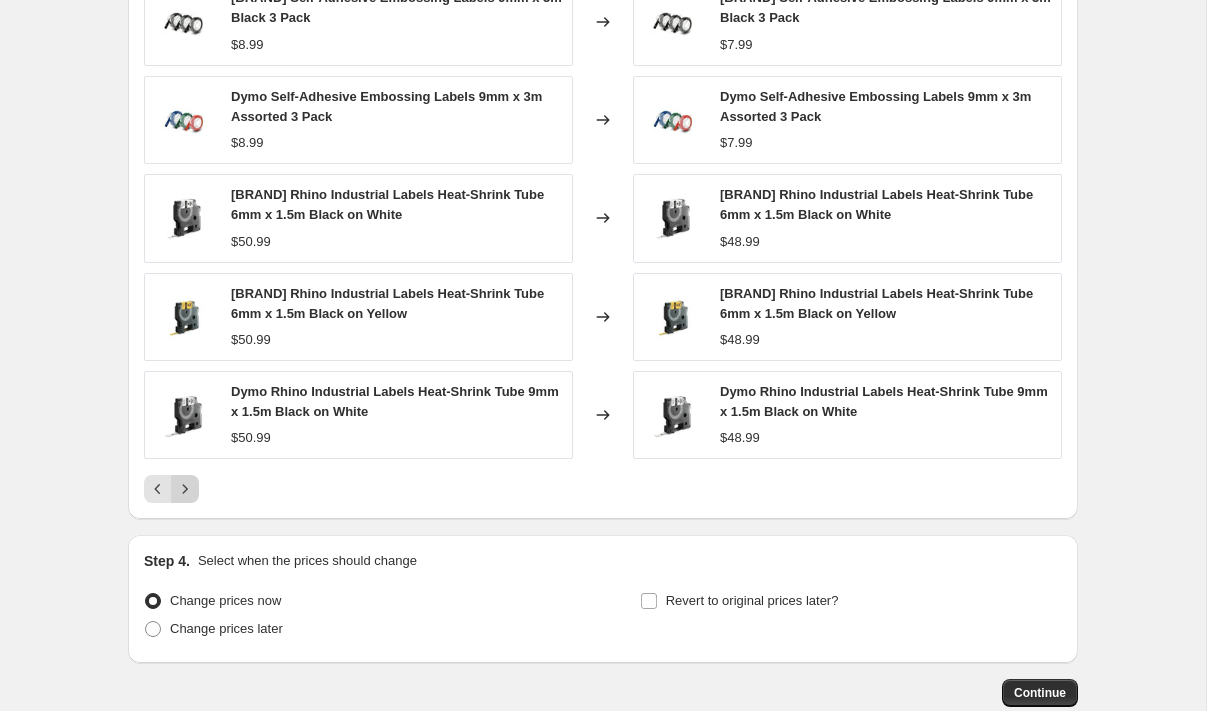 click at bounding box center [185, 489] 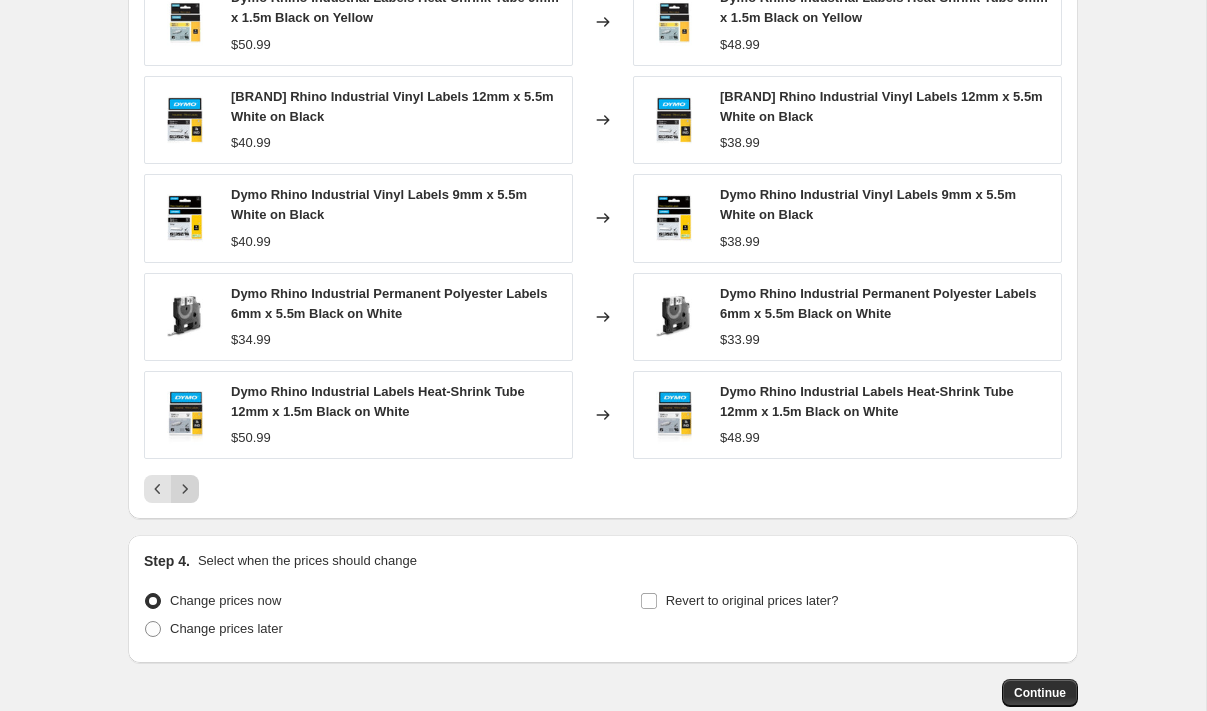 click 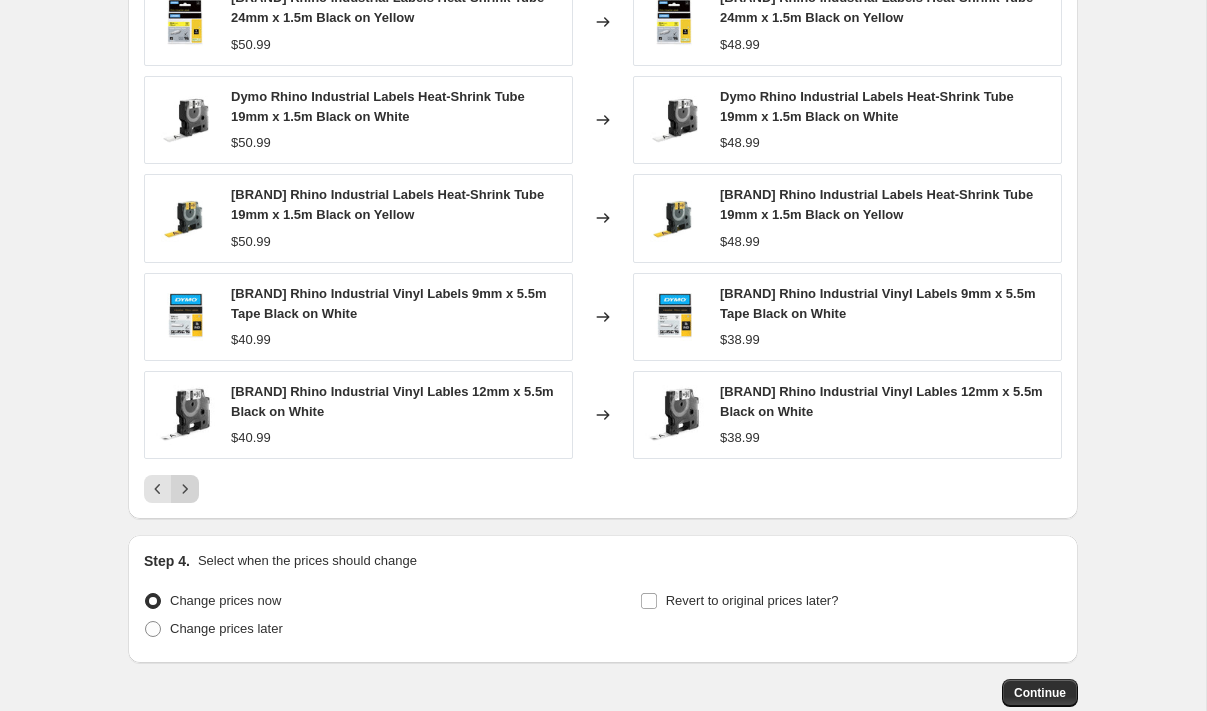 click 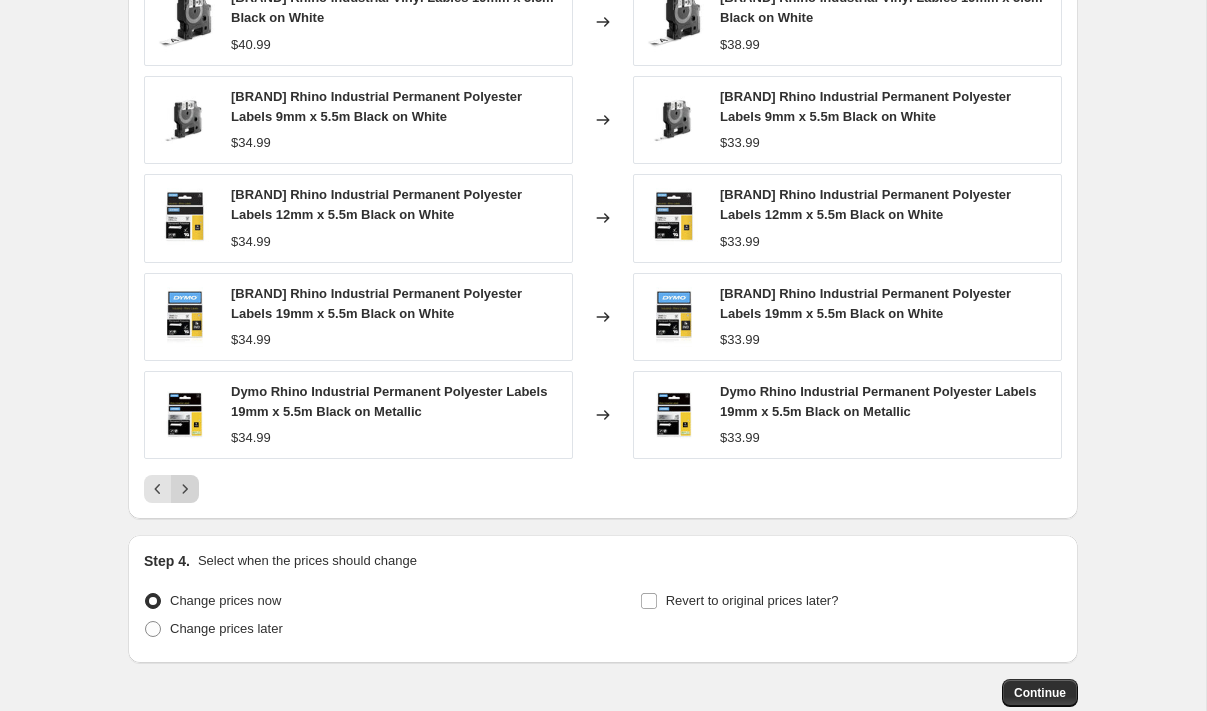 click 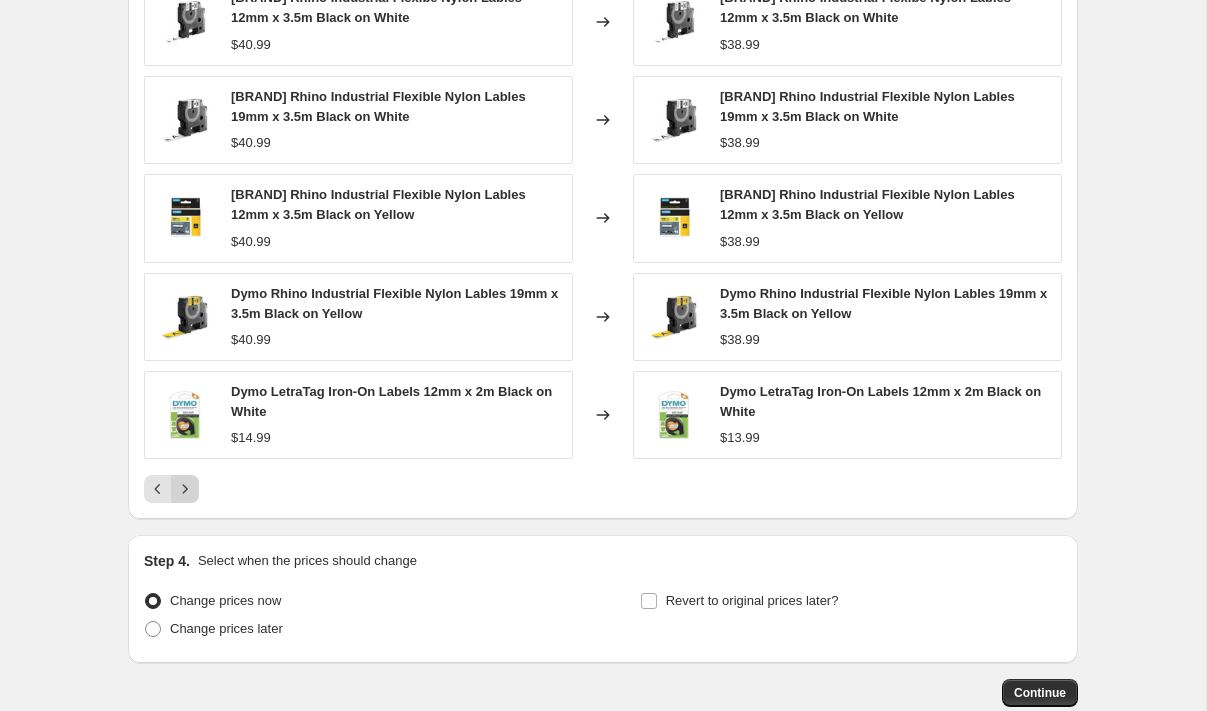 click 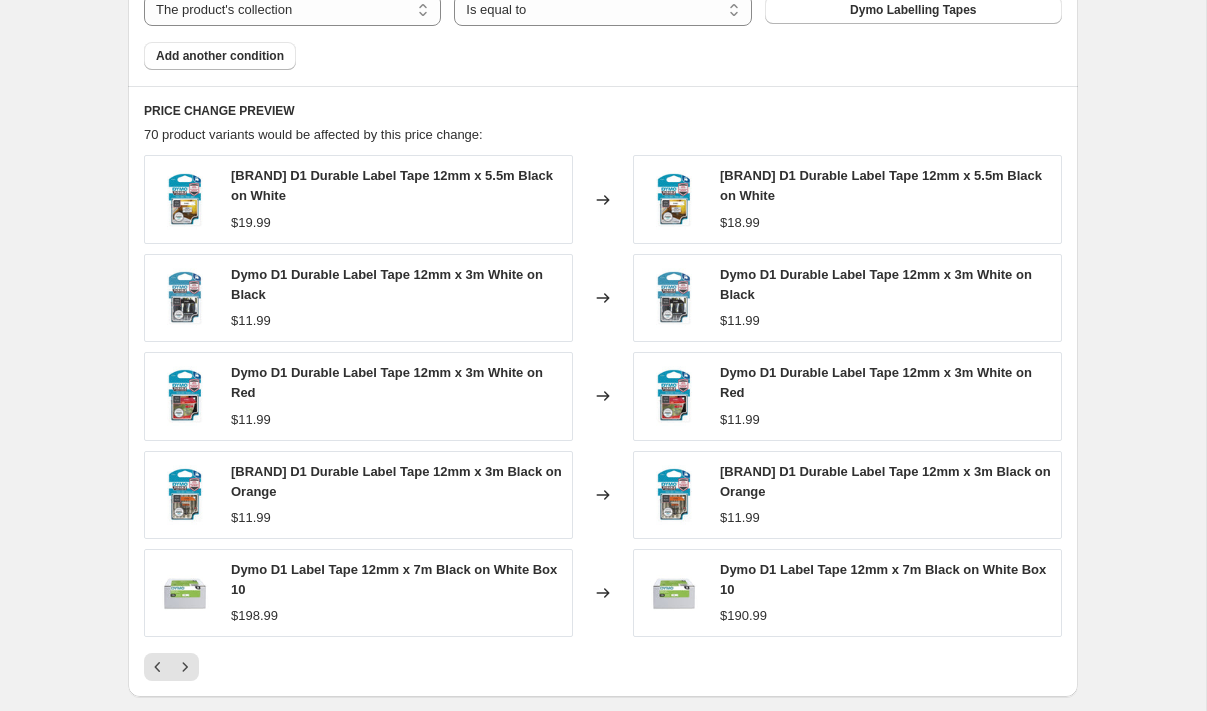 scroll, scrollTop: 1265, scrollLeft: 0, axis: vertical 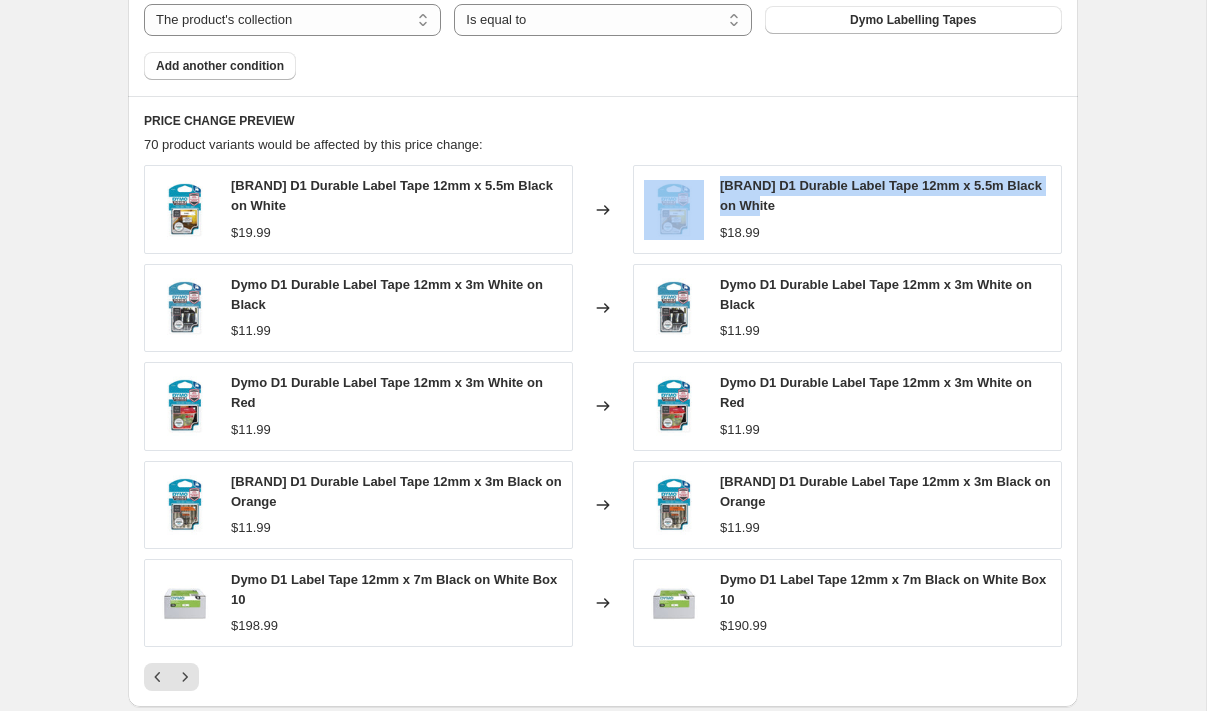 drag, startPoint x: 779, startPoint y: 207, endPoint x: 710, endPoint y: 186, distance: 72.12489 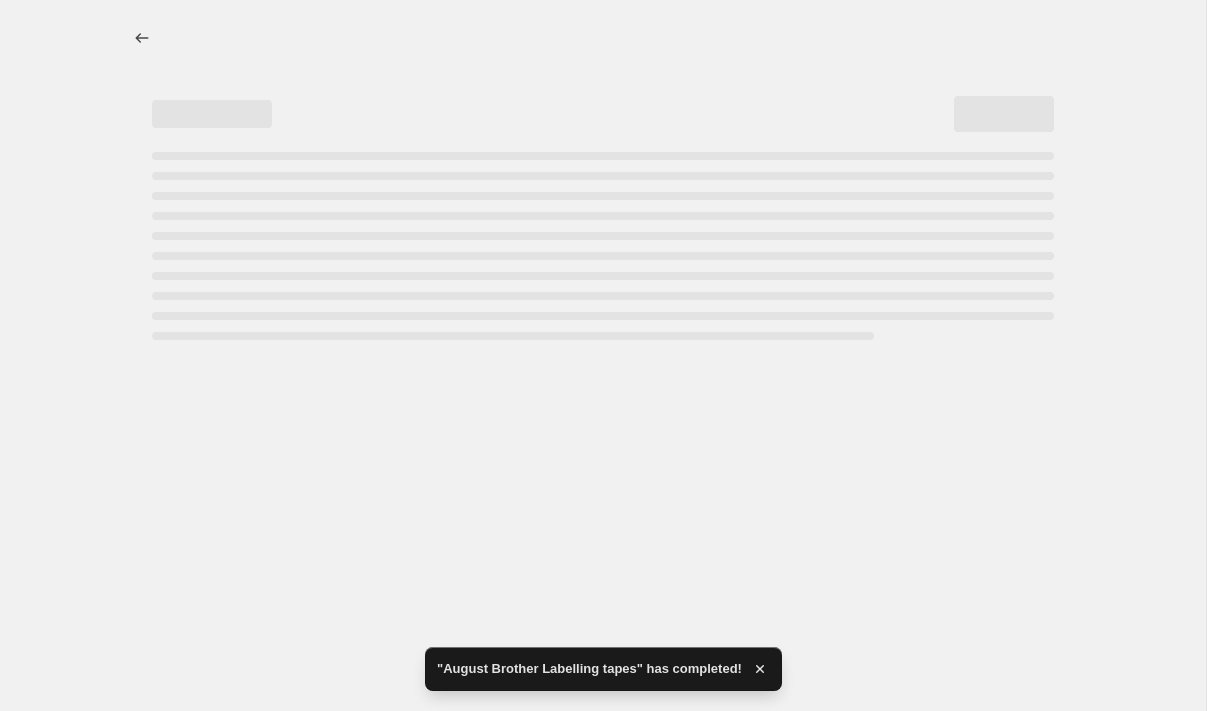 select on "pc" 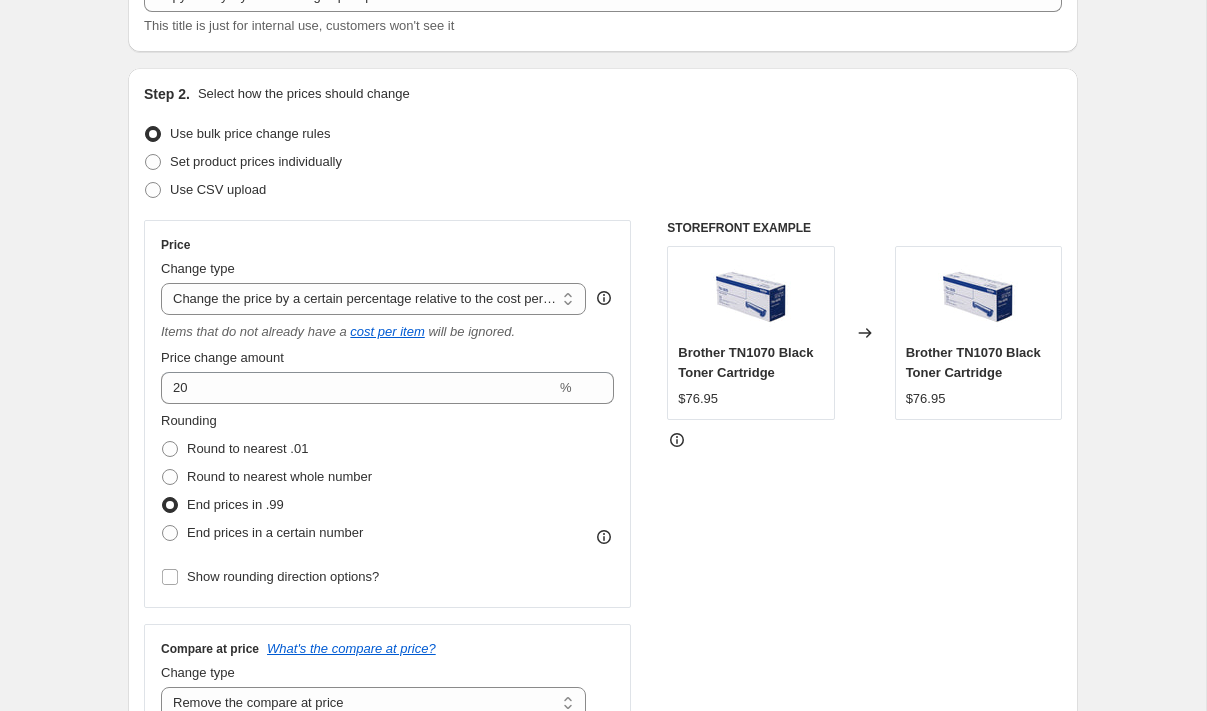 scroll, scrollTop: 0, scrollLeft: 0, axis: both 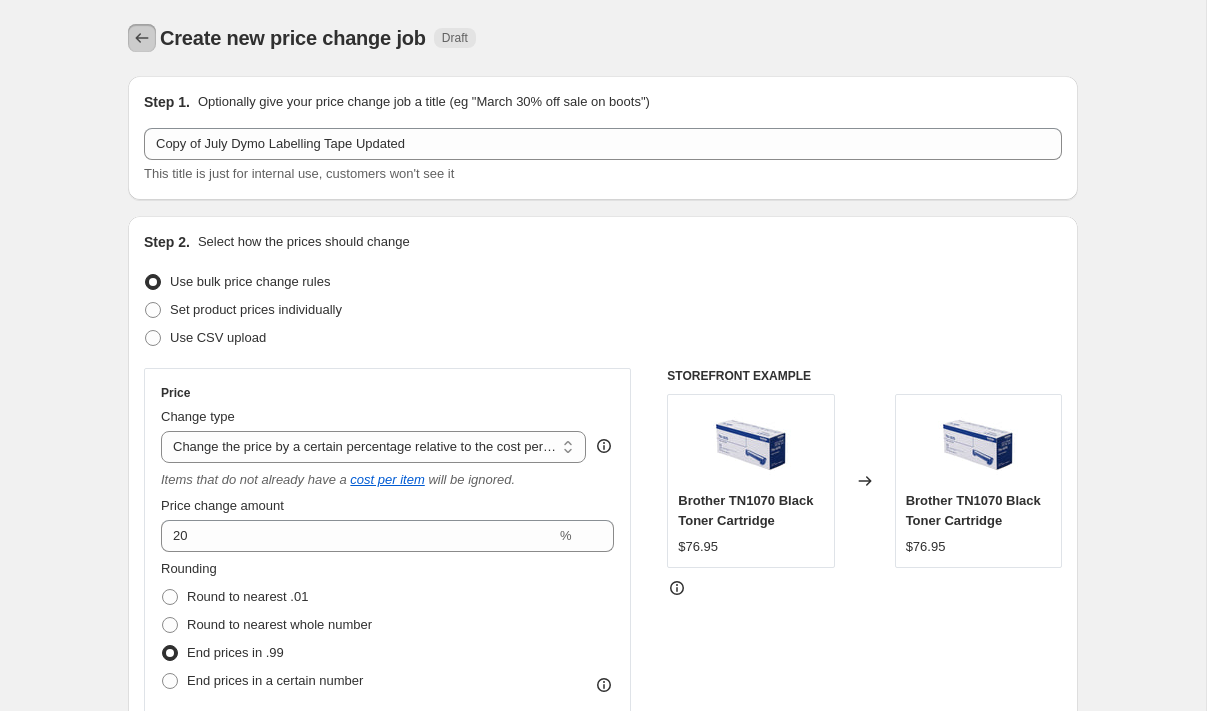 click 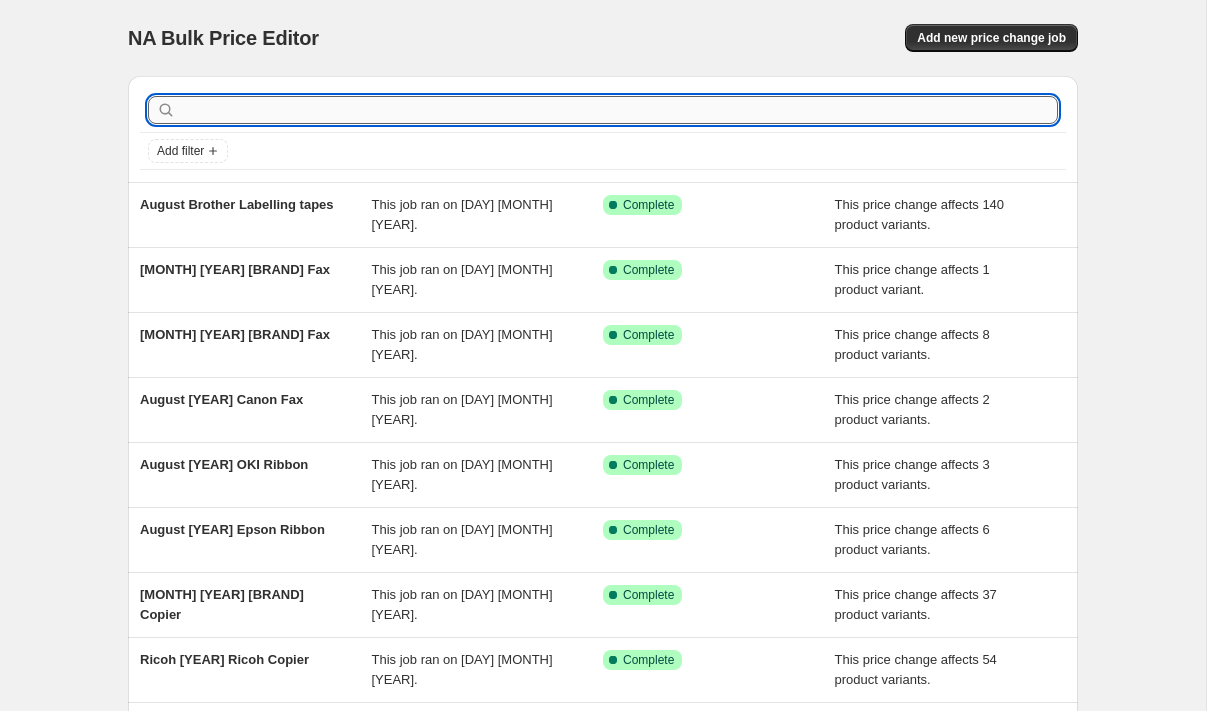 click at bounding box center [619, 110] 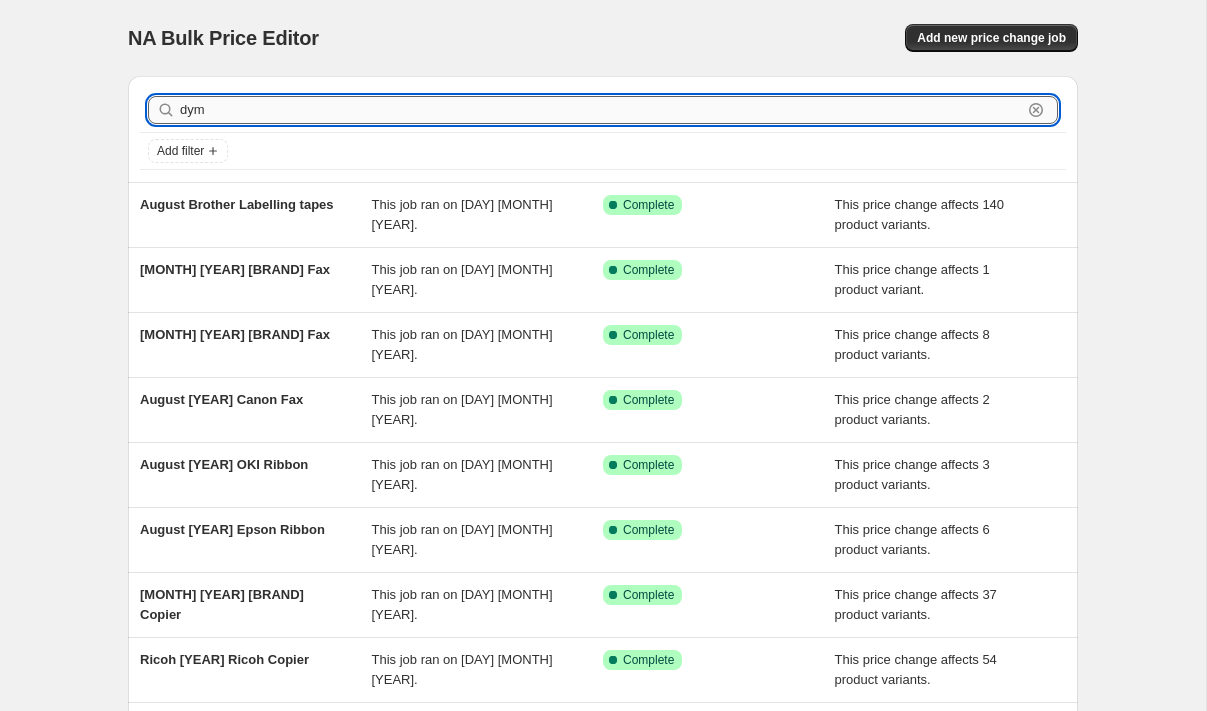 type on "dymo" 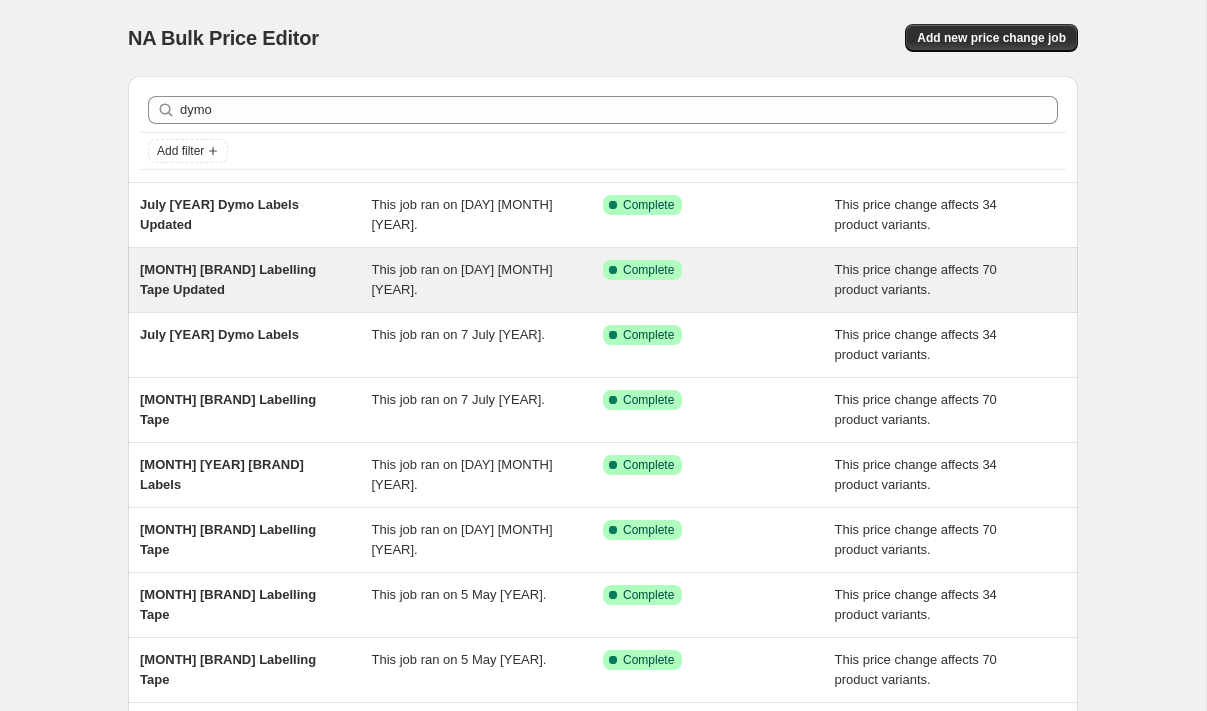 click on "July Dymo Labelling Tape Updated" at bounding box center (228, 279) 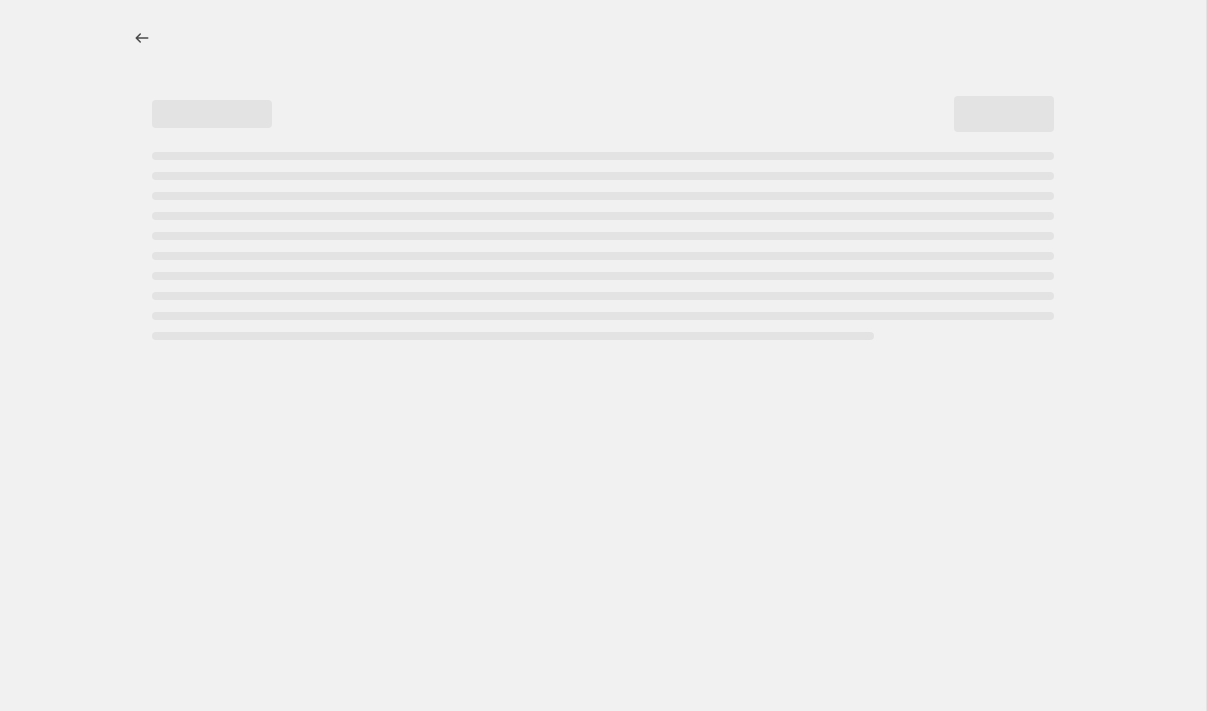 select on "pc" 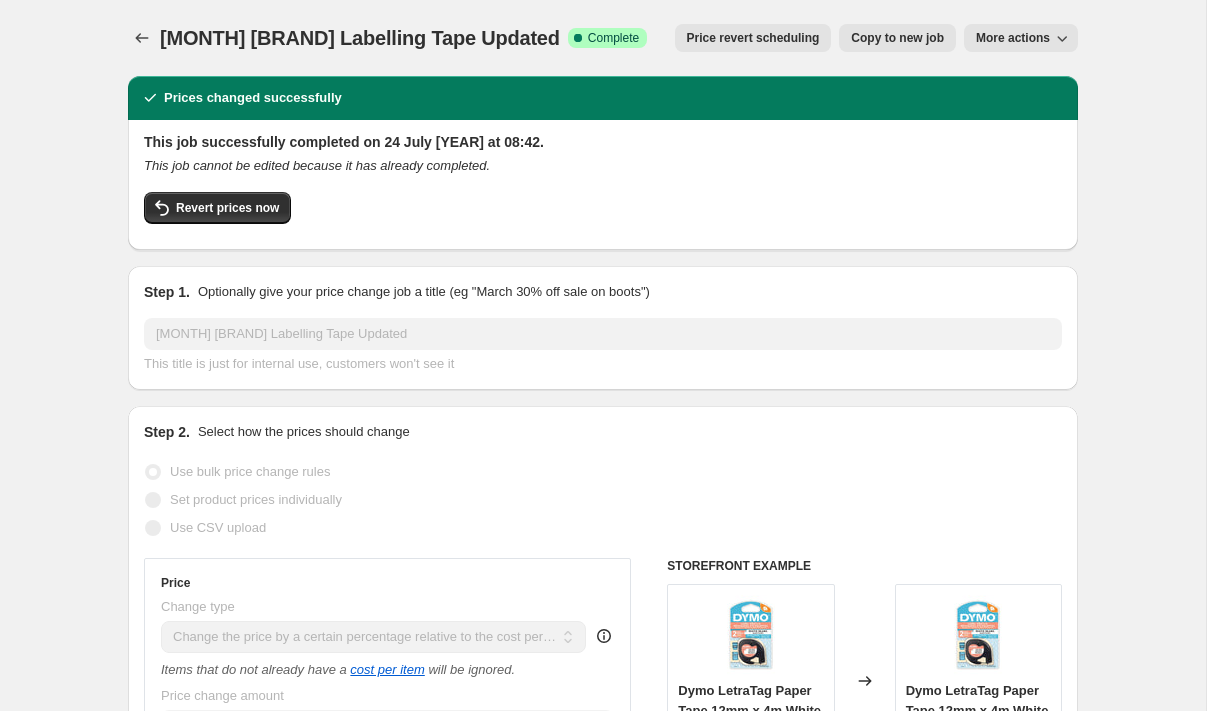 click on "Copy to new job" at bounding box center (897, 38) 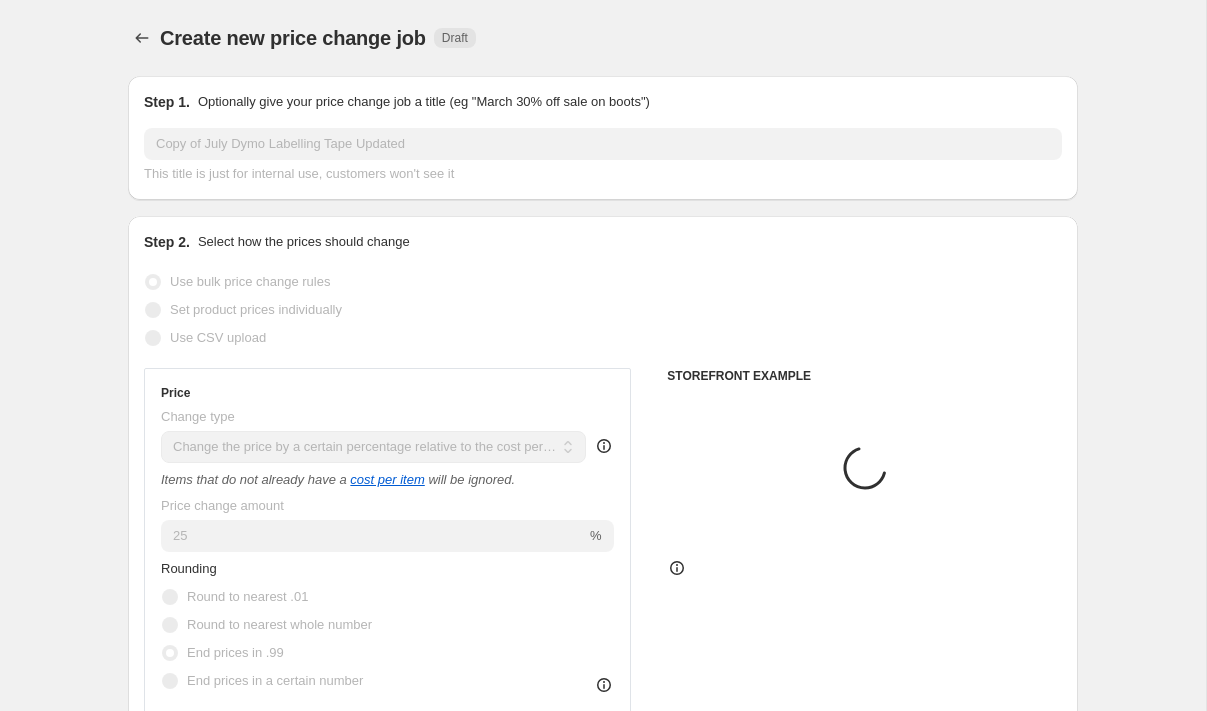 scroll, scrollTop: 1, scrollLeft: 0, axis: vertical 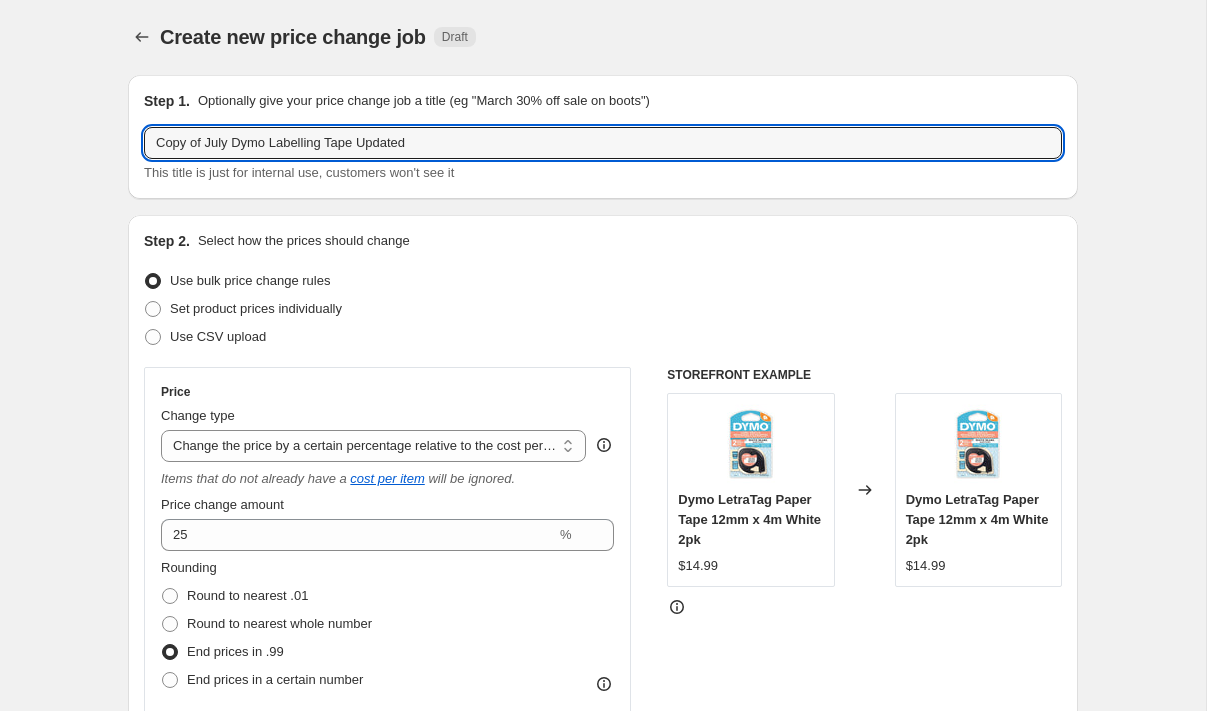 drag, startPoint x: 232, startPoint y: 143, endPoint x: 75, endPoint y: 142, distance: 157.00319 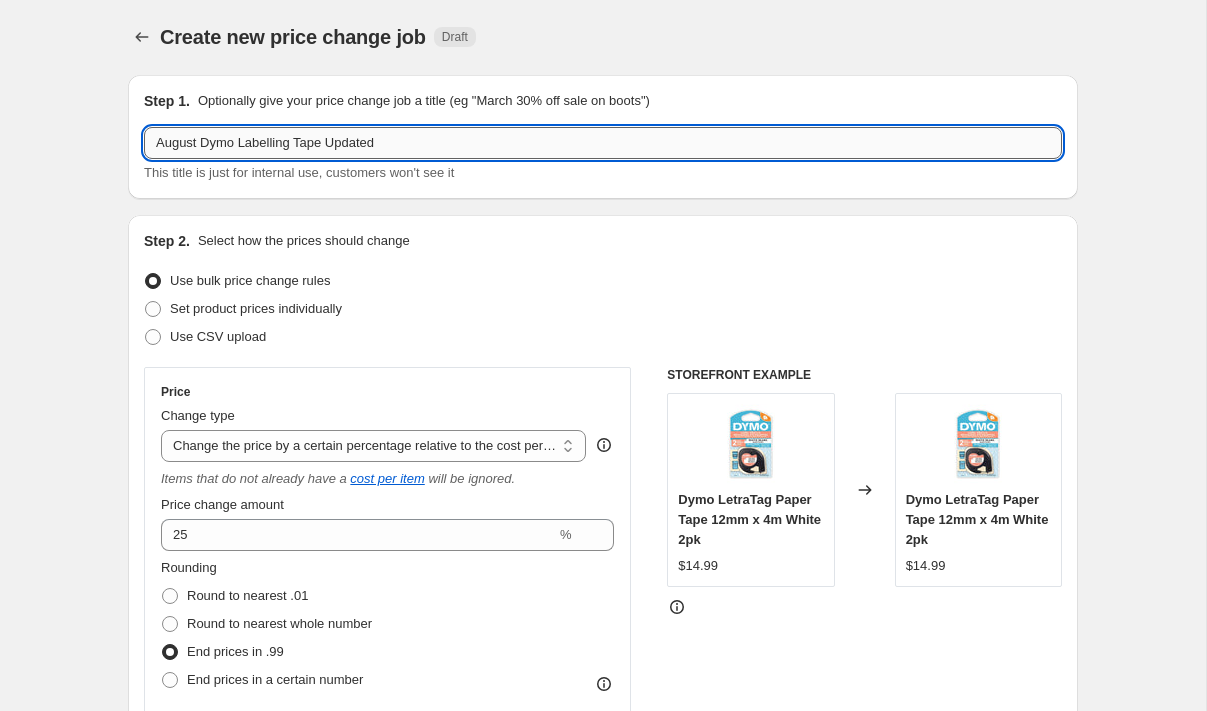 click on "August Dymo Labelling Tape Updated" at bounding box center [603, 143] 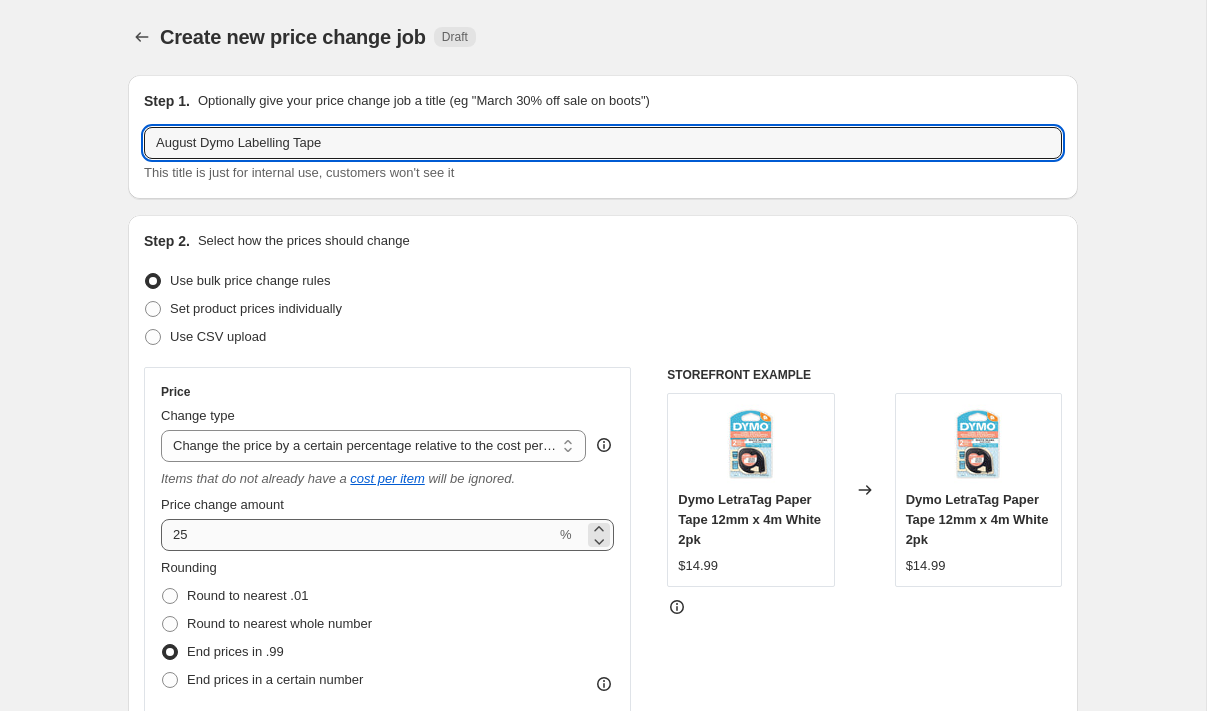 type on "August Dymo Labelling Tape" 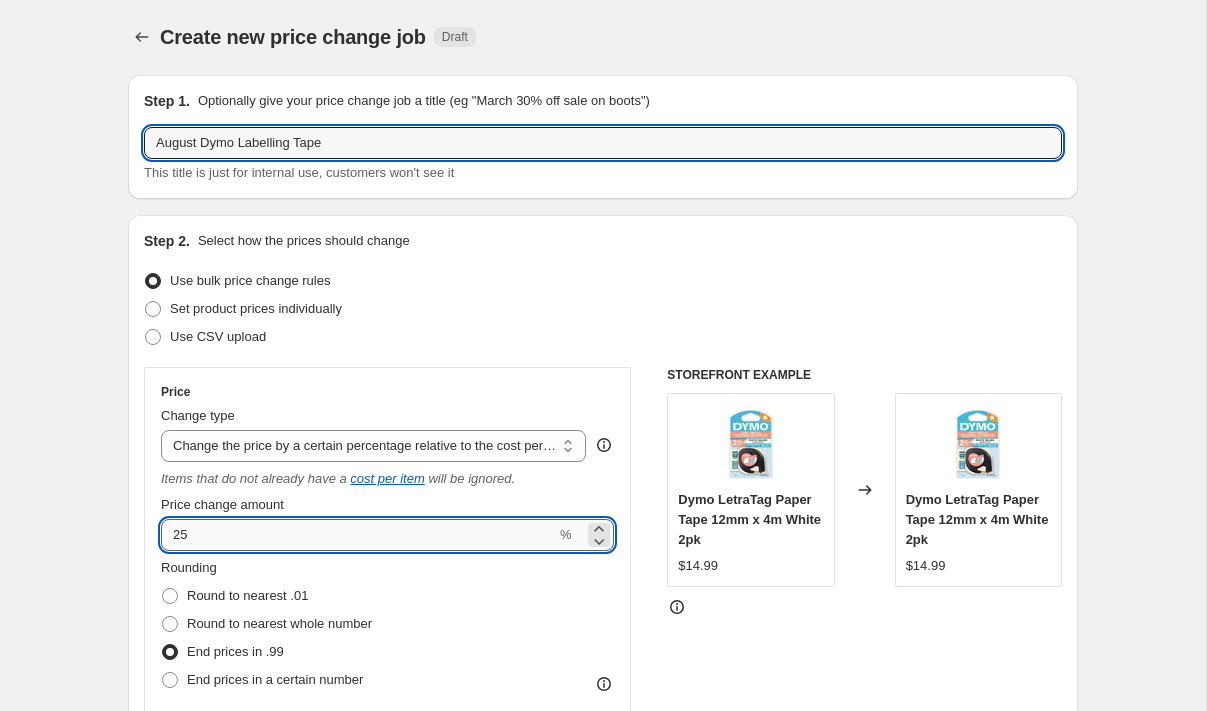 click on "25" at bounding box center (358, 535) 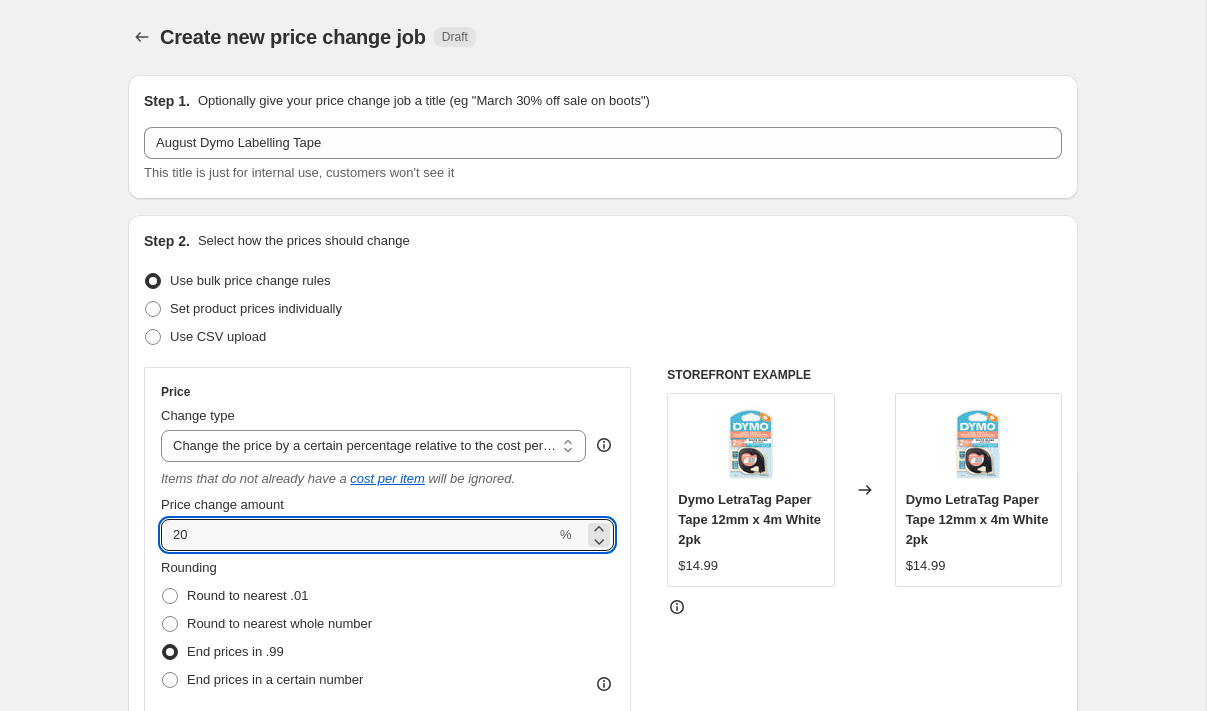 type on "20" 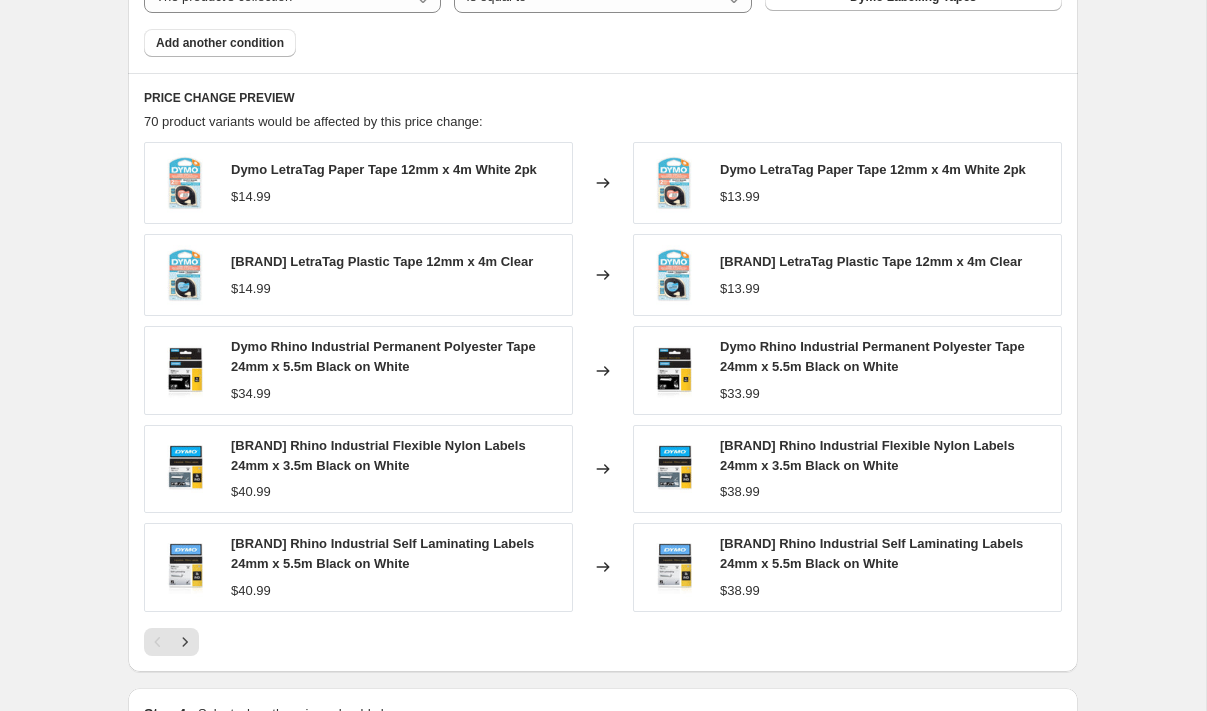scroll, scrollTop: 1559, scrollLeft: 0, axis: vertical 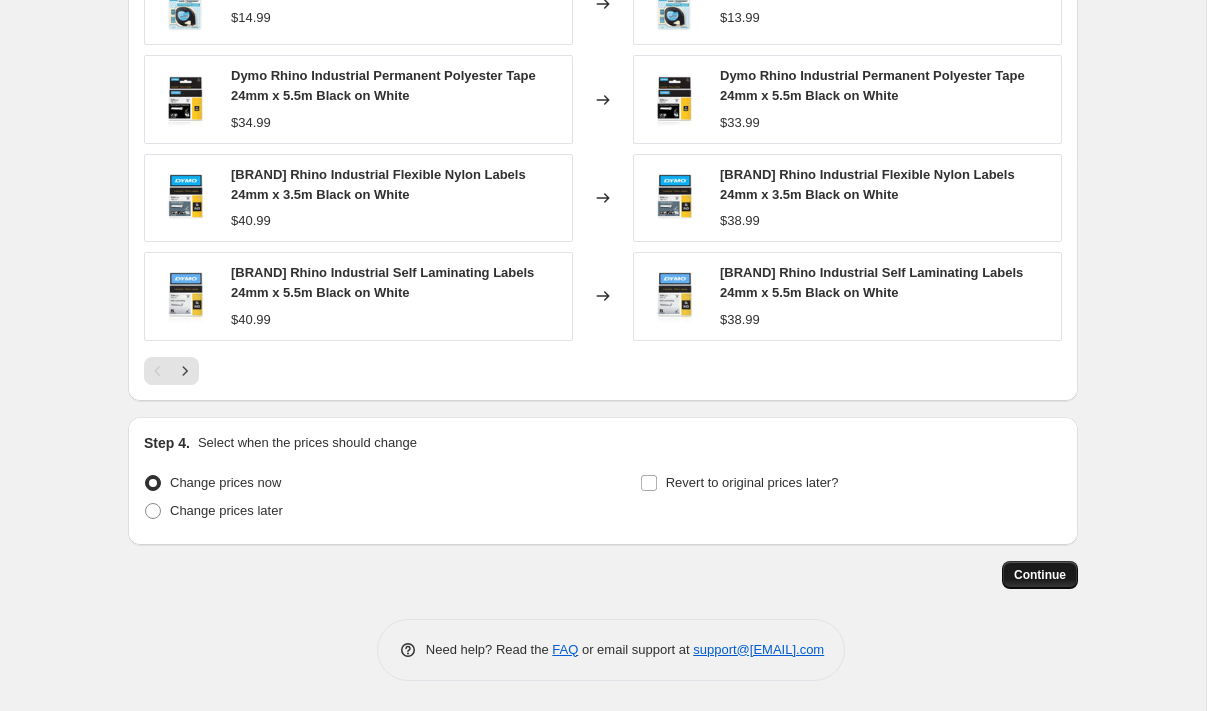 click on "Continue" at bounding box center (1040, 575) 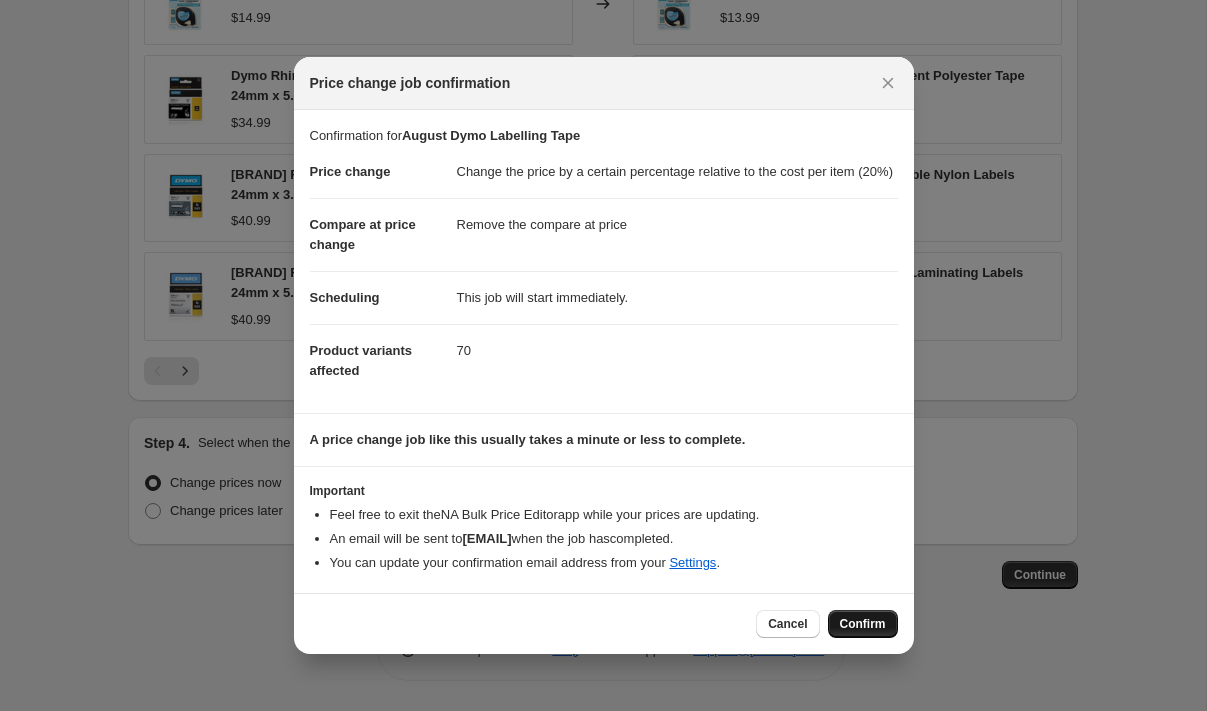 click on "Confirm" at bounding box center [863, 624] 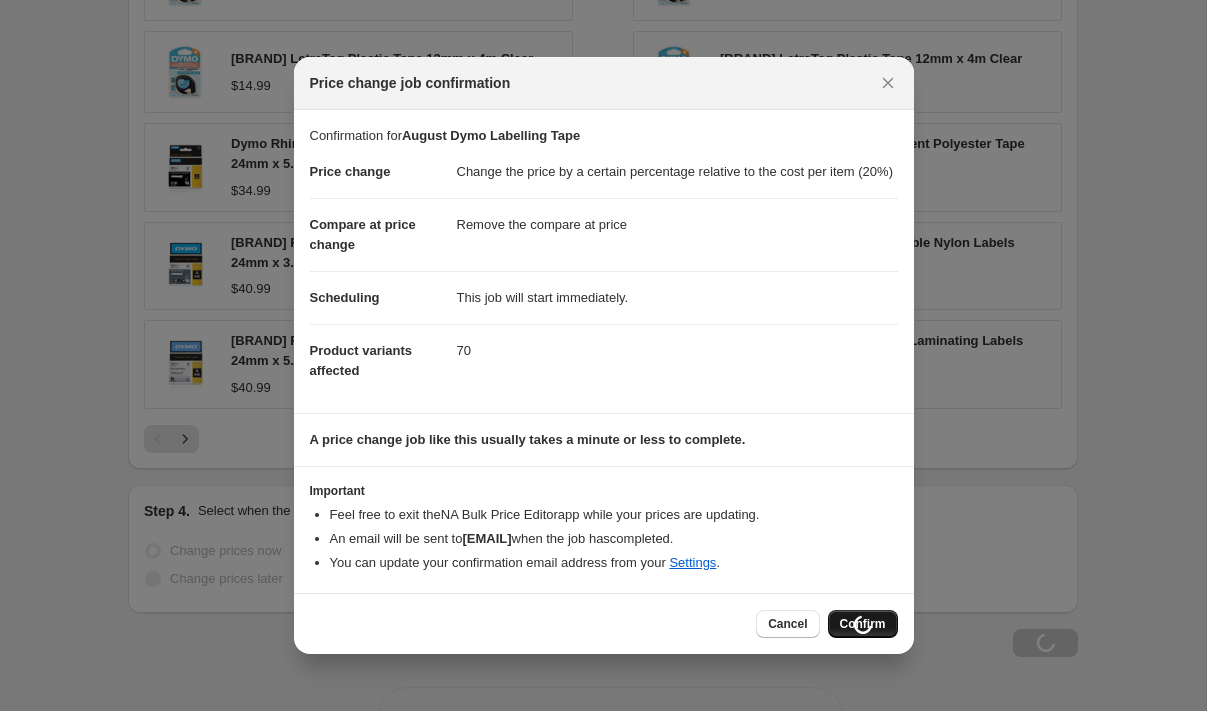 scroll, scrollTop: 1627, scrollLeft: 0, axis: vertical 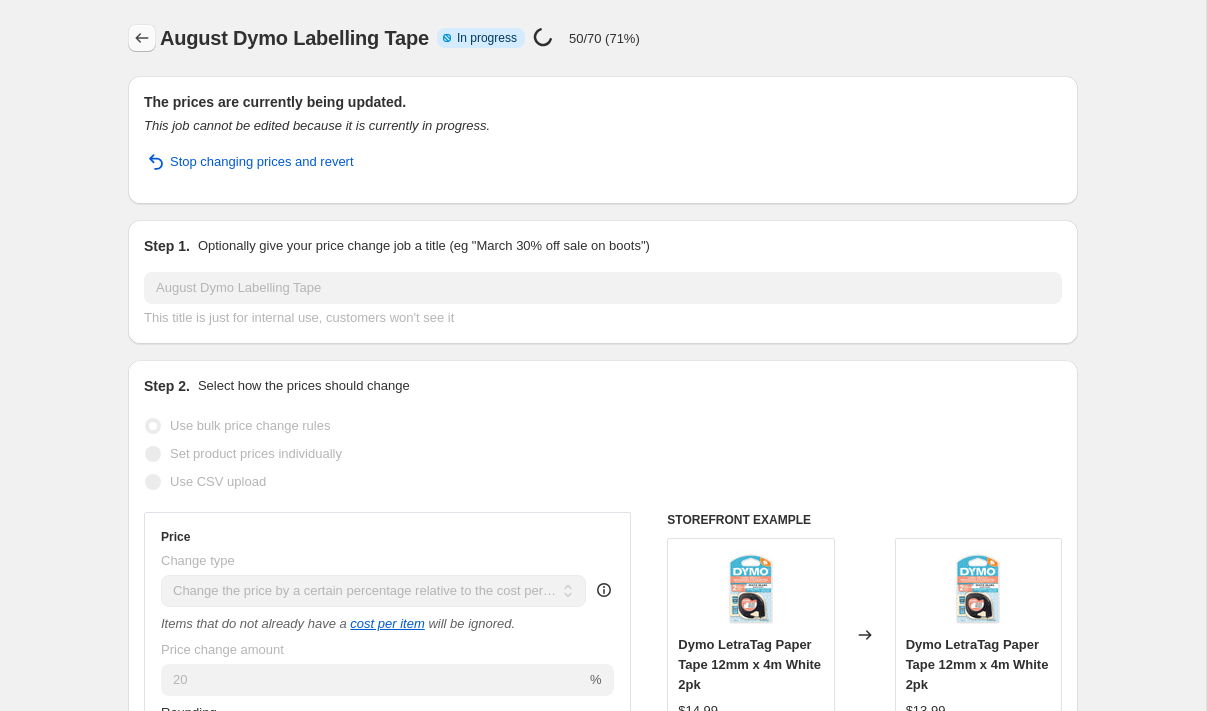 click 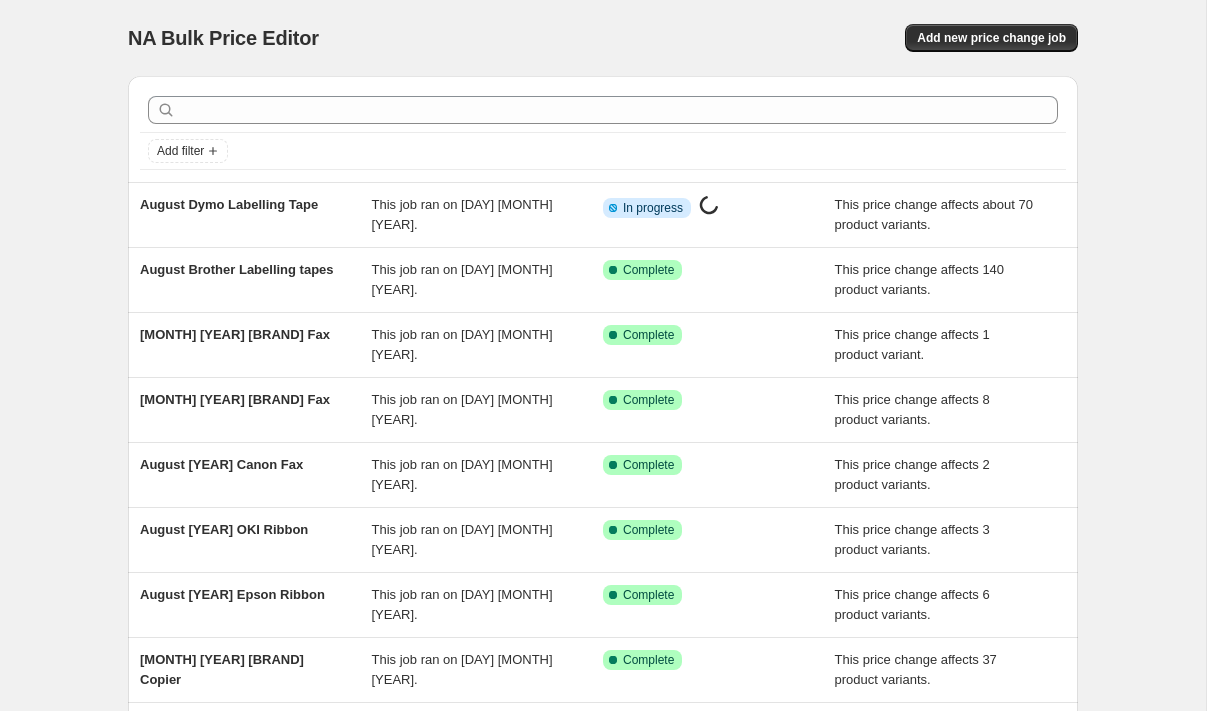 click at bounding box center [603, 110] 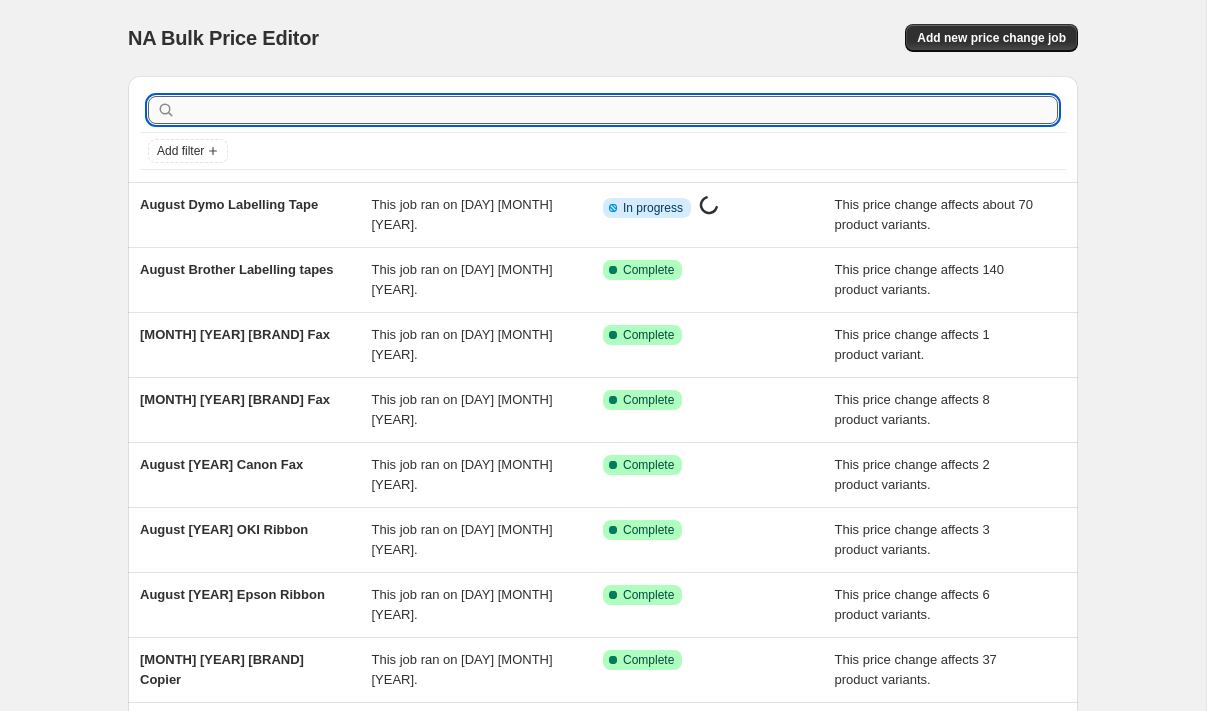 click at bounding box center [619, 110] 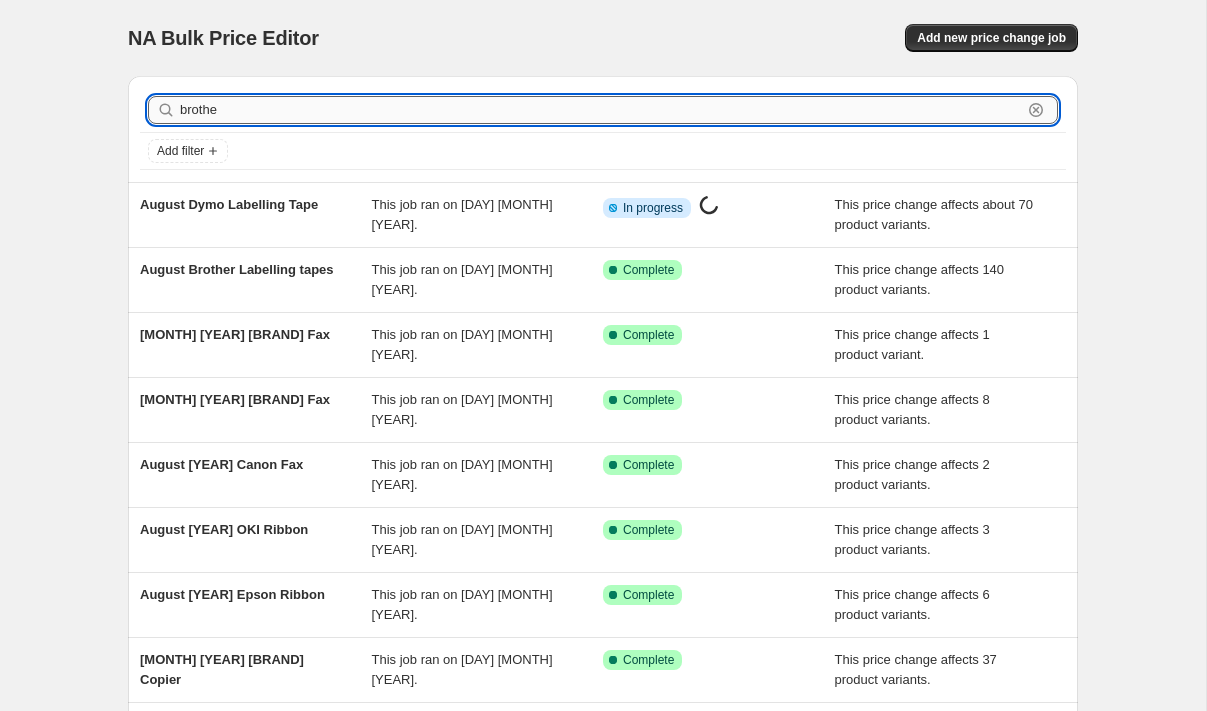 type on "brother" 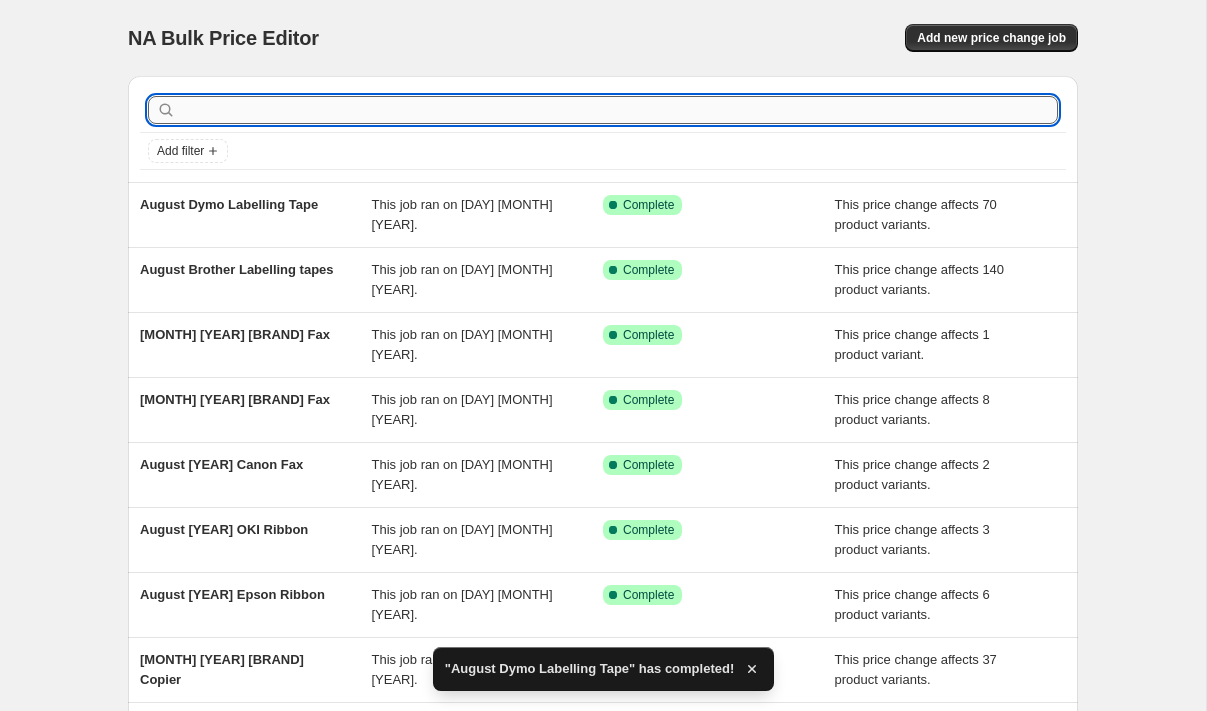 click at bounding box center [619, 110] 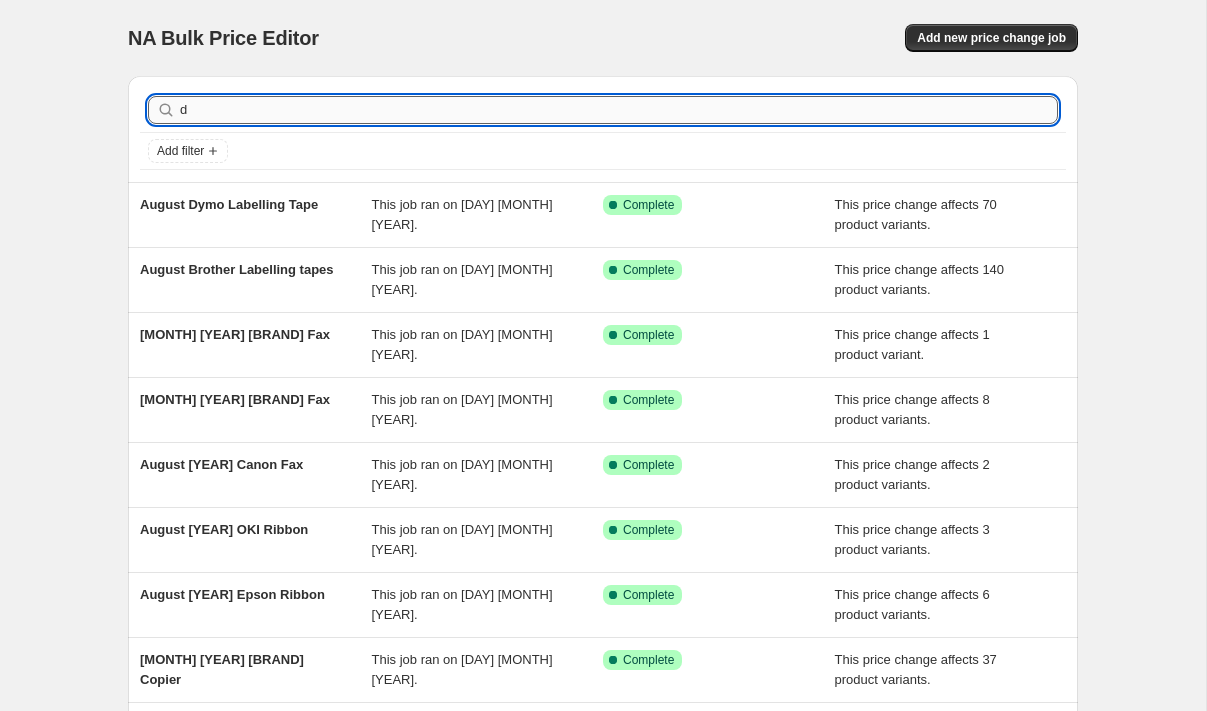 type on "dk" 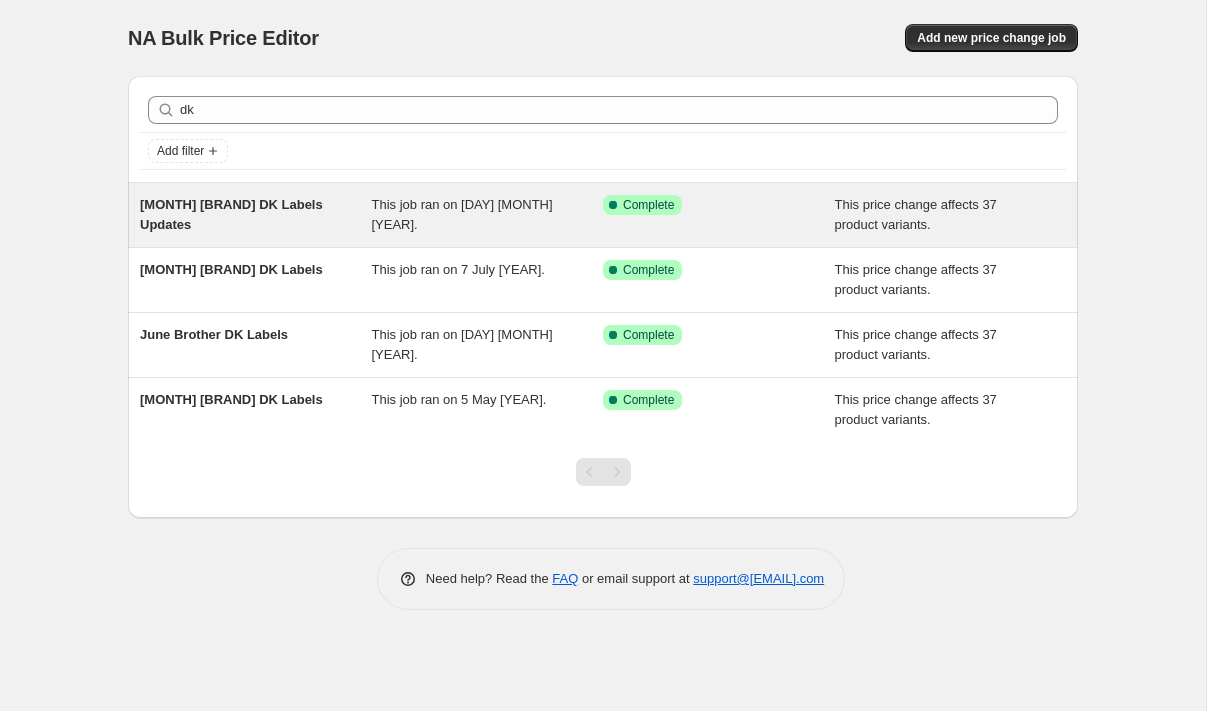 click on "[MONTH] Brother DK Labels Updates" at bounding box center [231, 214] 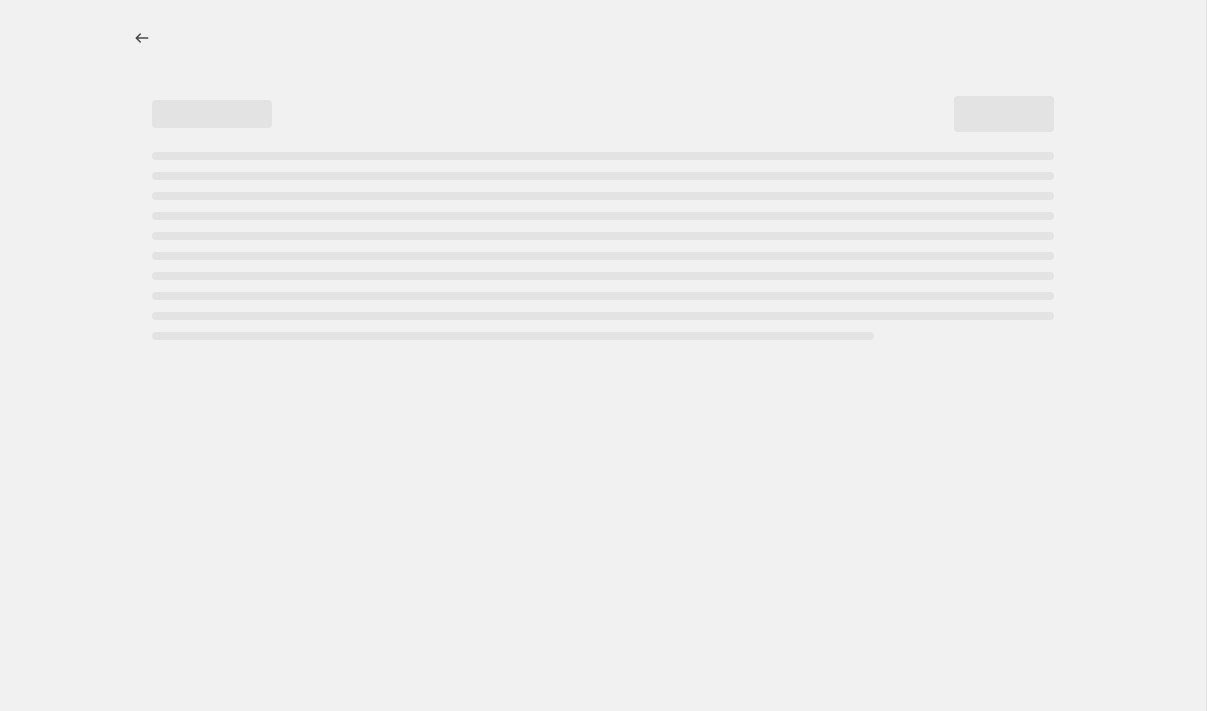 select on "percentage" 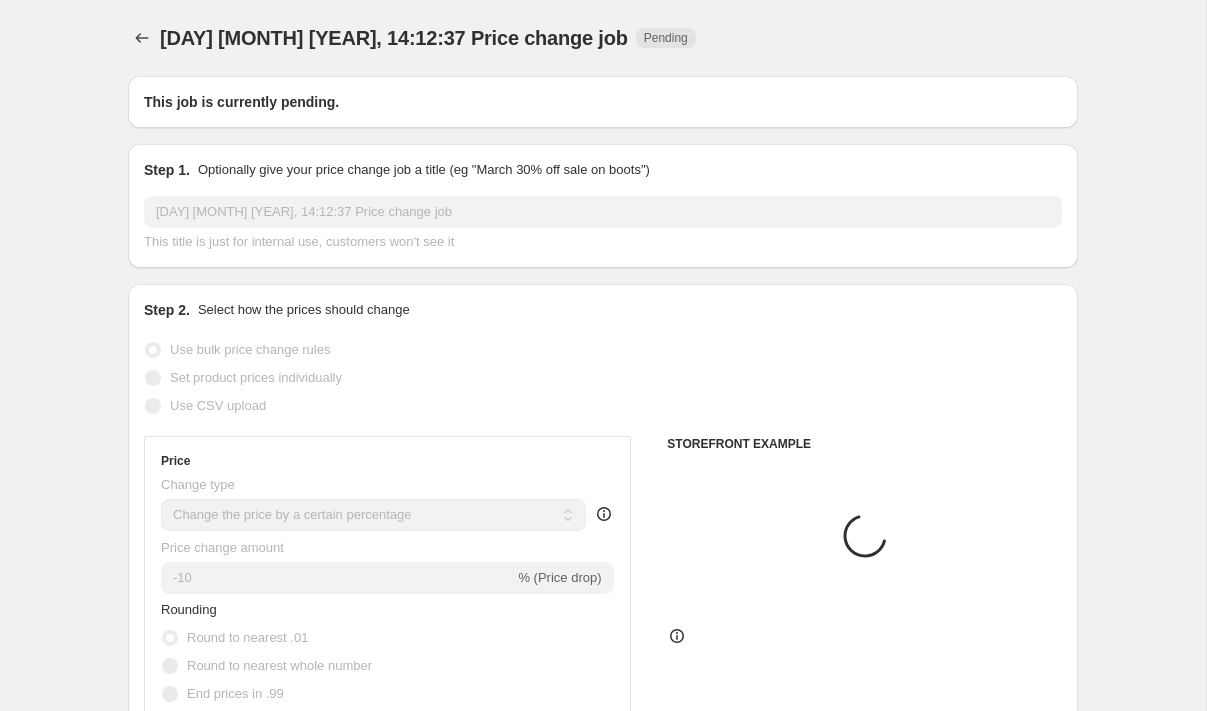 type on "[MONTH] Brother DK Labels Updates" 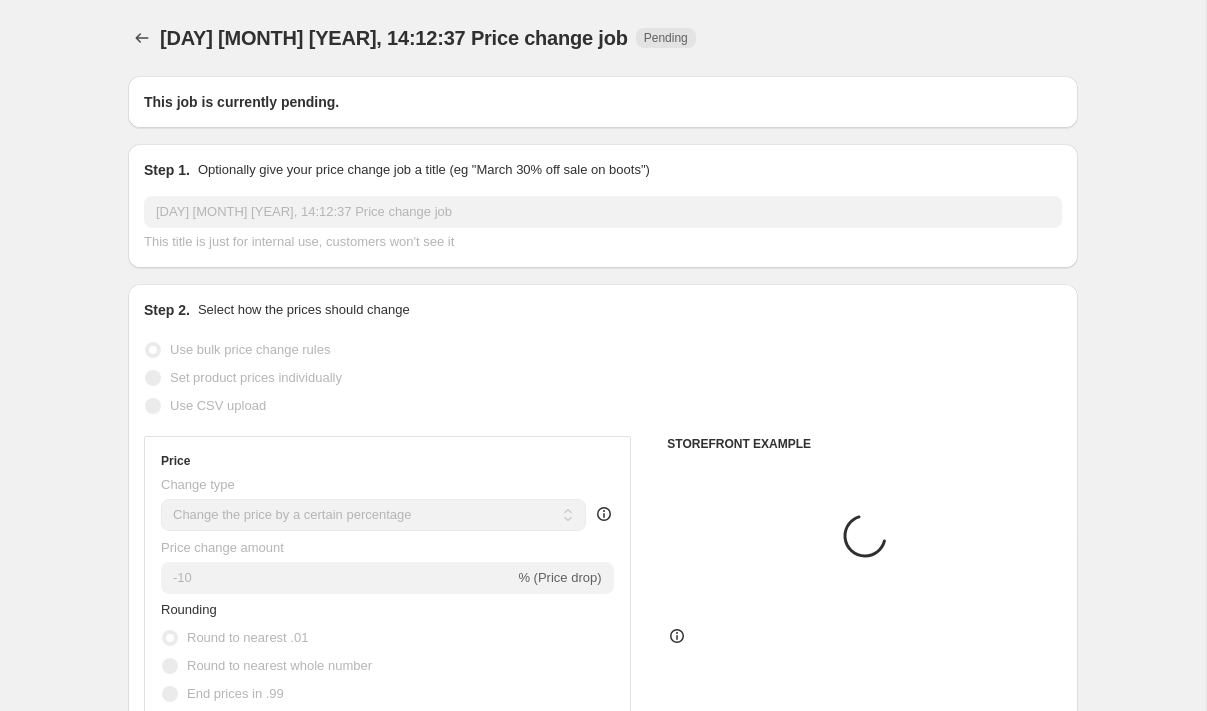 select on "pc" 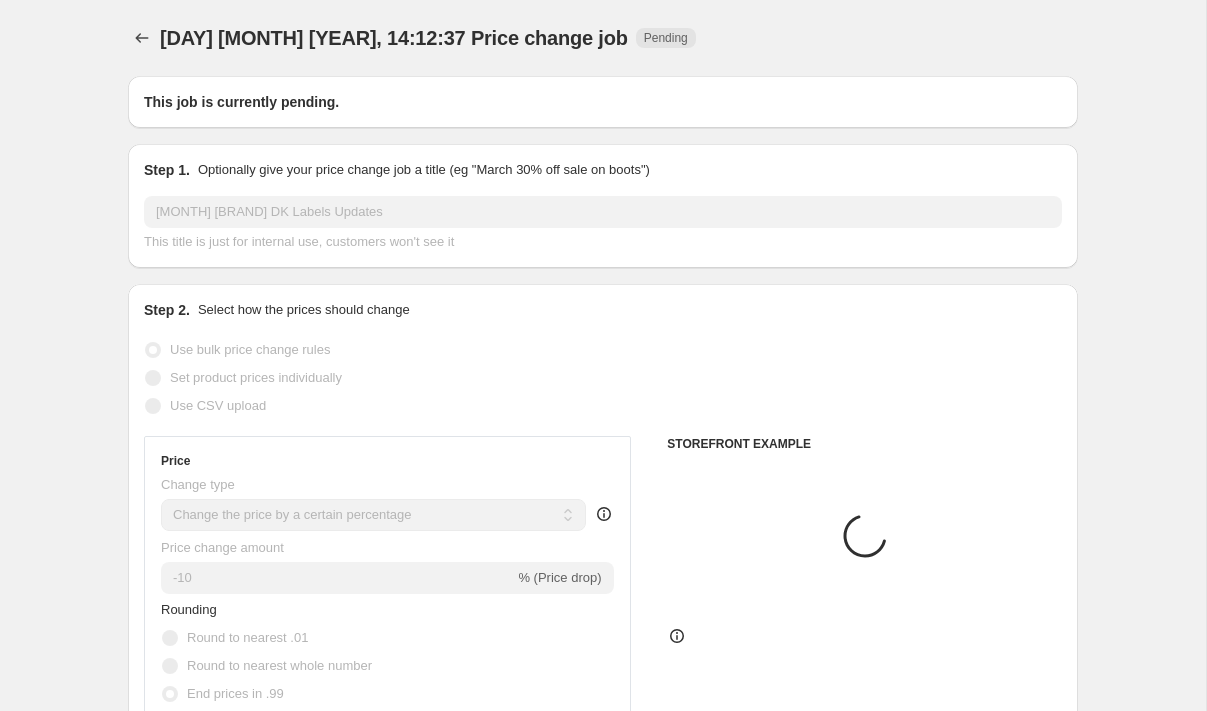select on "collection" 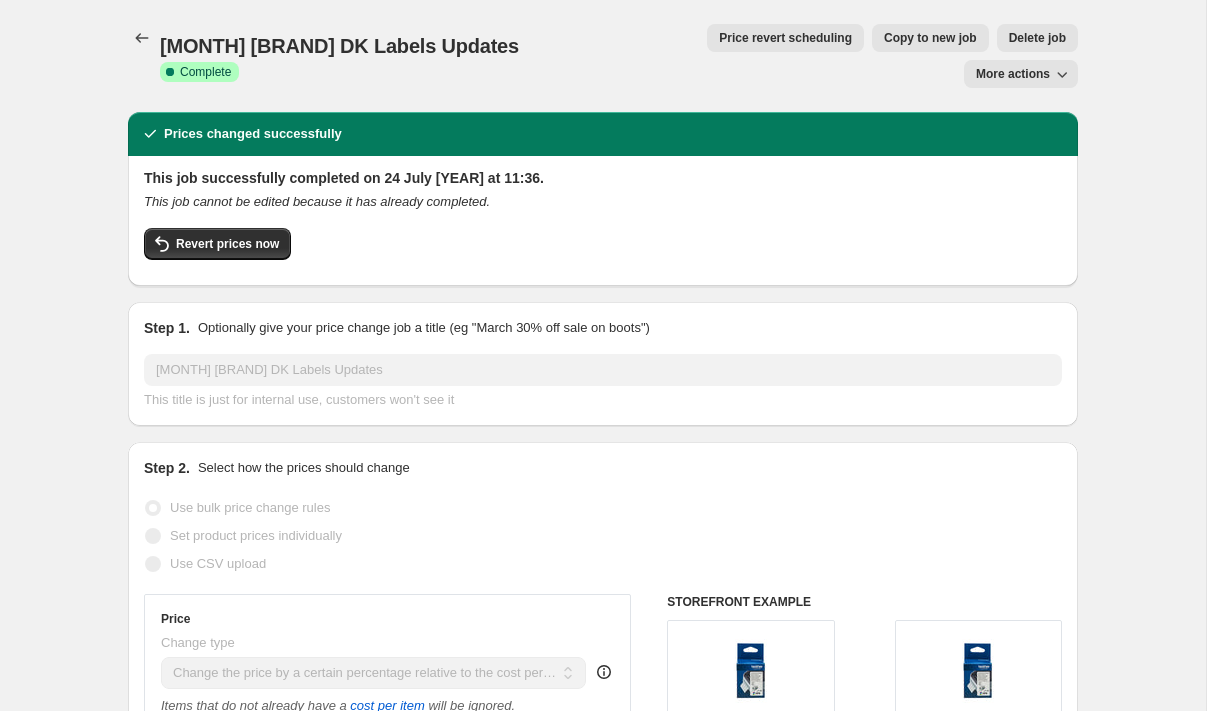click on "Copy to new job" at bounding box center (930, 38) 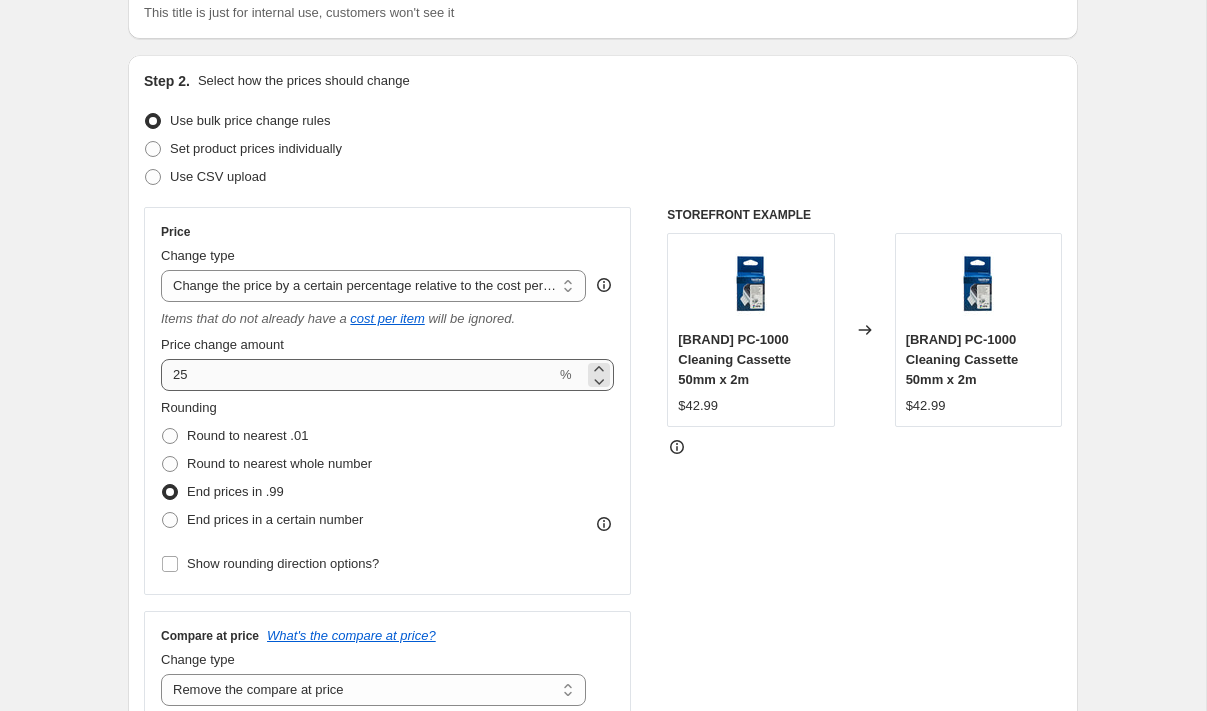 scroll, scrollTop: 163, scrollLeft: 0, axis: vertical 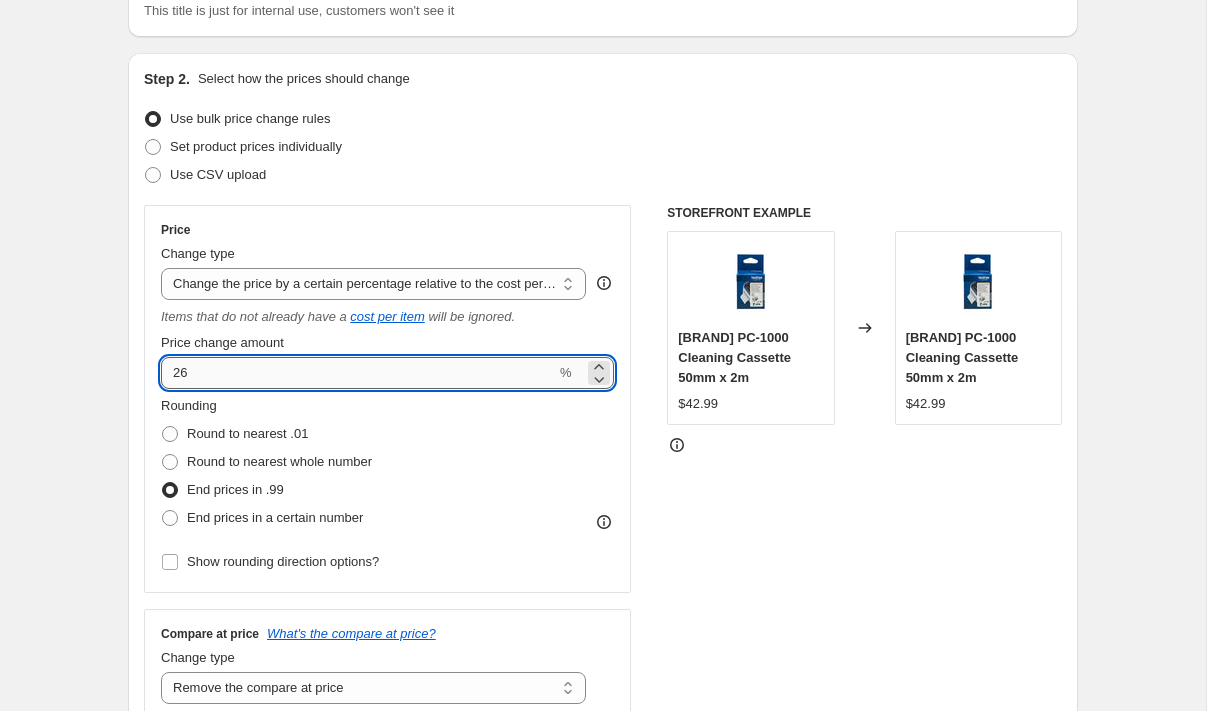 click on "26" at bounding box center (358, 373) 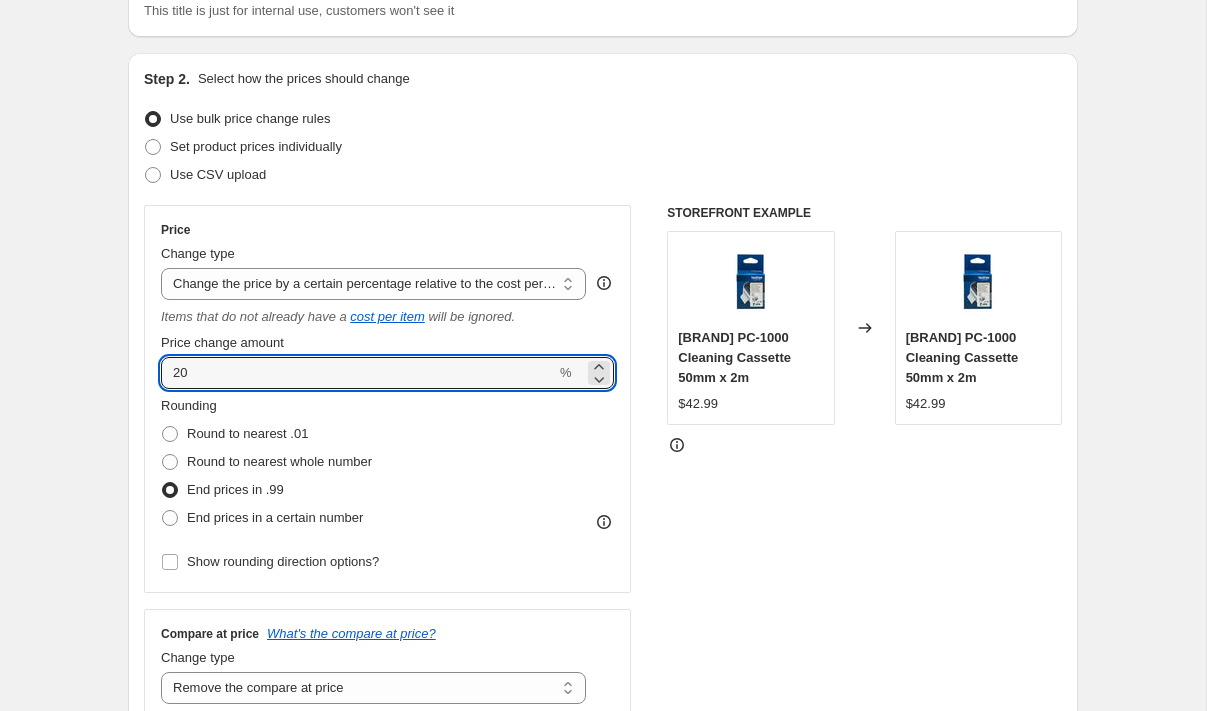 type on "20" 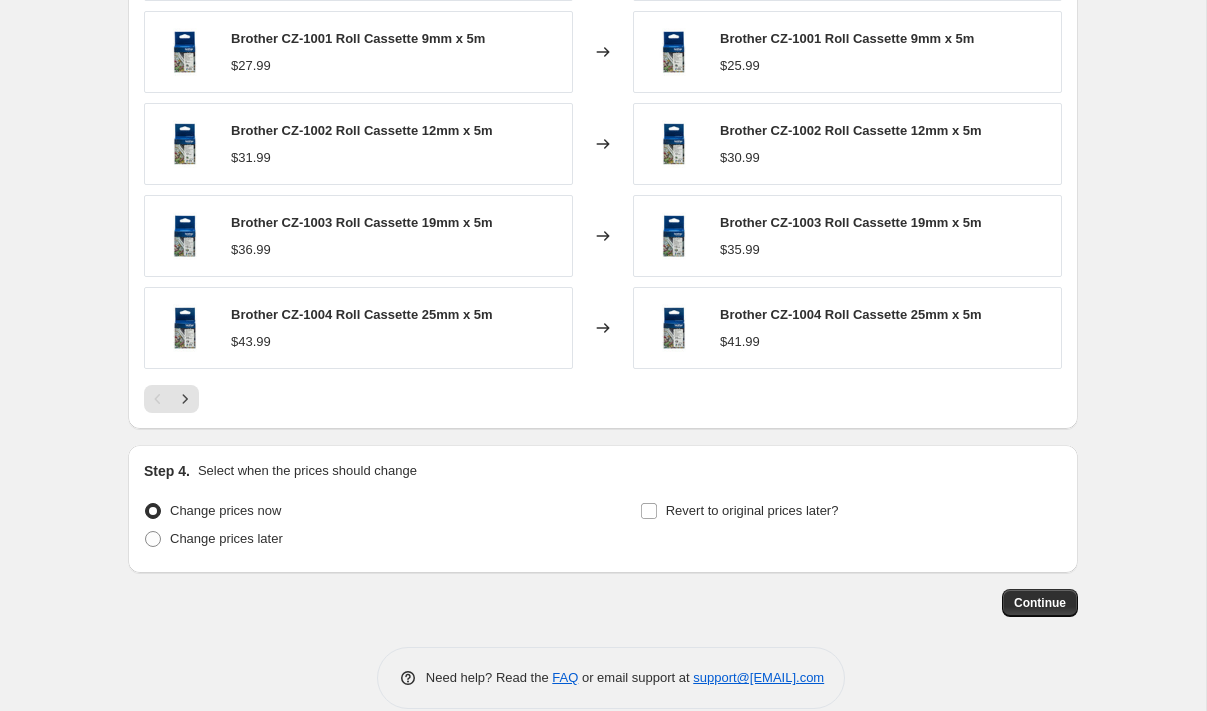 scroll, scrollTop: 1512, scrollLeft: 0, axis: vertical 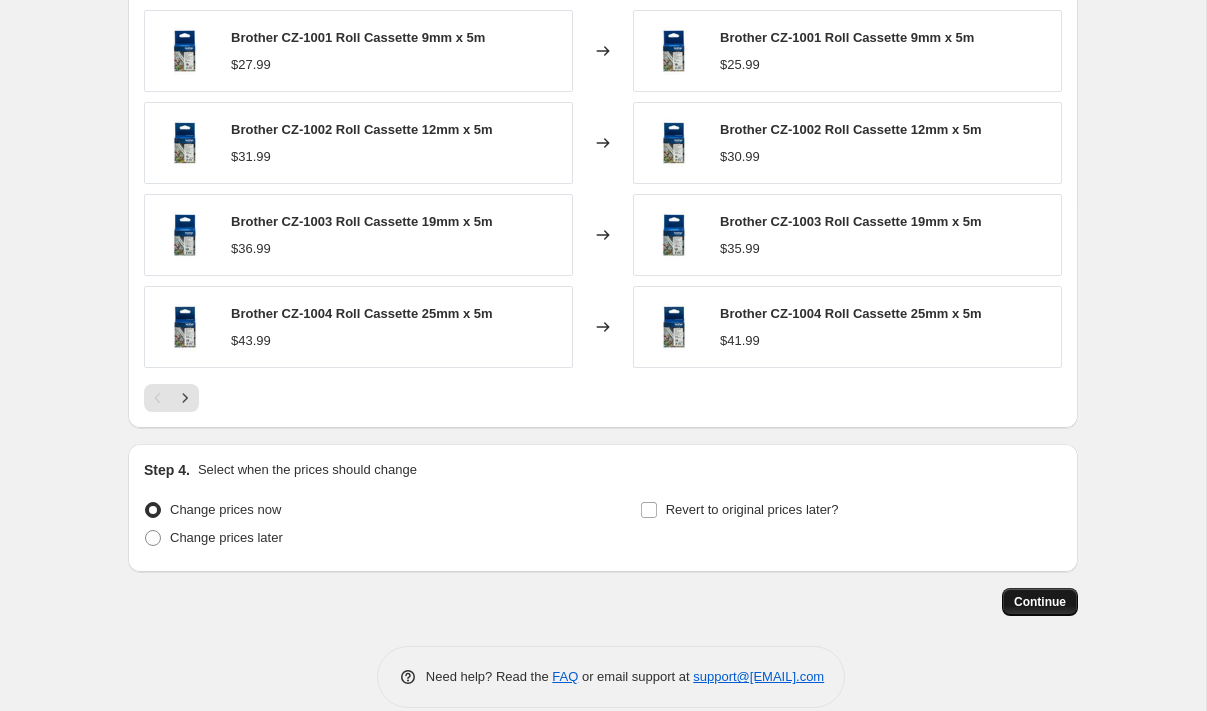 click on "Continue" at bounding box center [1040, 602] 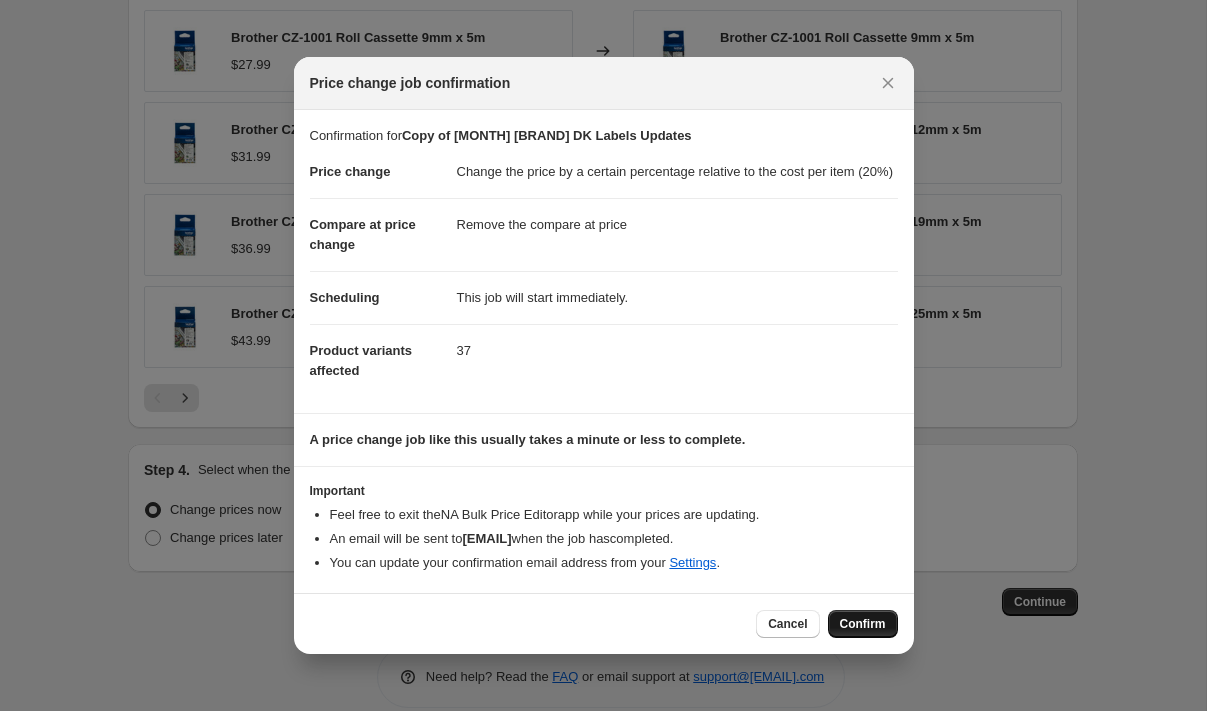 click on "Confirm" at bounding box center [863, 624] 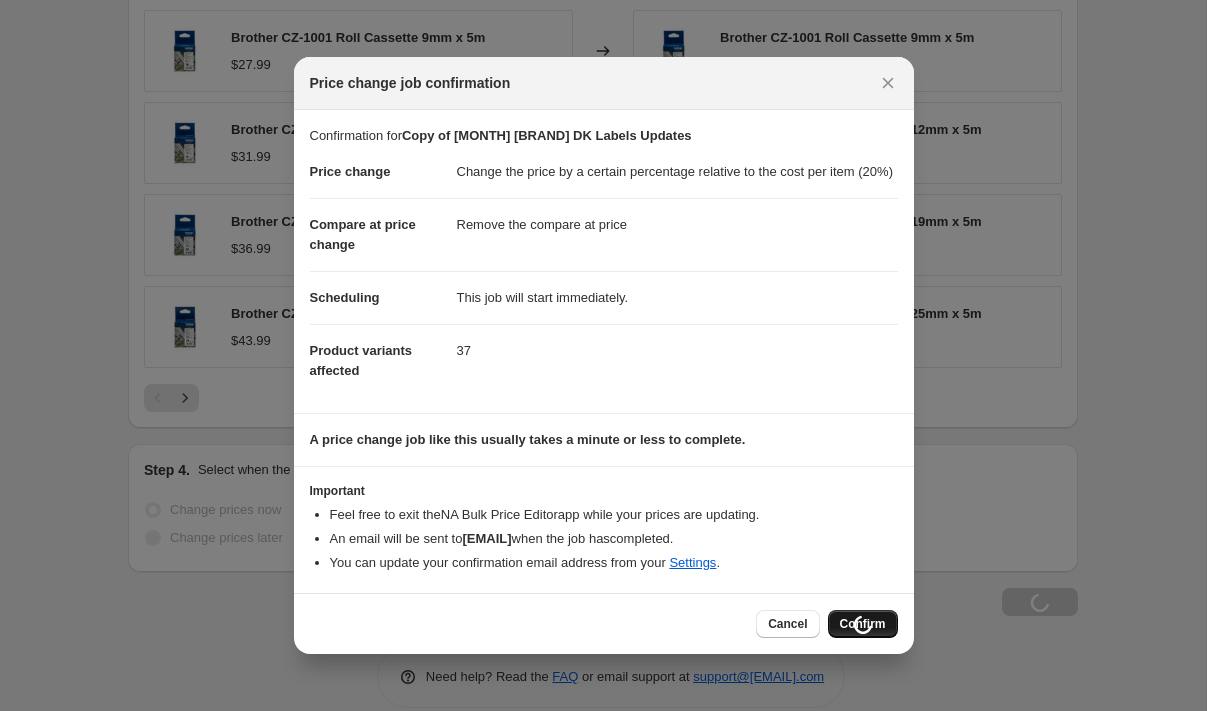 scroll, scrollTop: 1580, scrollLeft: 0, axis: vertical 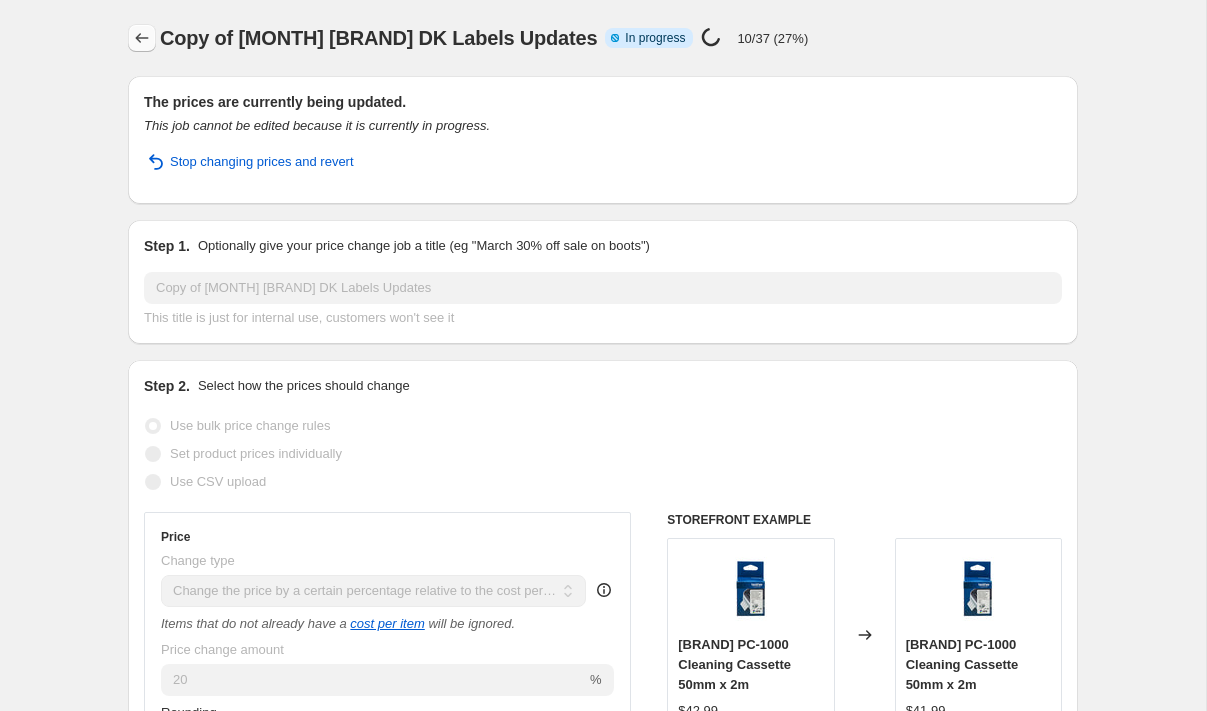 click 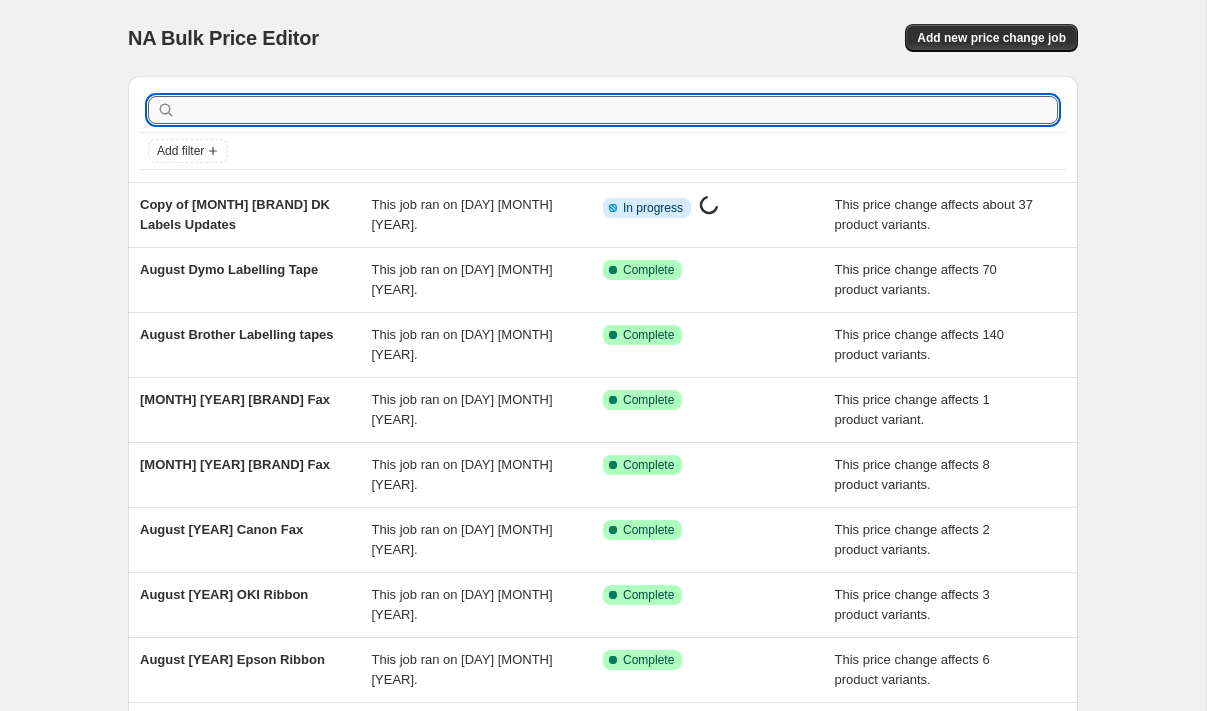 click at bounding box center (619, 110) 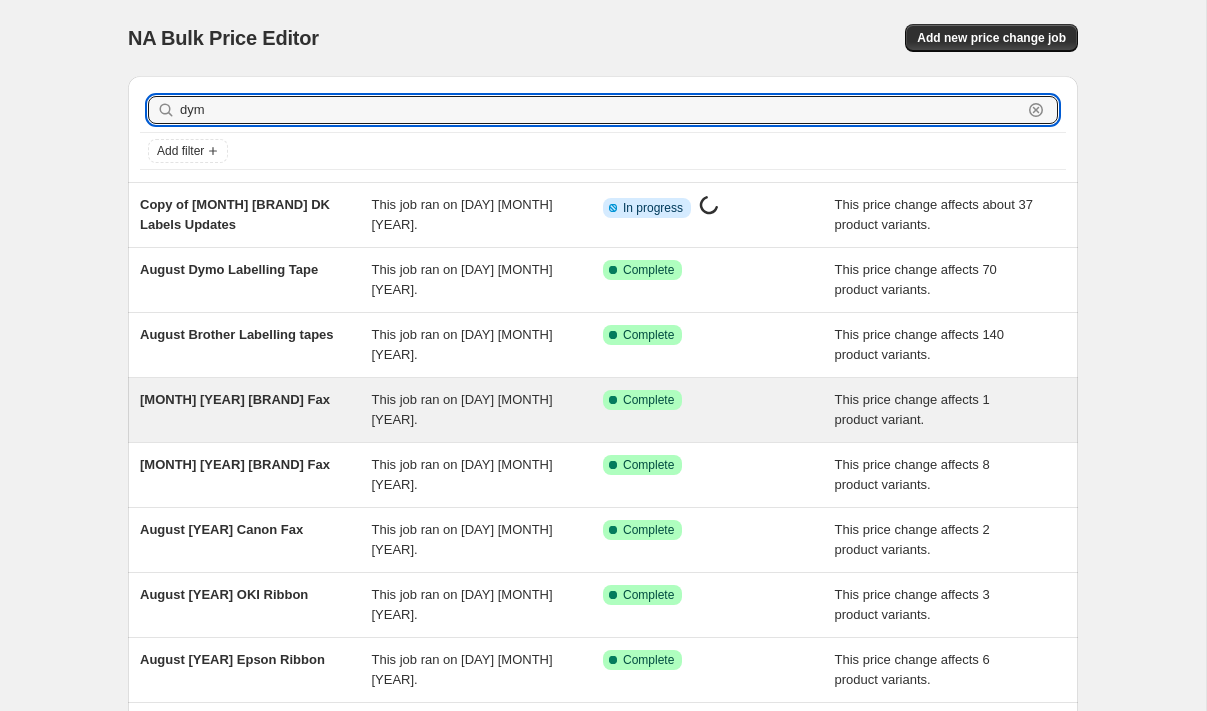 type on "dymo" 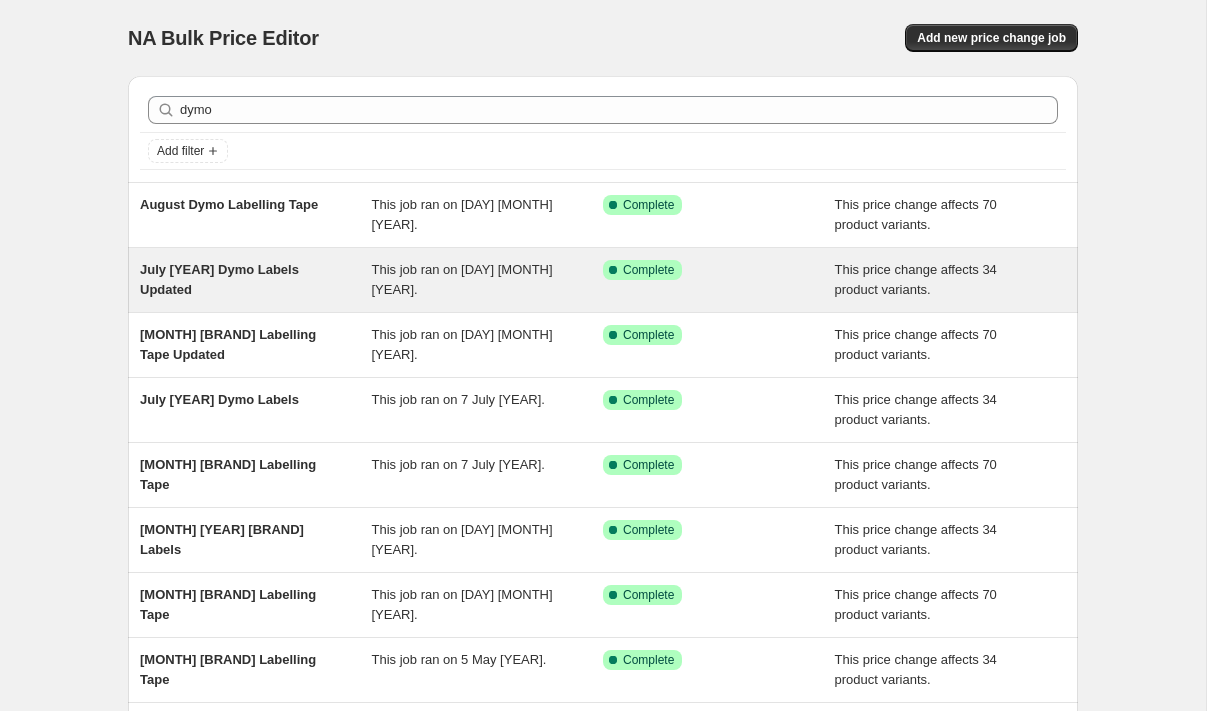 click on "[MONTH] [YEAR] Dymo Labels Updated" at bounding box center (219, 279) 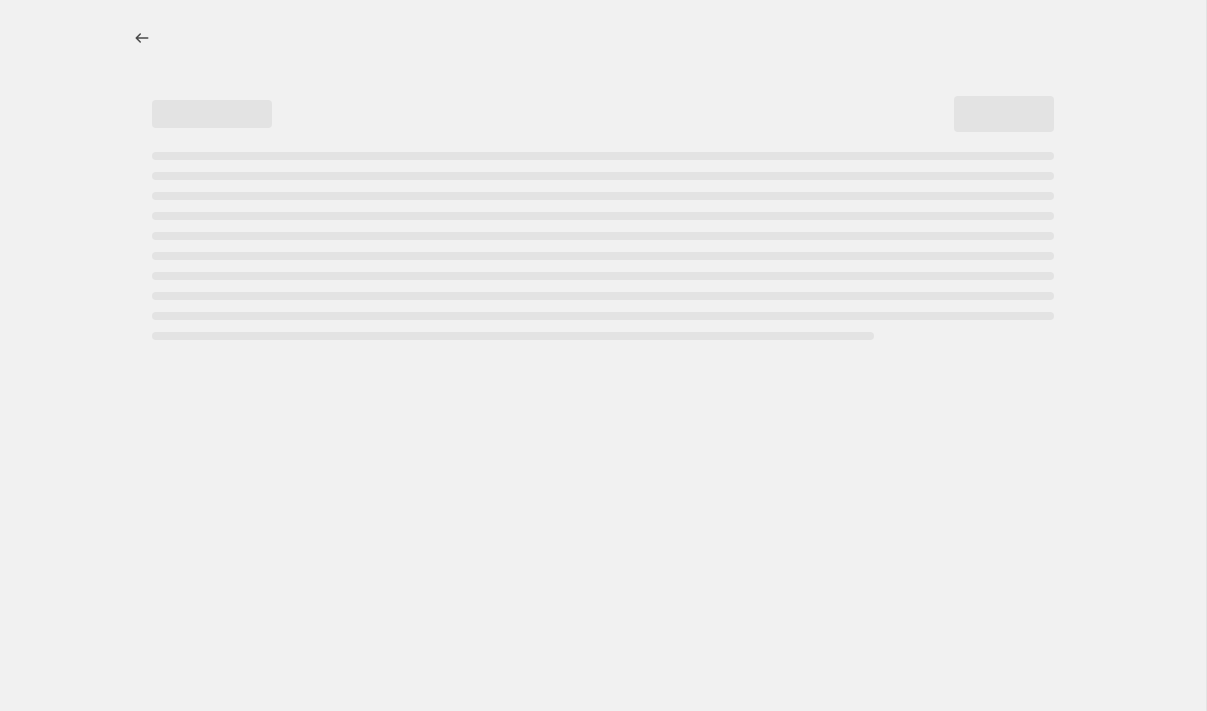 select on "pc" 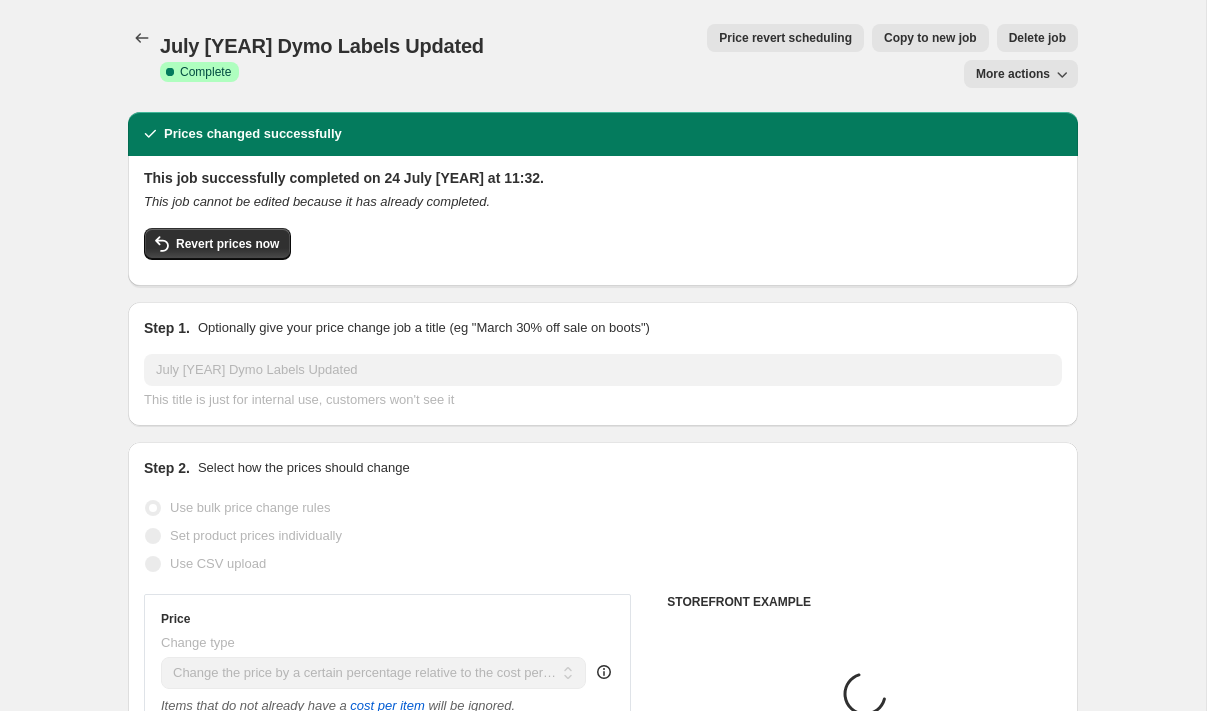click on "Copy to new job" at bounding box center (930, 38) 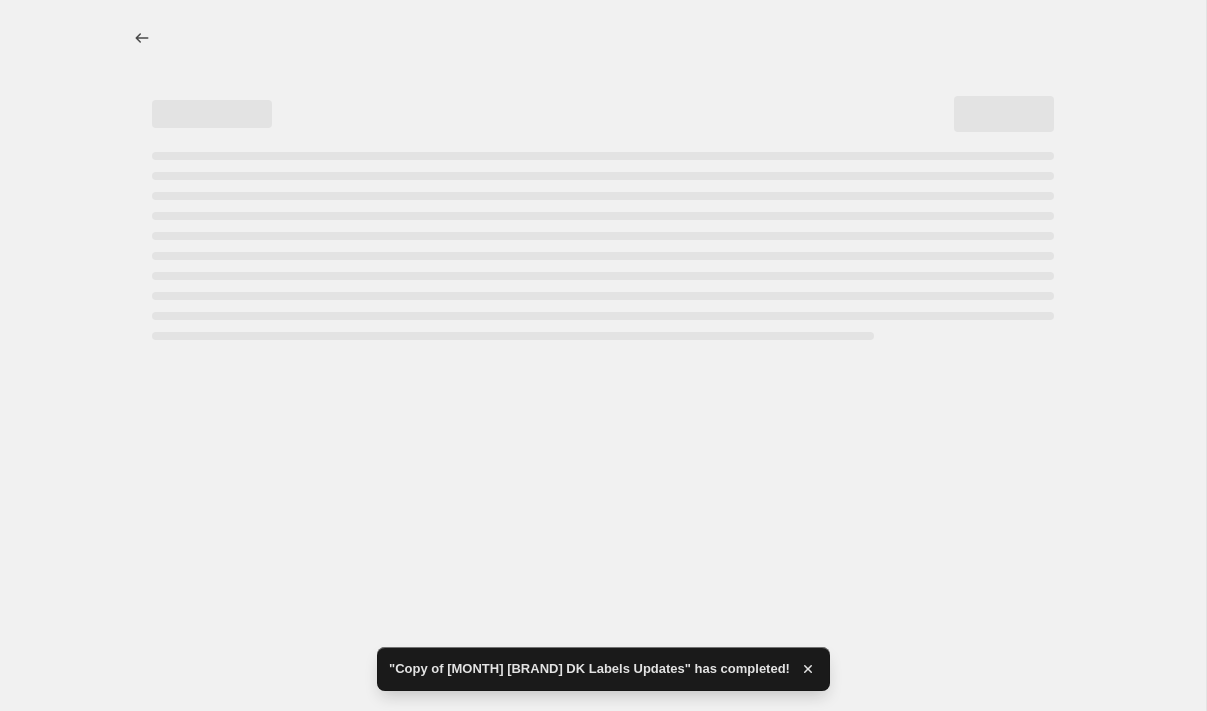 select on "pc" 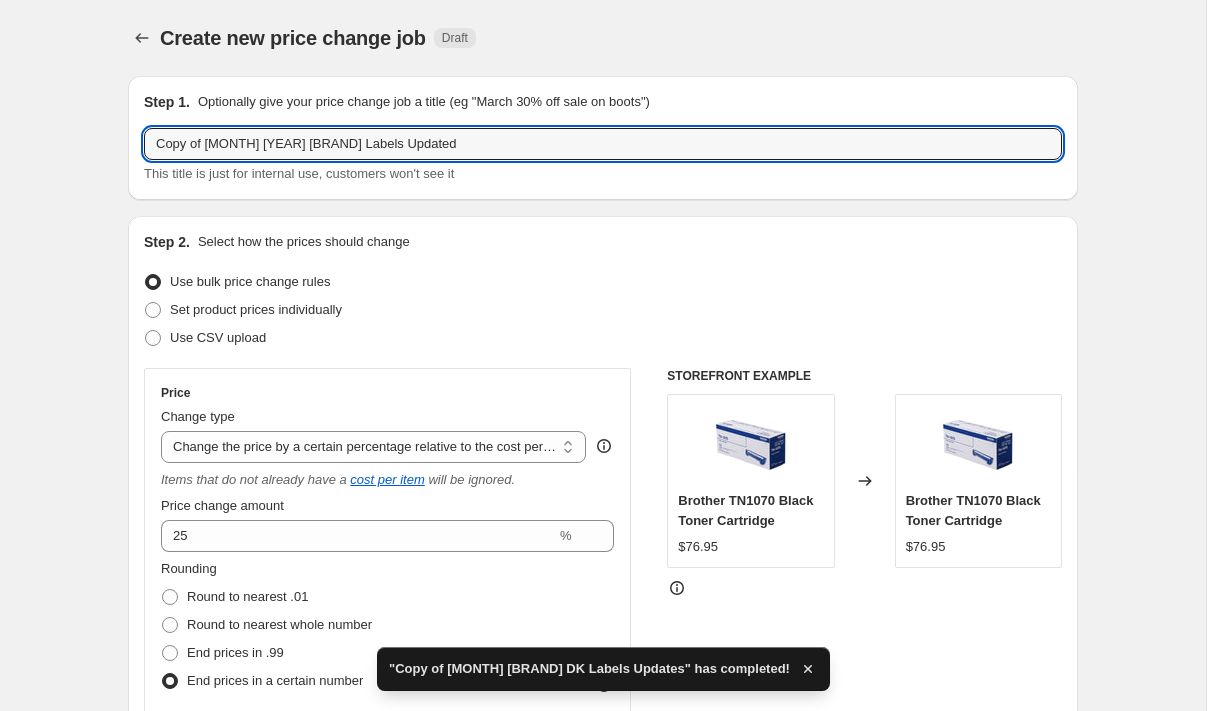 drag, startPoint x: 219, startPoint y: 142, endPoint x: 77, endPoint y: 136, distance: 142.12671 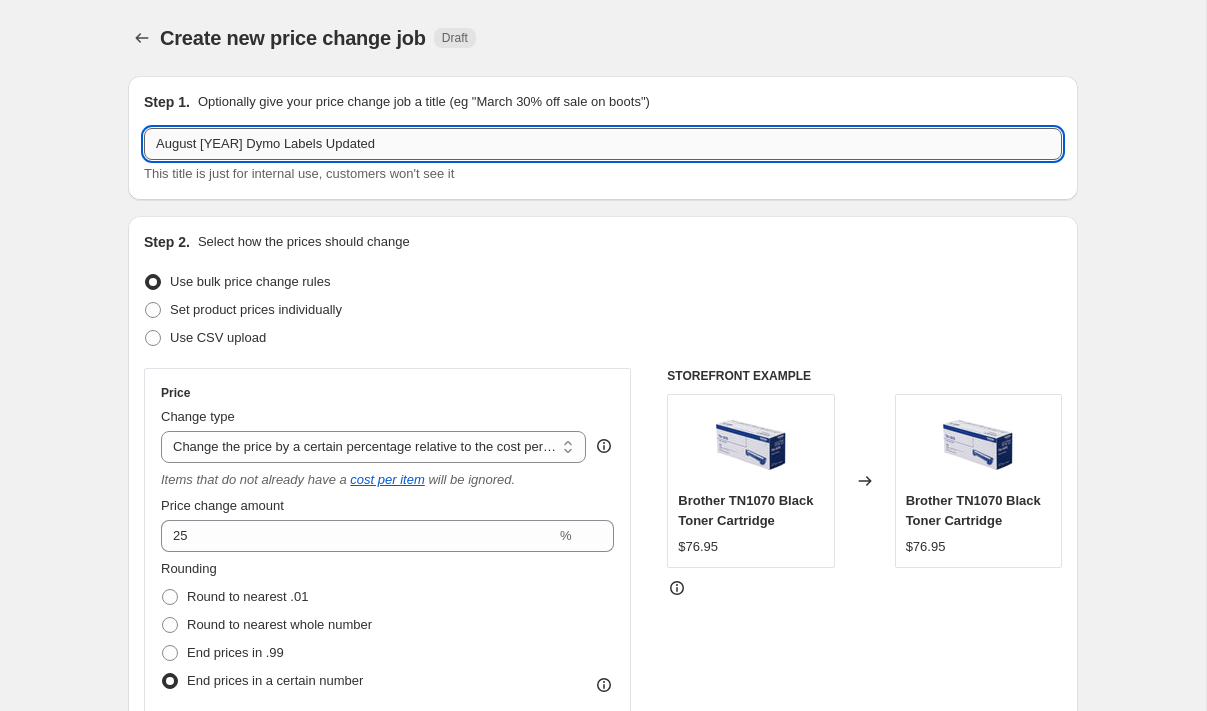 click on "August 2025 Dymo Labels Updated" at bounding box center (603, 144) 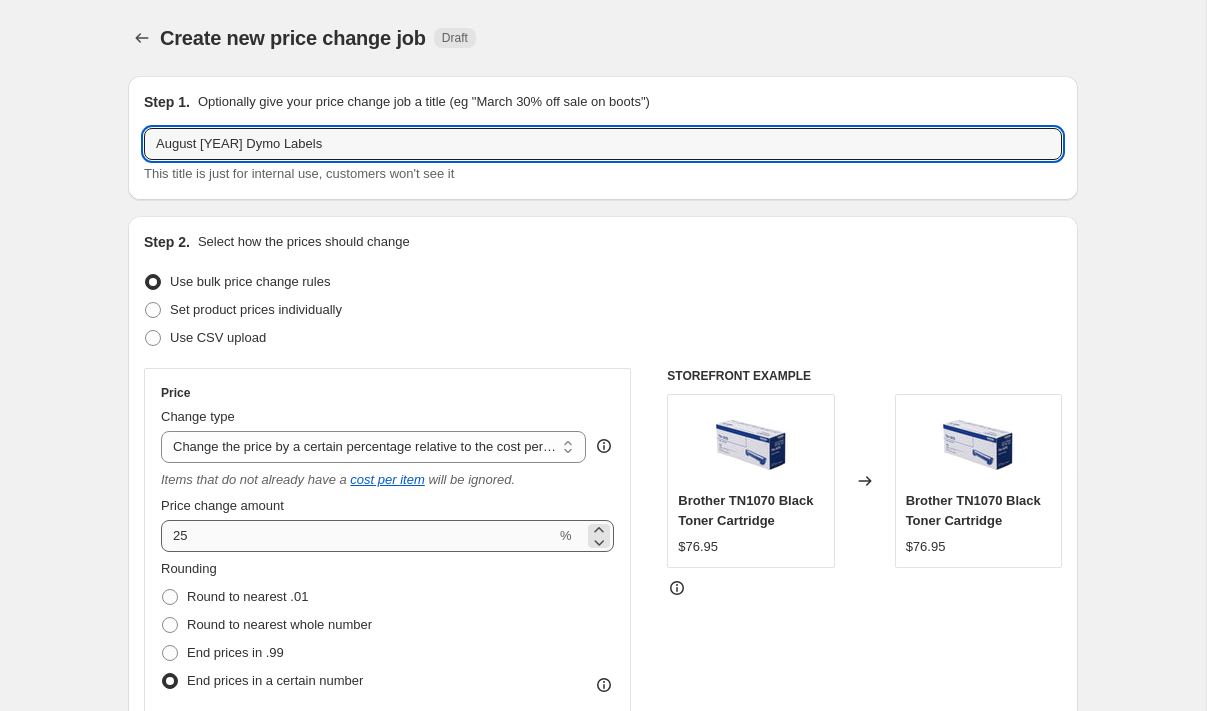 type on "August 2025 Dymo Labels" 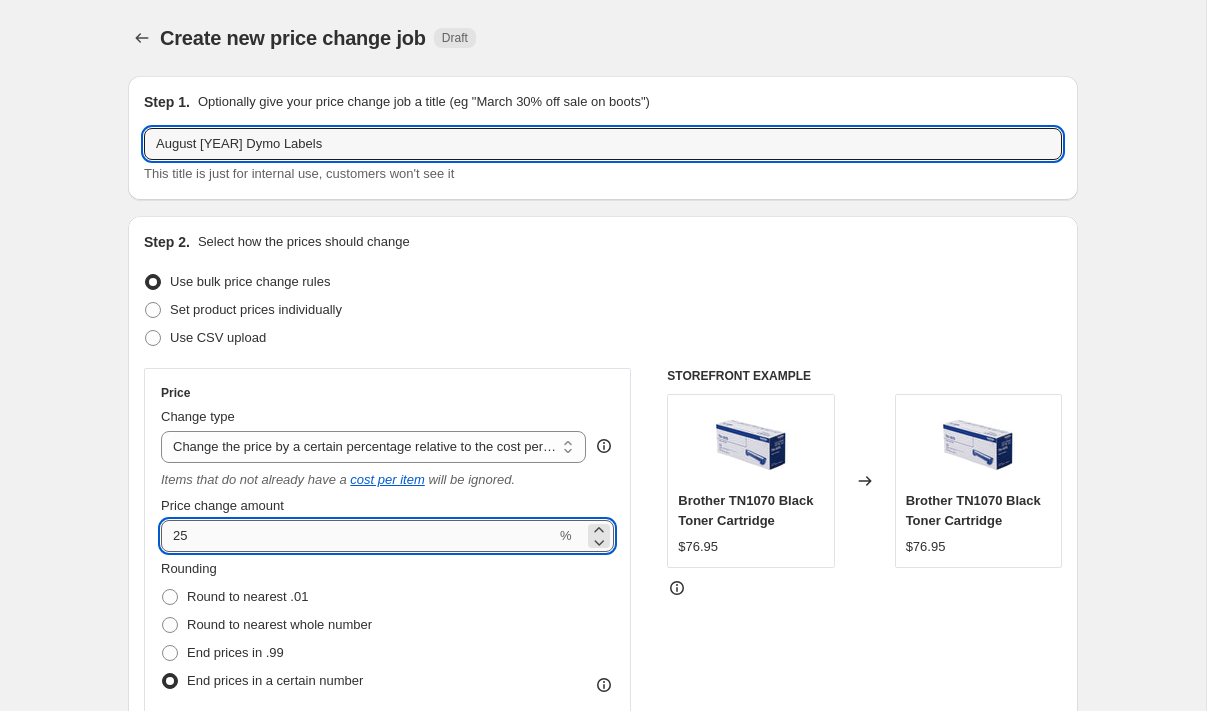 click on "25" at bounding box center [358, 536] 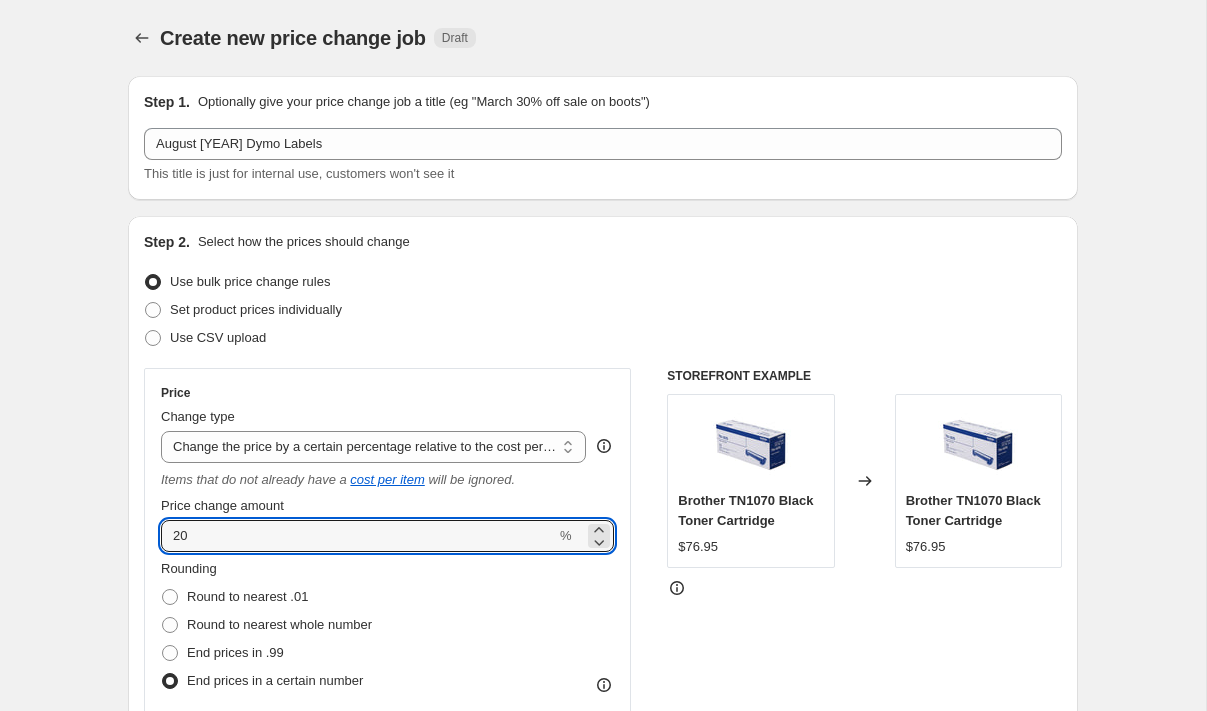 type on "20" 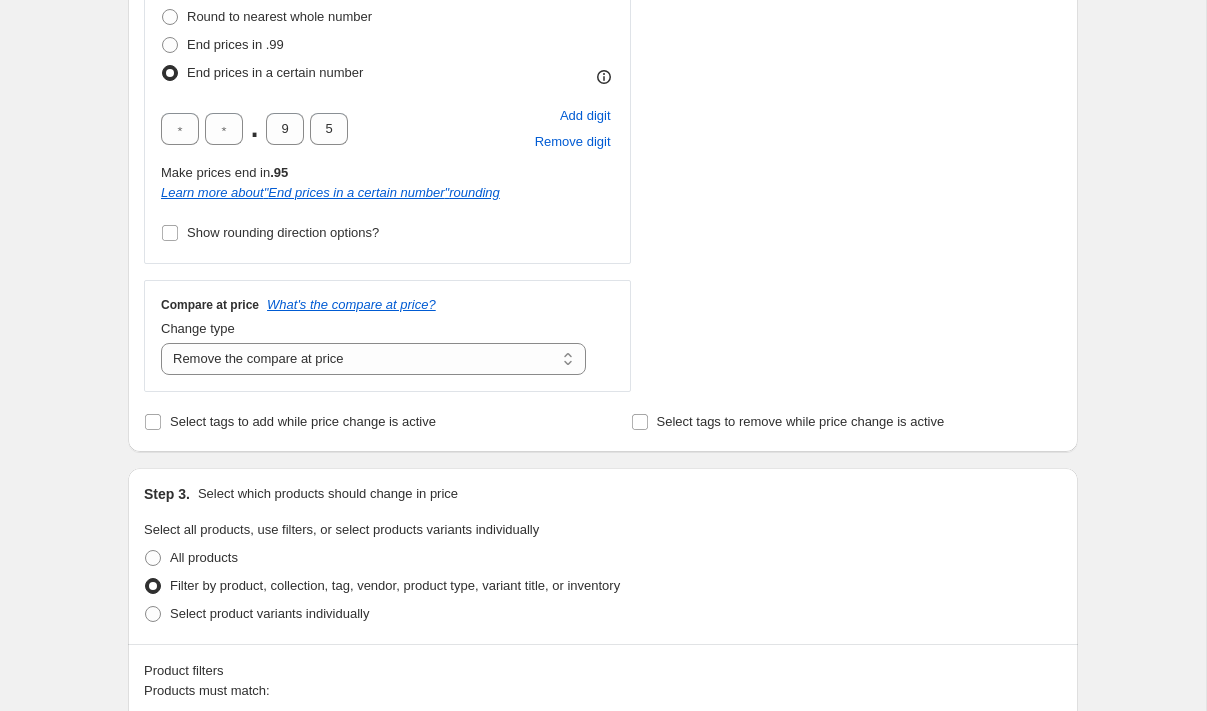 scroll, scrollTop: 0, scrollLeft: 0, axis: both 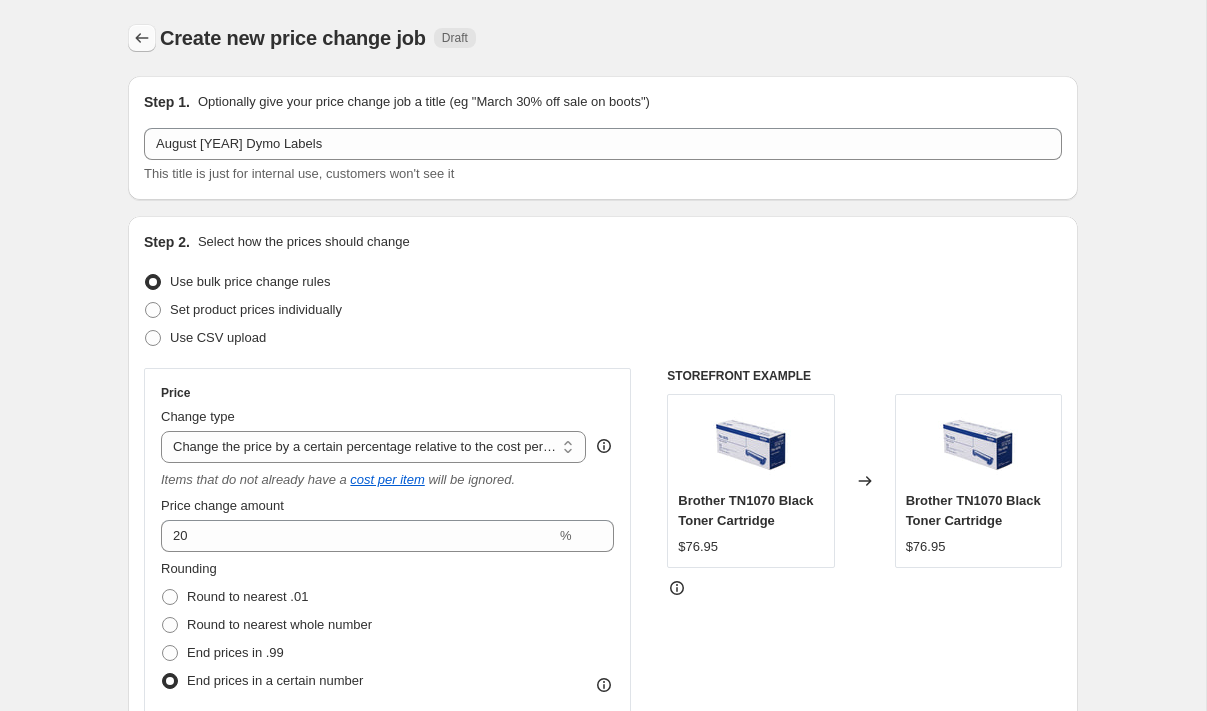 click 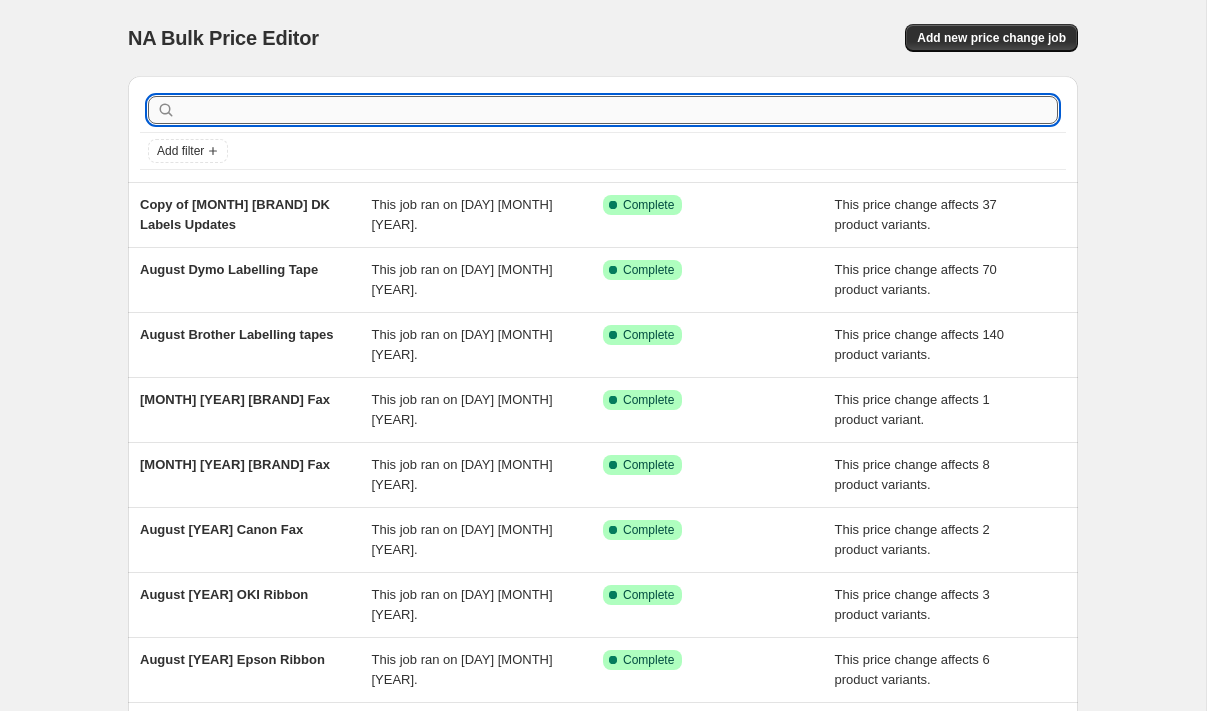 click at bounding box center (619, 110) 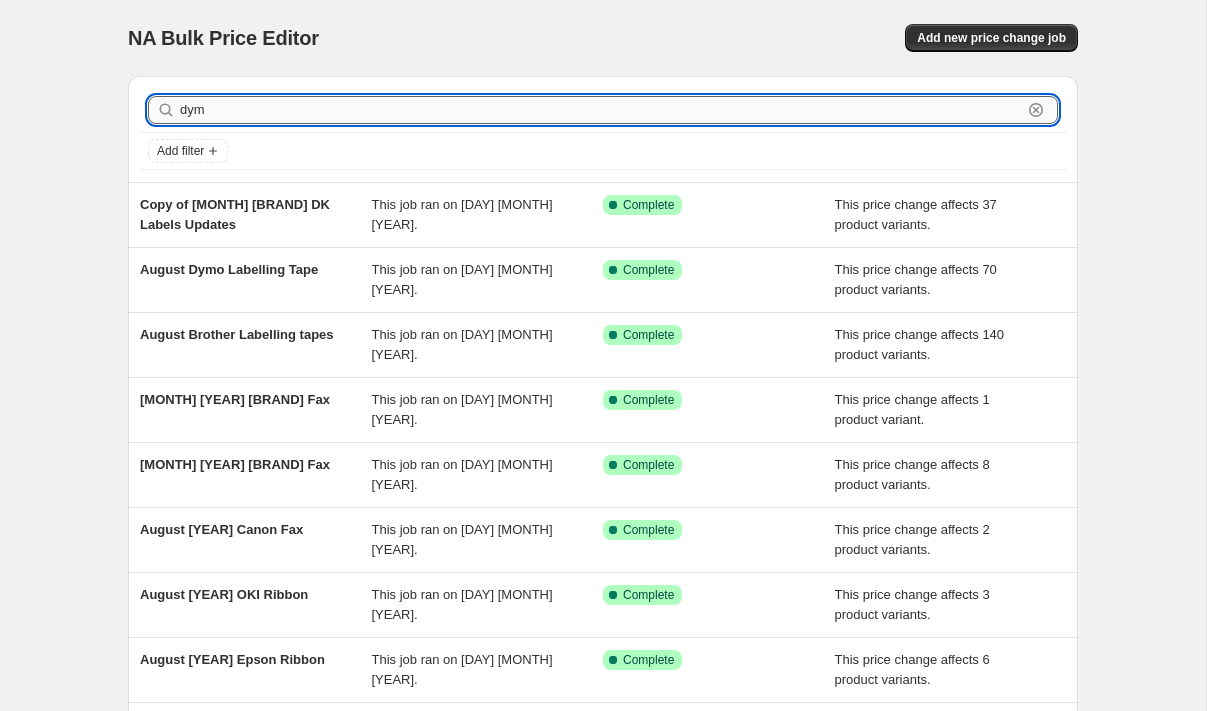 type on "dymo" 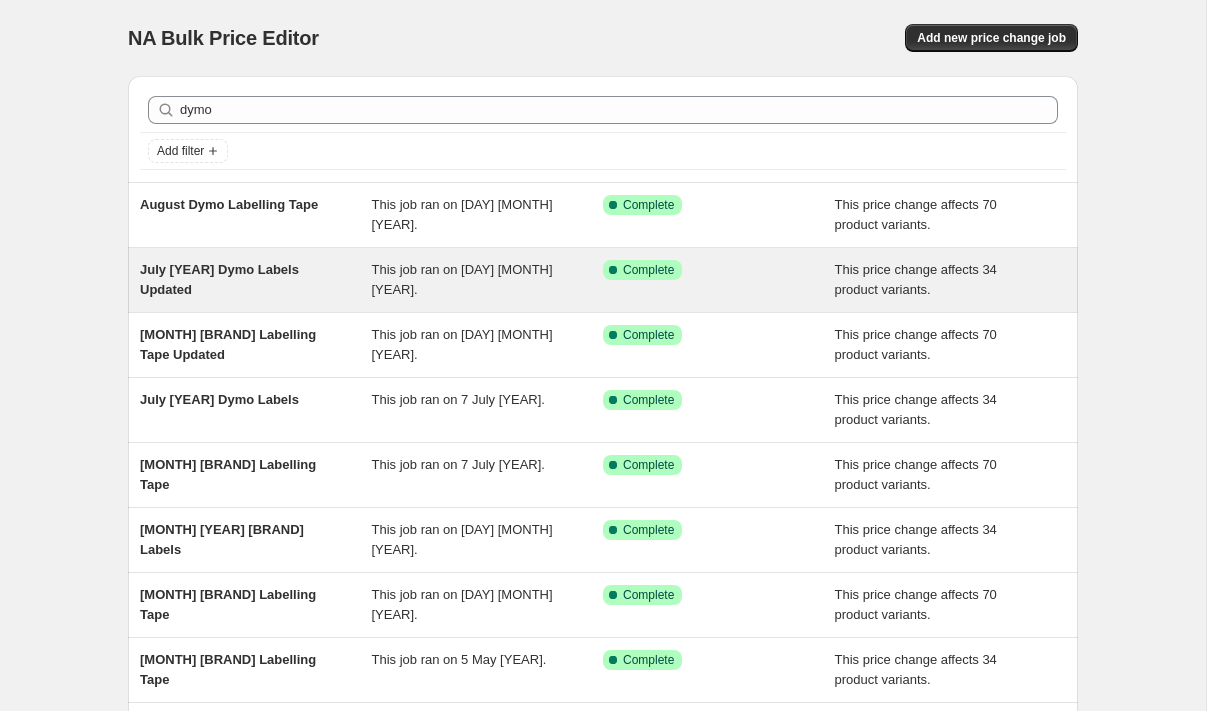 click on "[MONTH] [YEAR] Dymo Labels Updated" at bounding box center [219, 279] 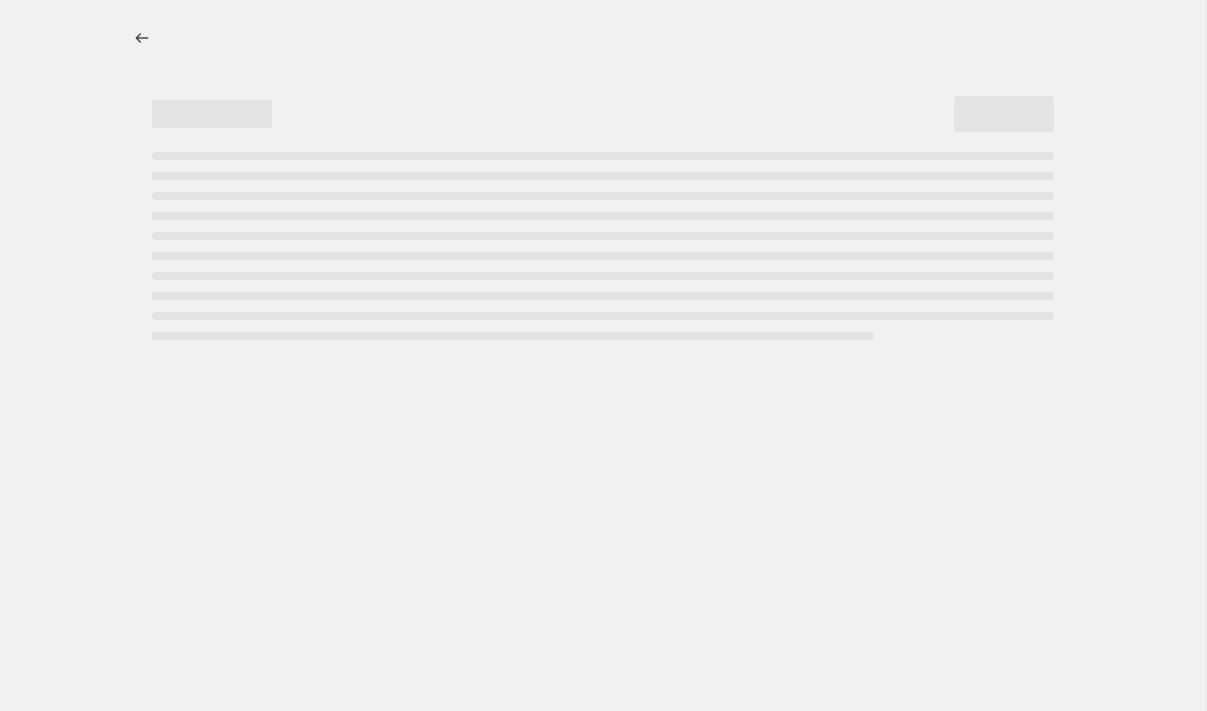 select on "pc" 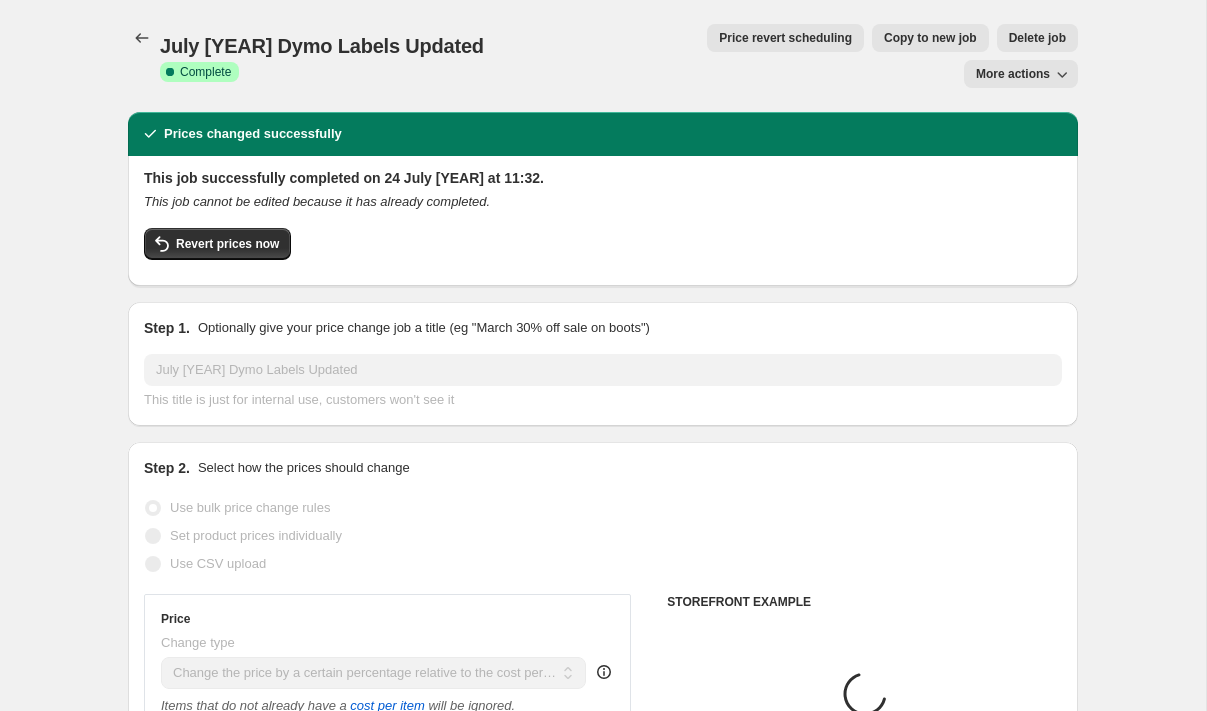 click on "Copy to new job" at bounding box center (930, 38) 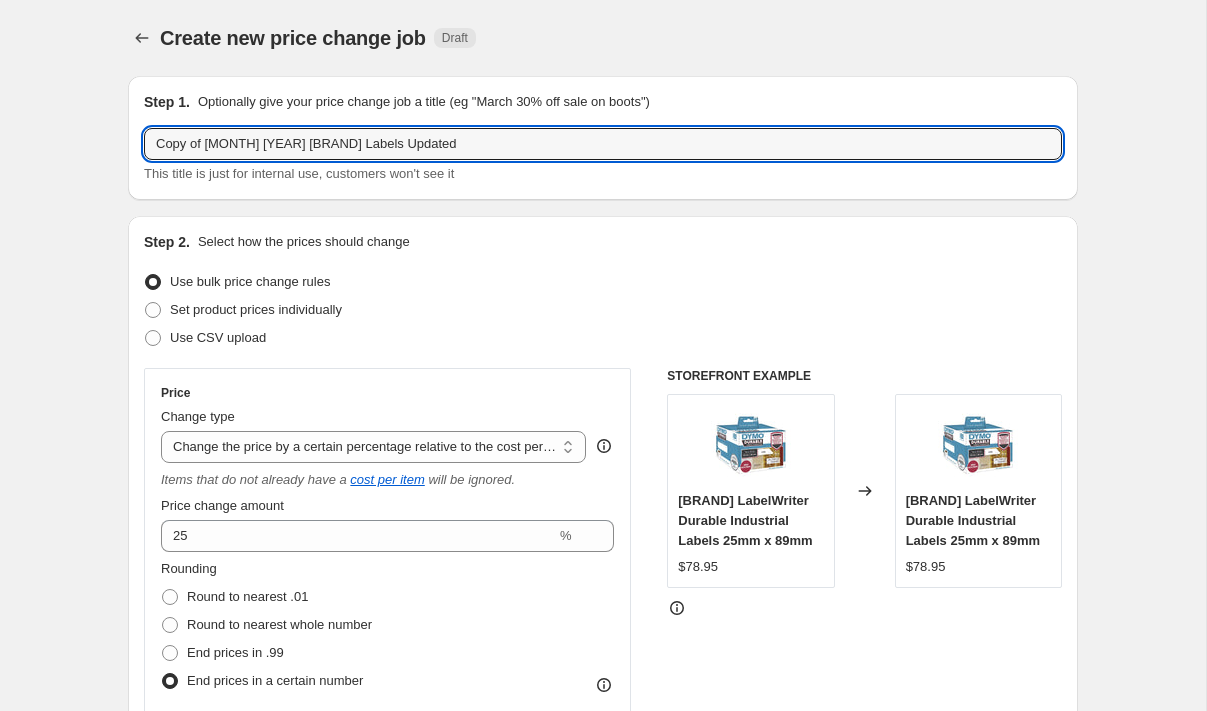 drag, startPoint x: 232, startPoint y: 146, endPoint x: 110, endPoint y: 141, distance: 122.10242 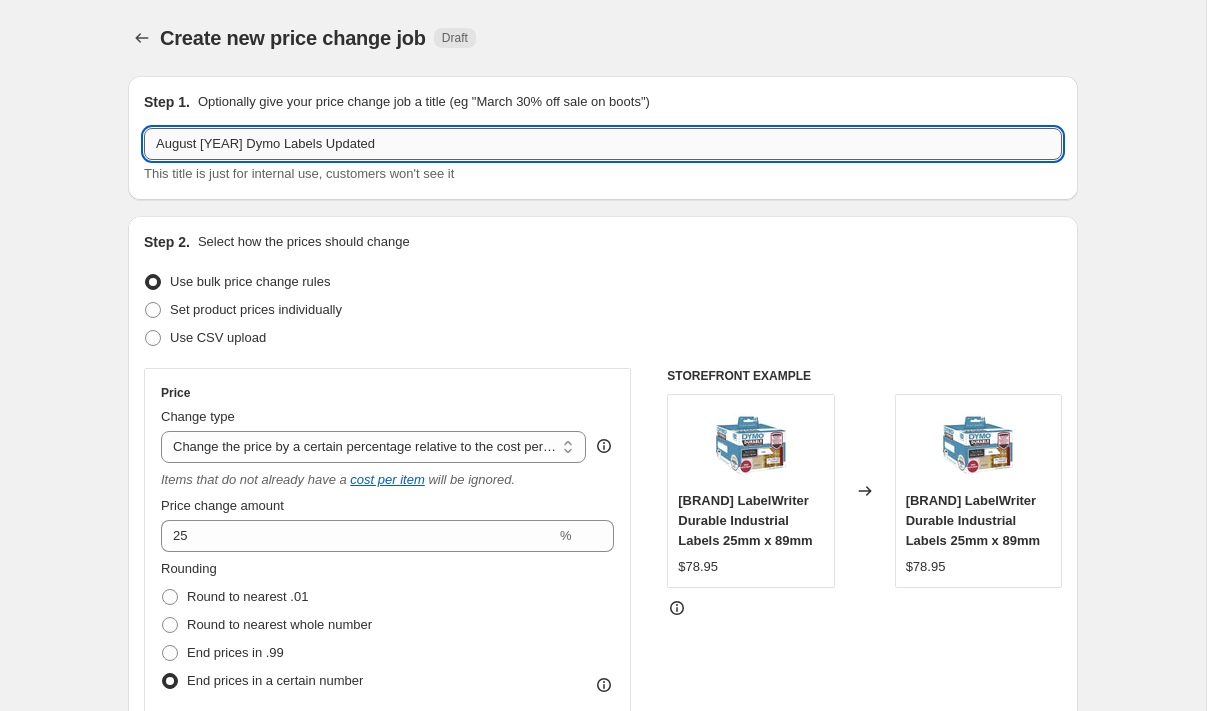 click on "August 2025 Dymo Labels Updated" at bounding box center (603, 144) 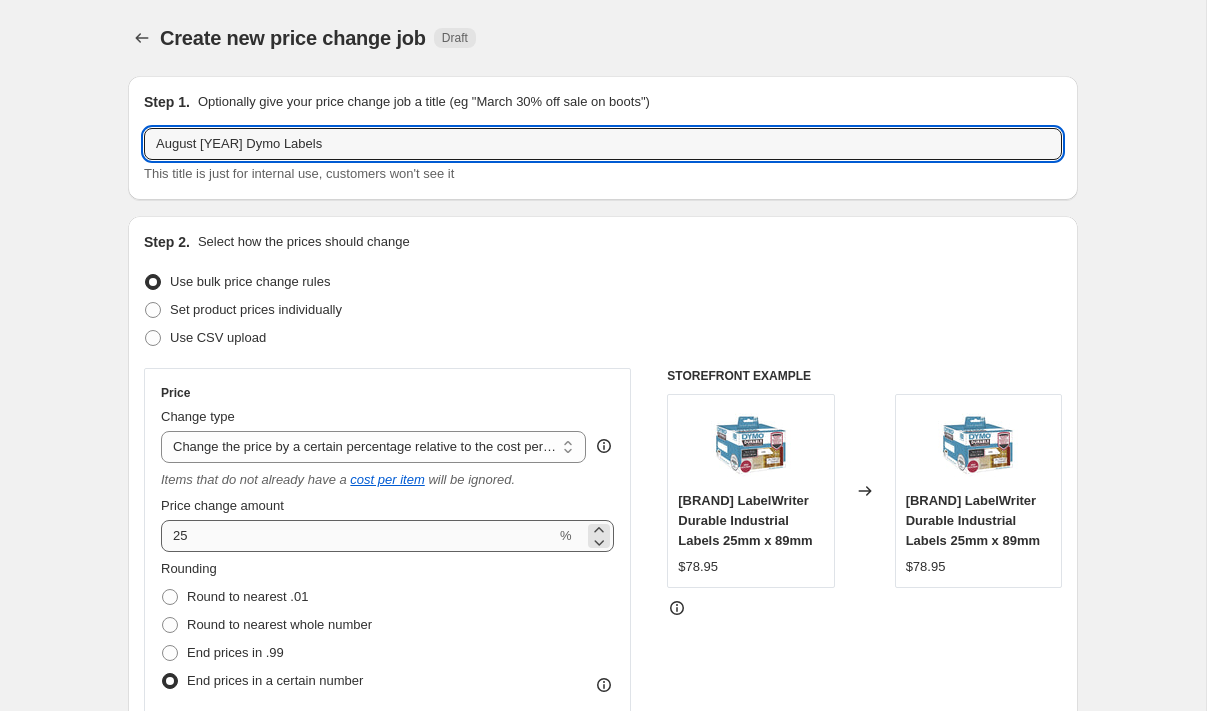 type on "August 2025 Dymo Labels" 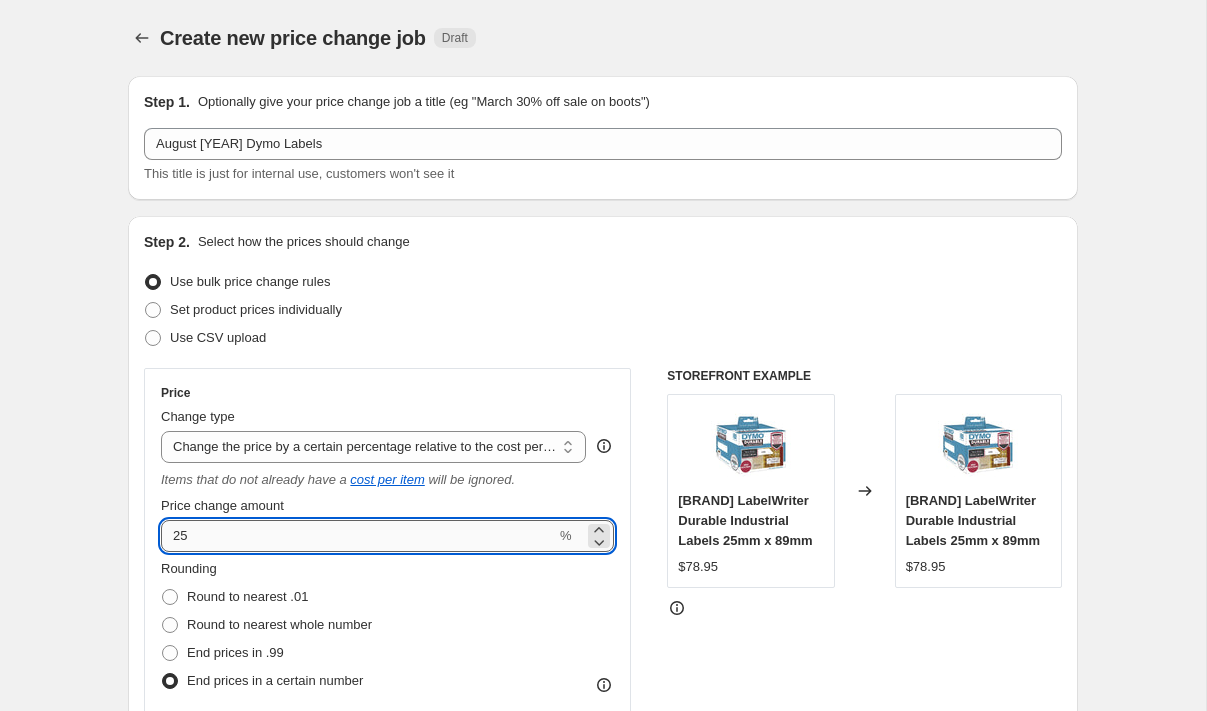 click on "25" at bounding box center [358, 536] 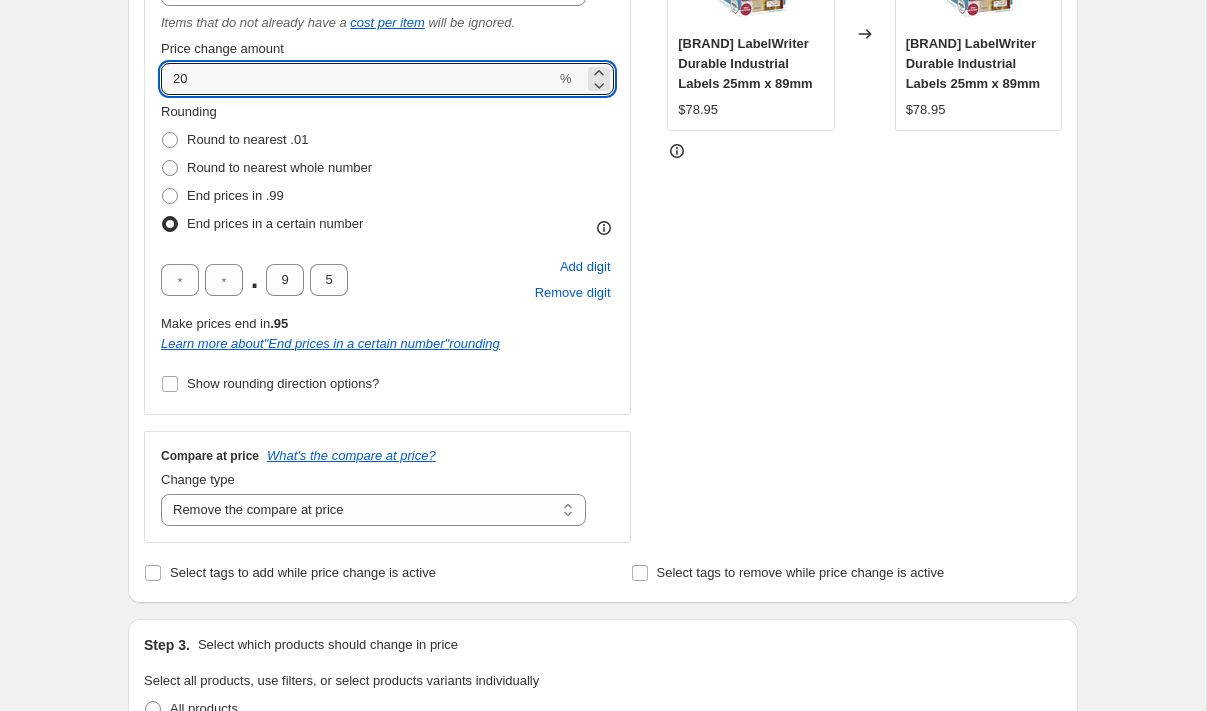 type on "20" 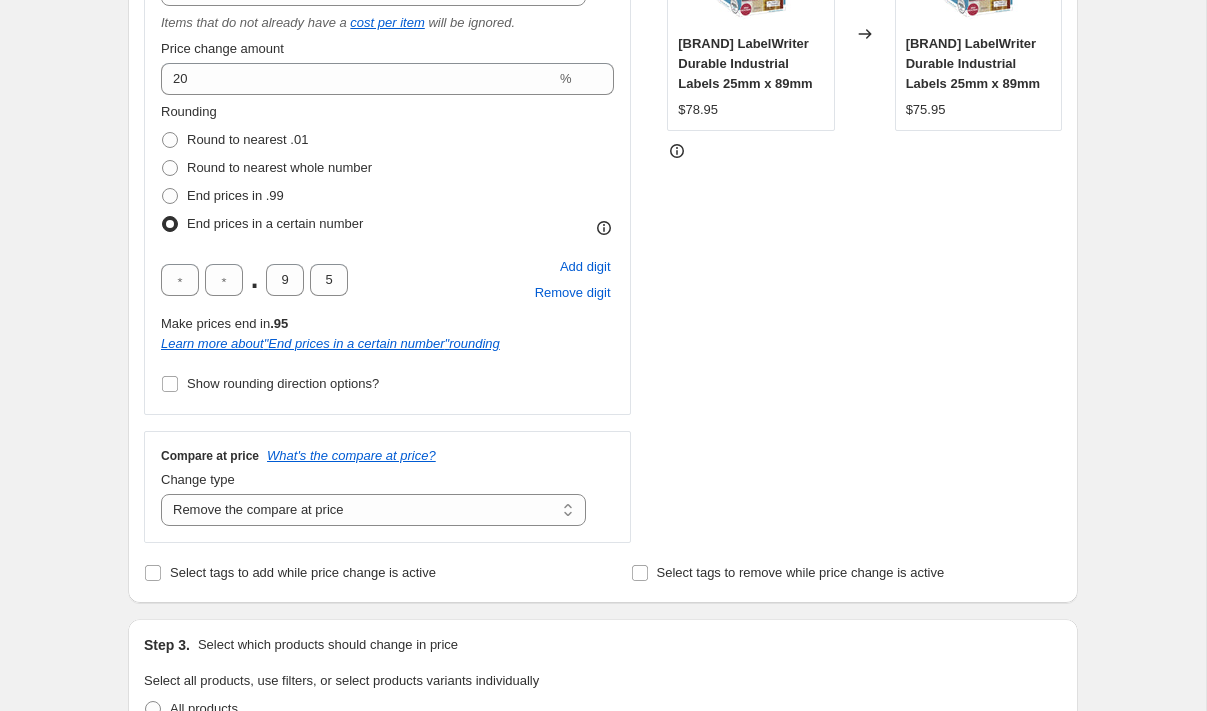 click on "STOREFRONT EXAMPLE Dymo LabelWriter Durable Industrial Labels 25mm x 89mm $78.95 Changed to Dymo LabelWriter Durable Industrial Labels 25mm x 89mm $75.95" at bounding box center [864, 227] 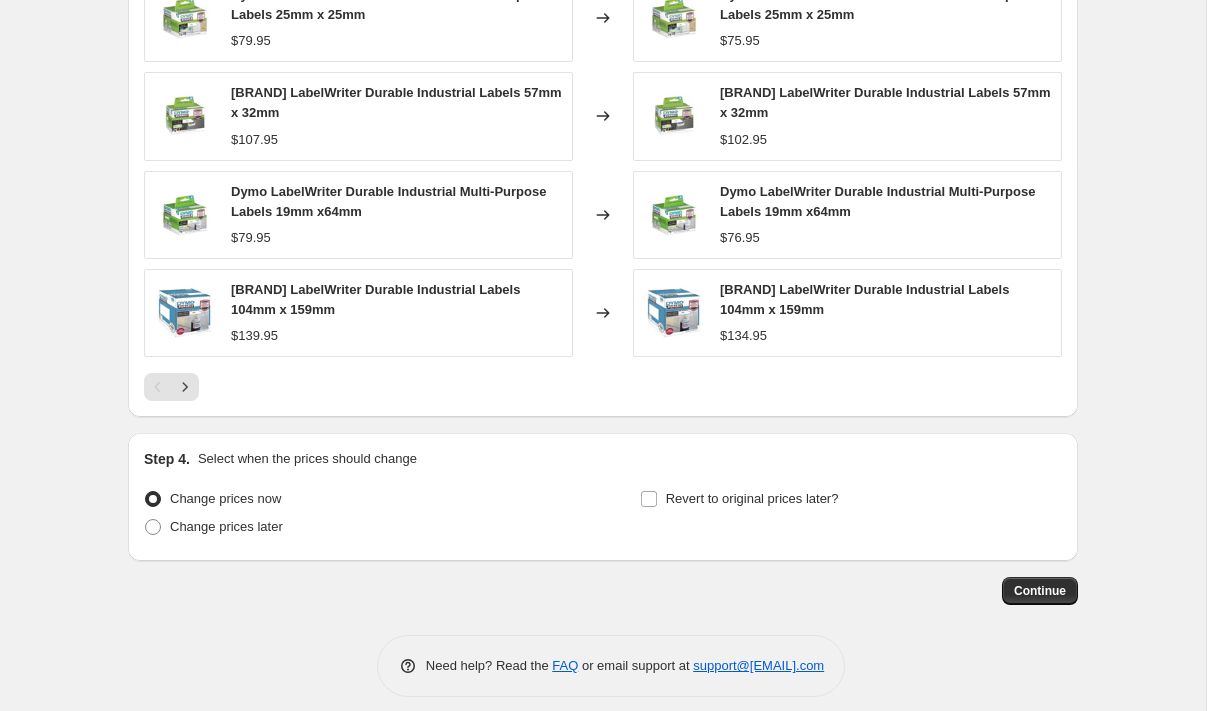 scroll, scrollTop: 1687, scrollLeft: 0, axis: vertical 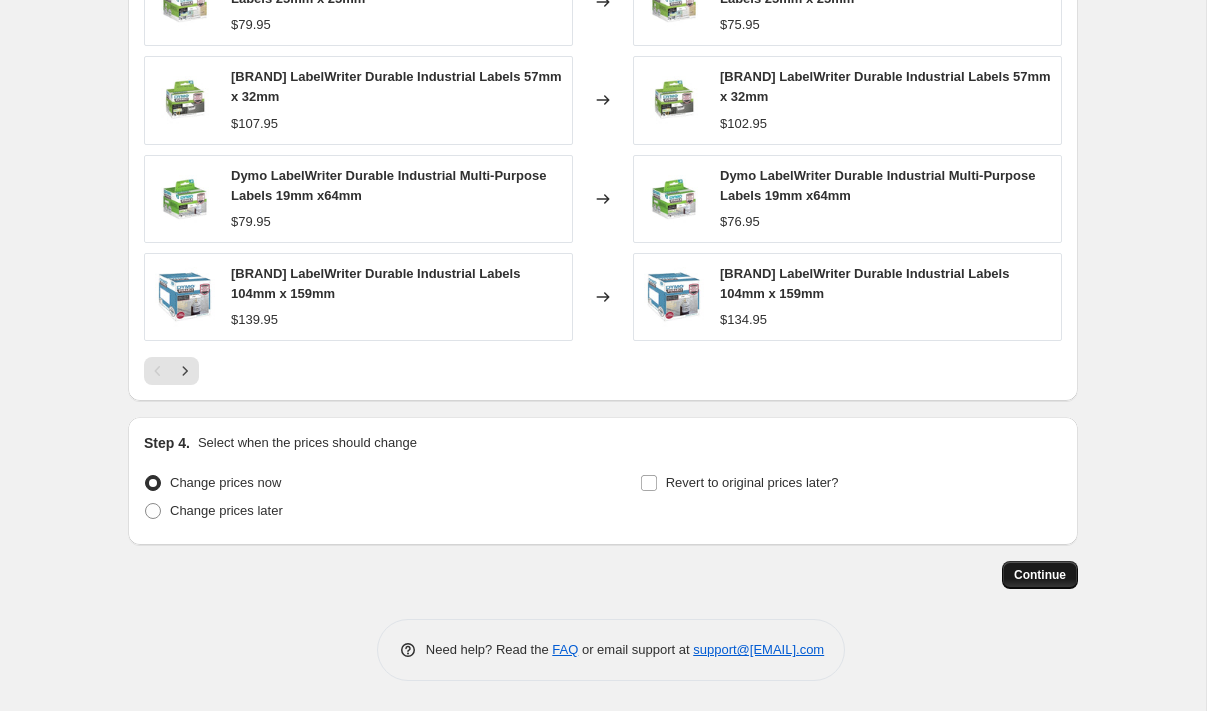 click on "Continue" at bounding box center [1040, 575] 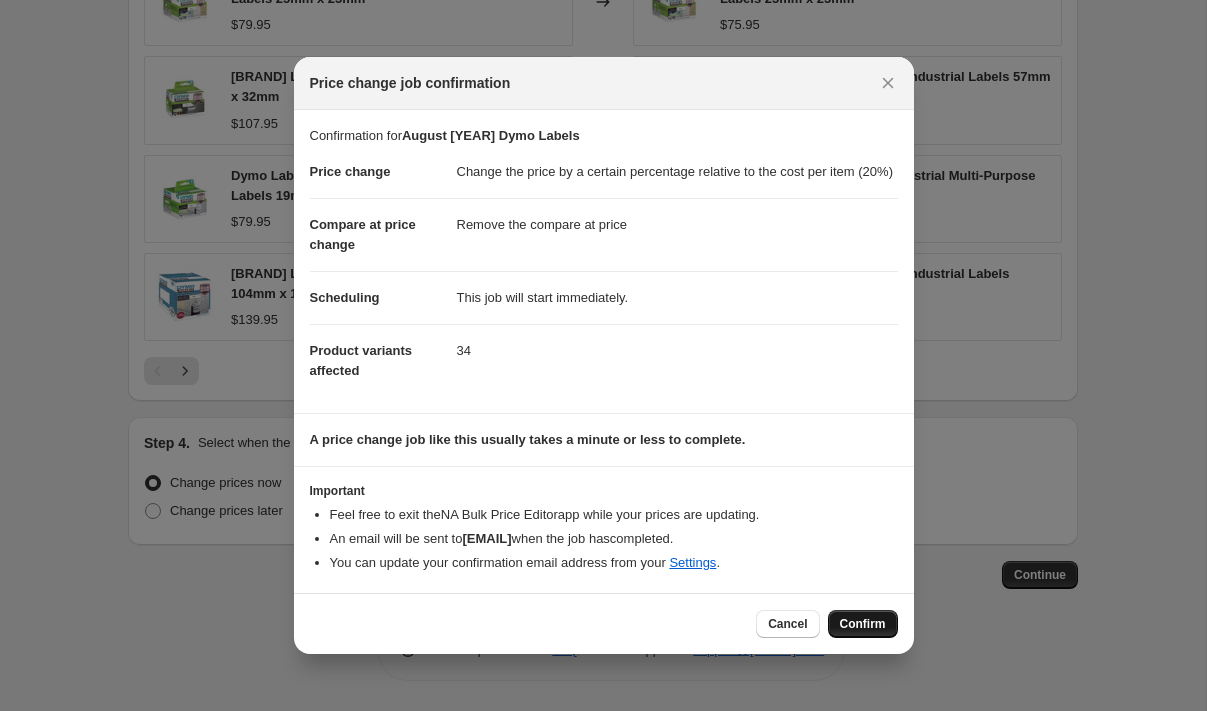 click on "Confirm" at bounding box center (863, 624) 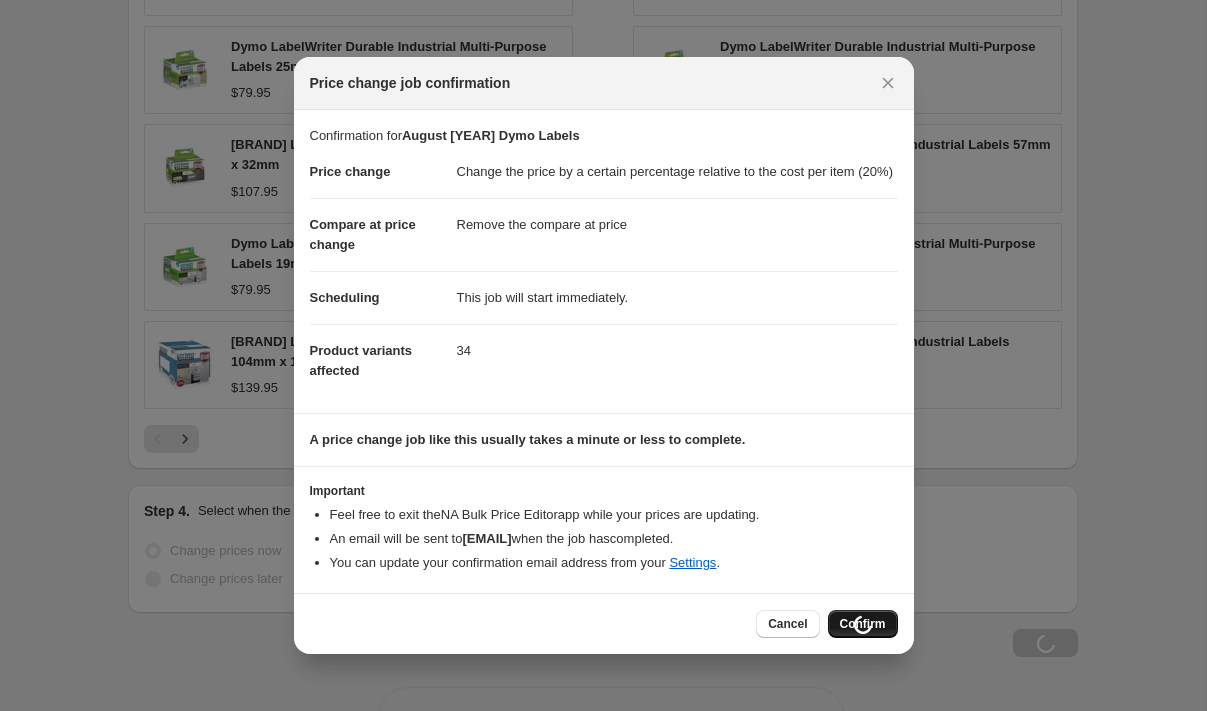 scroll, scrollTop: 1755, scrollLeft: 0, axis: vertical 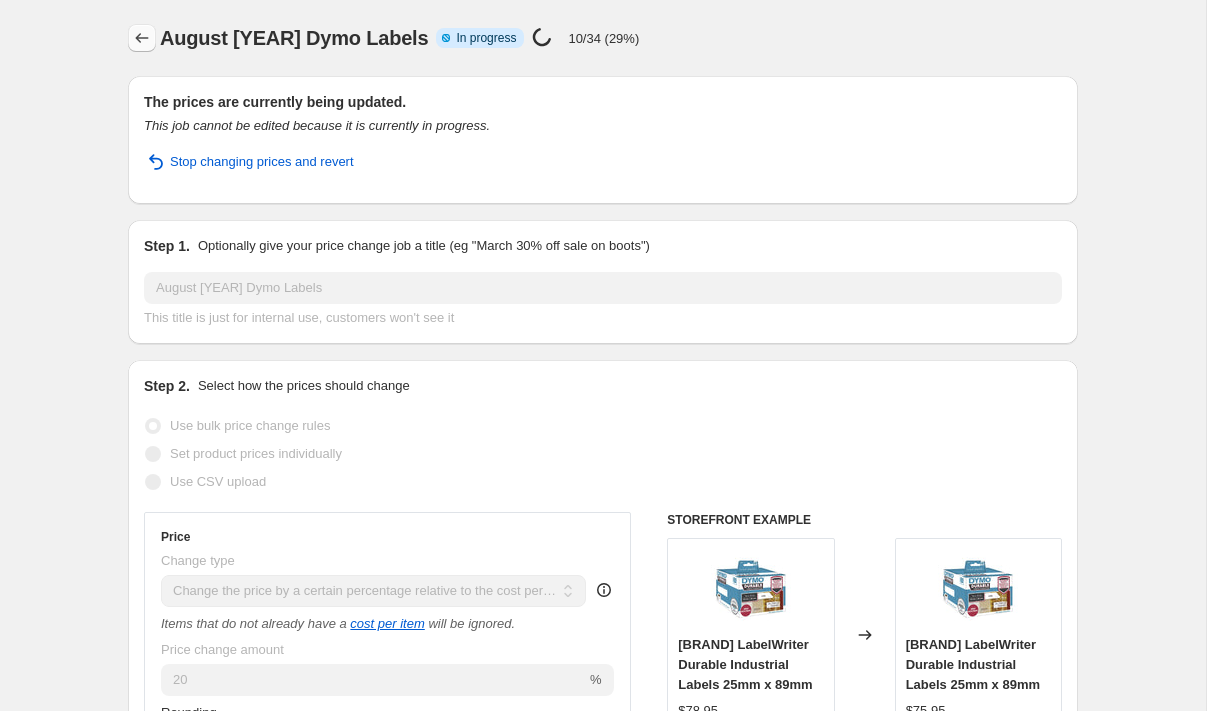 click 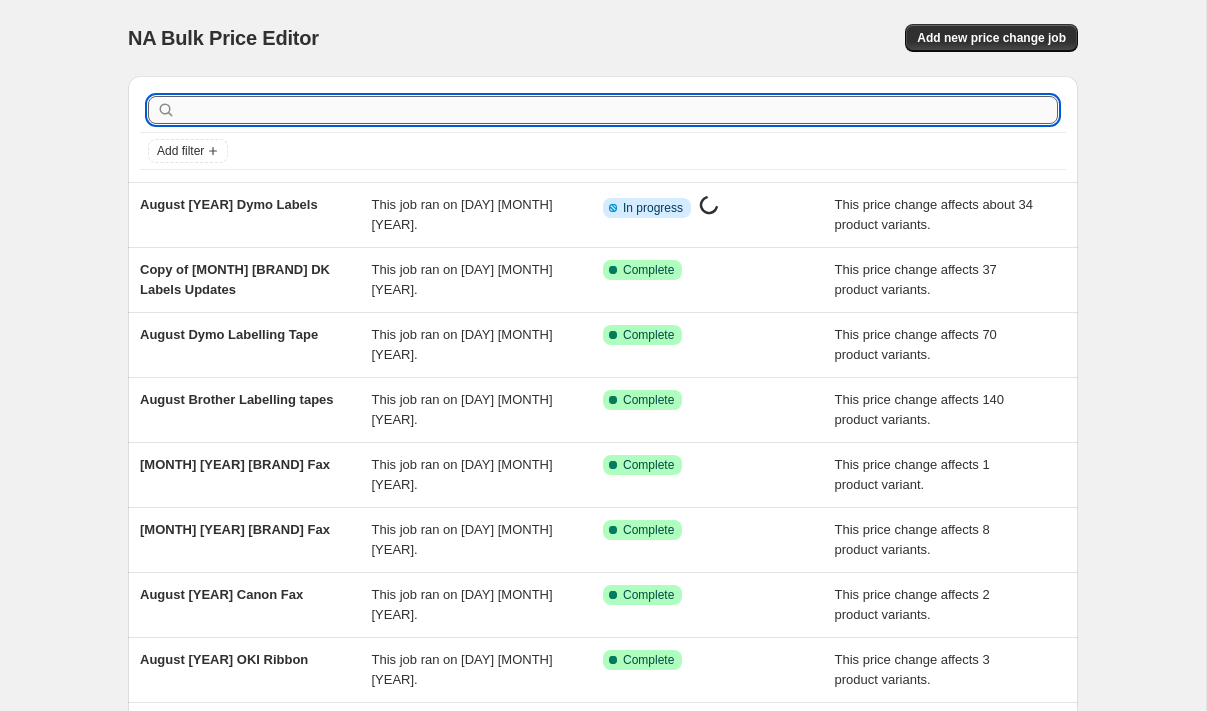 click at bounding box center [619, 110] 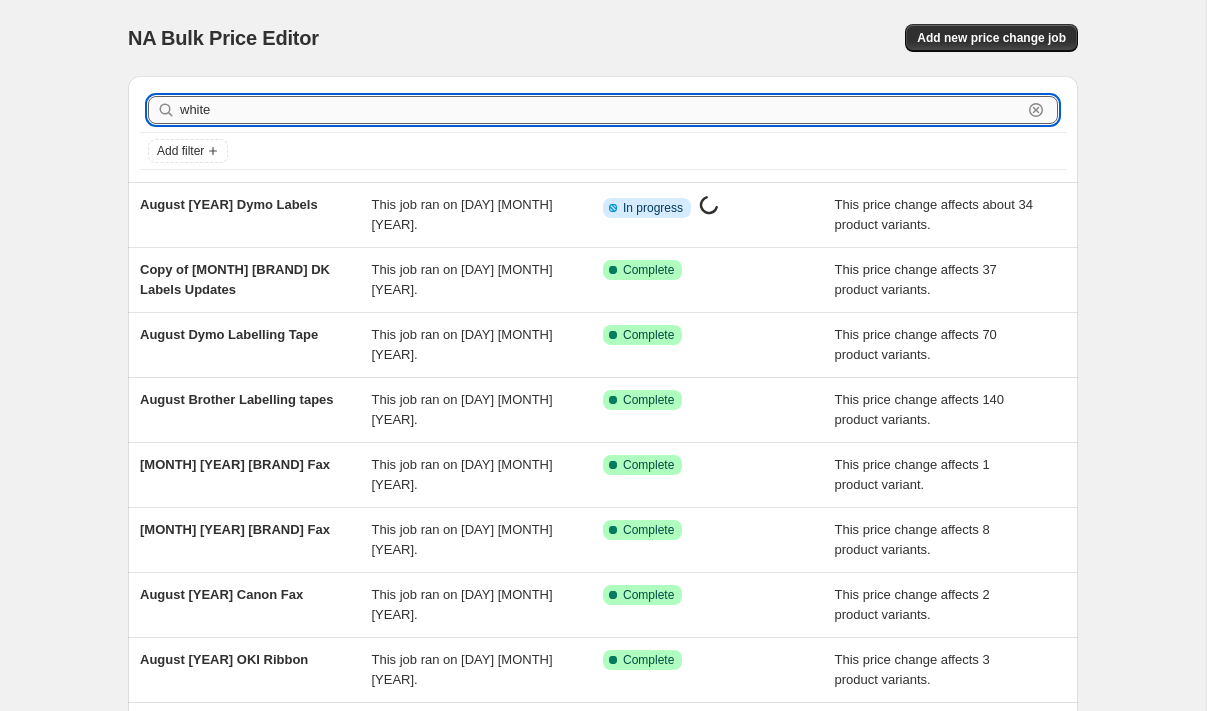 type on "whiteb" 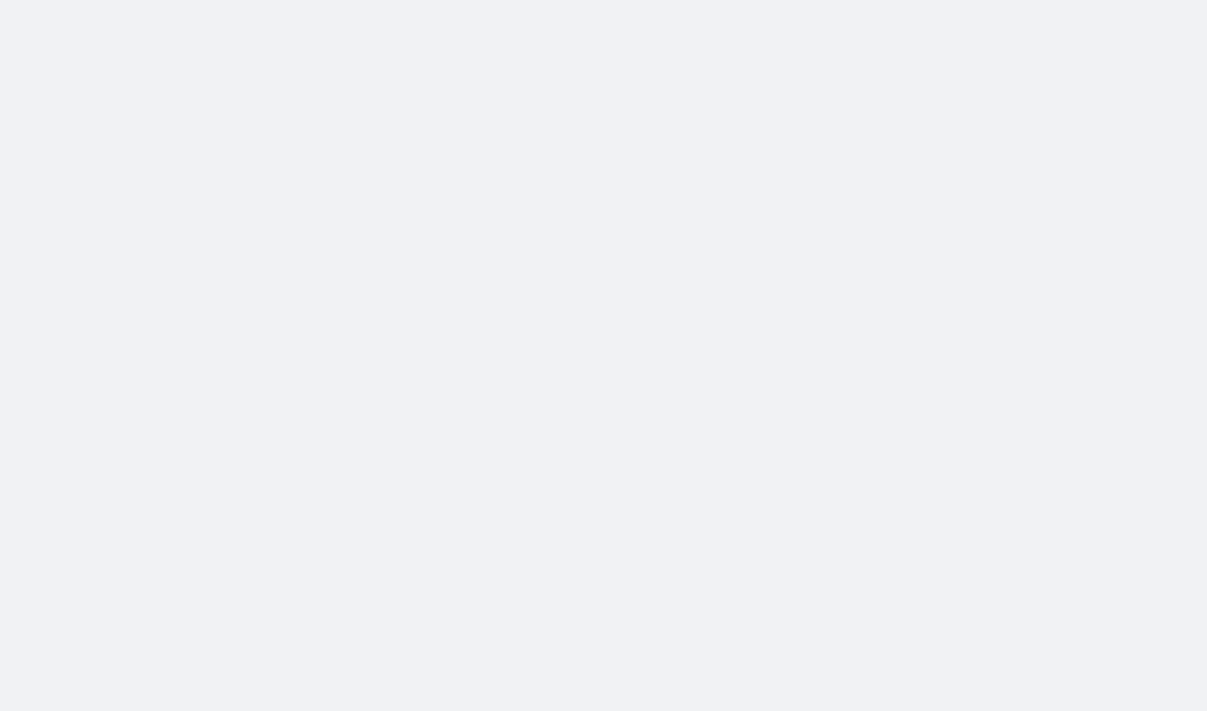 scroll, scrollTop: 0, scrollLeft: 0, axis: both 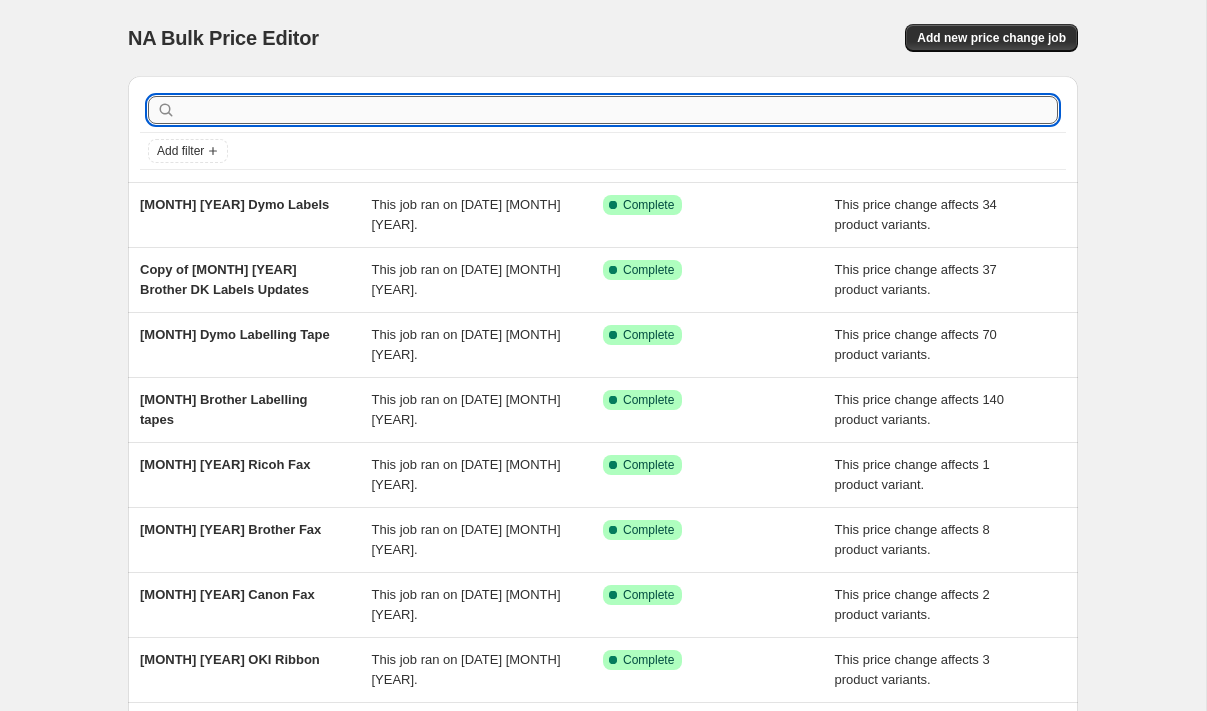 click at bounding box center [619, 110] 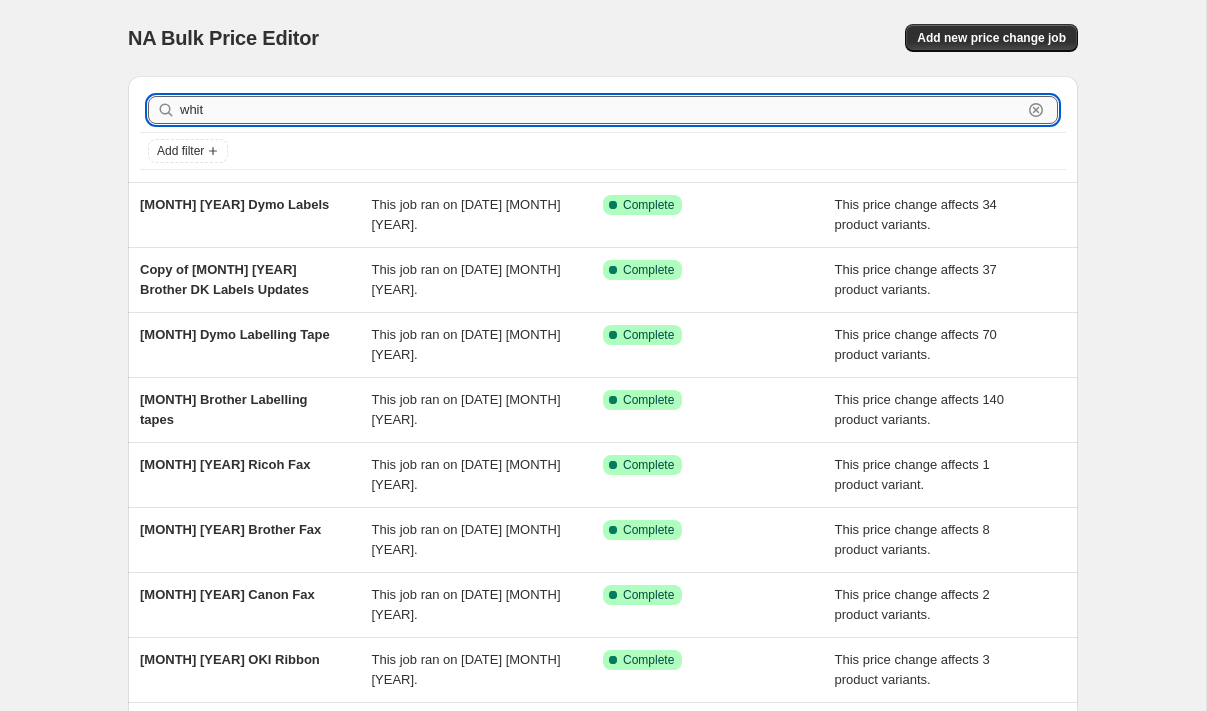 type on "white" 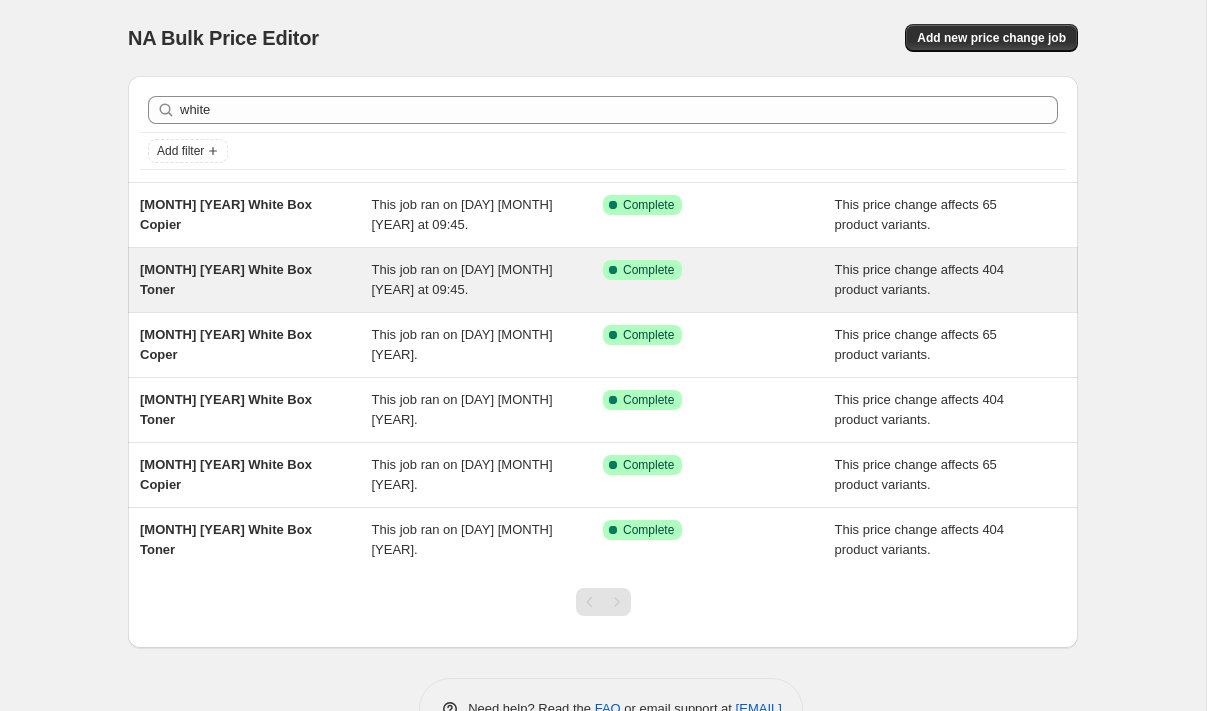 click on "May 2025 White Box Toner" at bounding box center [226, 279] 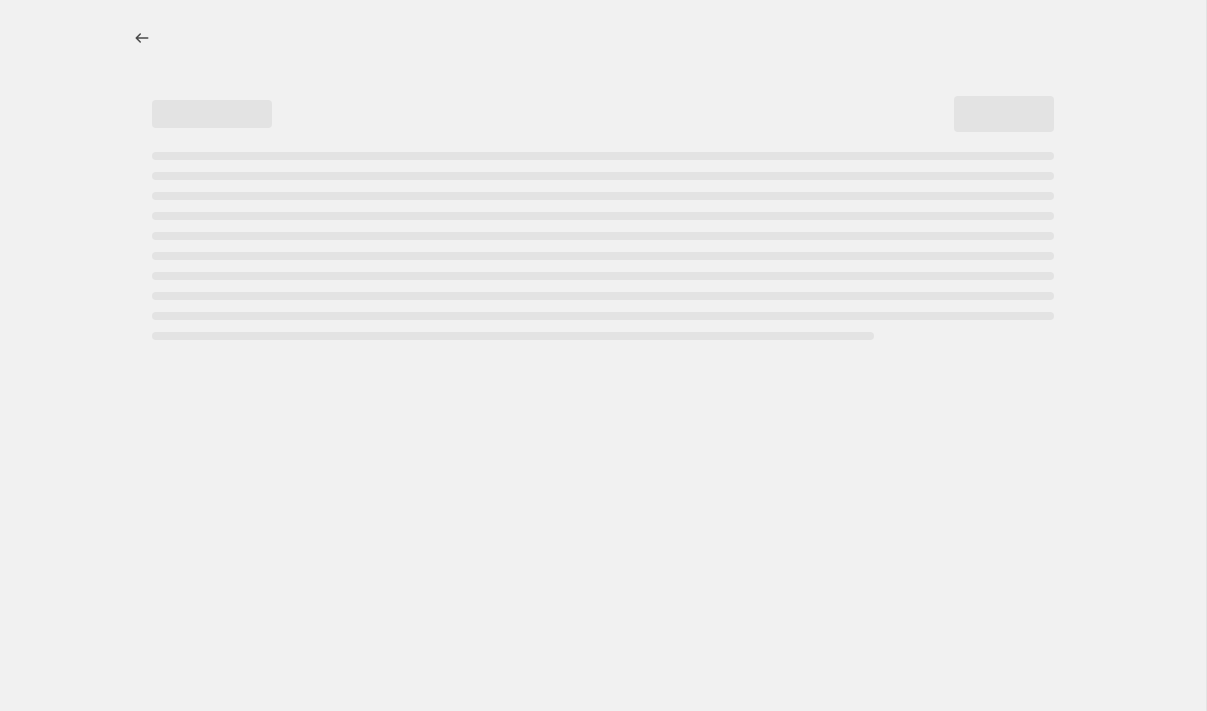 select on "pc" 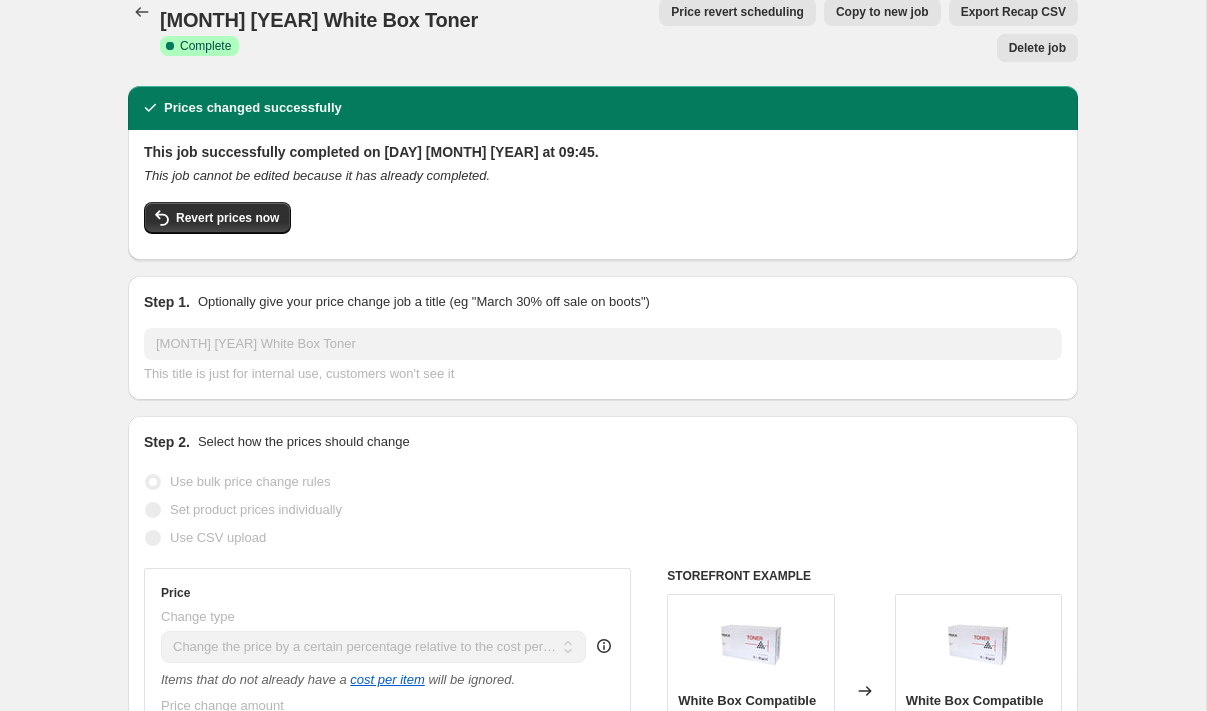 scroll, scrollTop: 19, scrollLeft: 0, axis: vertical 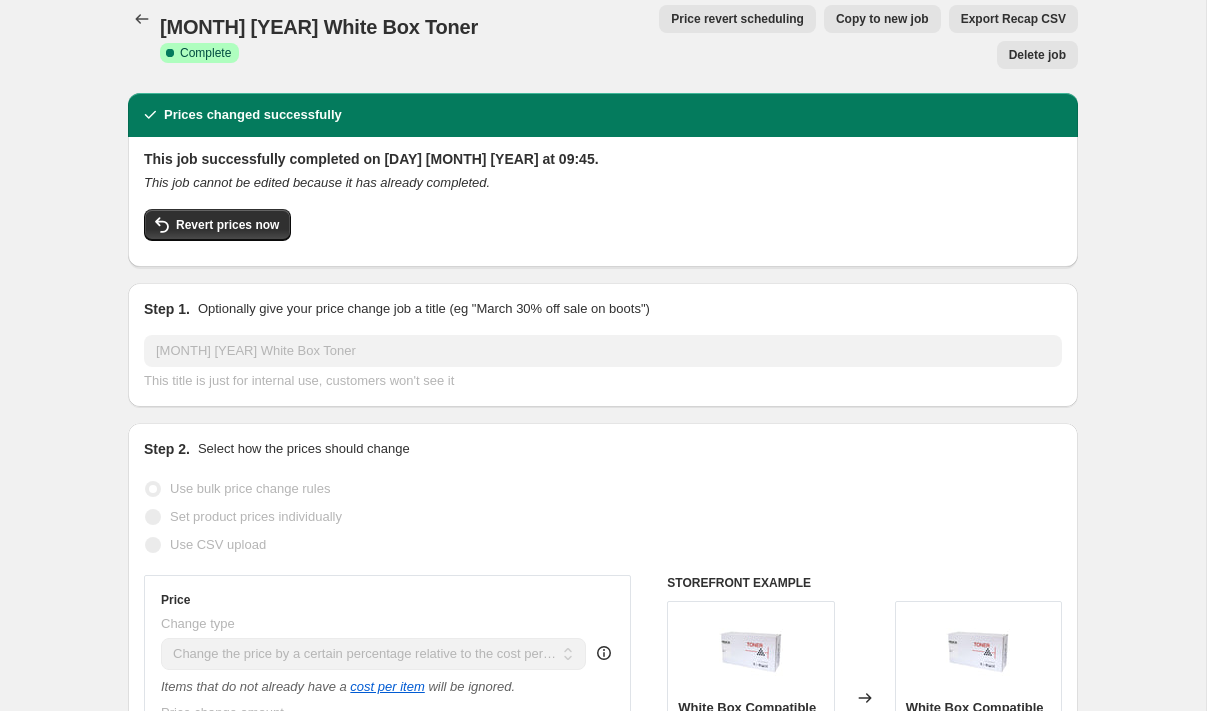 click on "Copy to new job" at bounding box center [882, 19] 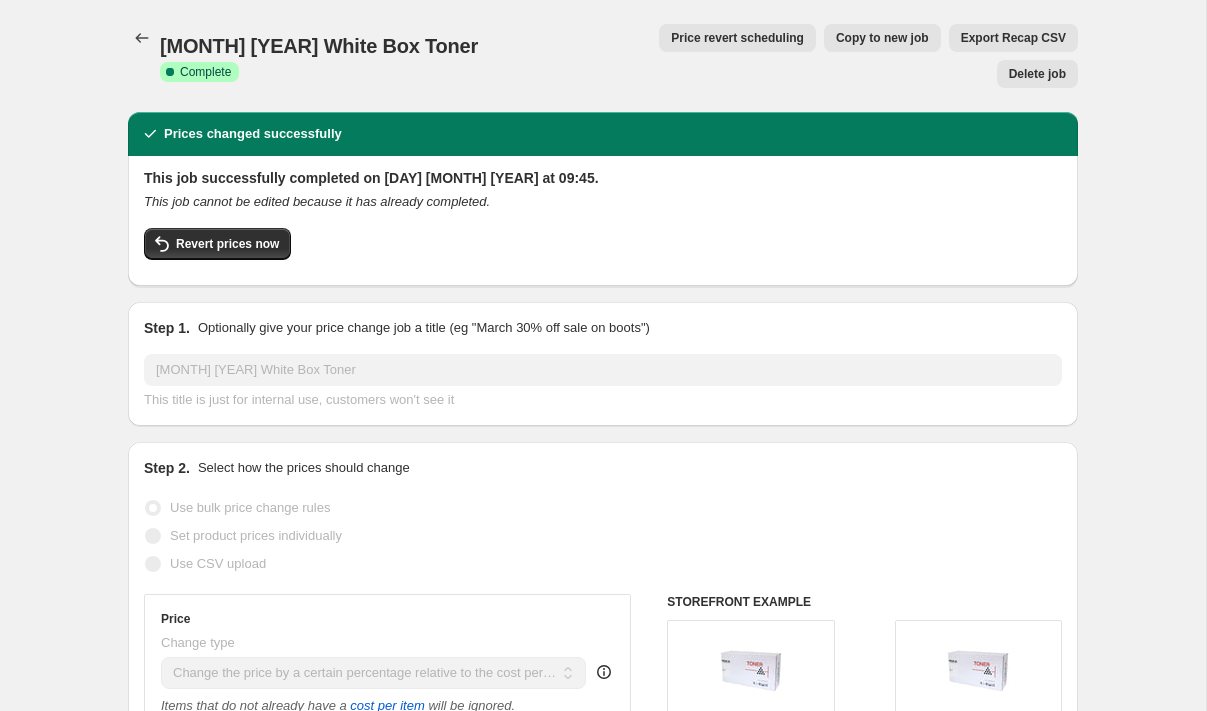 select on "pc" 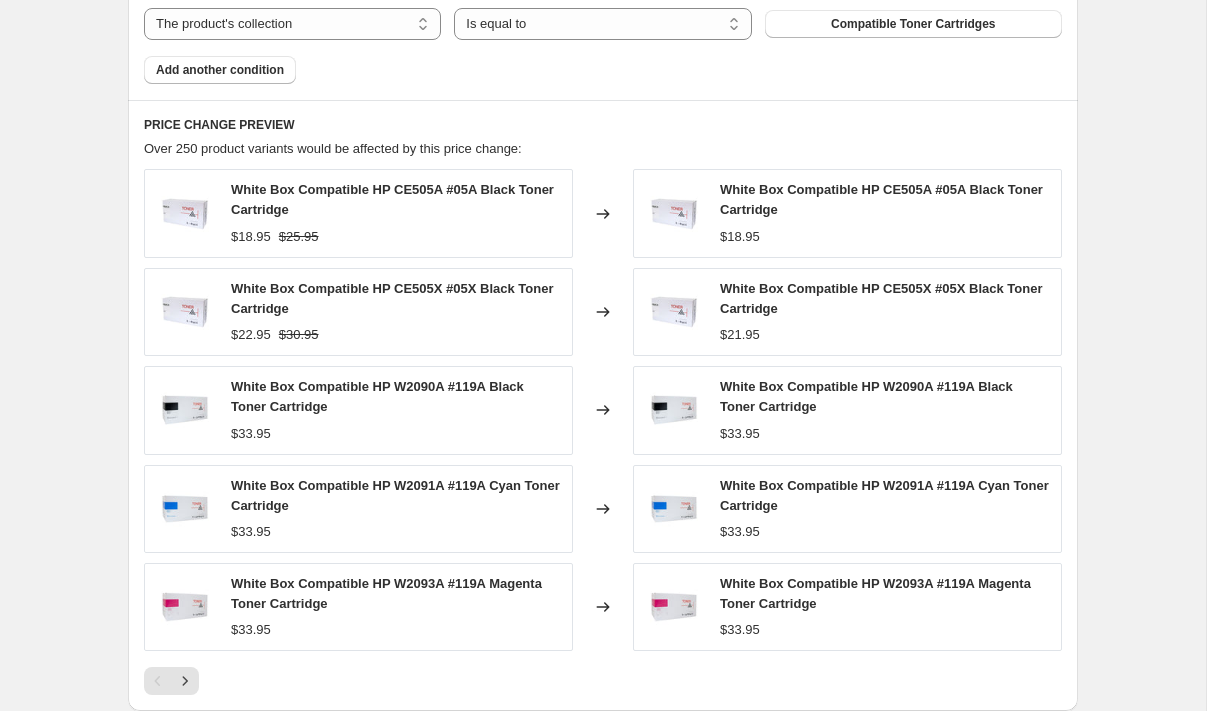 scroll, scrollTop: 1436, scrollLeft: 0, axis: vertical 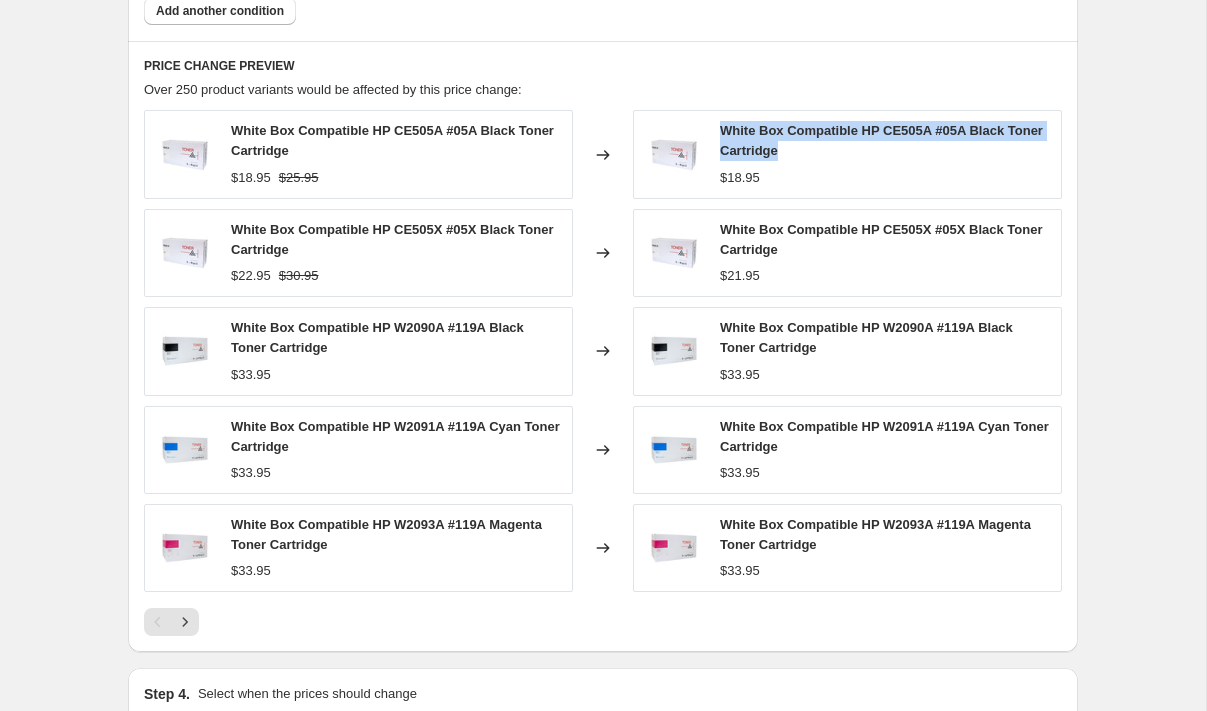 drag, startPoint x: 824, startPoint y: 153, endPoint x: 750, endPoint y: 140, distance: 75.13322 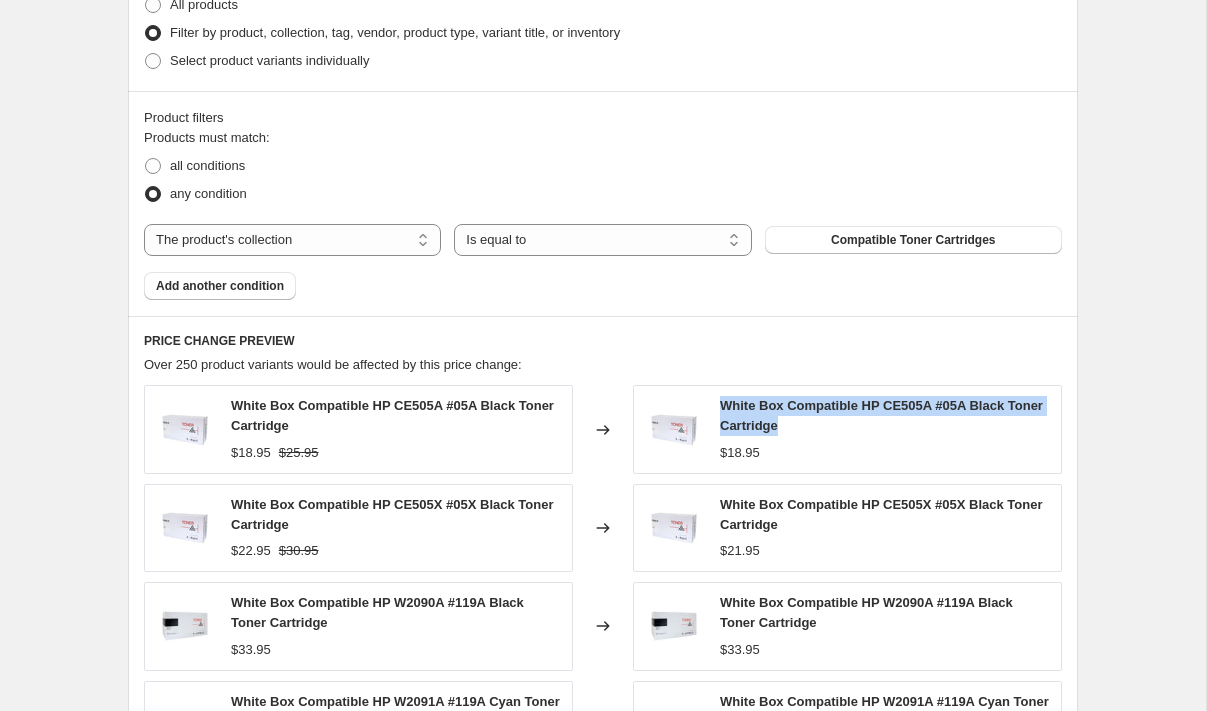 scroll, scrollTop: 1687, scrollLeft: 0, axis: vertical 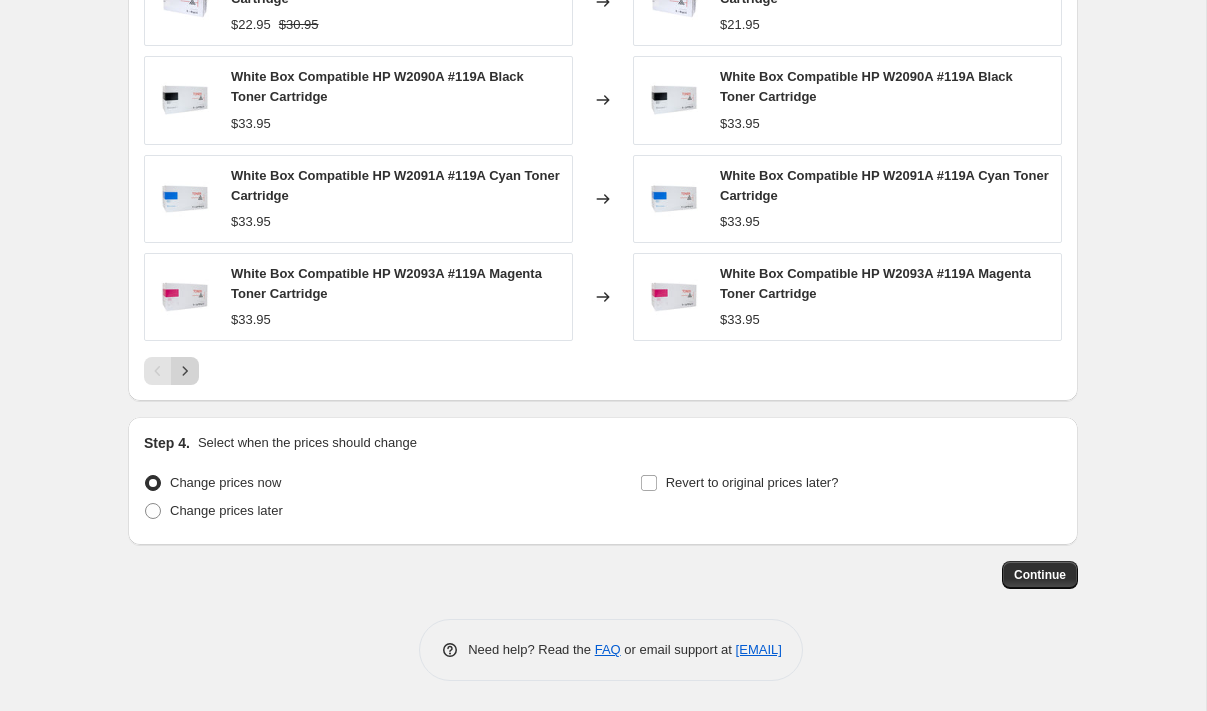 click 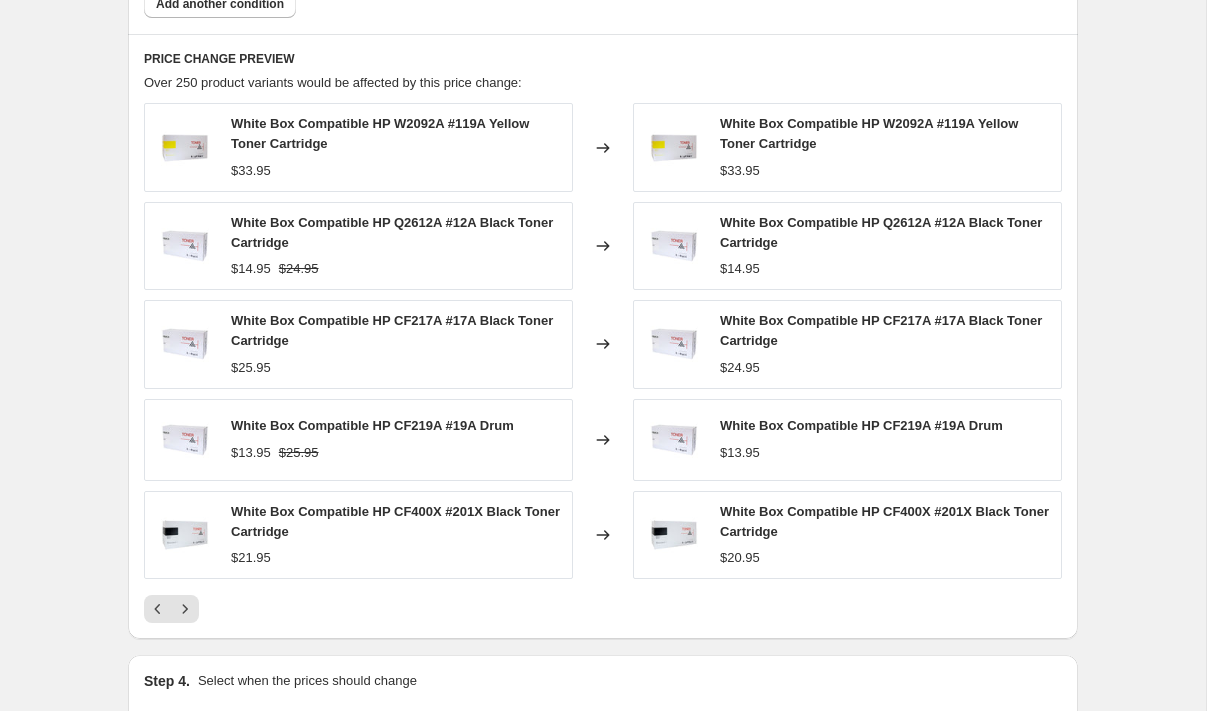 scroll, scrollTop: 1442, scrollLeft: 0, axis: vertical 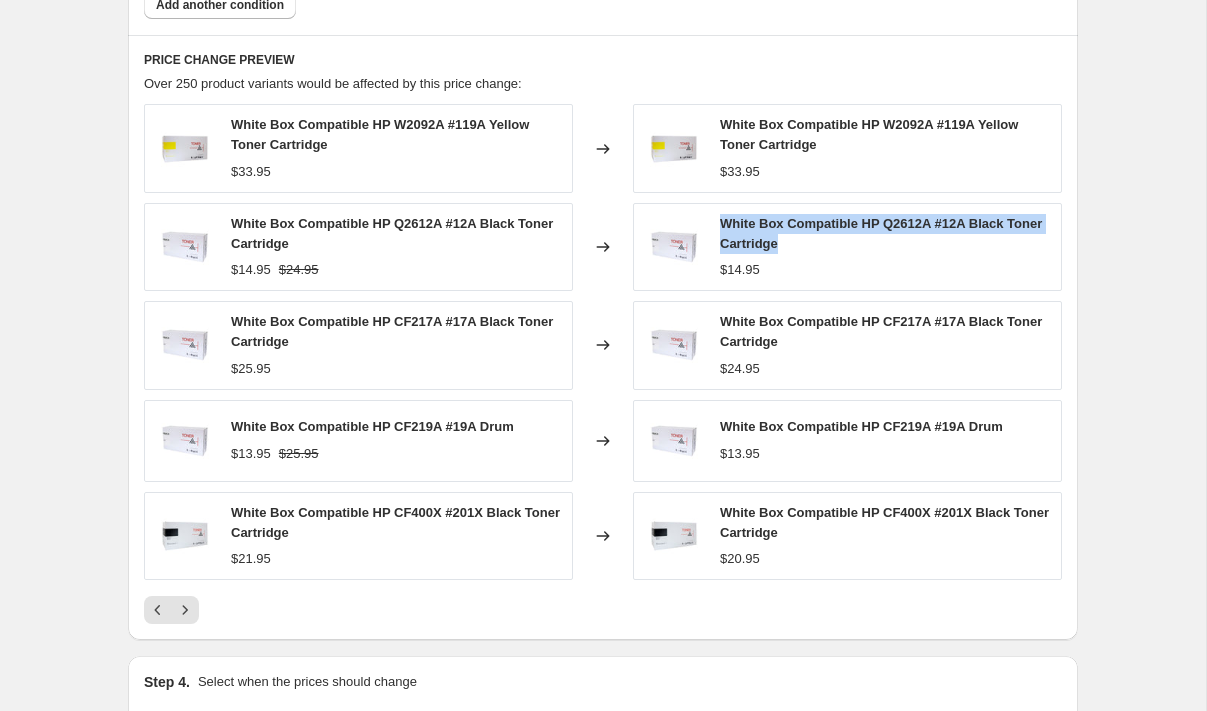 drag, startPoint x: 832, startPoint y: 247, endPoint x: 713, endPoint y: 228, distance: 120.50726 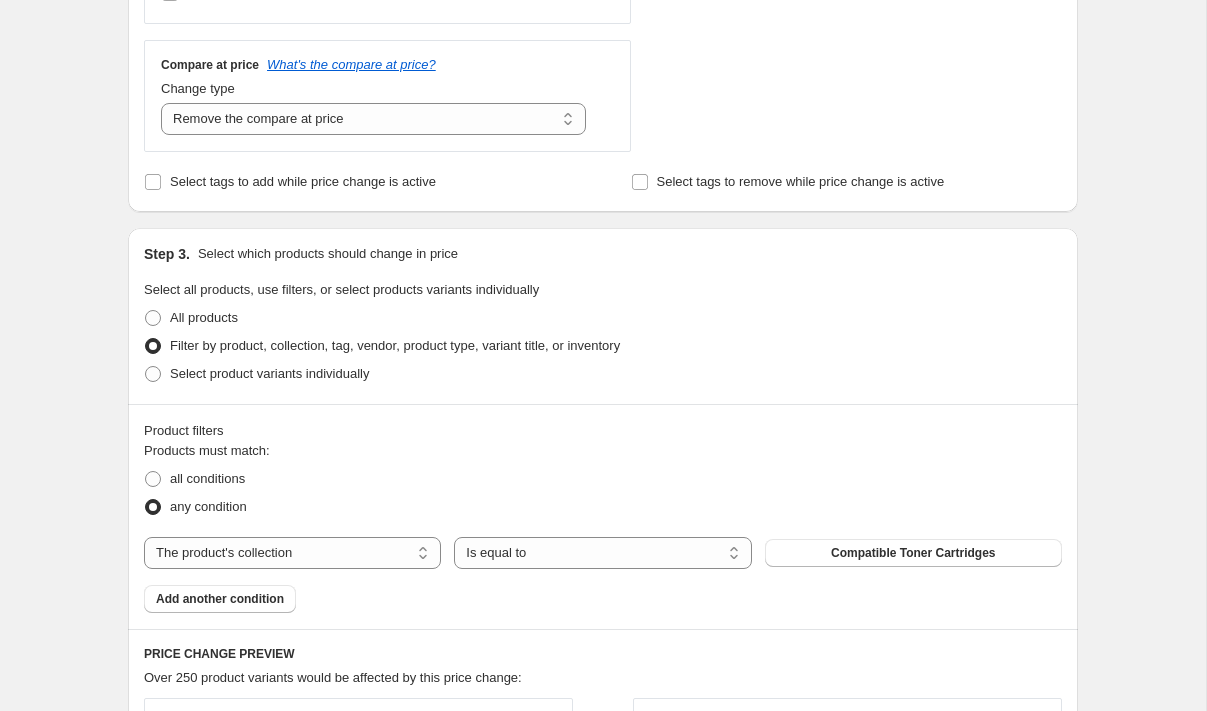 scroll, scrollTop: 614, scrollLeft: 0, axis: vertical 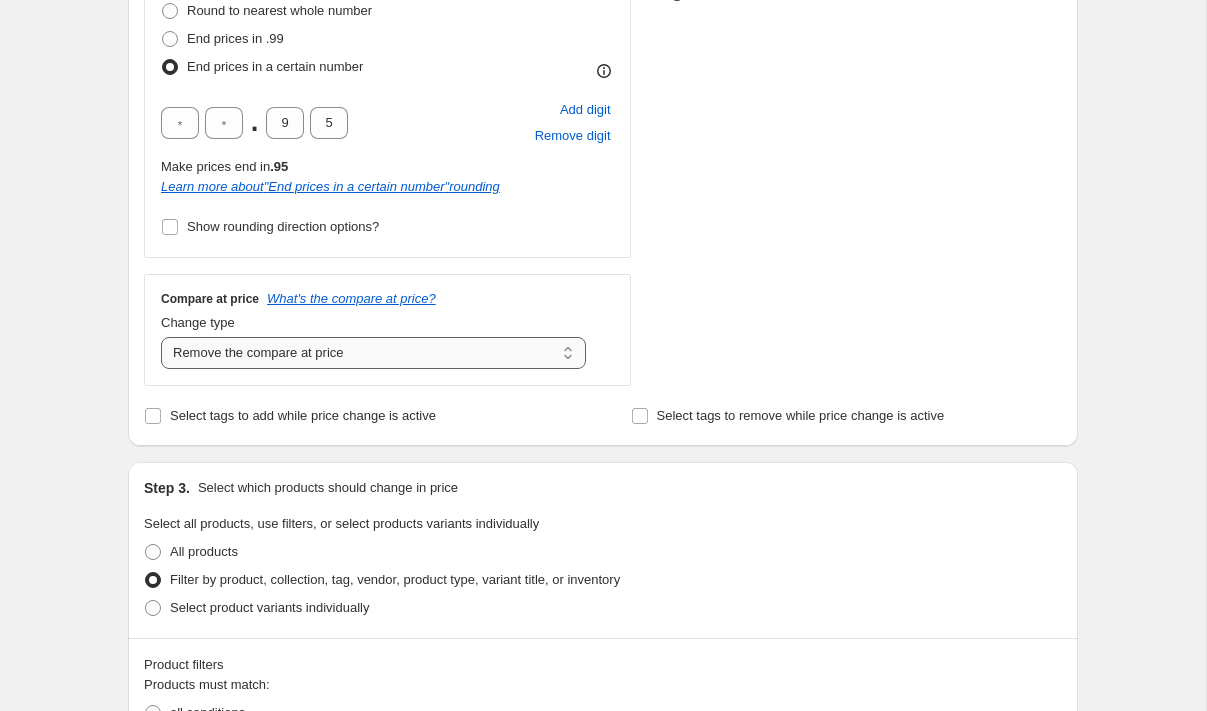 click on "Change the compare at price to the current price (sale) Change the compare at price to a certain amount Change the compare at price by a certain amount Change the compare at price by a certain percentage Change the compare at price by a certain amount relative to the actual price Change the compare at price by a certain percentage relative to the actual price Don't change the compare at price Remove the compare at price" at bounding box center [373, 353] 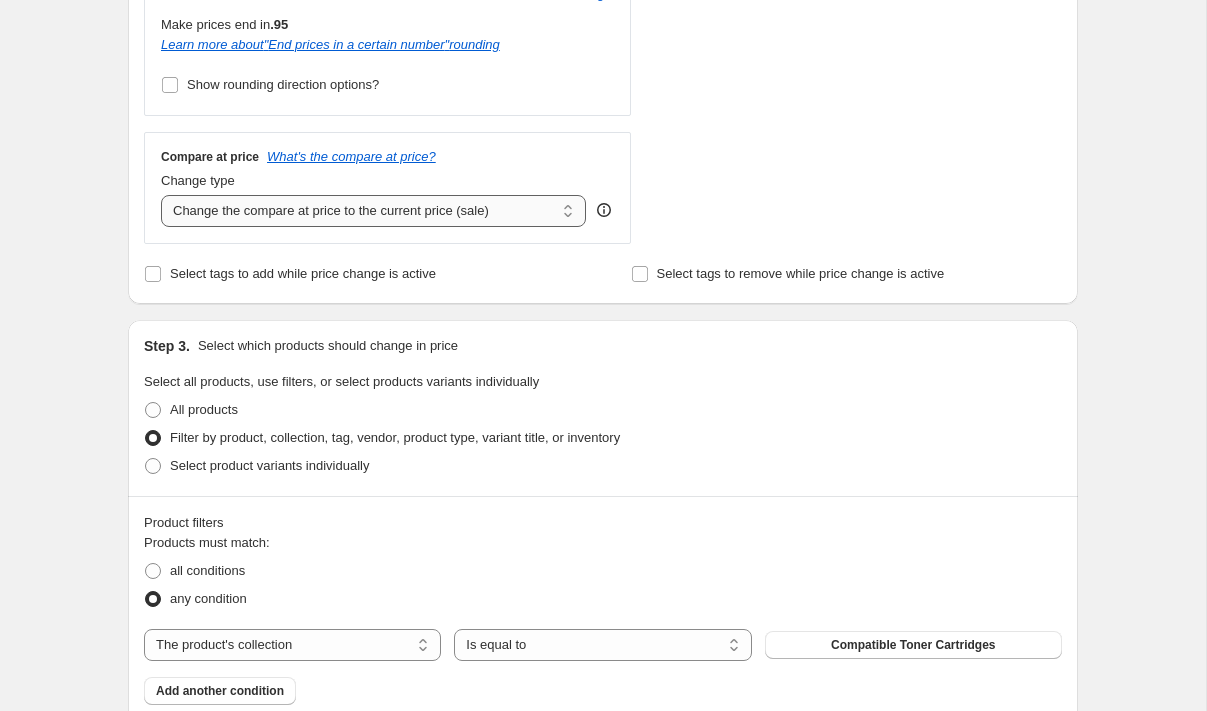 scroll, scrollTop: 759, scrollLeft: 0, axis: vertical 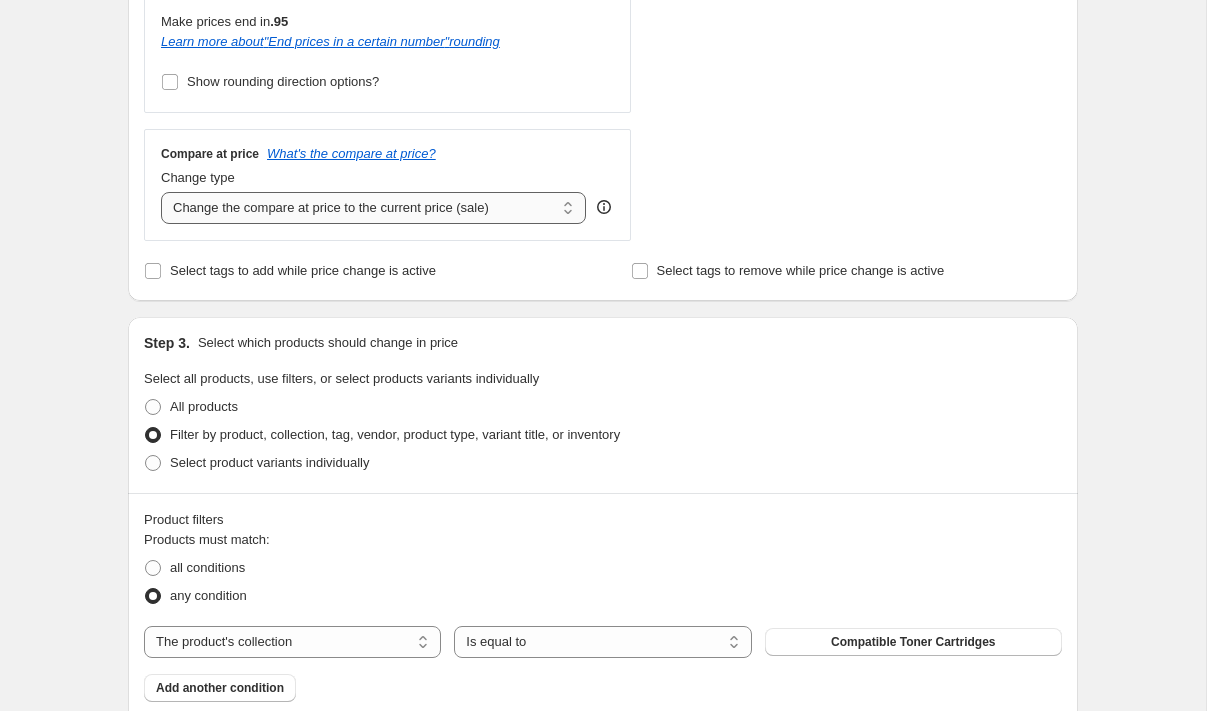 click on "Change the compare at price to the current price (sale) Change the compare at price to a certain amount Change the compare at price by a certain amount Change the compare at price by a certain percentage Change the compare at price by a certain amount relative to the actual price Change the compare at price by a certain percentage relative to the actual price Don't change the compare at price Remove the compare at price" at bounding box center (373, 208) 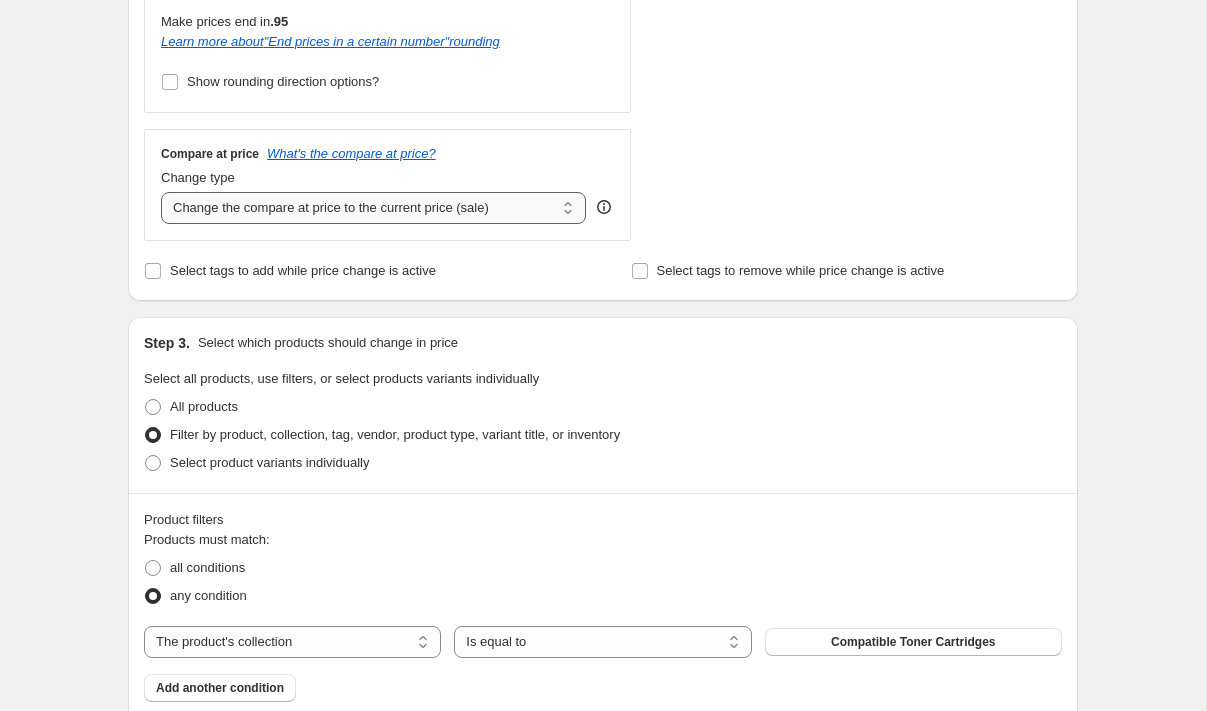 select on "no_change" 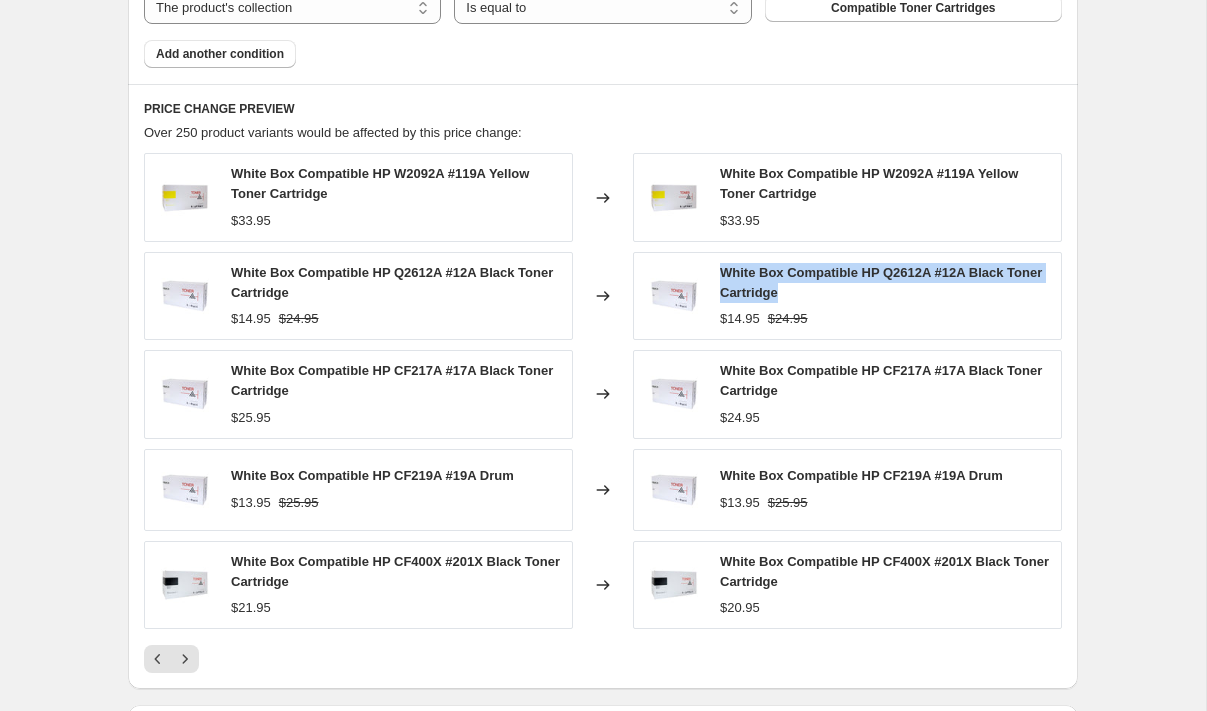 scroll, scrollTop: 1395, scrollLeft: 0, axis: vertical 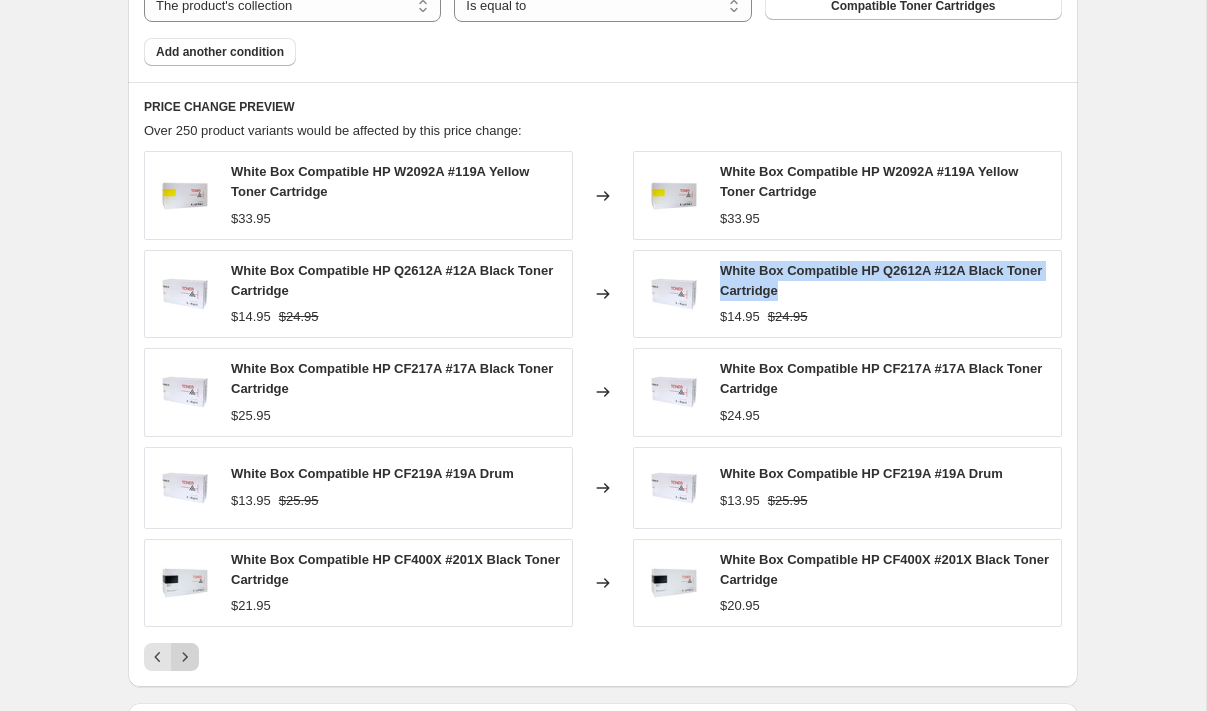 click 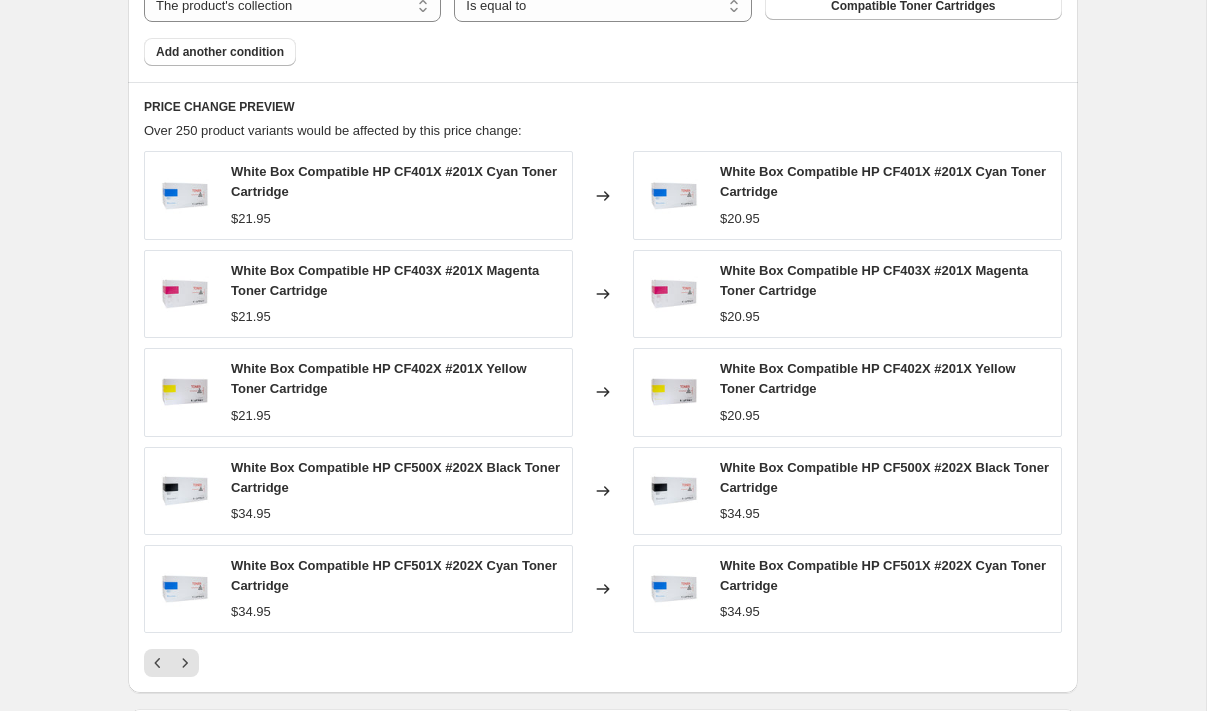 click 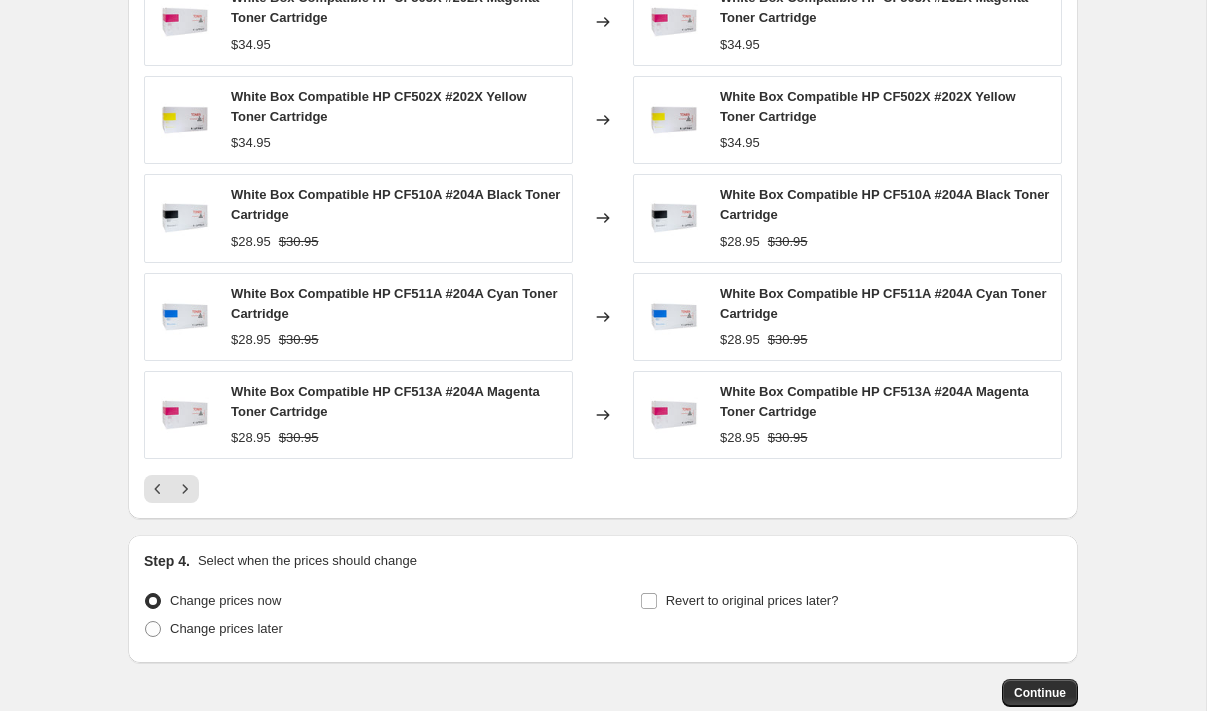 scroll, scrollTop: 1687, scrollLeft: 0, axis: vertical 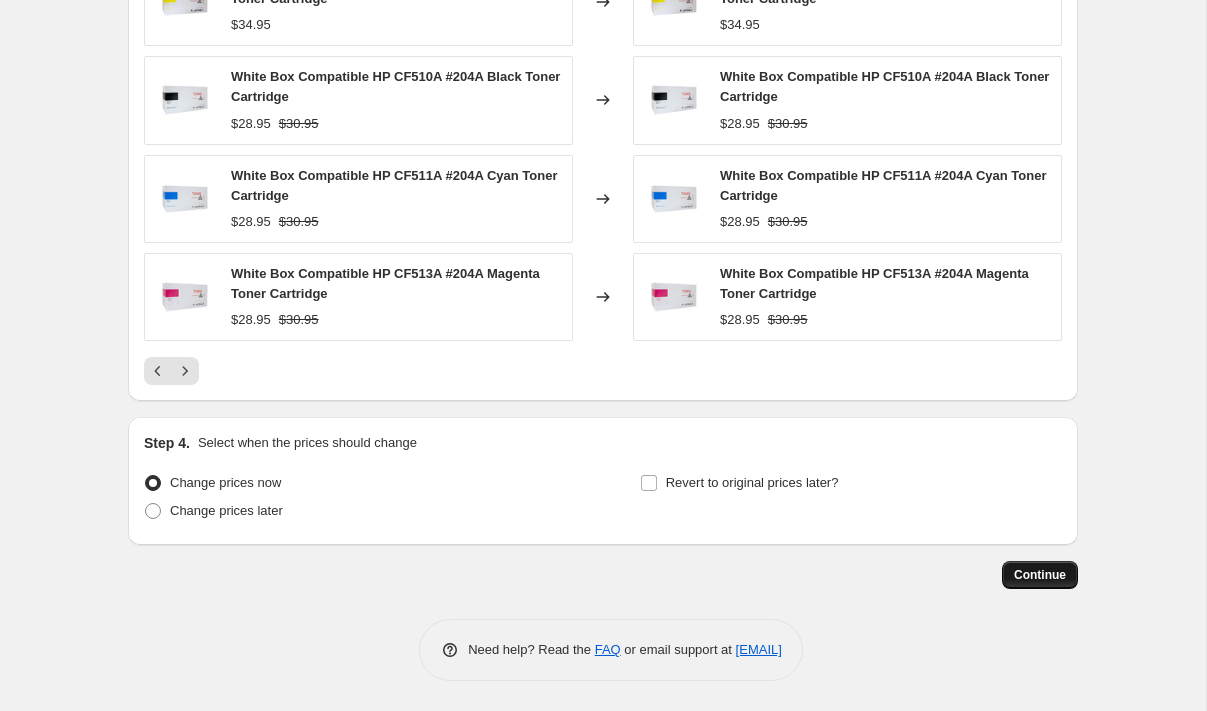 click on "Continue" at bounding box center [1040, 575] 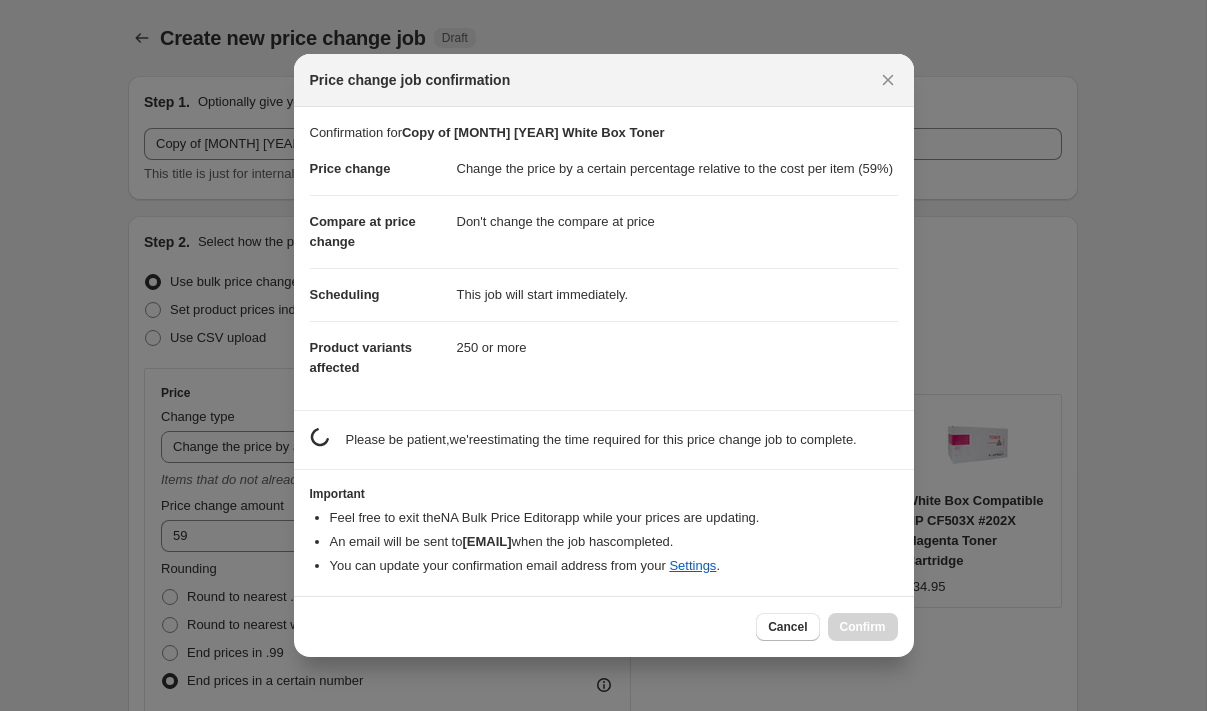scroll, scrollTop: 0, scrollLeft: 0, axis: both 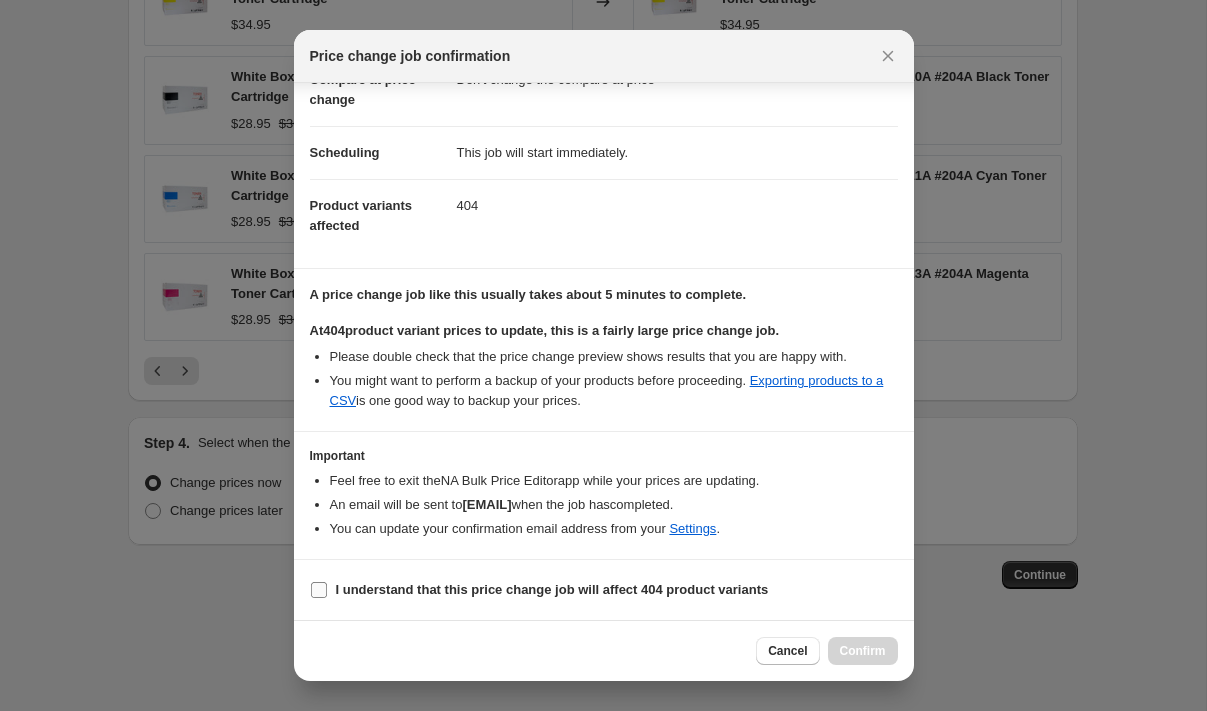 click on "I understand that this price change job will affect 404 product variants" at bounding box center (319, 590) 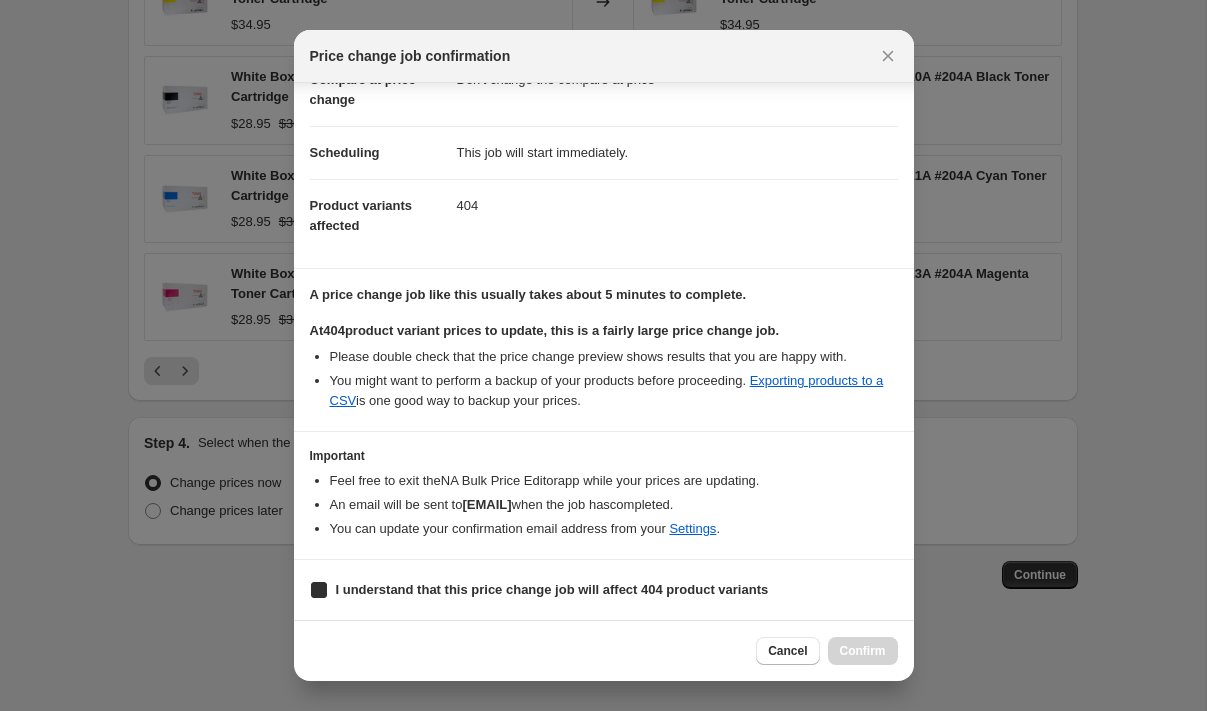 checkbox on "true" 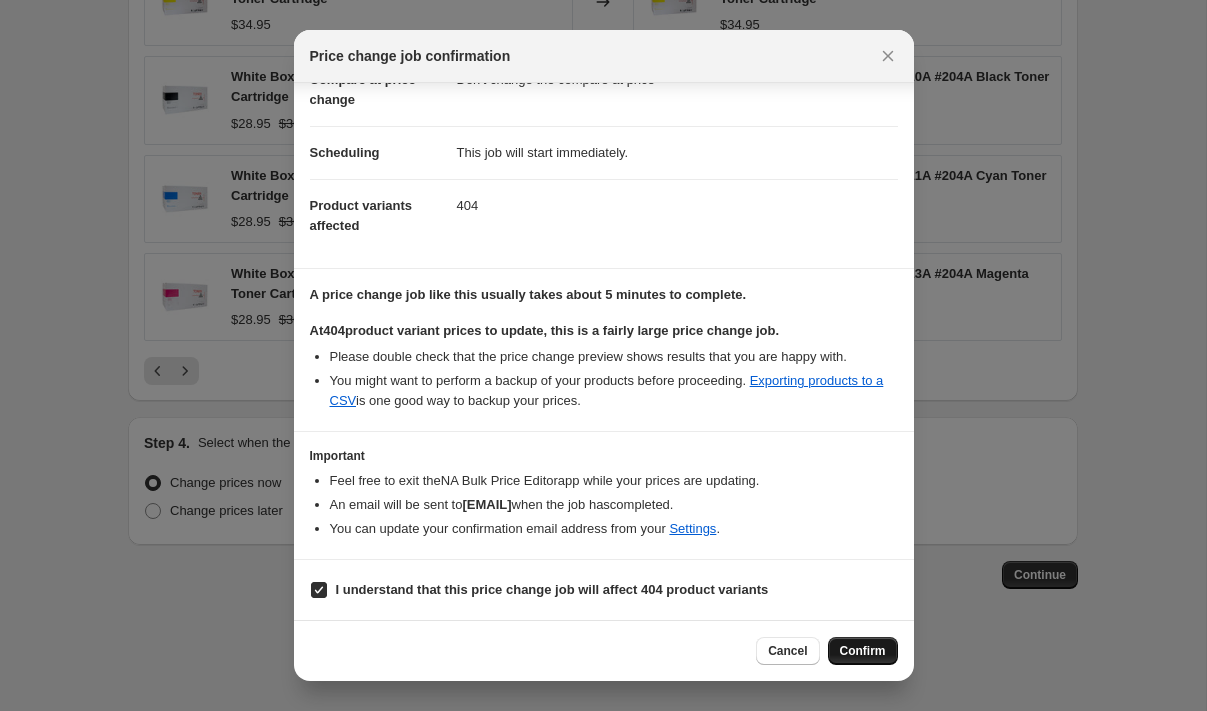 click on "Confirm" at bounding box center [863, 651] 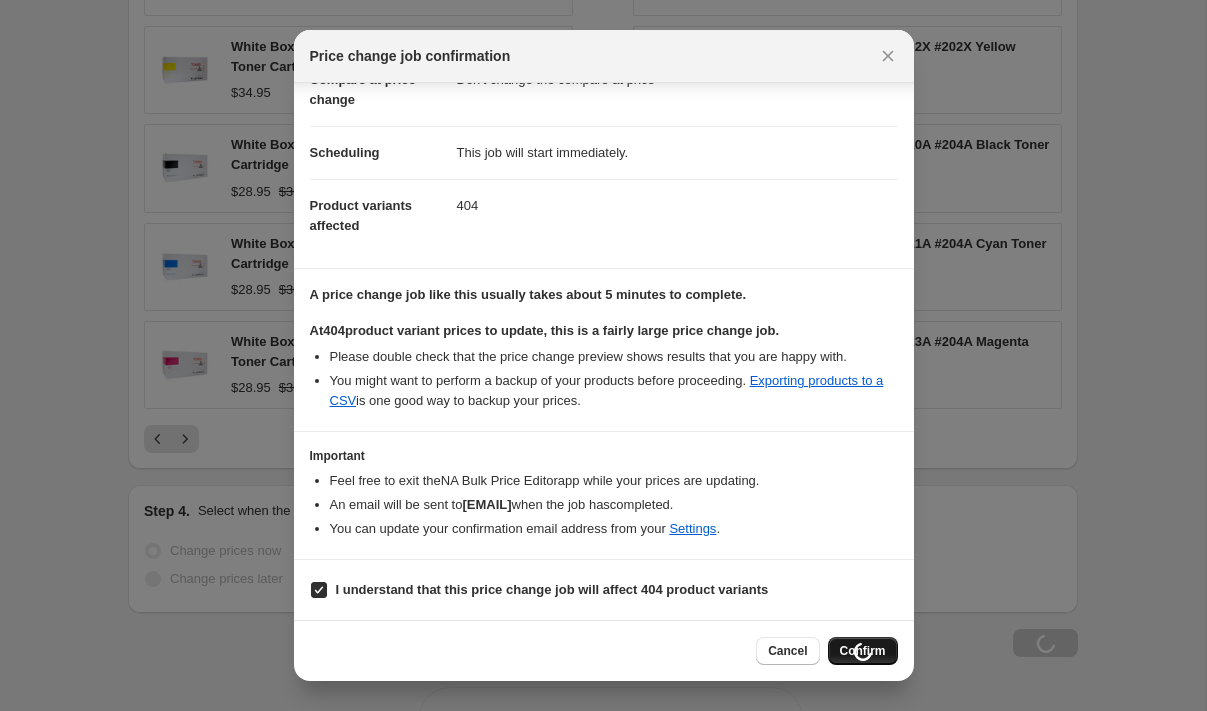 scroll, scrollTop: 1755, scrollLeft: 0, axis: vertical 